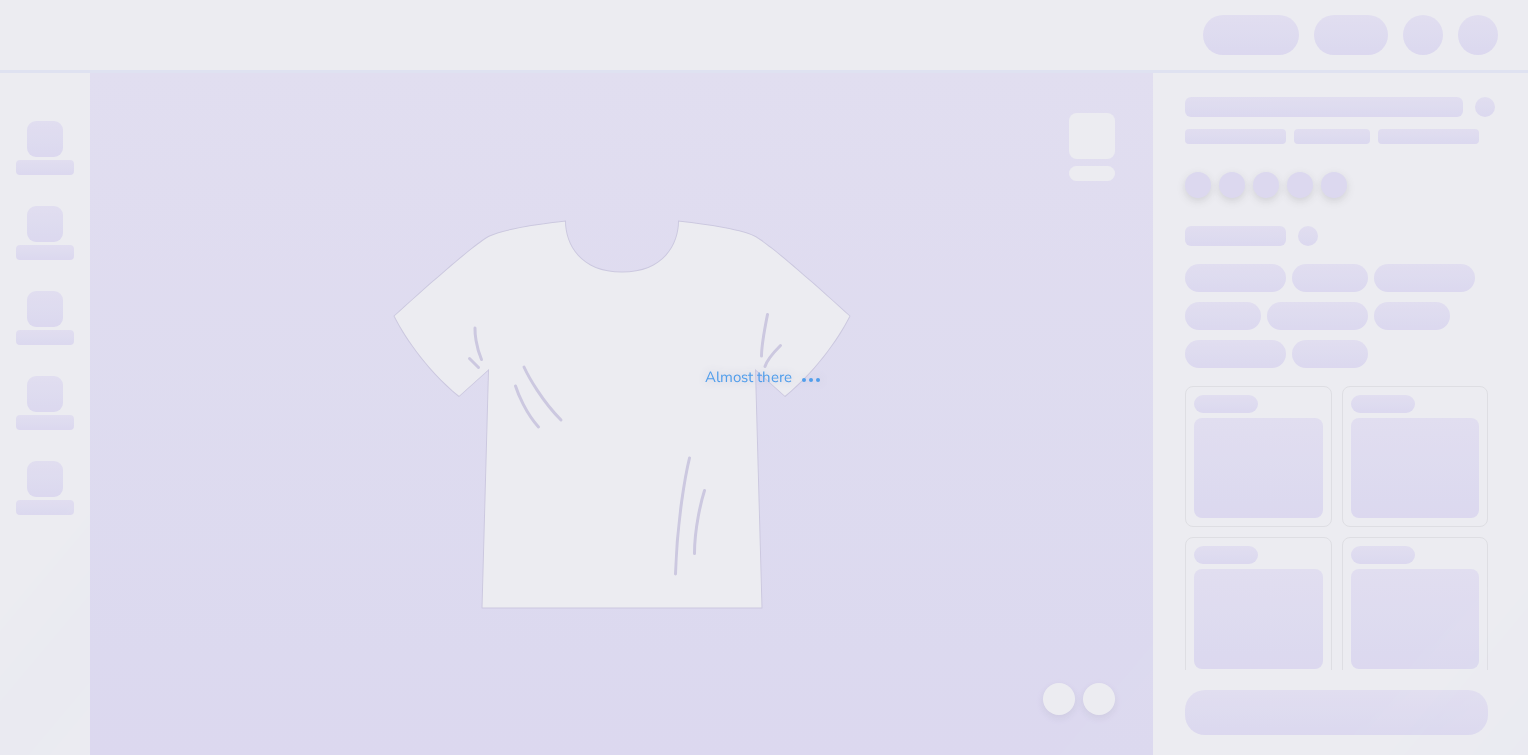 scroll, scrollTop: 0, scrollLeft: 0, axis: both 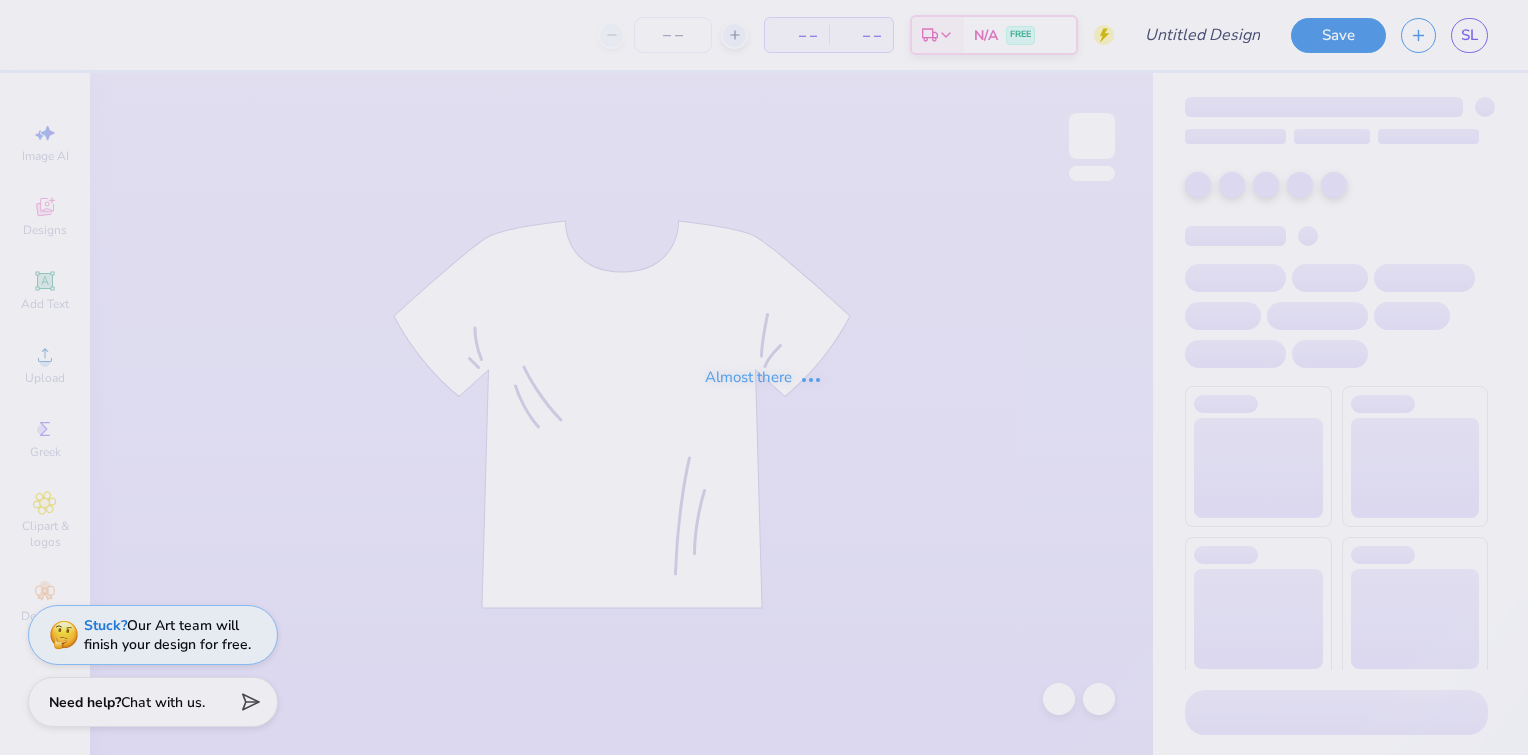 type on "recruitment" 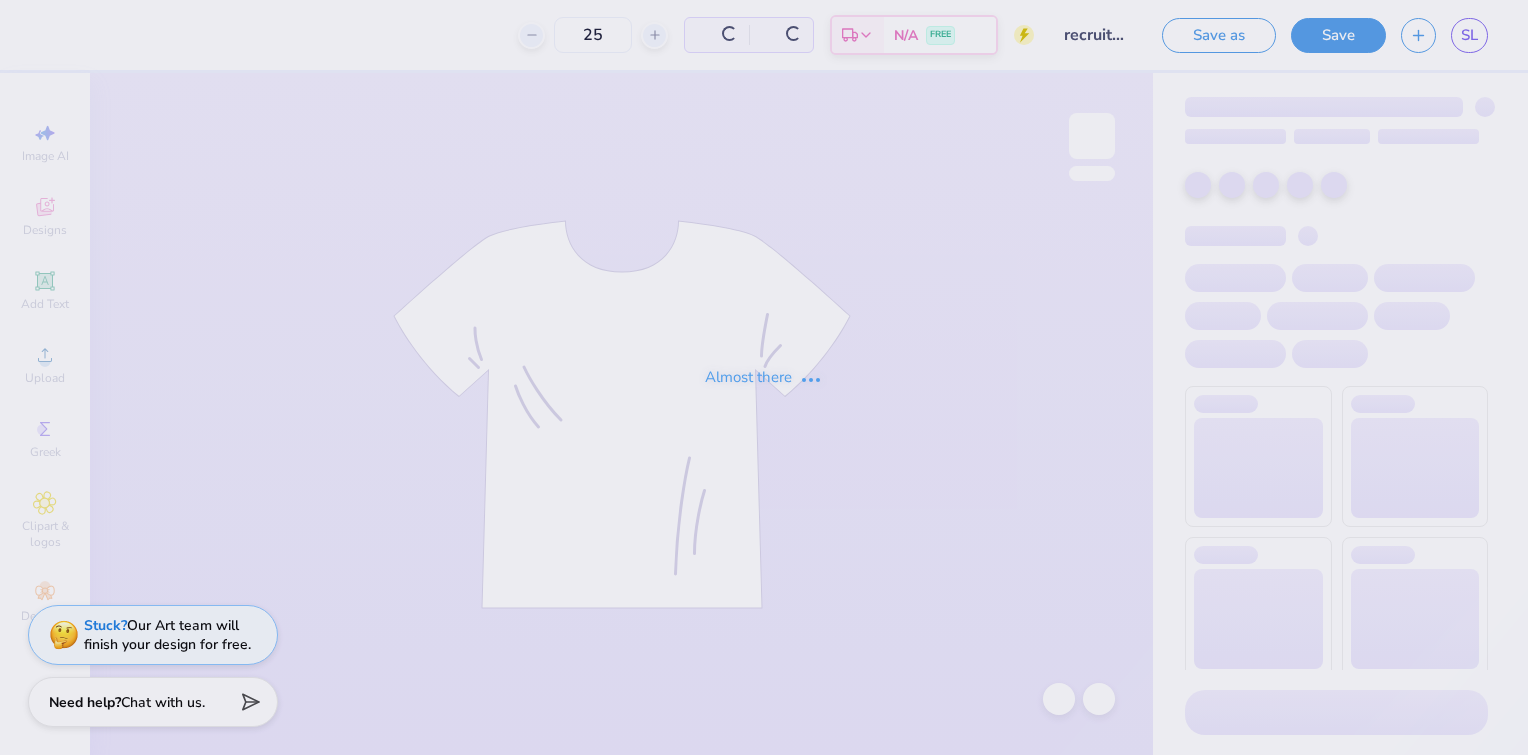 type on "25" 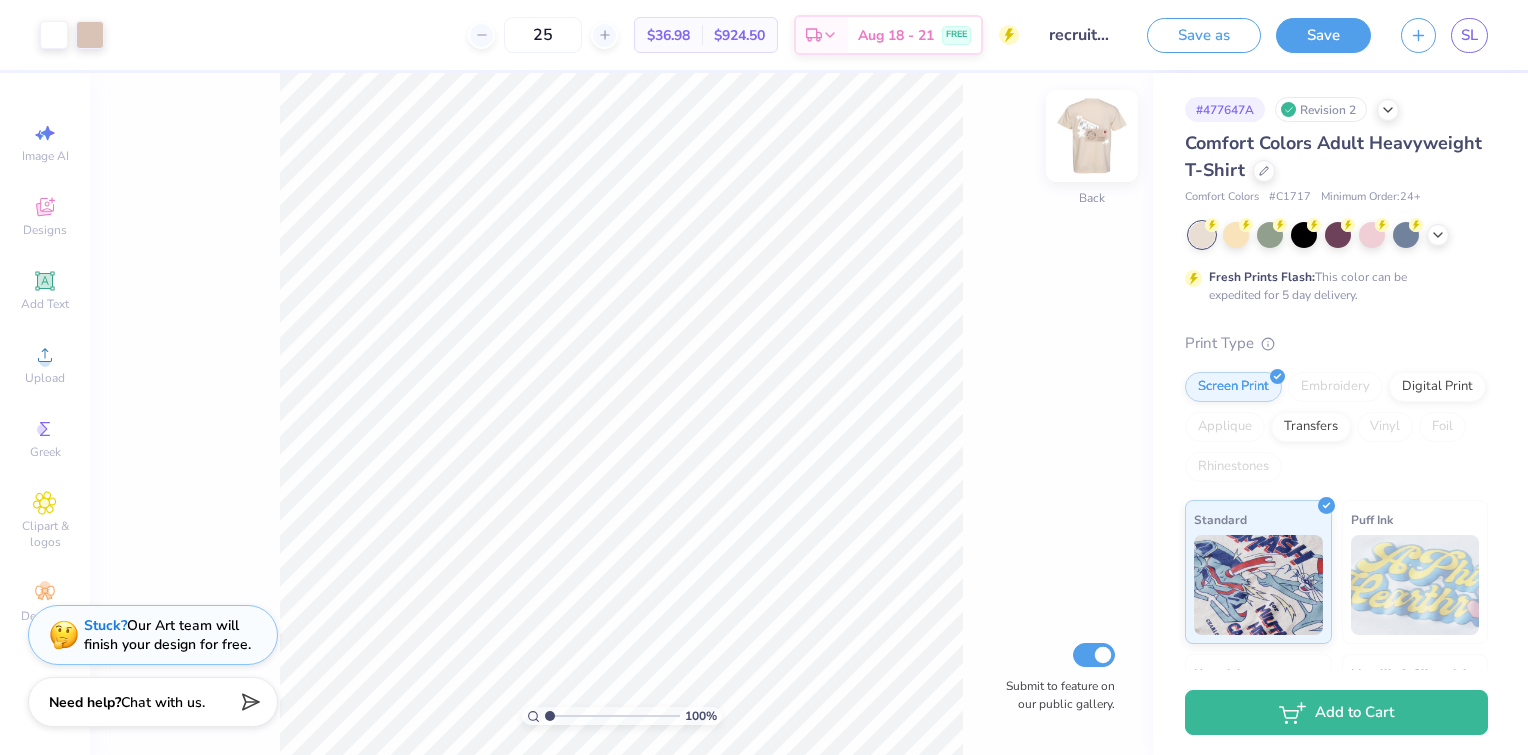 click at bounding box center (1092, 136) 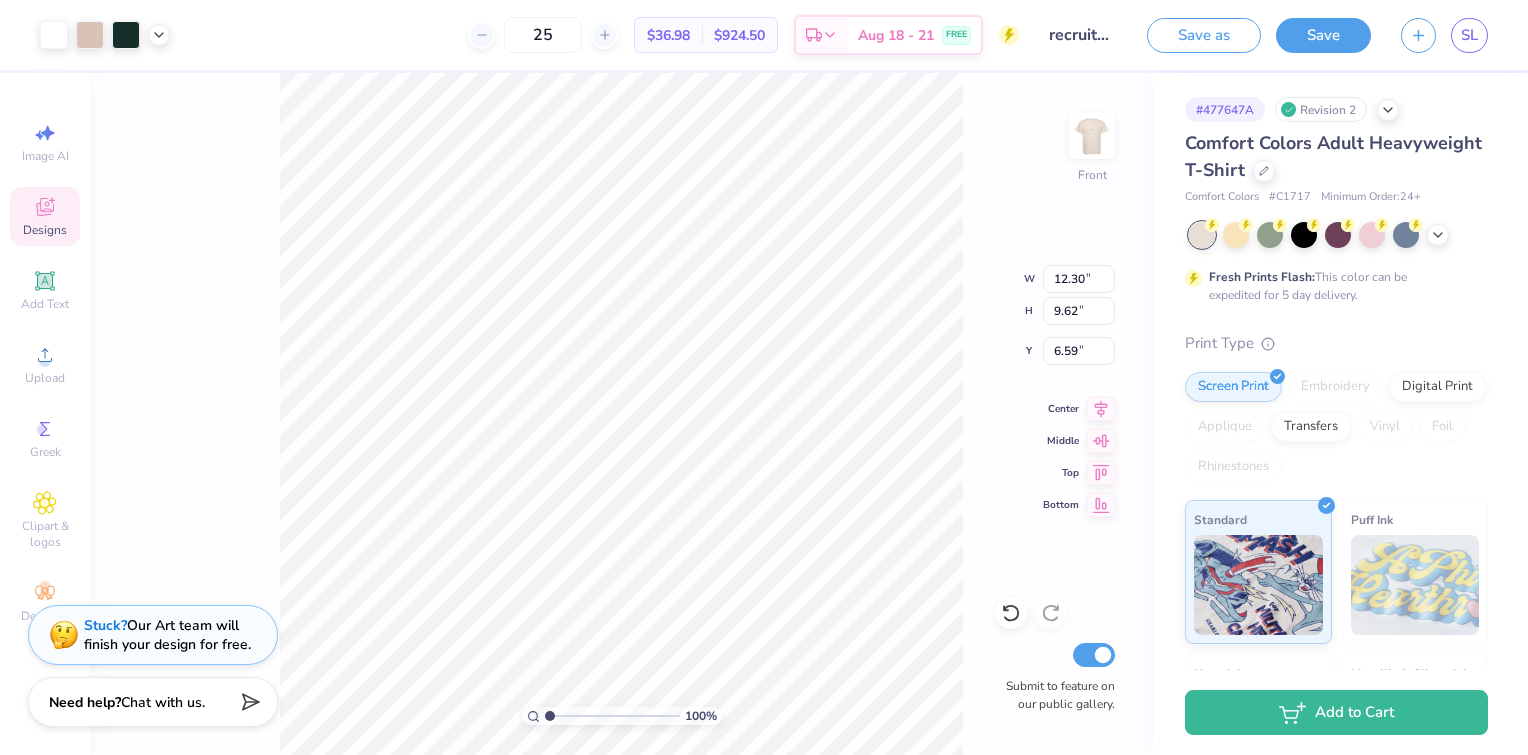 type on "12.30" 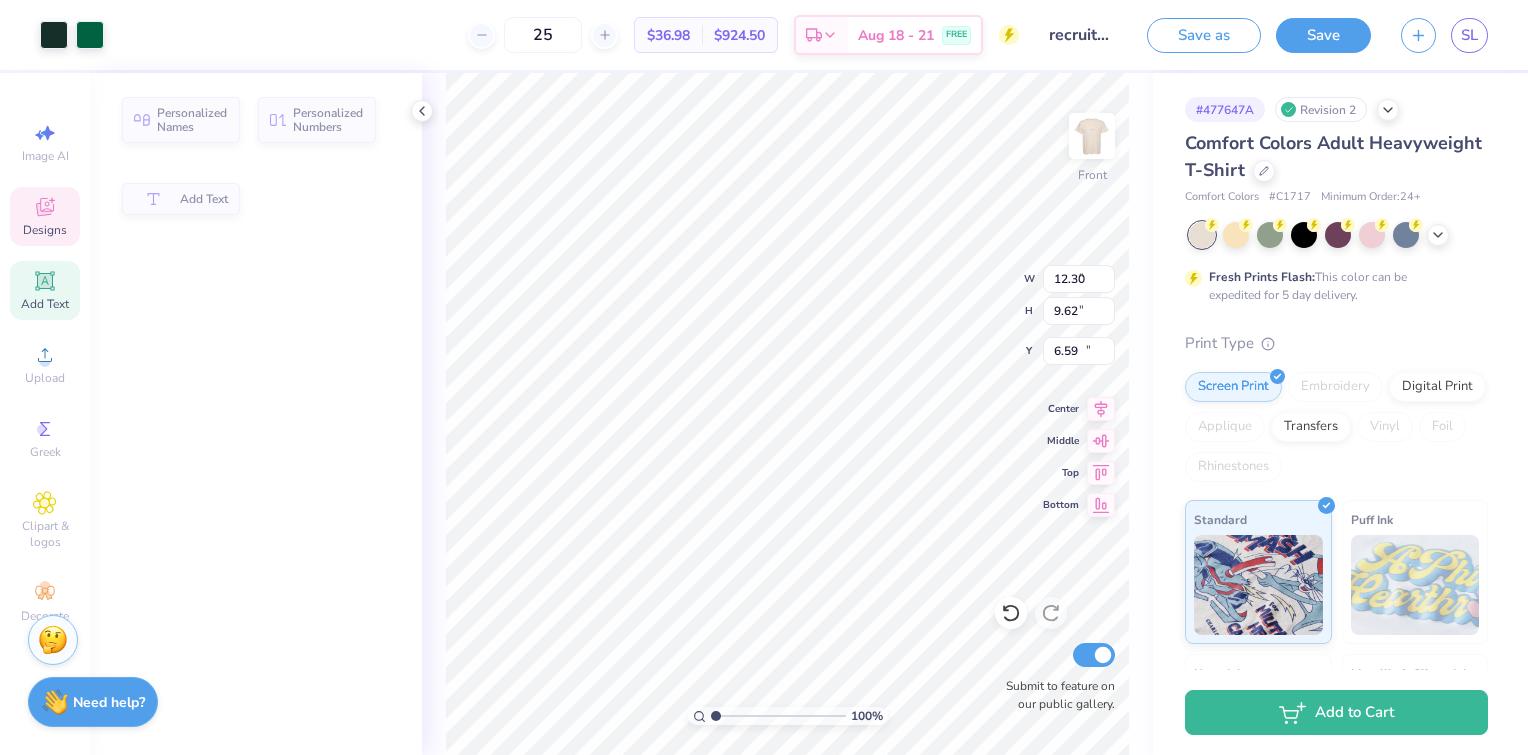 type on "2.82" 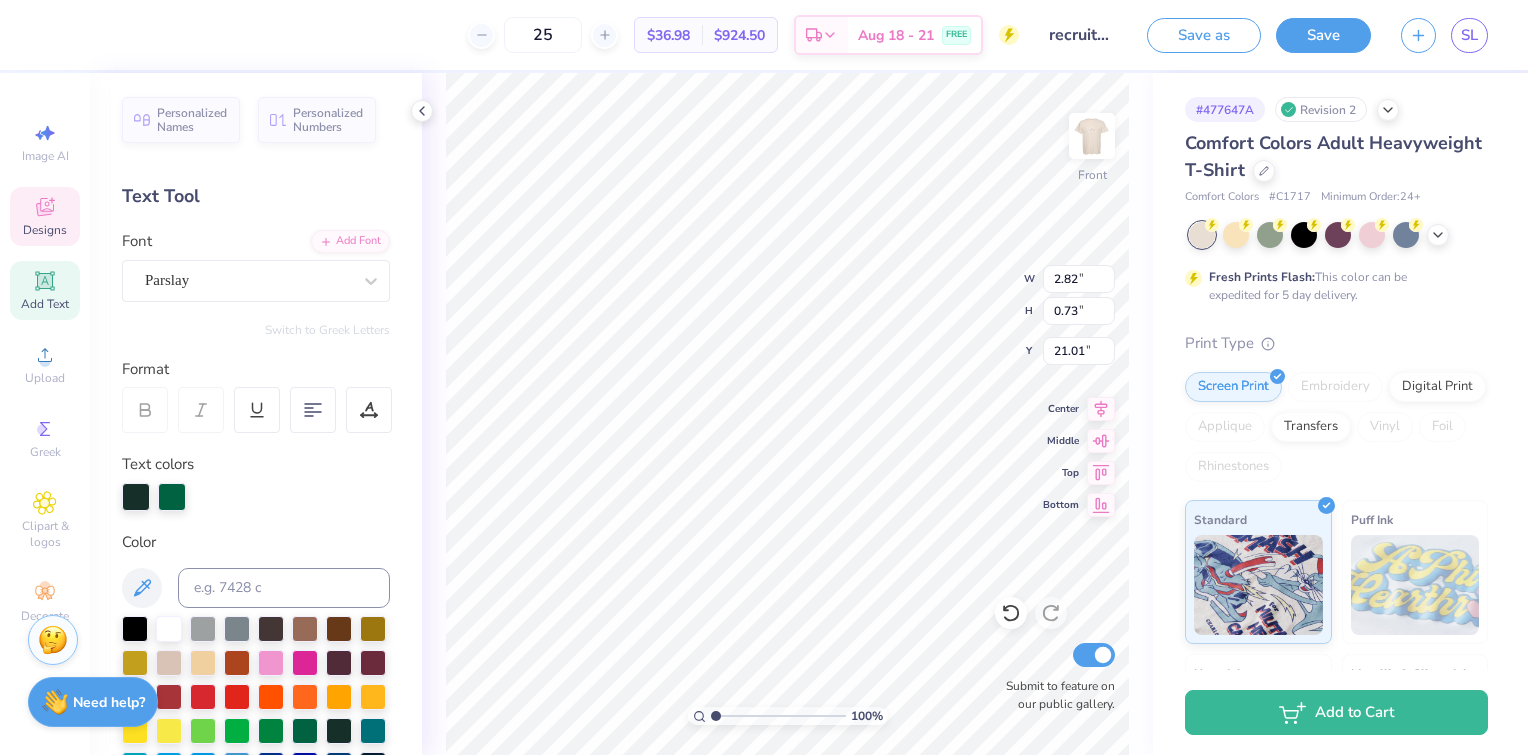 type on "19.23" 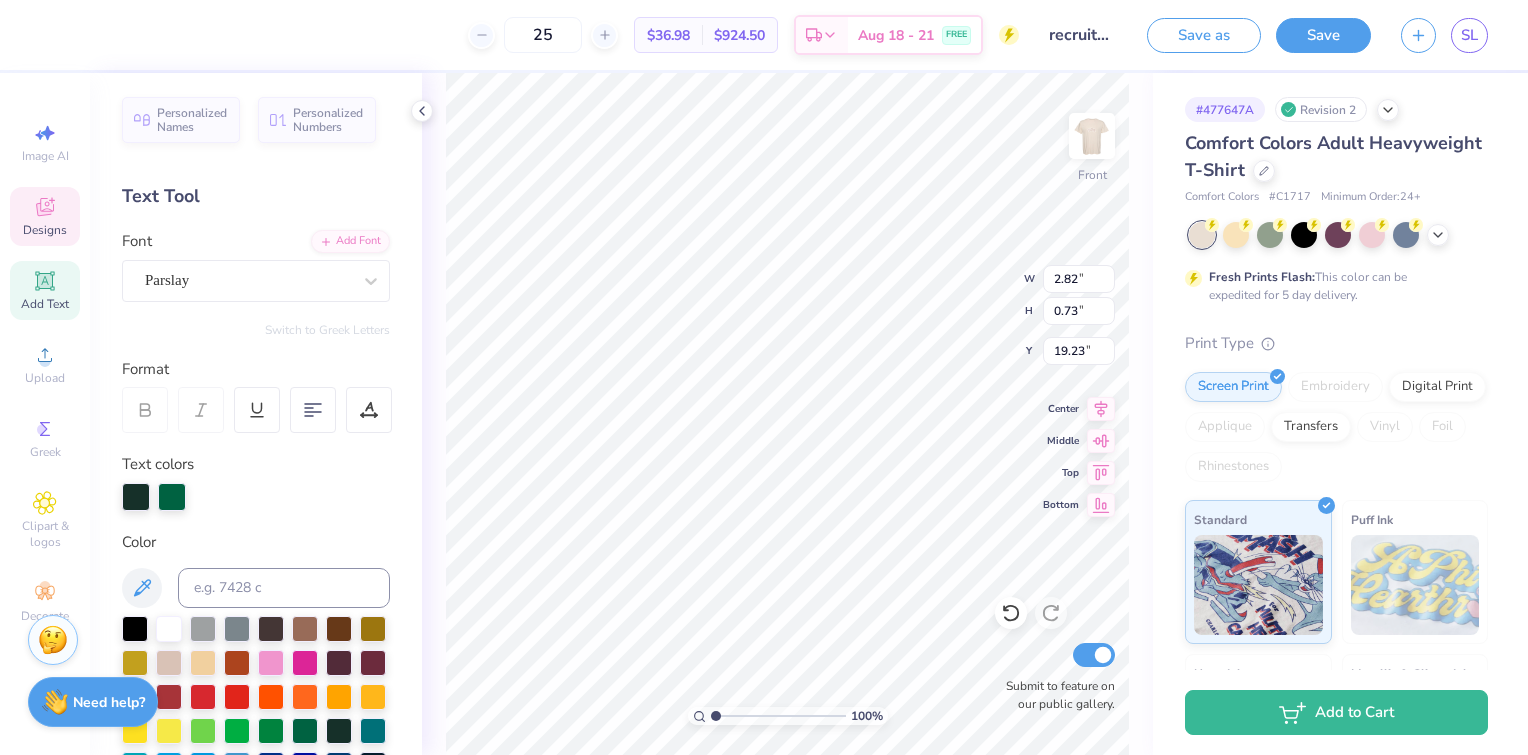 scroll, scrollTop: 16, scrollLeft: 6, axis: both 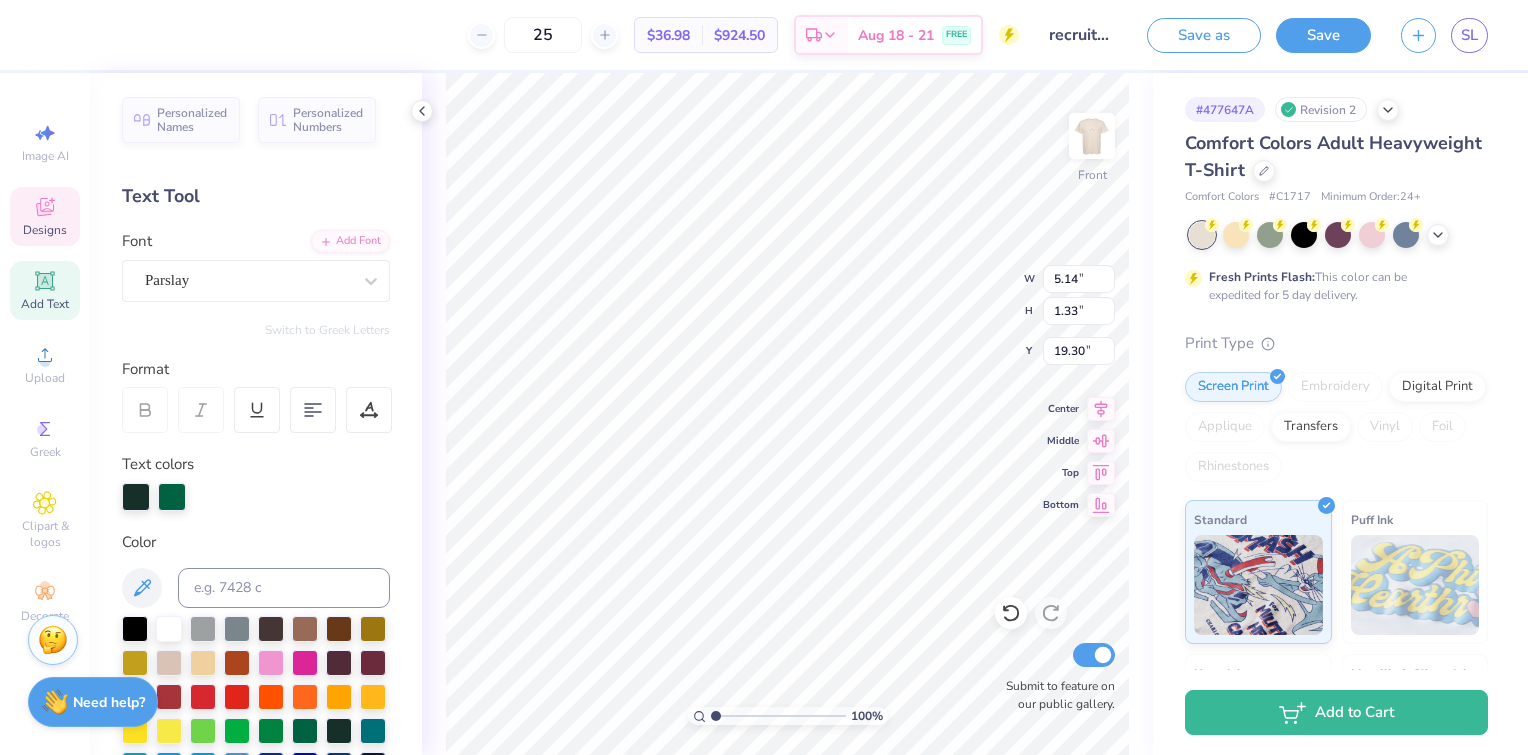 type on "5.14" 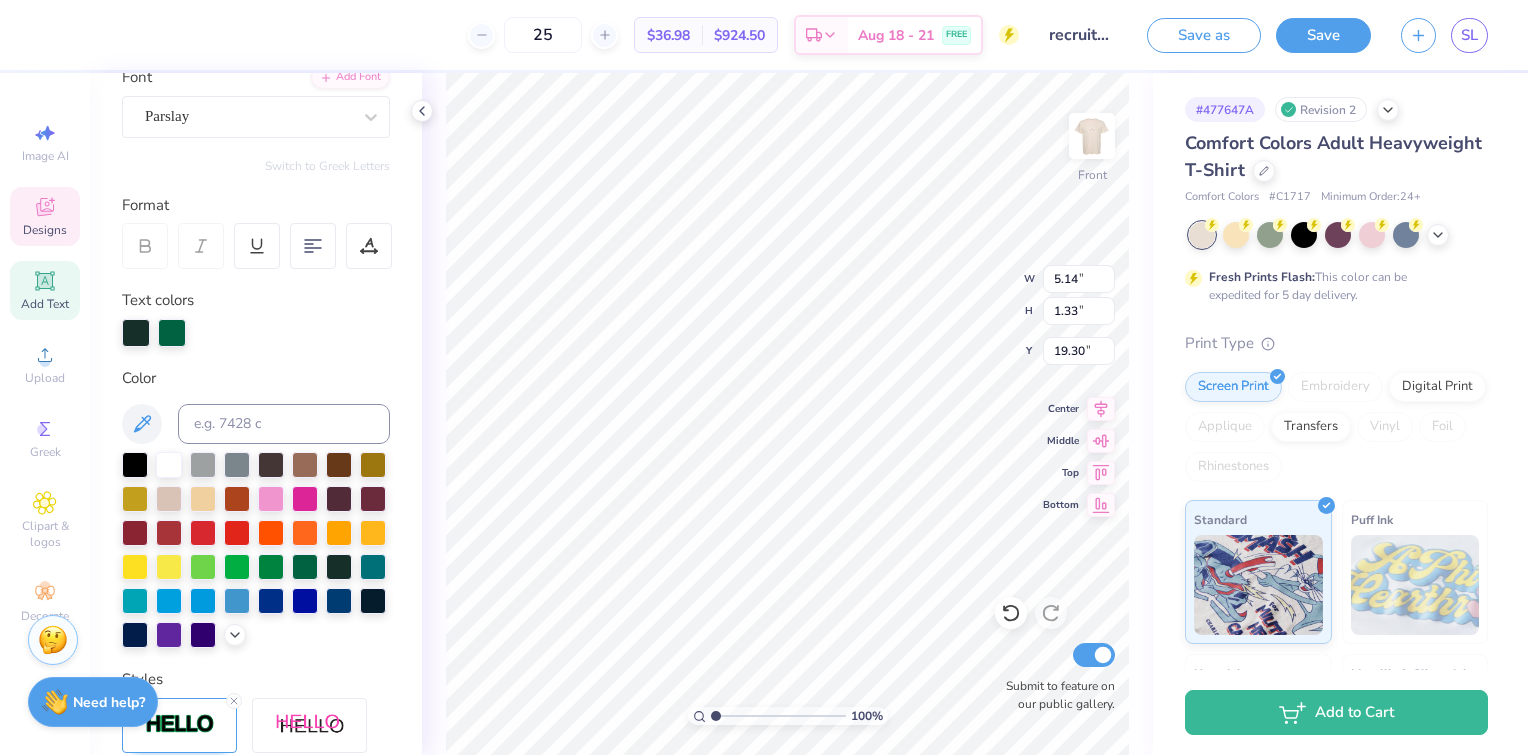 scroll, scrollTop: 178, scrollLeft: 0, axis: vertical 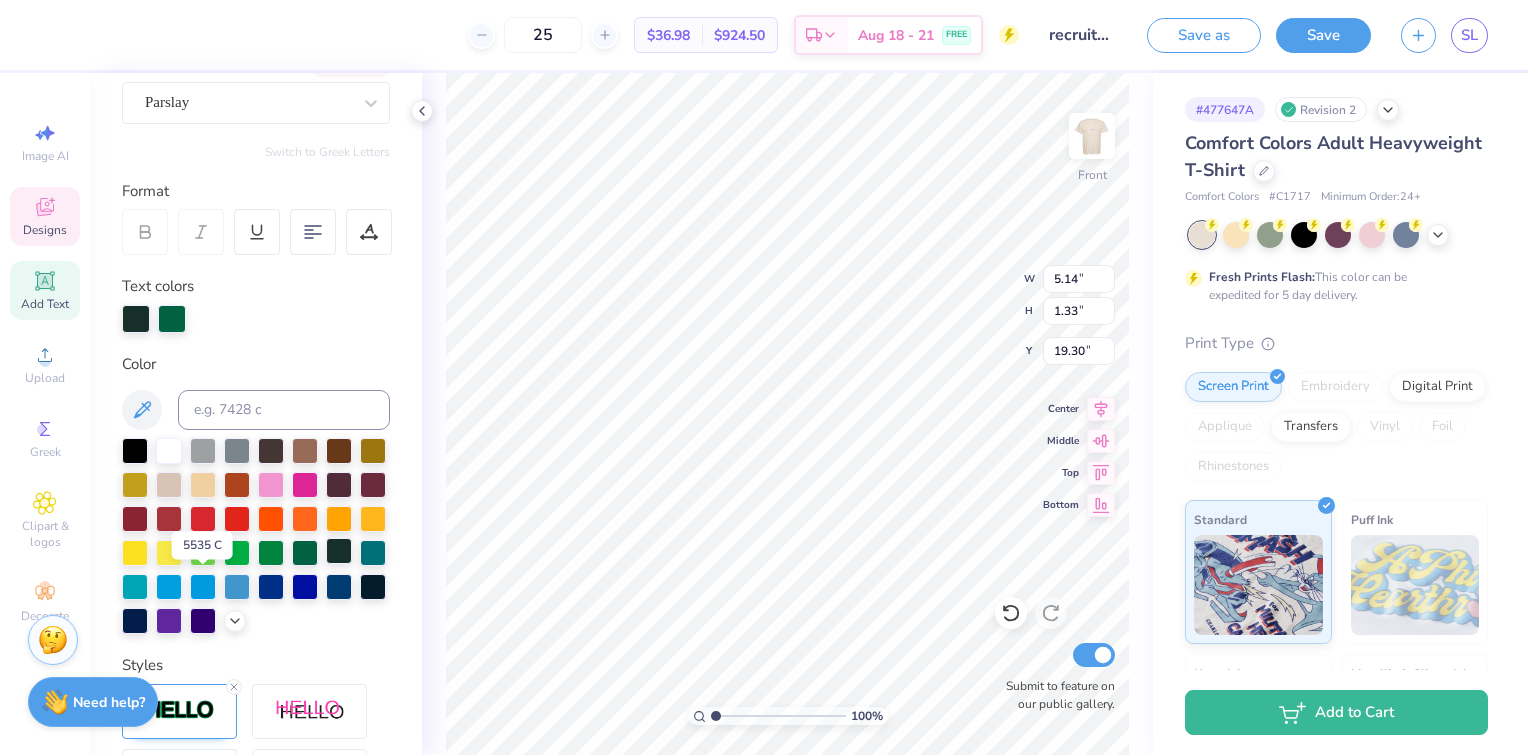 click at bounding box center (339, 551) 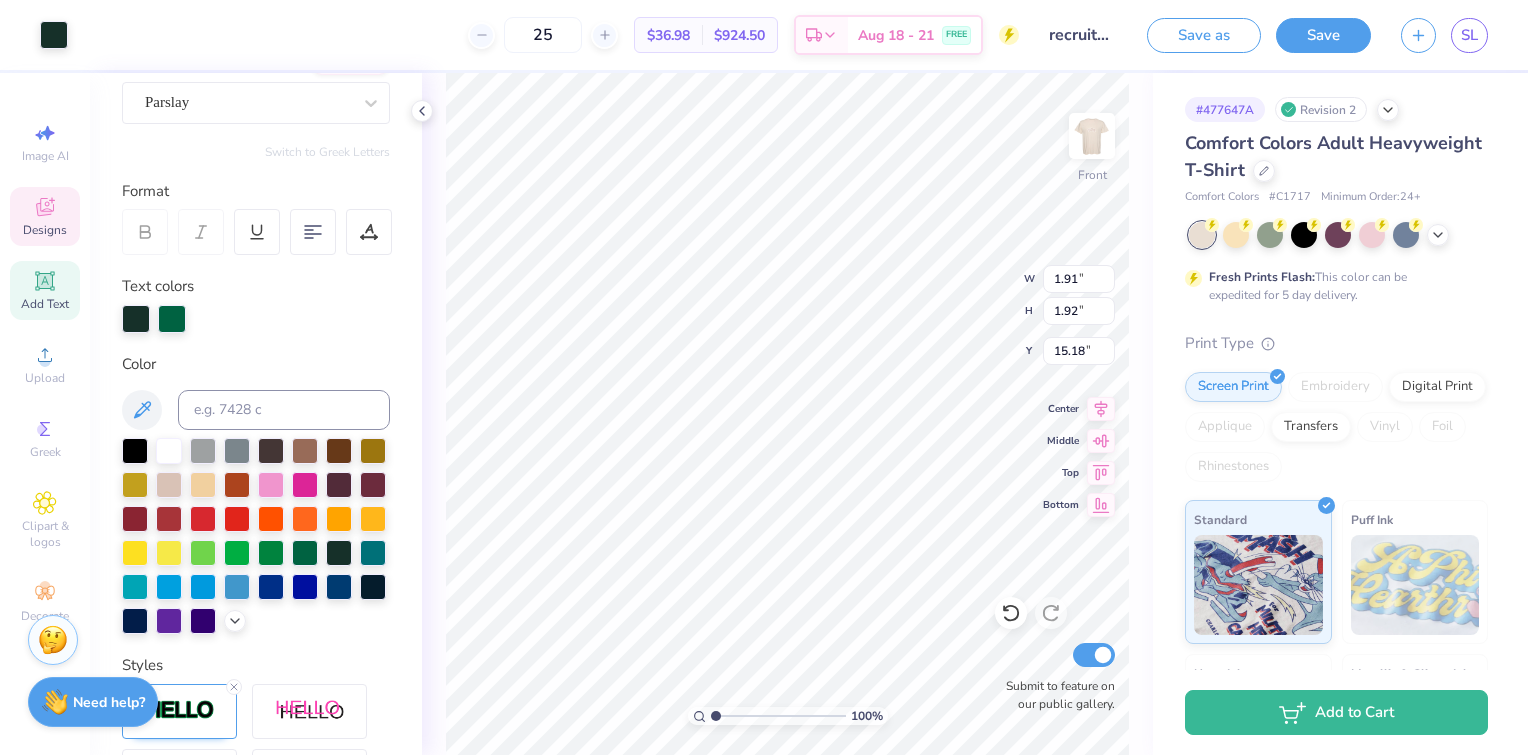 type on "1.91" 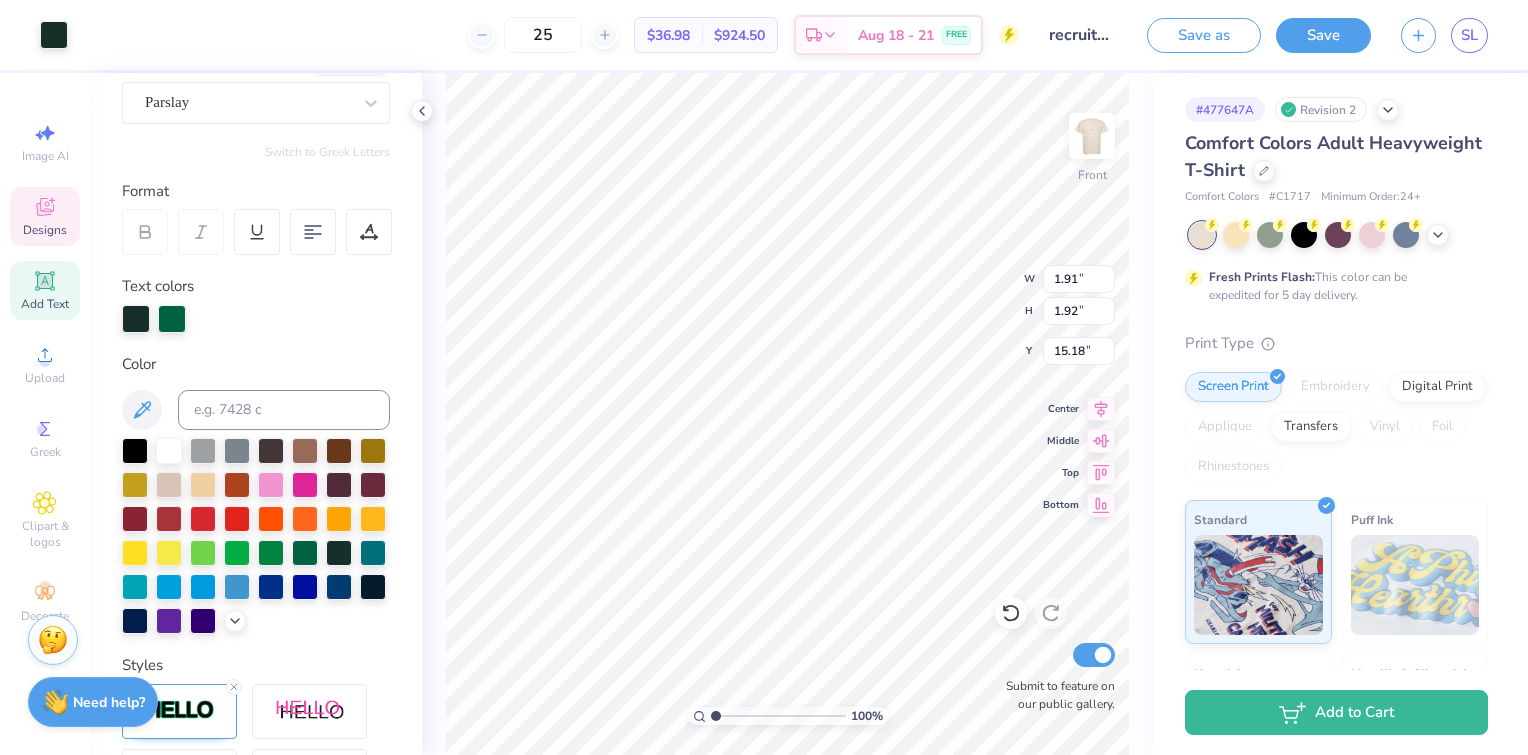type on "15.25" 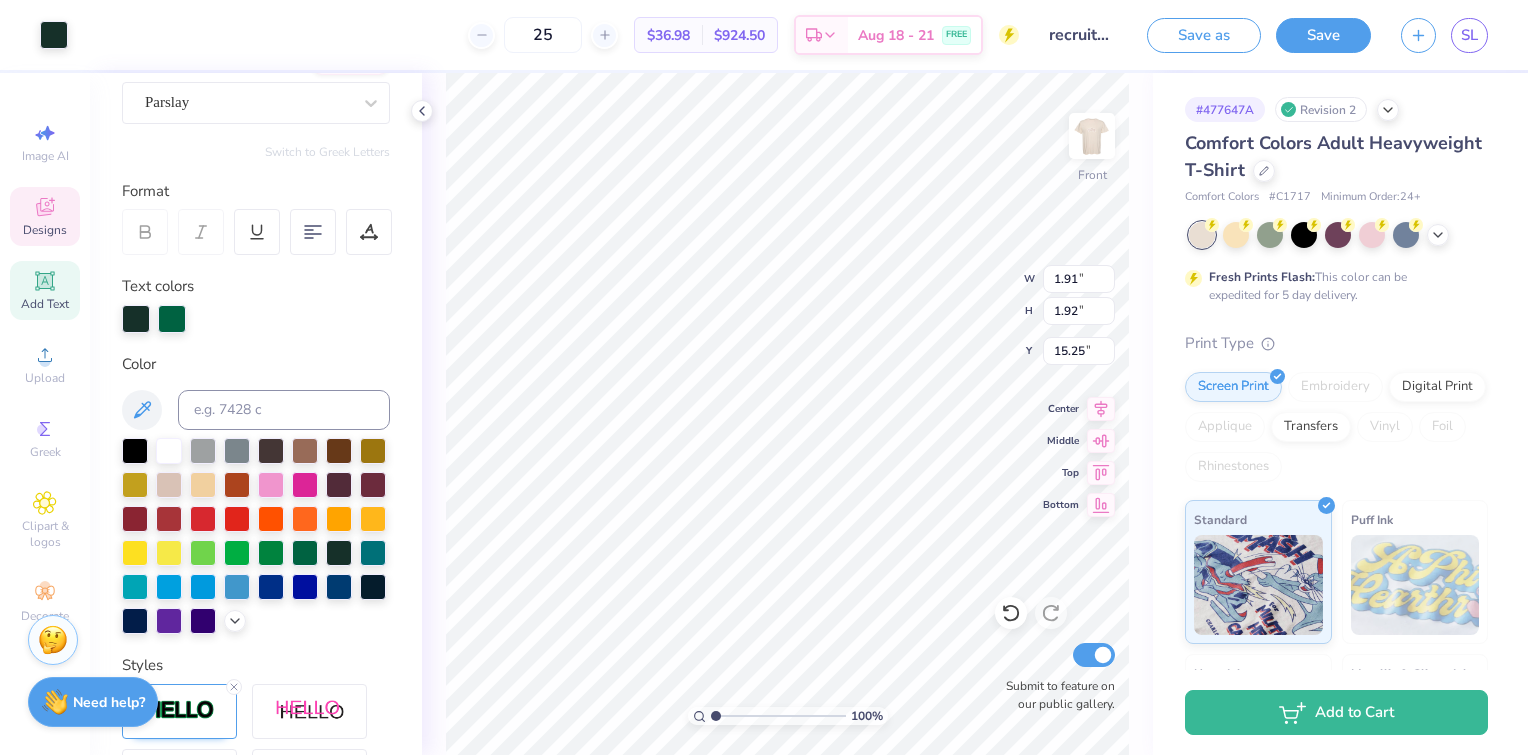 type on "1.61" 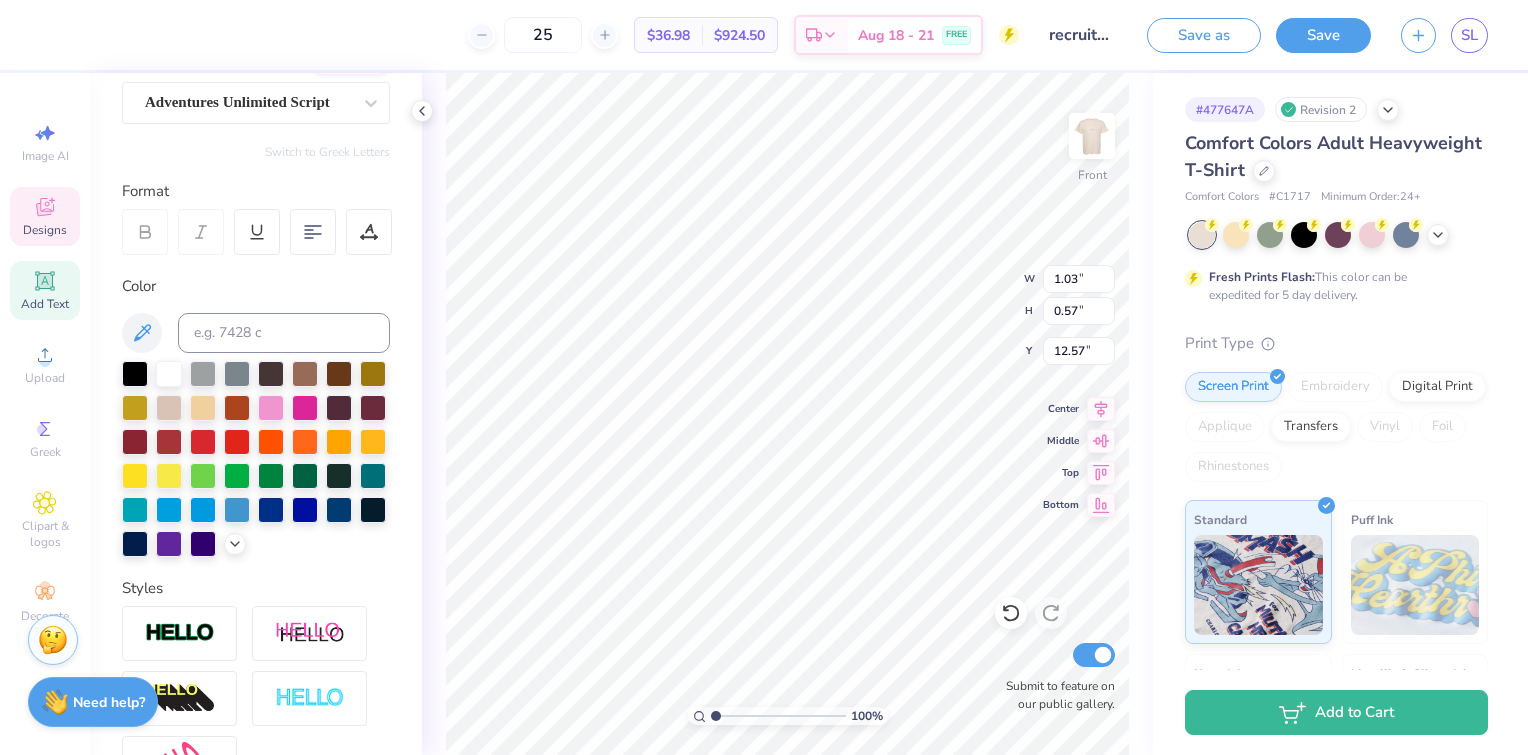 scroll, scrollTop: 16, scrollLeft: 2, axis: both 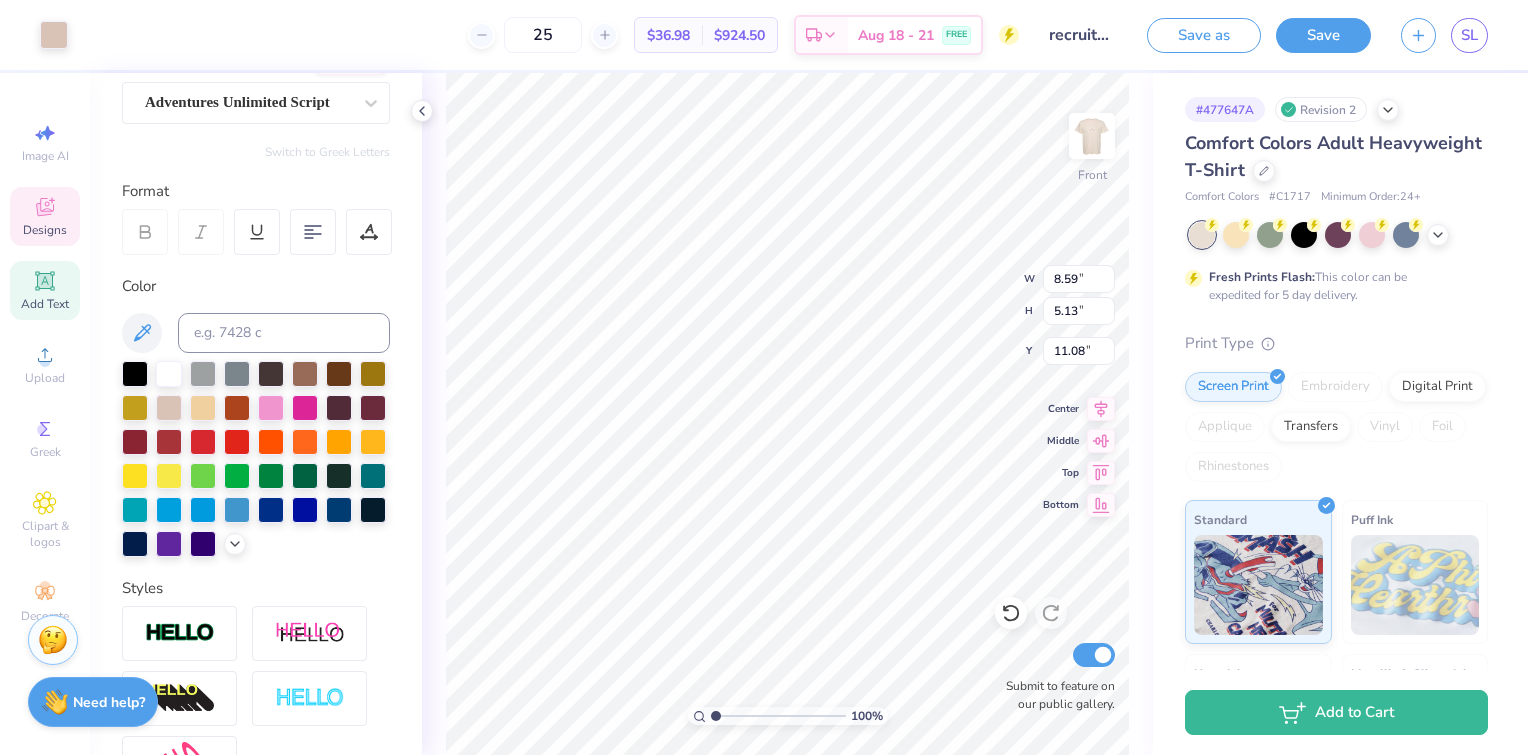 type on "8.59" 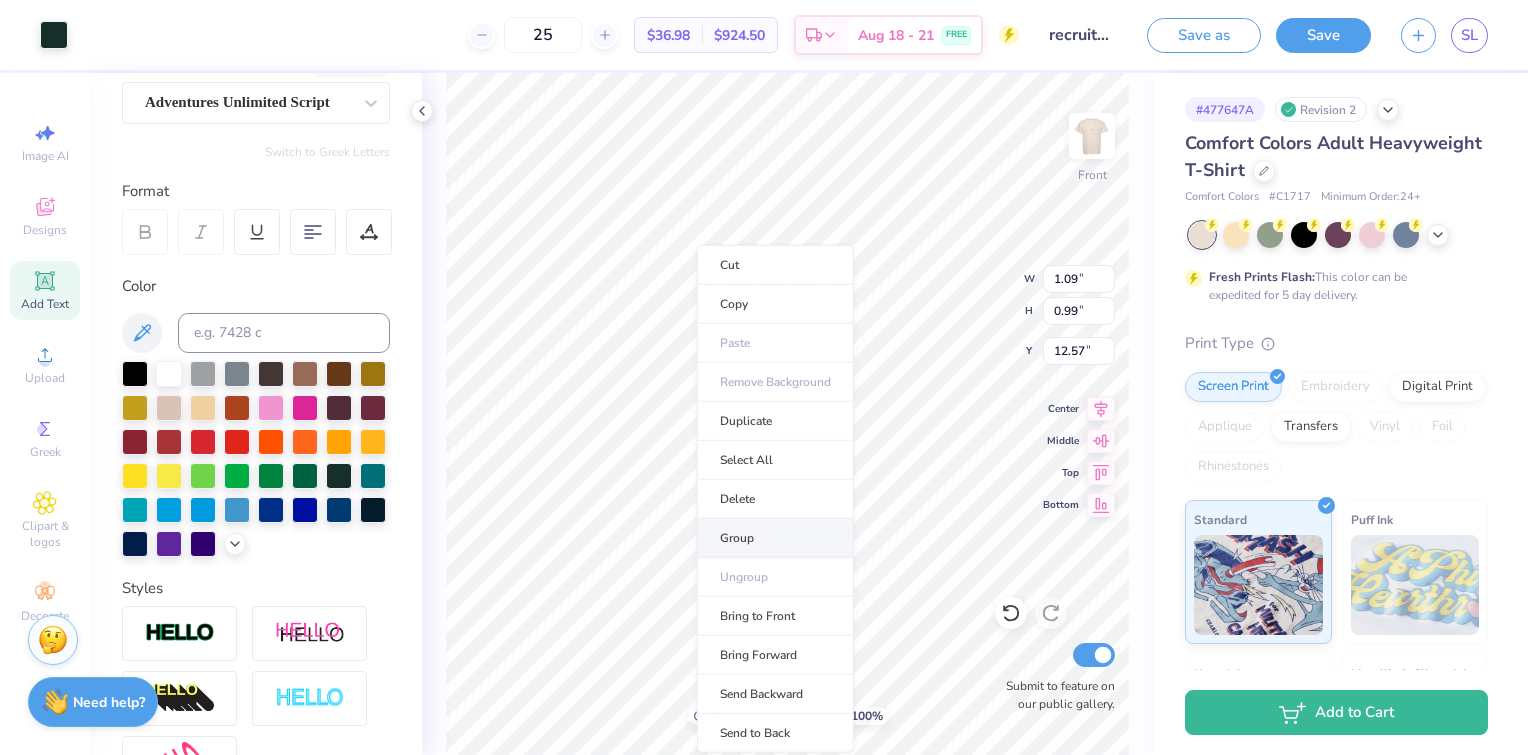 click on "Group" at bounding box center [775, 538] 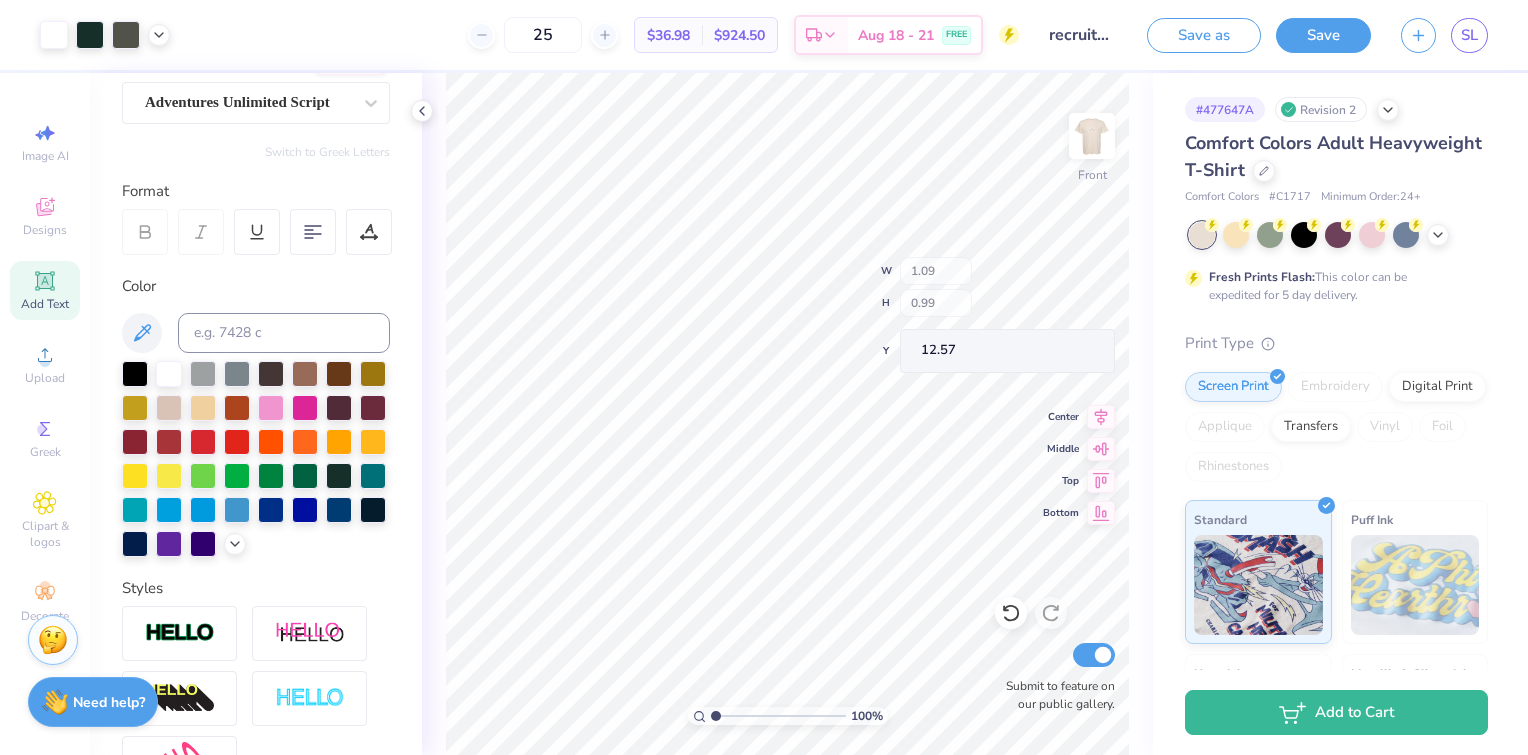 type on "23.58" 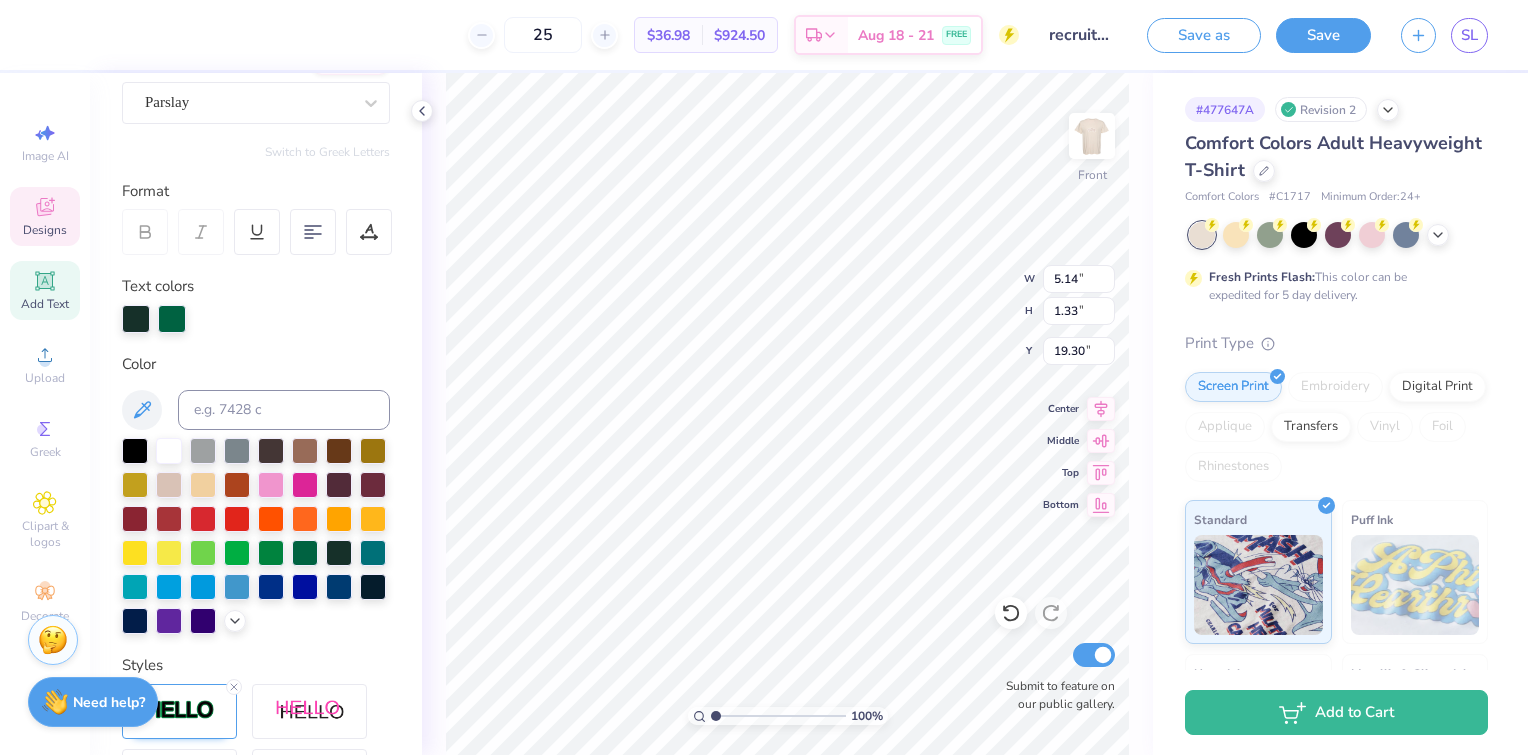 scroll, scrollTop: 16, scrollLeft: 6, axis: both 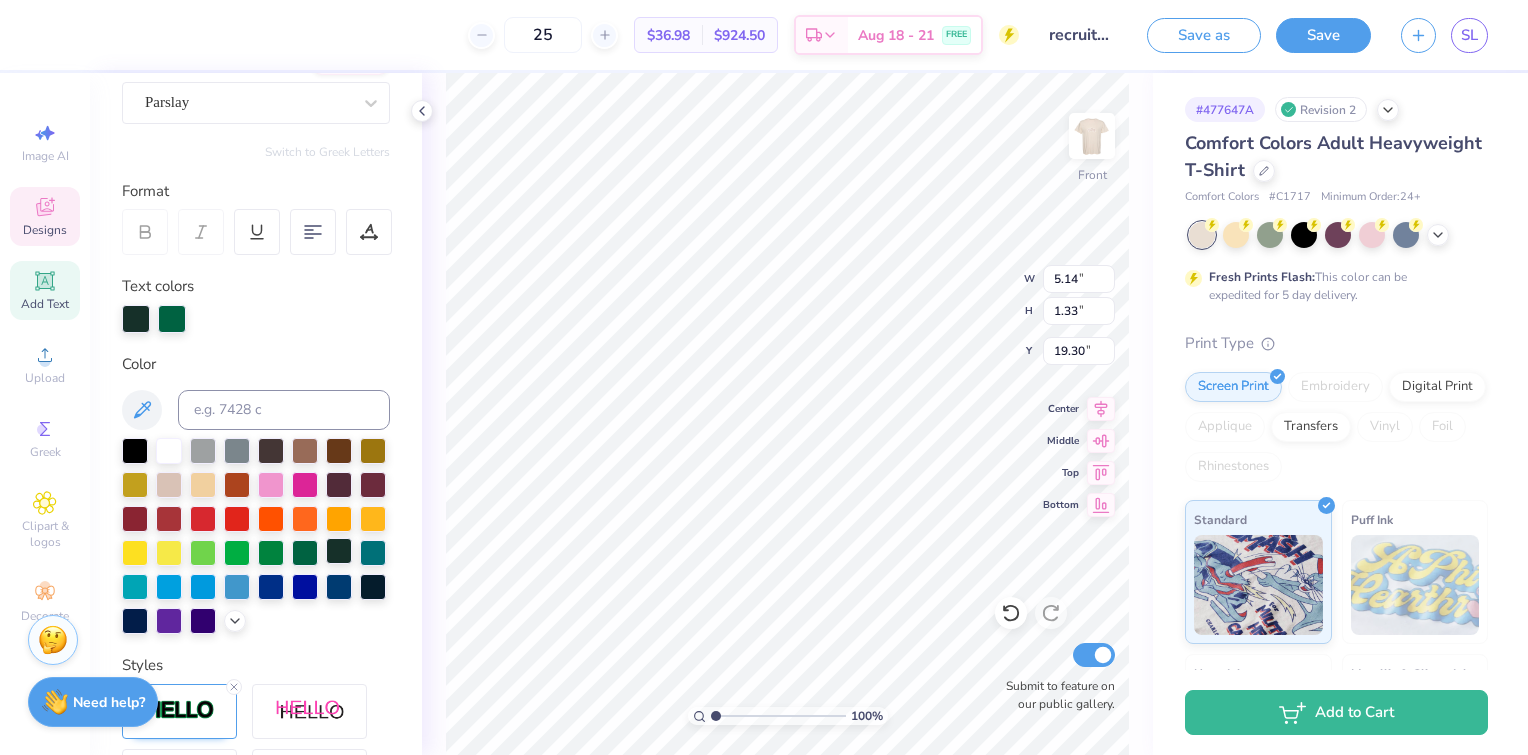 click at bounding box center [339, 551] 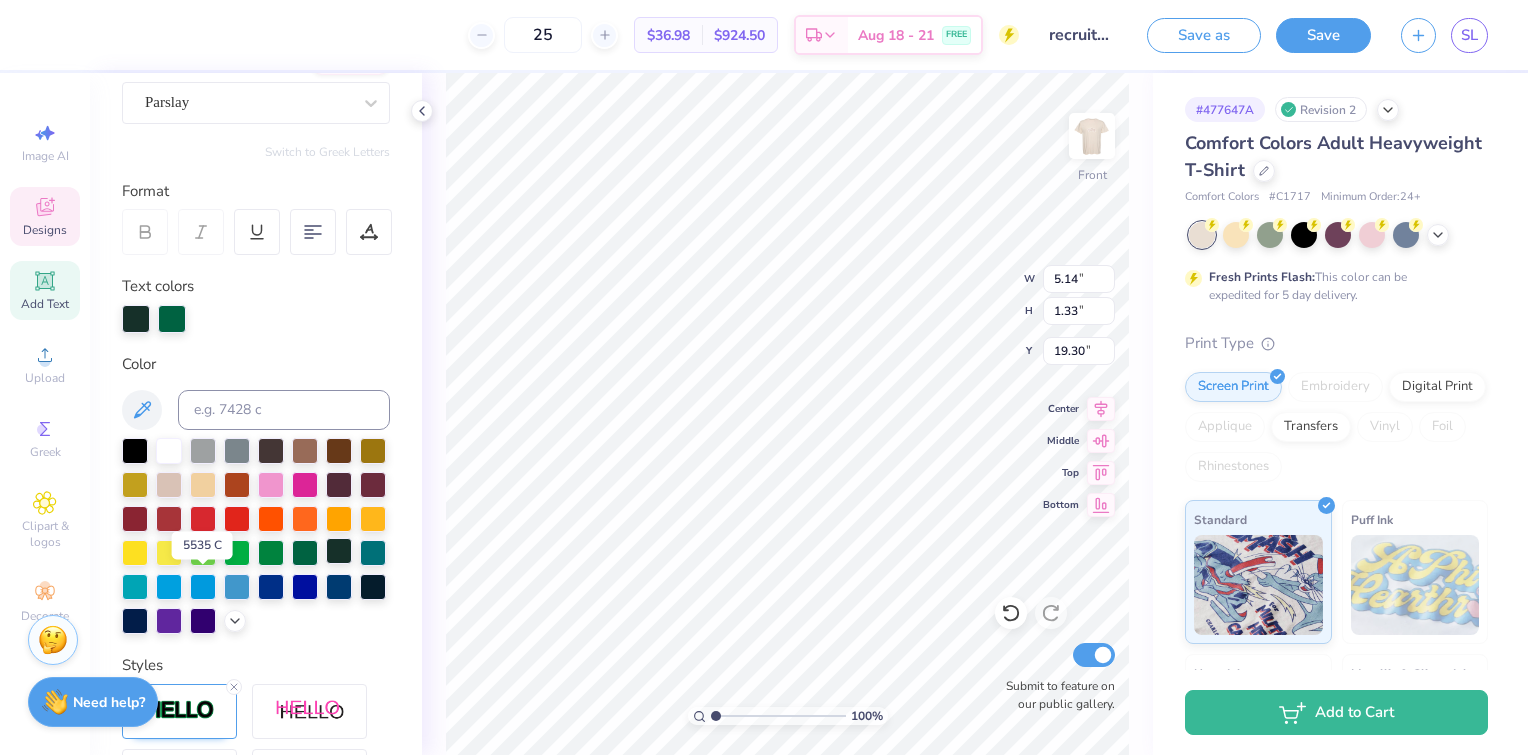 click at bounding box center (339, 551) 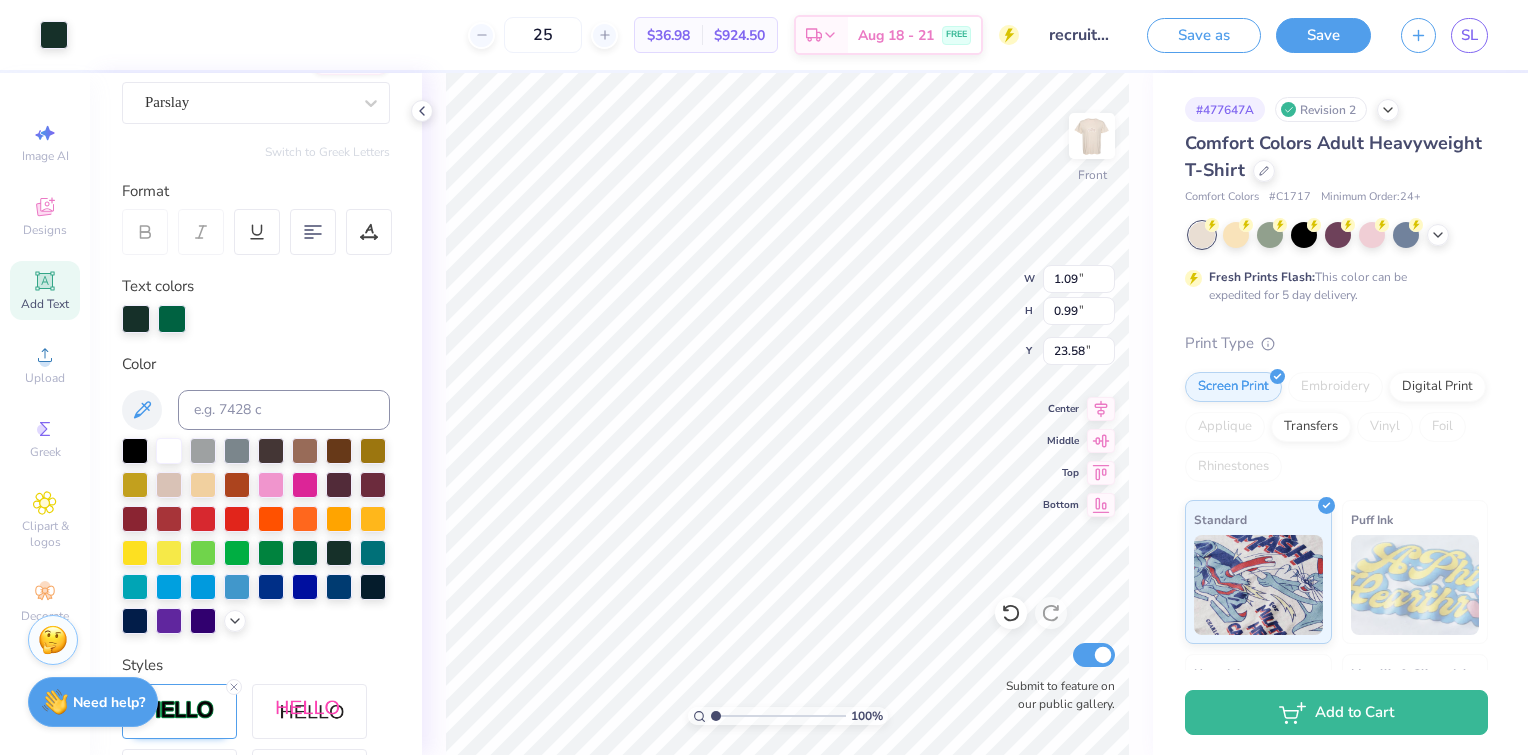 type on "1.09" 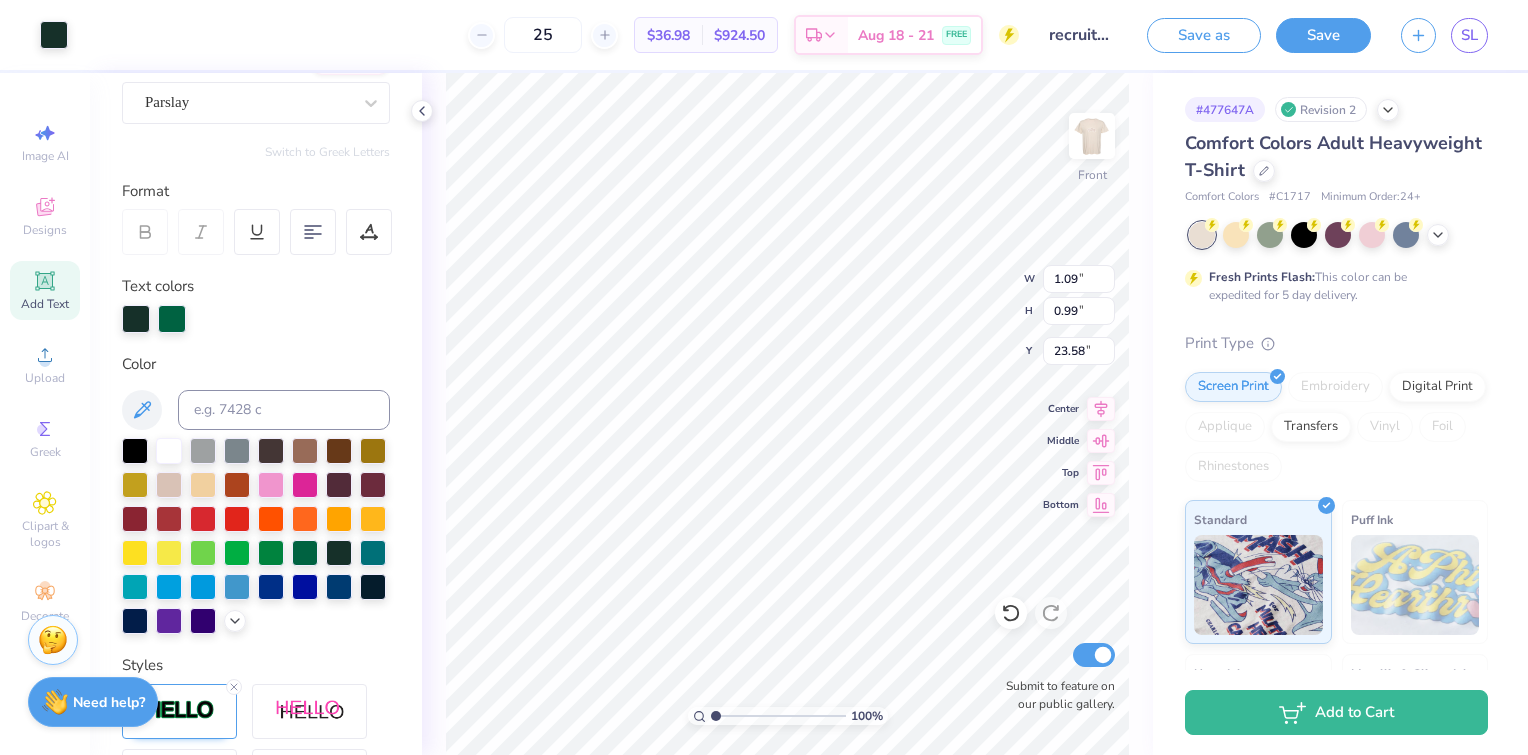 type on "2.89" 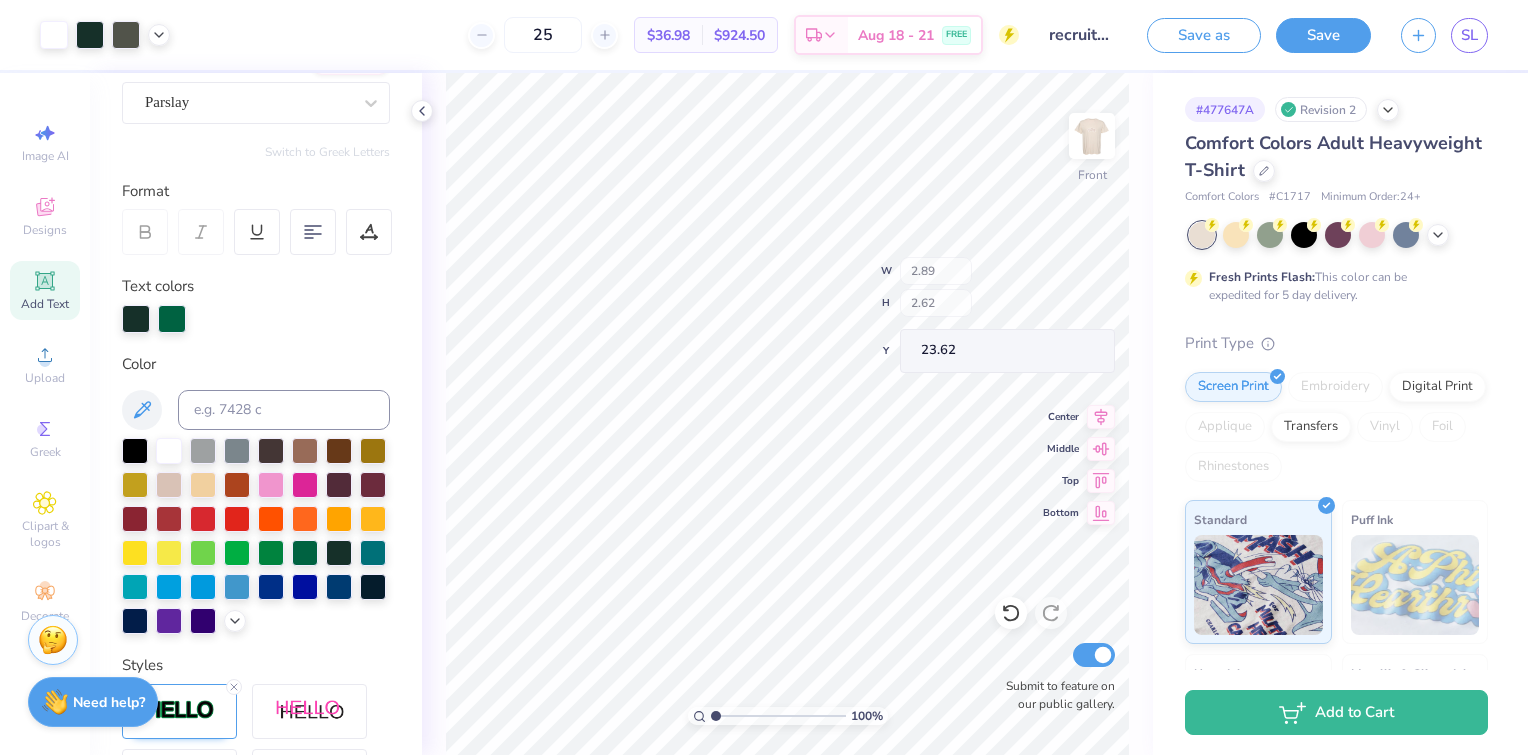 type on "20.98" 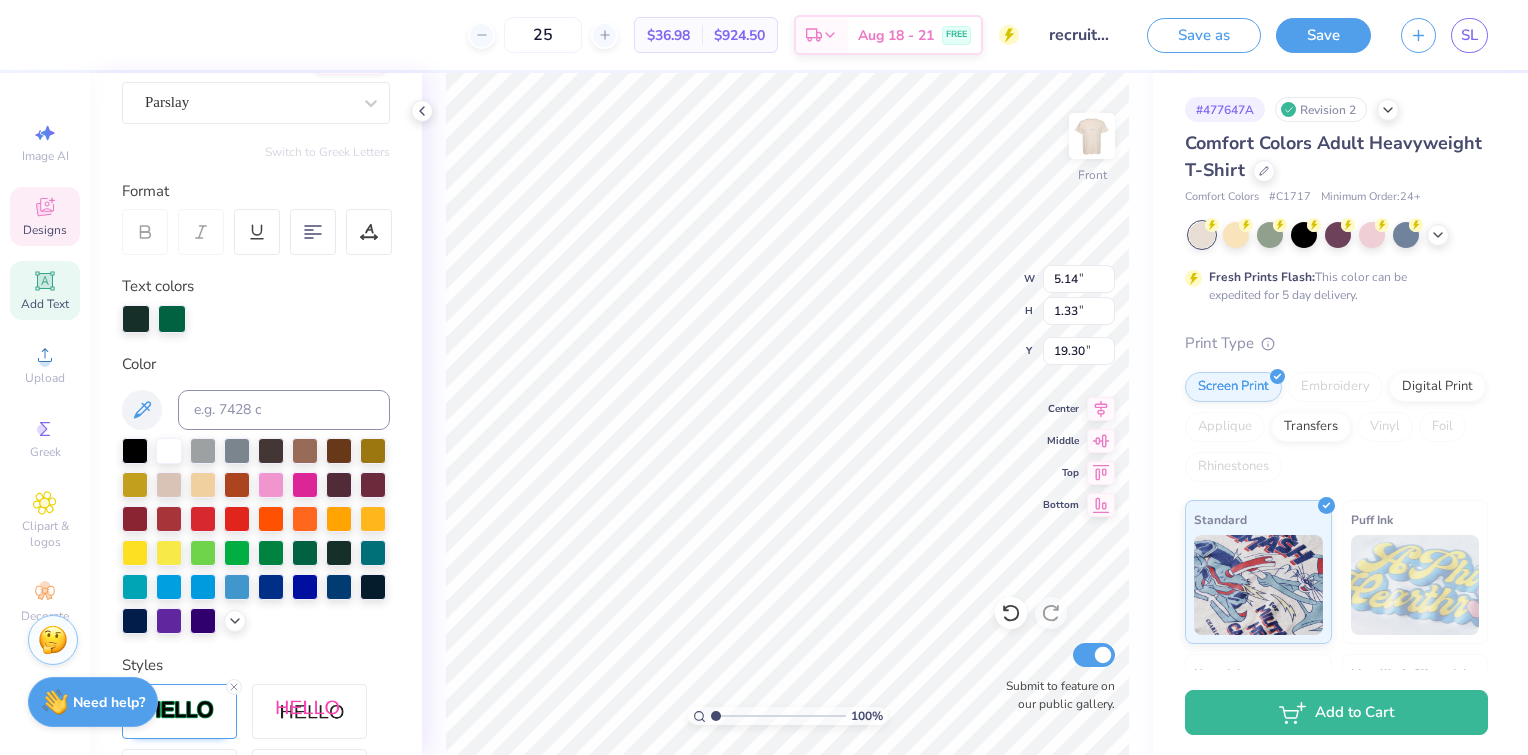 scroll, scrollTop: 16, scrollLeft: 6, axis: both 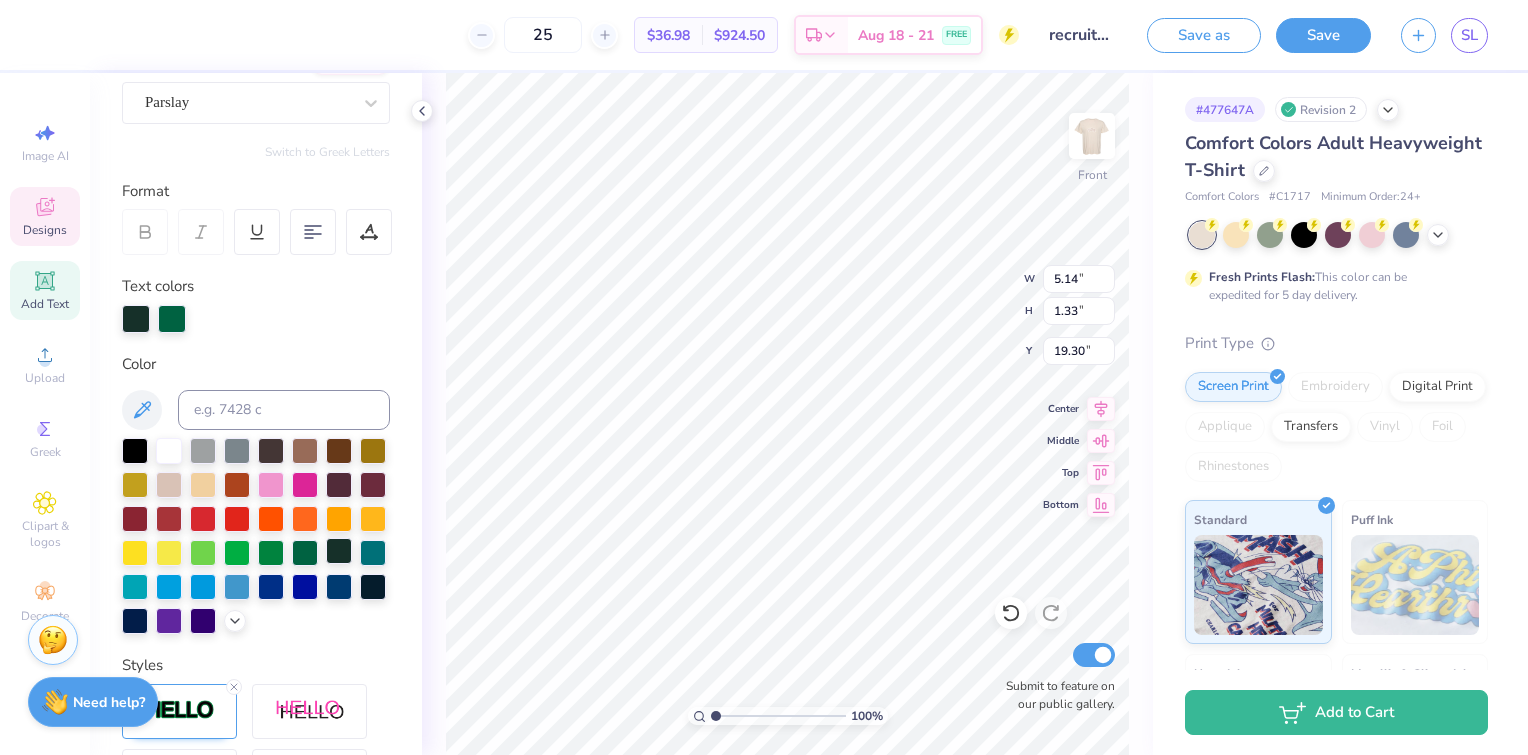 click at bounding box center [339, 551] 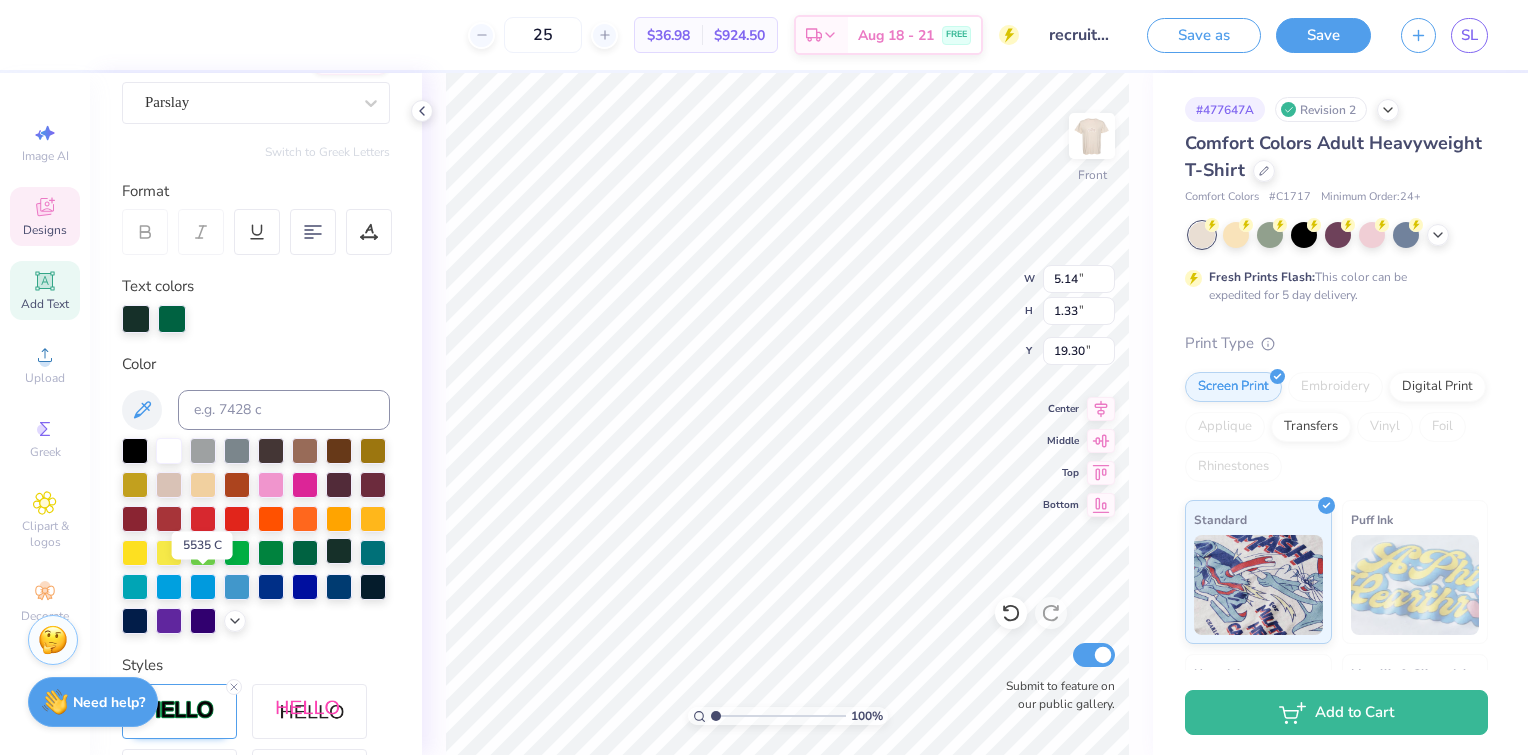 scroll, scrollTop: 16, scrollLeft: 2, axis: both 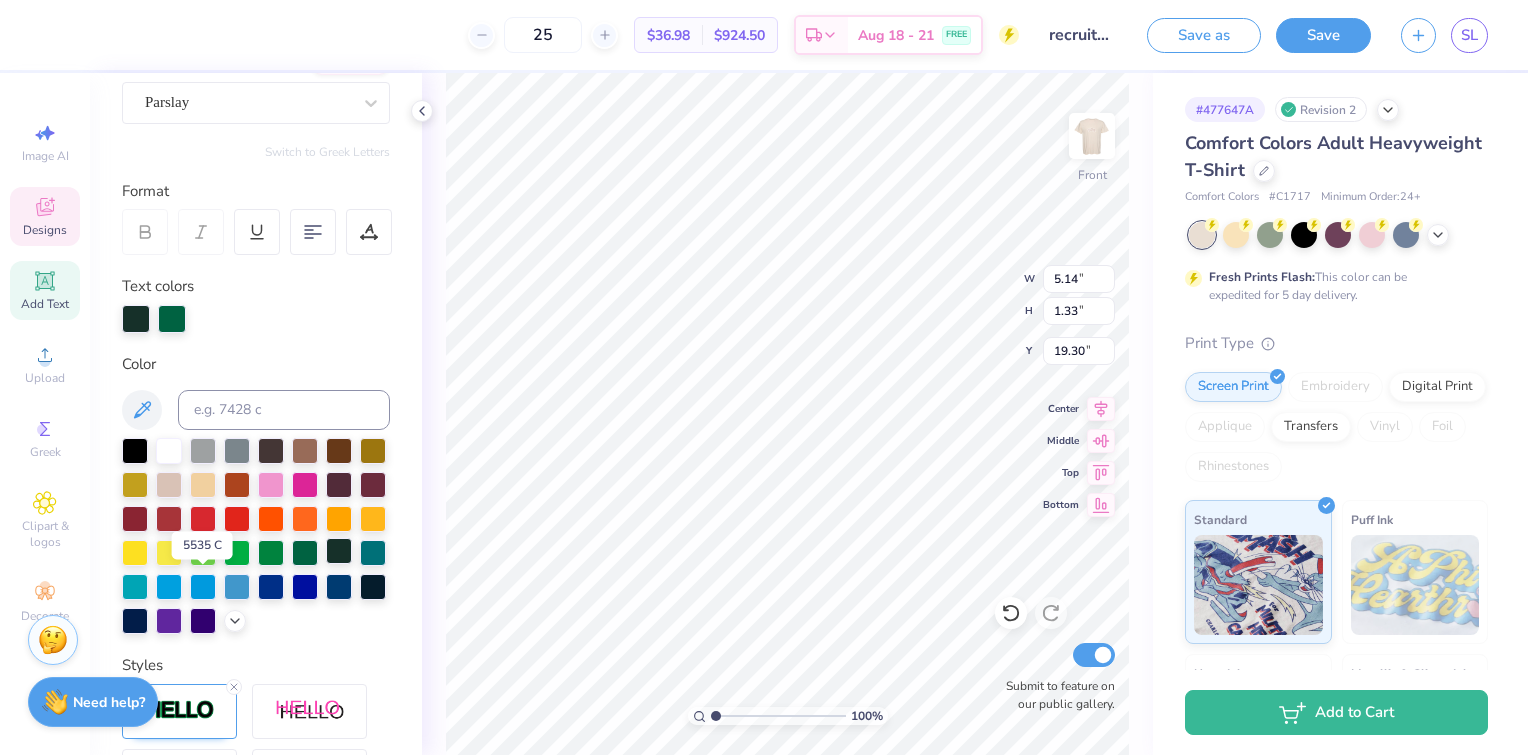 type on "Love and Always
in Phi Lamb" 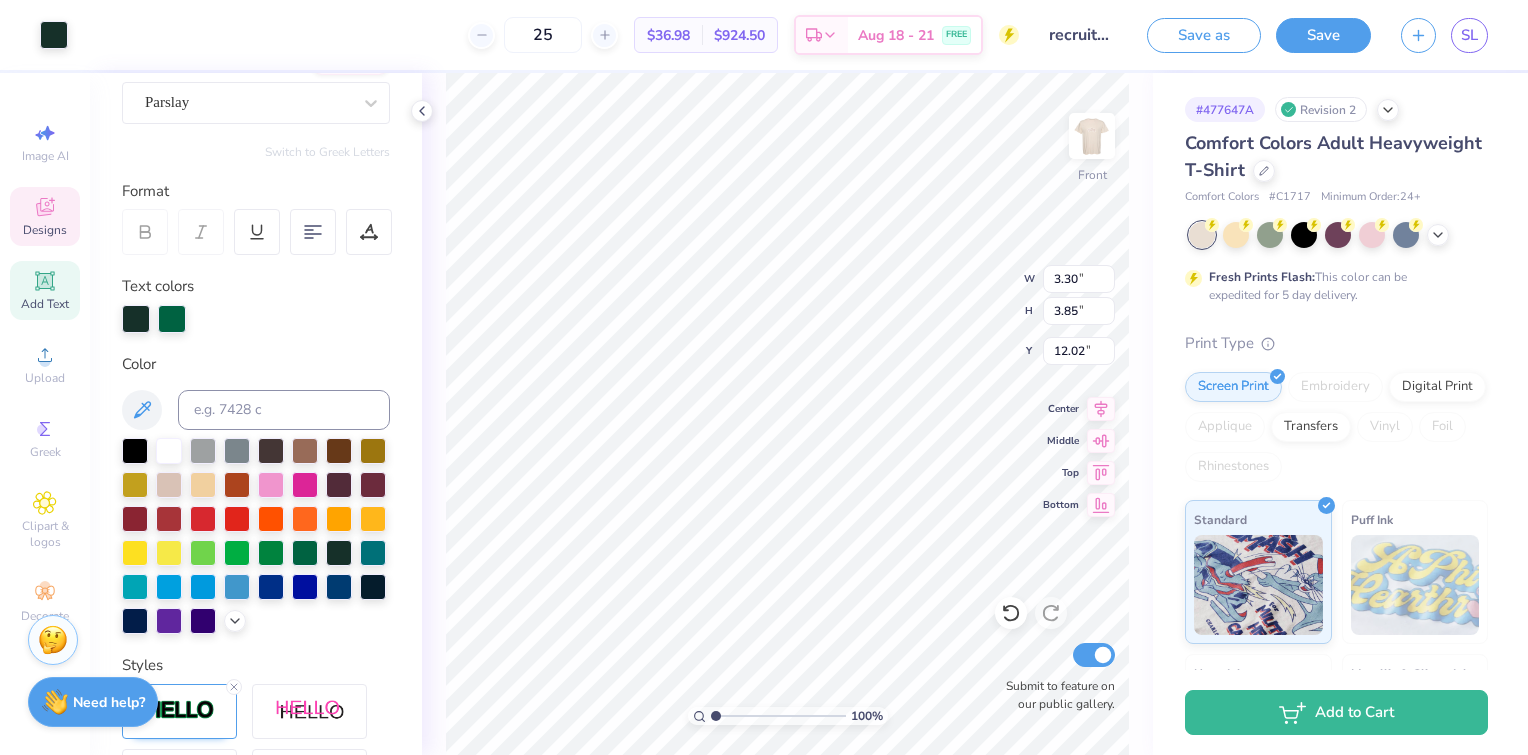 type on "3.75" 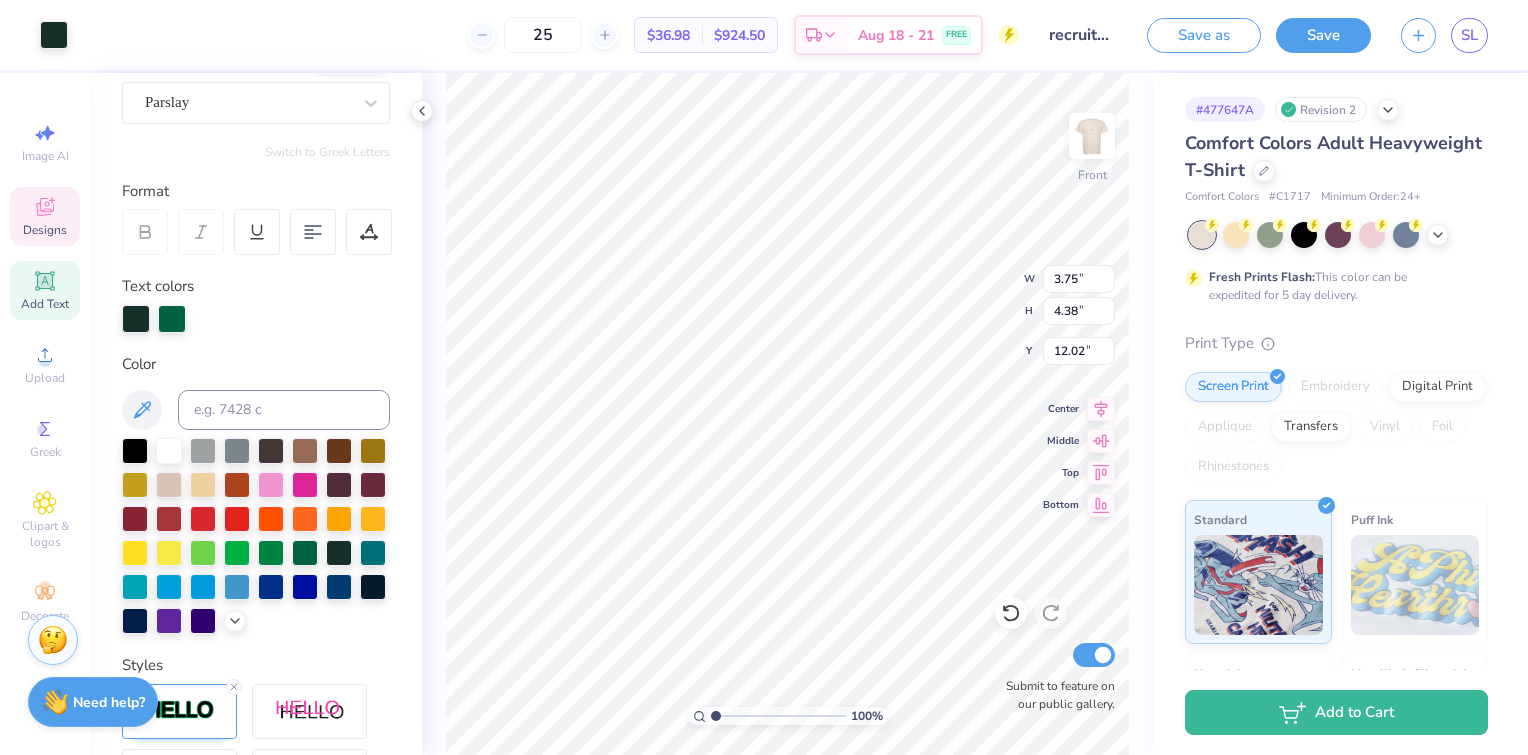type on "8.59" 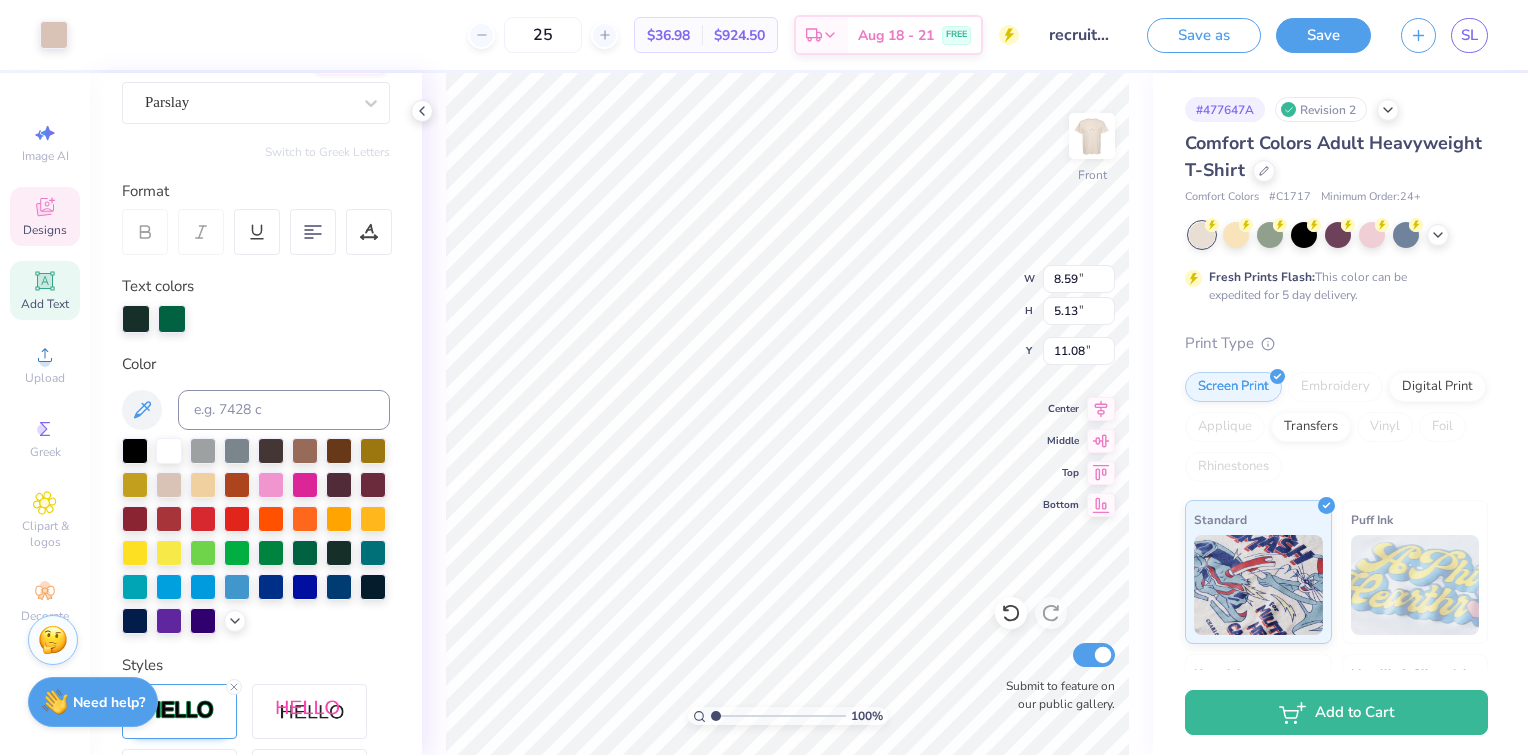 type on "11.18" 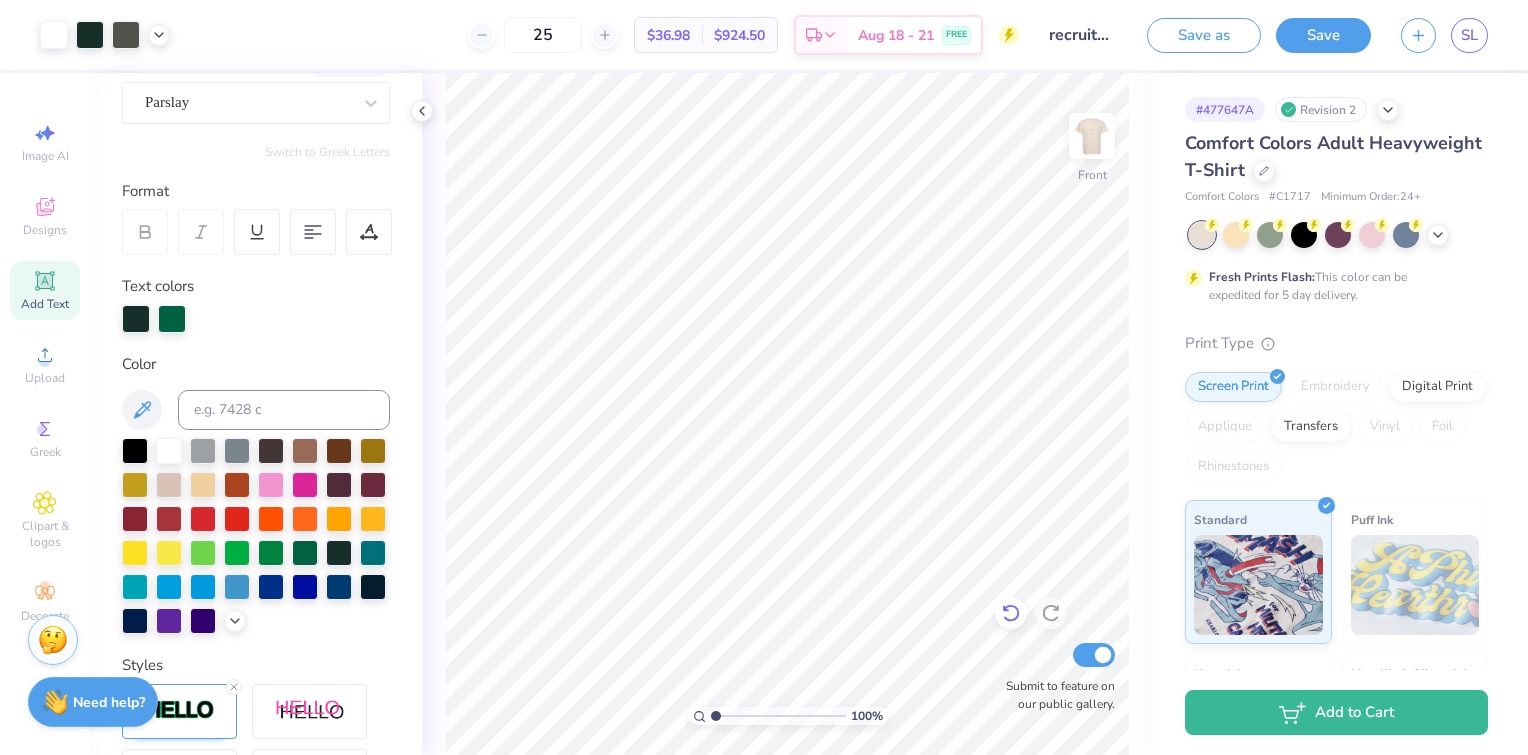 click 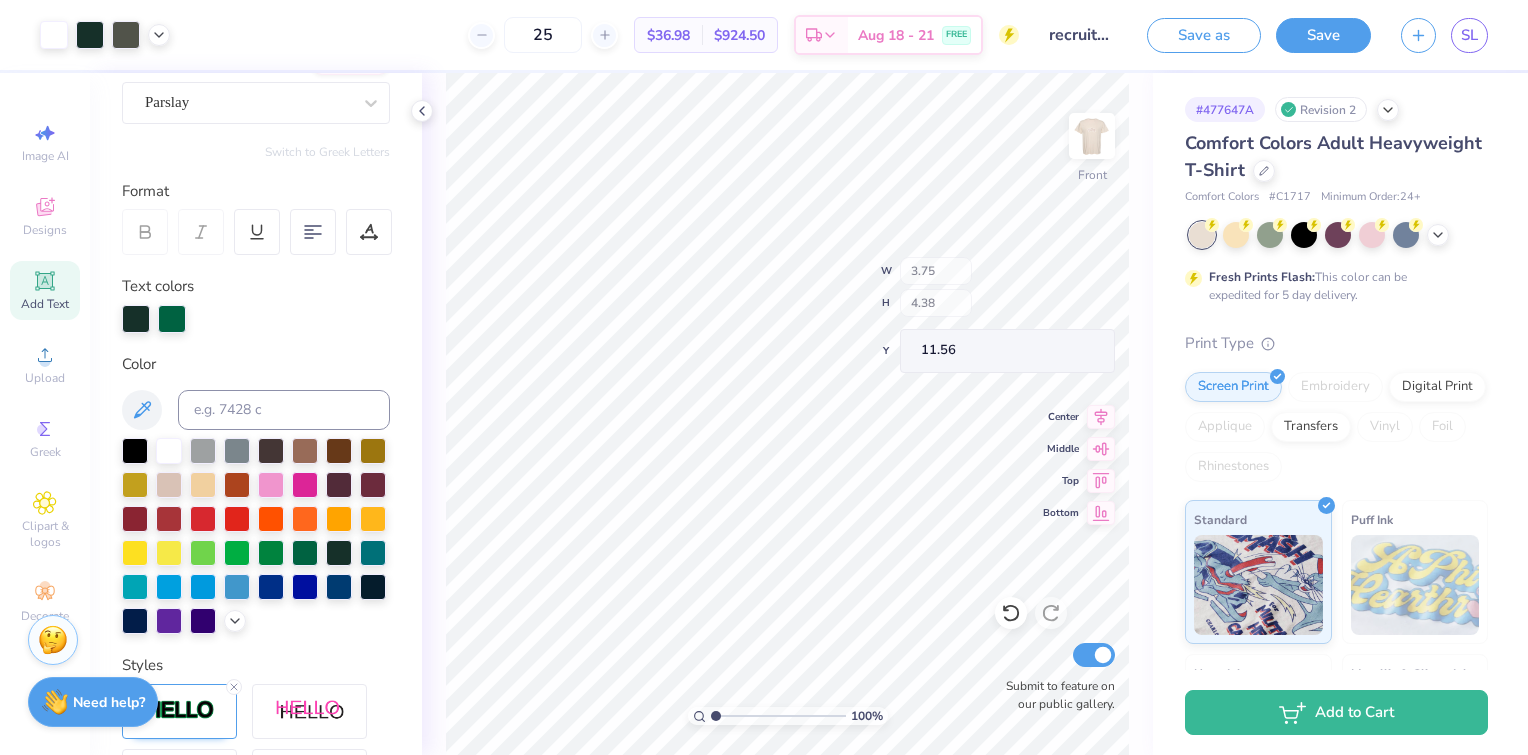 type on "11.56" 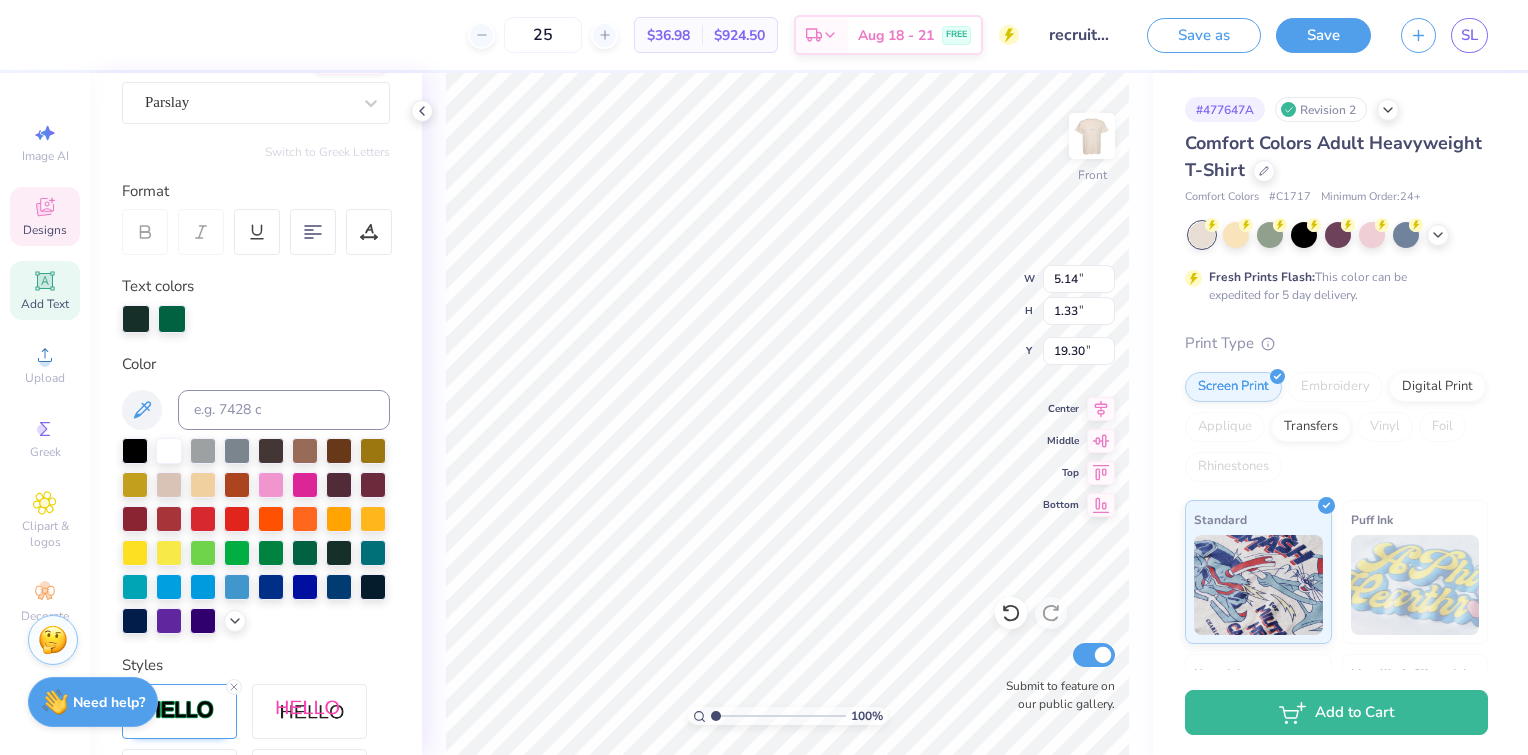 type on "4.77" 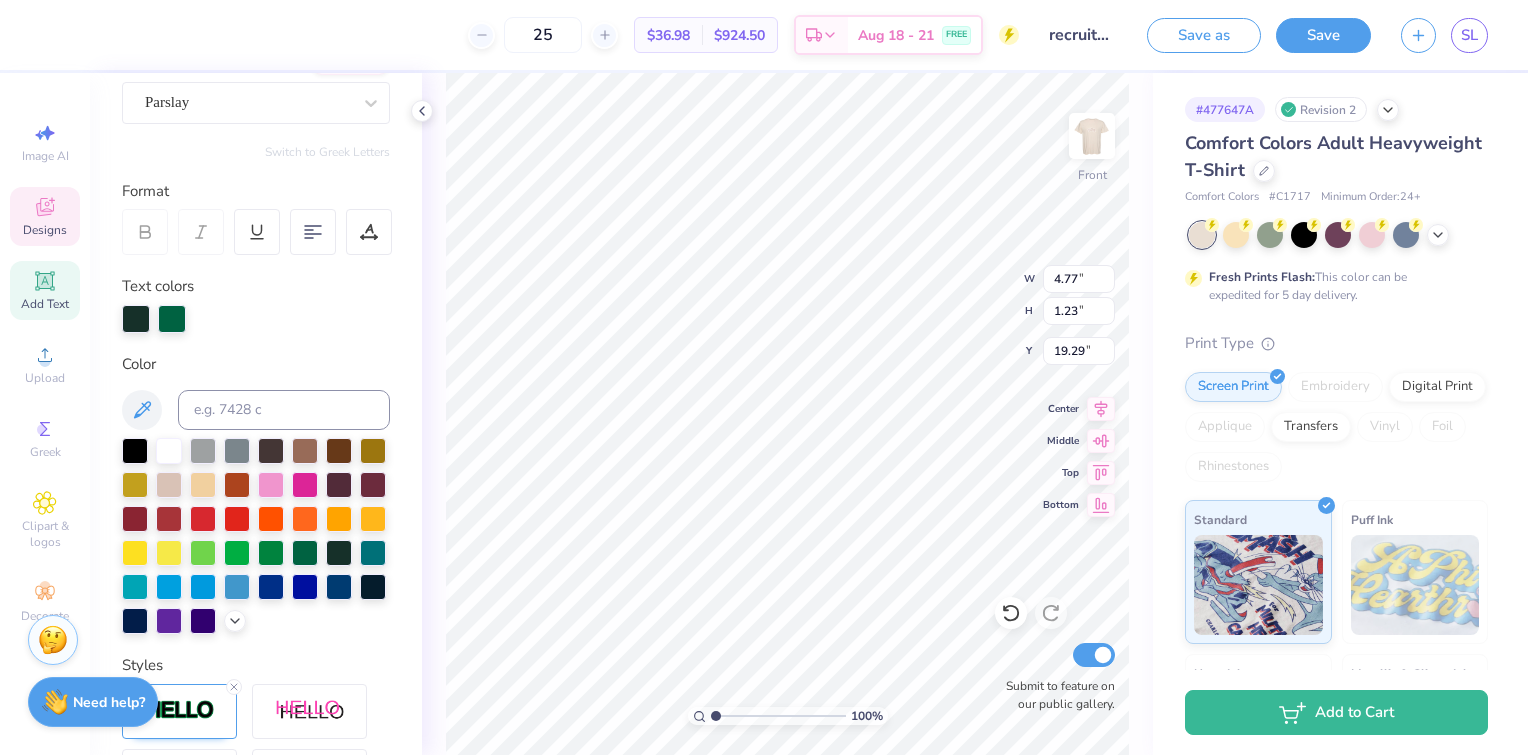 type on "8.59" 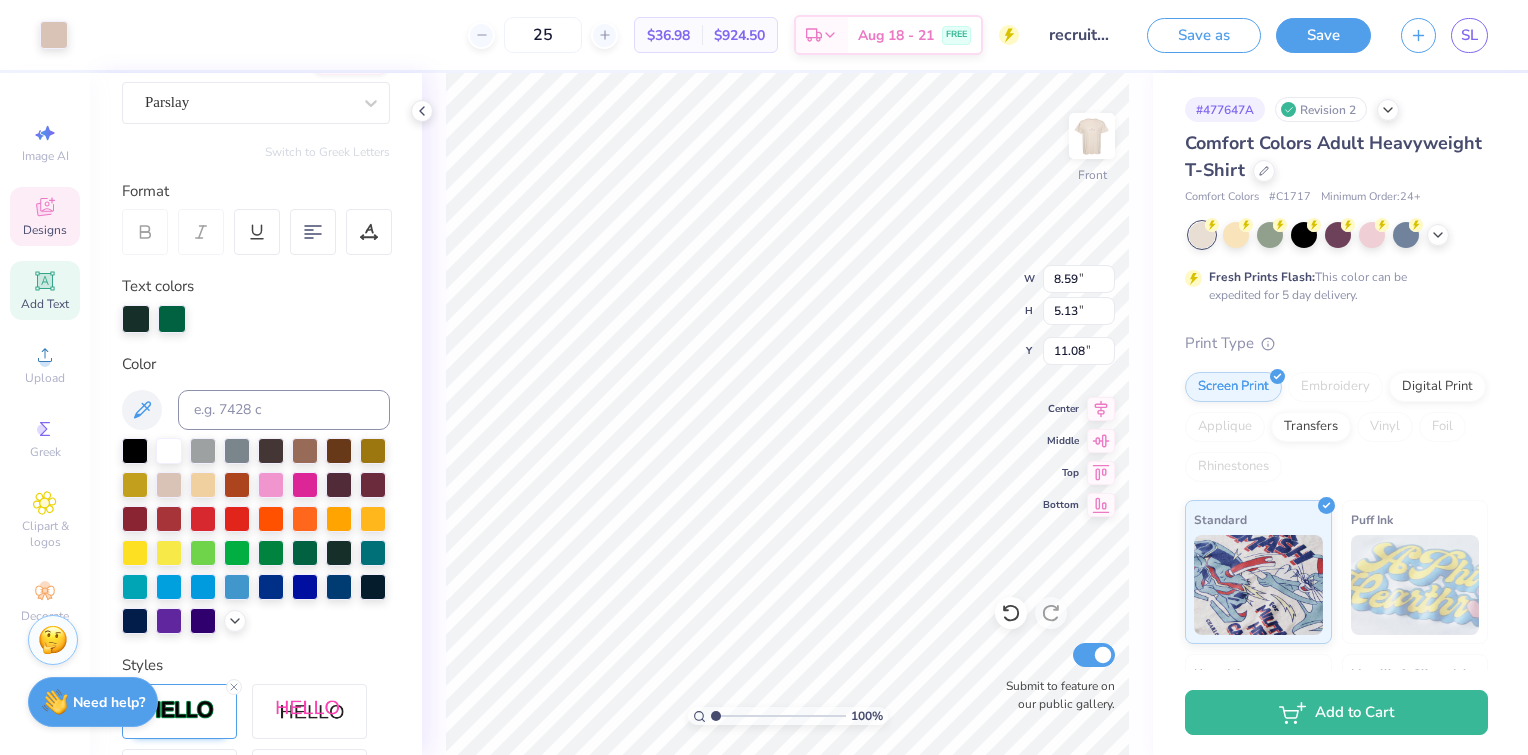 type on "3.75" 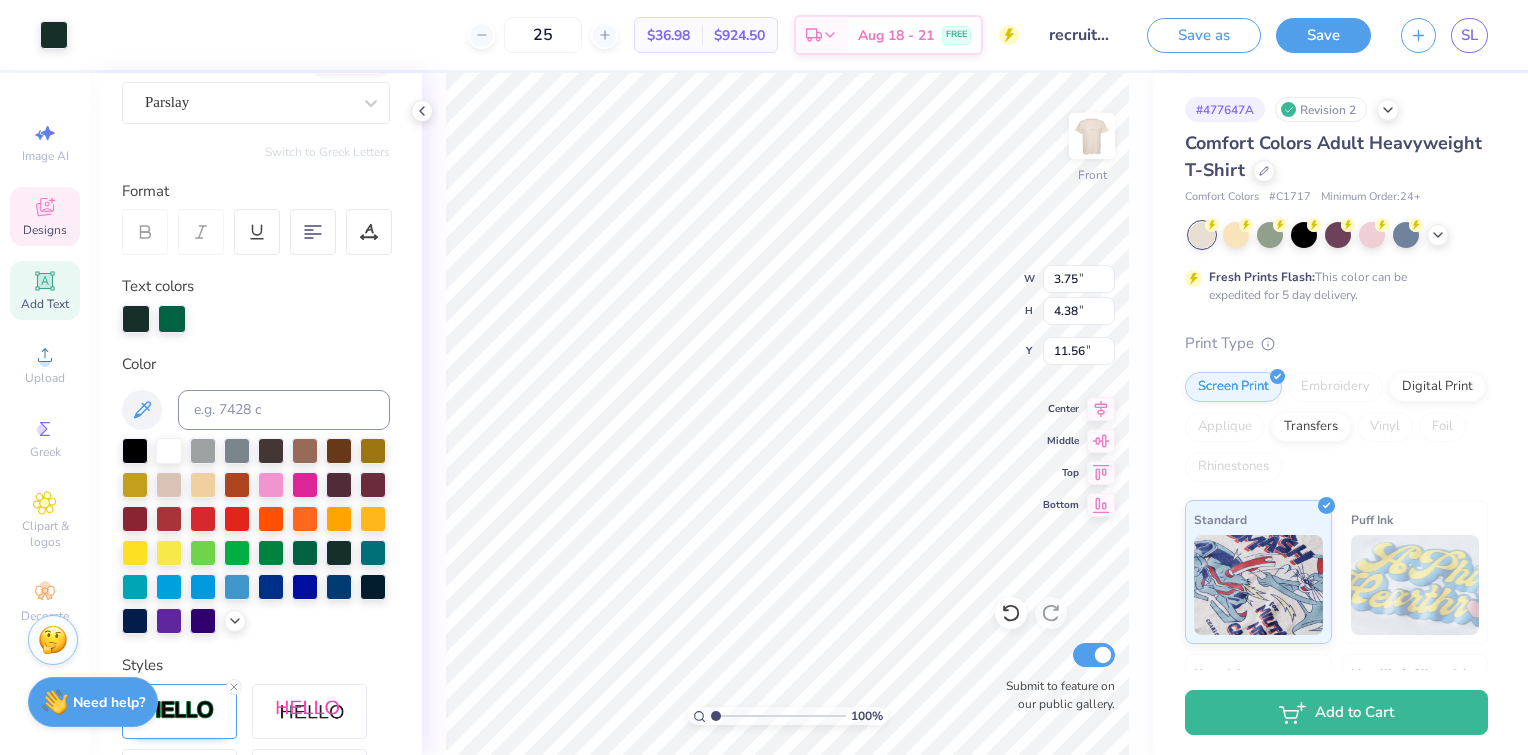 type on "3.75" 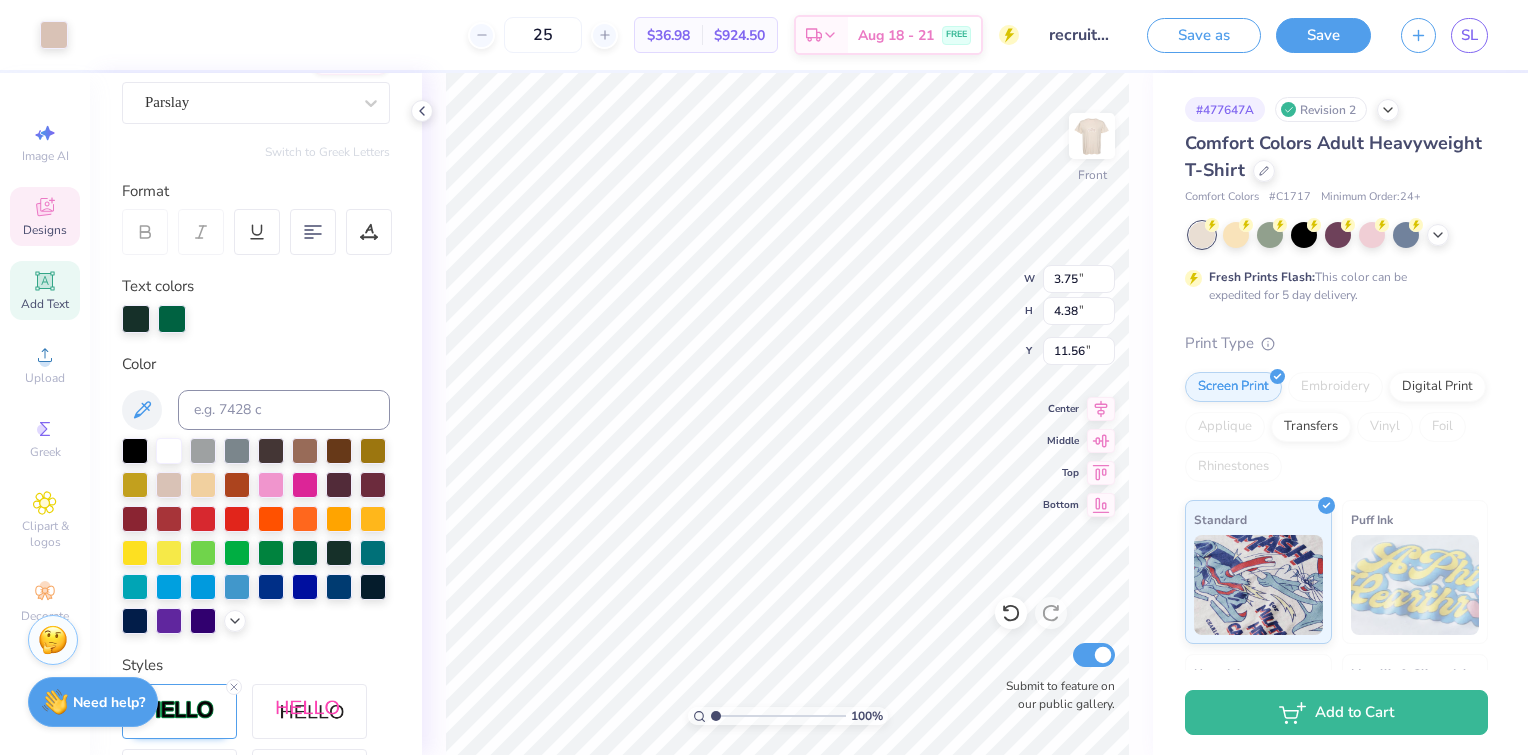 type on "8.59" 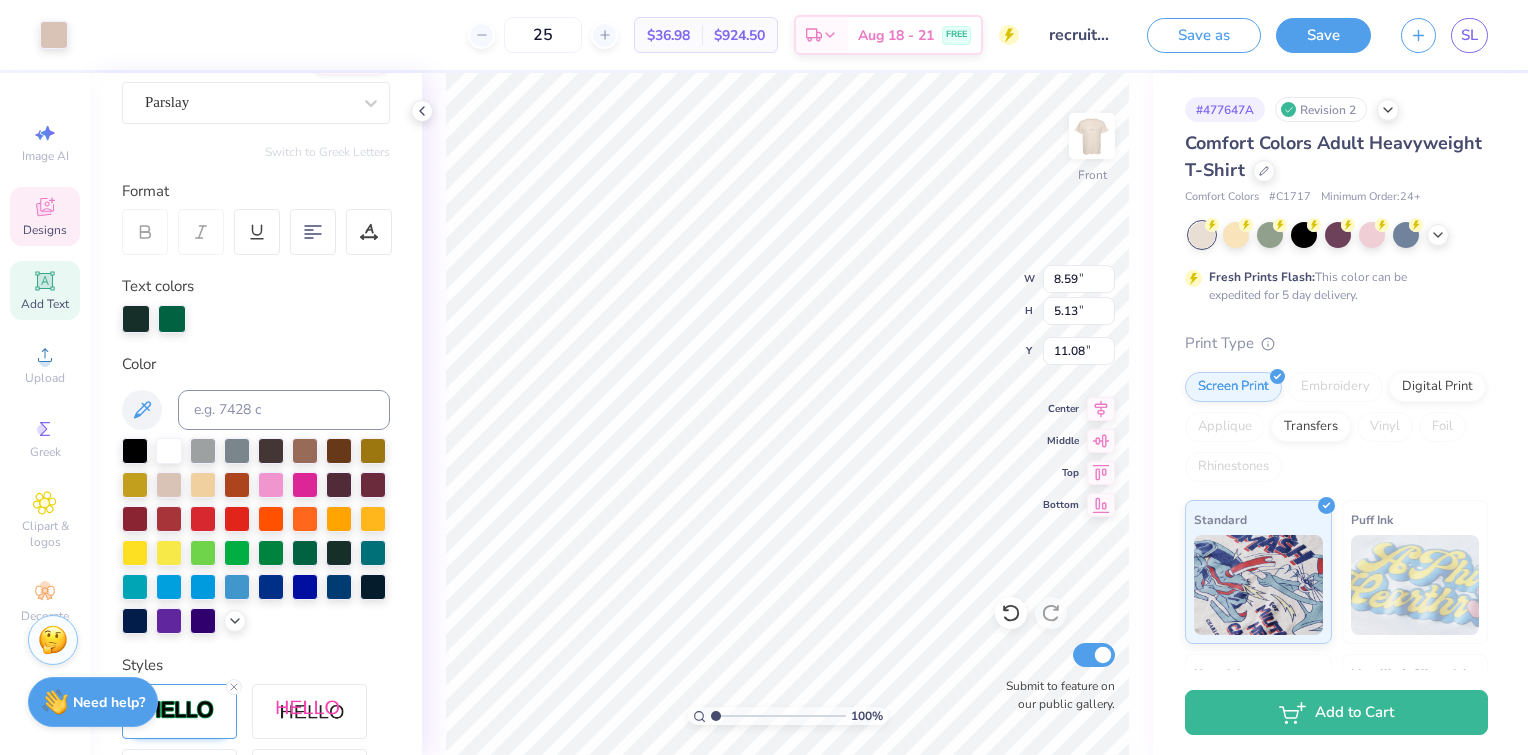 type on "3.75" 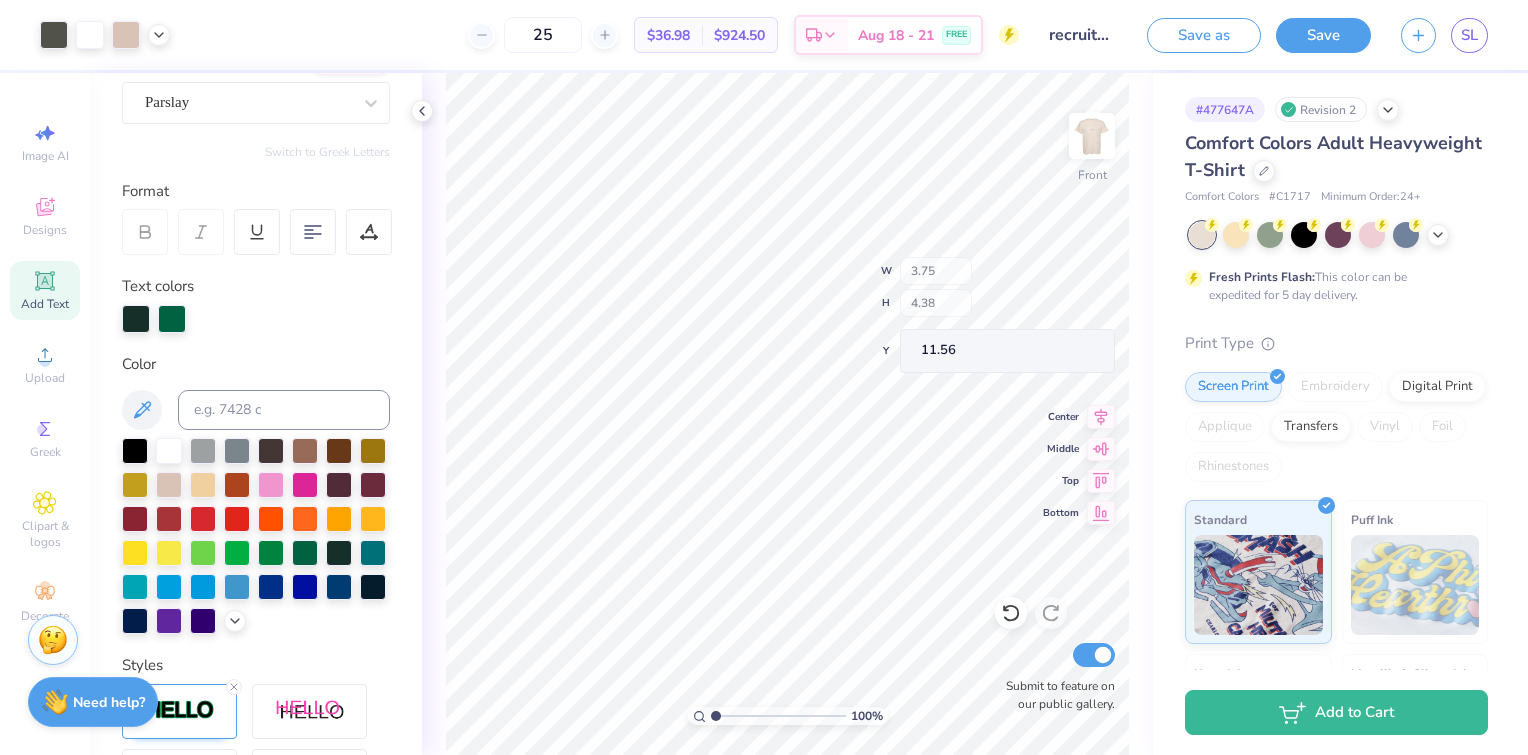 type on "4.03" 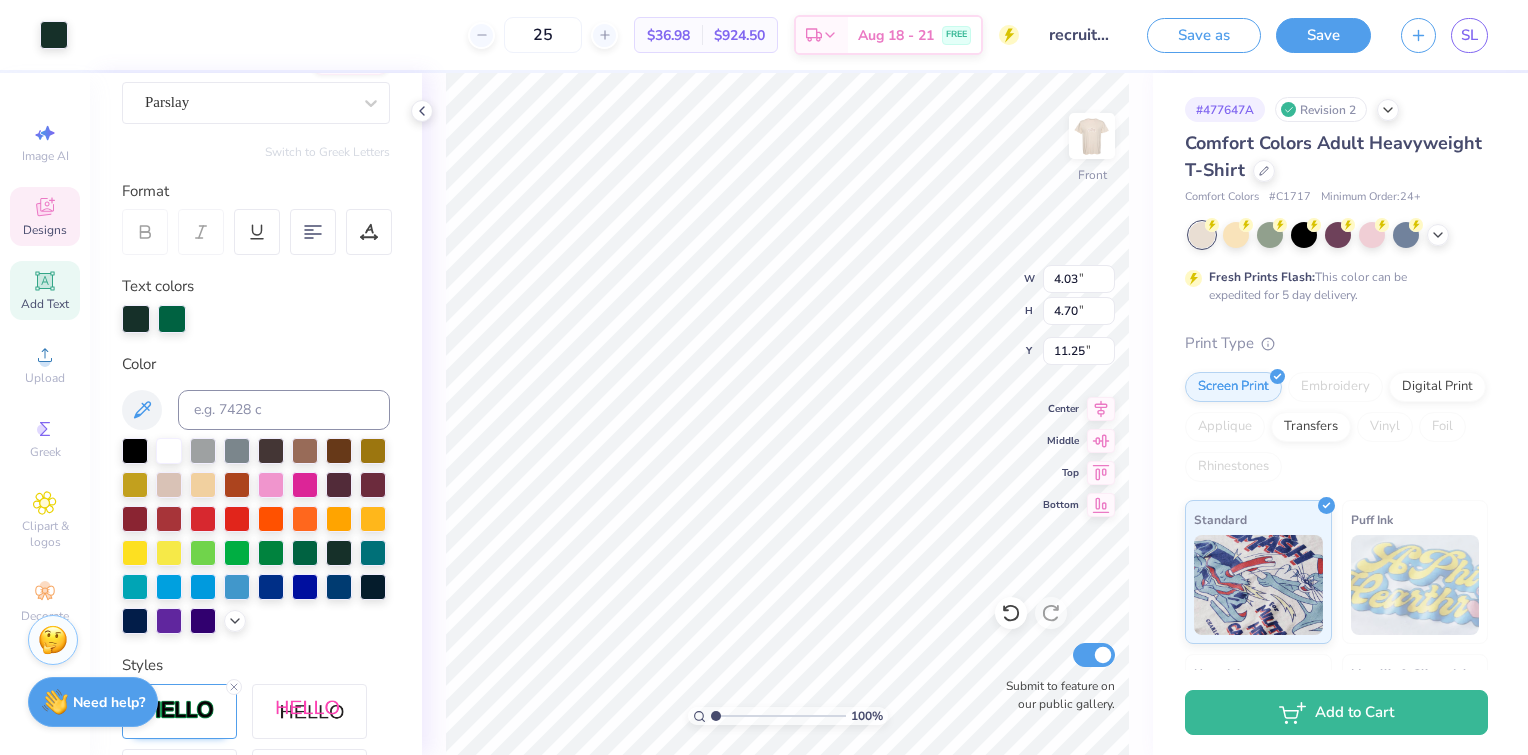 type on "8.59" 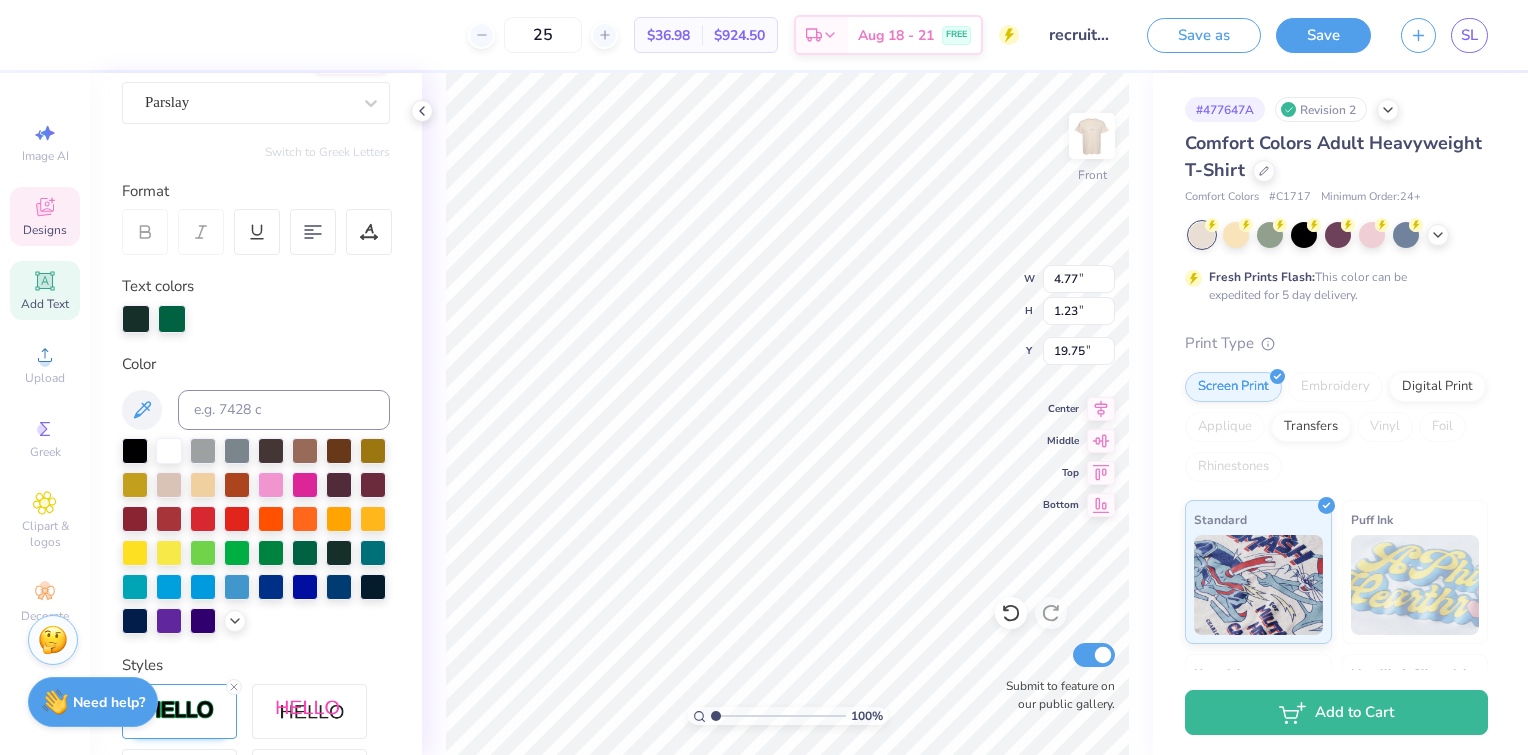 type on "8.59" 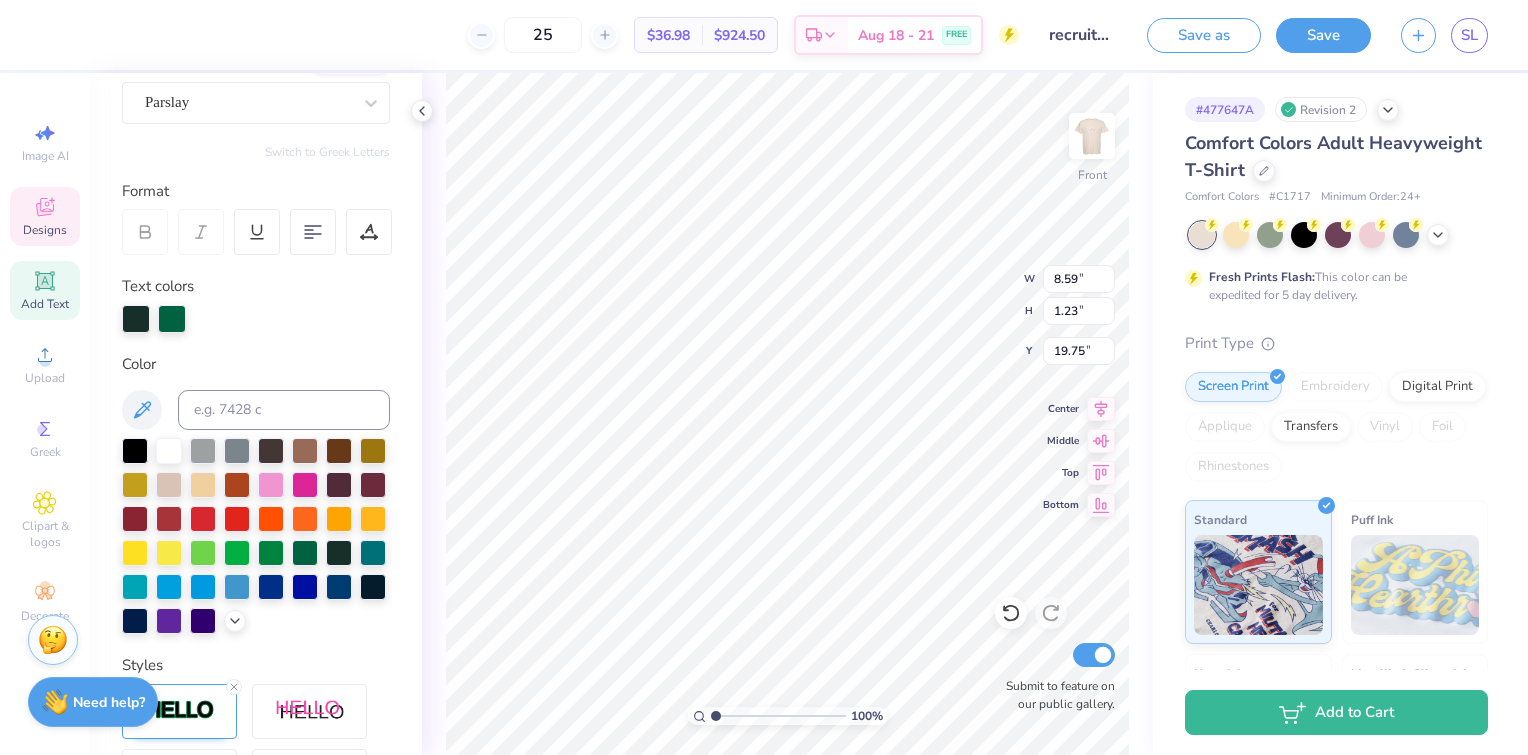 type on "5.13" 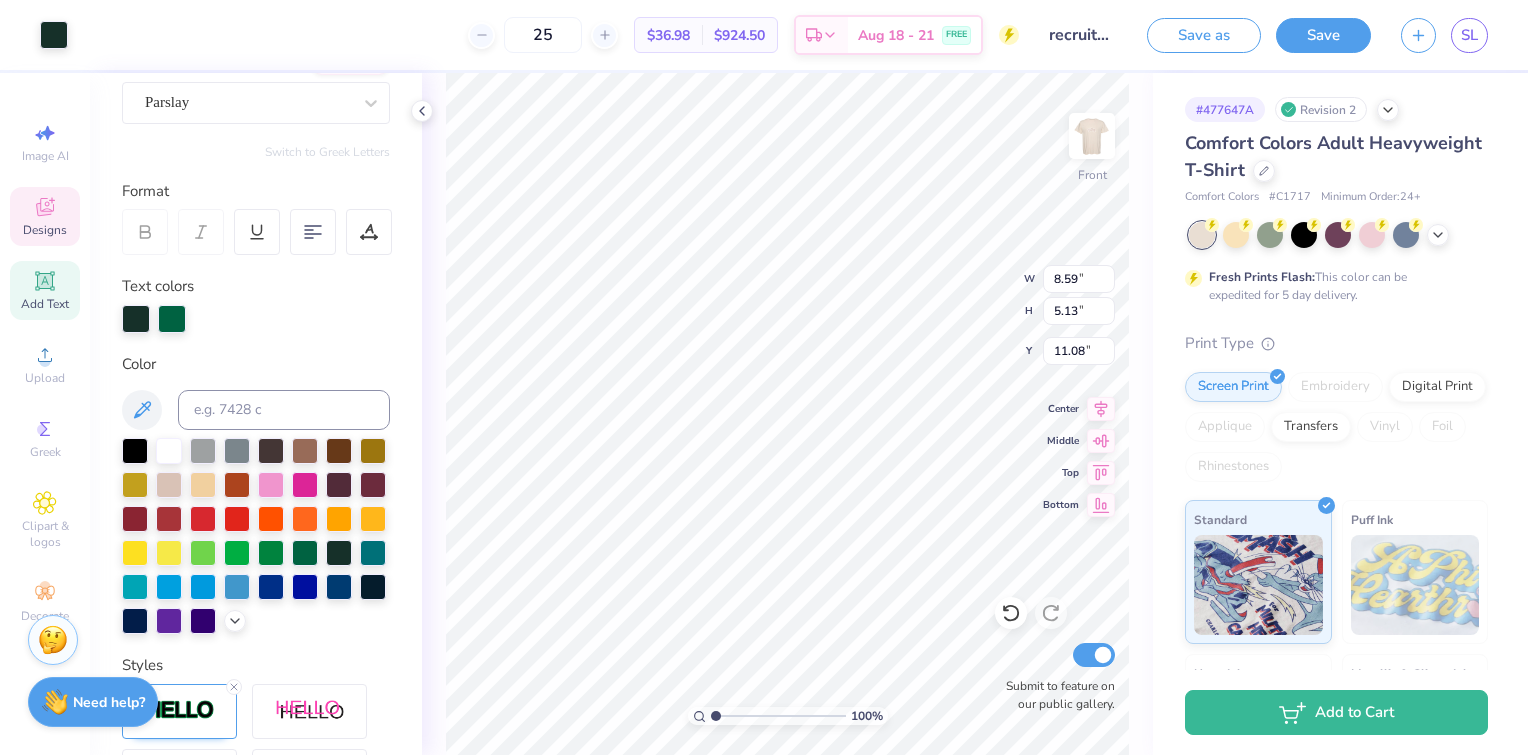 type on "4.03" 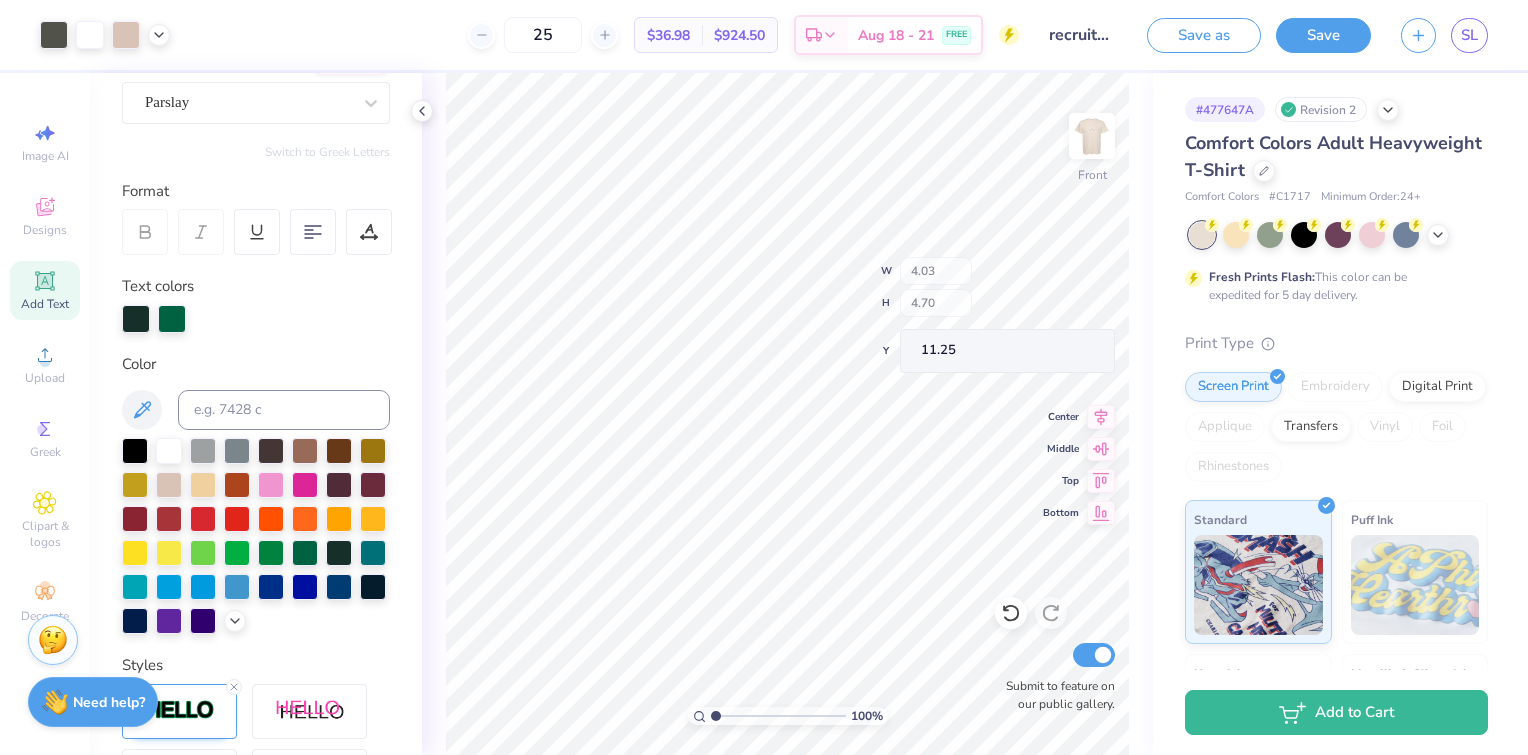 type on "3.73" 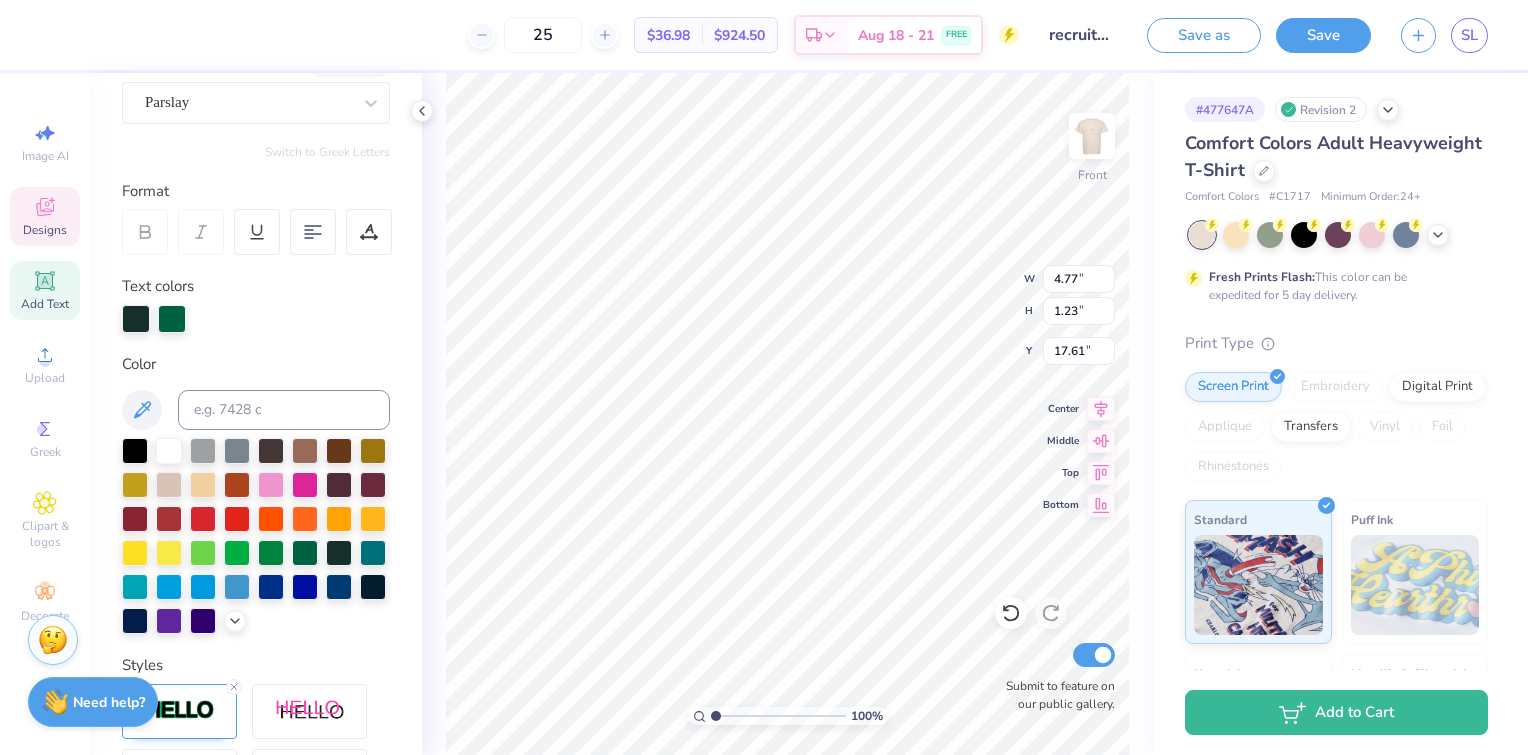 type on "3.55" 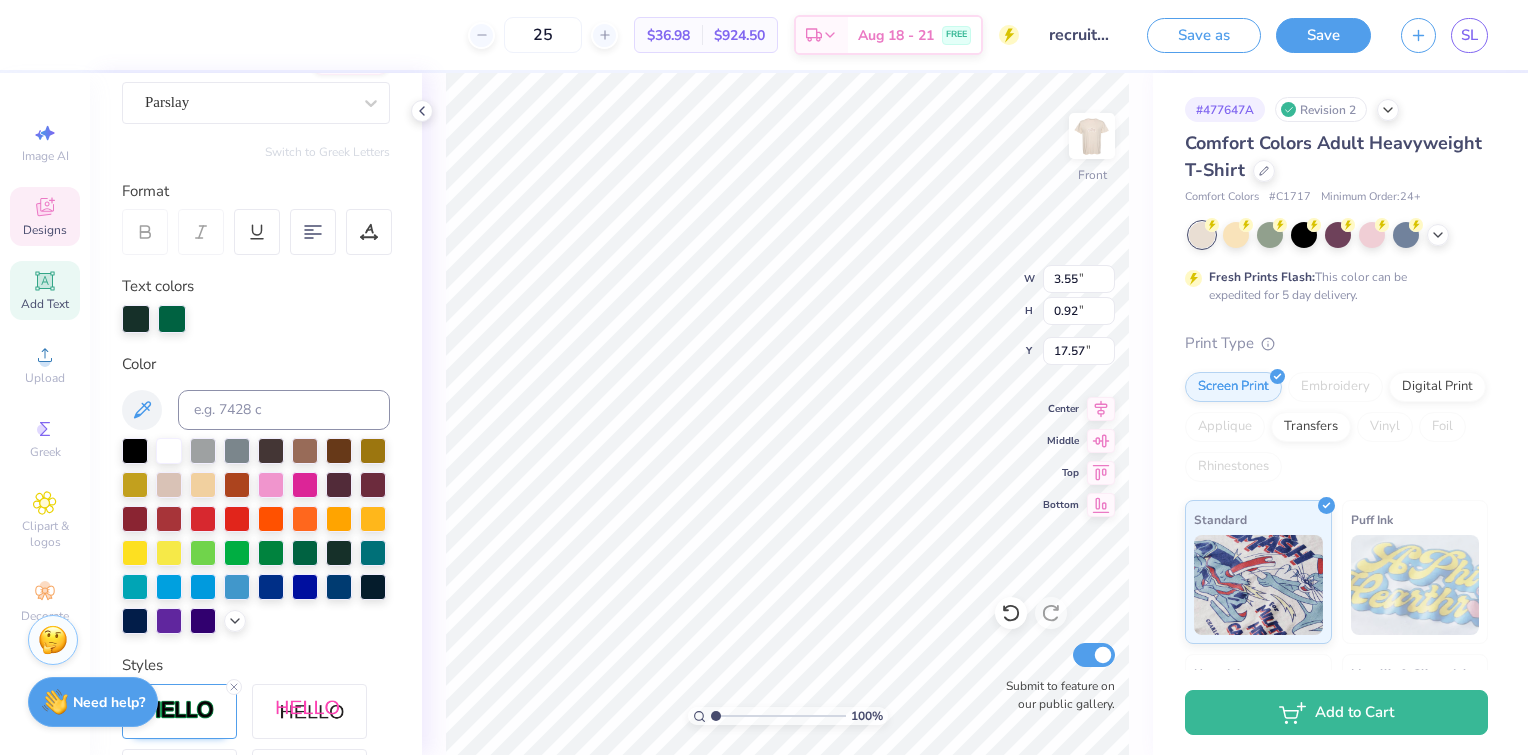 type on "14.06" 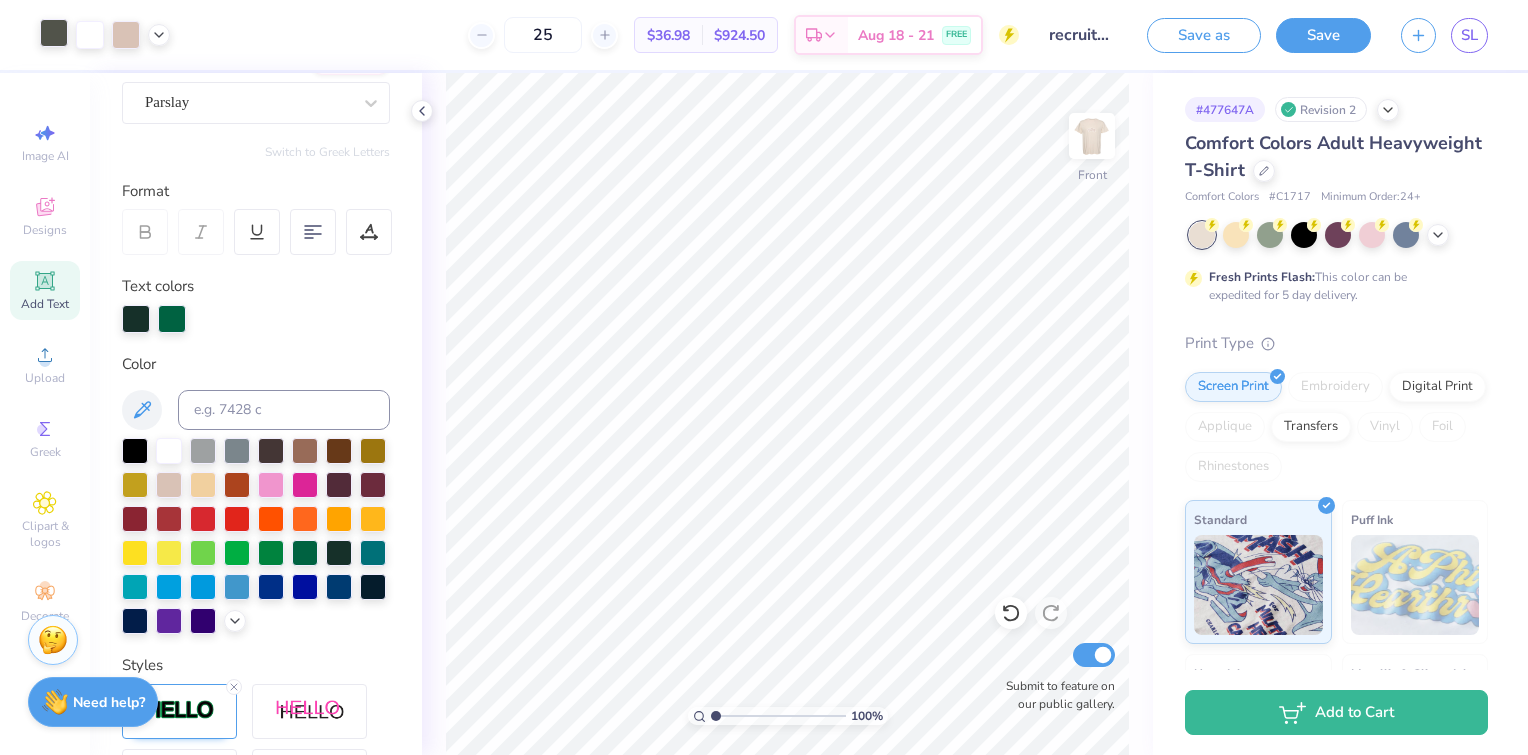 click at bounding box center (54, 33) 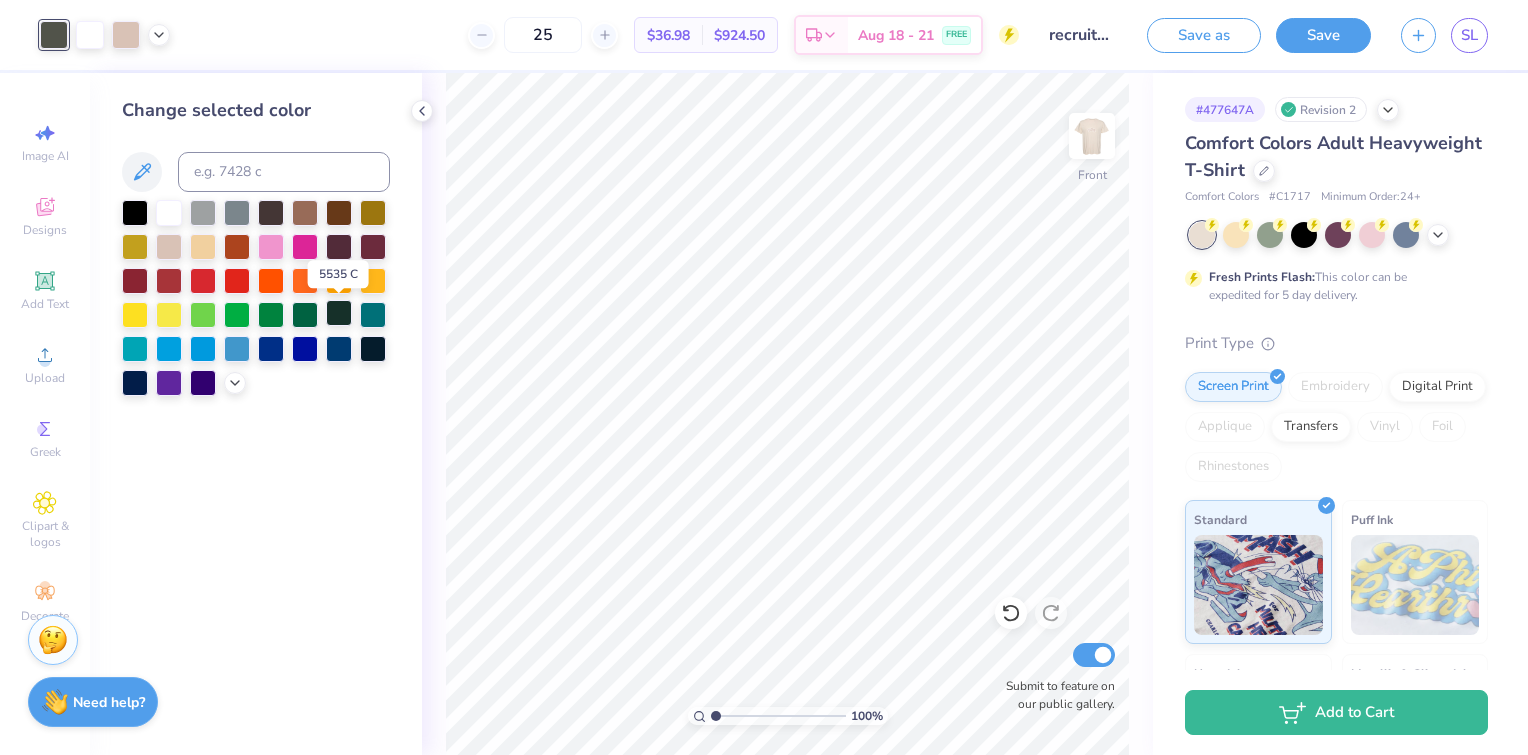 click at bounding box center (339, 313) 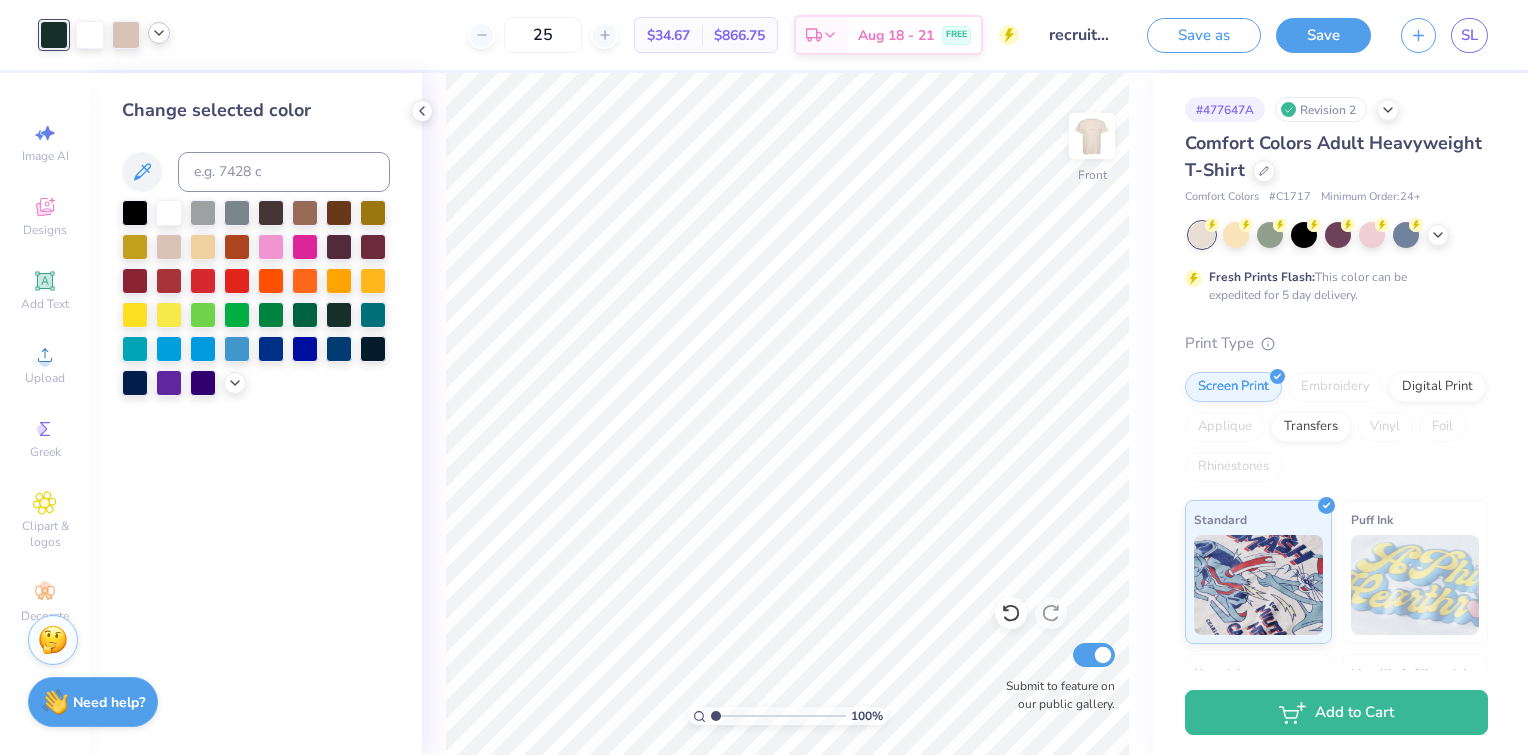 click 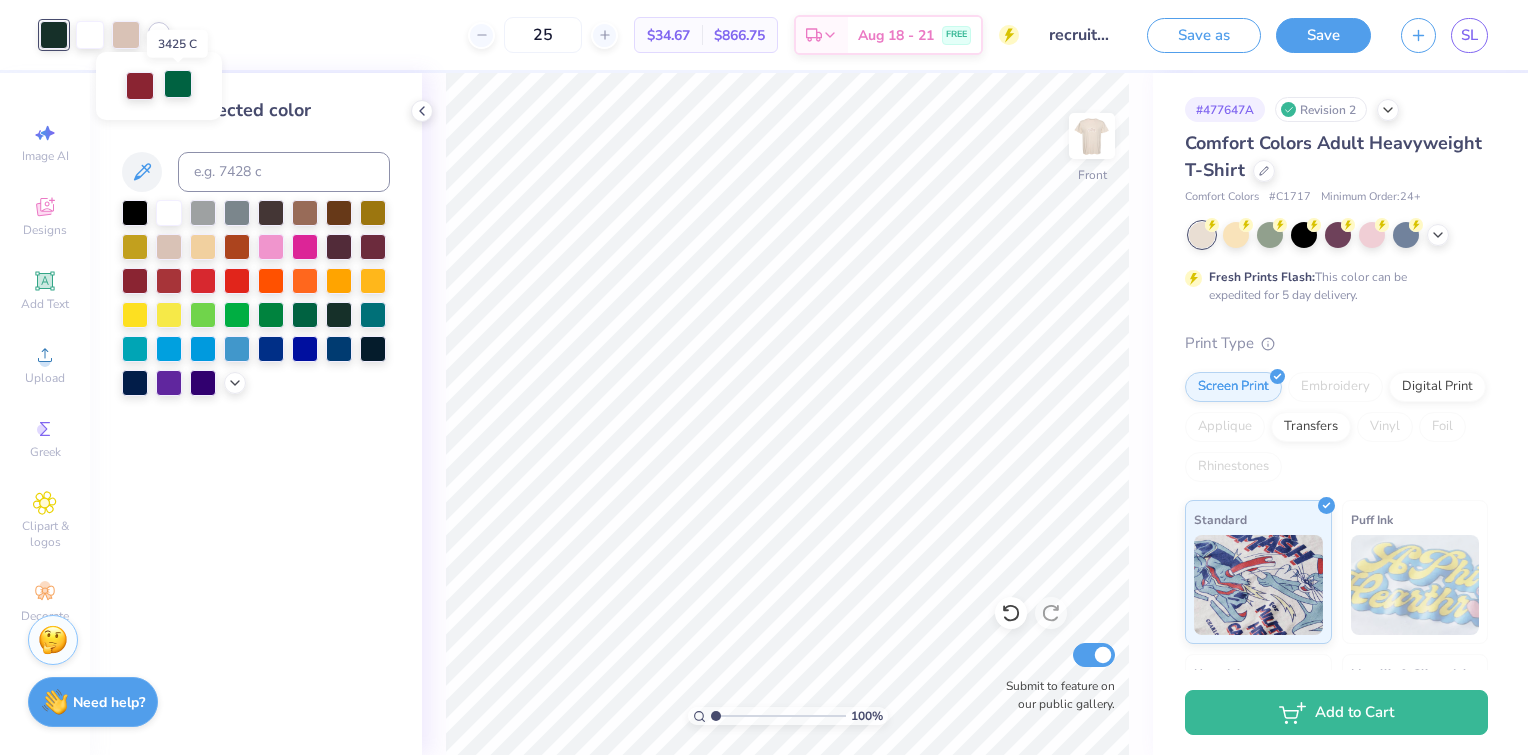 click at bounding box center [178, 84] 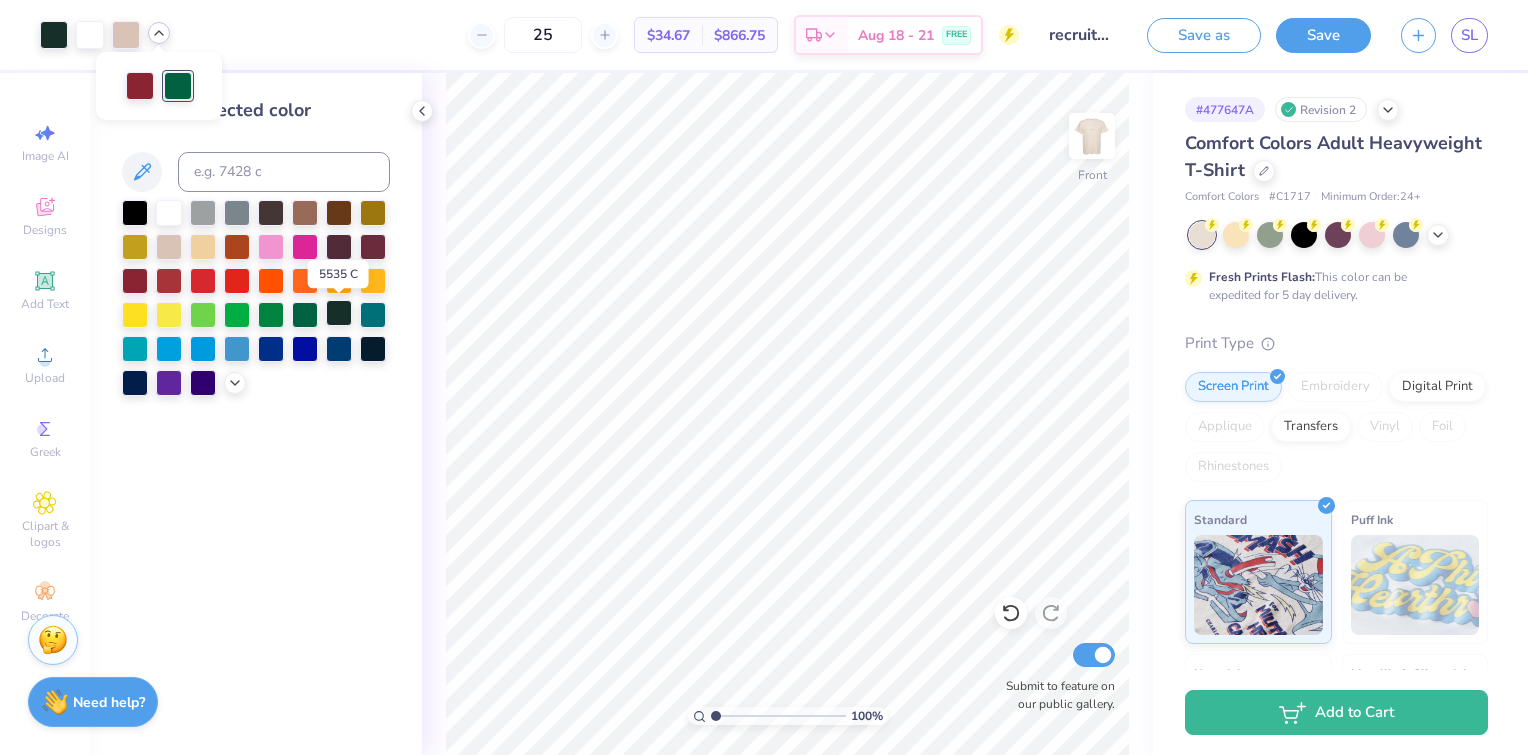 click at bounding box center (339, 313) 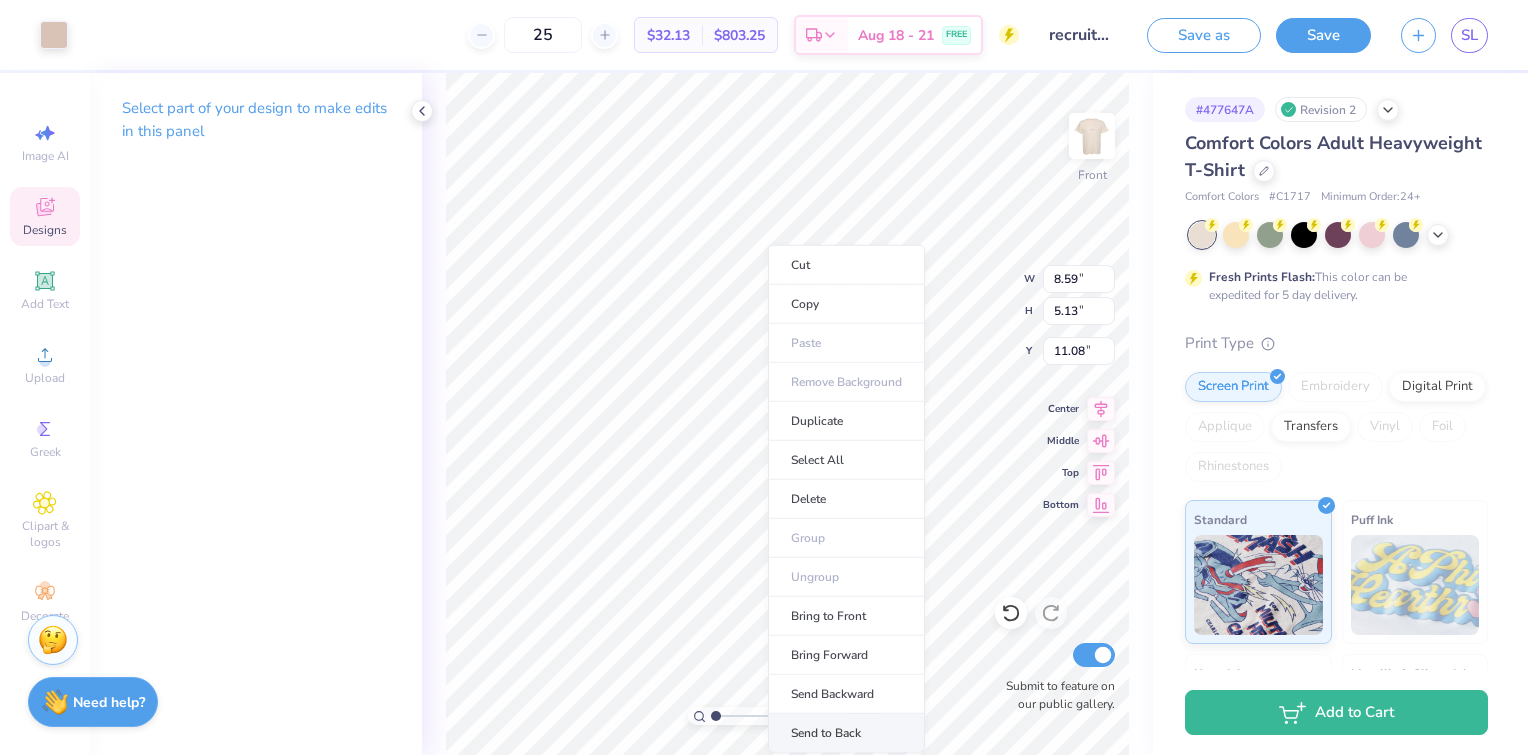 click on "Send to Back" at bounding box center [846, 733] 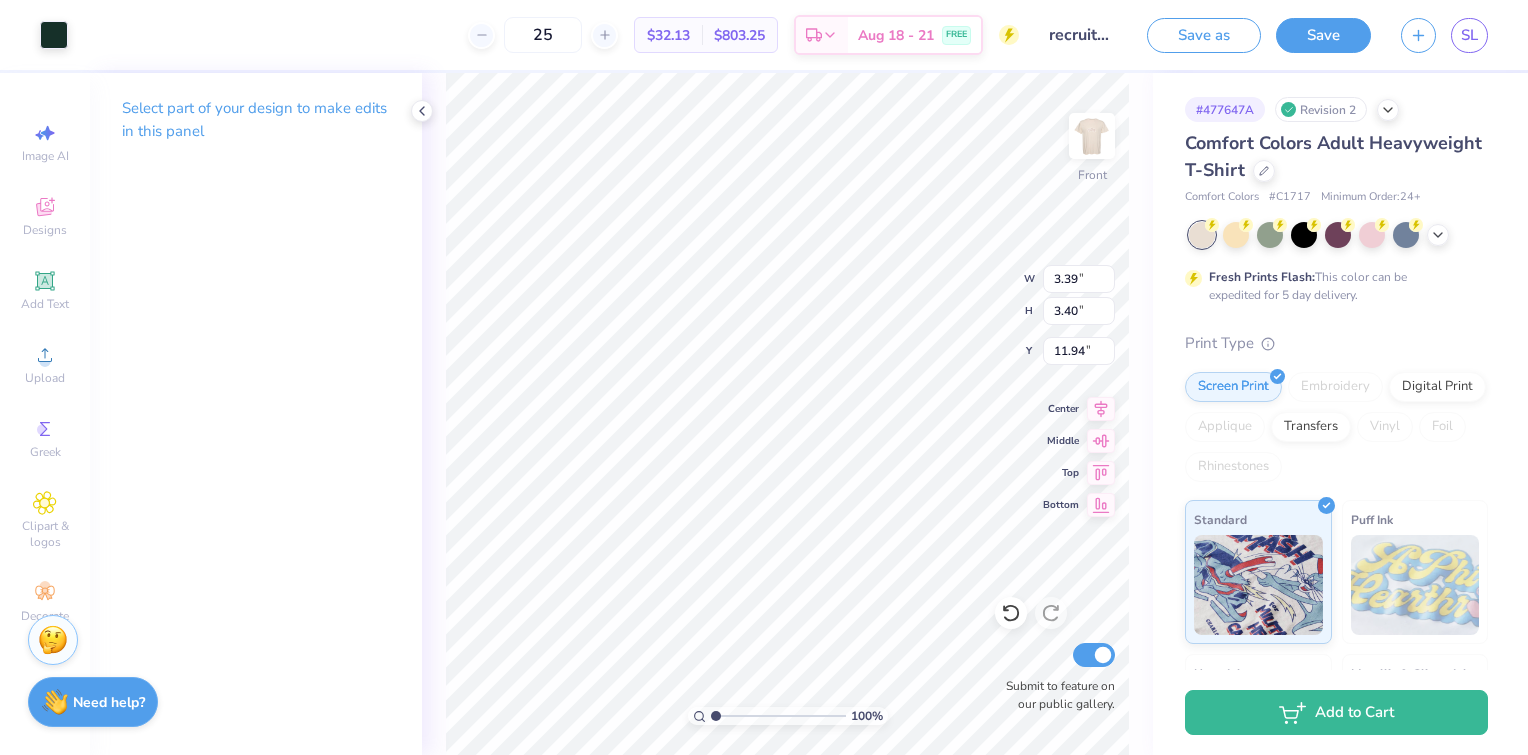 type on "3.39" 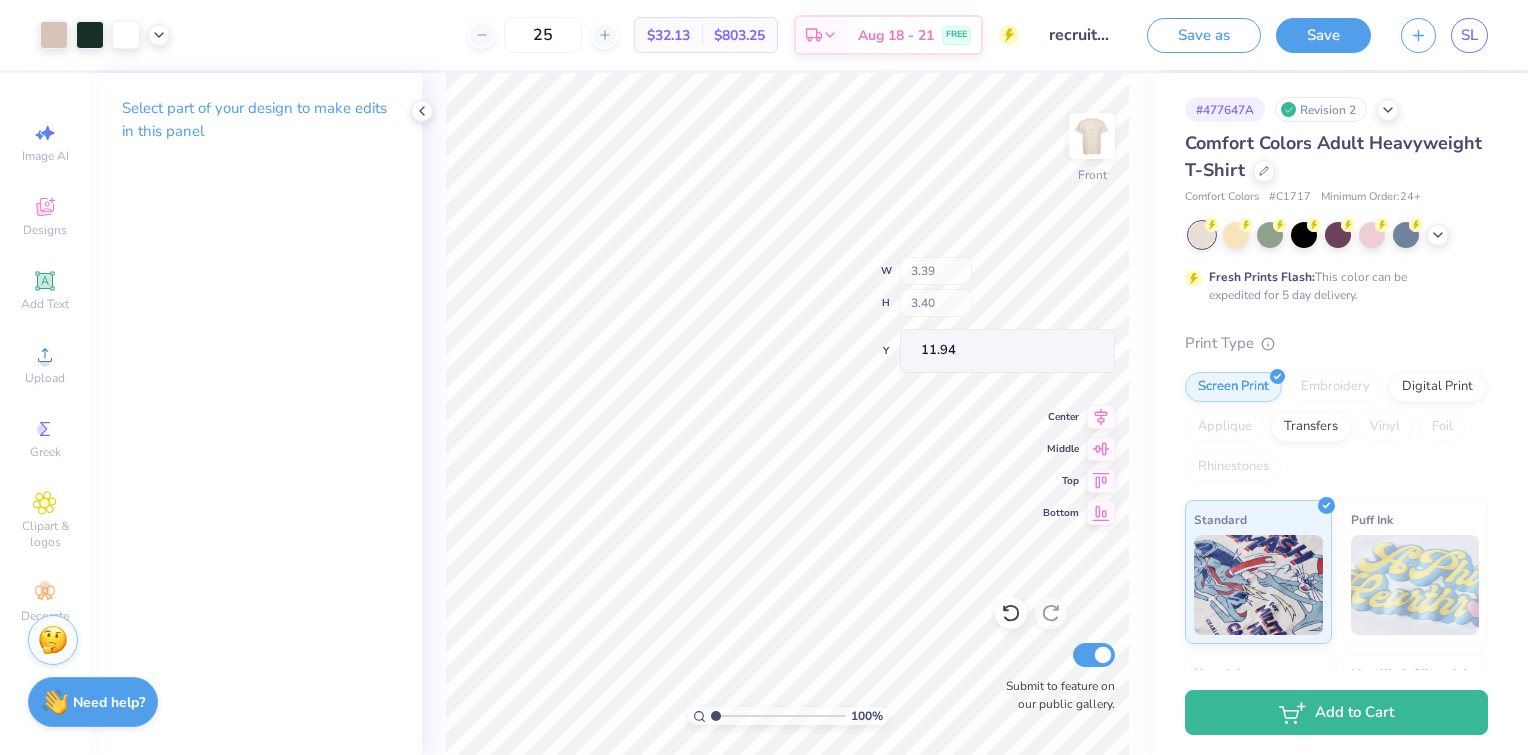 type on "3.60" 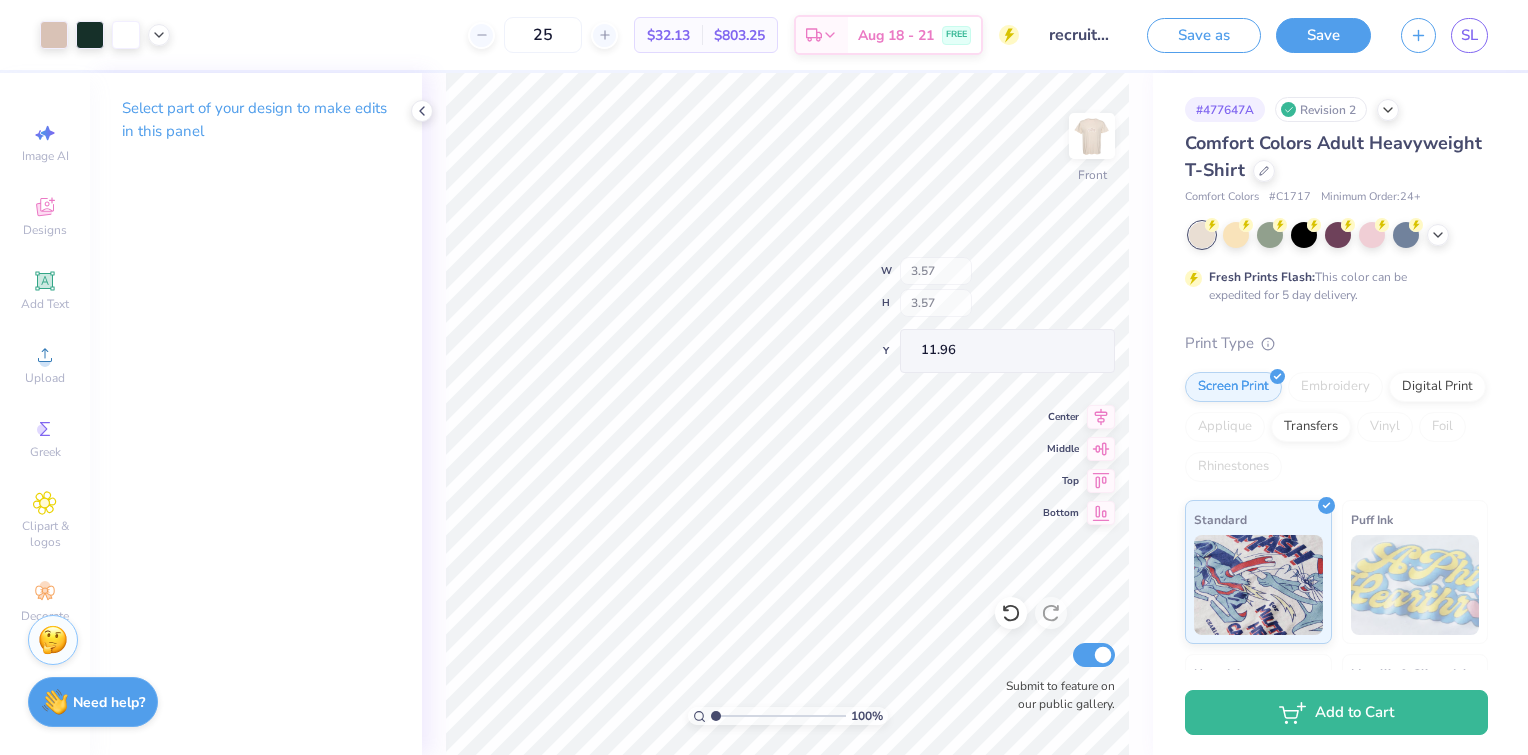 type on "3.57" 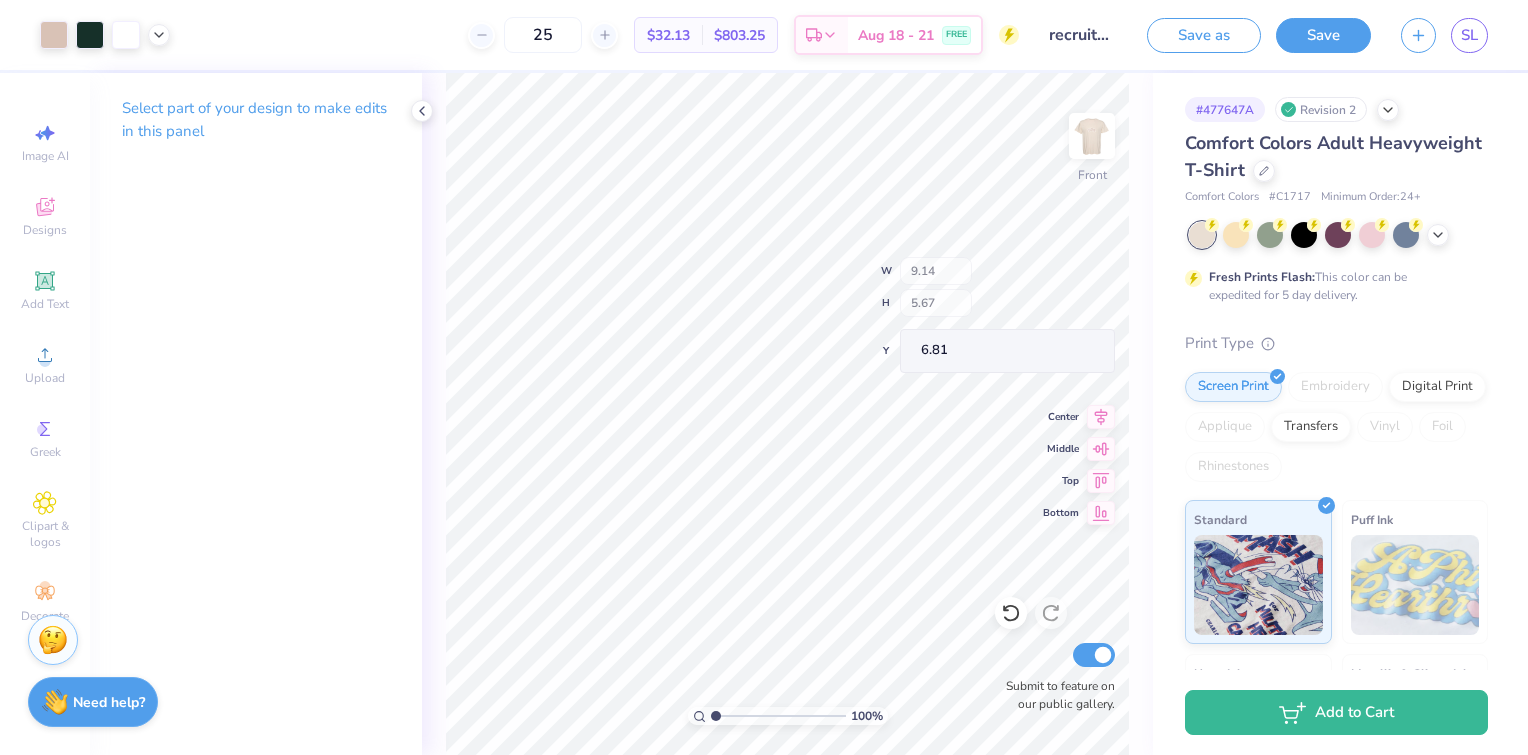 type on "9.14" 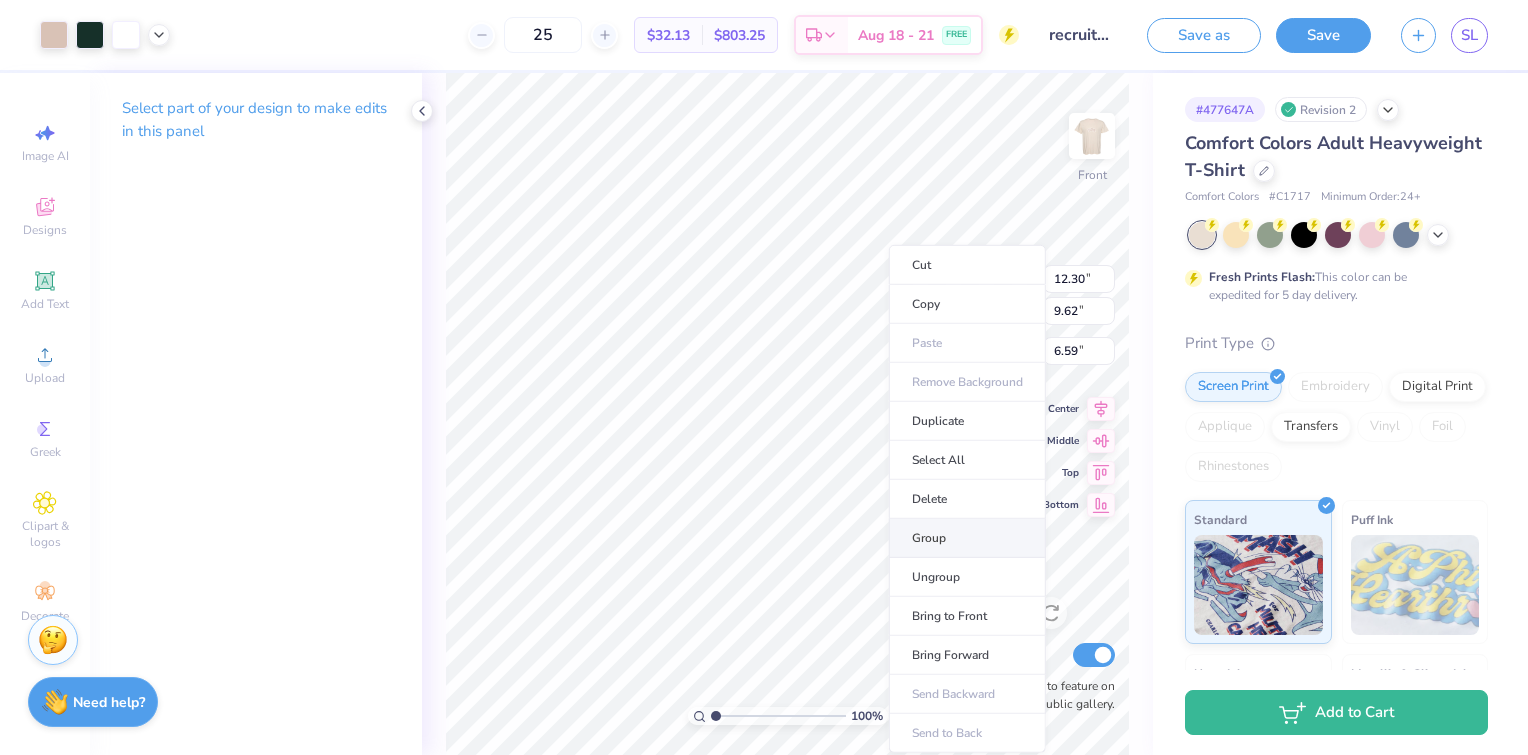 click on "Group" at bounding box center (967, 538) 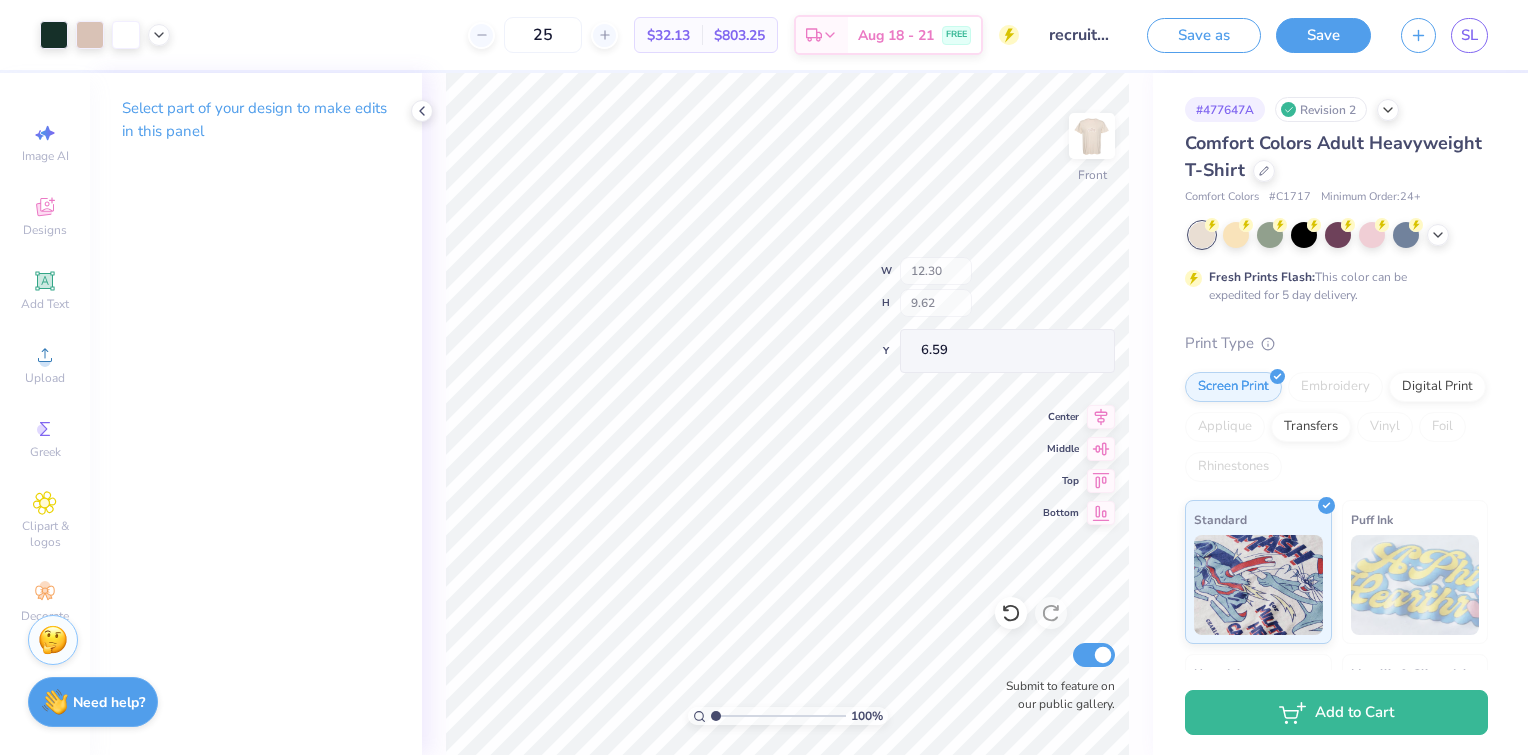 type on "7.53" 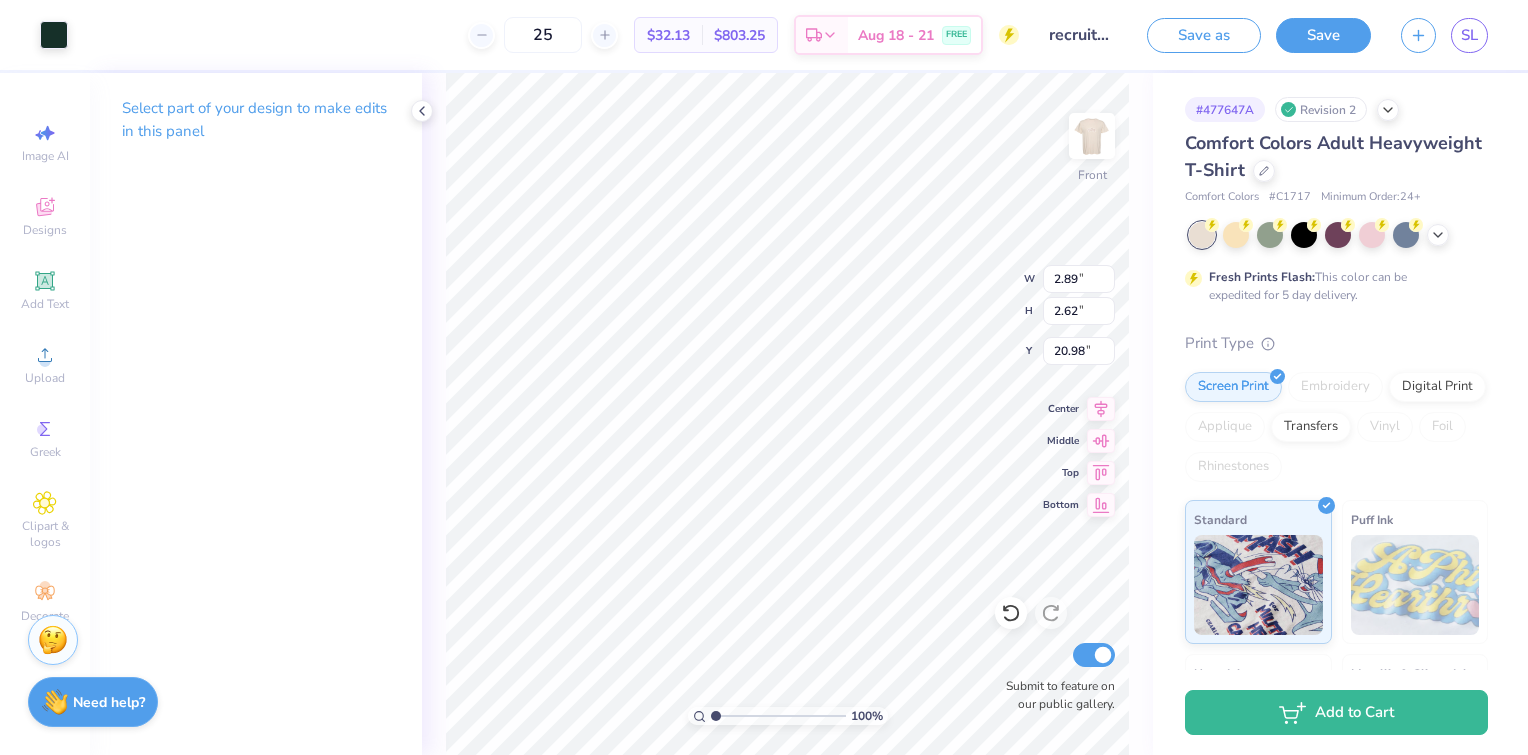 type on "2.89" 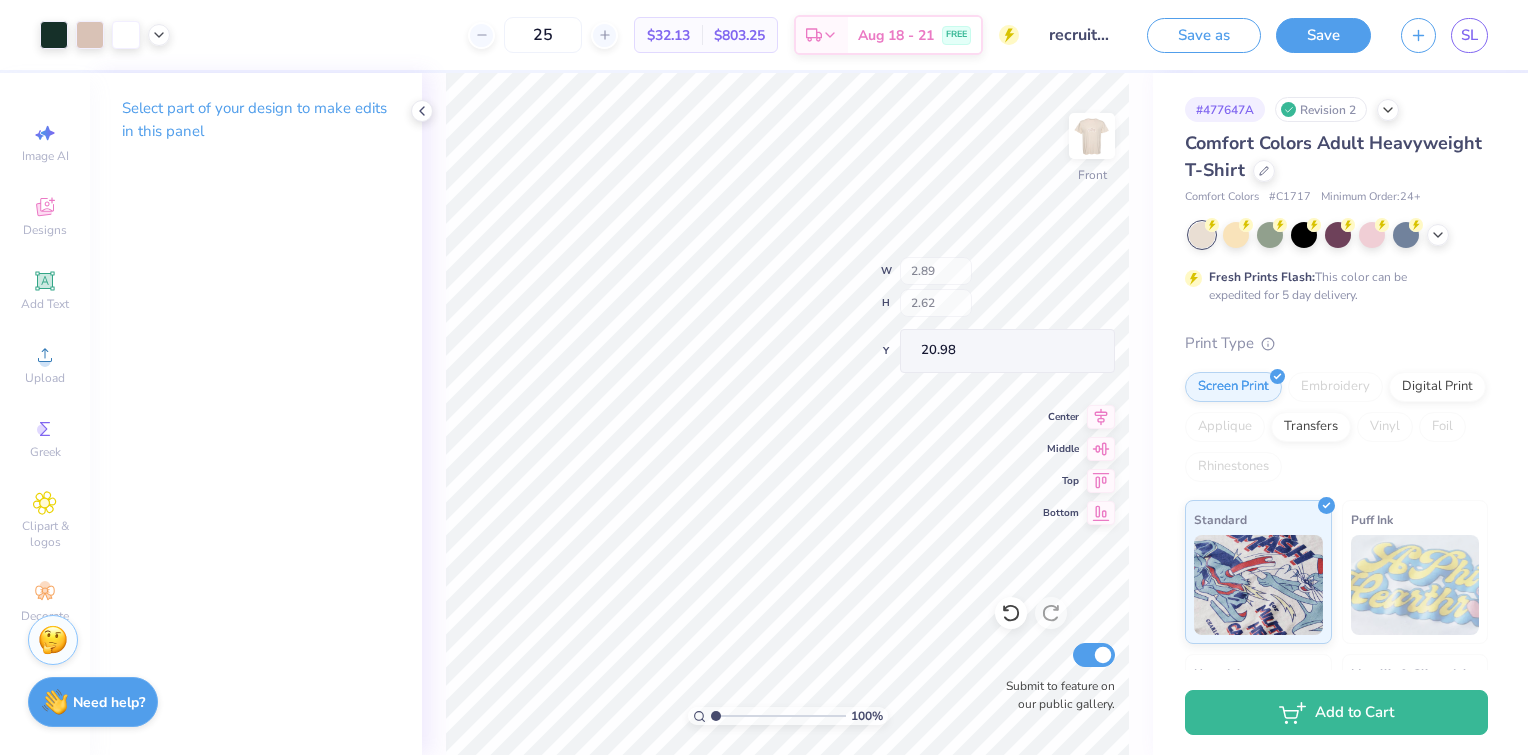 type on "17.97" 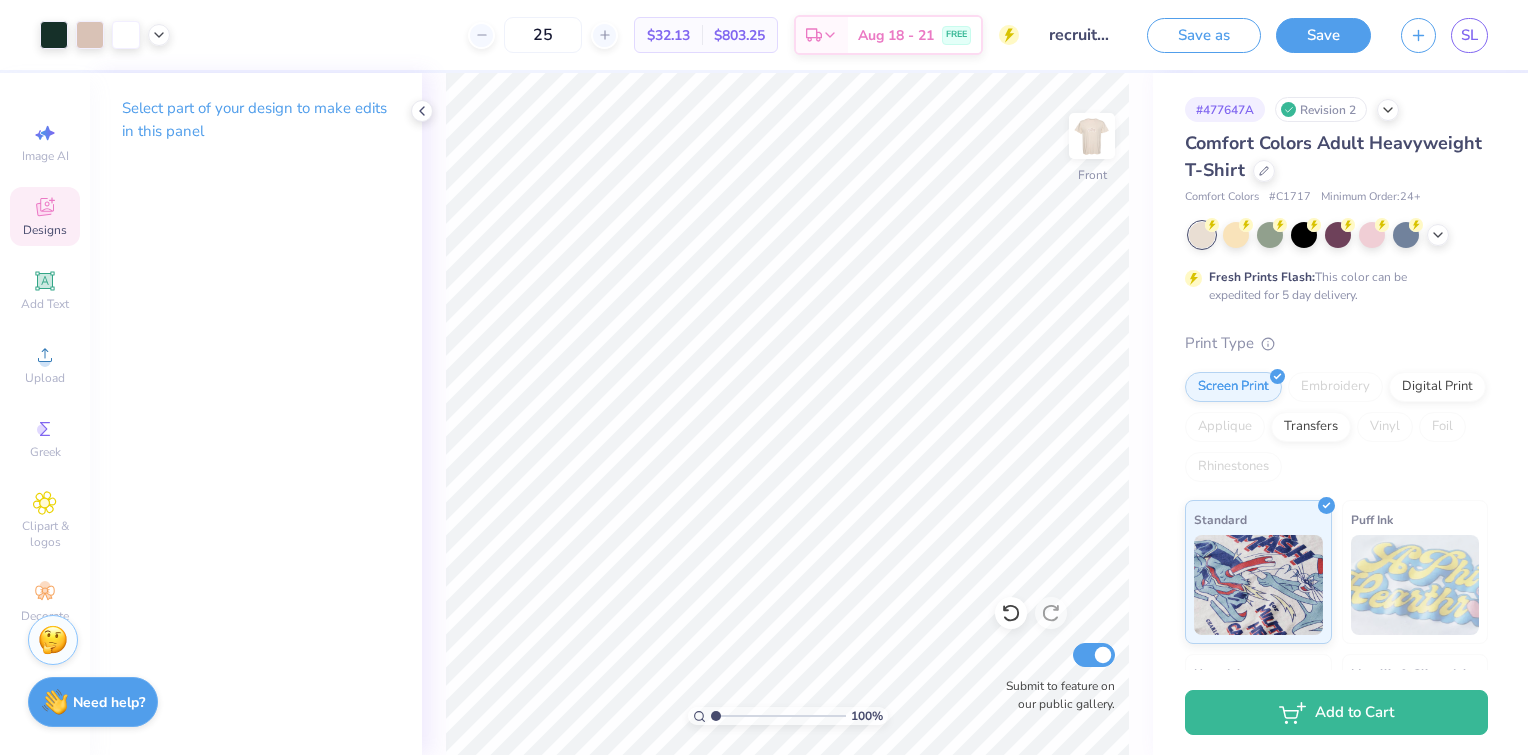 click 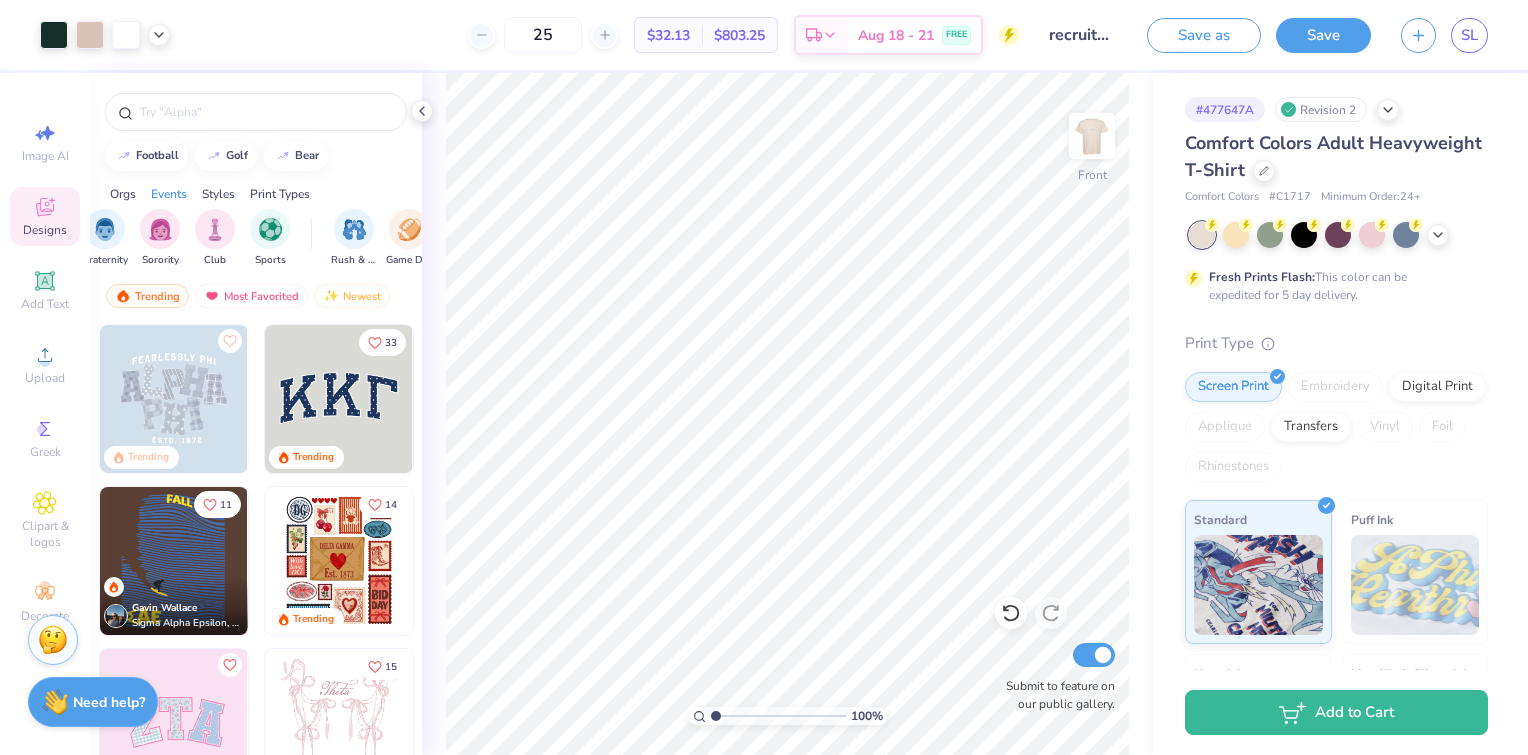 scroll, scrollTop: 0, scrollLeft: 0, axis: both 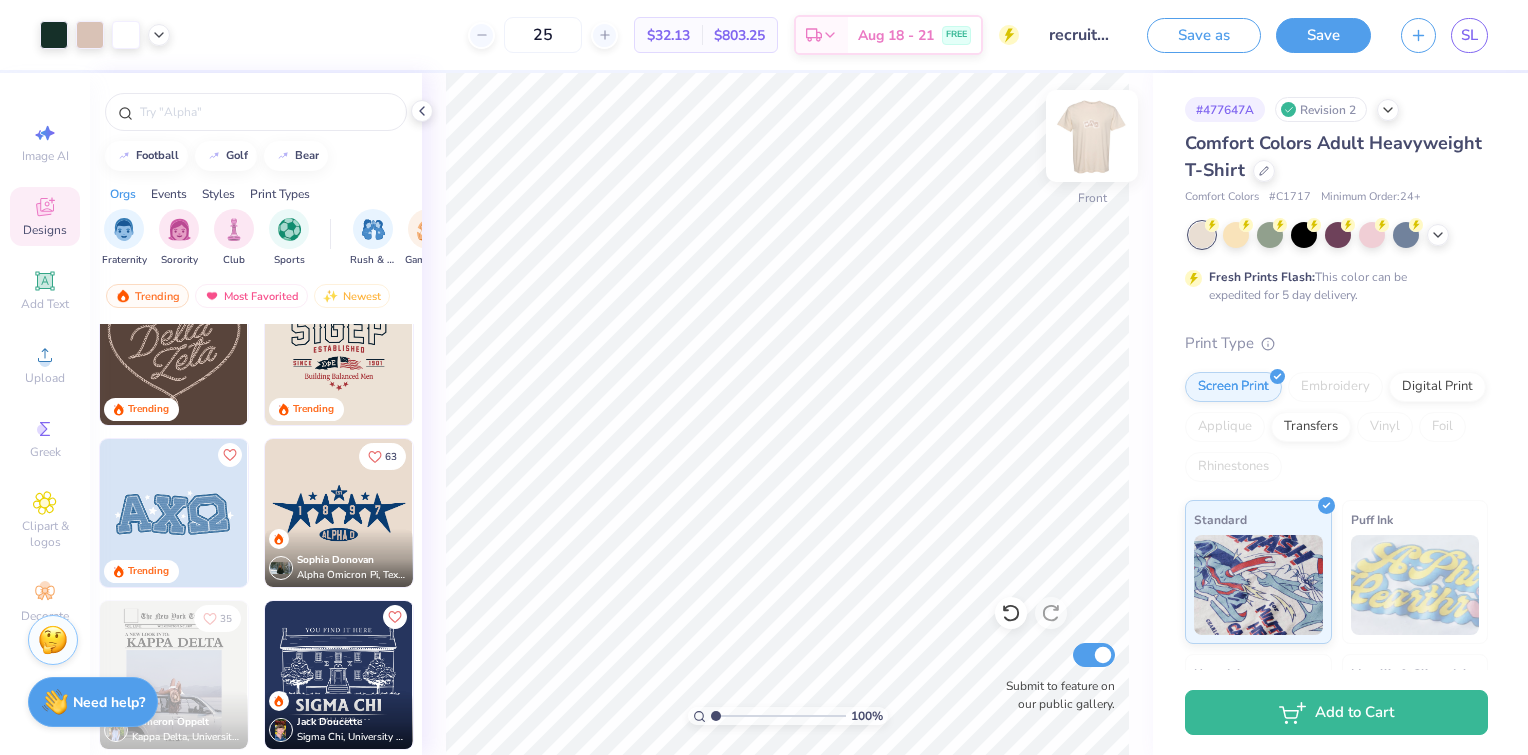 click at bounding box center (1092, 136) 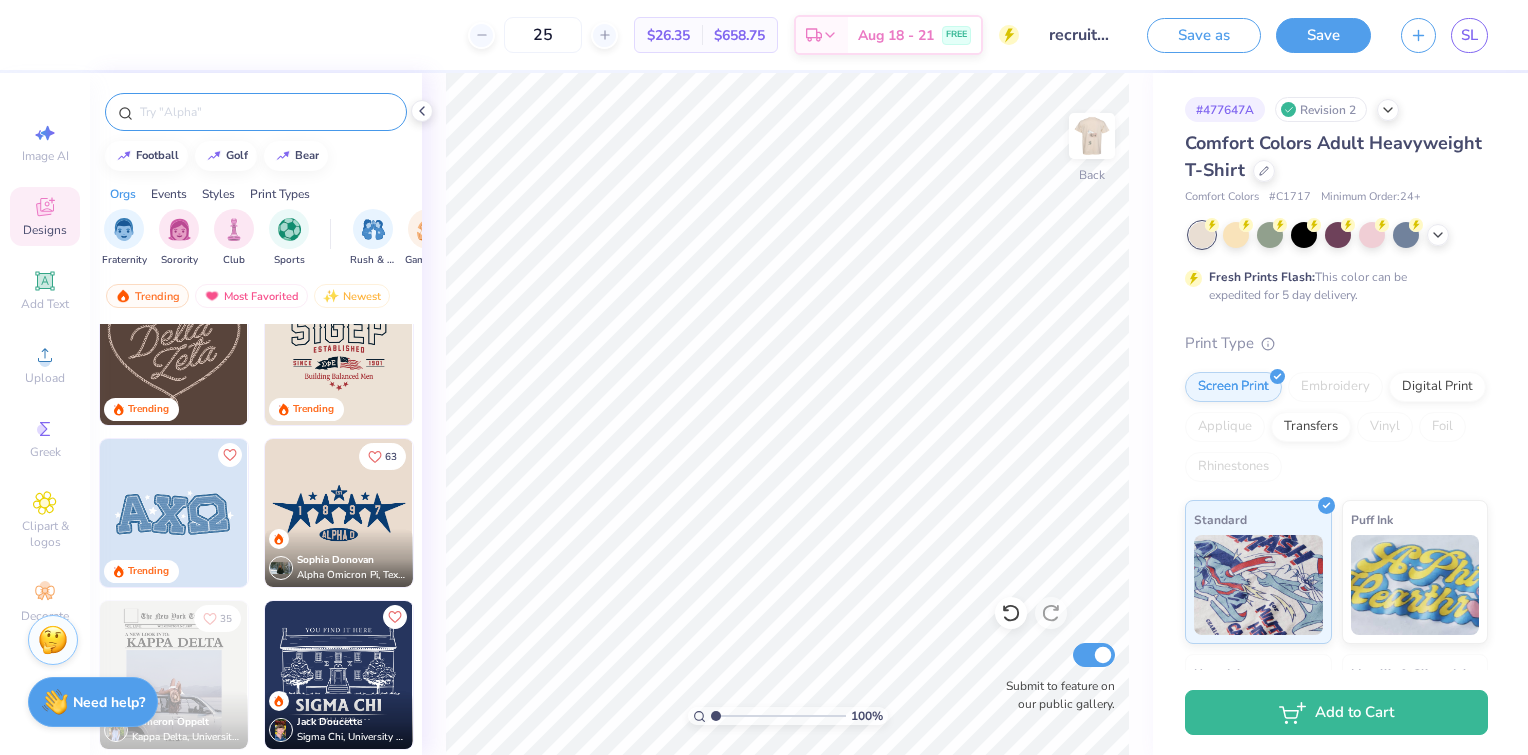 click at bounding box center (266, 112) 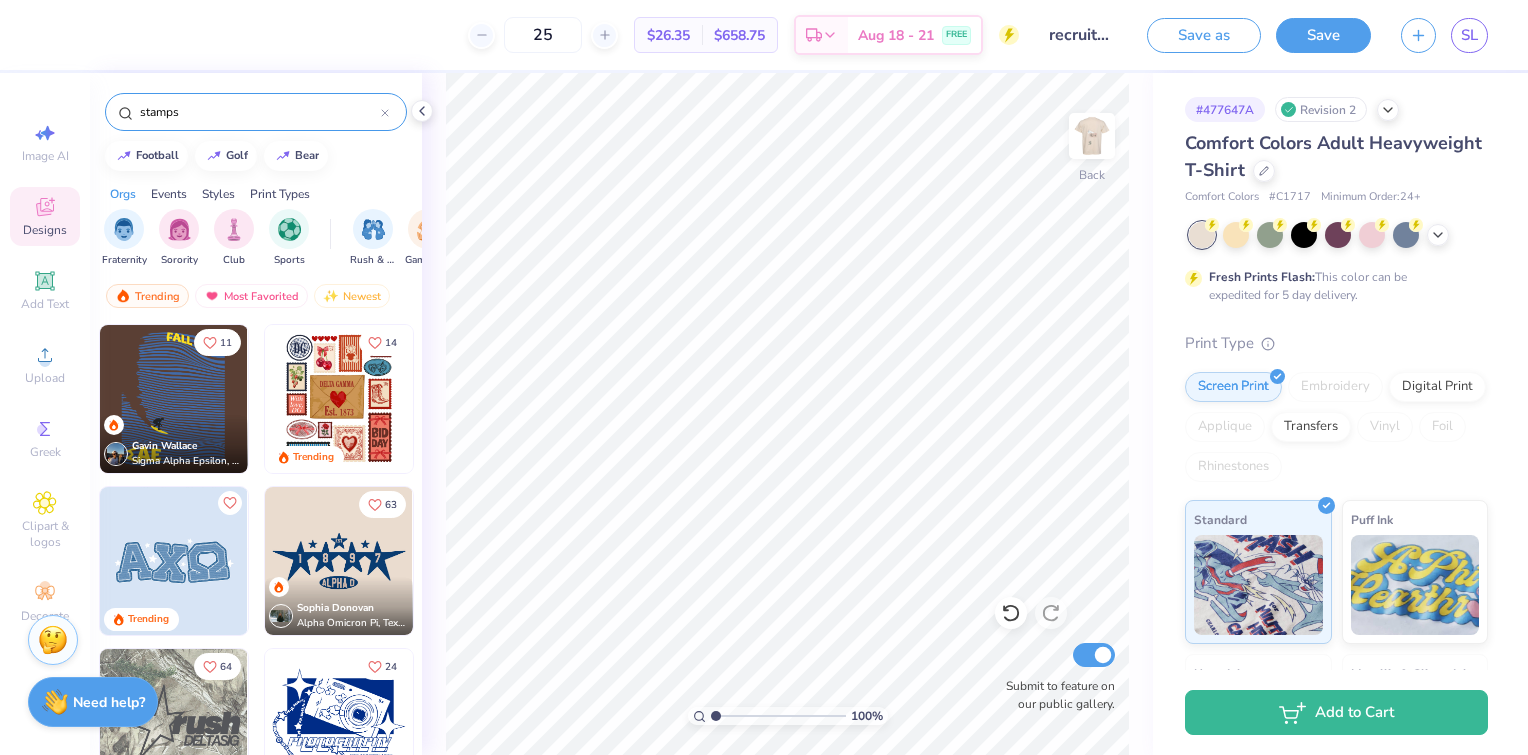 type on "stamps" 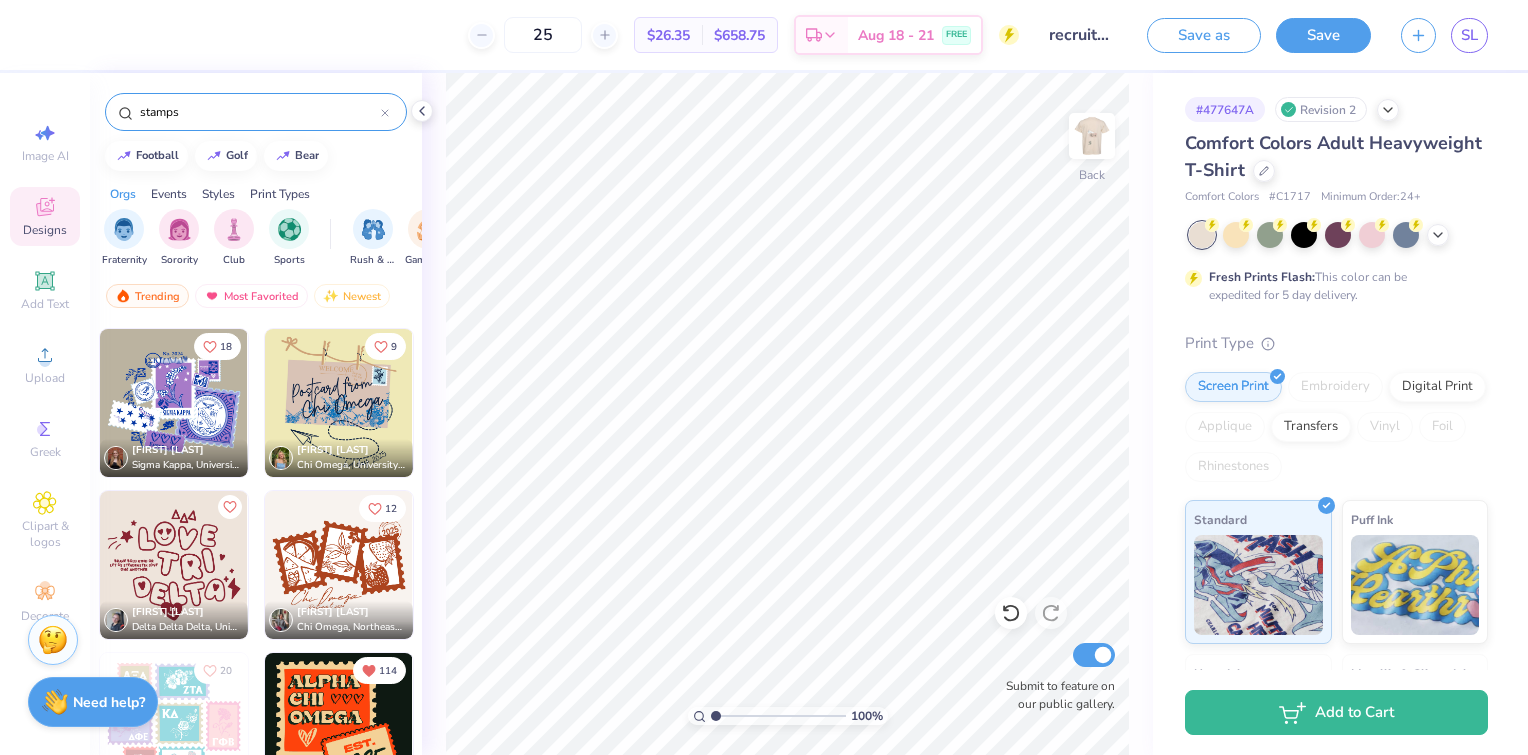 scroll, scrollTop: 2295, scrollLeft: 0, axis: vertical 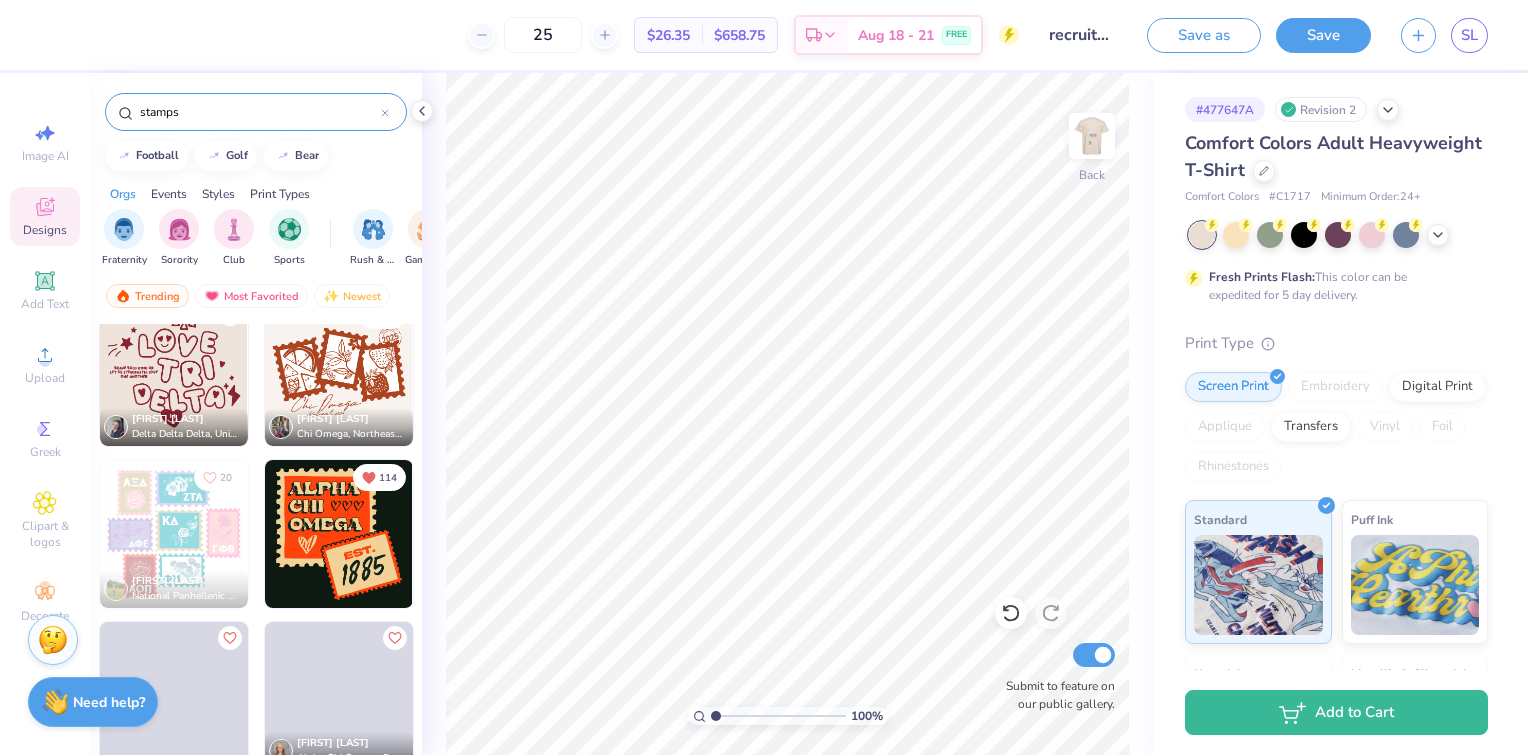 click at bounding box center [339, 534] 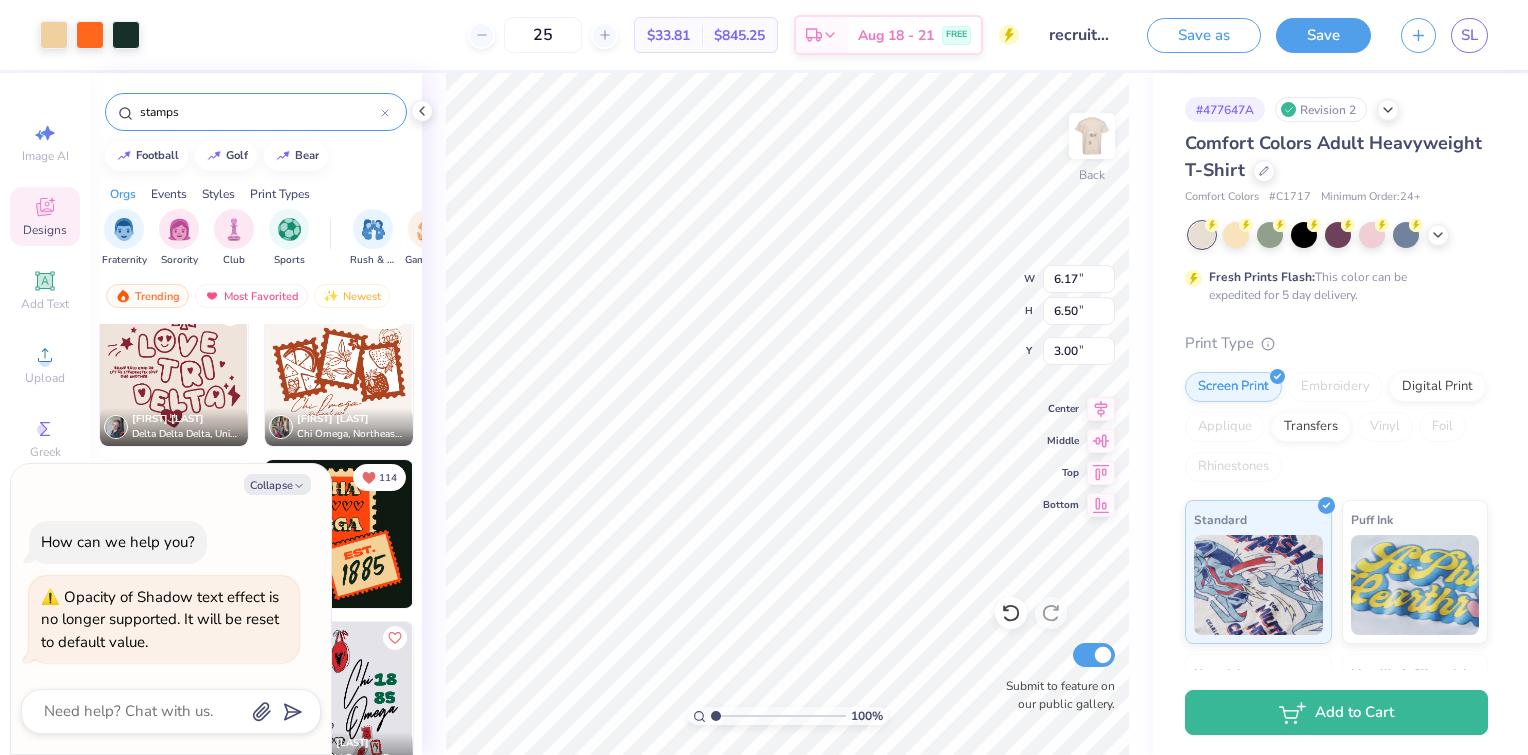 type on "x" 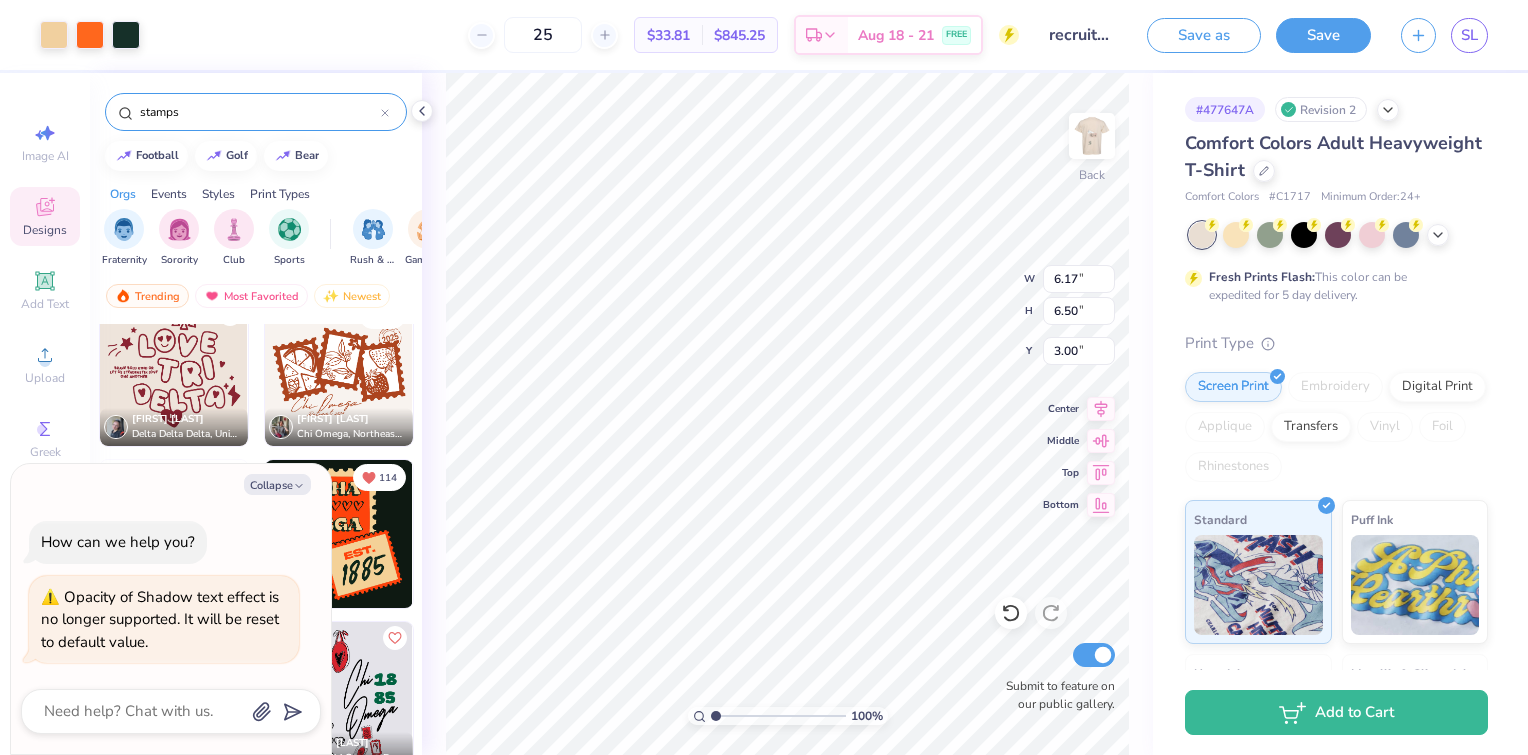 type on "9.10" 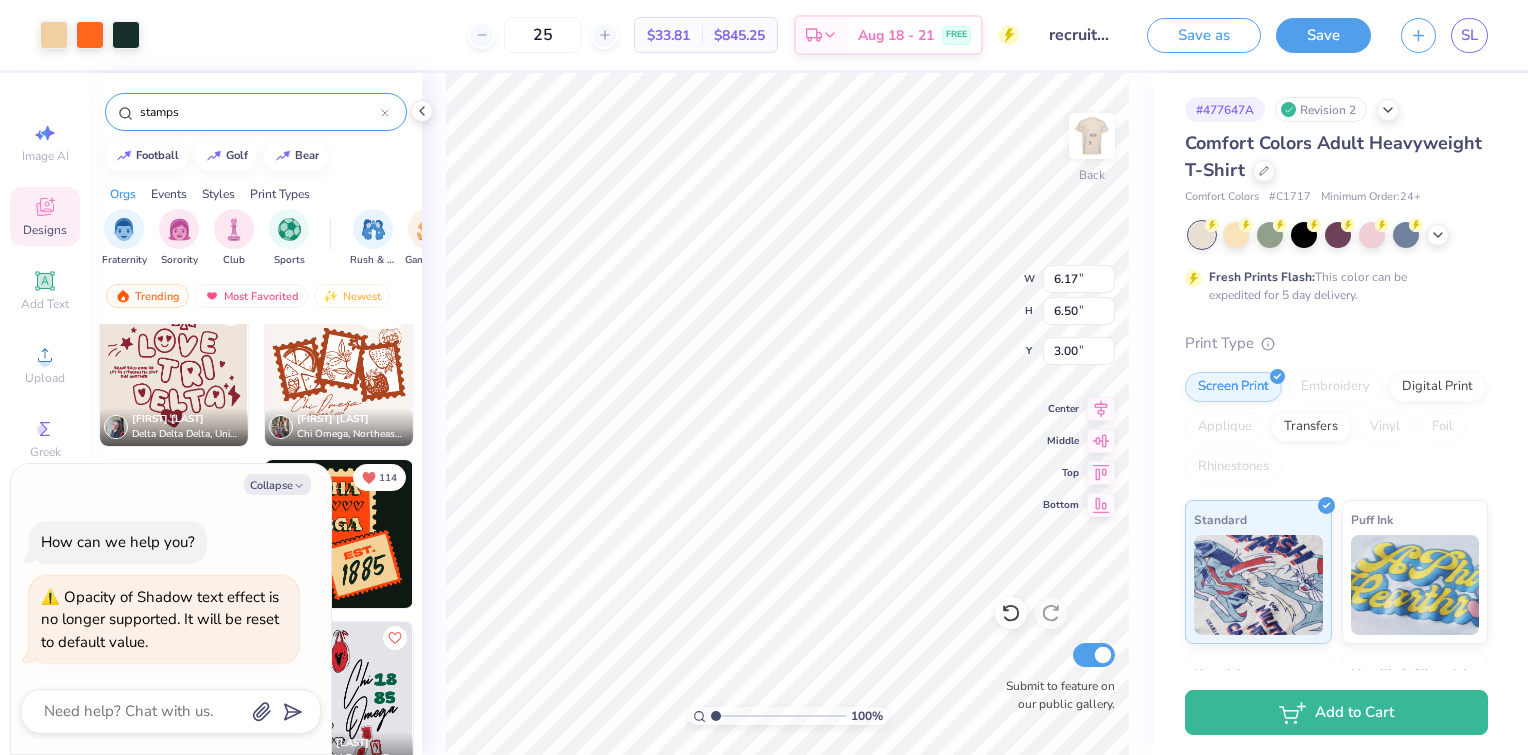 type on "9.58" 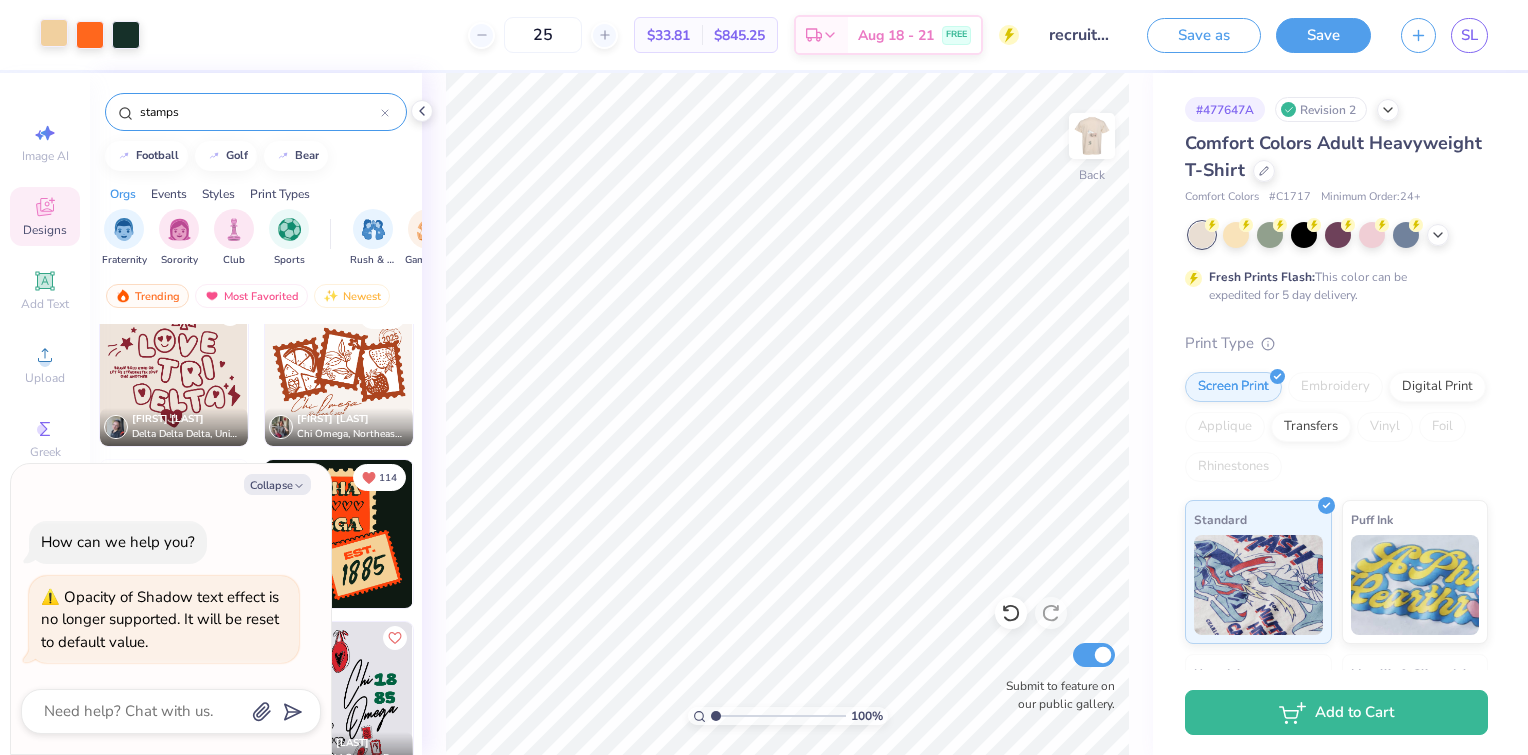 click at bounding box center (54, 33) 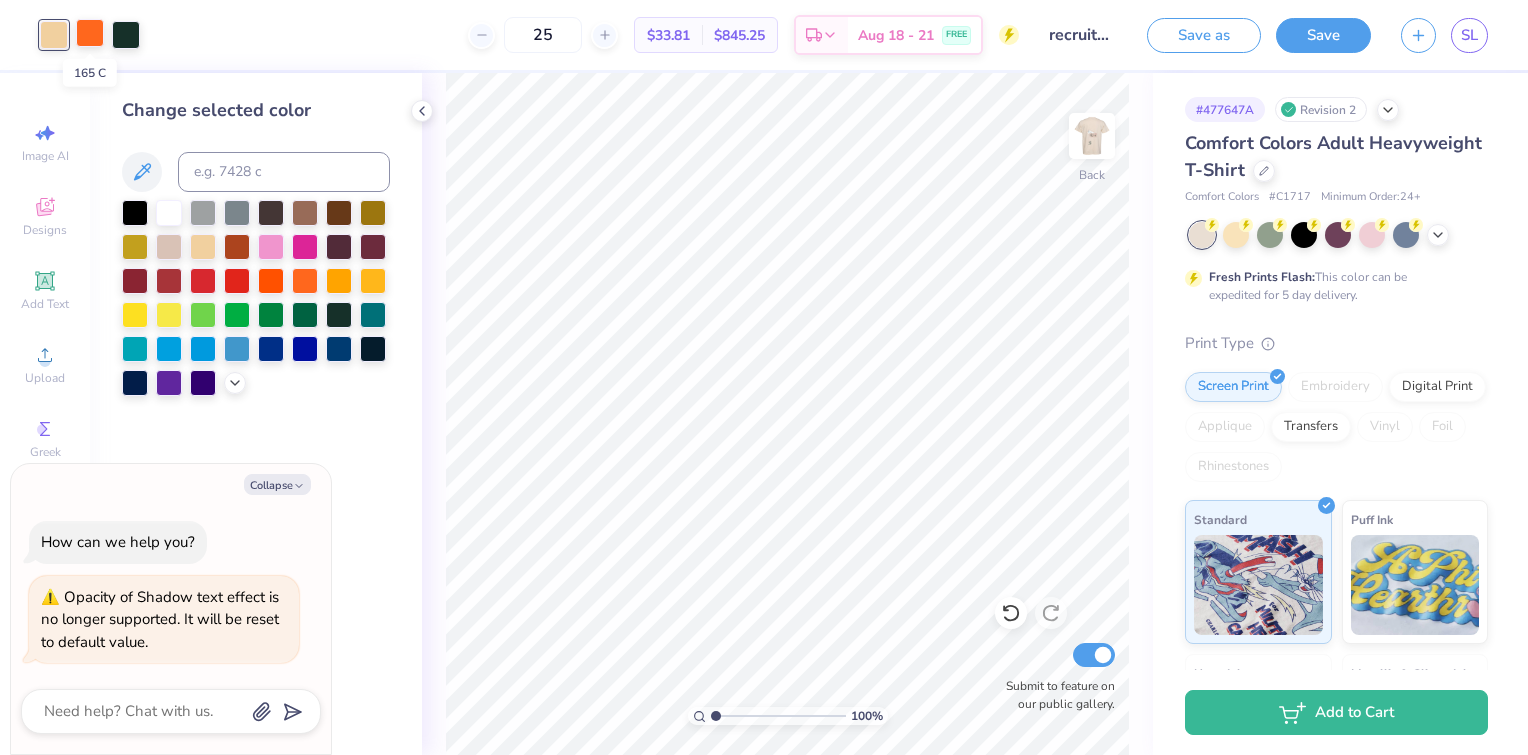 click at bounding box center (90, 33) 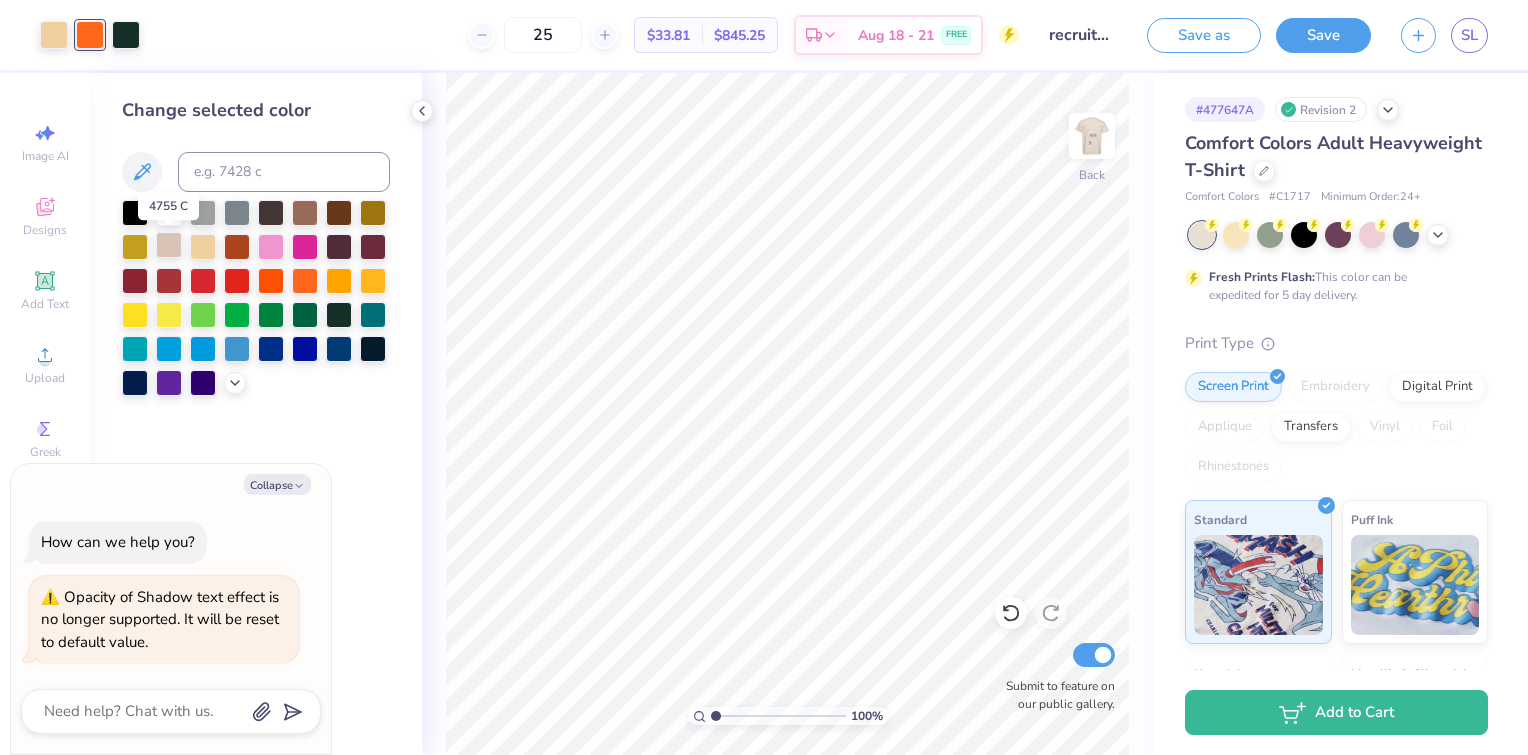 click at bounding box center (169, 245) 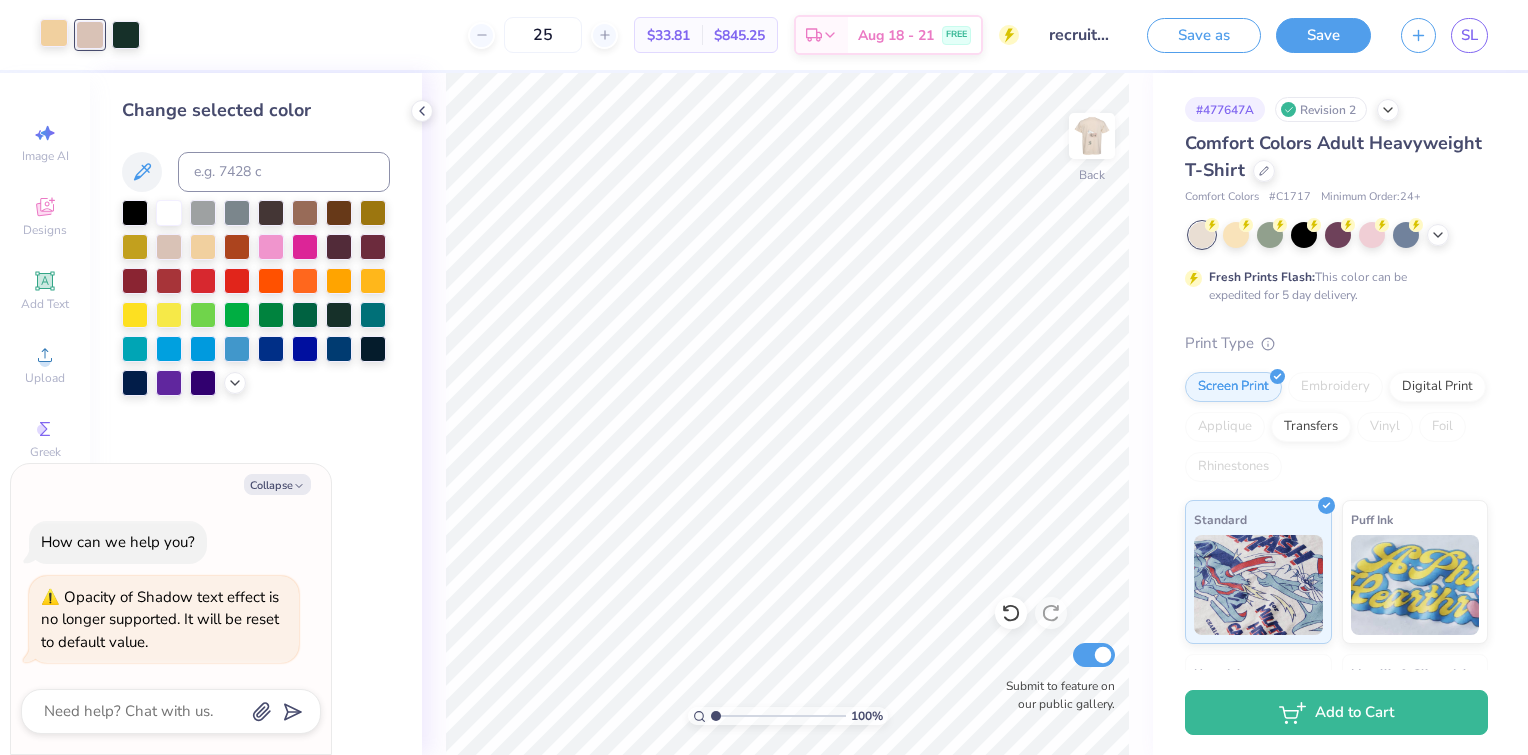 click at bounding box center (54, 33) 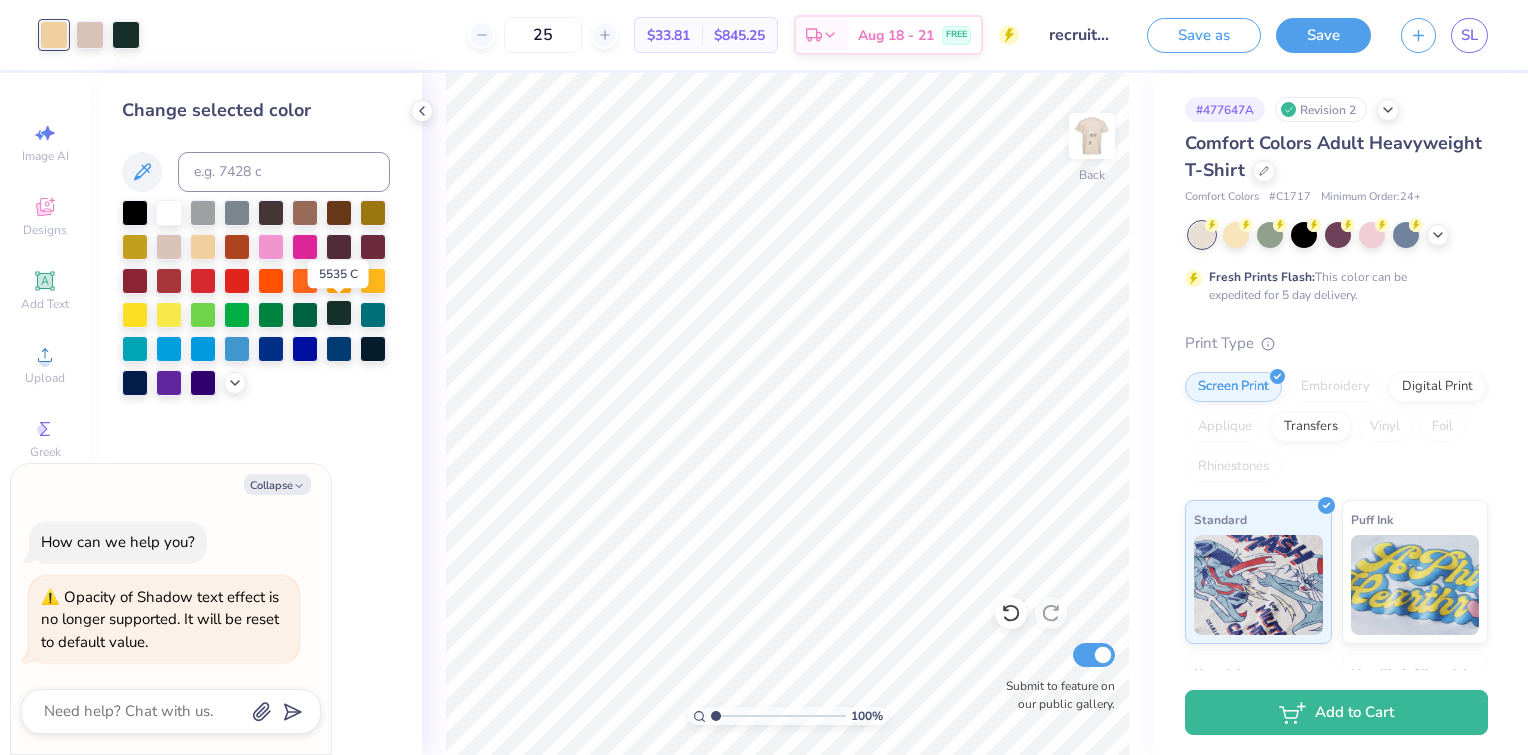 click at bounding box center [339, 313] 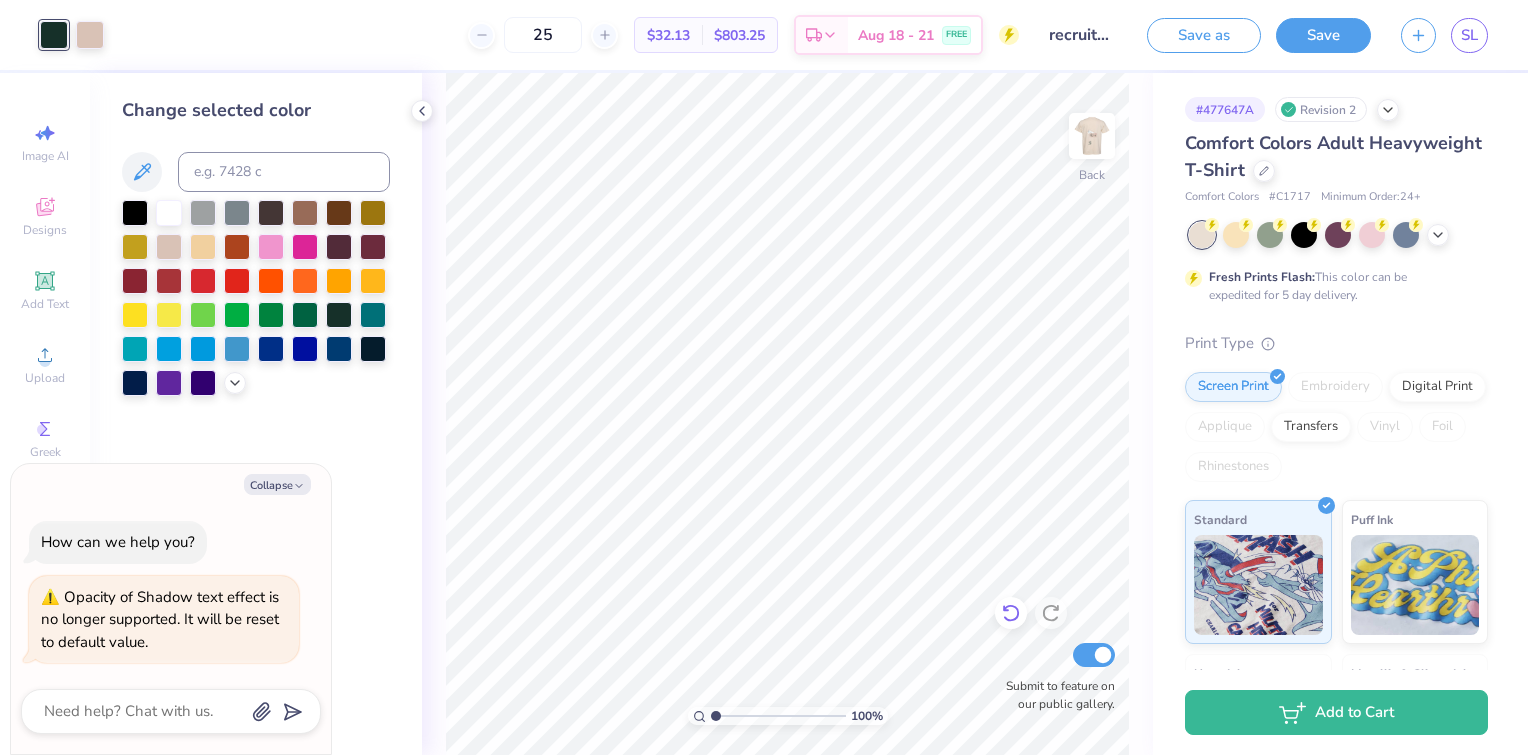 click at bounding box center (1011, 613) 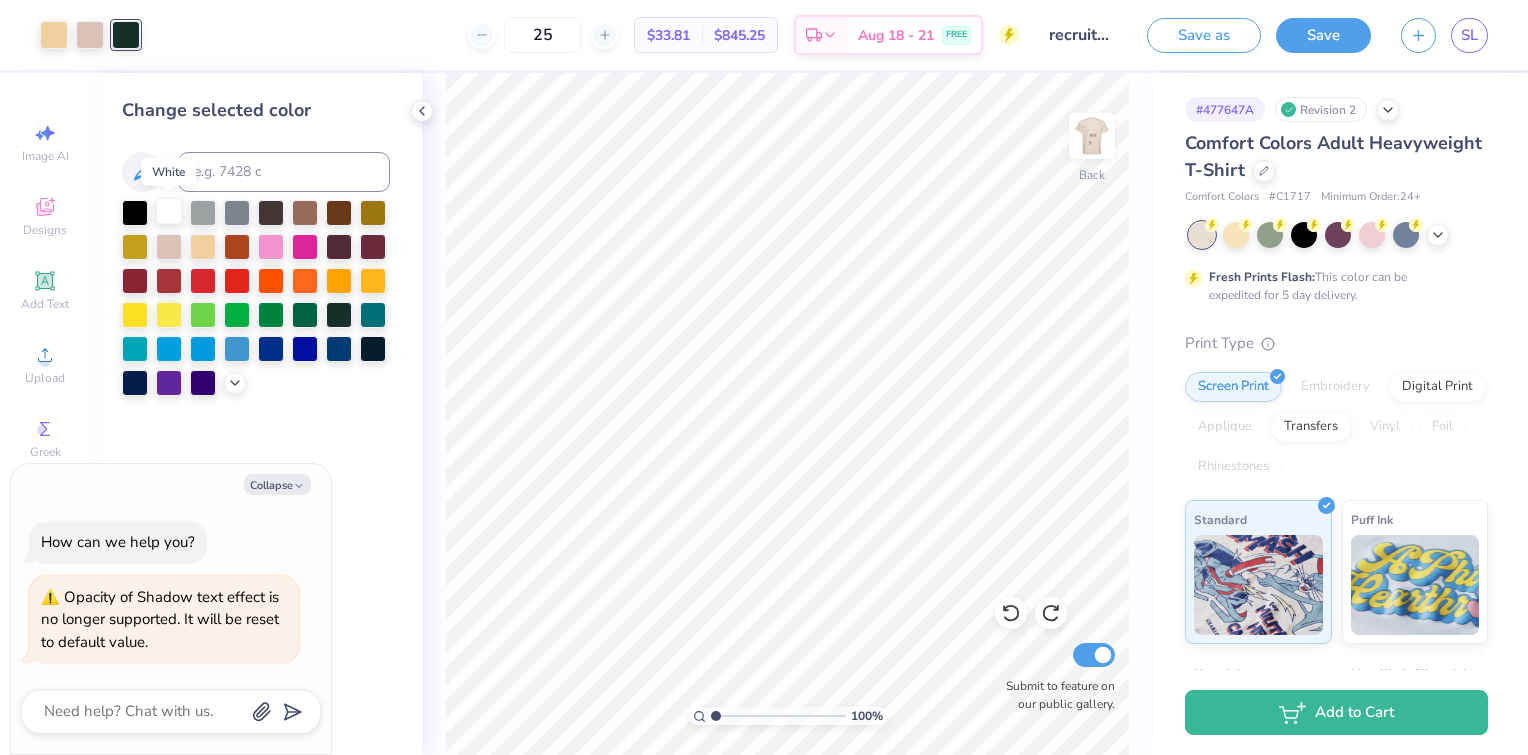 click at bounding box center (169, 211) 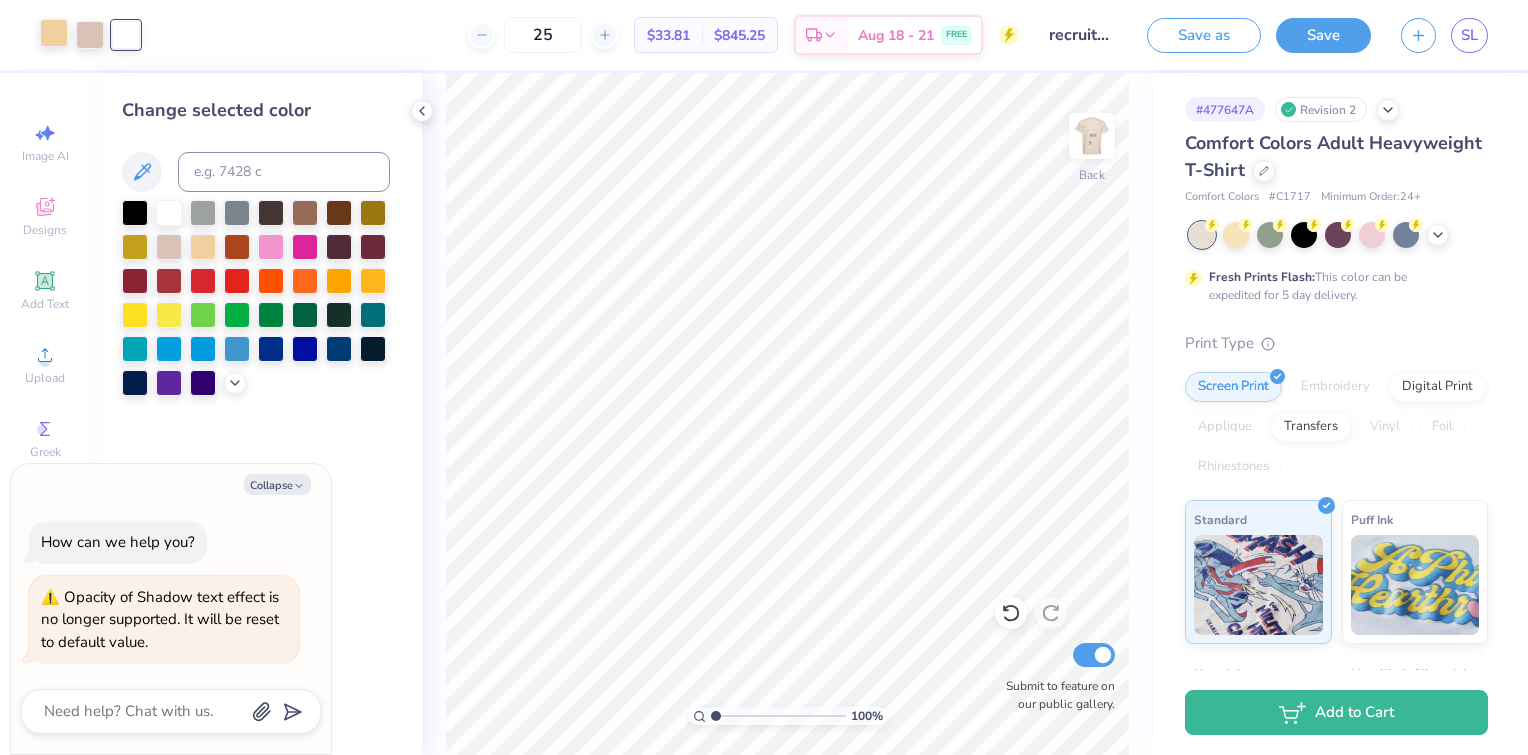 click at bounding box center (54, 33) 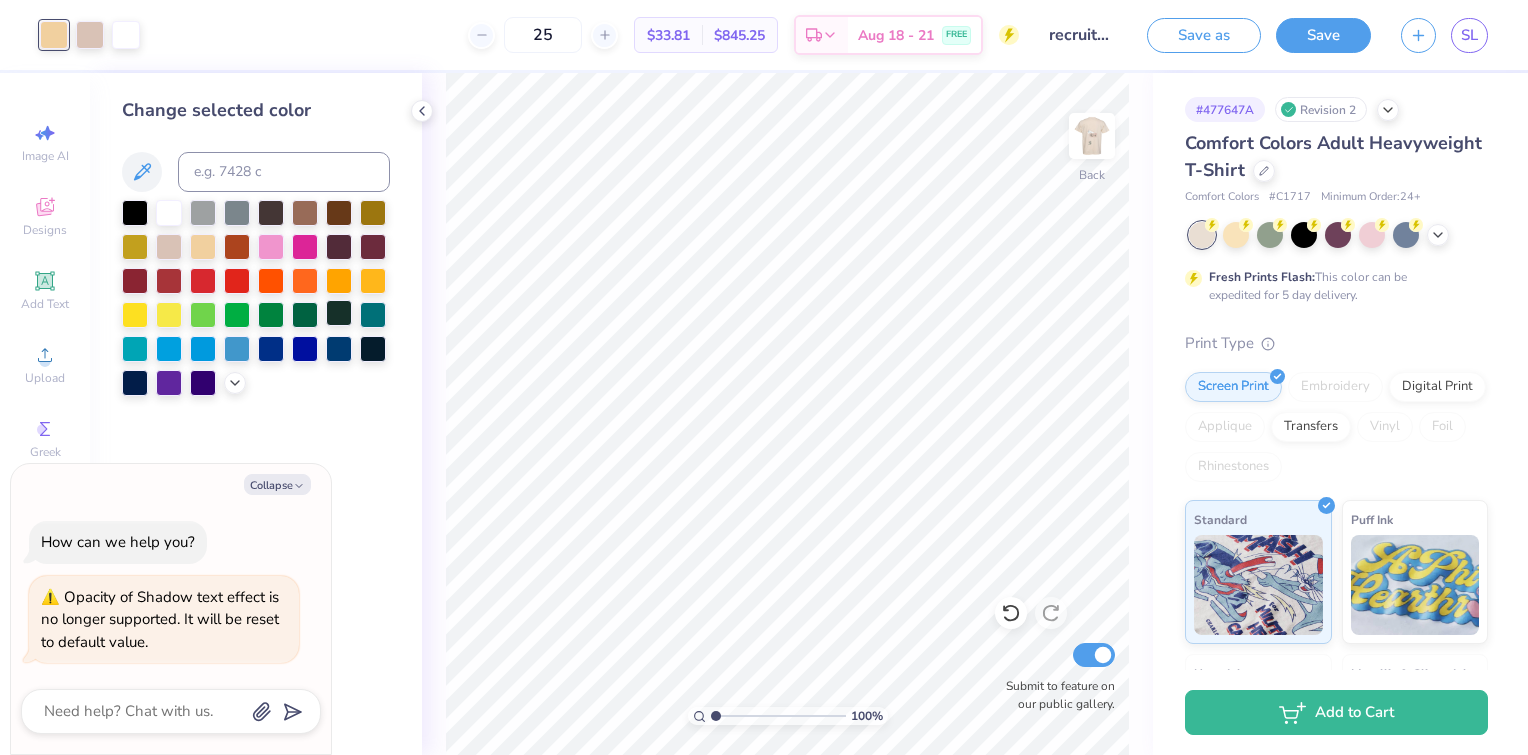 click at bounding box center (339, 313) 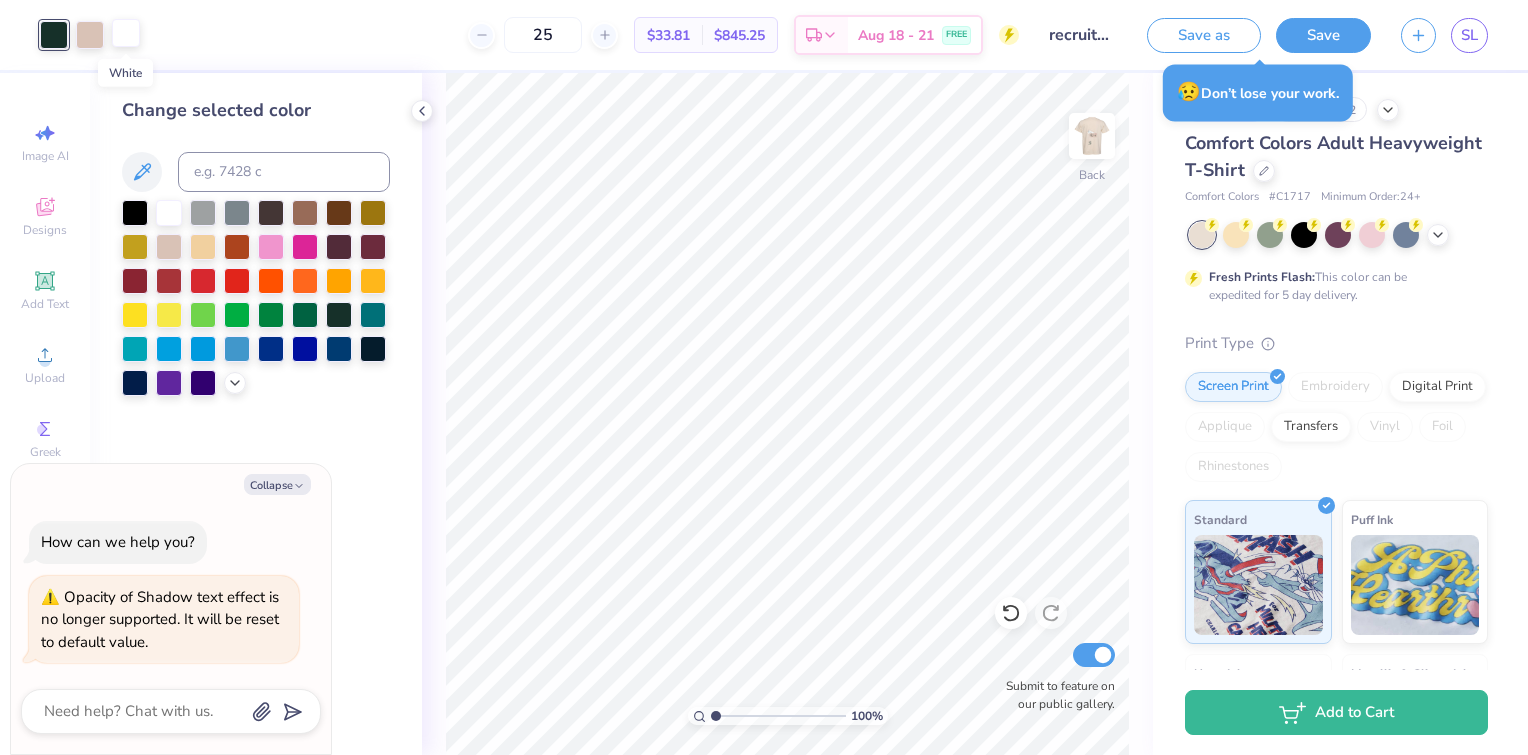 click at bounding box center (126, 33) 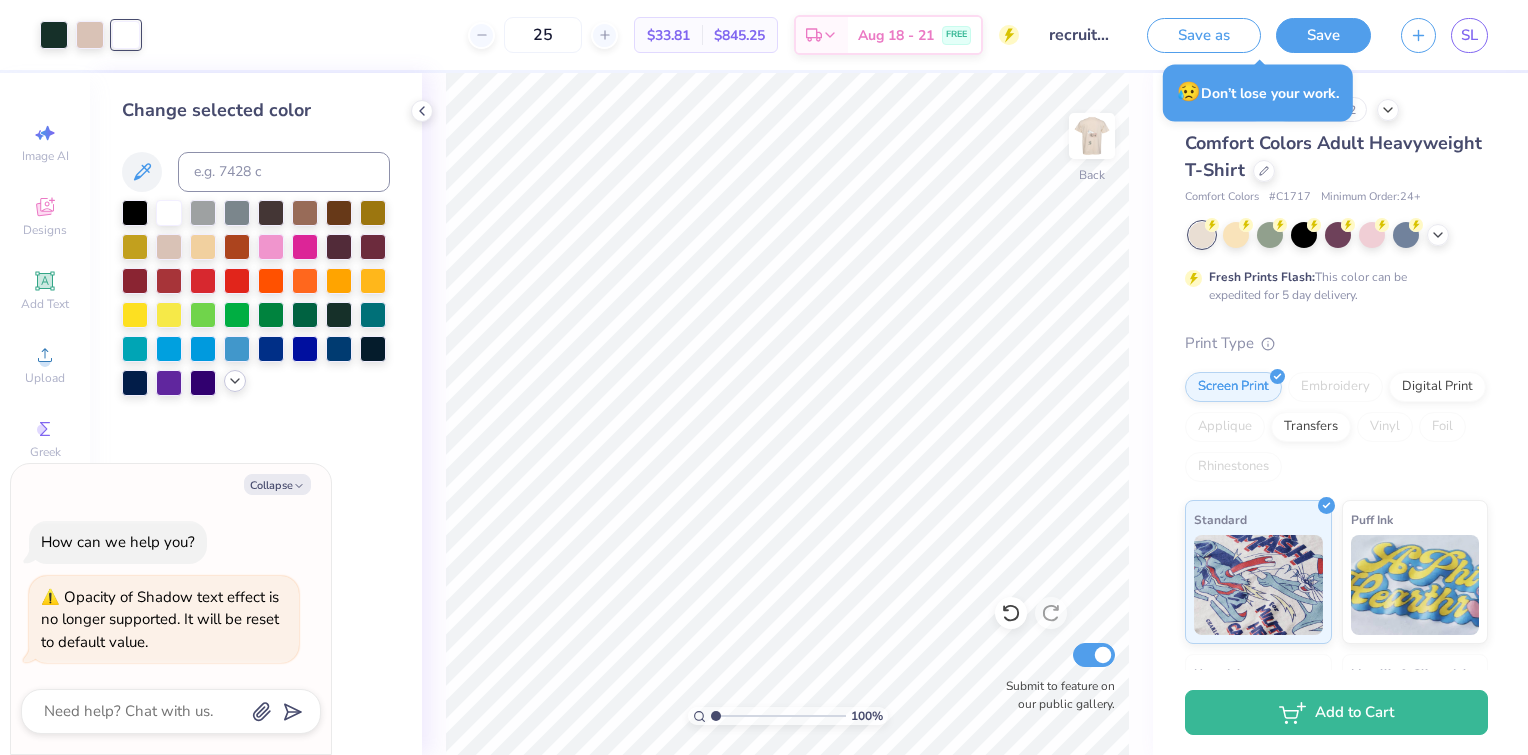 click 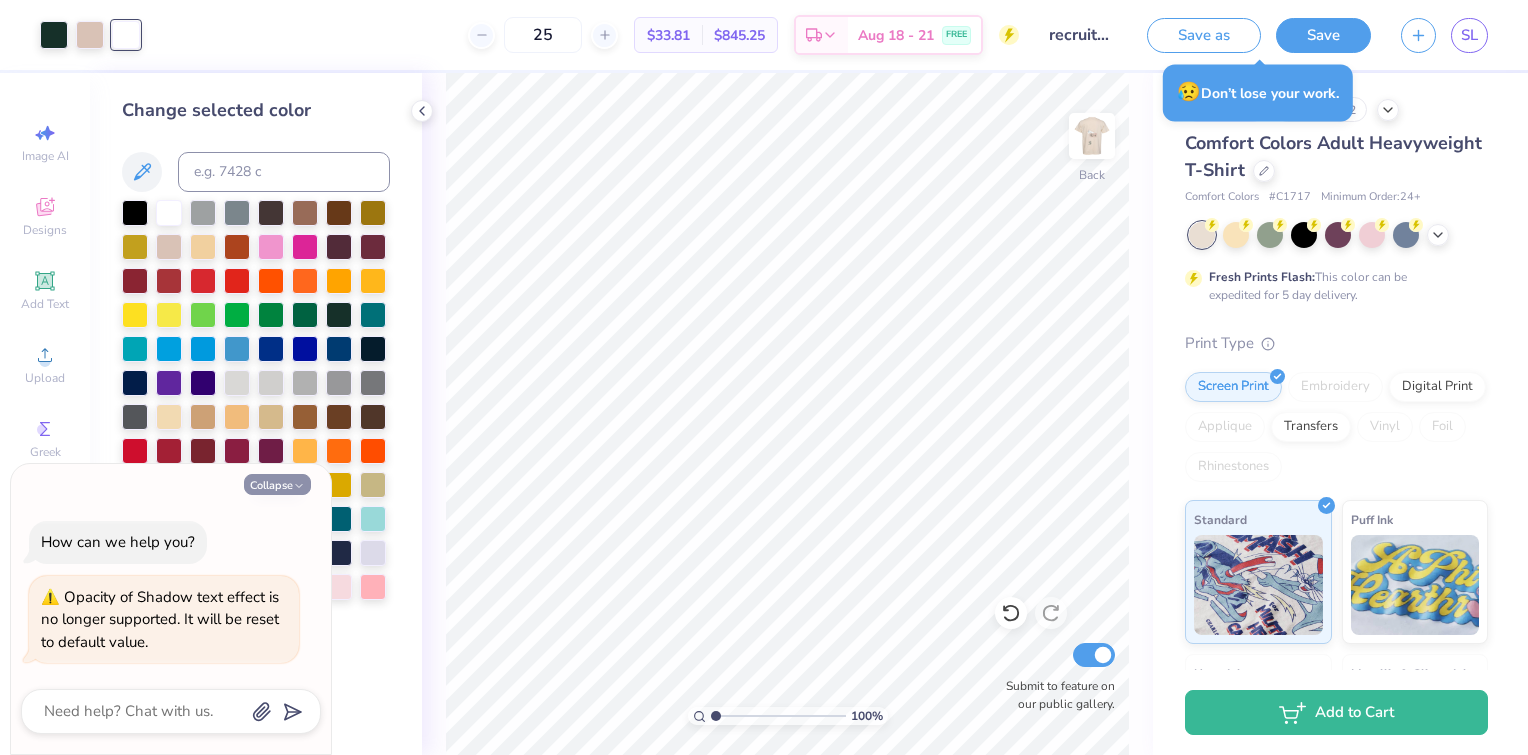 click on "Collapse" at bounding box center (277, 484) 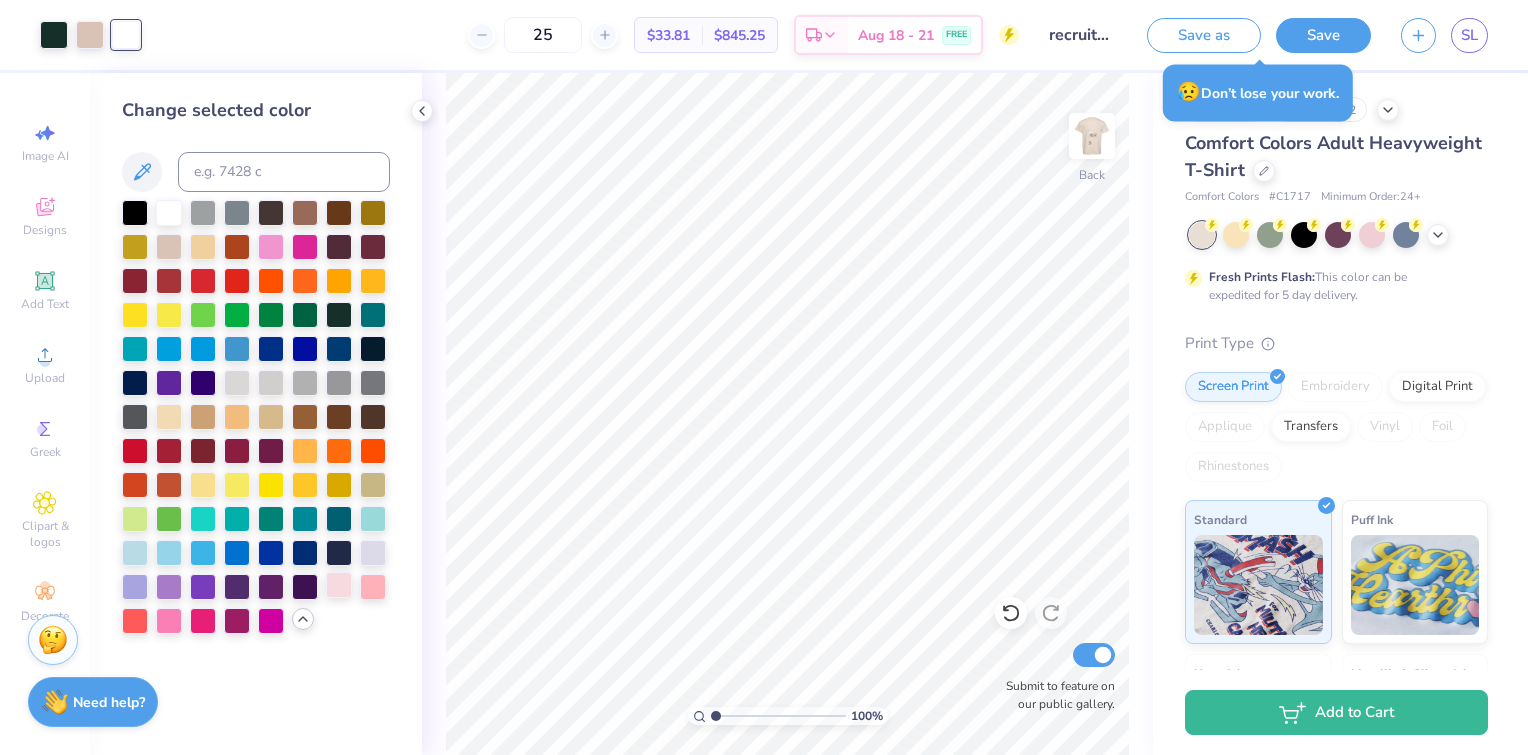 click at bounding box center [339, 585] 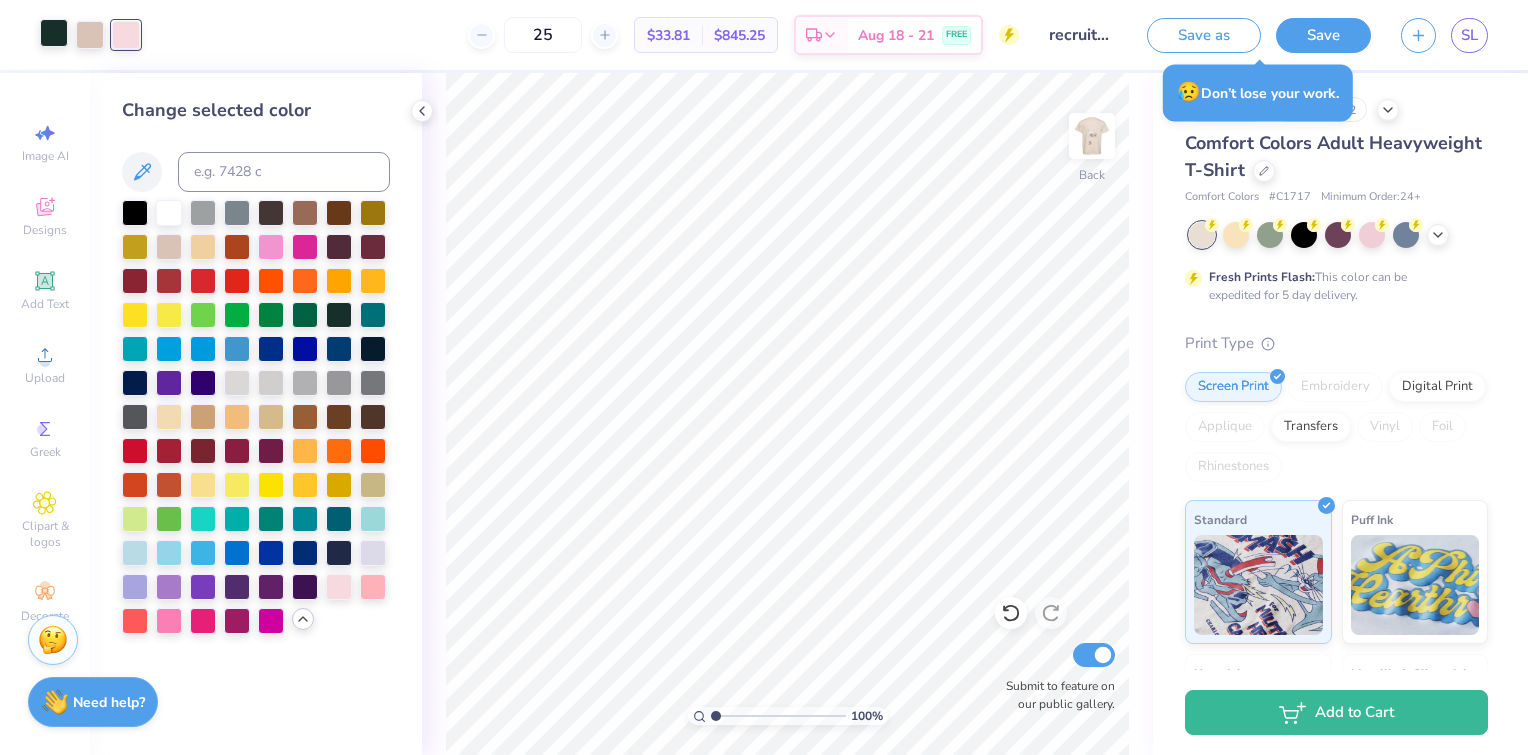 click at bounding box center (54, 33) 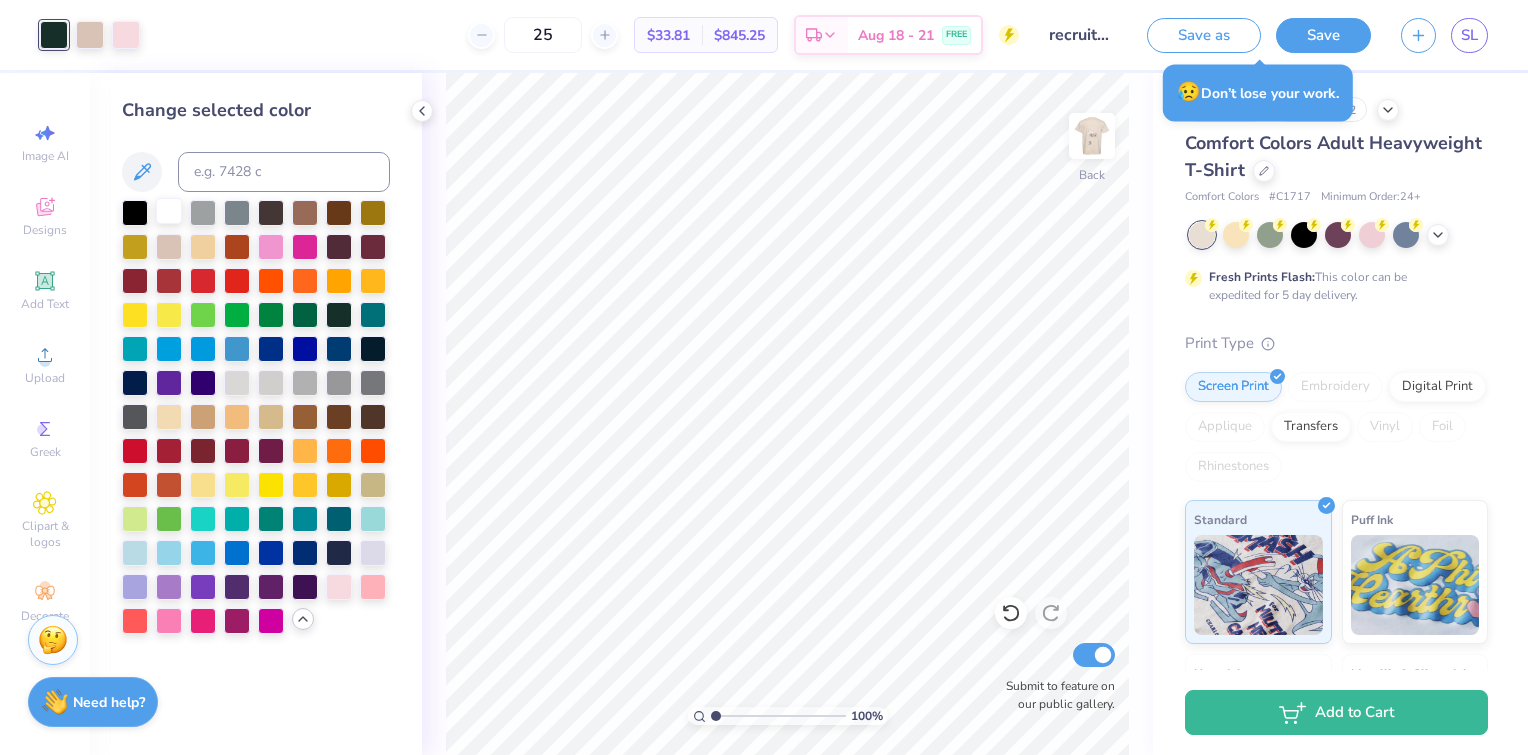 click at bounding box center (169, 211) 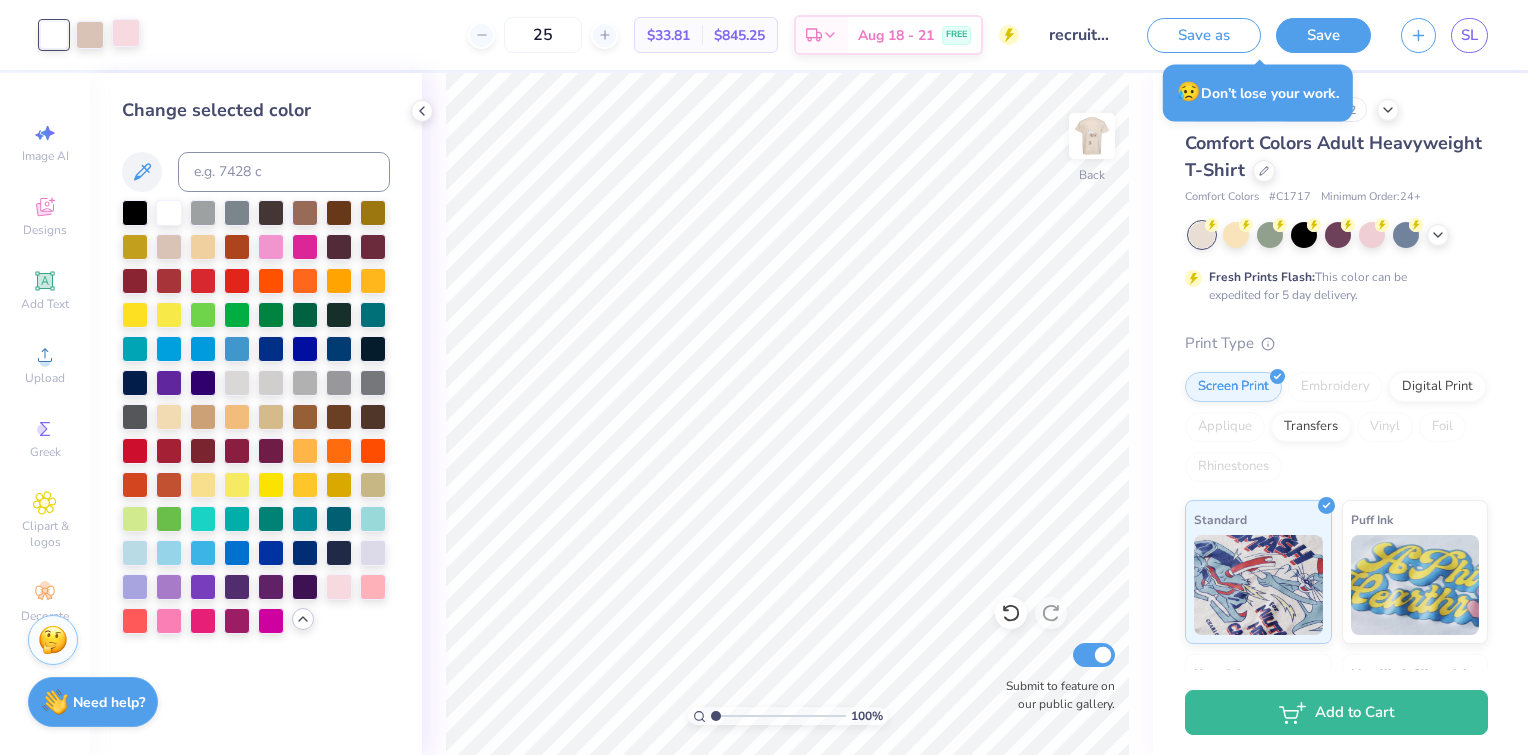 click at bounding box center [126, 33] 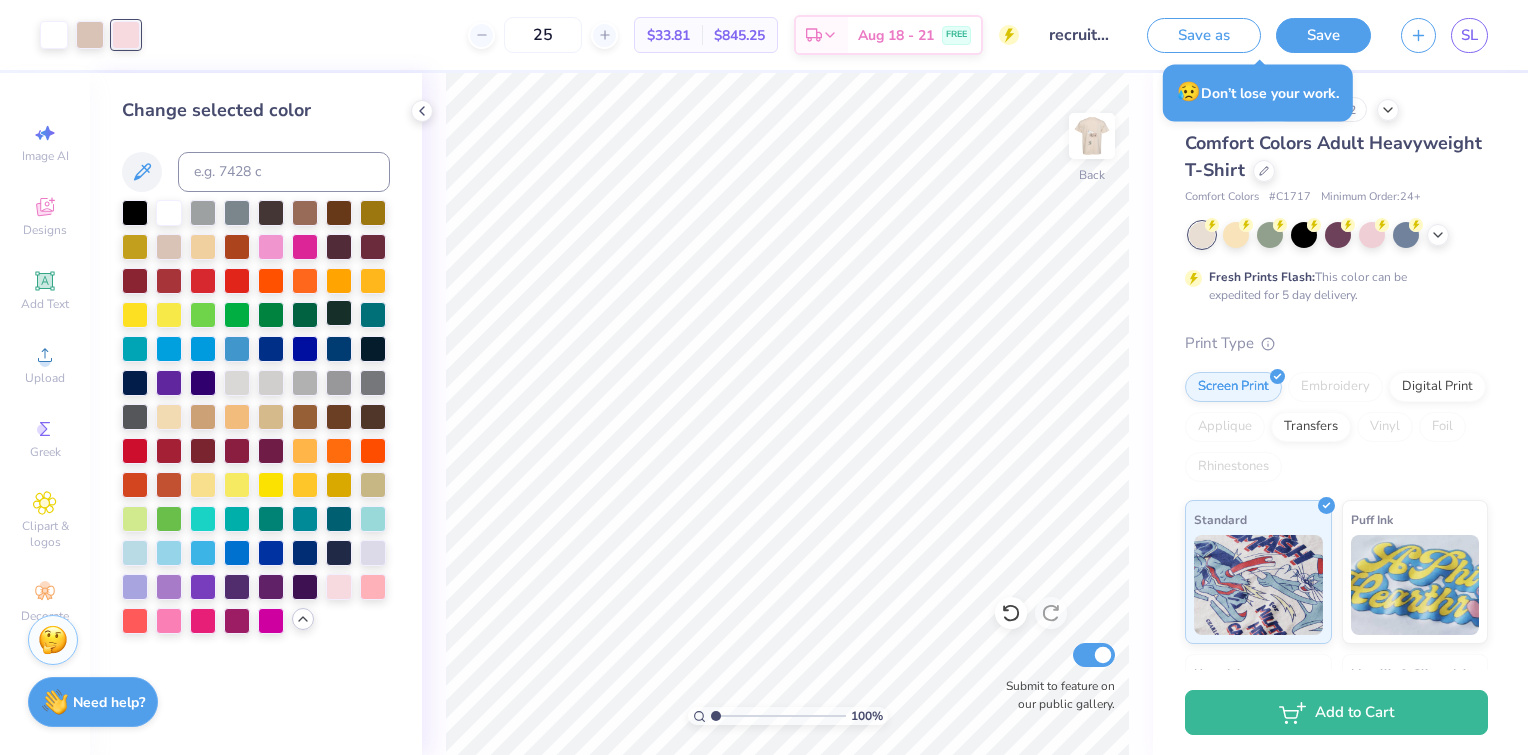click at bounding box center (339, 313) 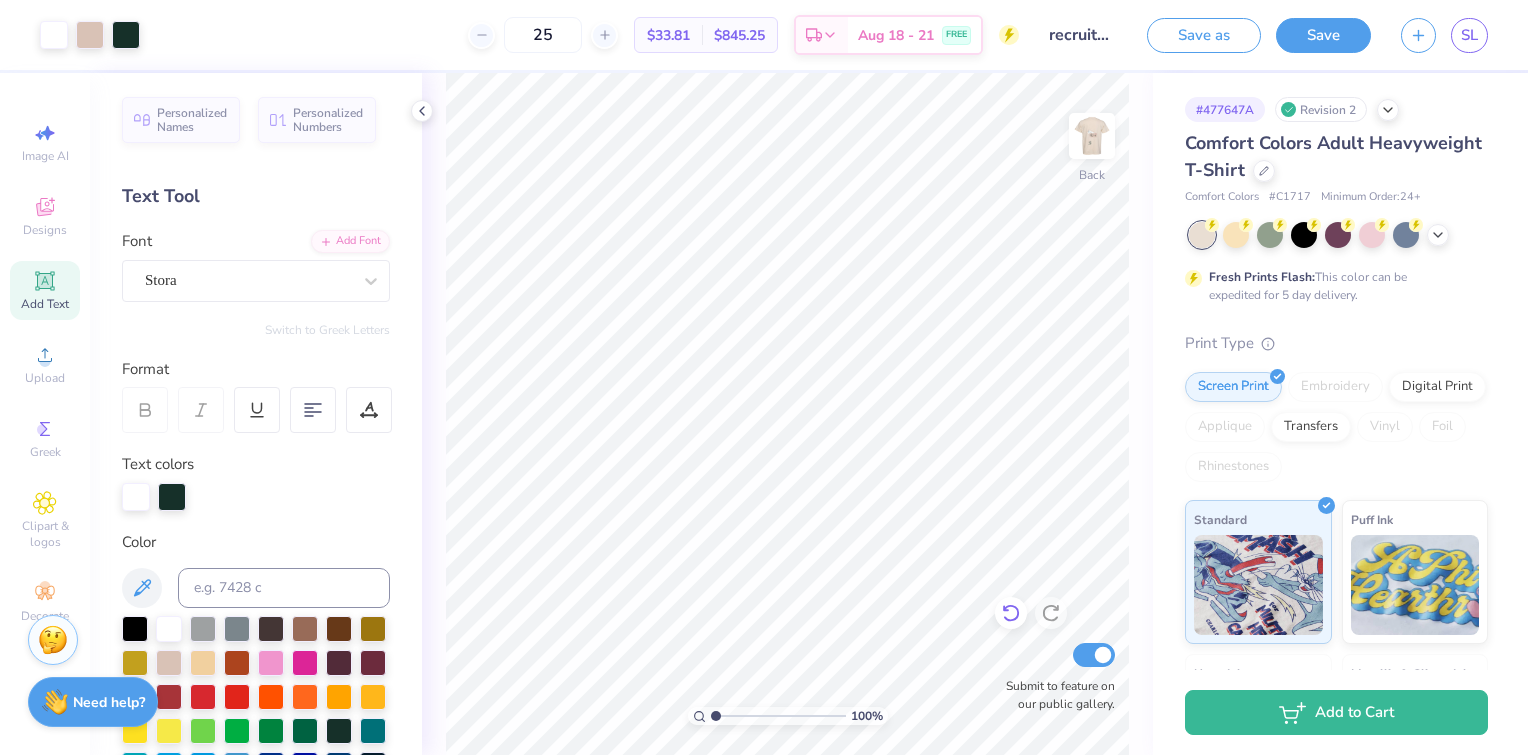 click 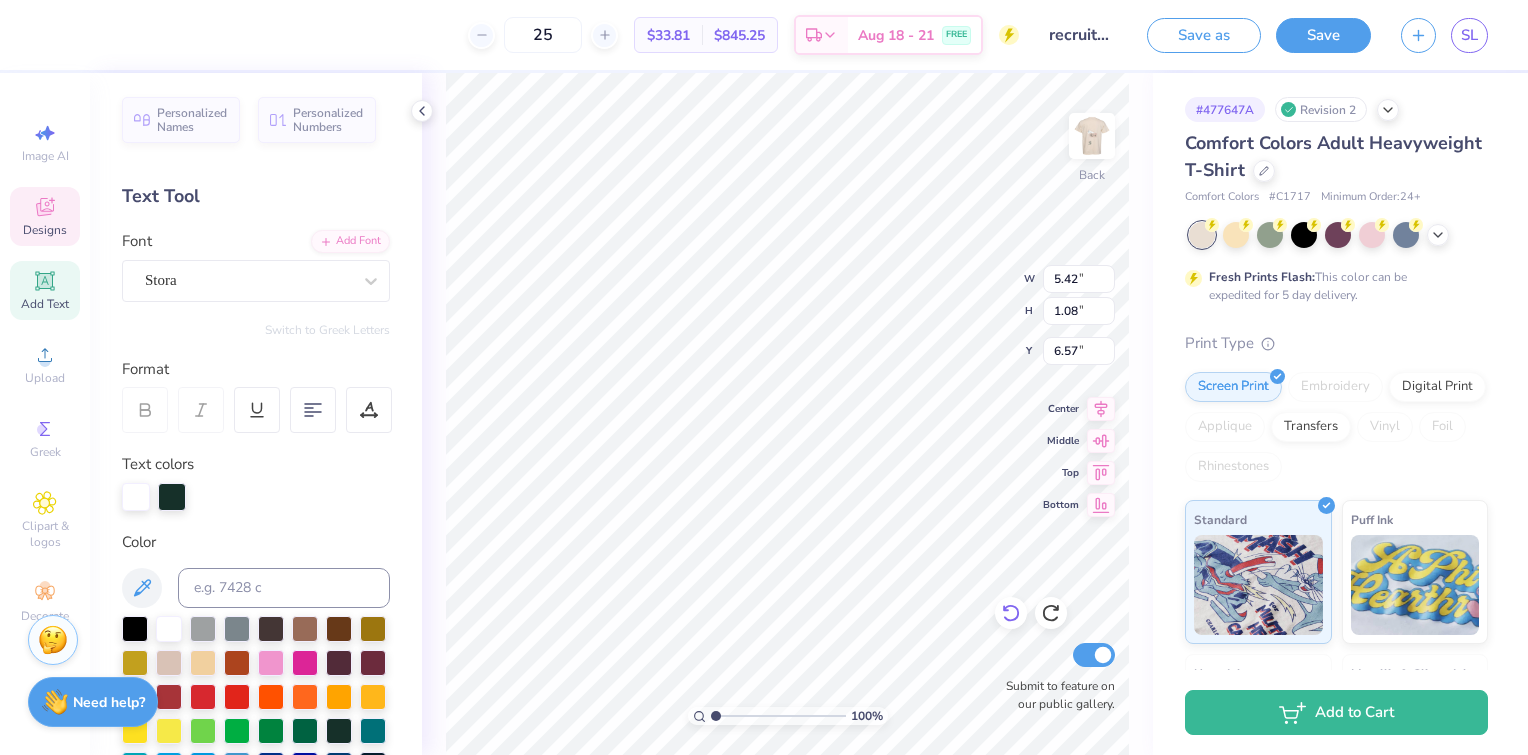 scroll, scrollTop: 16, scrollLeft: 4, axis: both 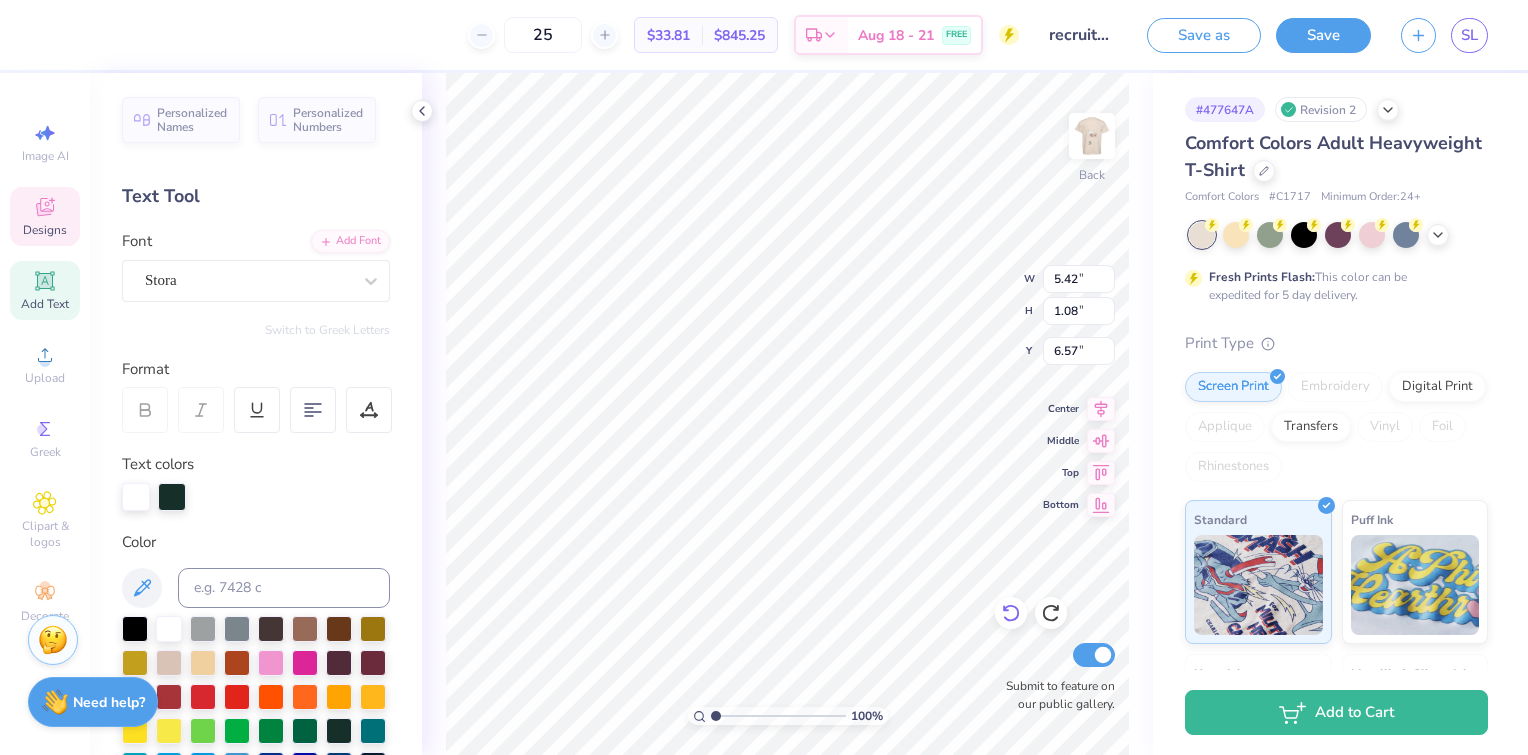 type on "Chi" 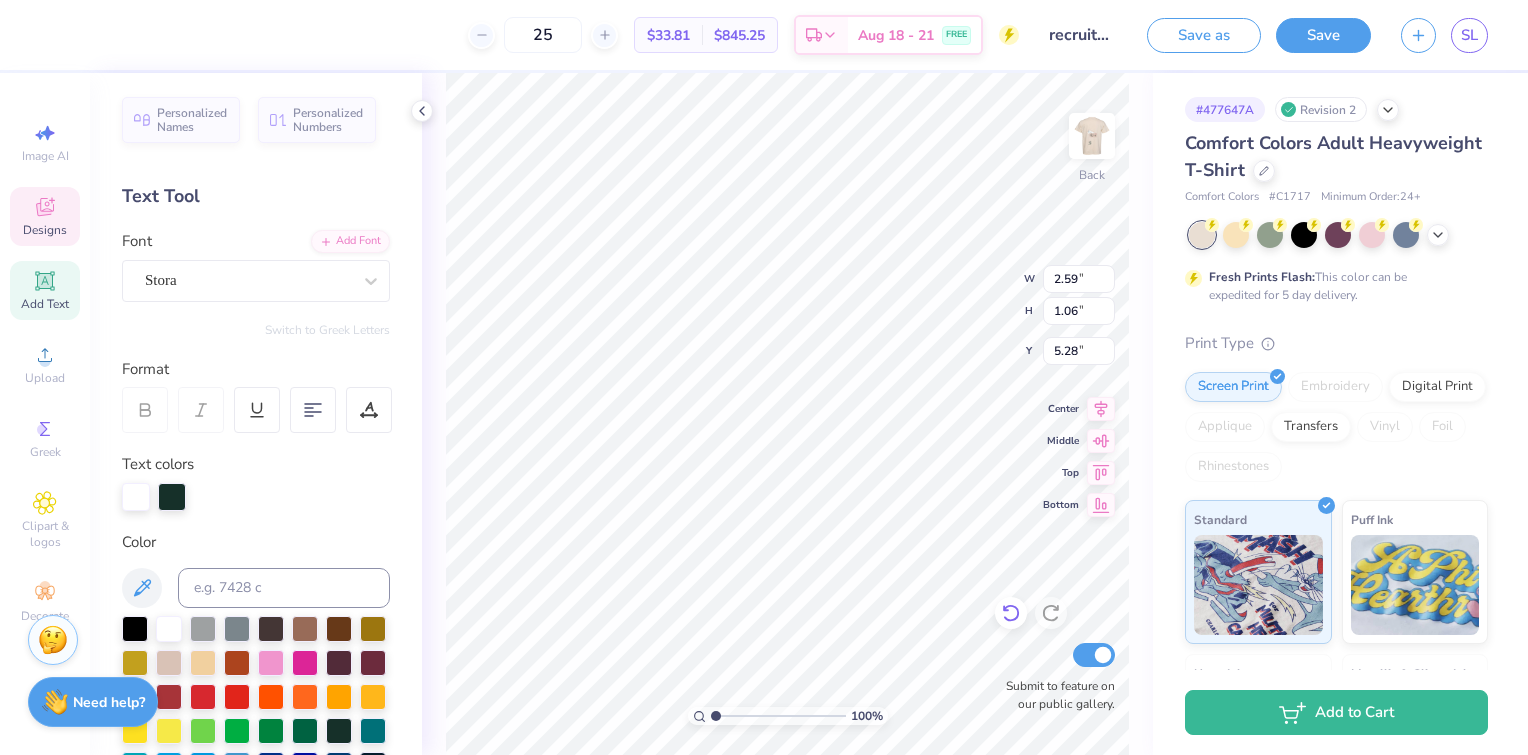 type on "2.59" 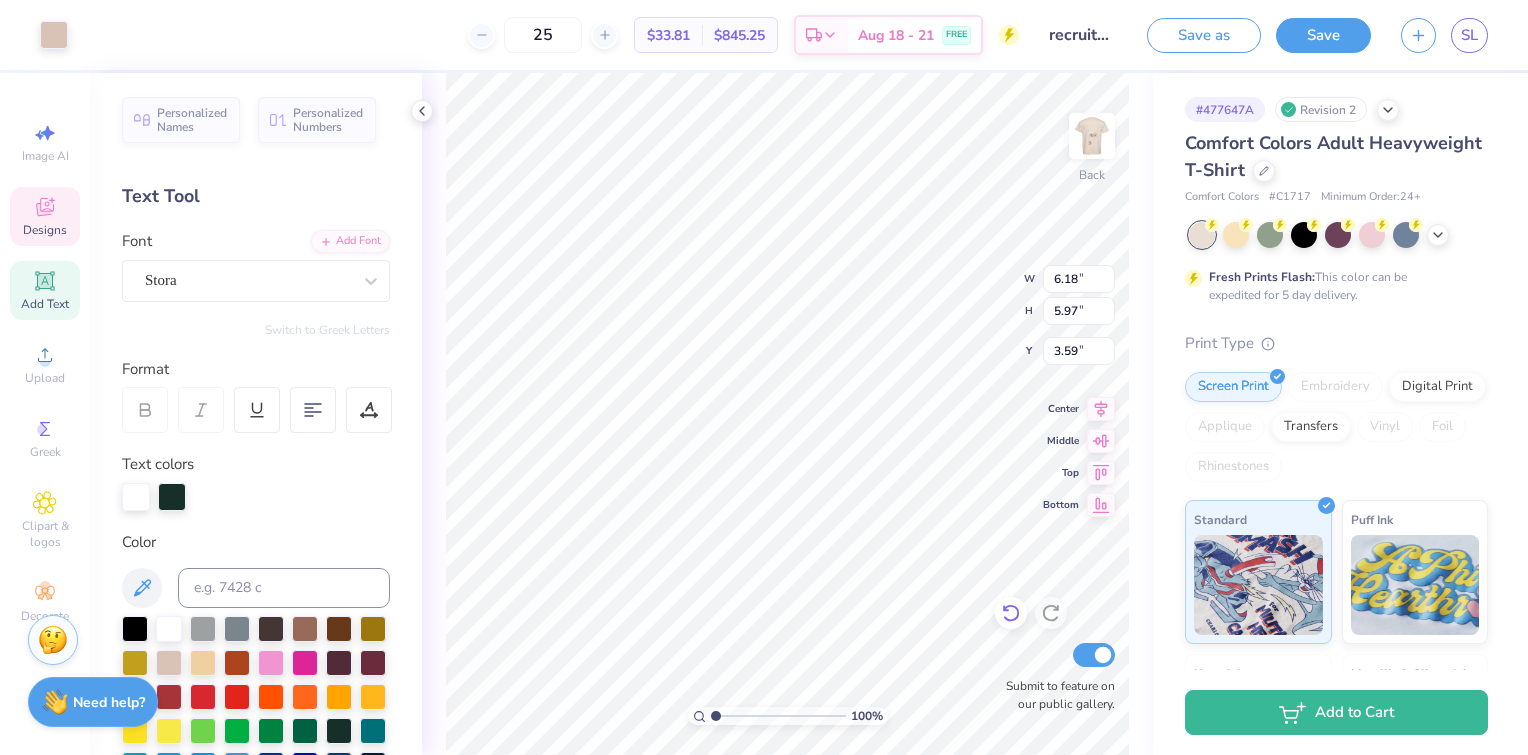 type on "0.51" 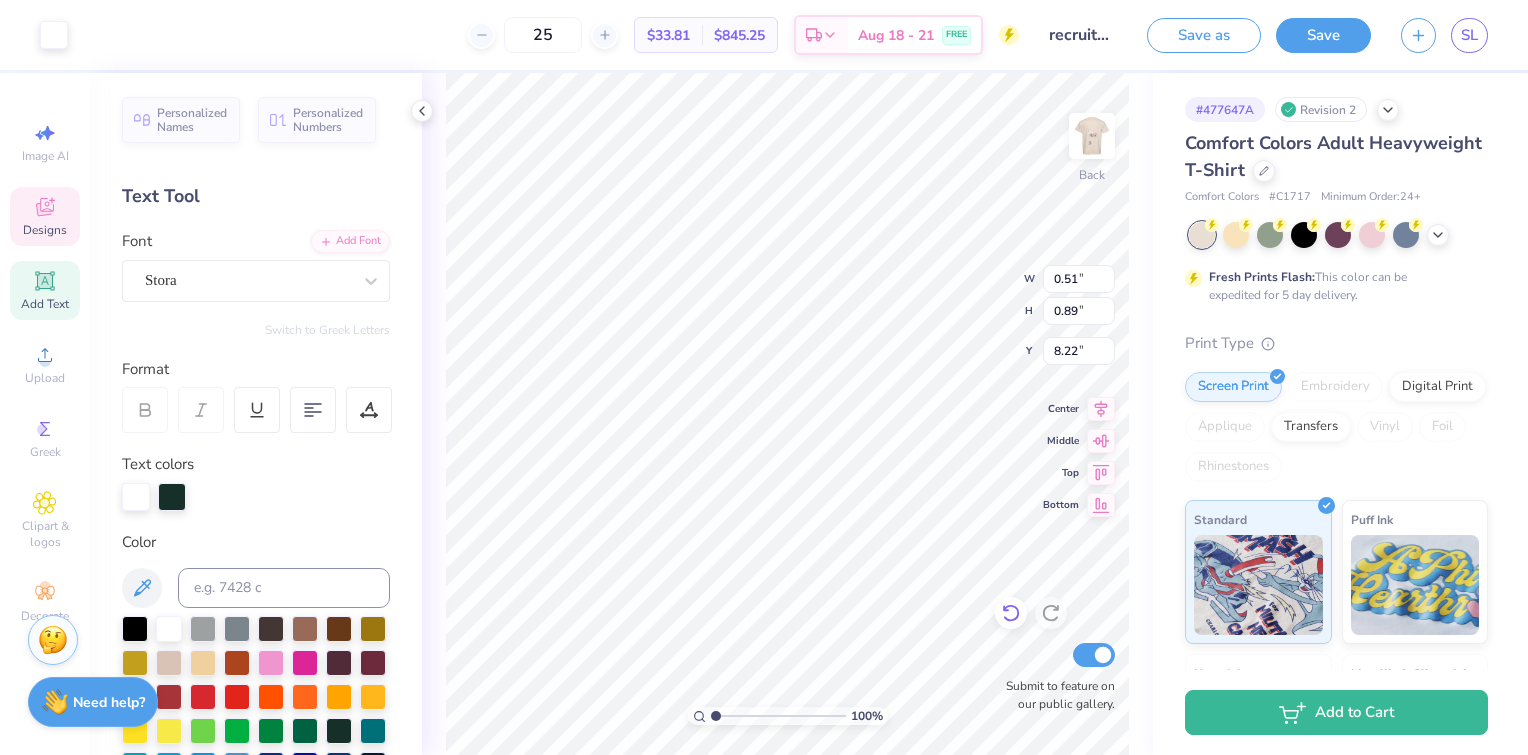 type on "7.19" 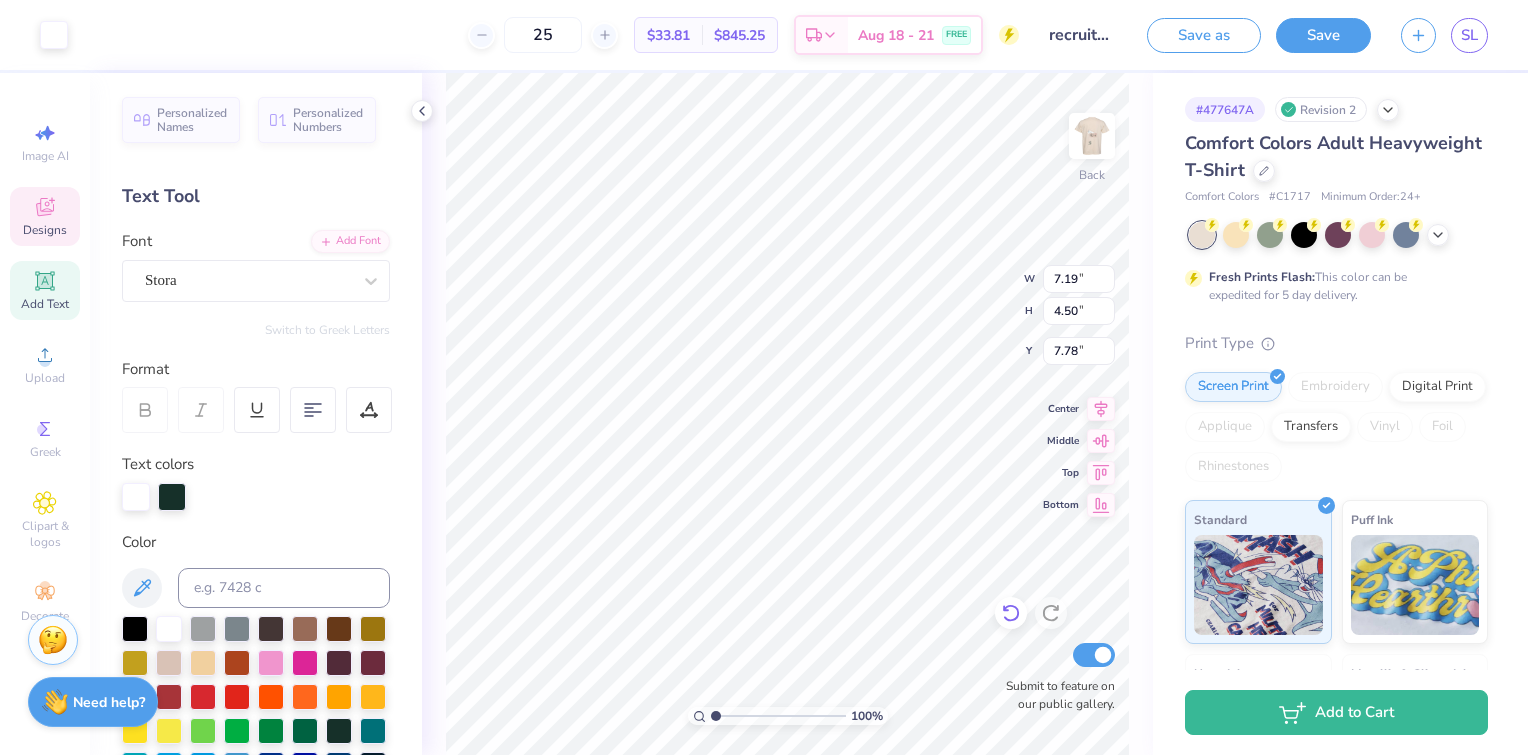 type on "6.18" 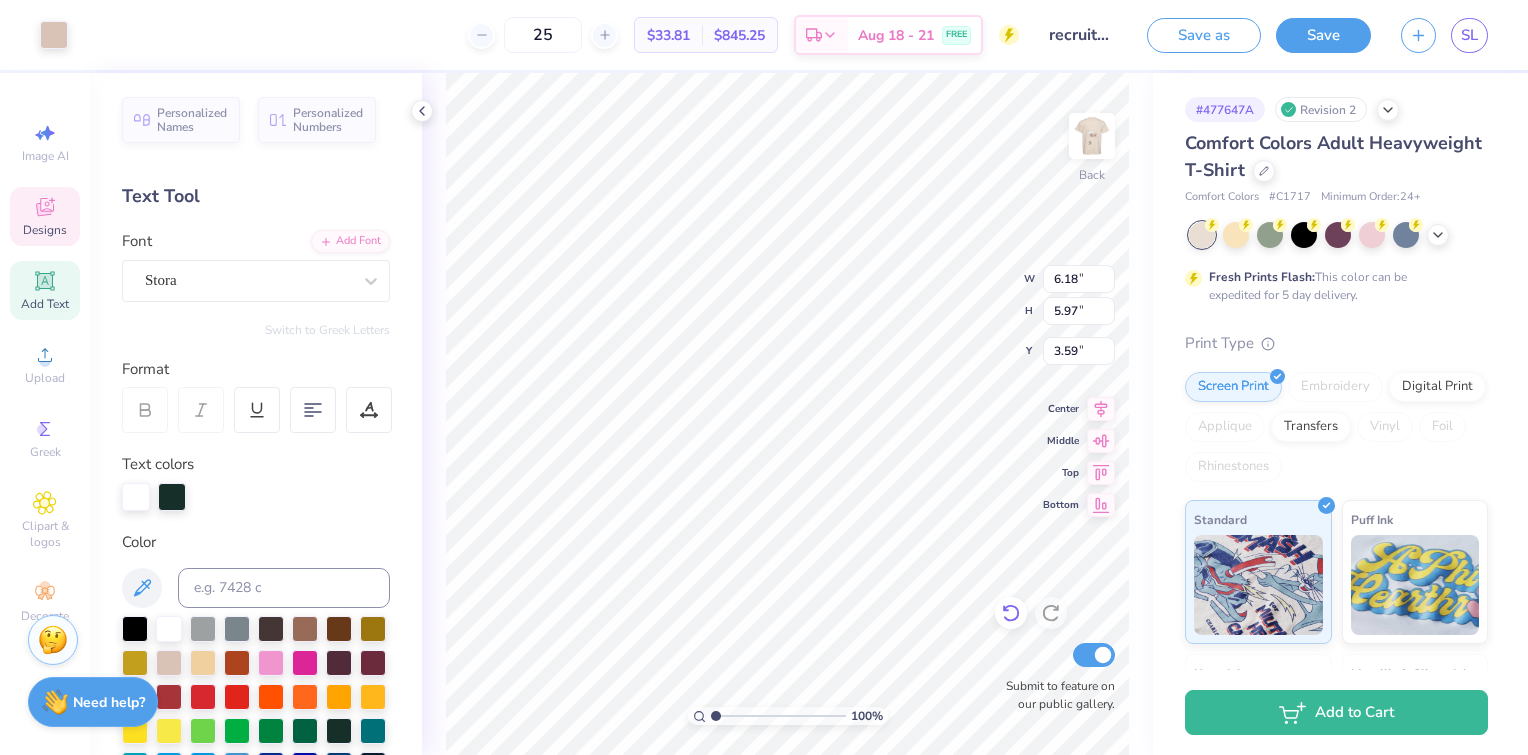 type on "7.19" 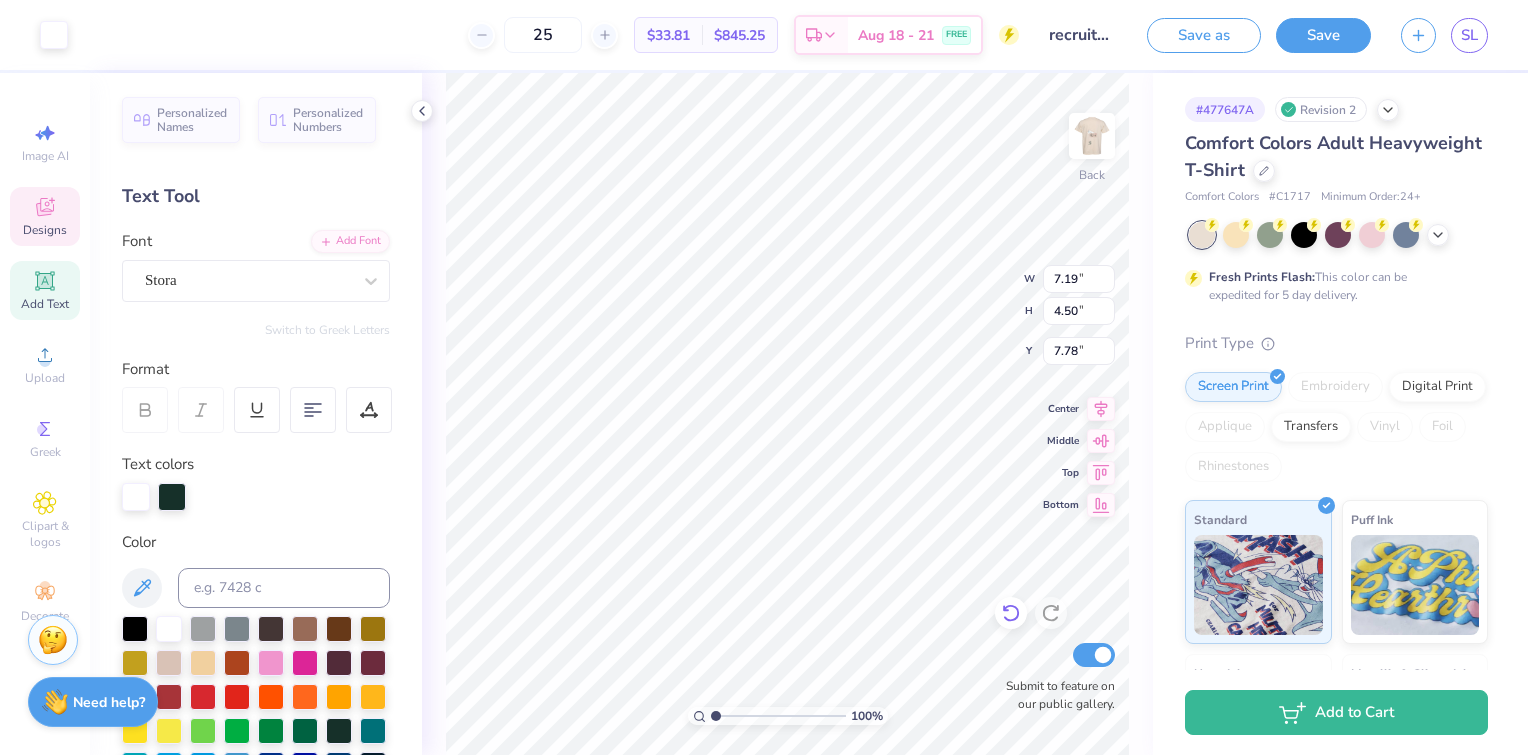 type on "7.36" 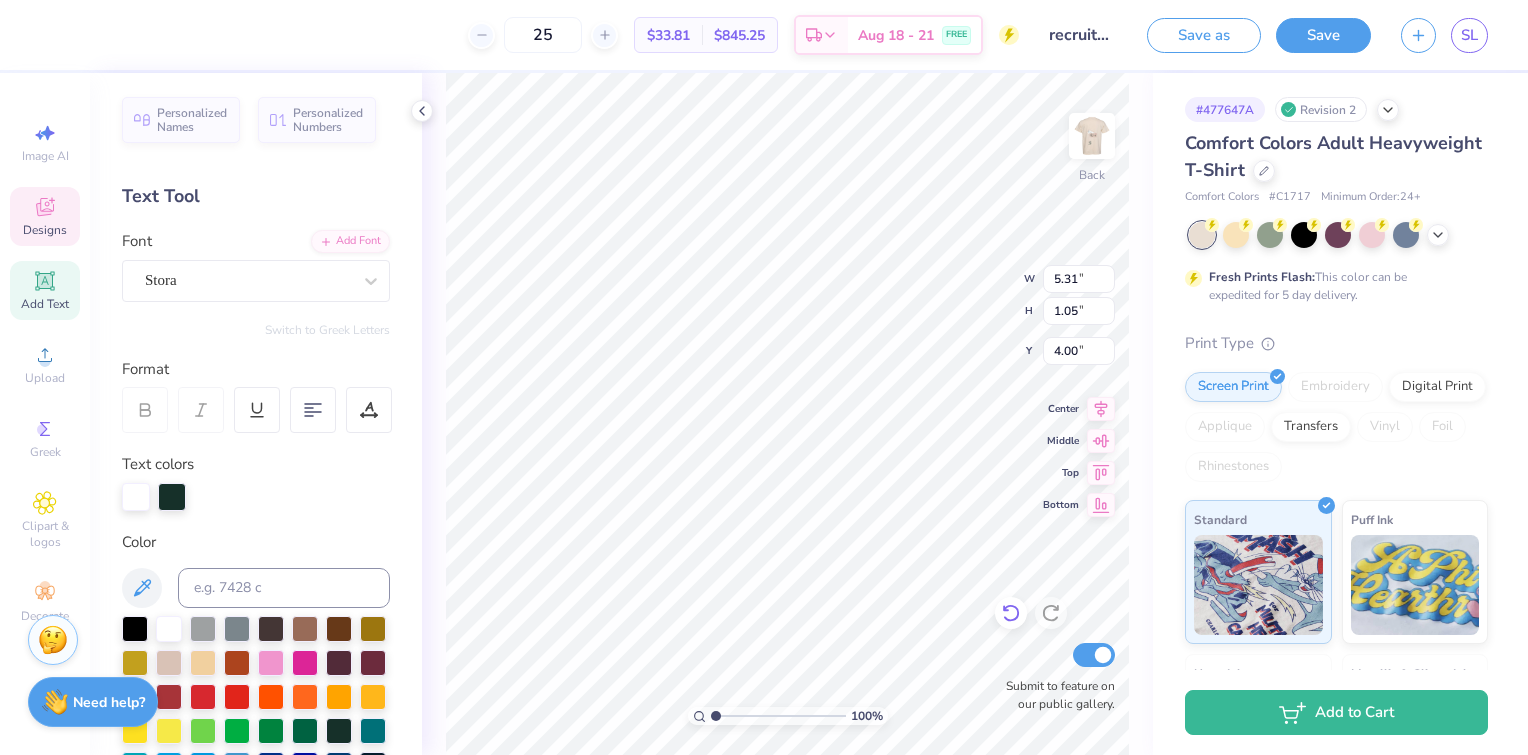 scroll, scrollTop: 16, scrollLeft: 2, axis: both 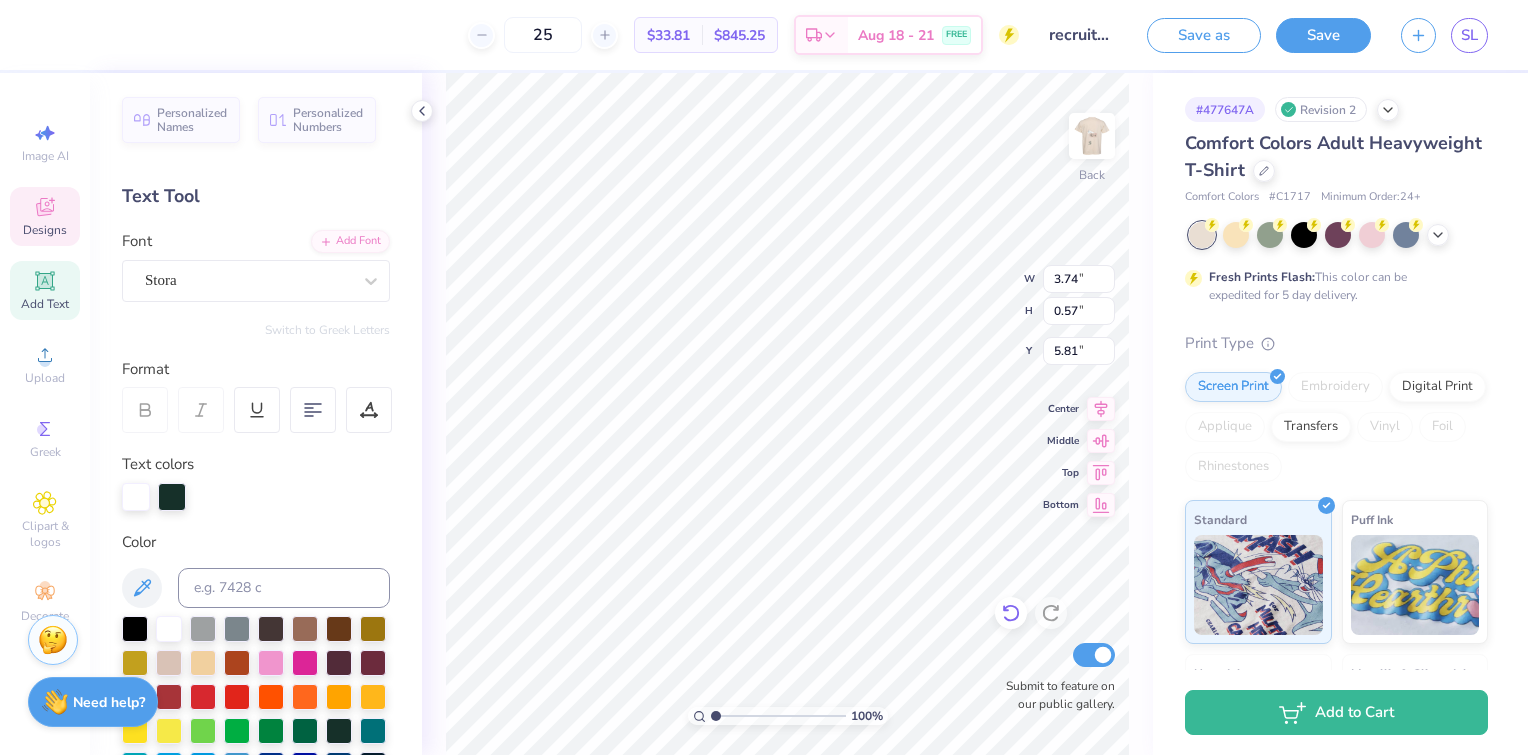 type on "3.74" 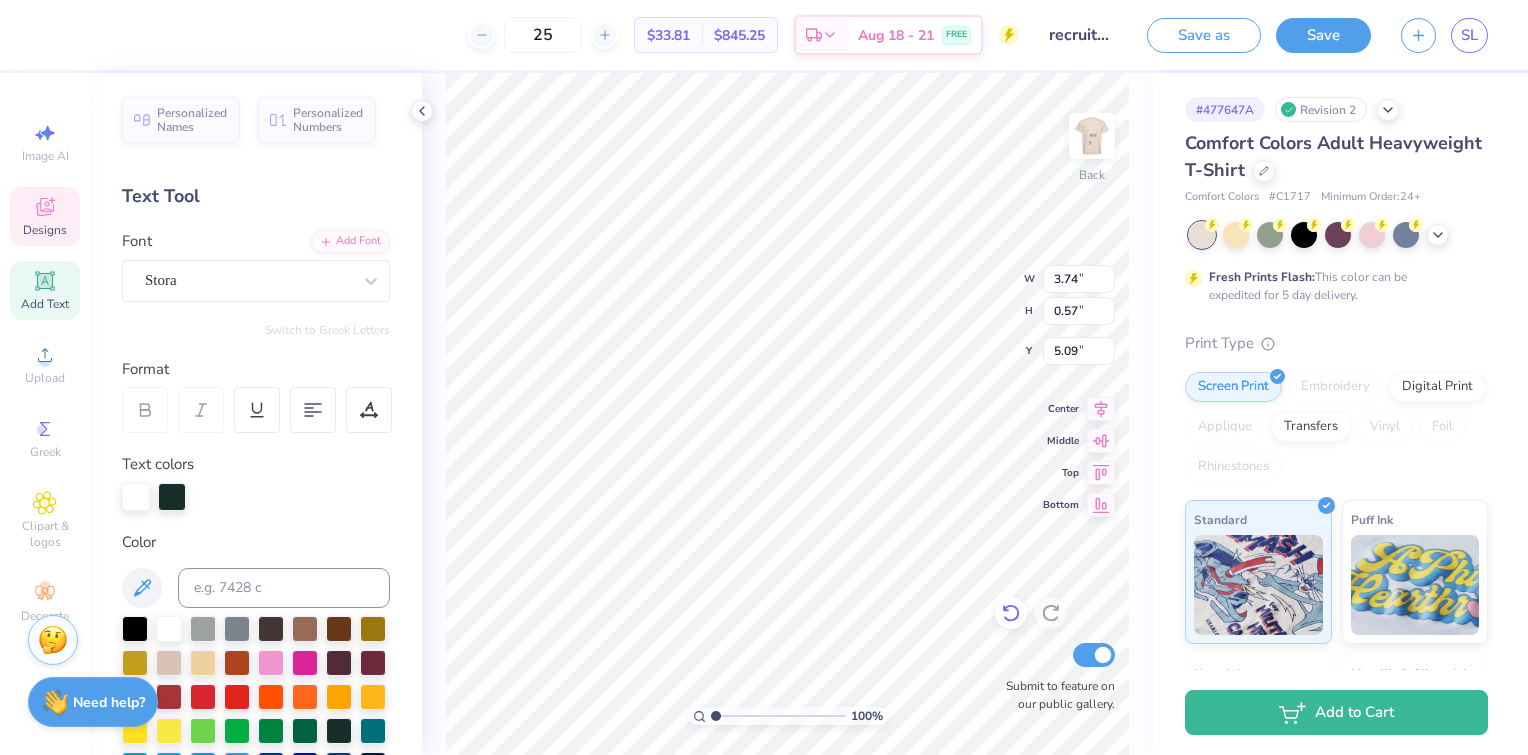 type on "2.52" 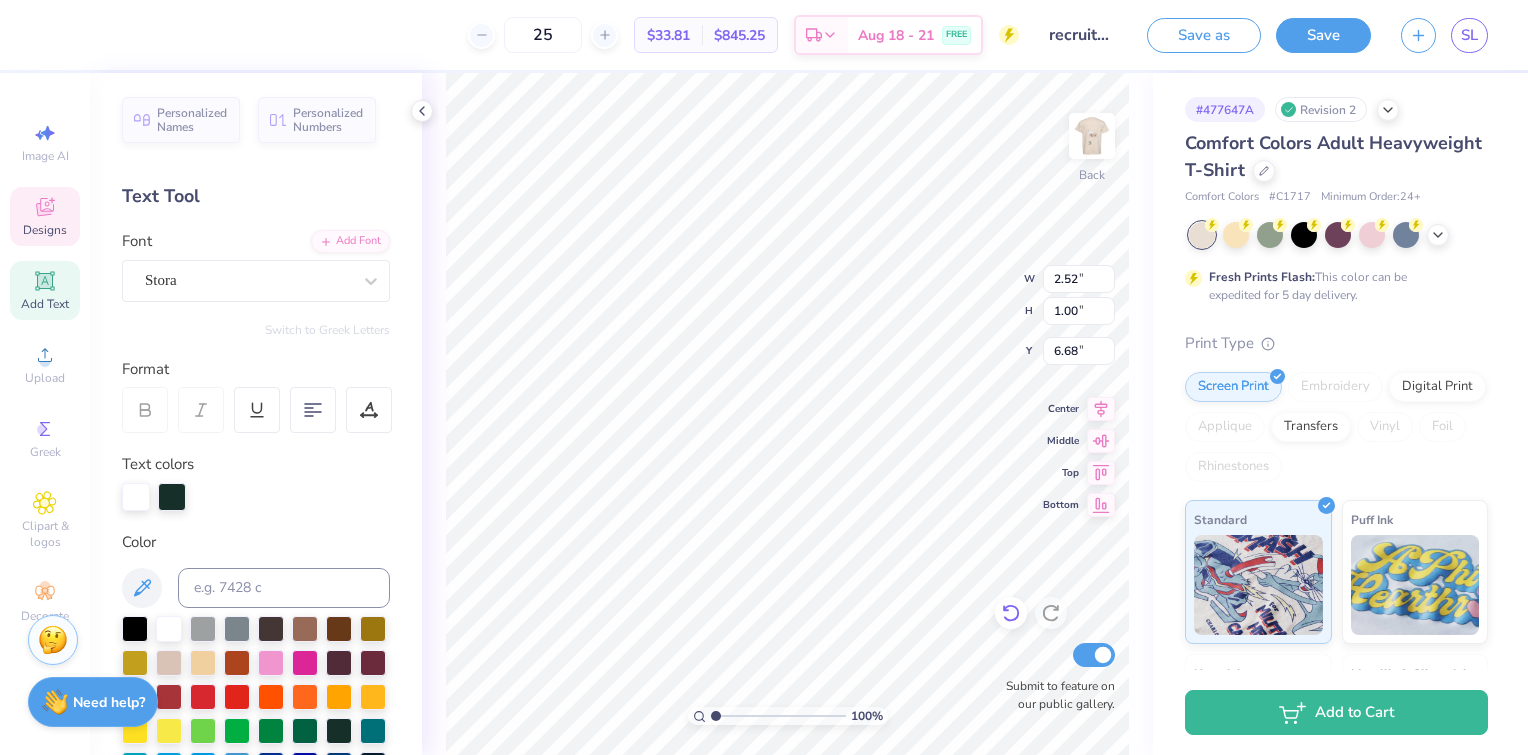 type on "6.18" 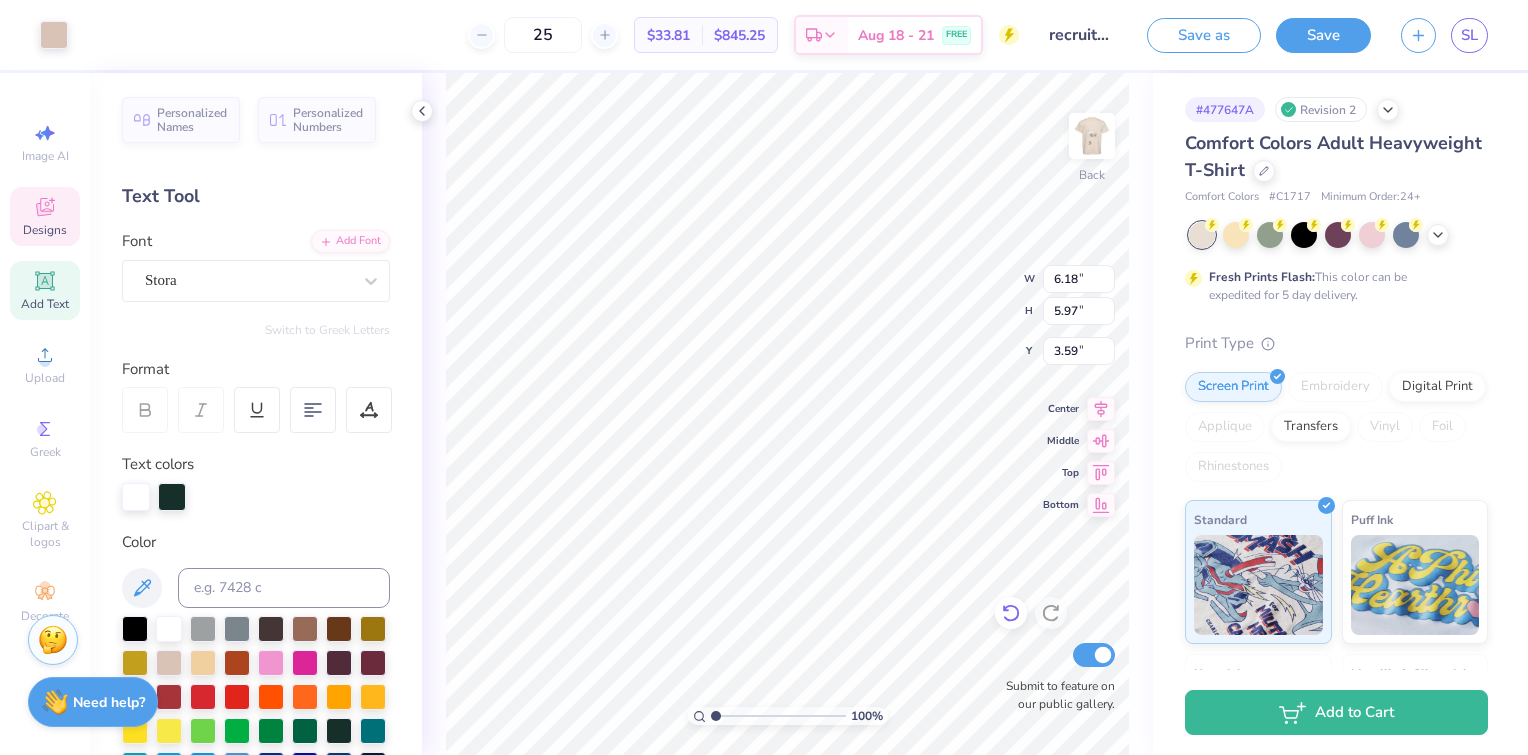 type on "0.51" 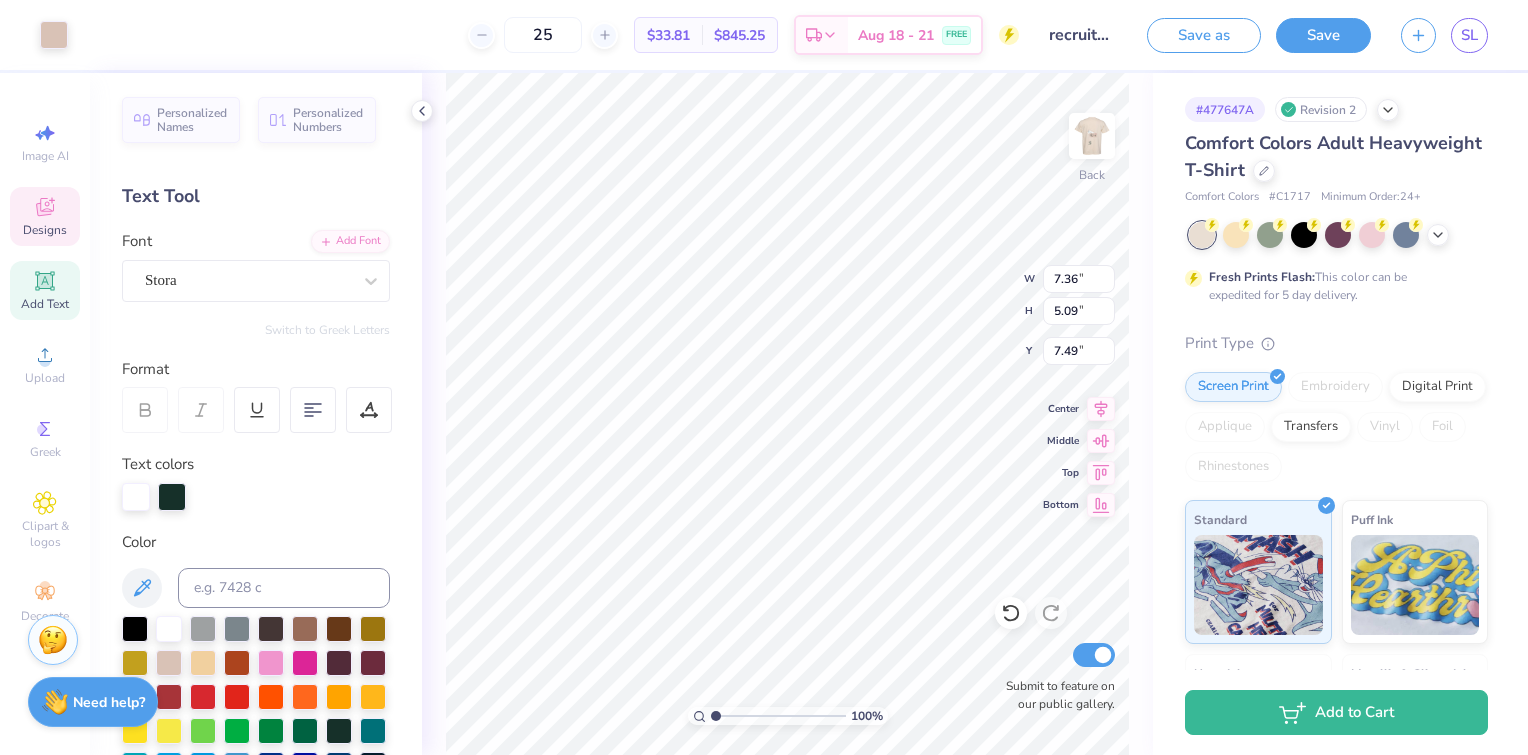 type on "7.36" 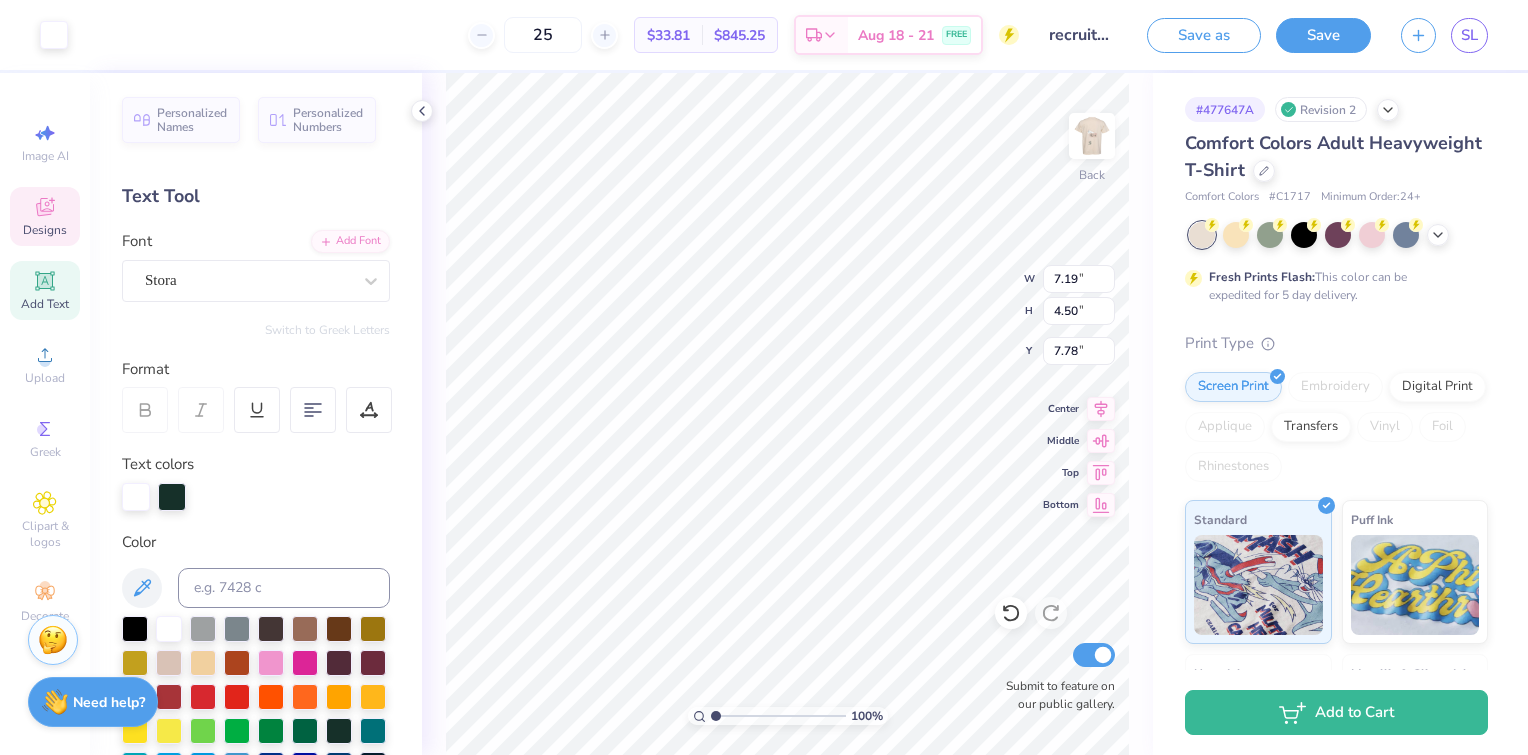 type on "6.18" 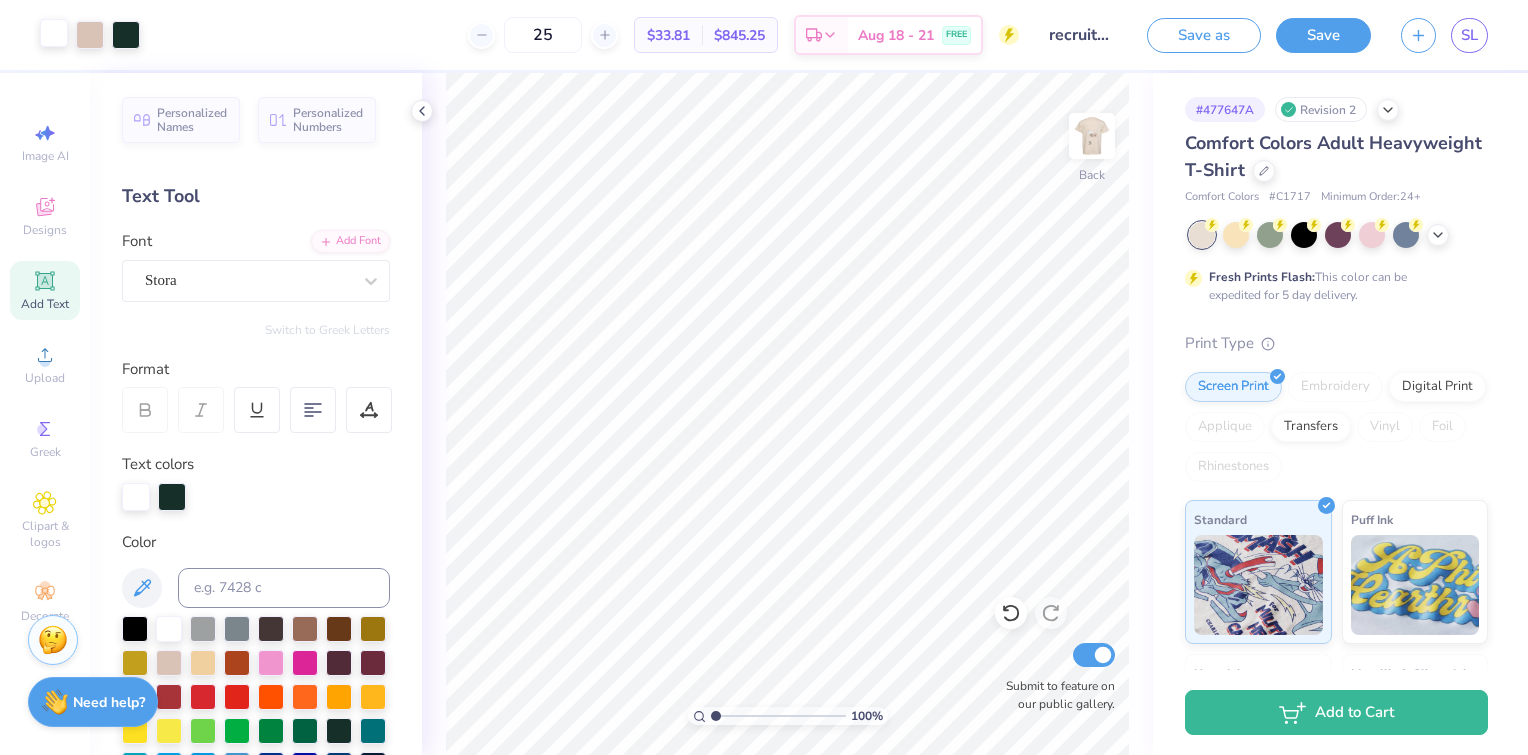 click at bounding box center (54, 33) 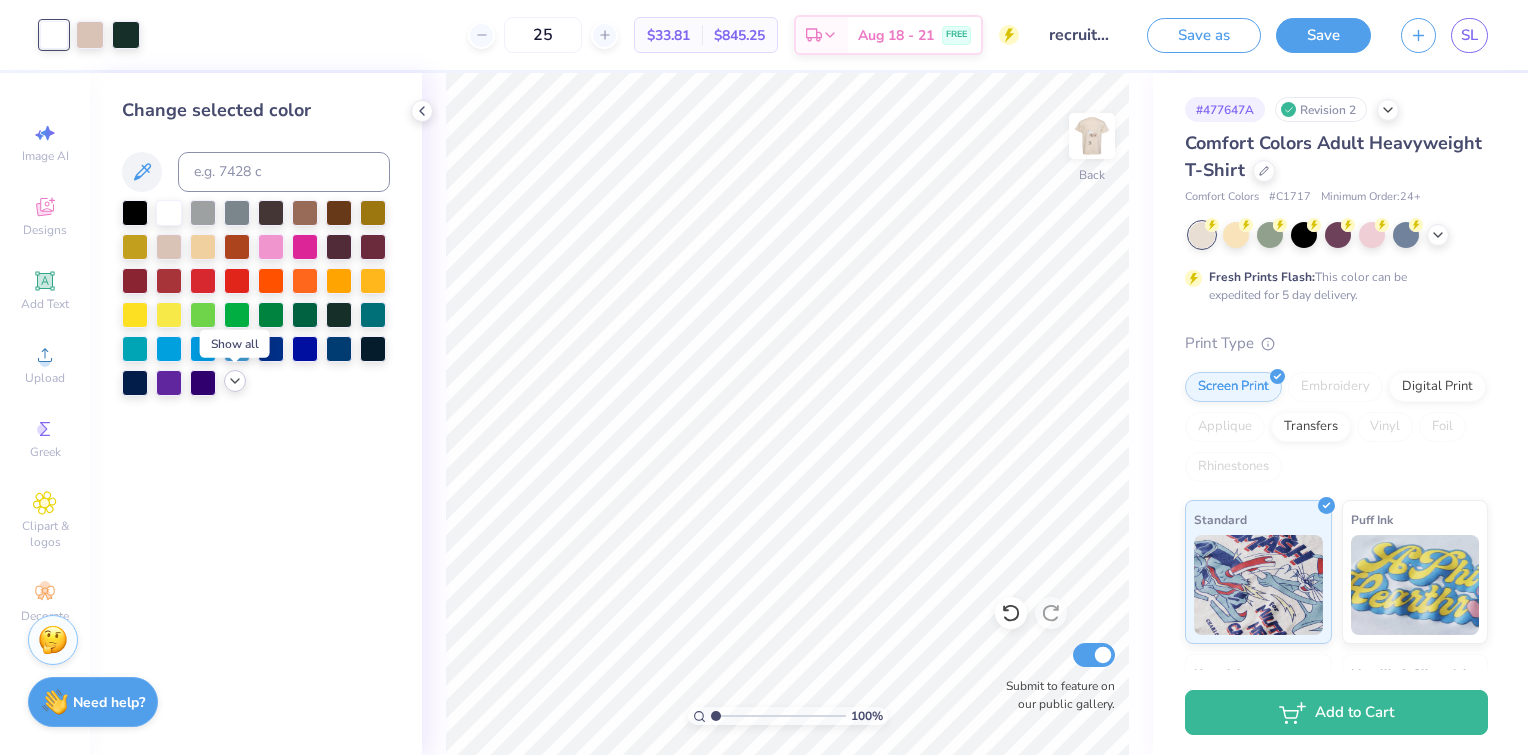 click 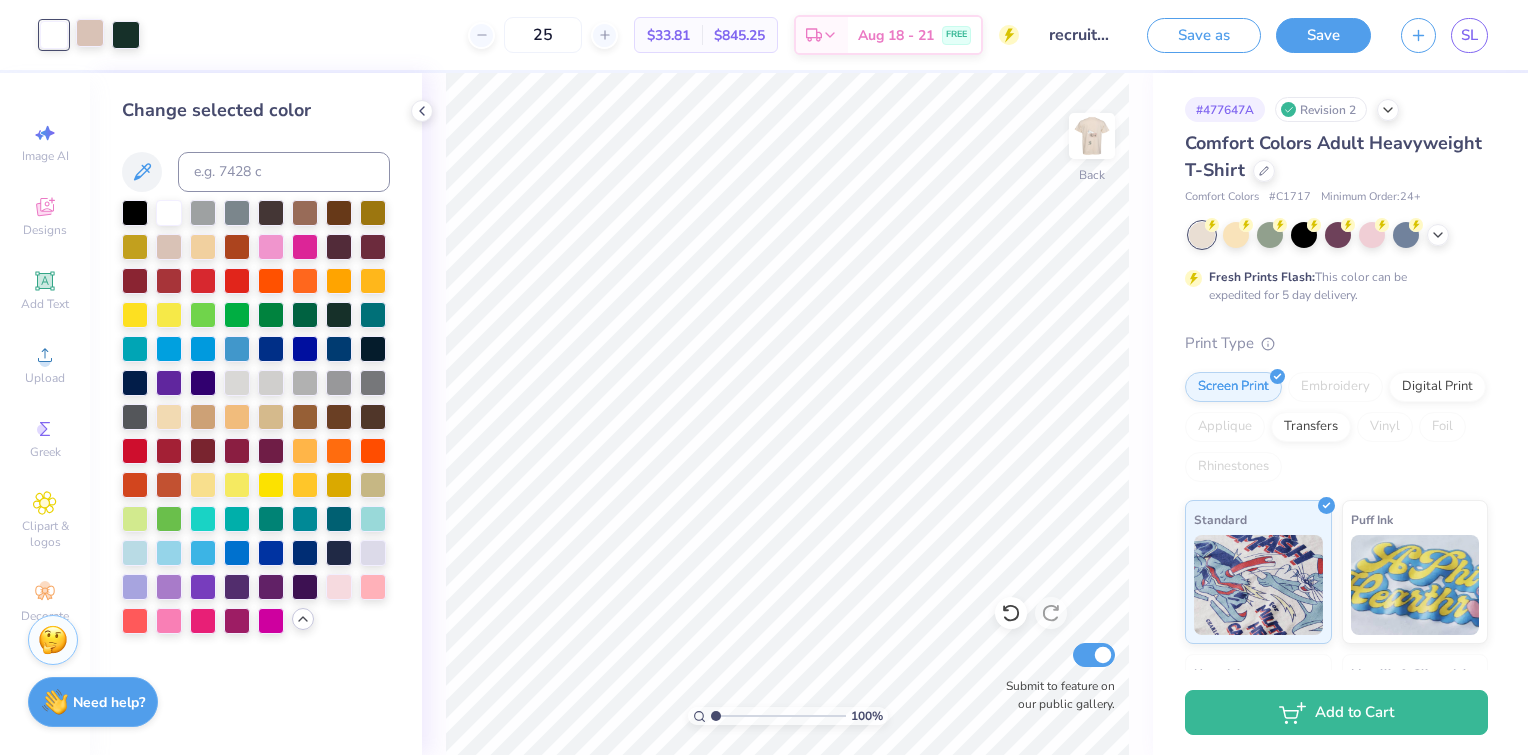 click at bounding box center [90, 33] 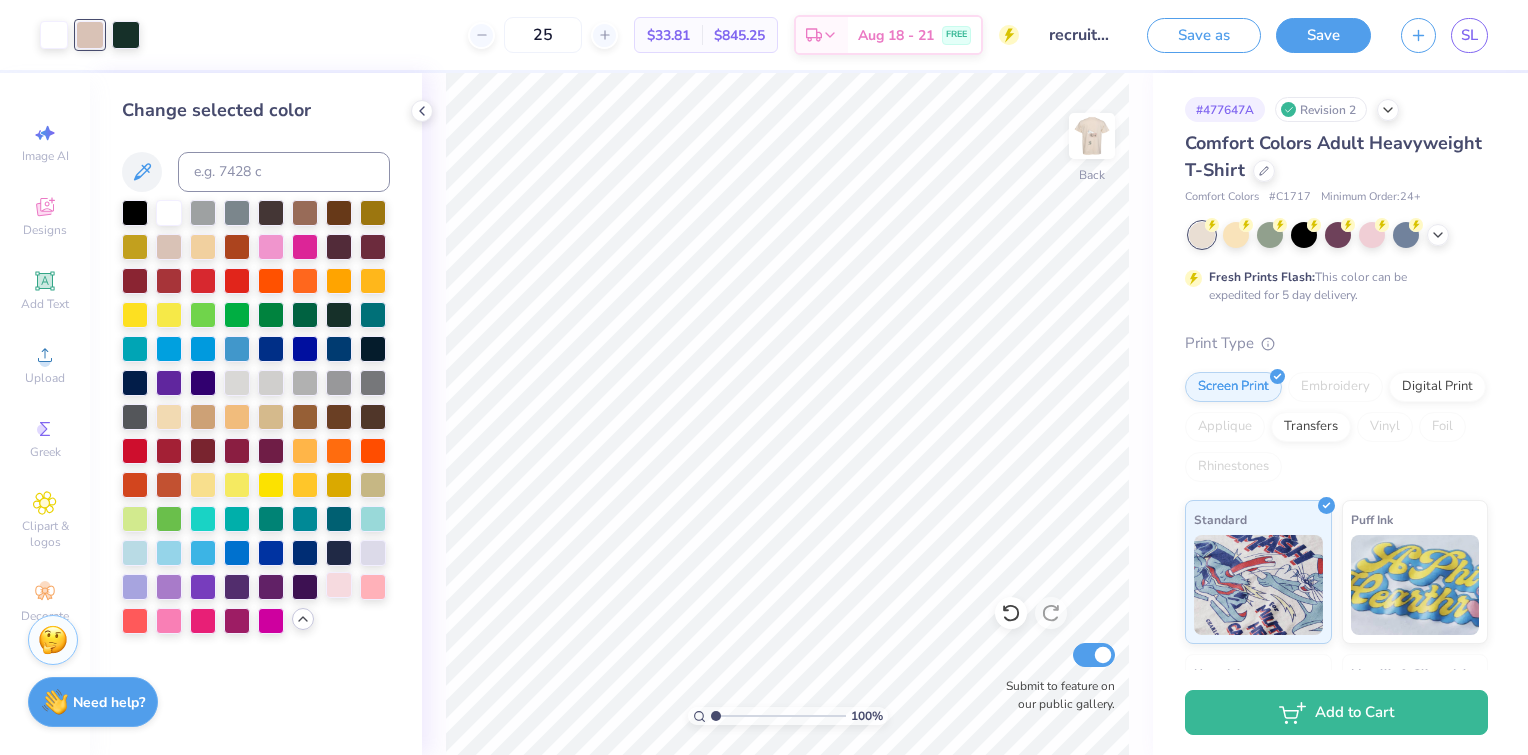 click at bounding box center (339, 585) 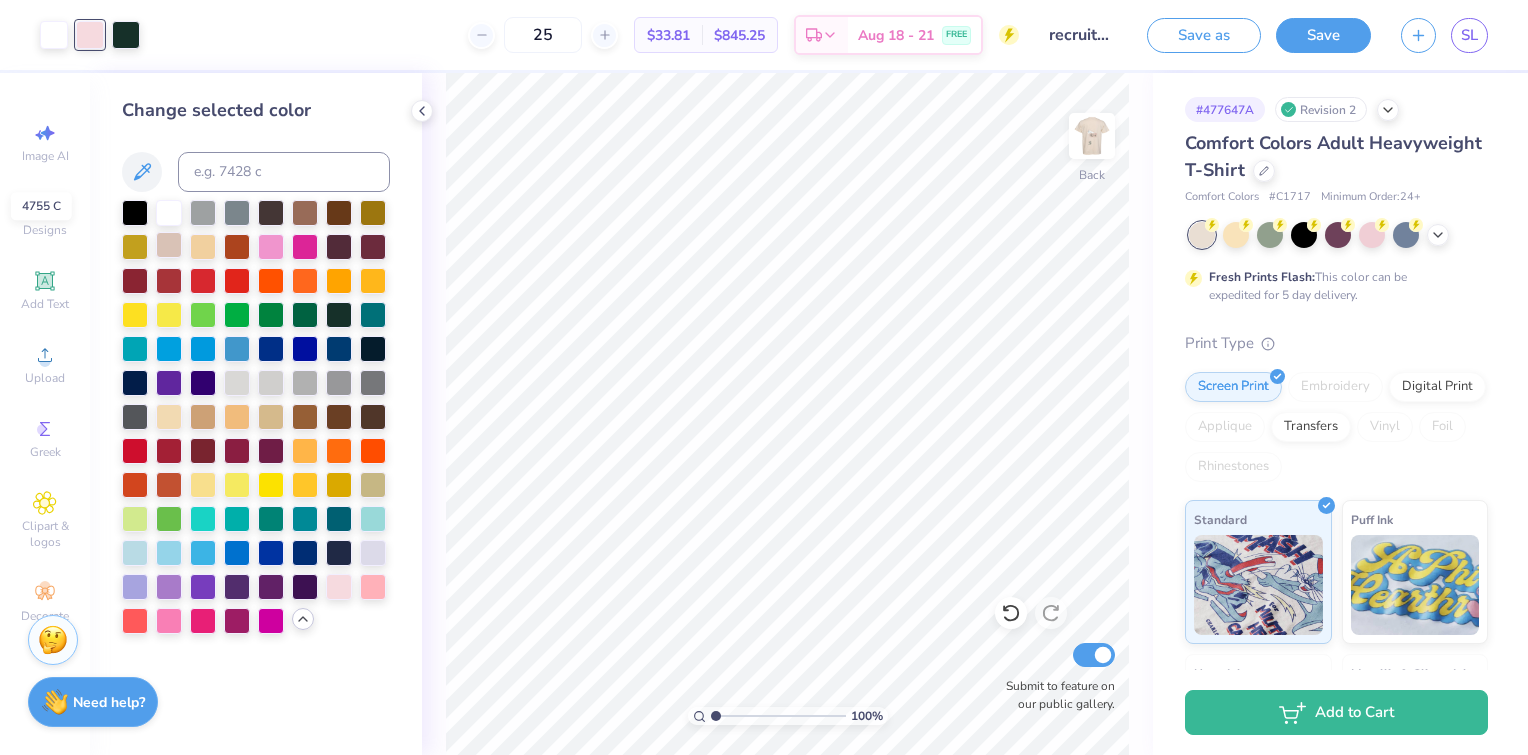 click at bounding box center [169, 245] 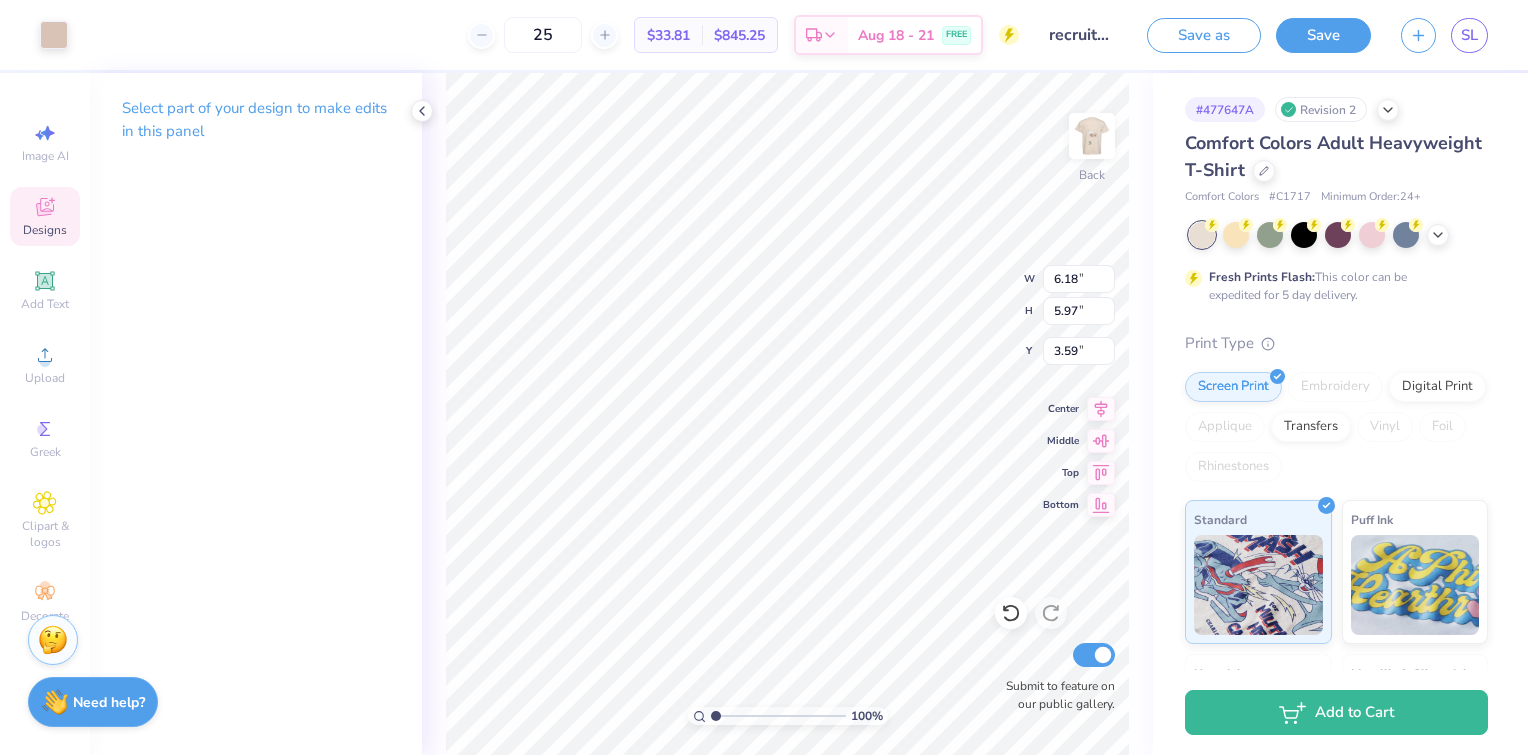 type on "12.50" 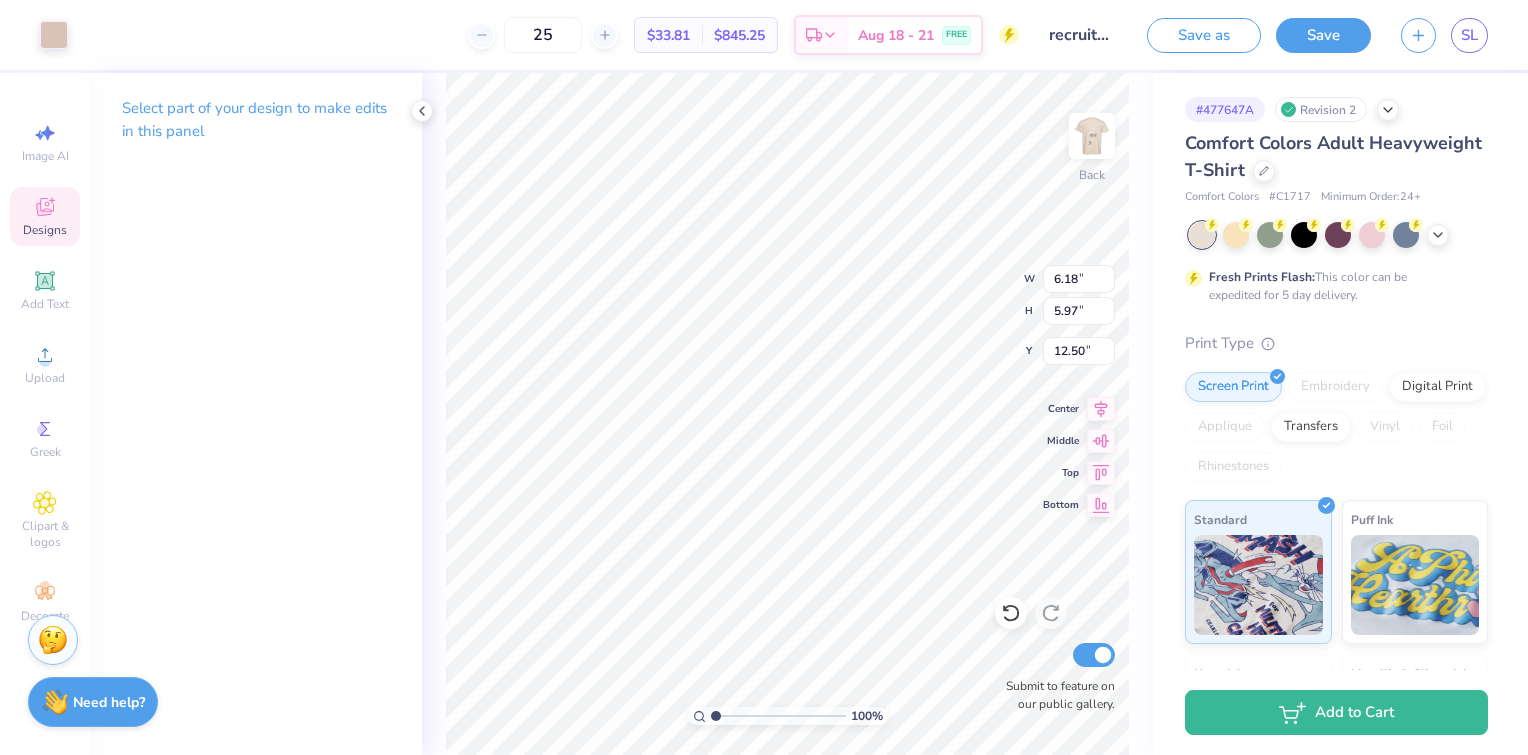 type on "7.36" 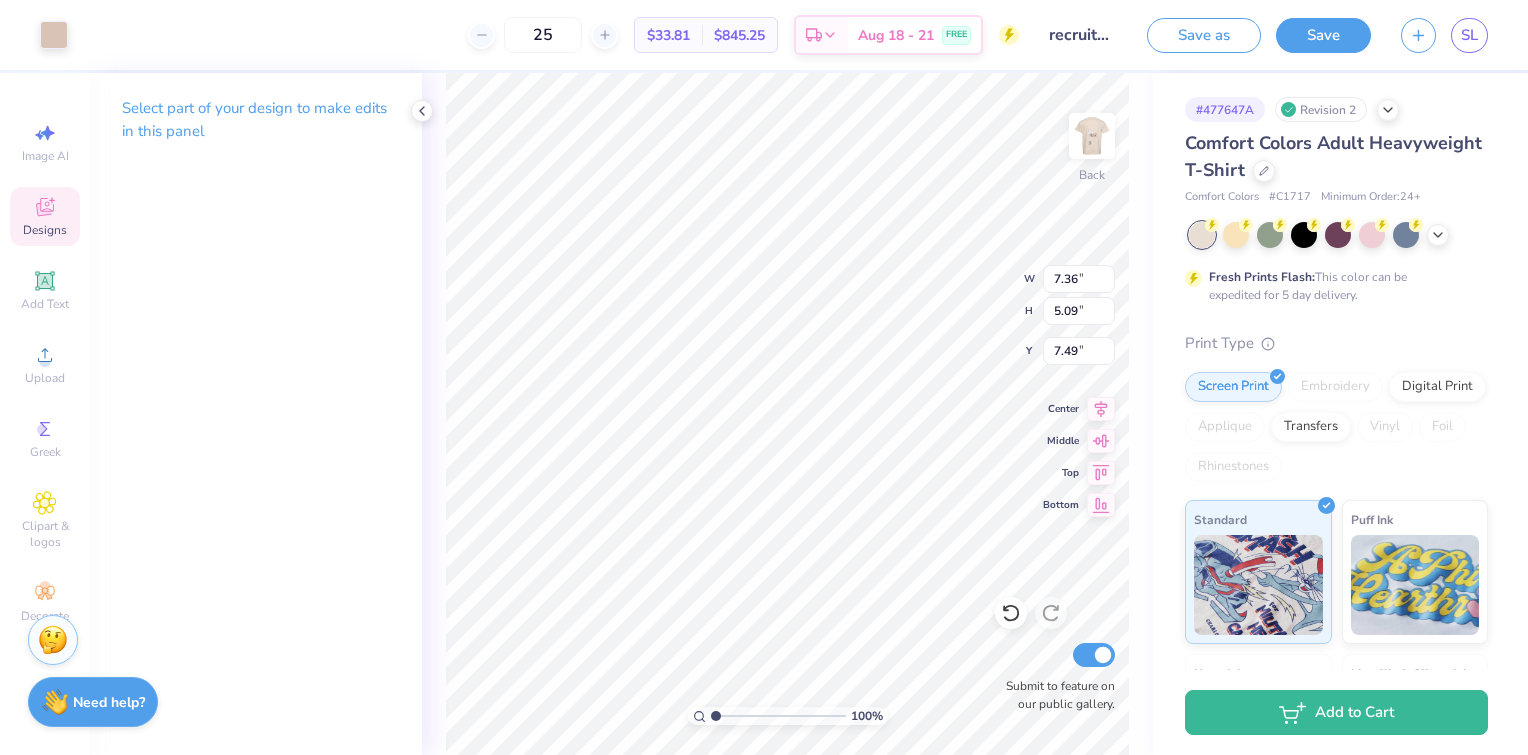 type on "7.19" 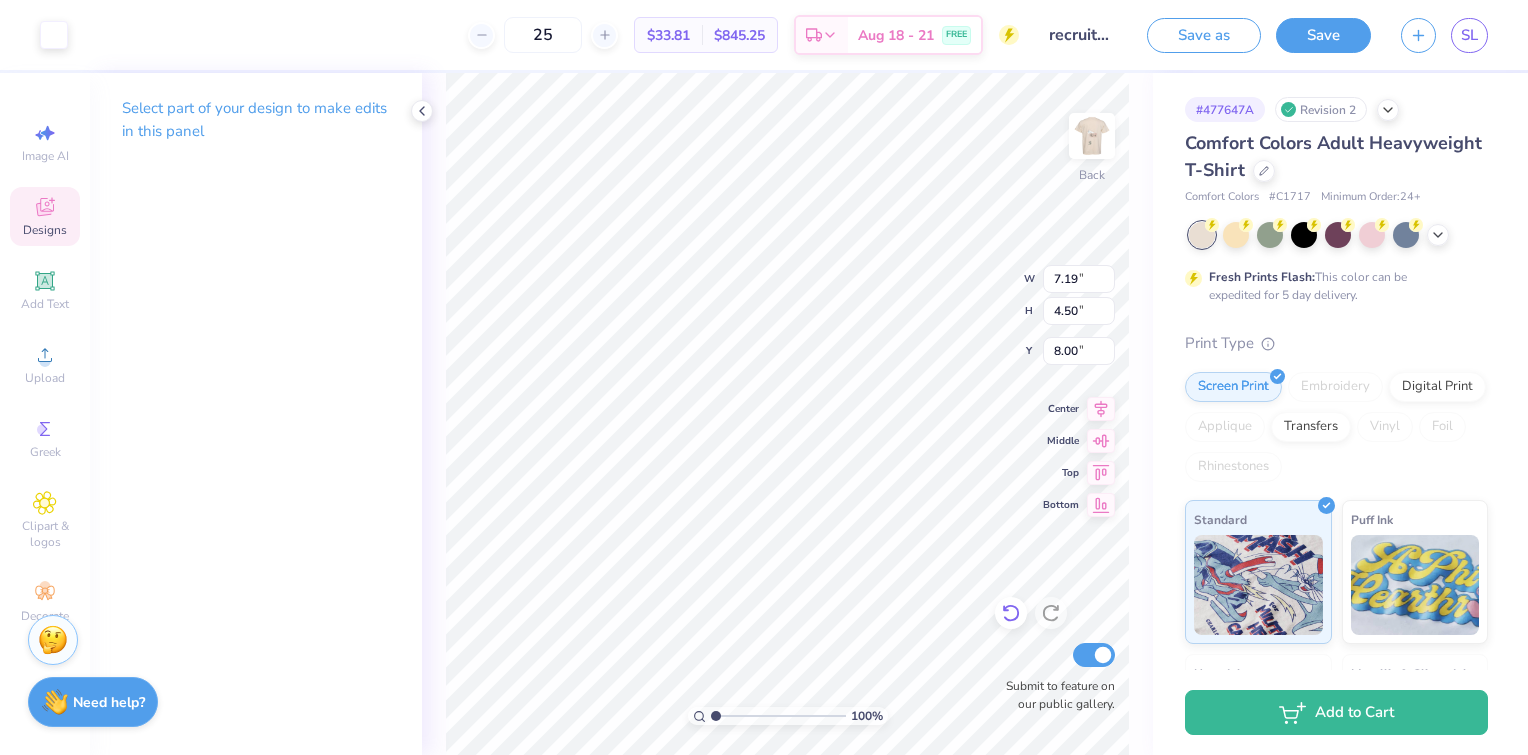 click 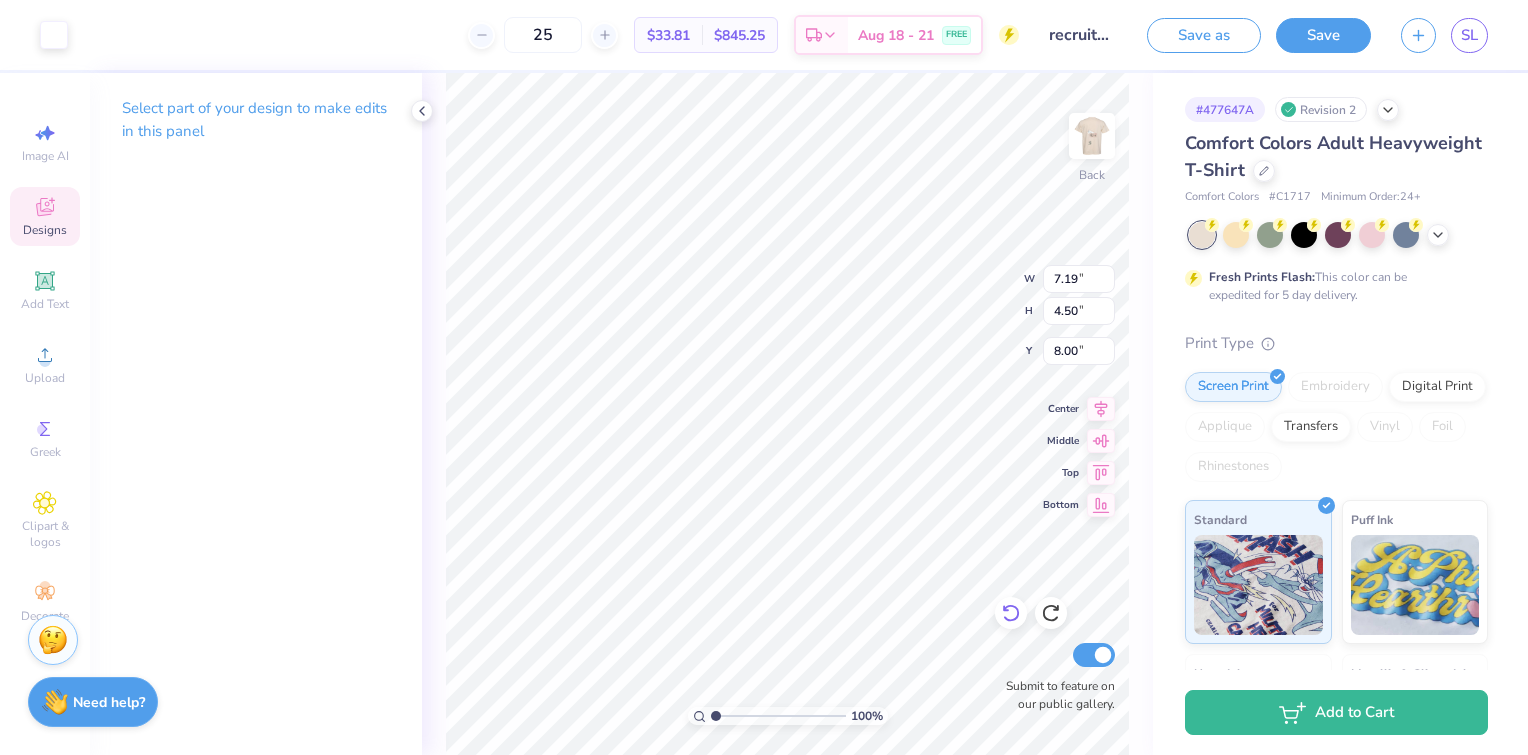 type on "7.78" 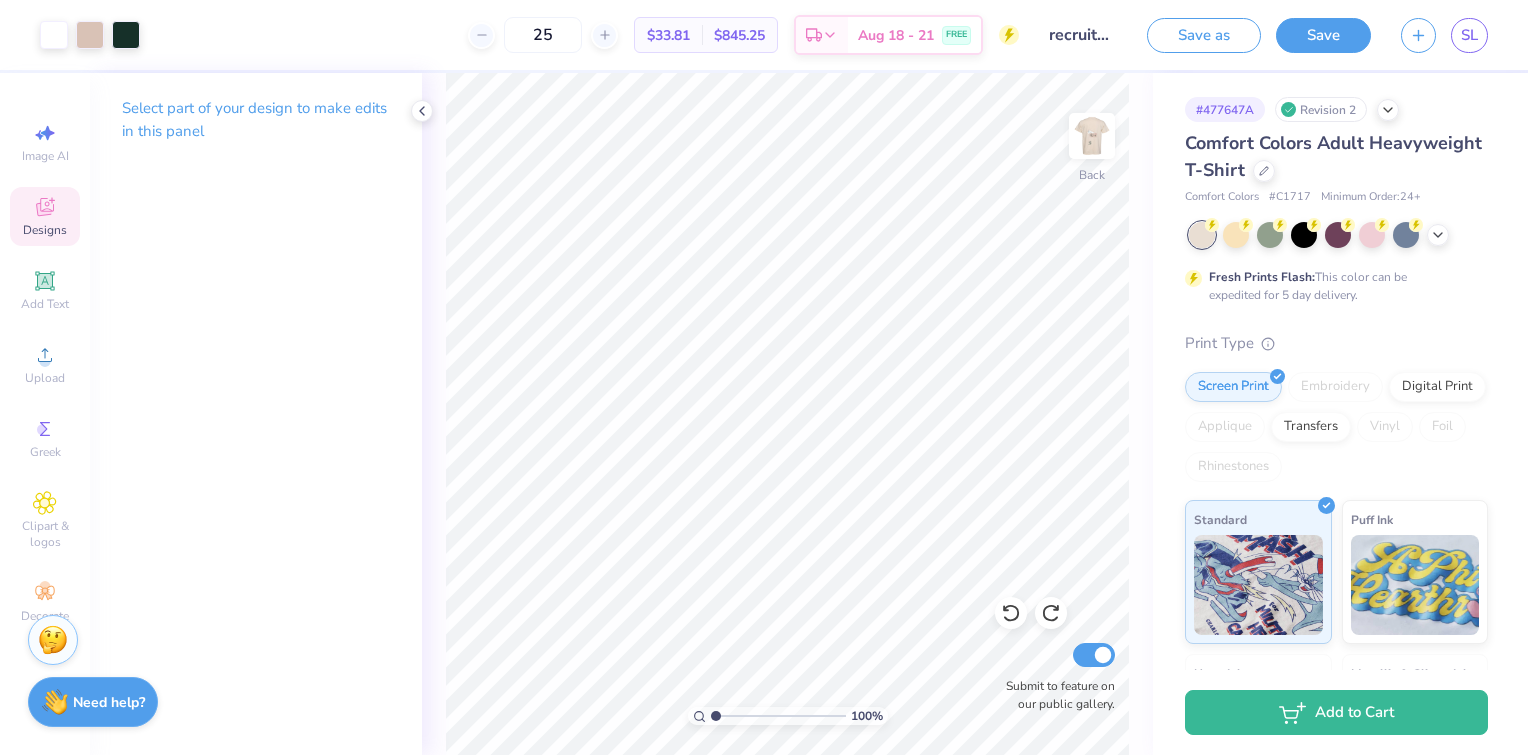 click on "Designs" at bounding box center (45, 230) 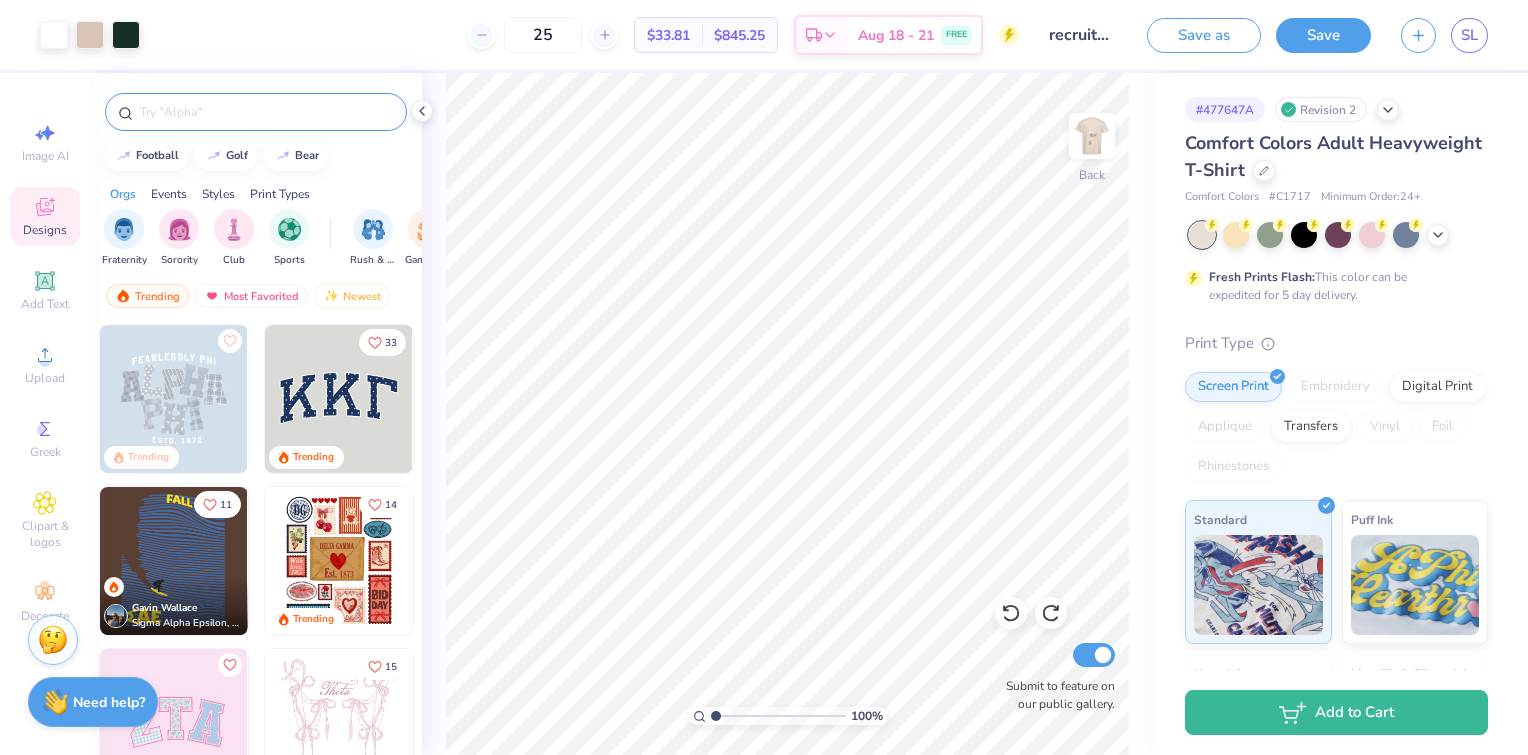 click at bounding box center (256, 112) 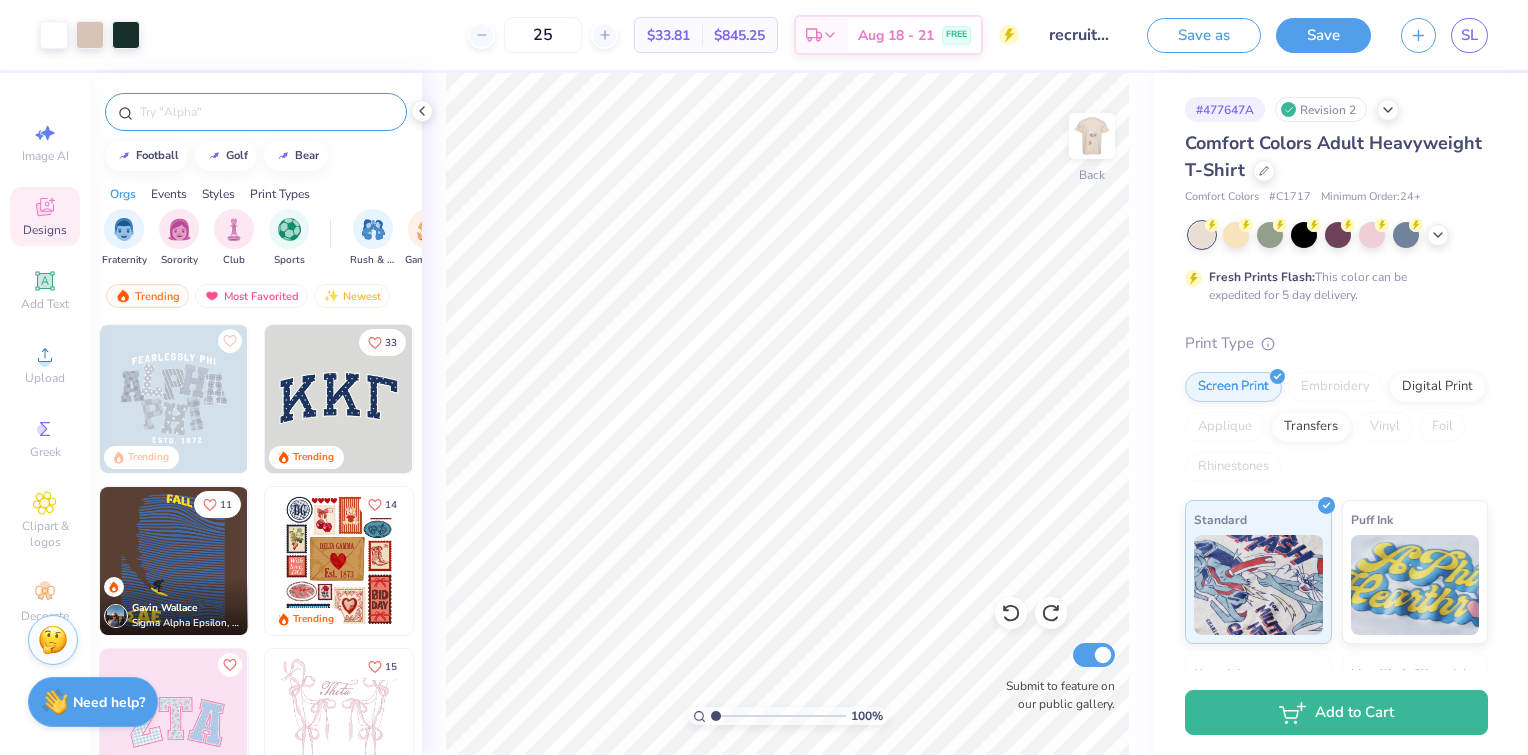 click at bounding box center (266, 112) 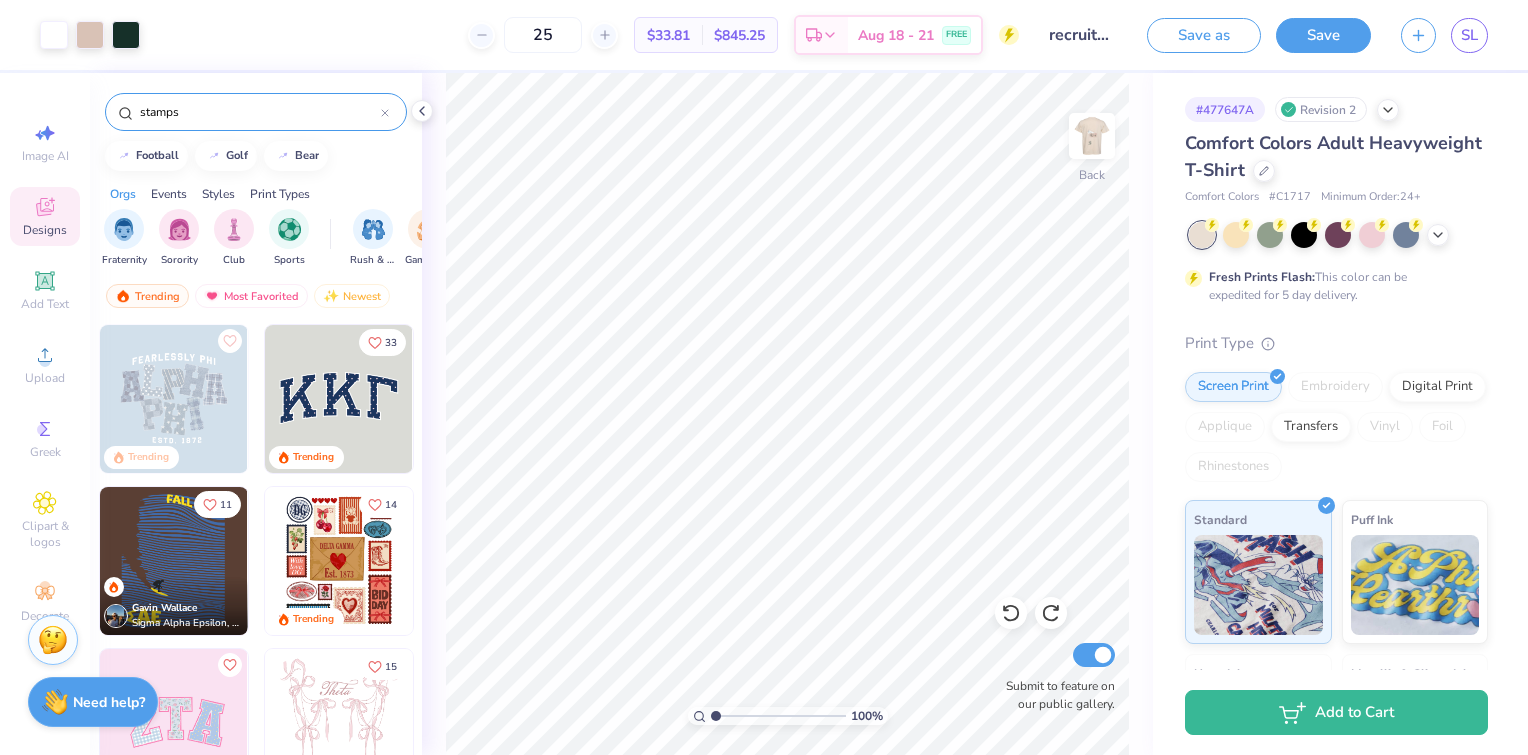 type on "stamps" 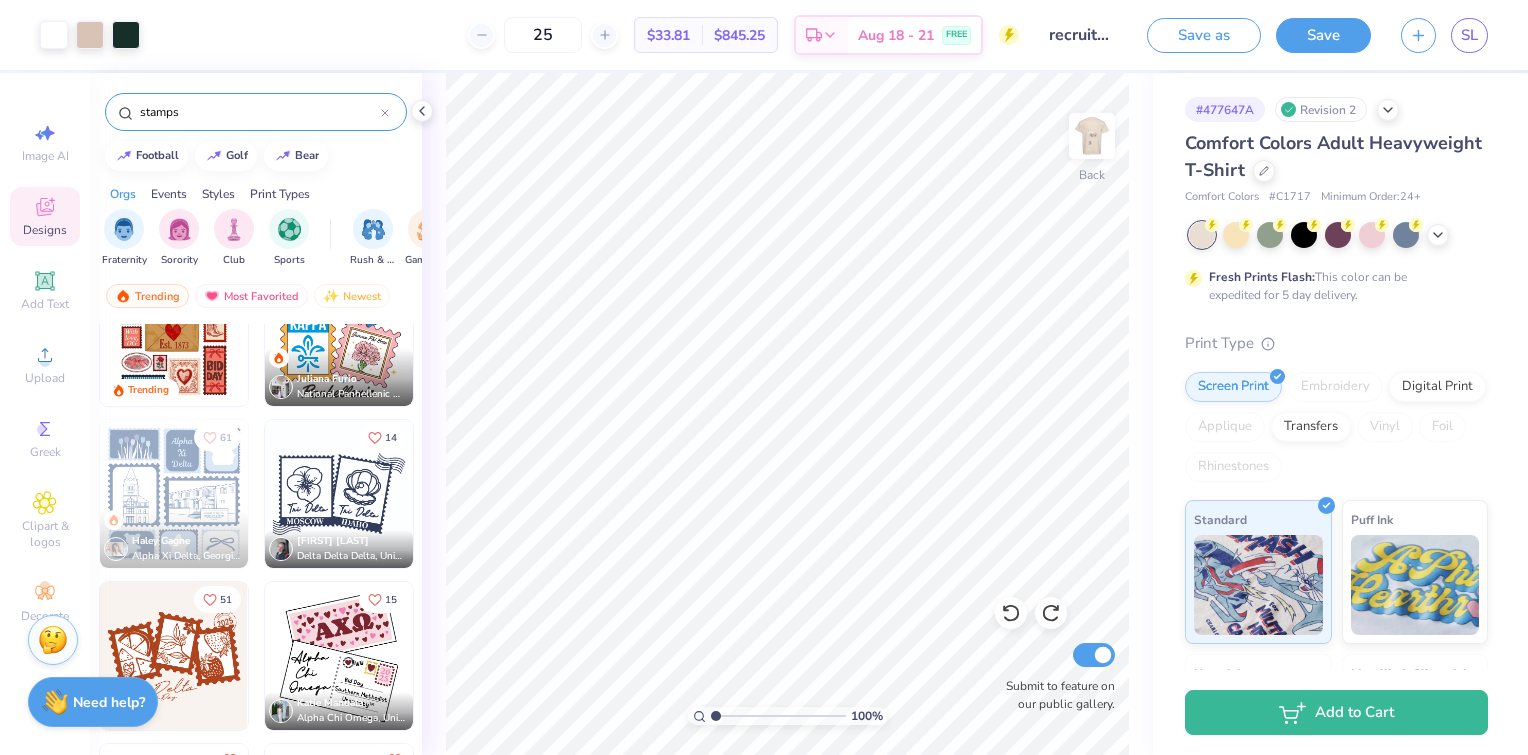 scroll, scrollTop: 0, scrollLeft: 0, axis: both 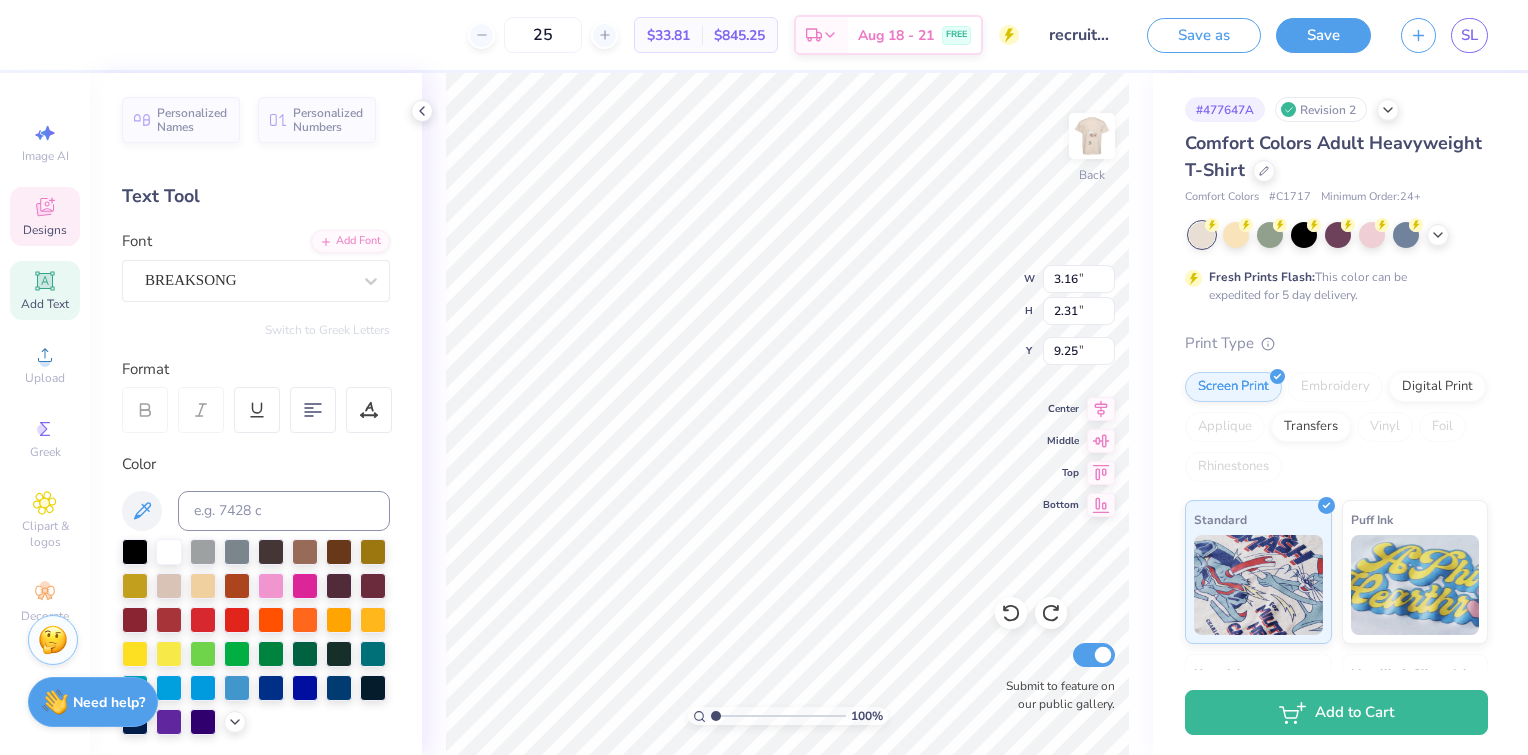 type on "1" 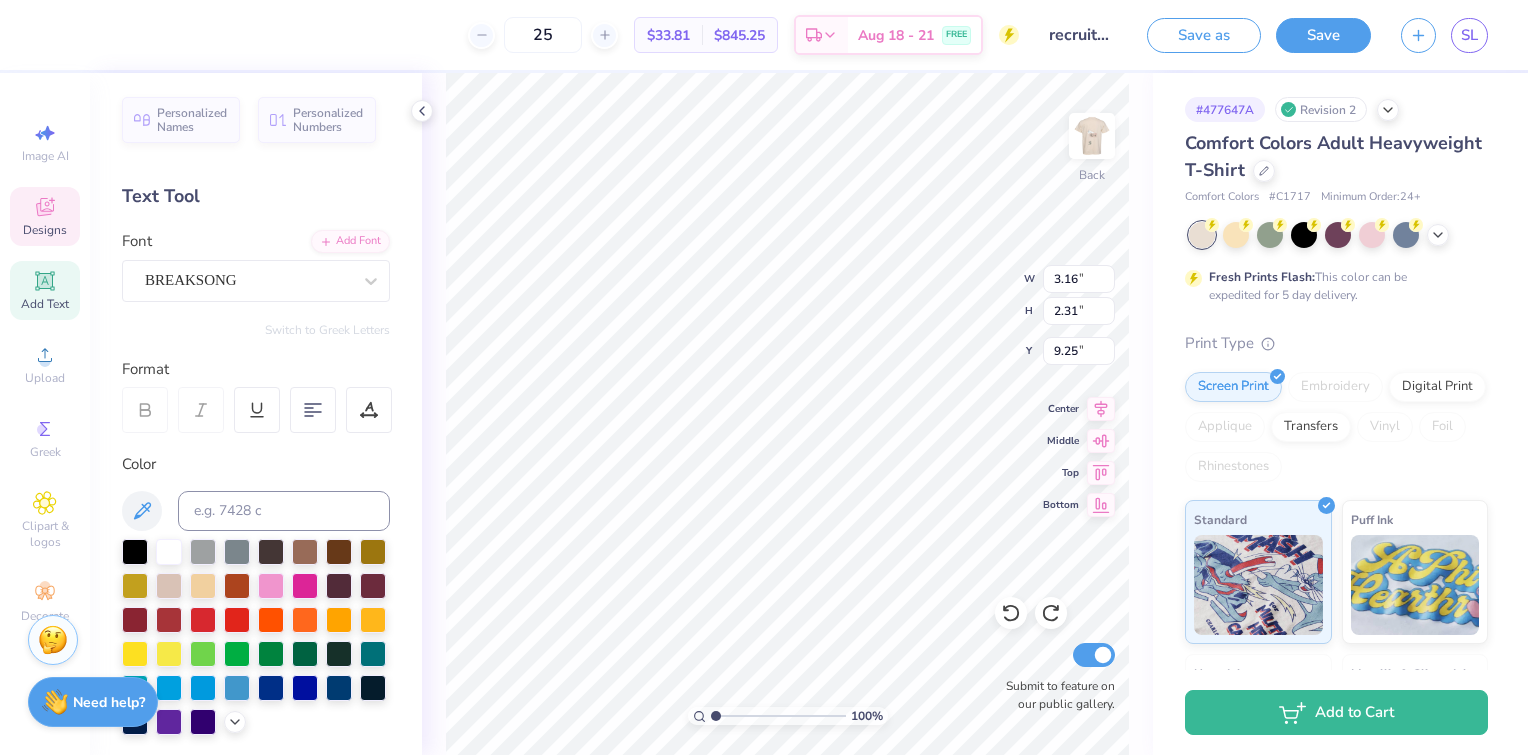 type on "1964" 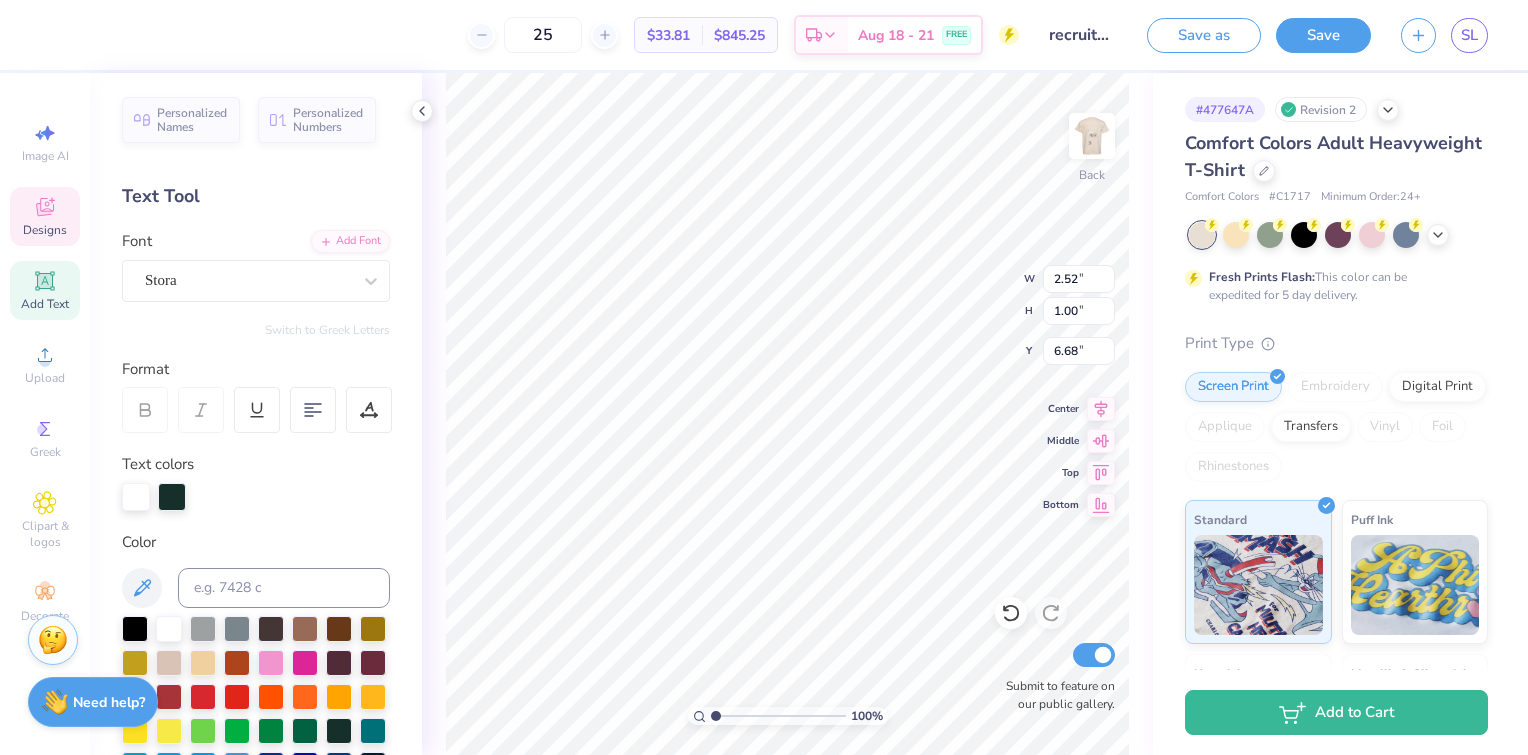 type on "2.52" 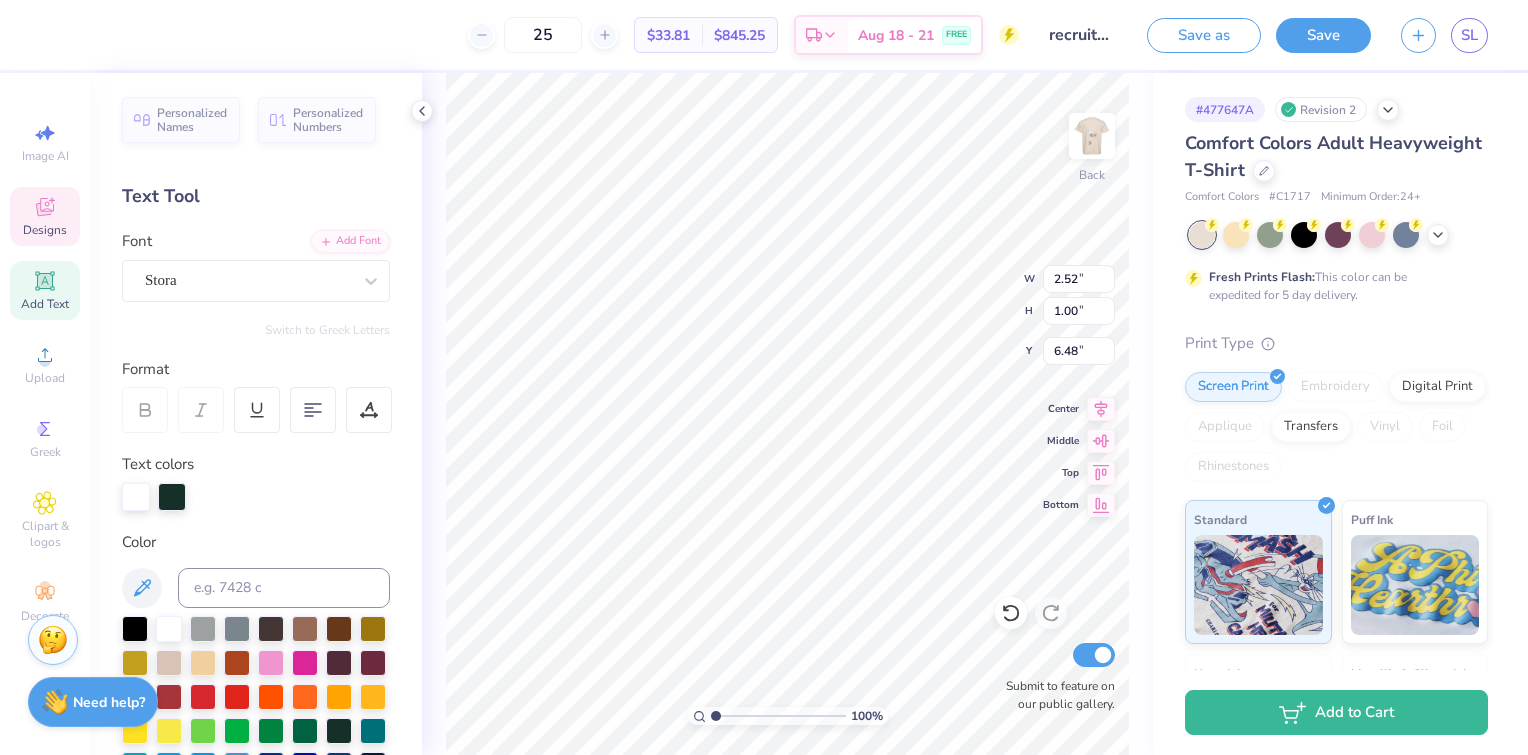 scroll, scrollTop: 16, scrollLeft: 2, axis: both 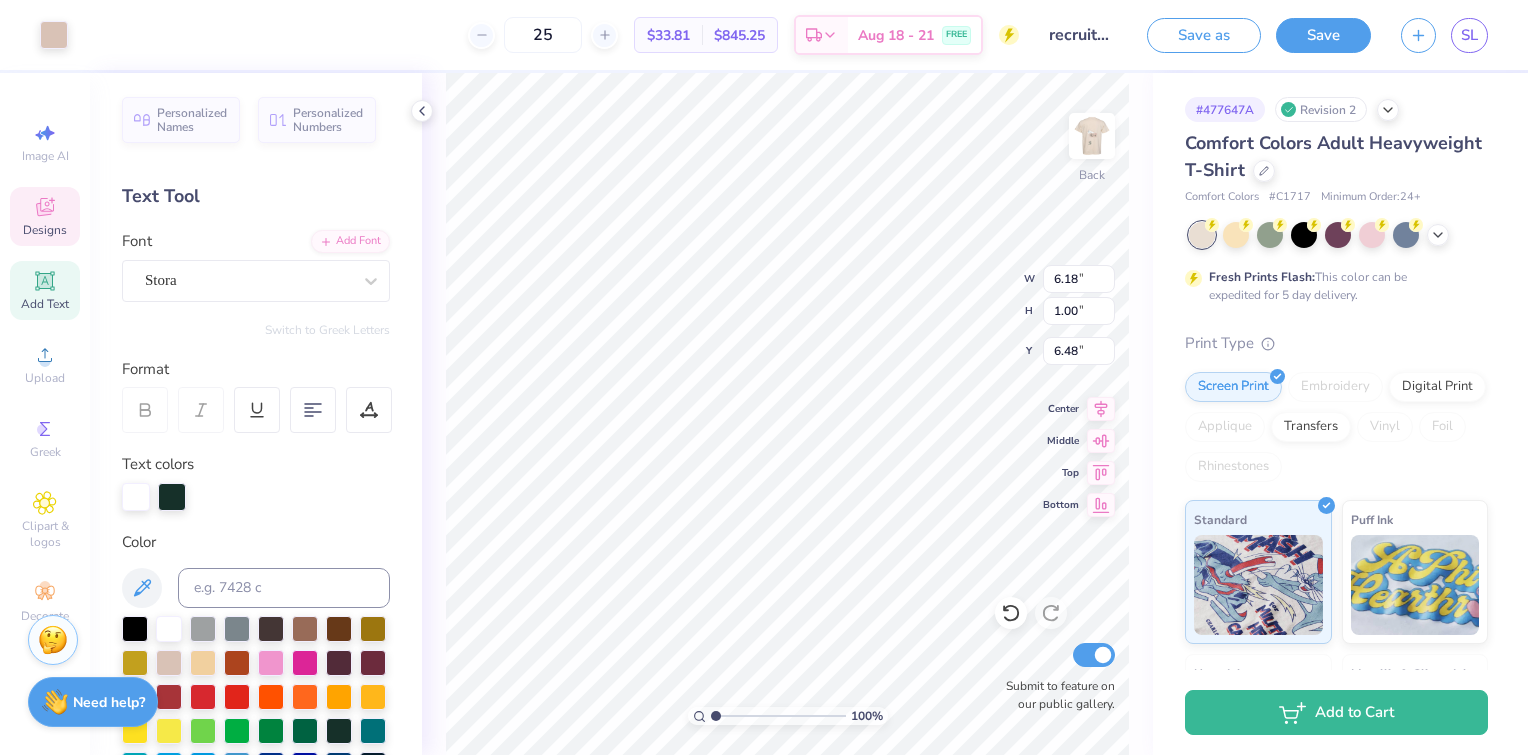 type on "5.97" 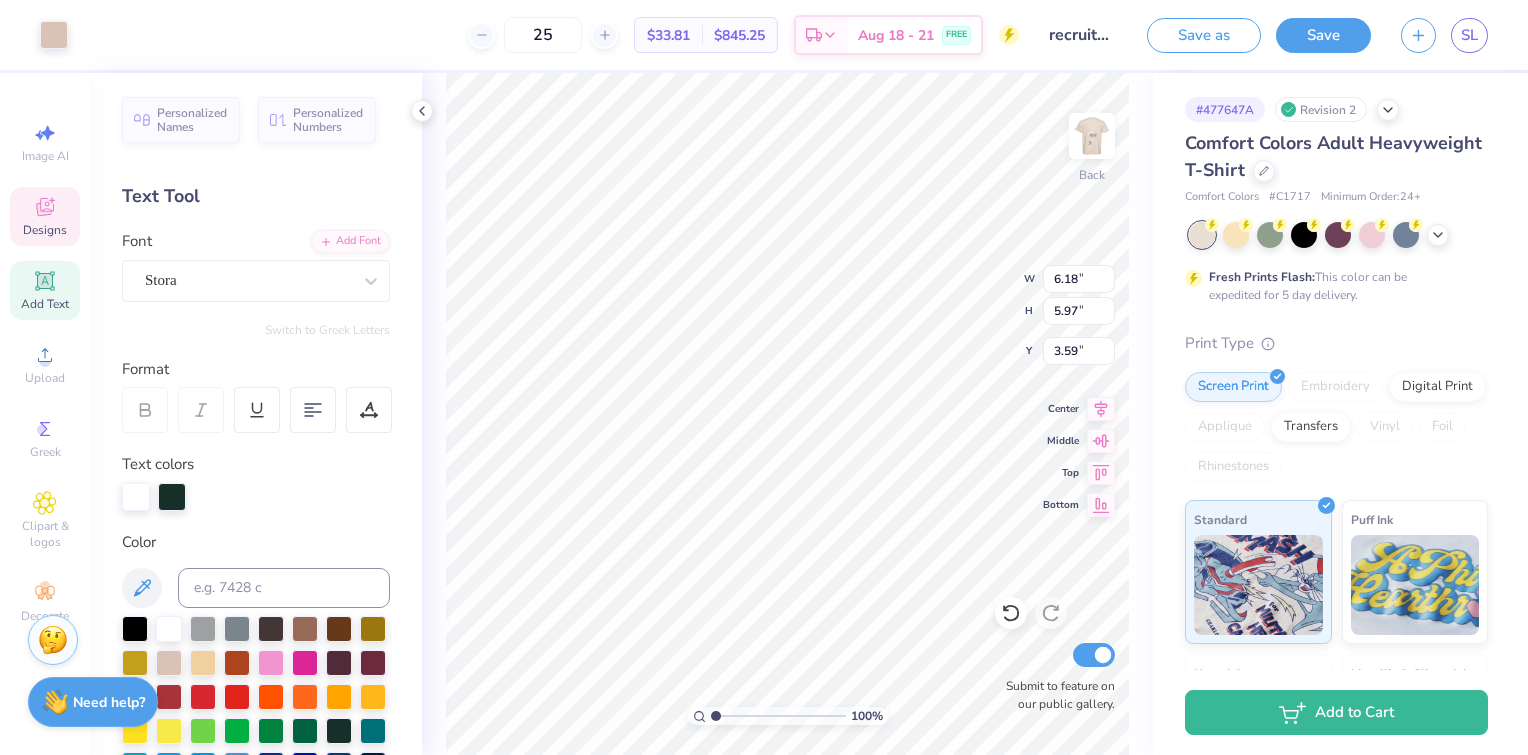 type on "2.52" 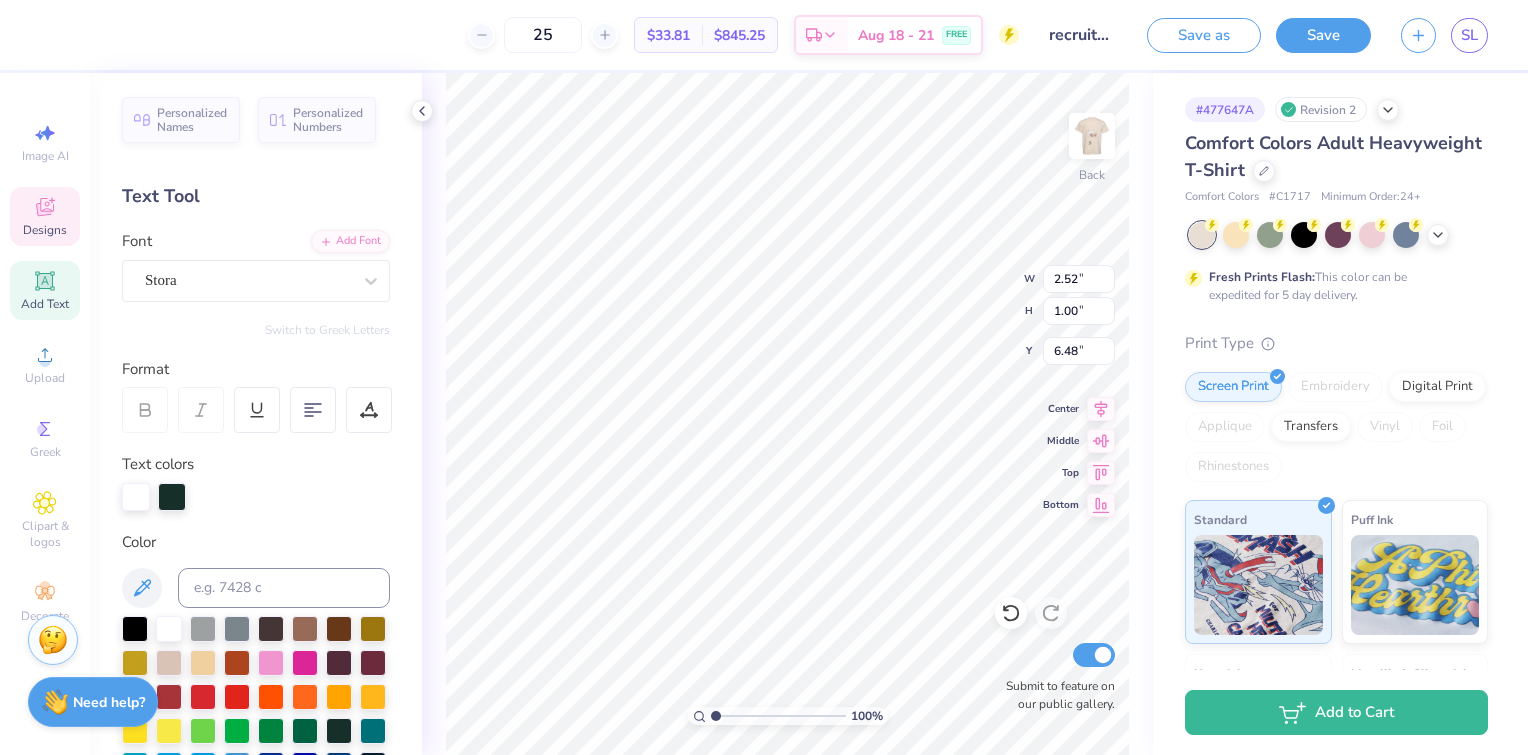 type on "1.66" 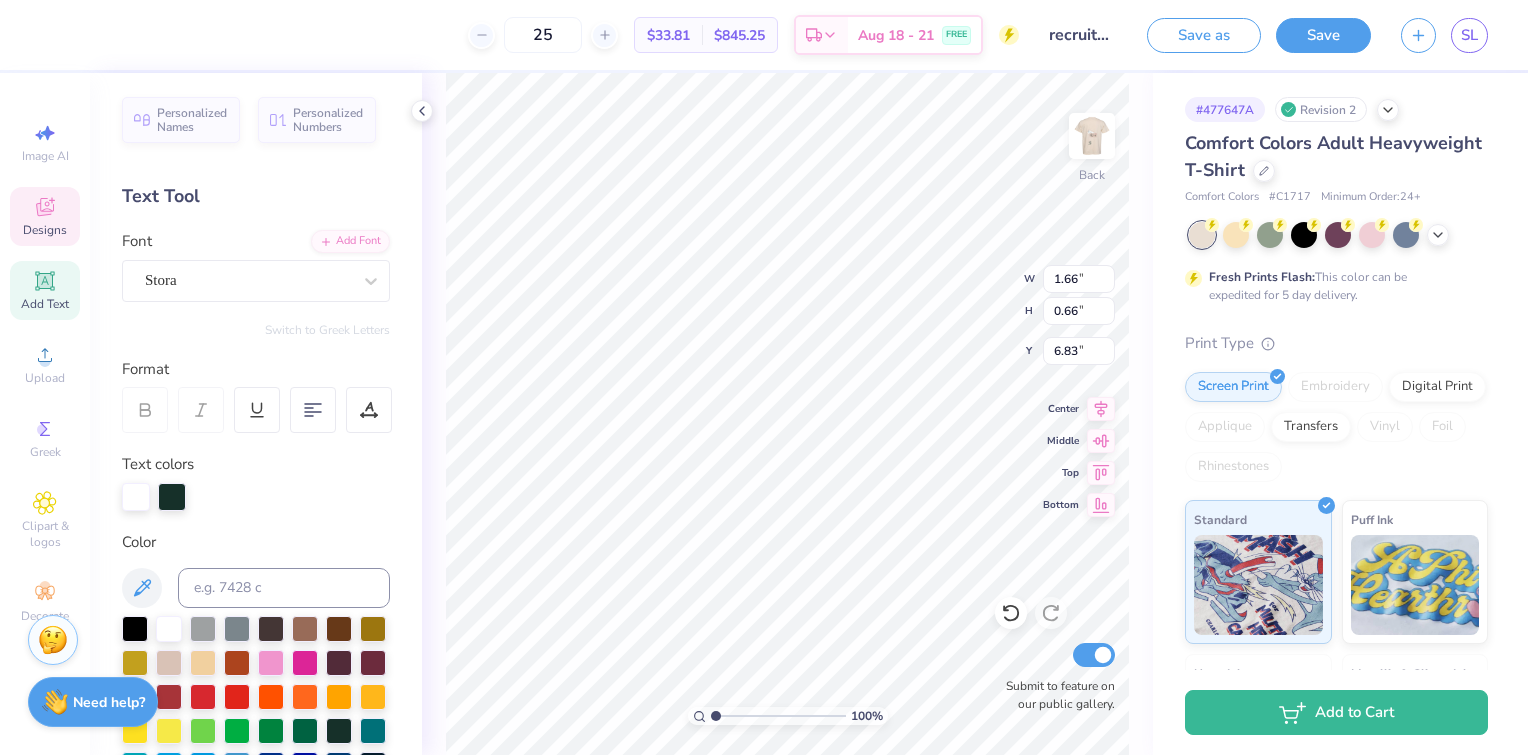 type on "7.16" 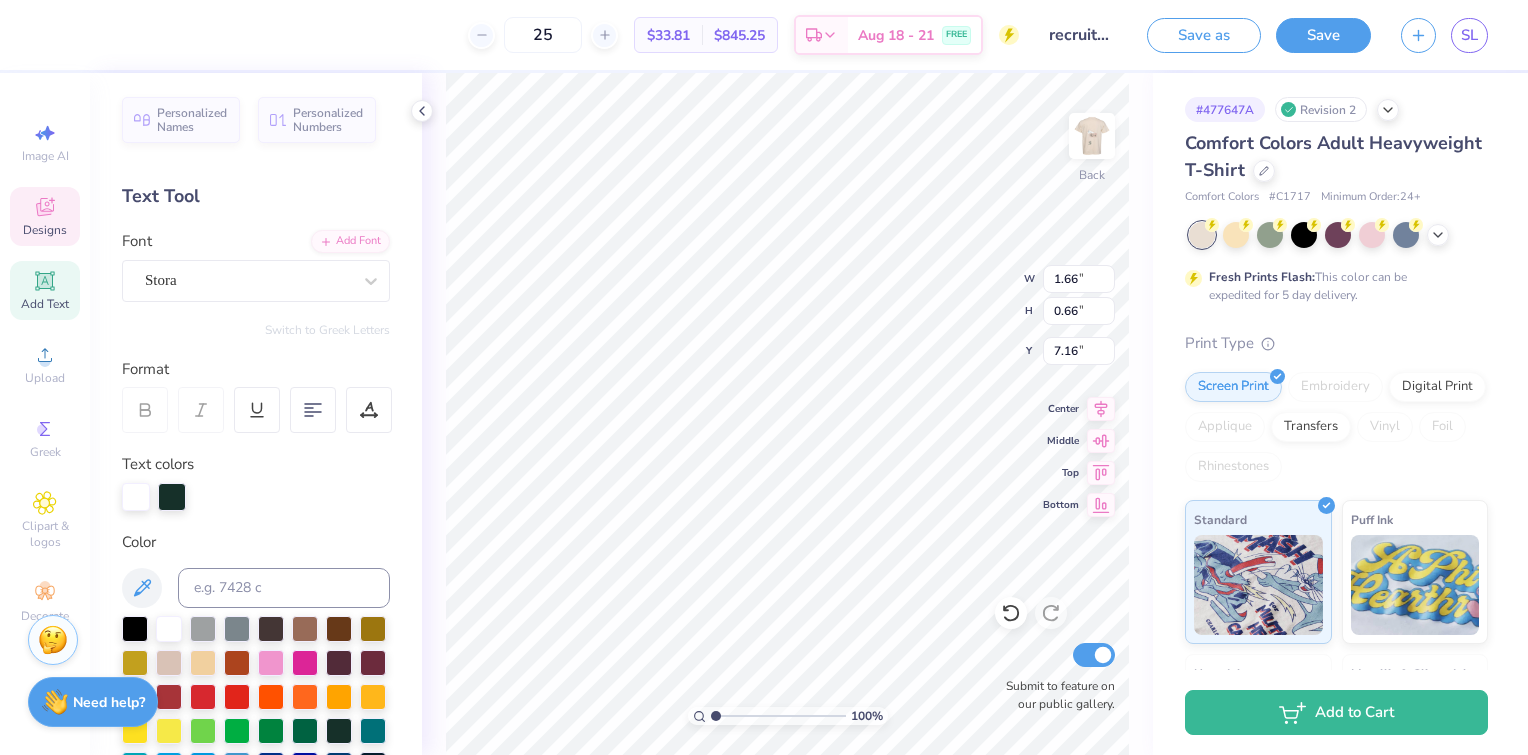 type on "3.74" 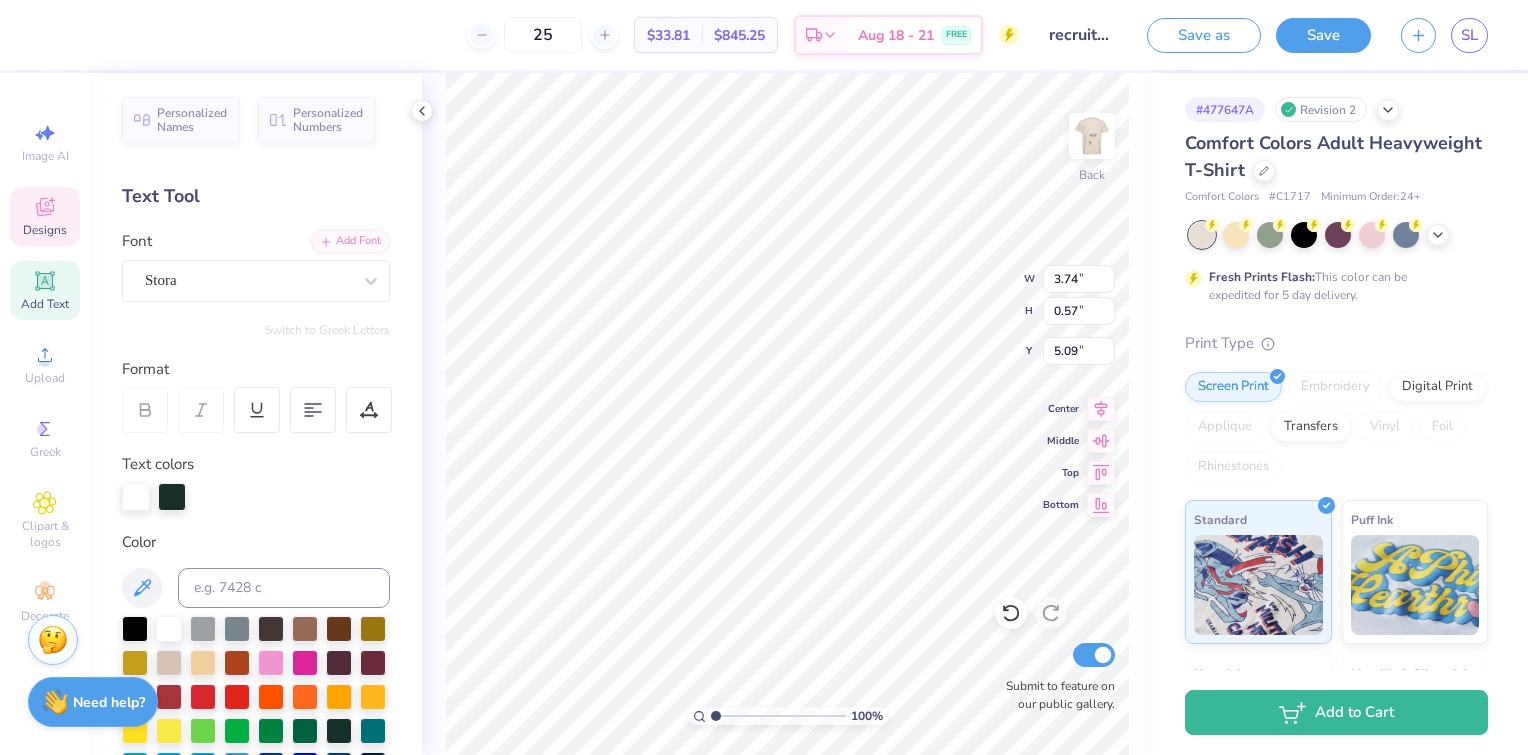 type on "6.01" 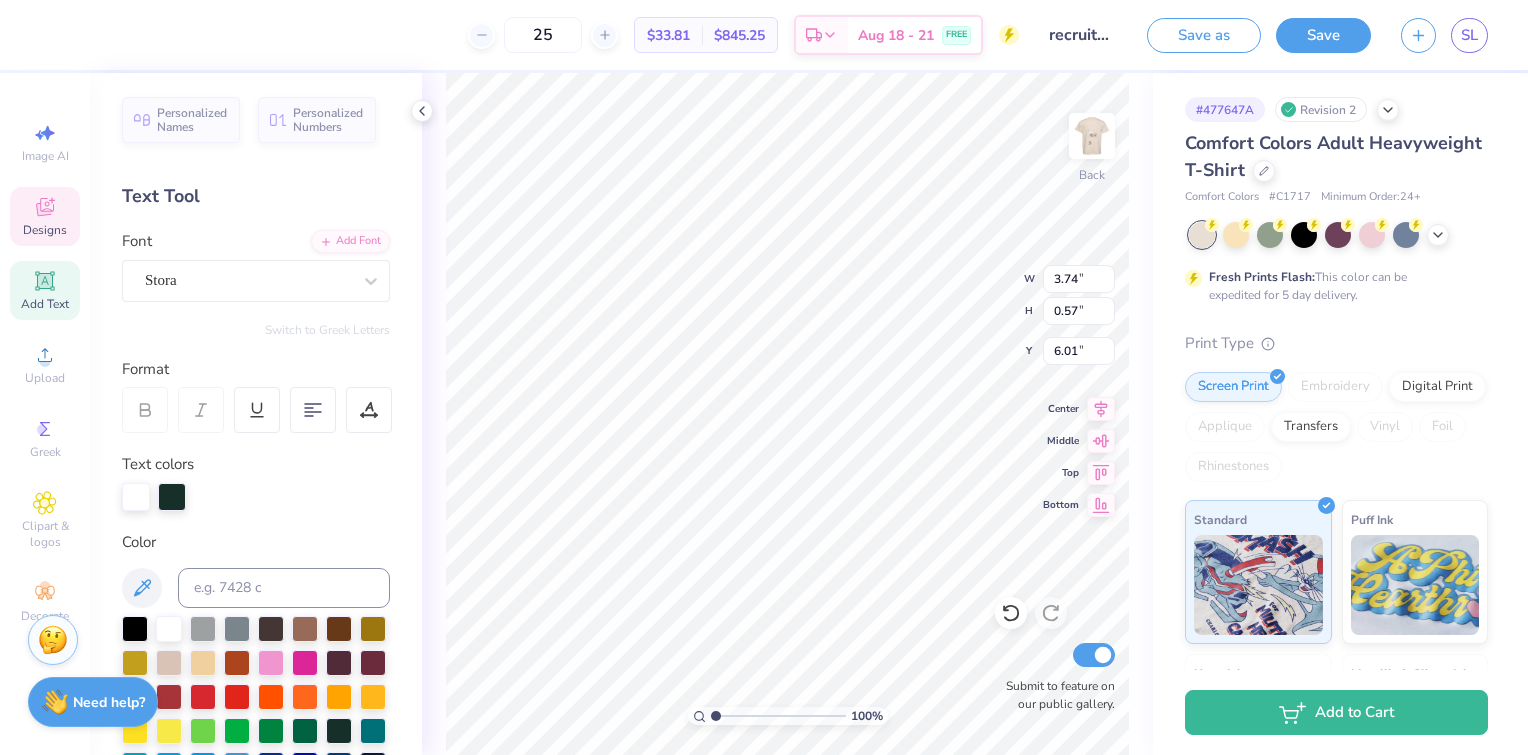 type on "5.31" 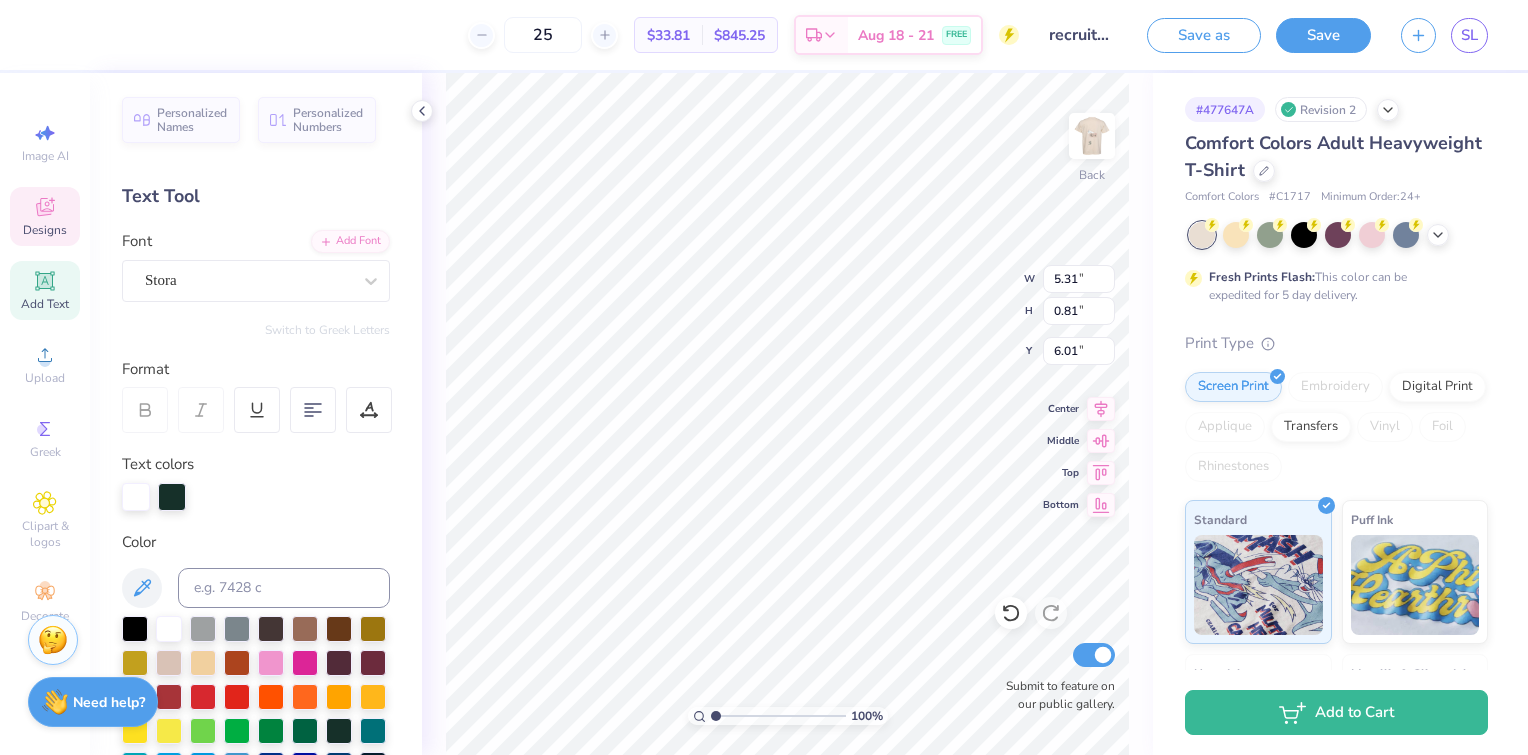 scroll, scrollTop: 16, scrollLeft: 4, axis: both 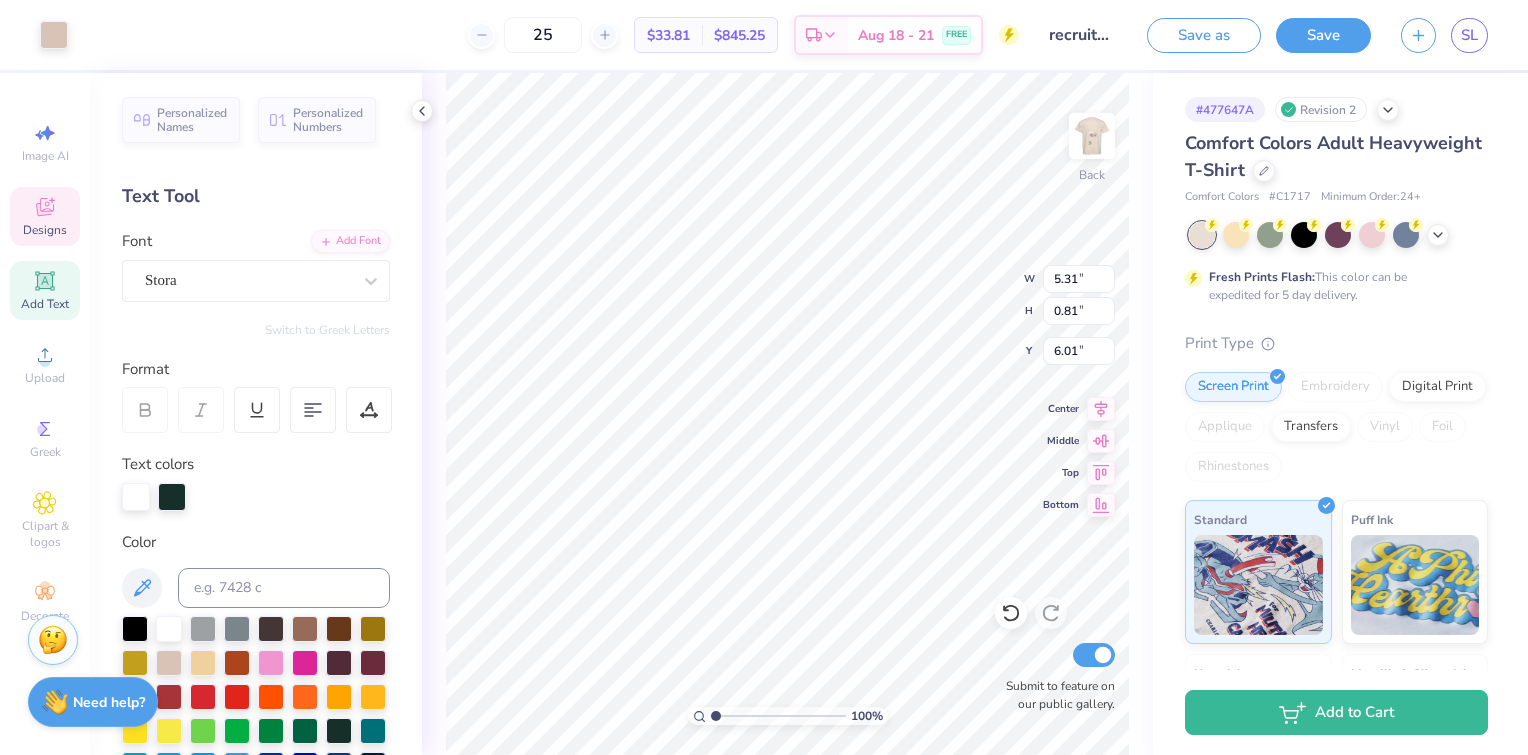 type on "6.18" 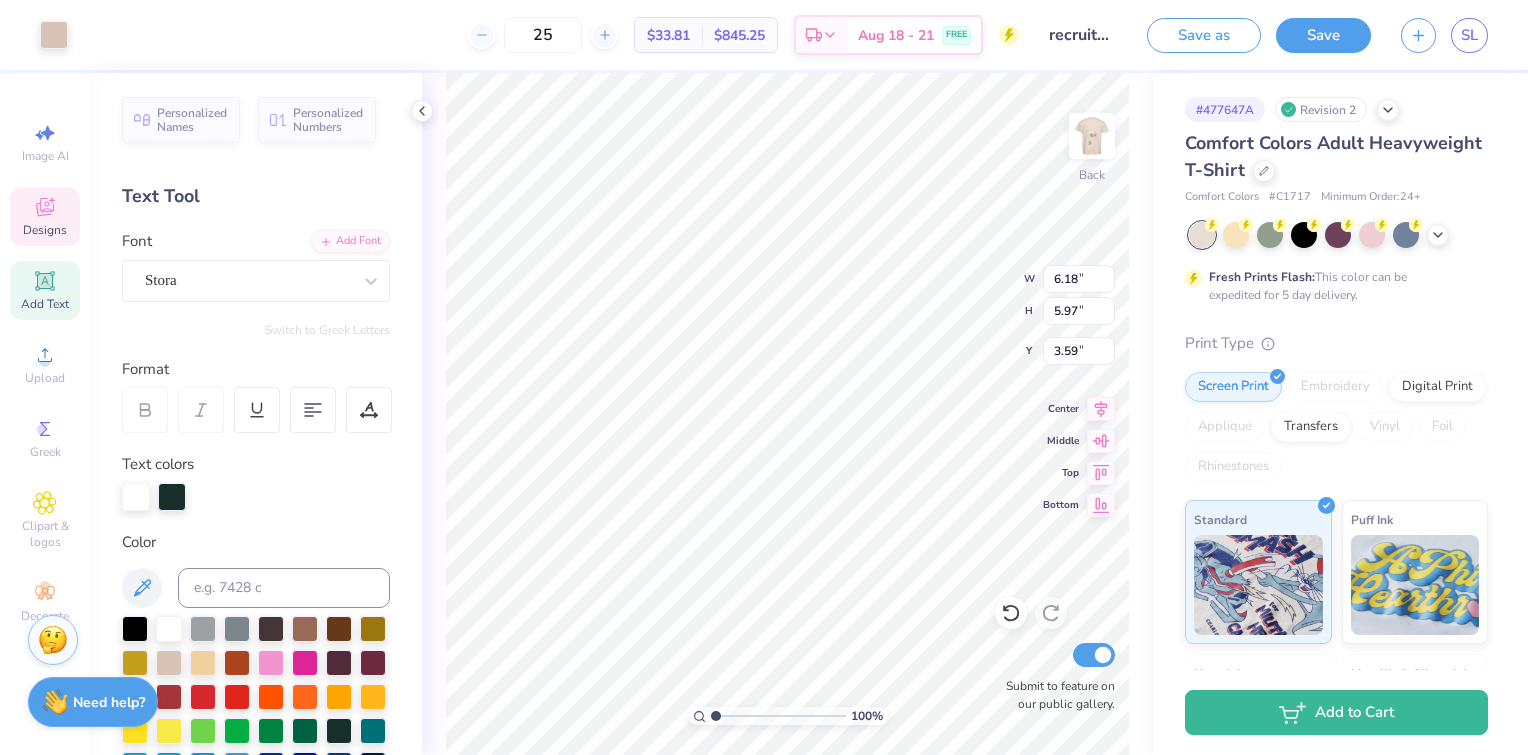 type on "1.66" 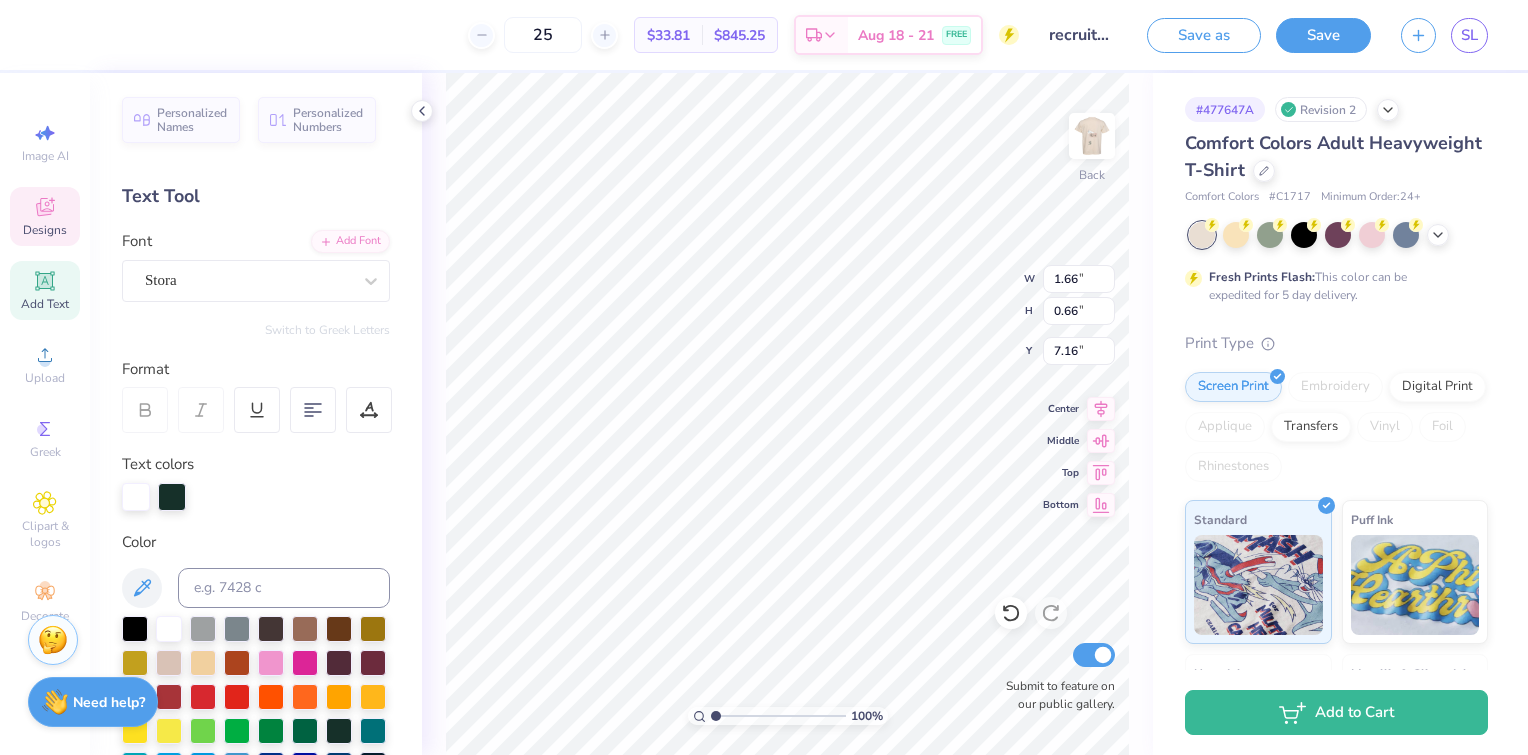 type on "1.85" 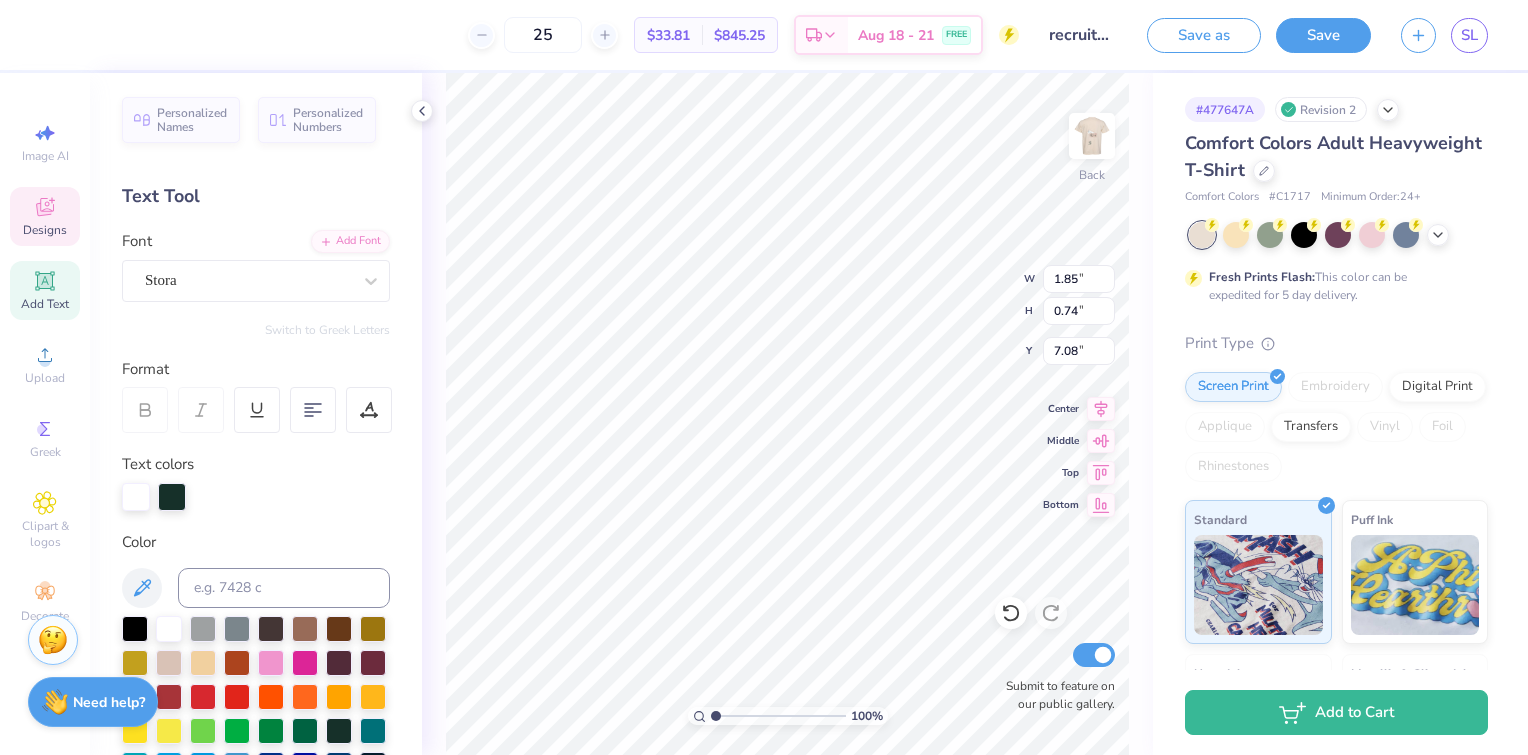 type on "6.18" 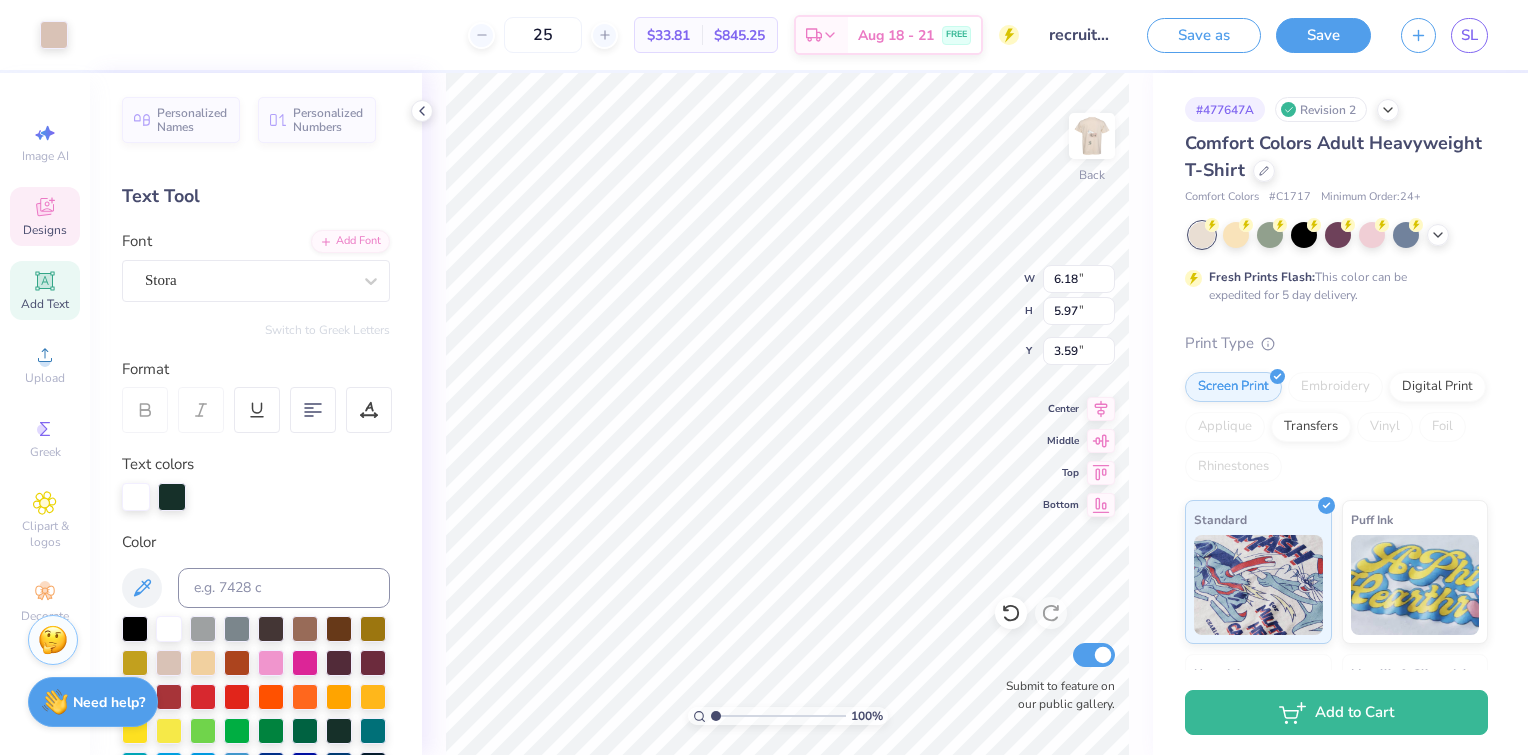 type on "5.31" 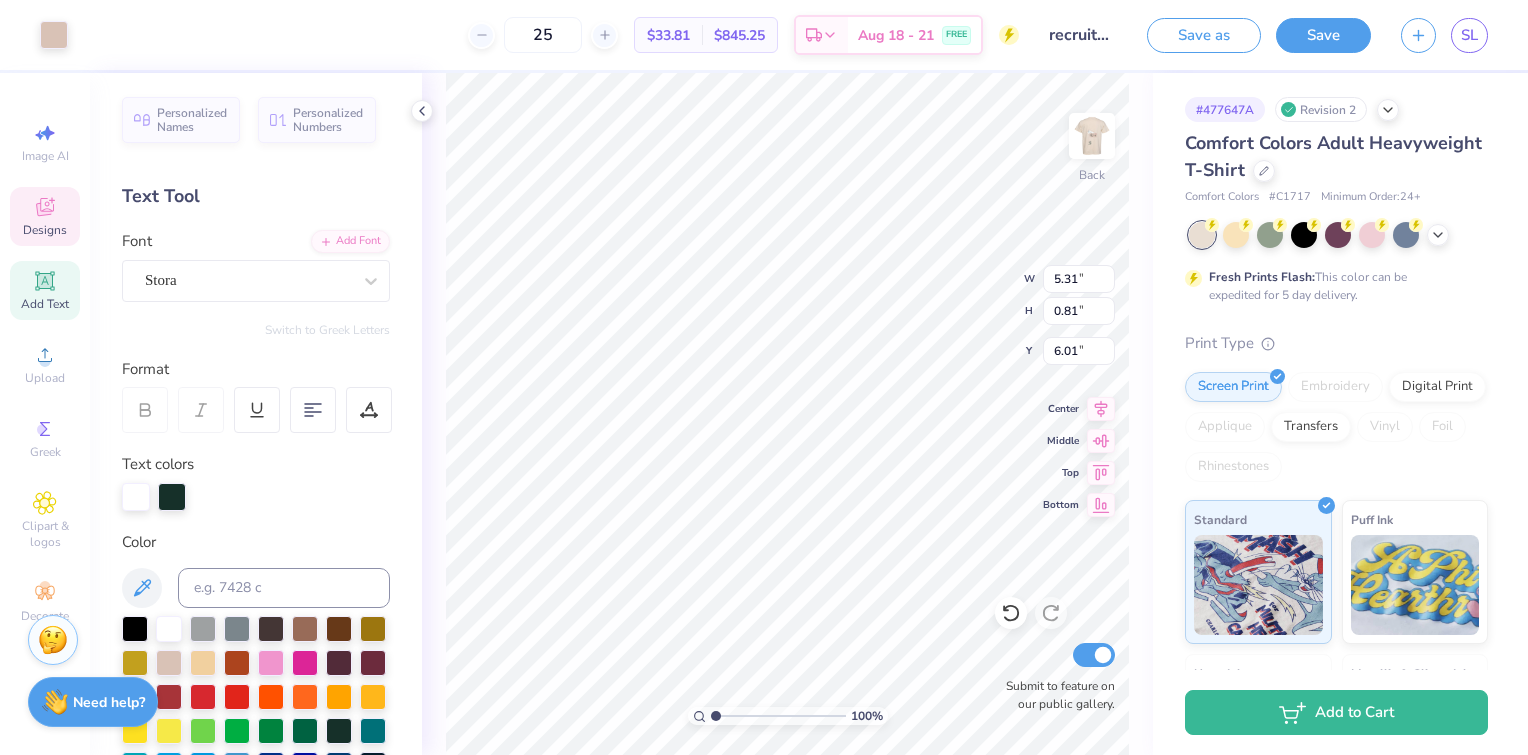 type on "6.18" 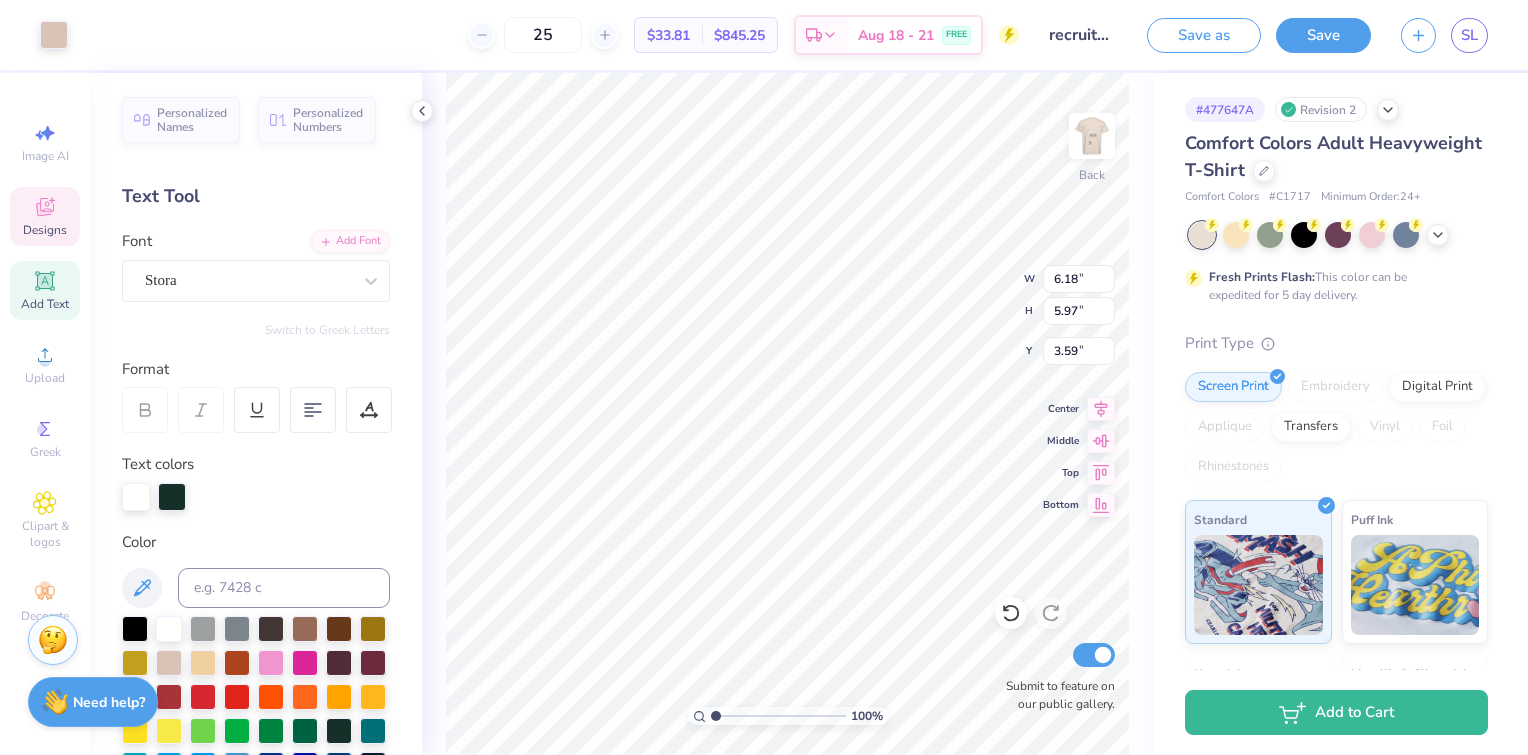 type on "2.55" 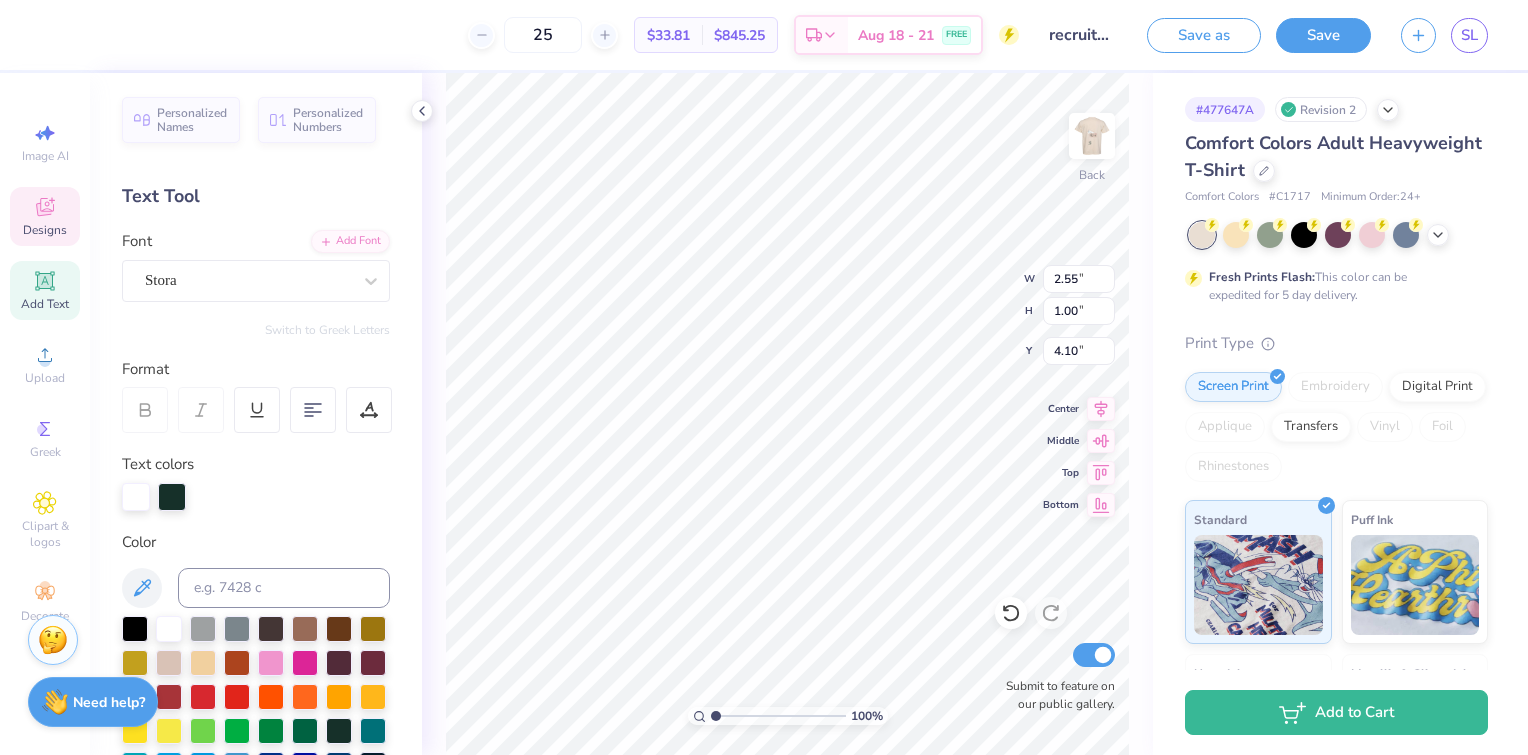 type on "2.00" 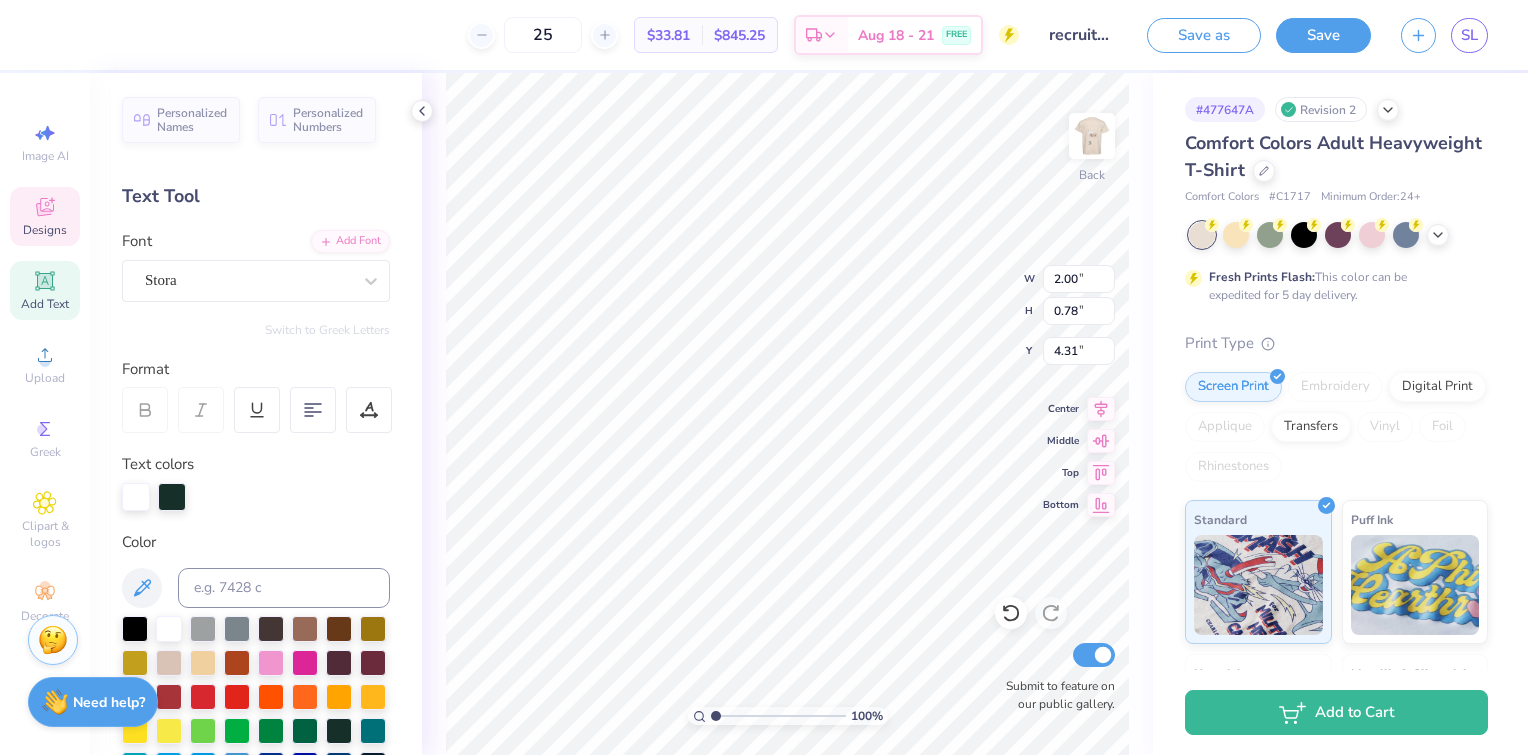 type on "3.92" 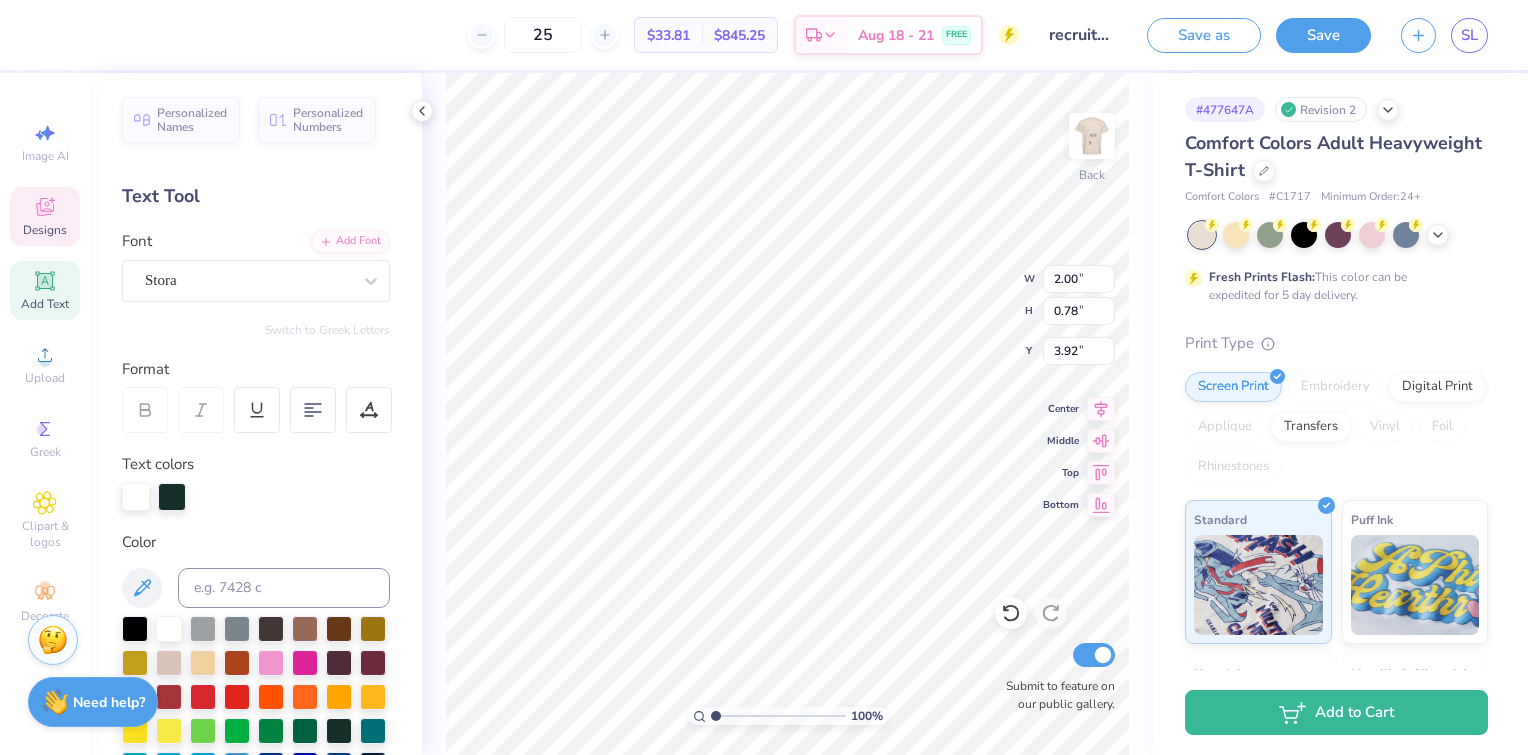 type on "6.18" 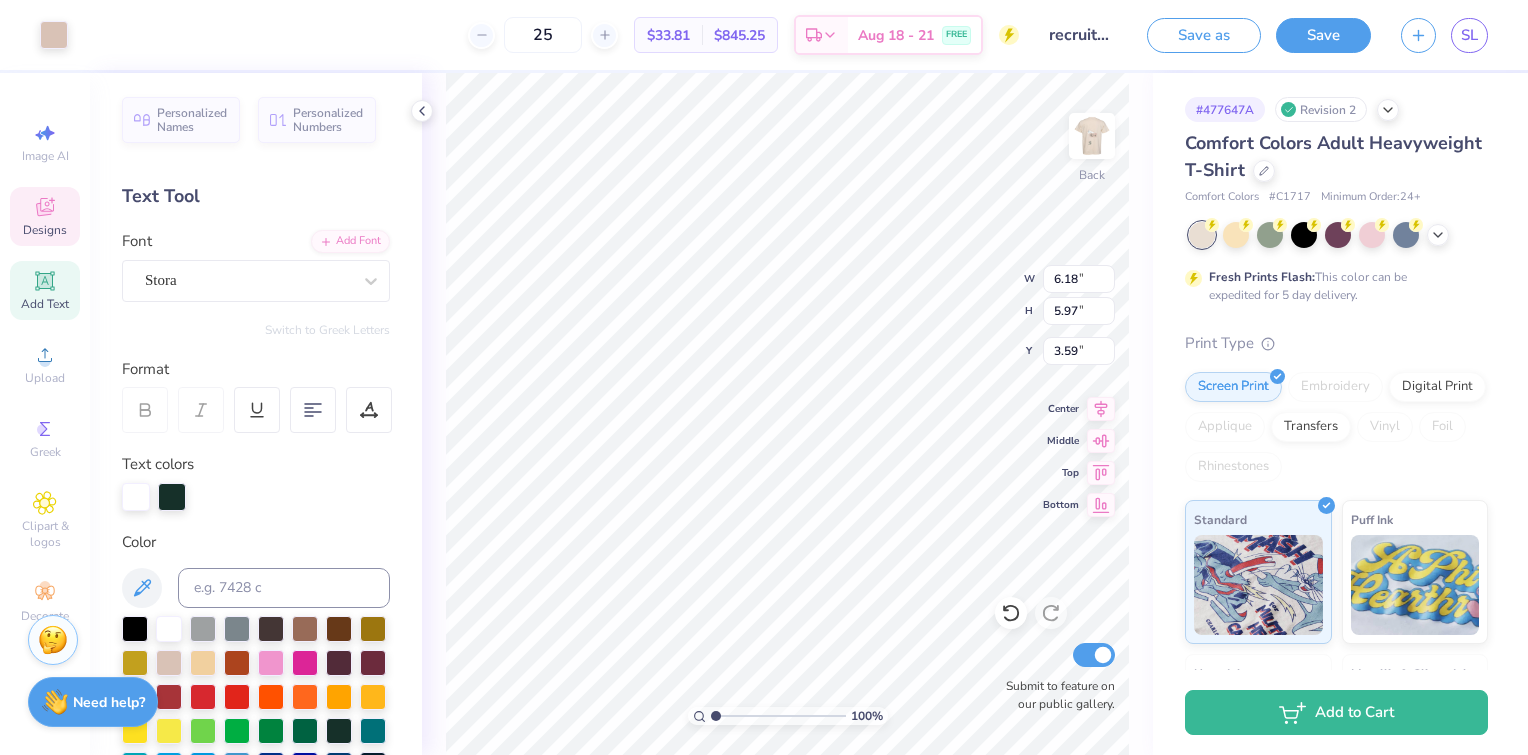 type on "2.00" 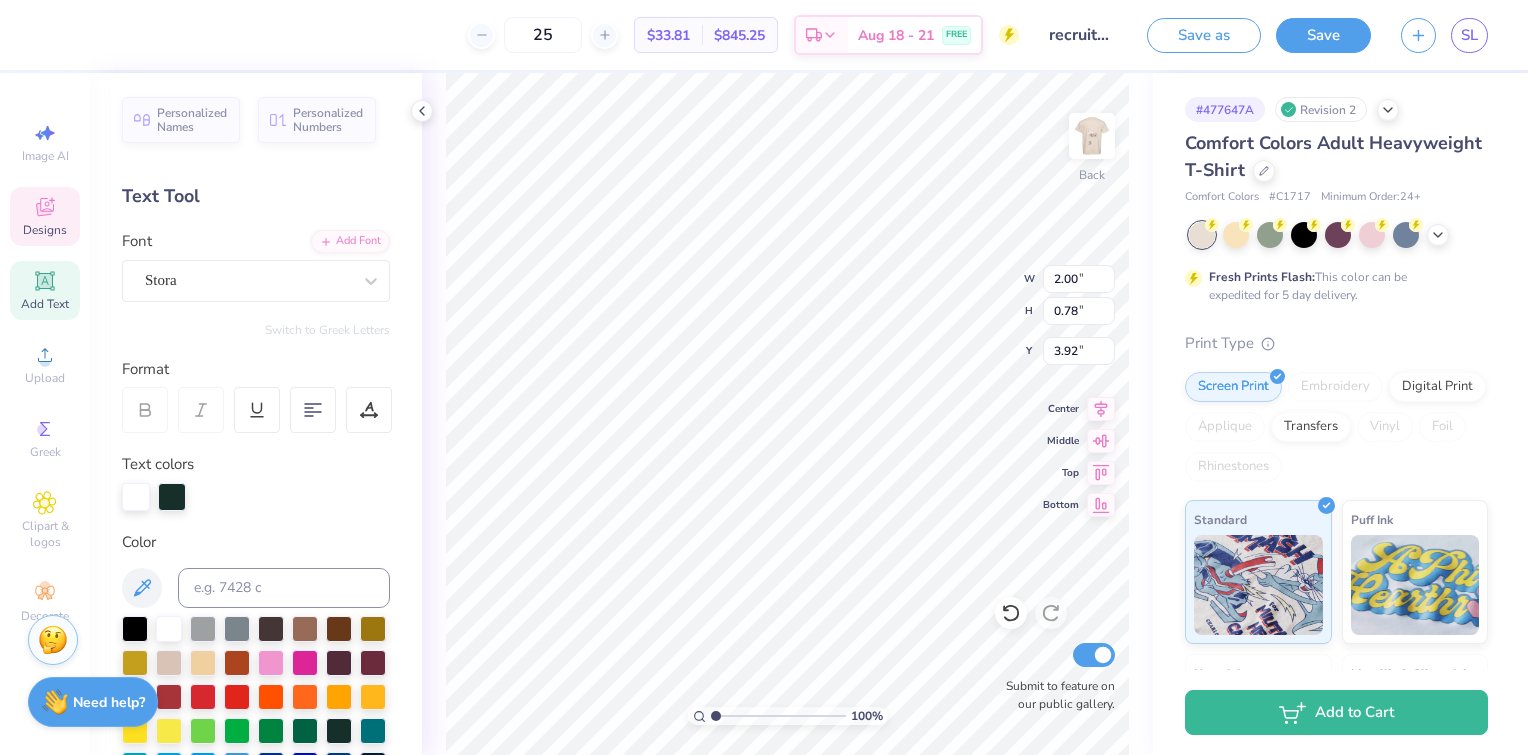 type on "5.10" 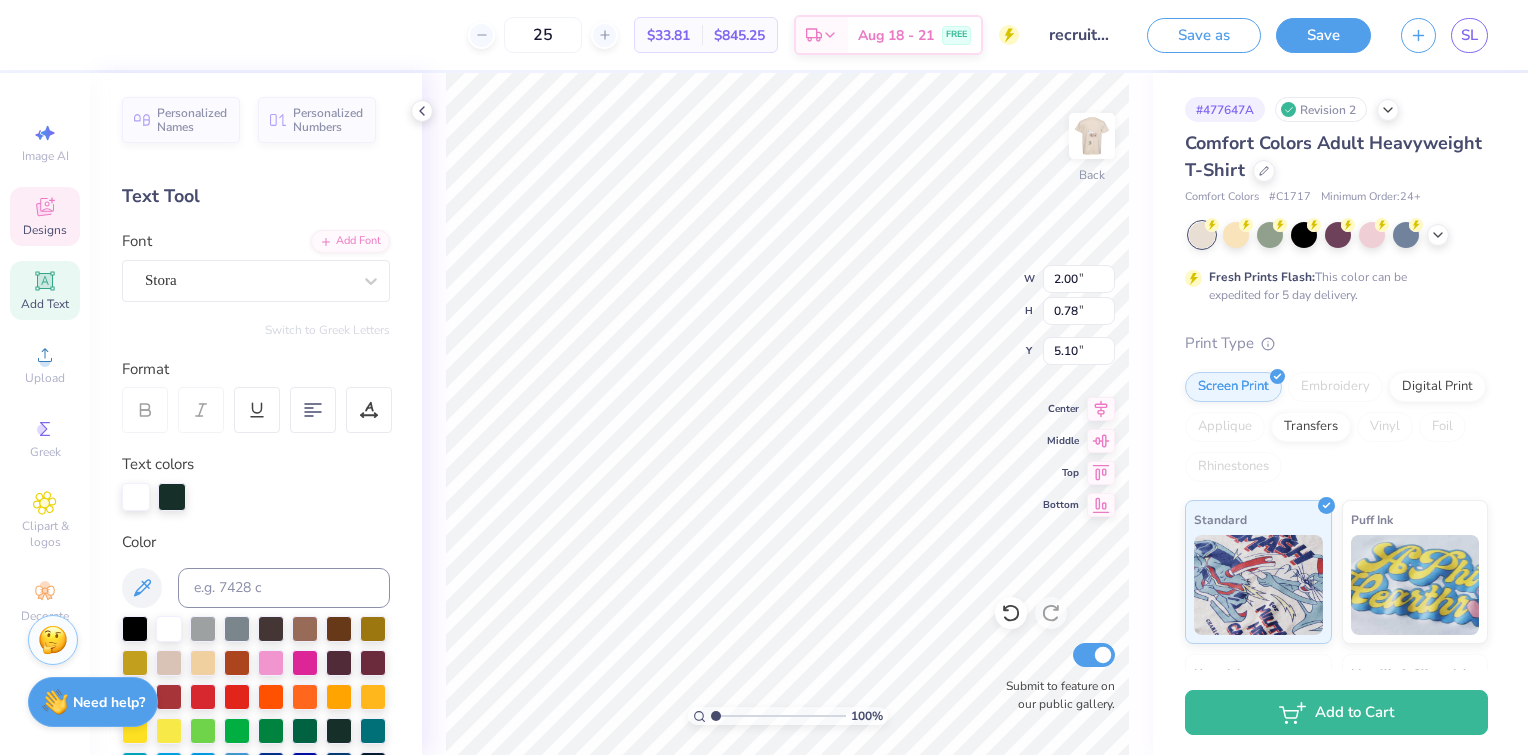 type on "1.85" 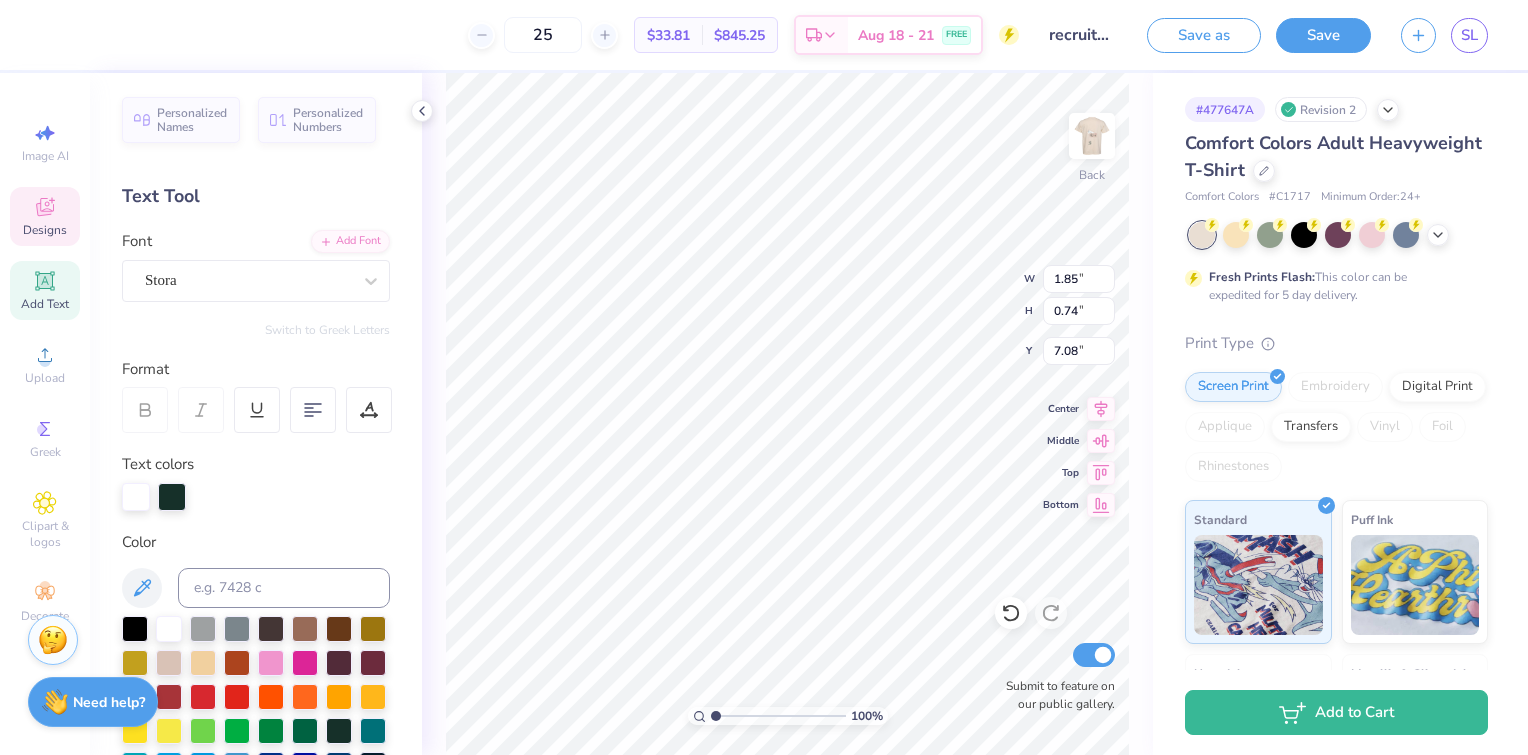type on "7.12" 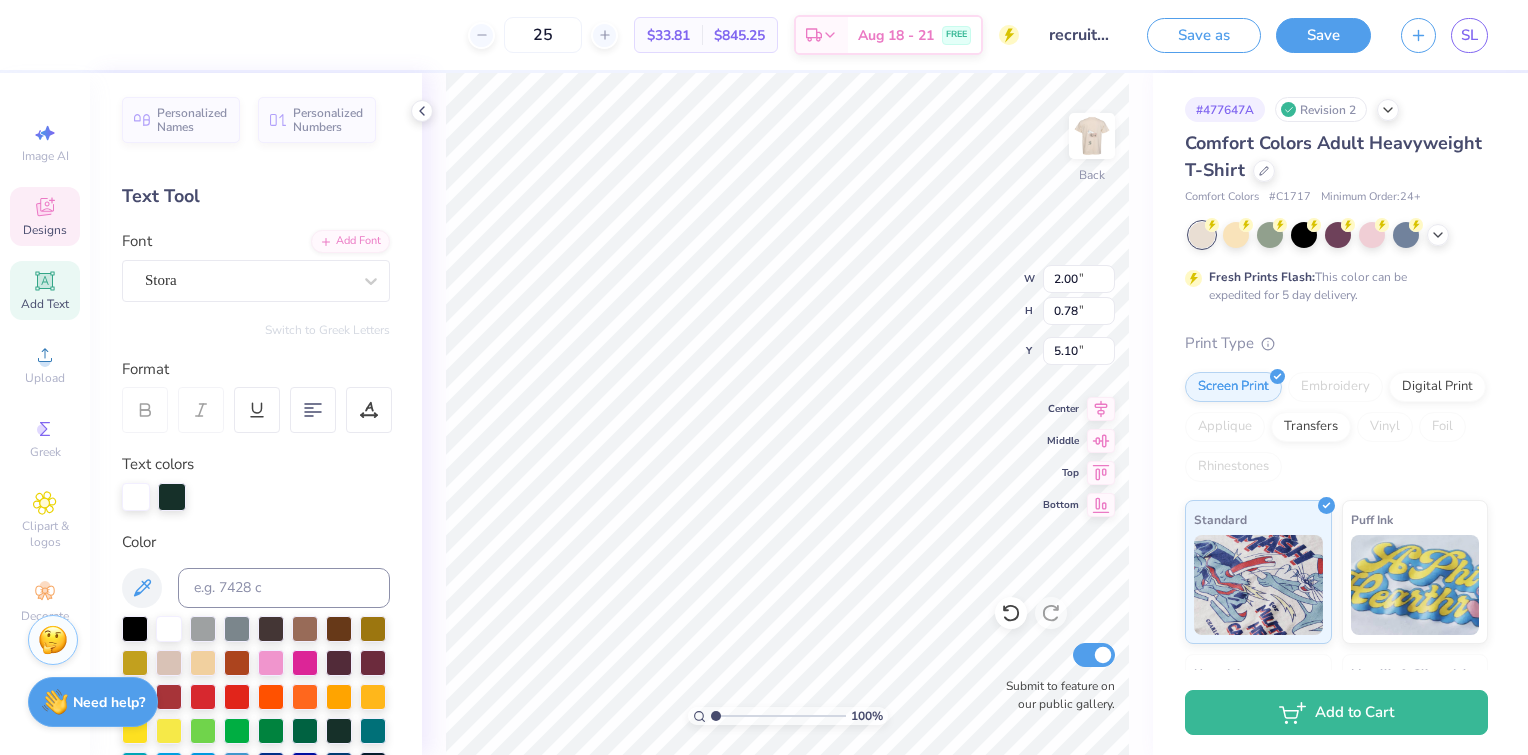 type on "3.96" 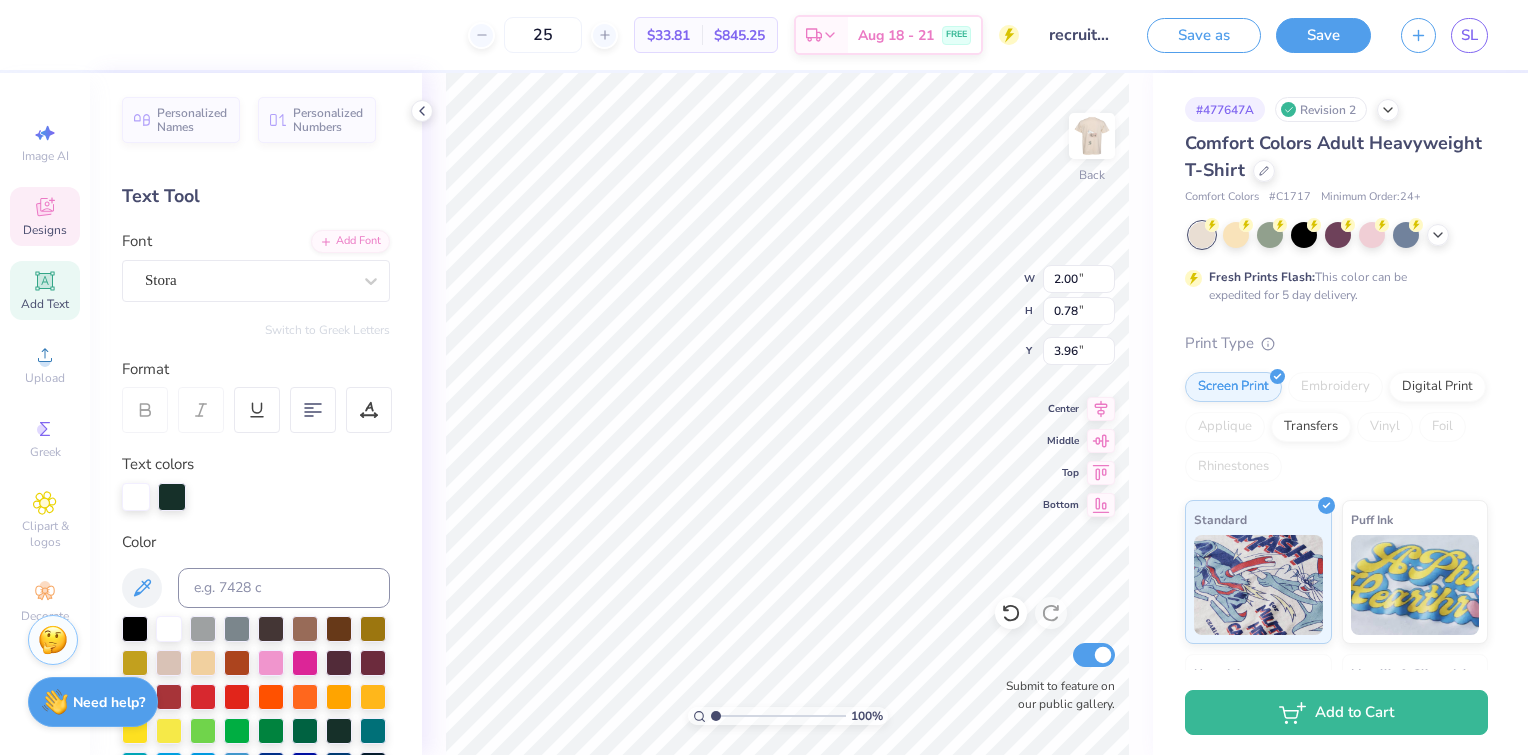 type on "5.31" 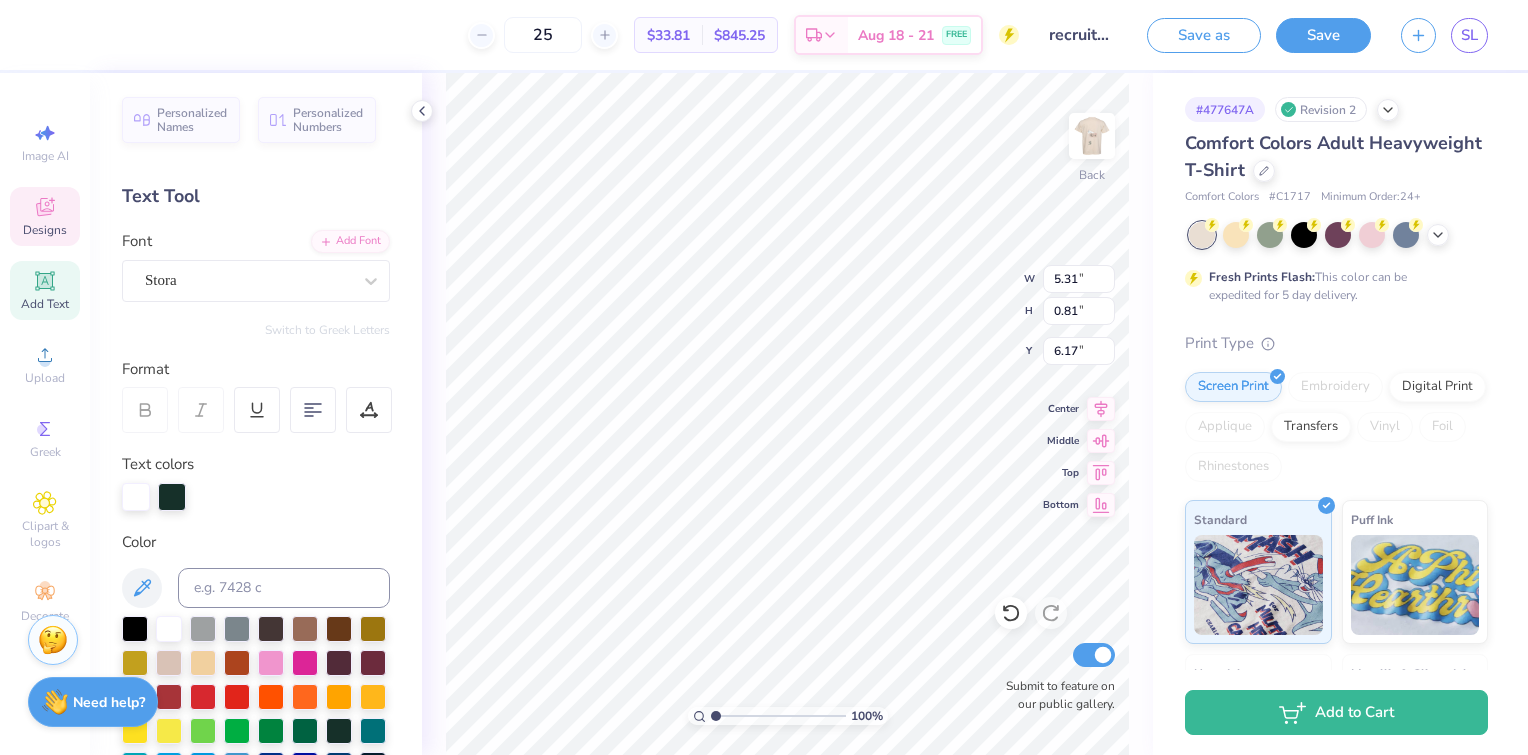 type 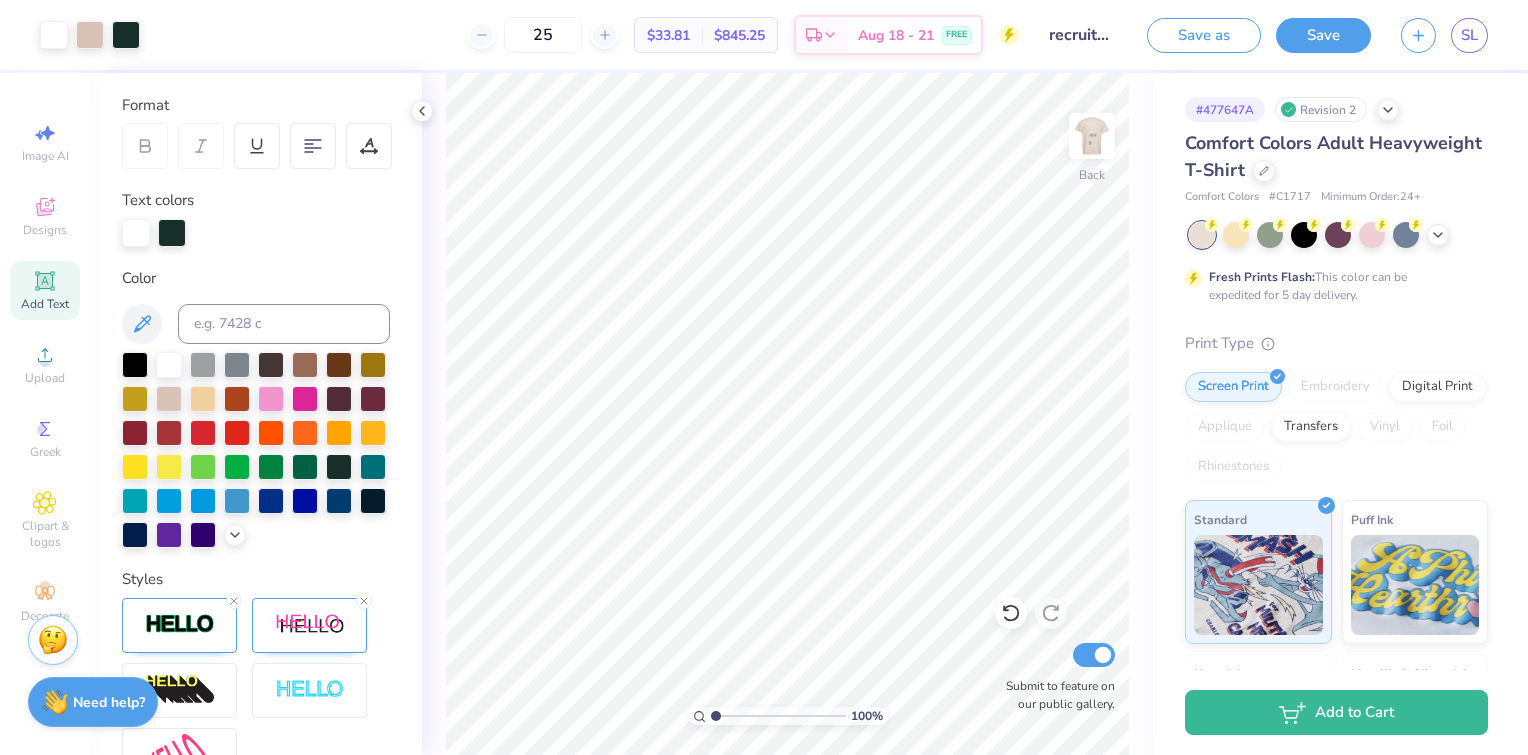 scroll, scrollTop: 292, scrollLeft: 0, axis: vertical 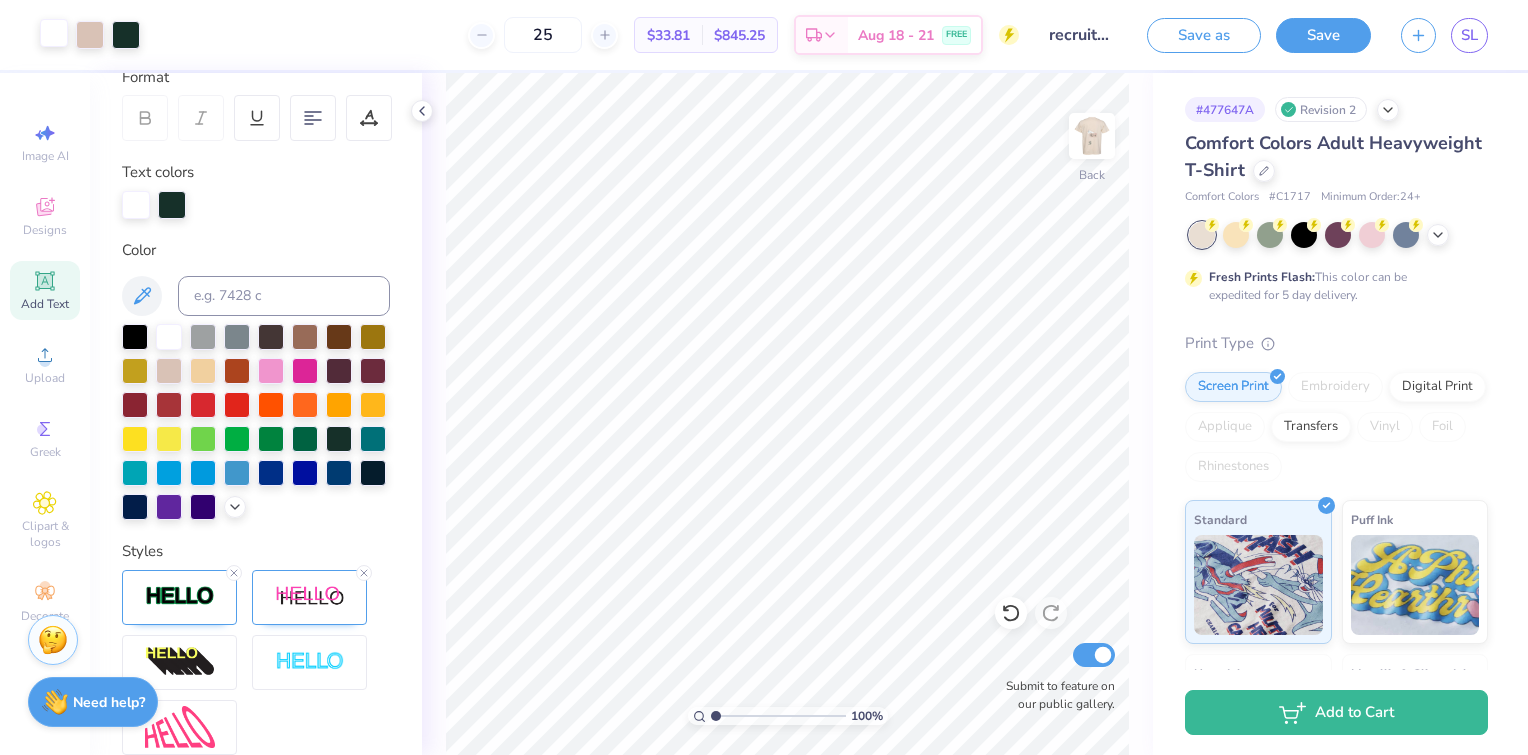 click at bounding box center (54, 33) 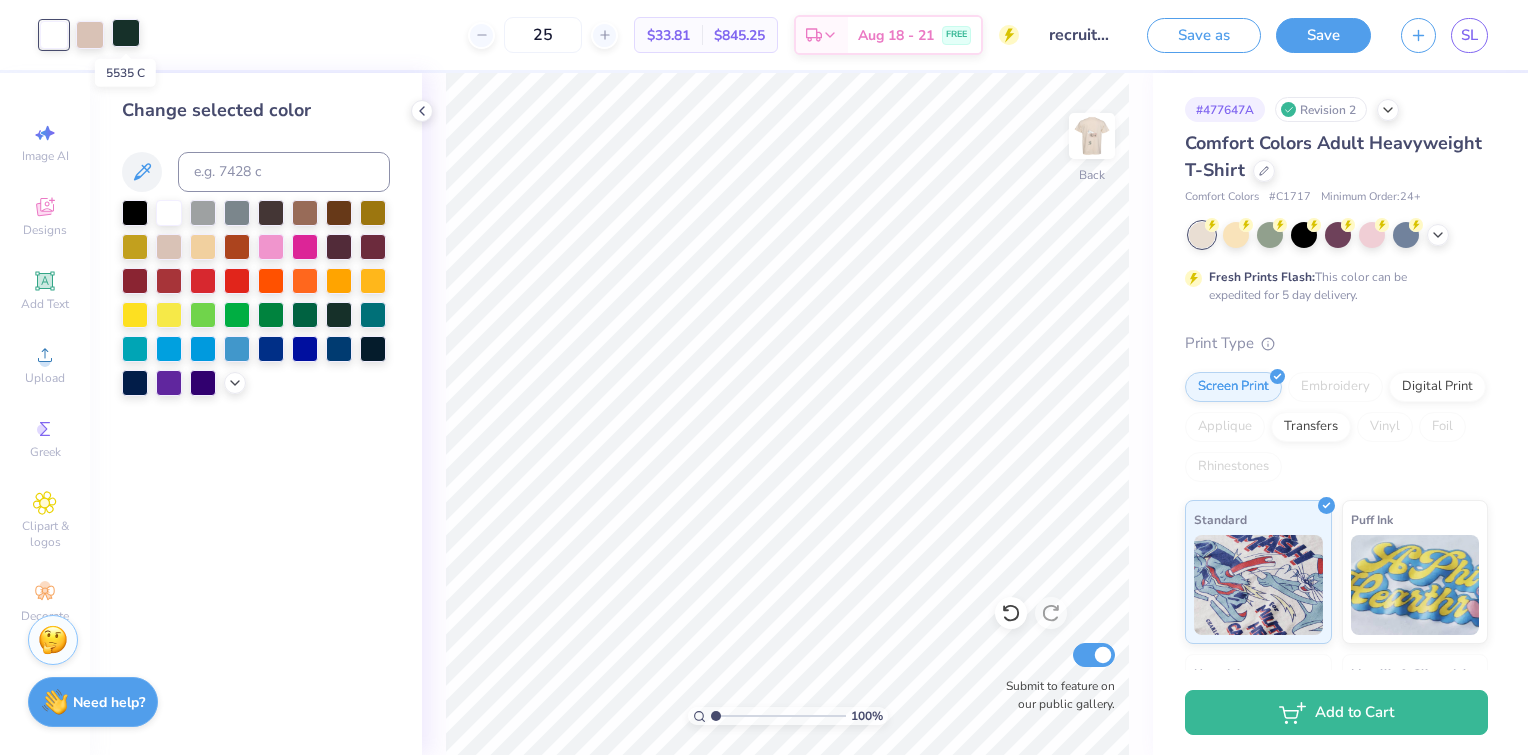 click at bounding box center (126, 33) 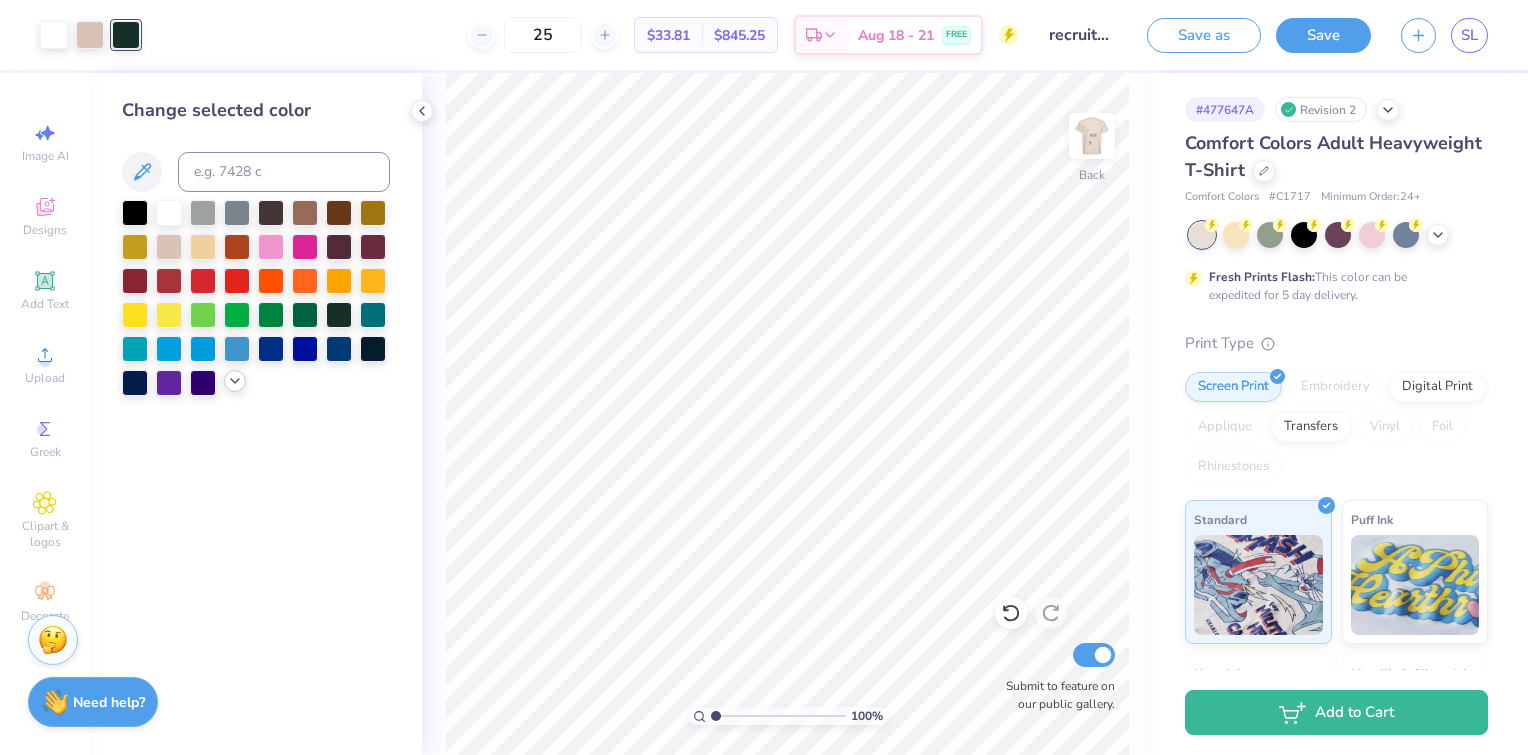 click at bounding box center (235, 381) 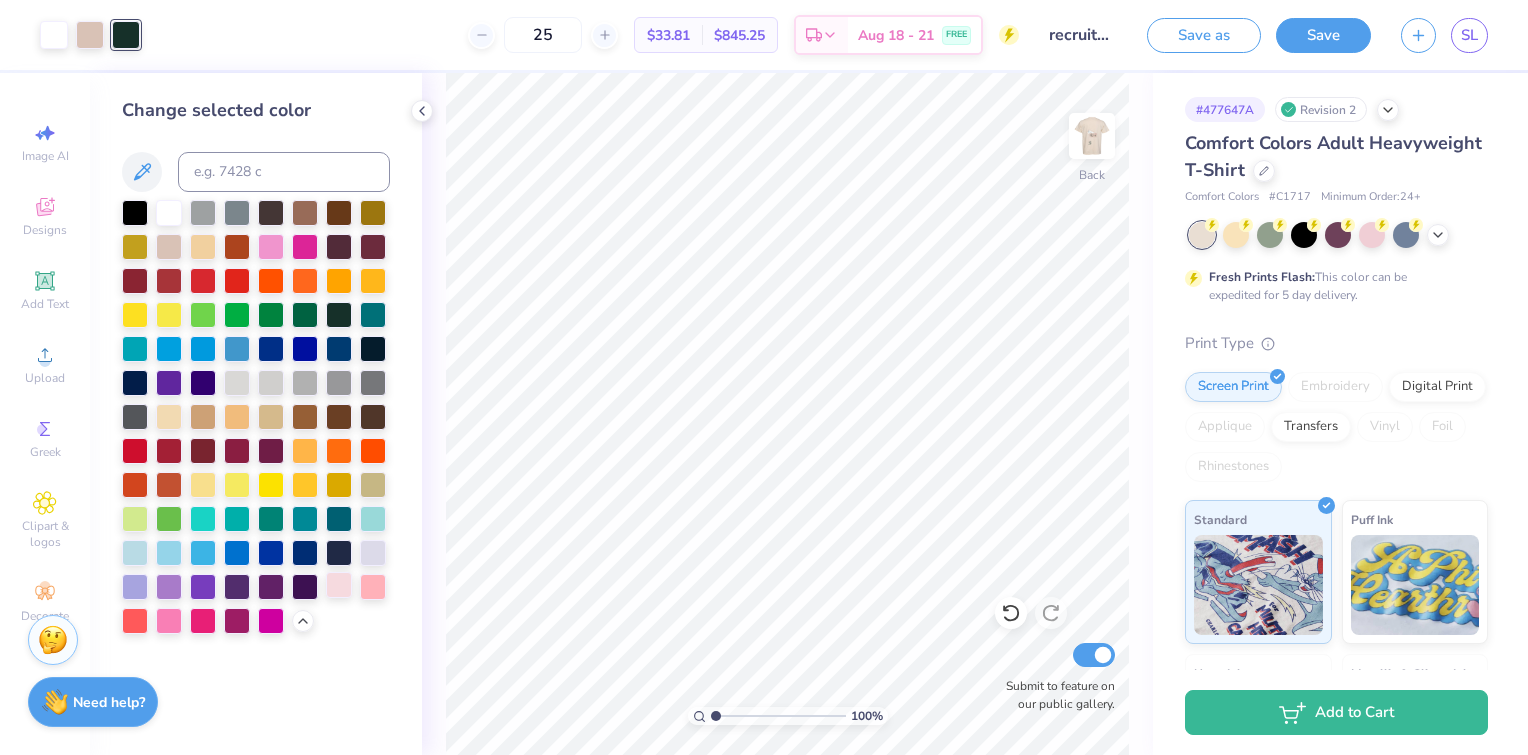 click at bounding box center [339, 585] 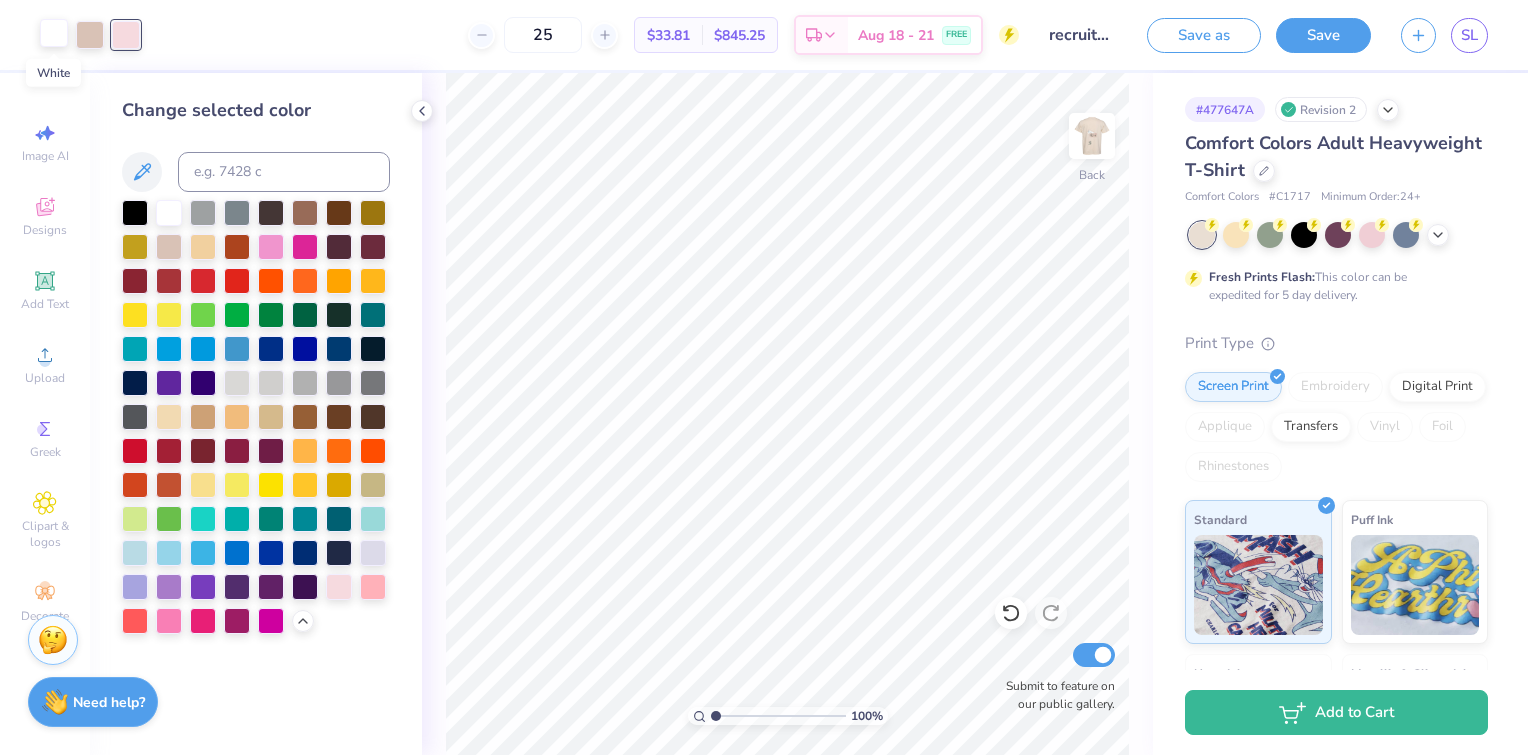 click at bounding box center (54, 33) 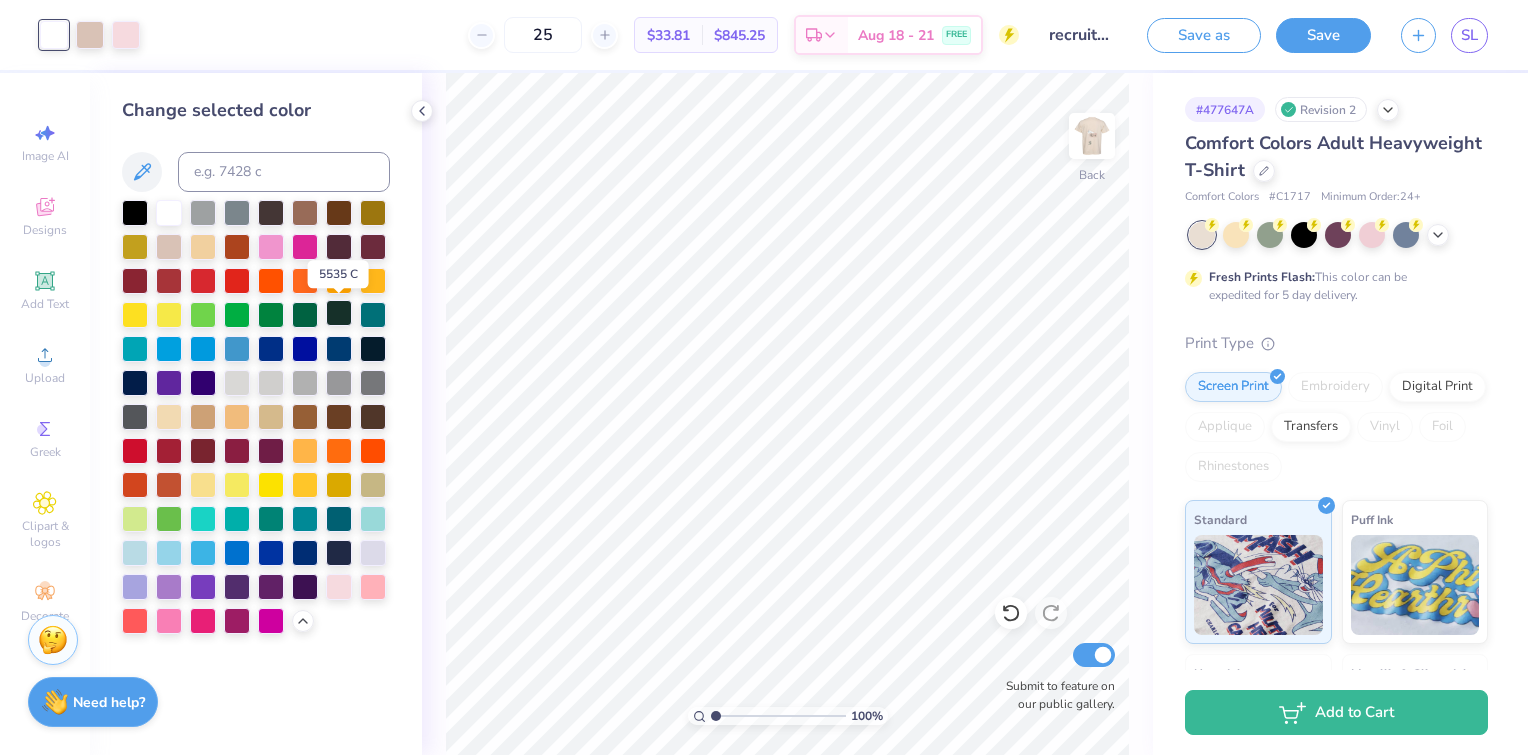 click at bounding box center [339, 313] 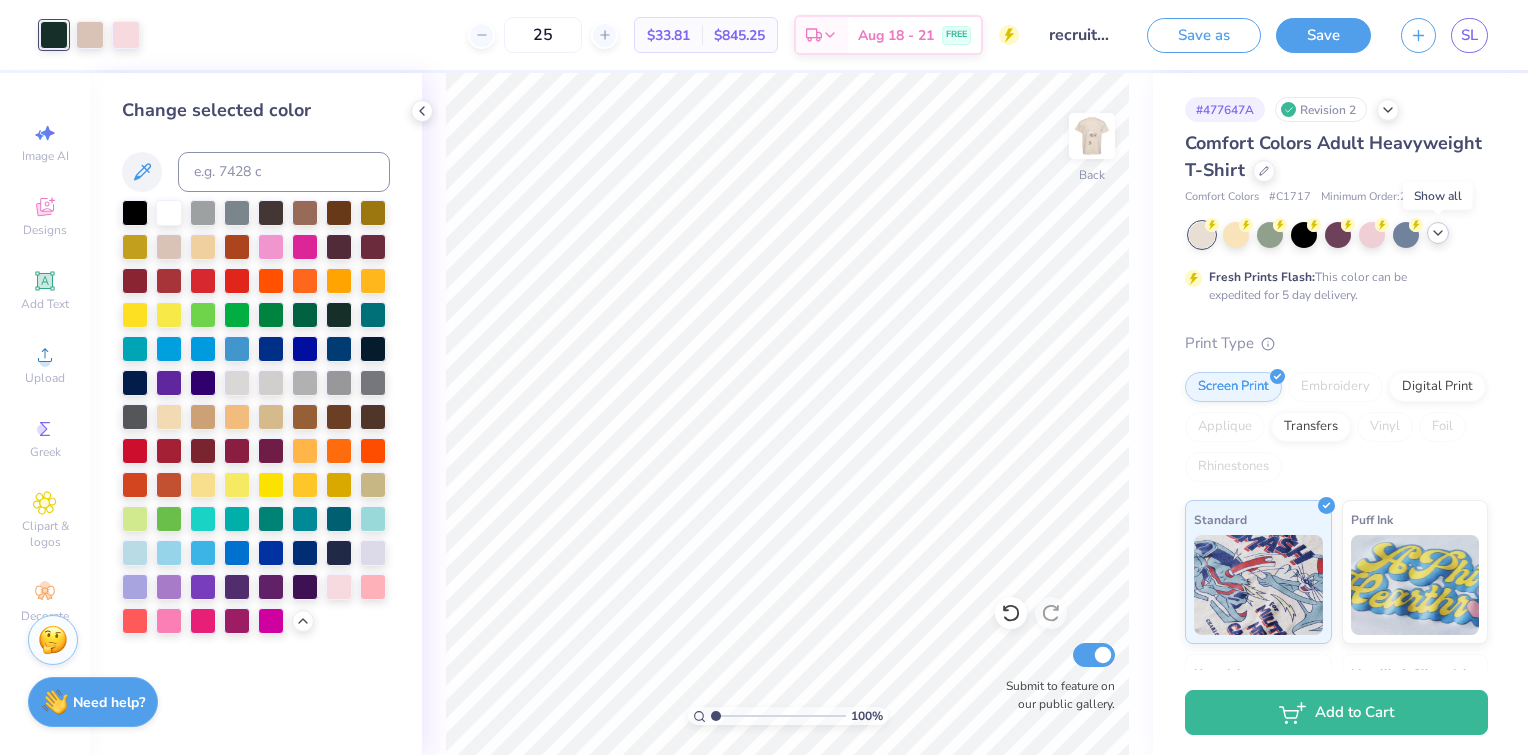 click 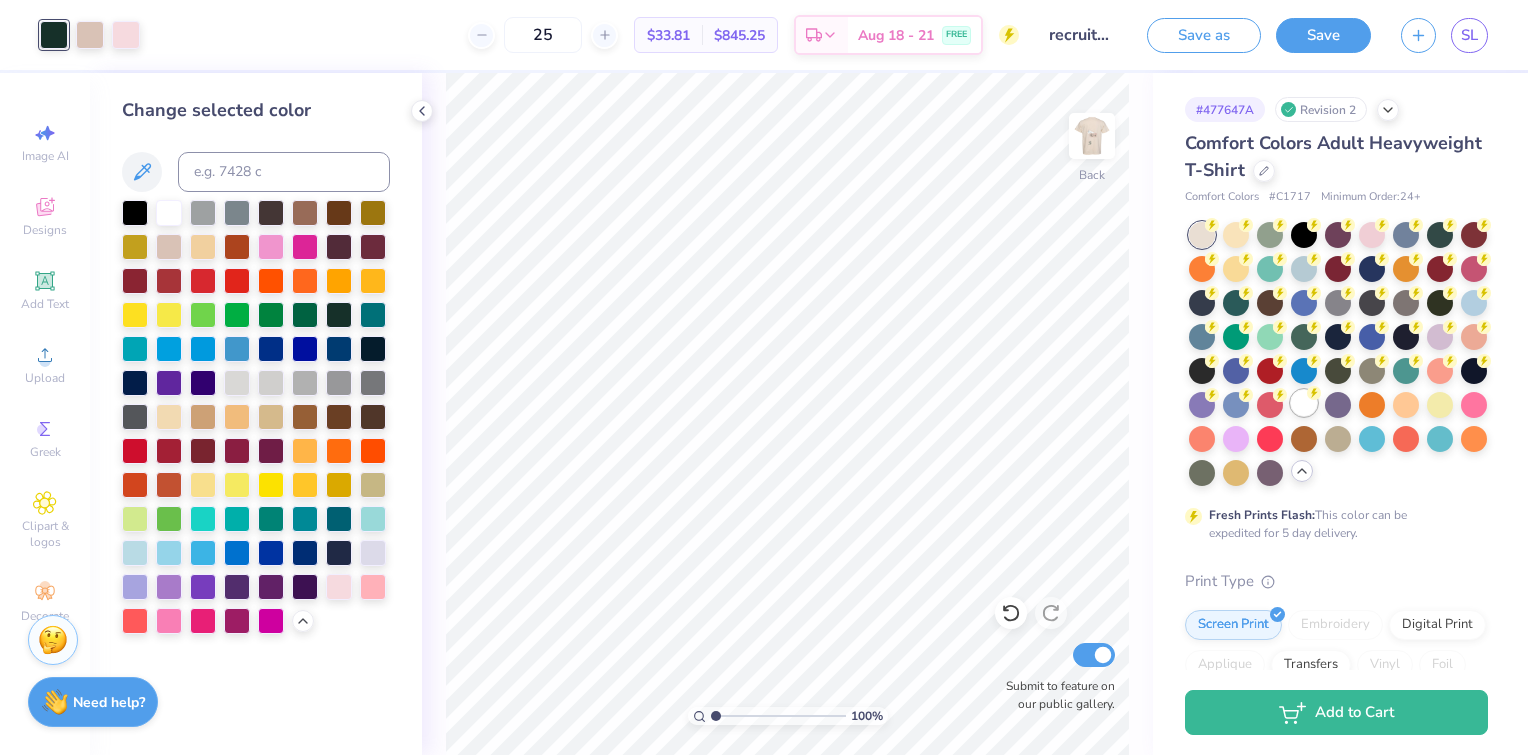 click at bounding box center (1304, 403) 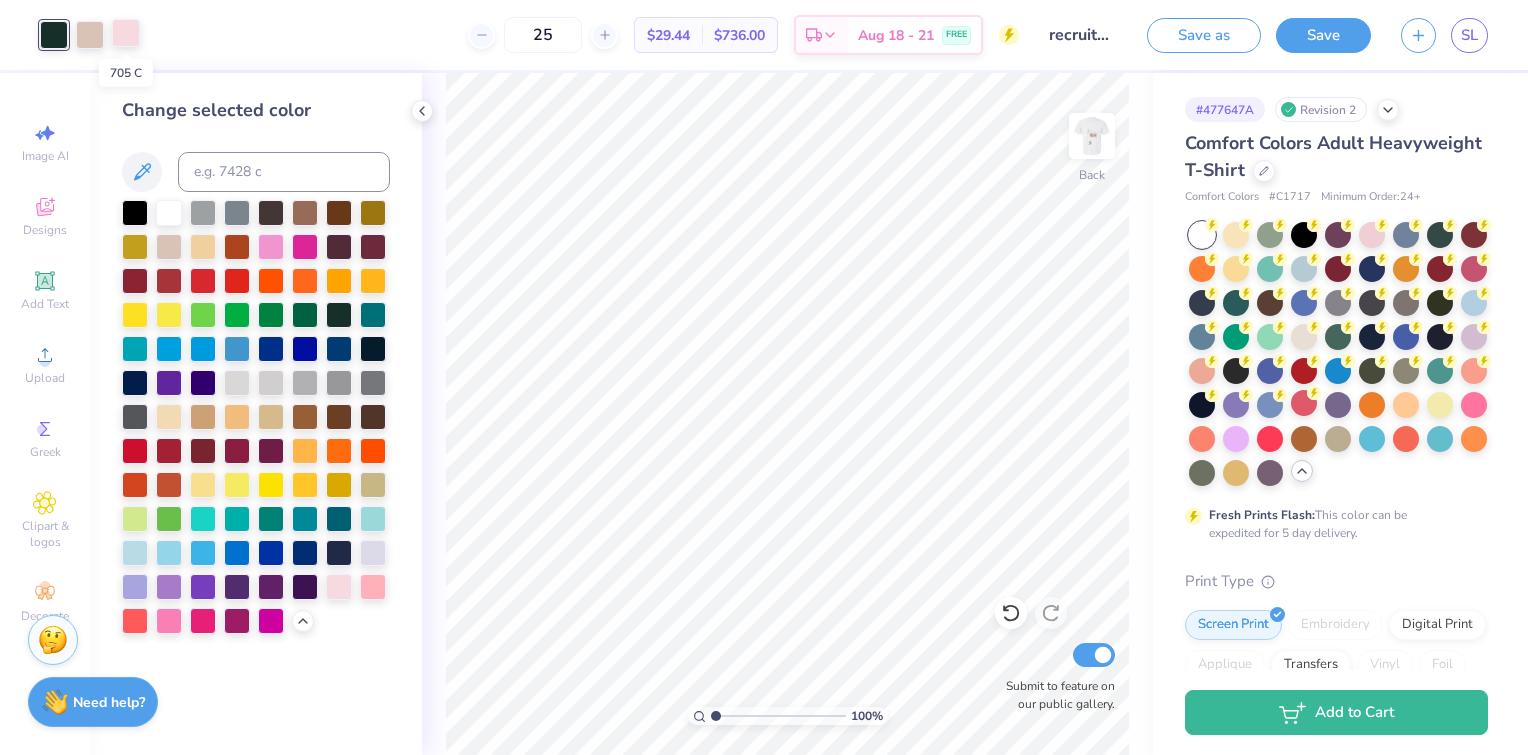 click at bounding box center (126, 33) 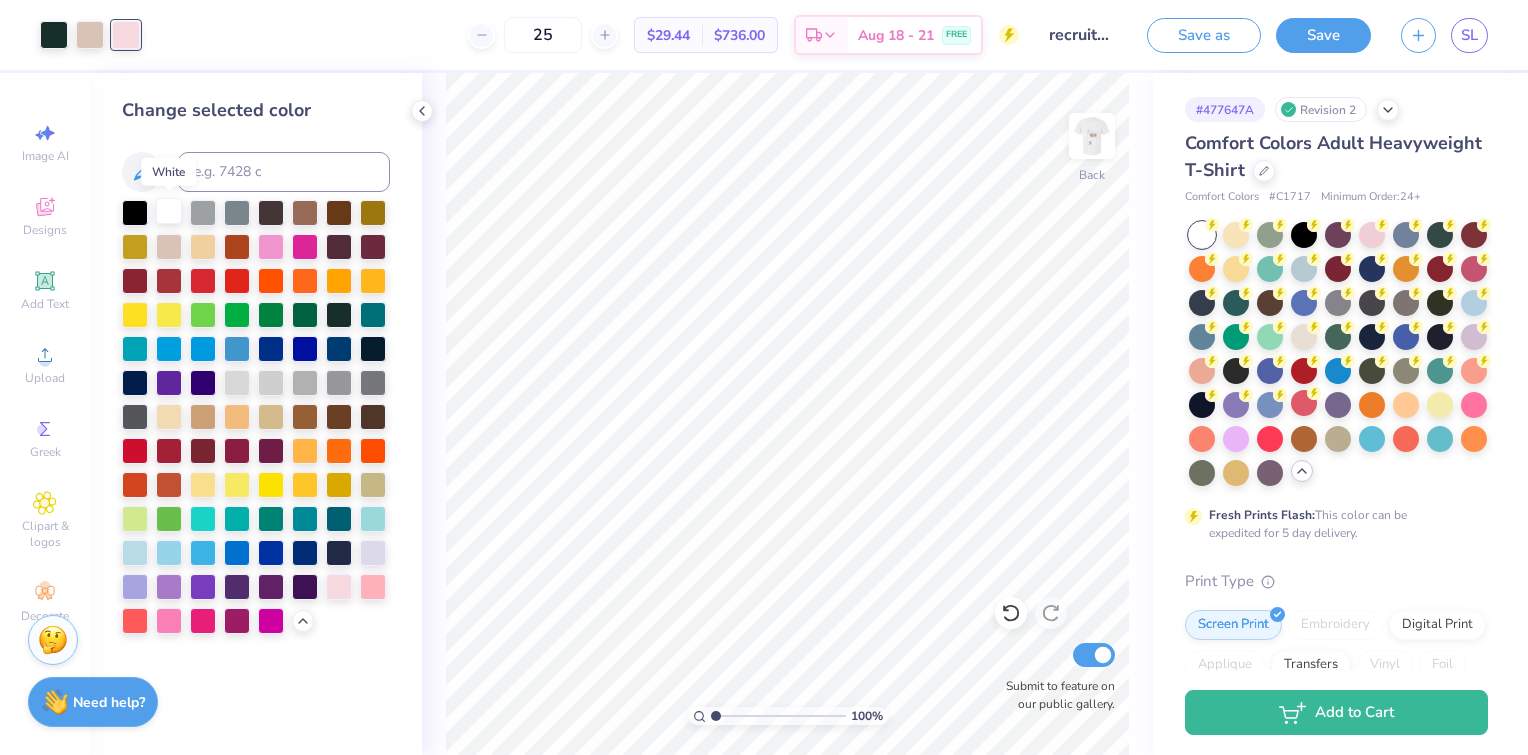 click at bounding box center [169, 211] 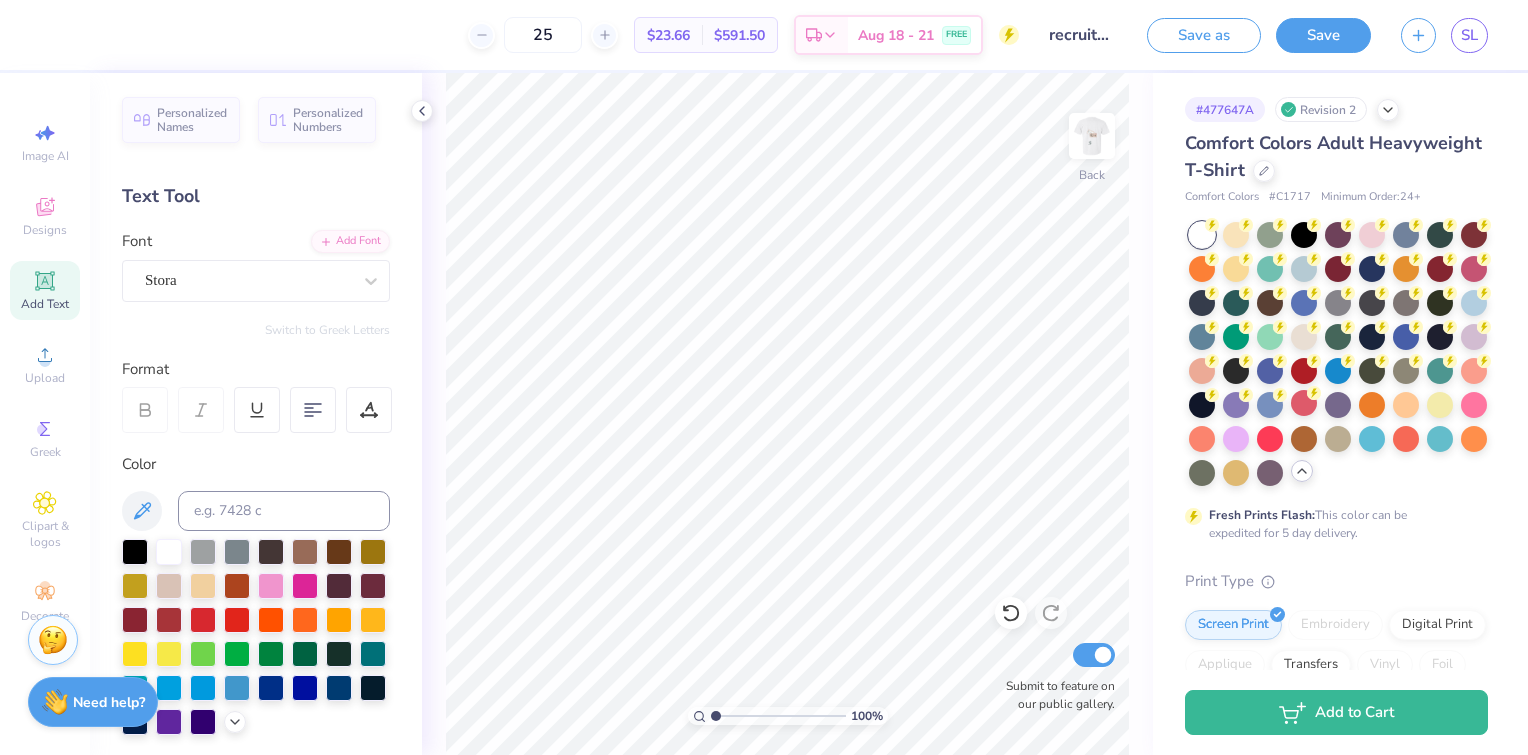 click at bounding box center [1304, 337] 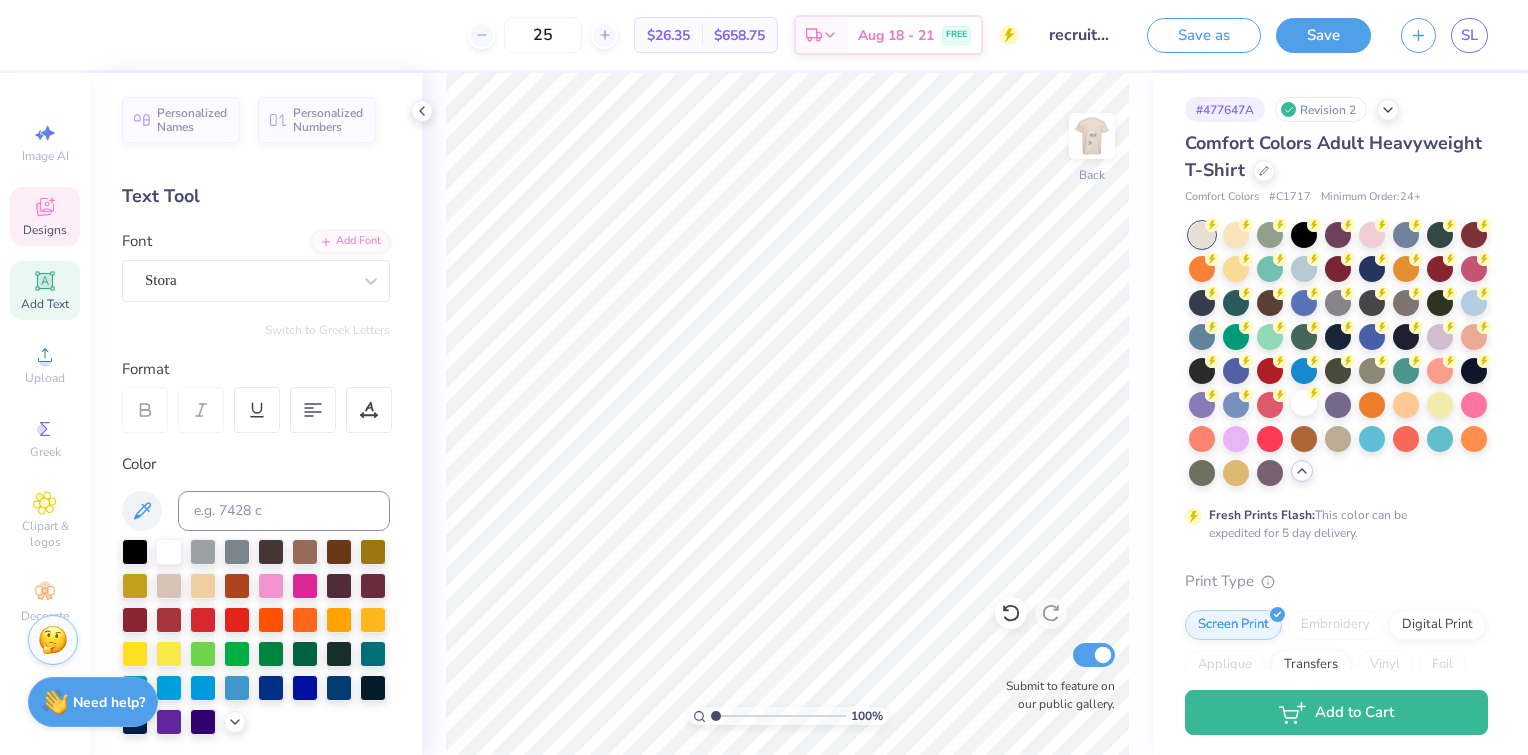 click on "Designs" at bounding box center [45, 216] 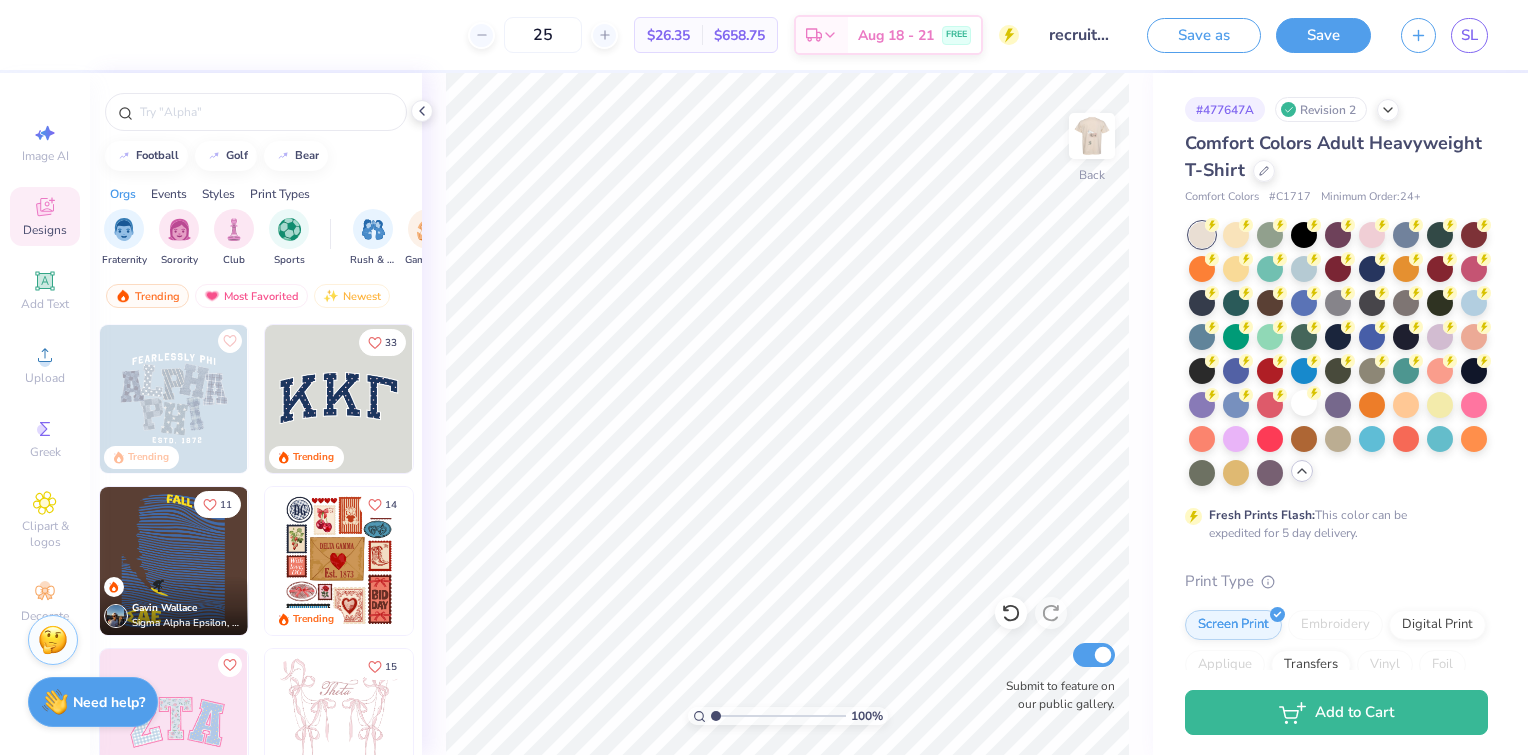 click 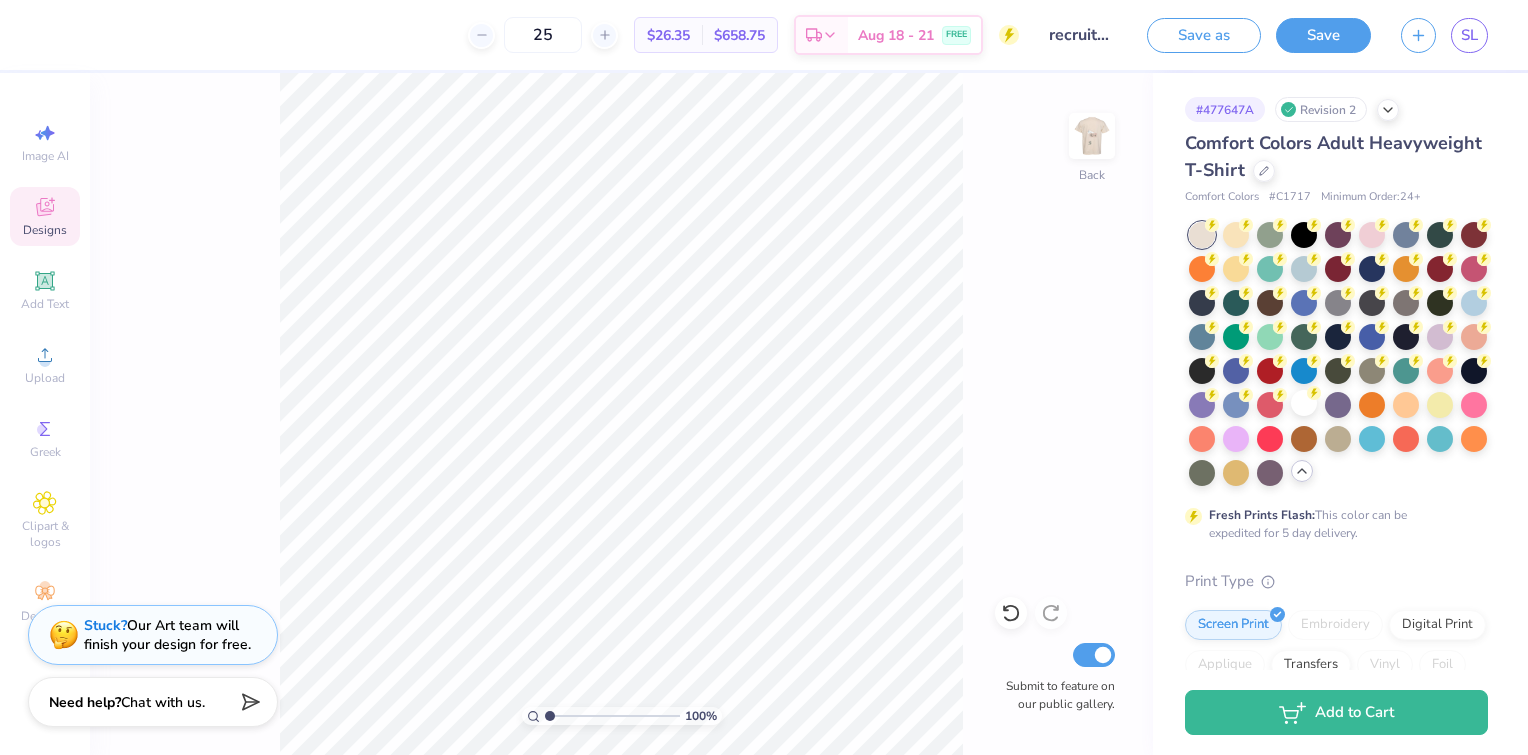 click on "Designs" at bounding box center [45, 230] 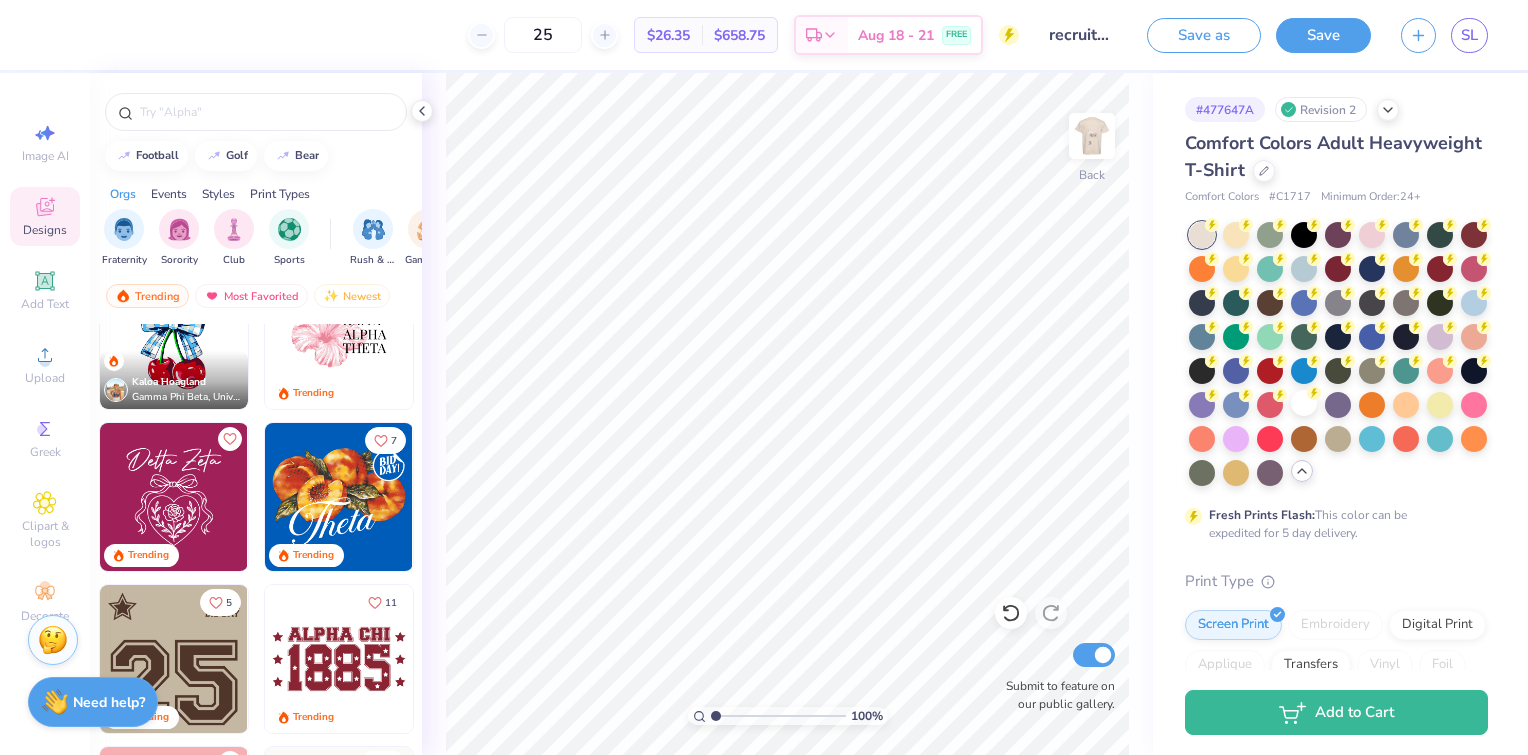 scroll, scrollTop: 3646, scrollLeft: 0, axis: vertical 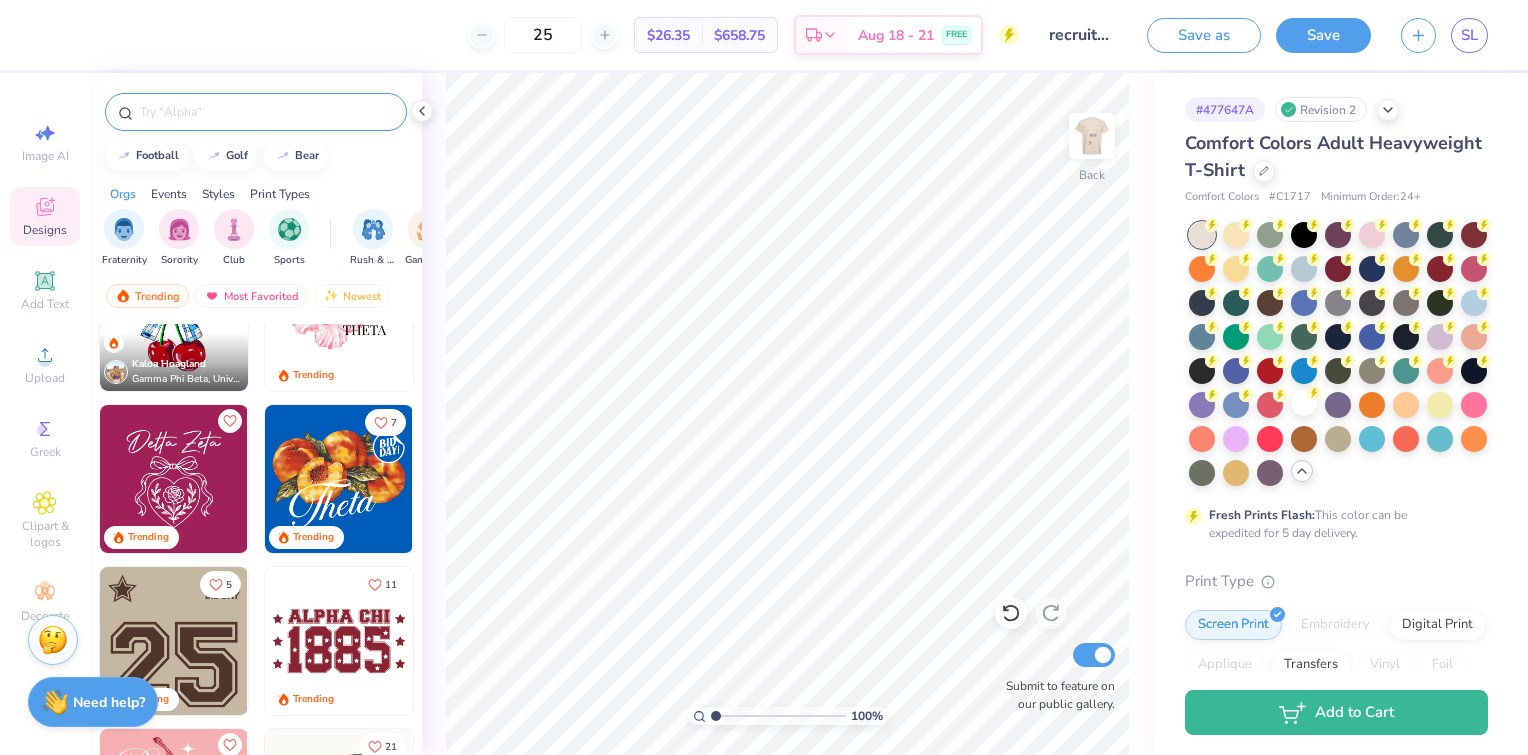 click at bounding box center [256, 112] 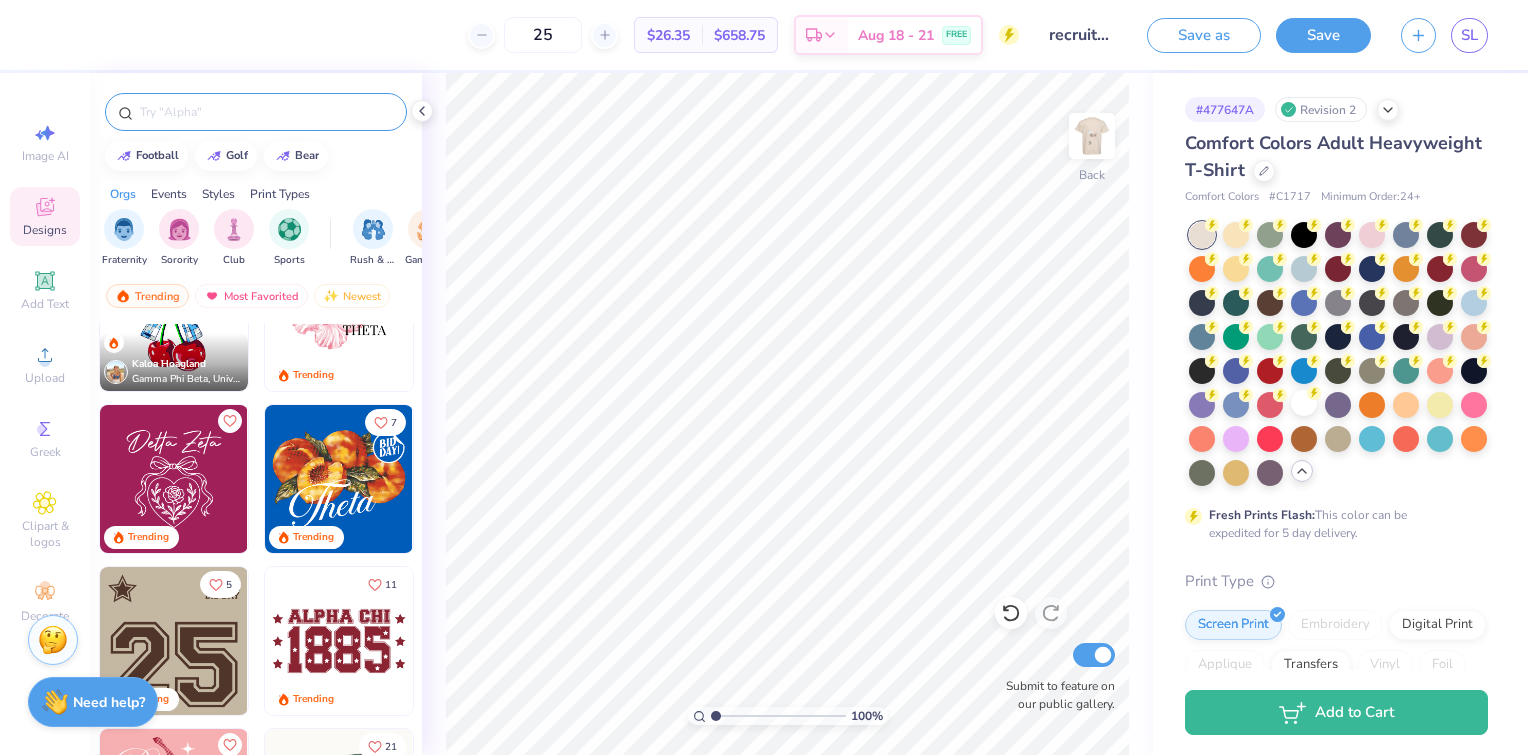 click at bounding box center (266, 112) 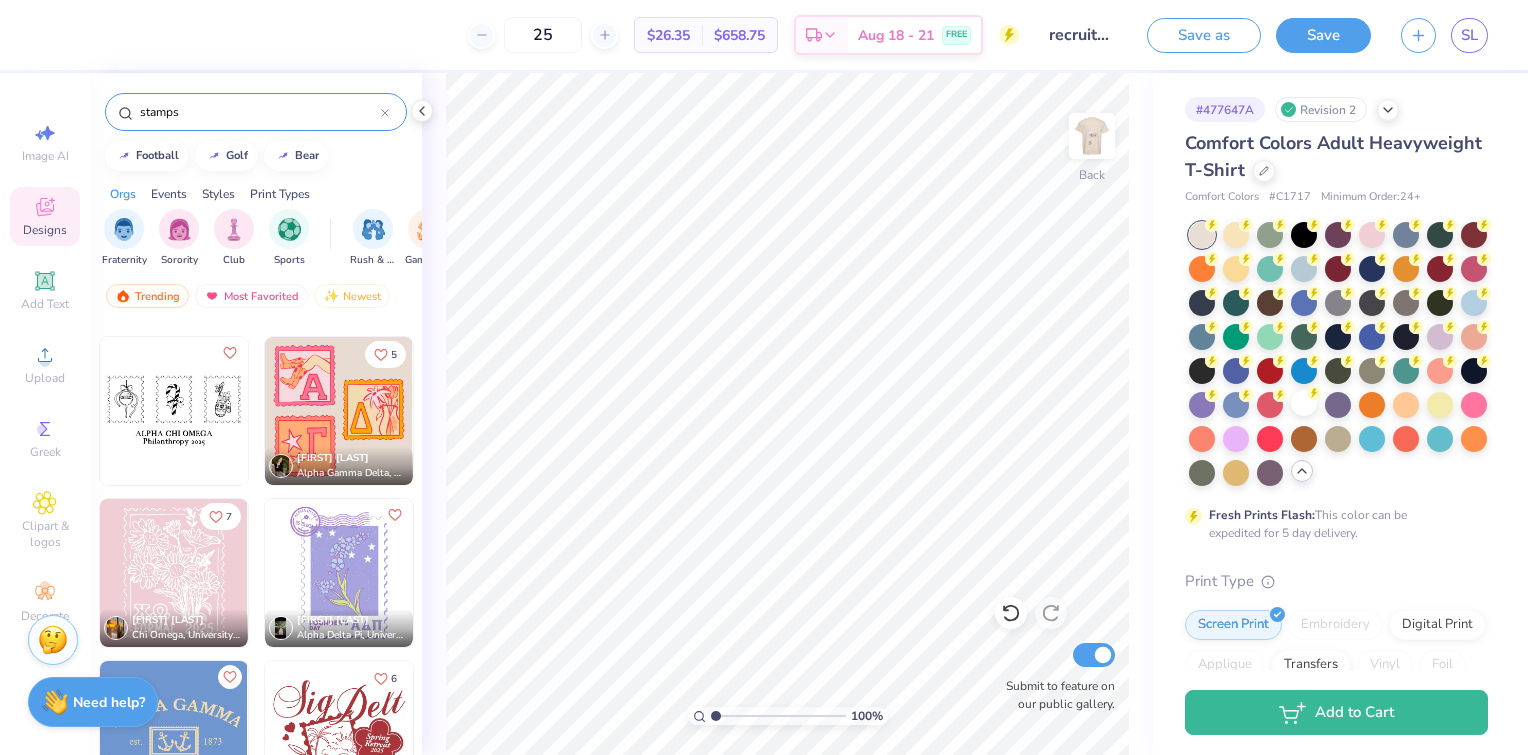 scroll, scrollTop: 5150, scrollLeft: 0, axis: vertical 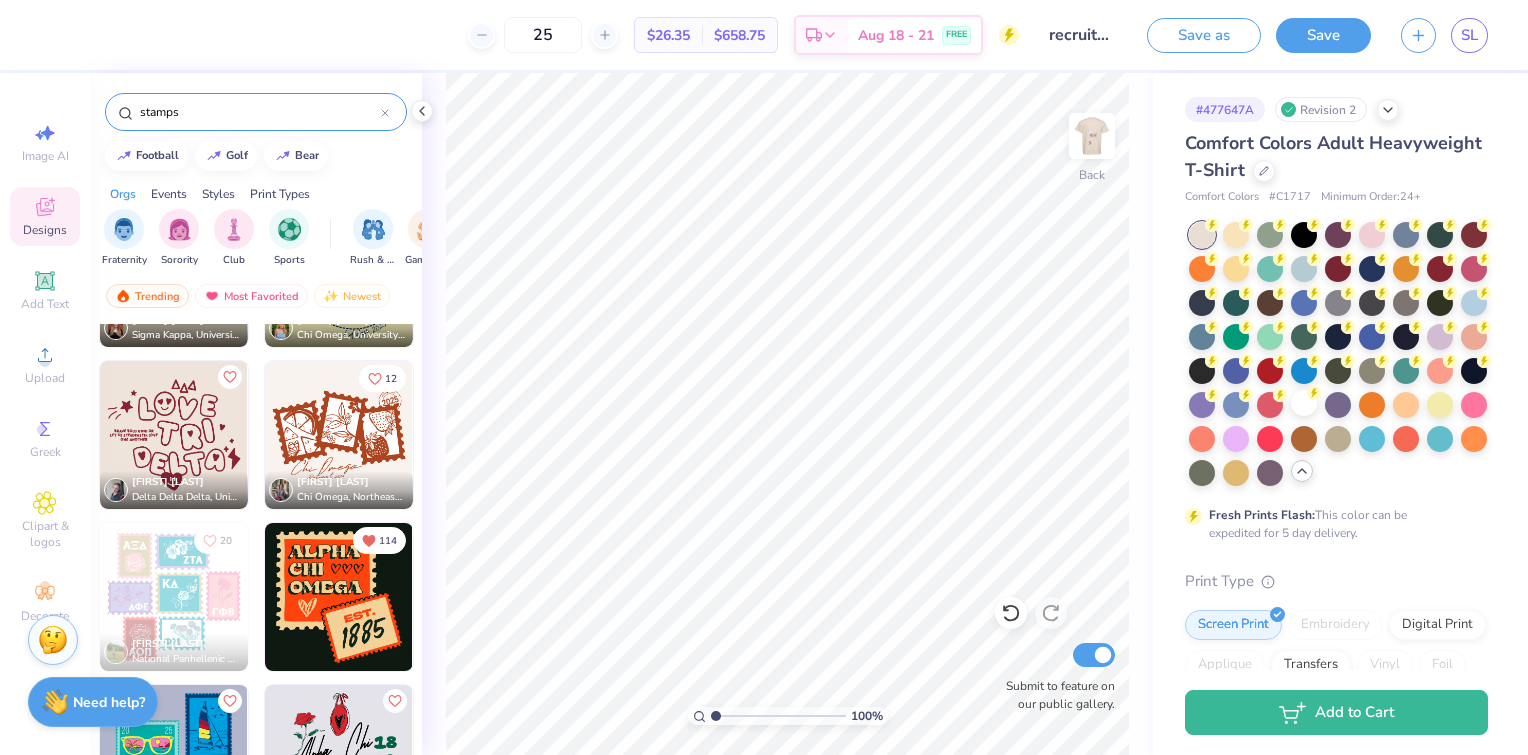 click at bounding box center (339, 597) 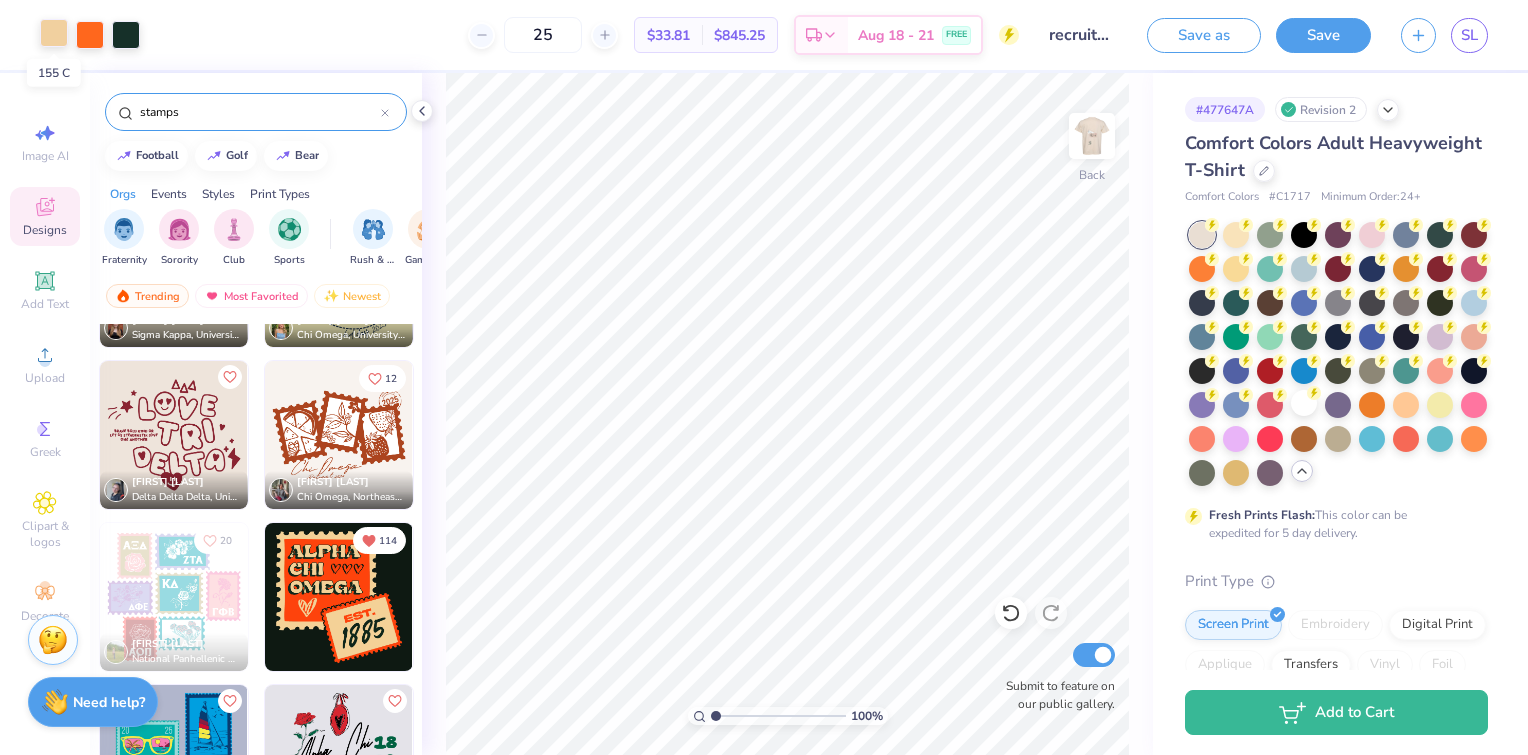 click at bounding box center [54, 33] 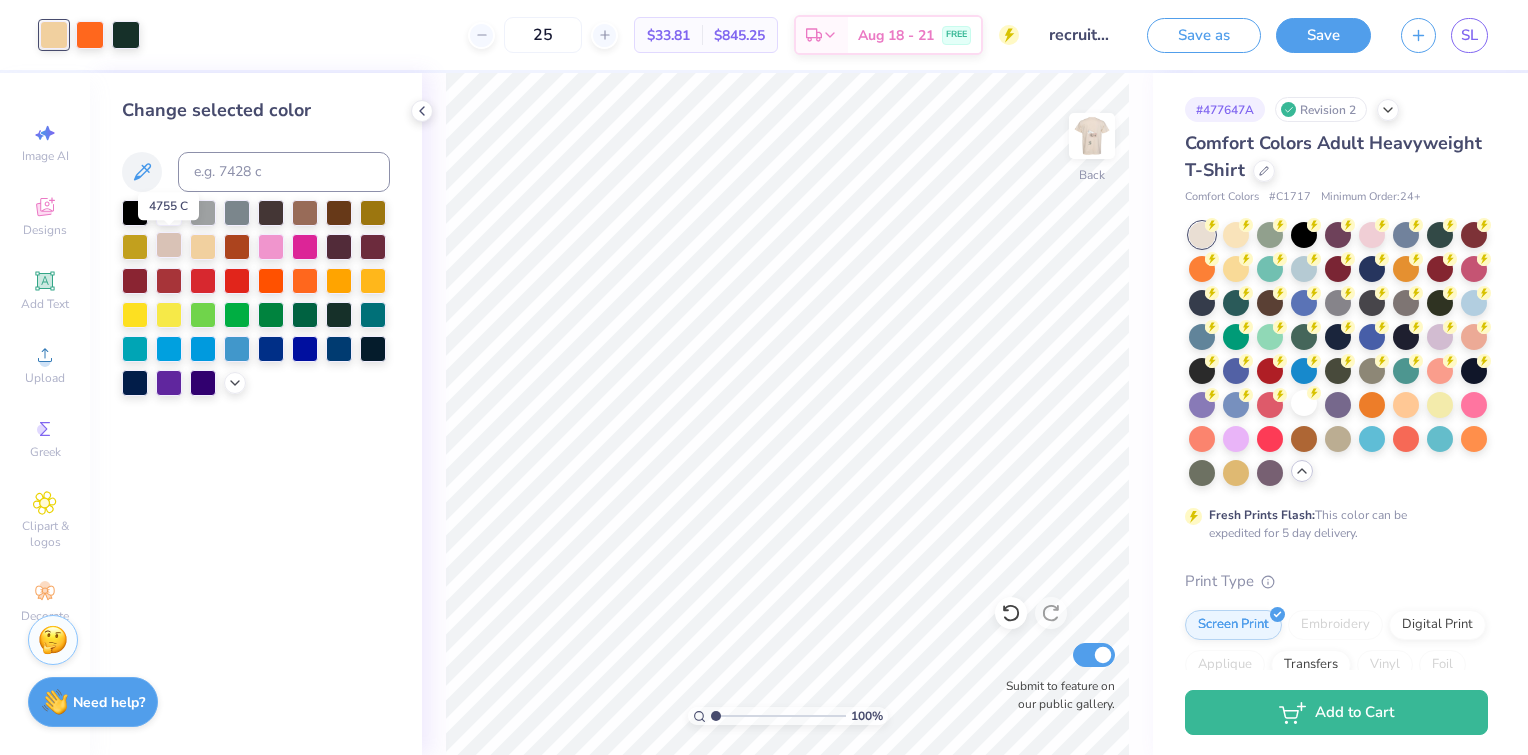 click at bounding box center (169, 245) 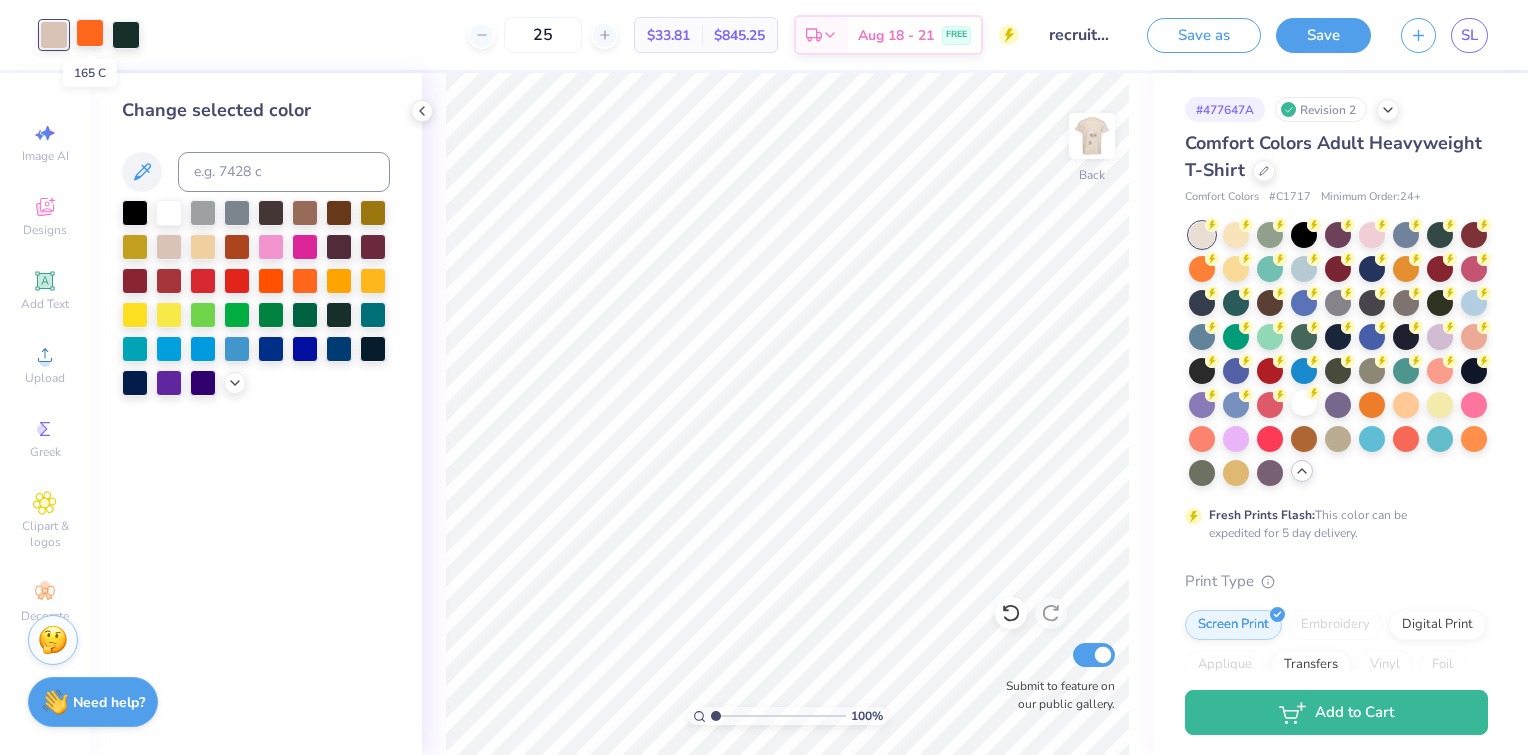 click at bounding box center [90, 33] 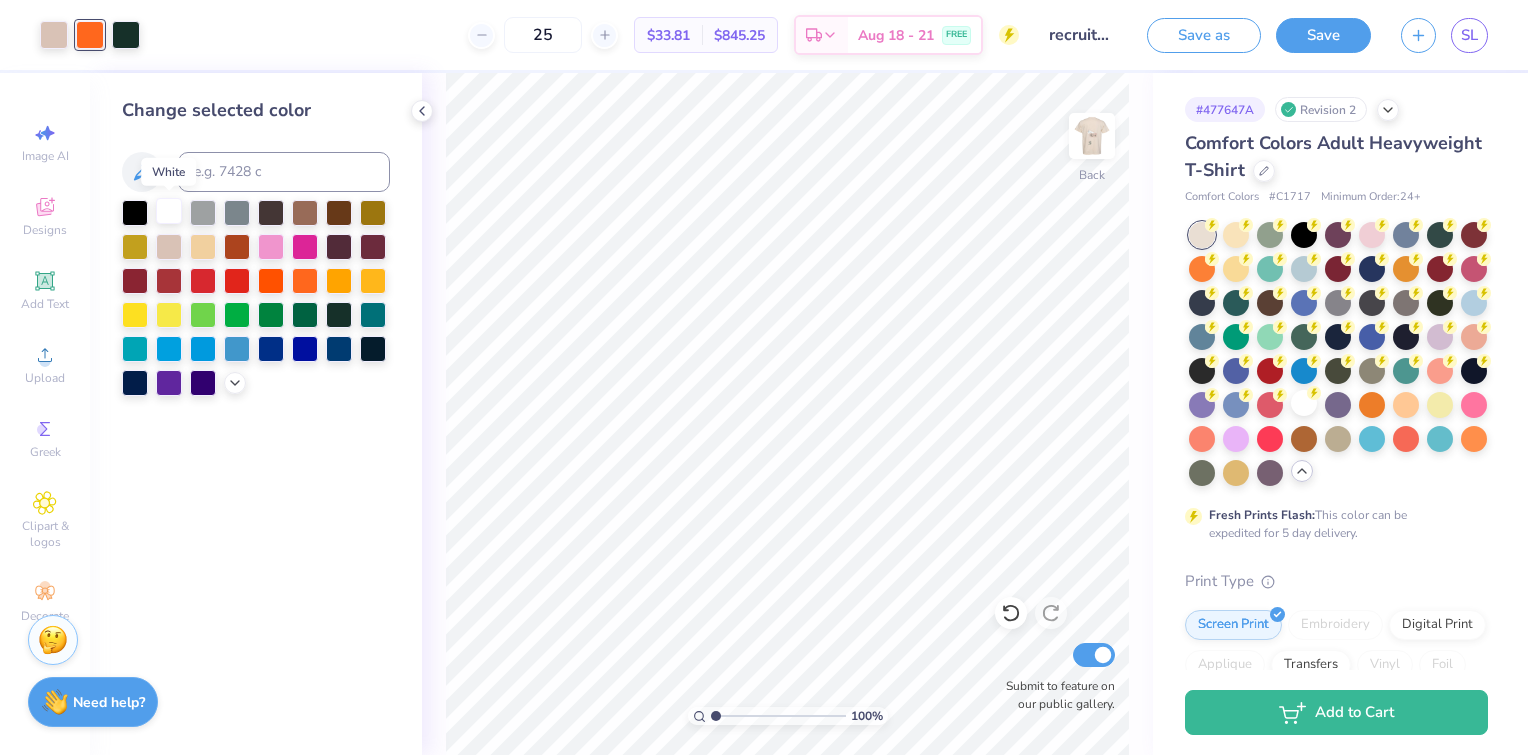 click at bounding box center (169, 211) 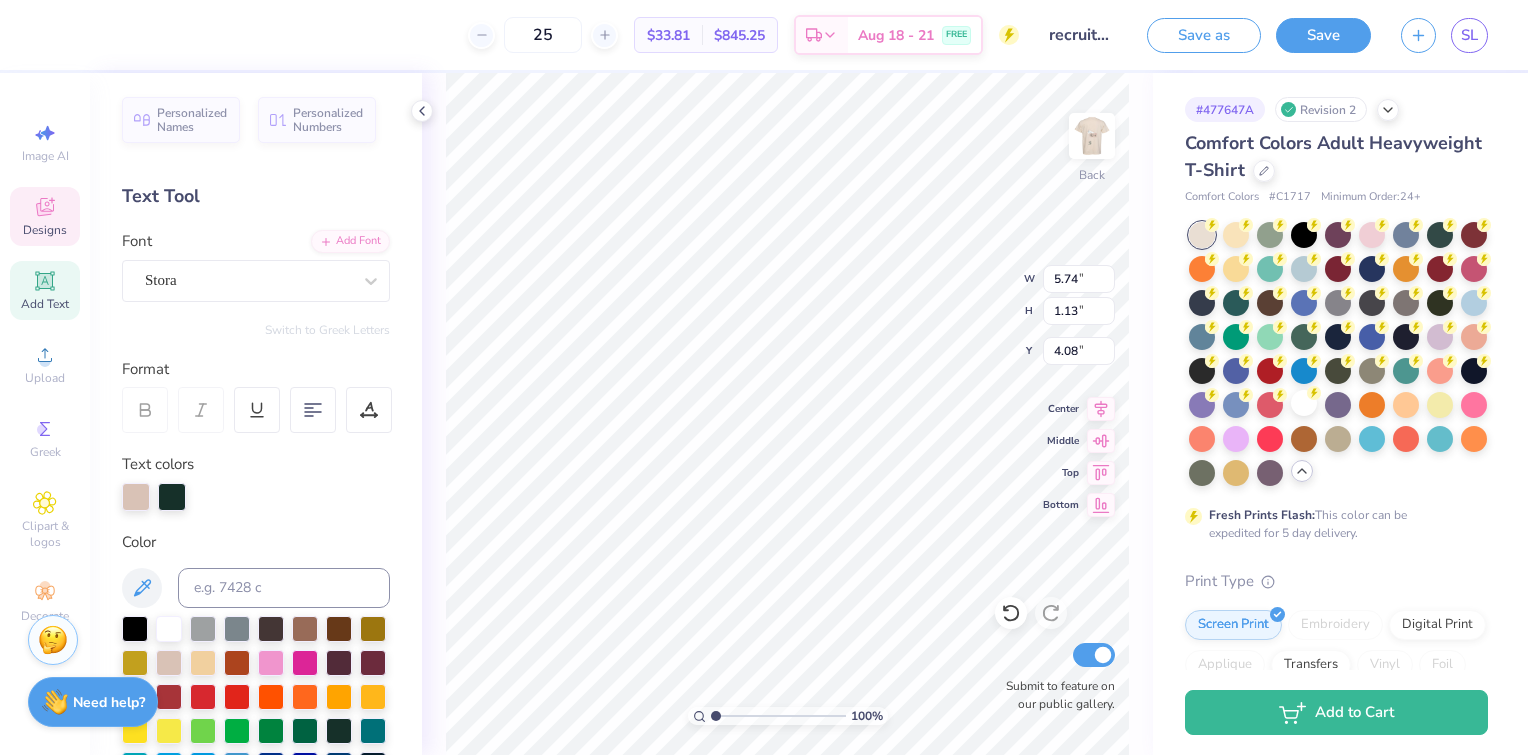 scroll, scrollTop: 16, scrollLeft: 2, axis: both 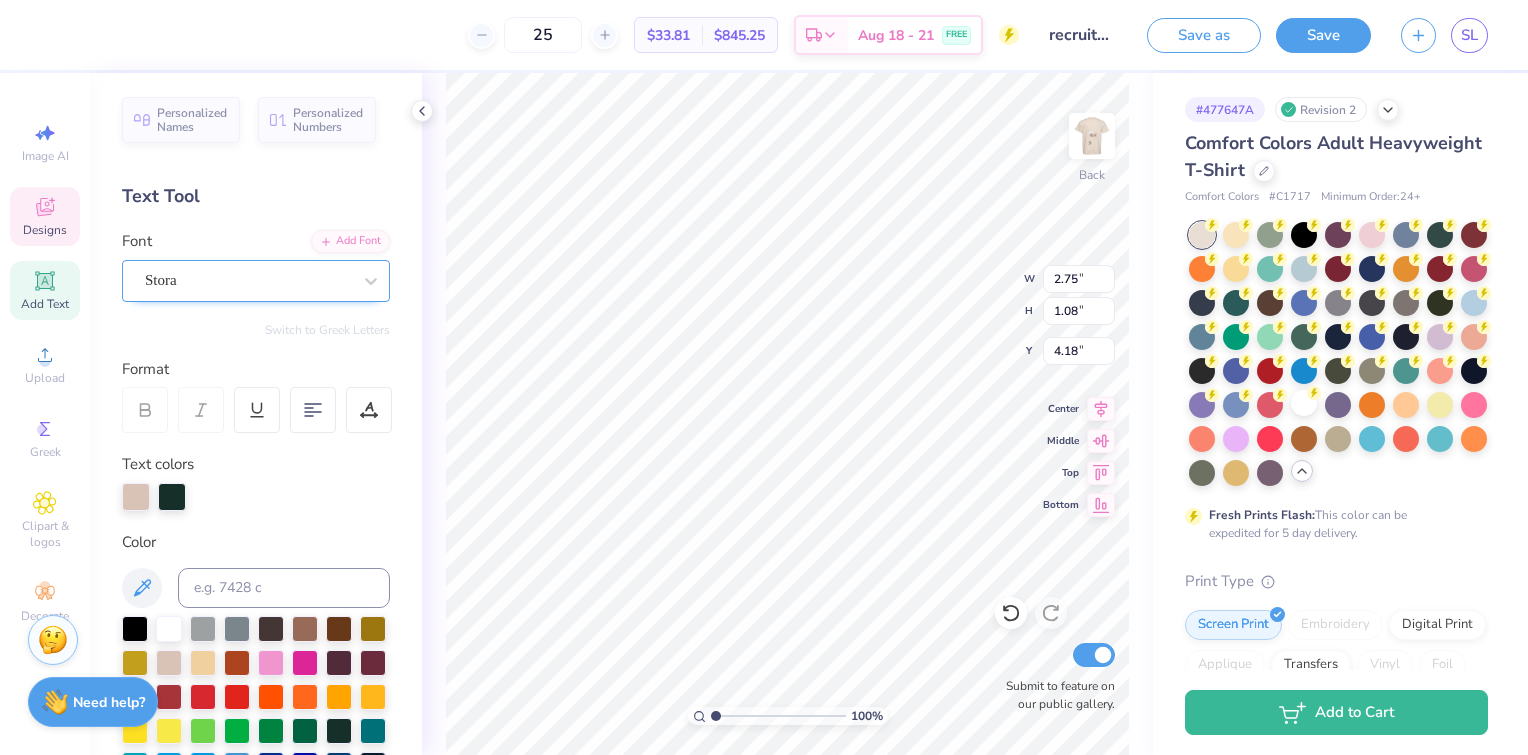 click on "Stora" at bounding box center (248, 280) 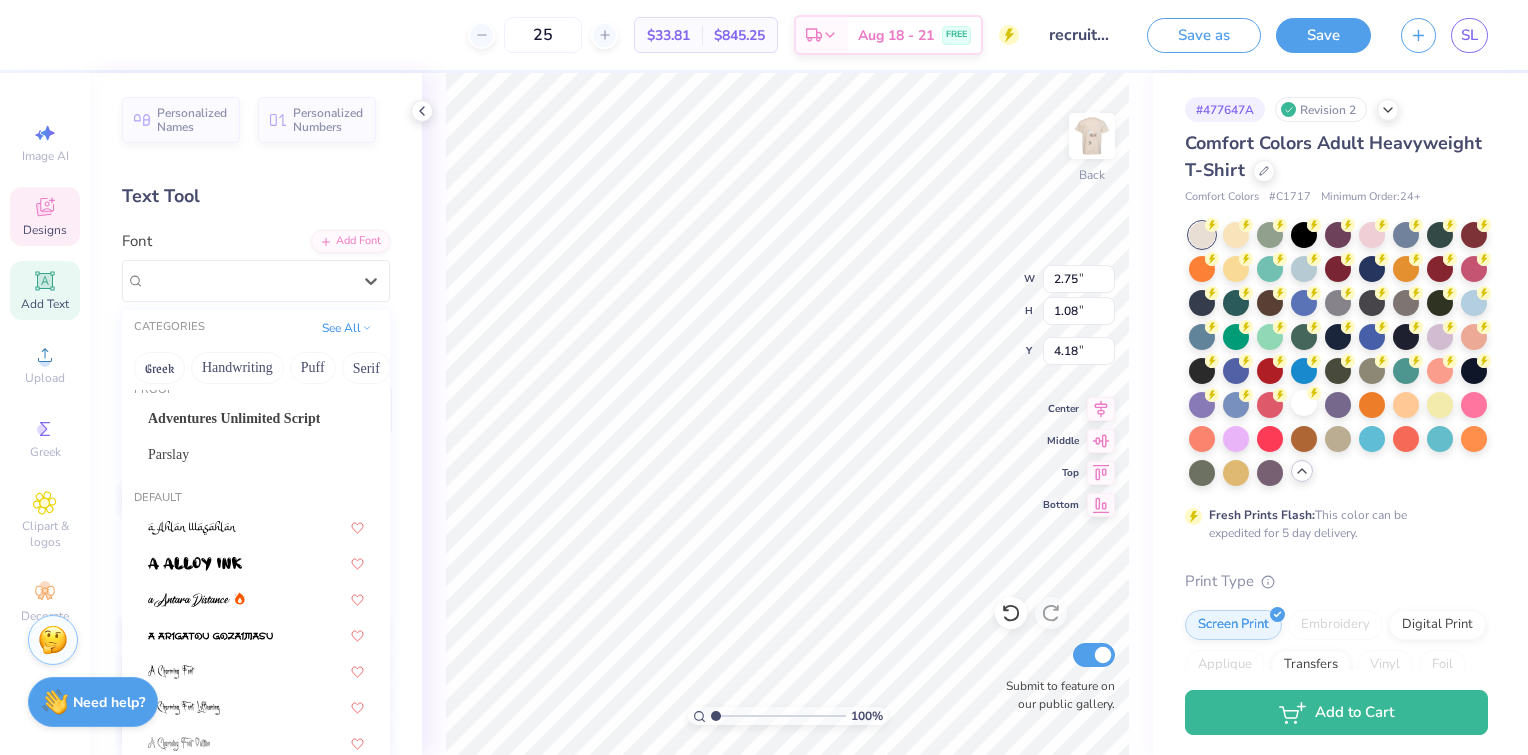 scroll, scrollTop: 164, scrollLeft: 0, axis: vertical 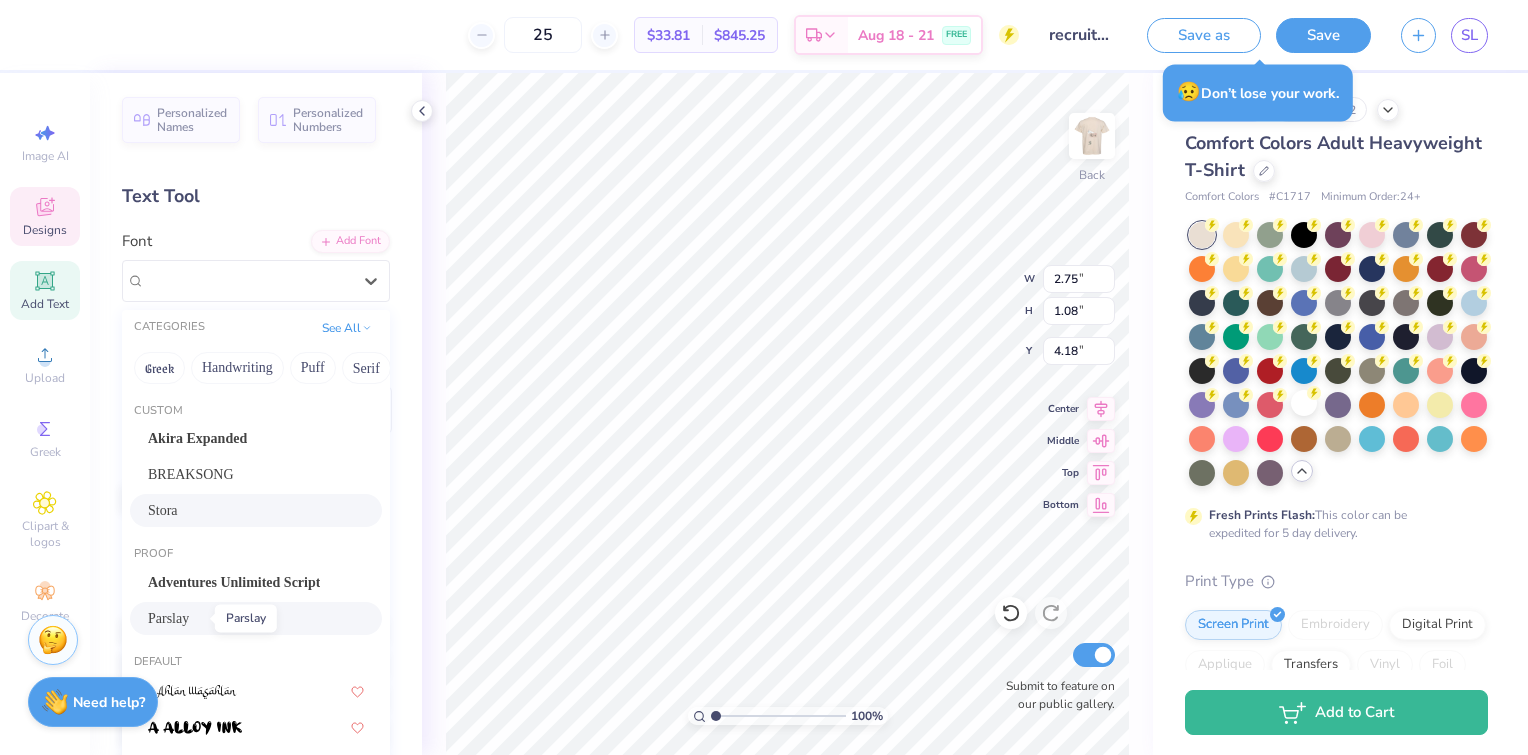 click on "Parslay" at bounding box center [168, 618] 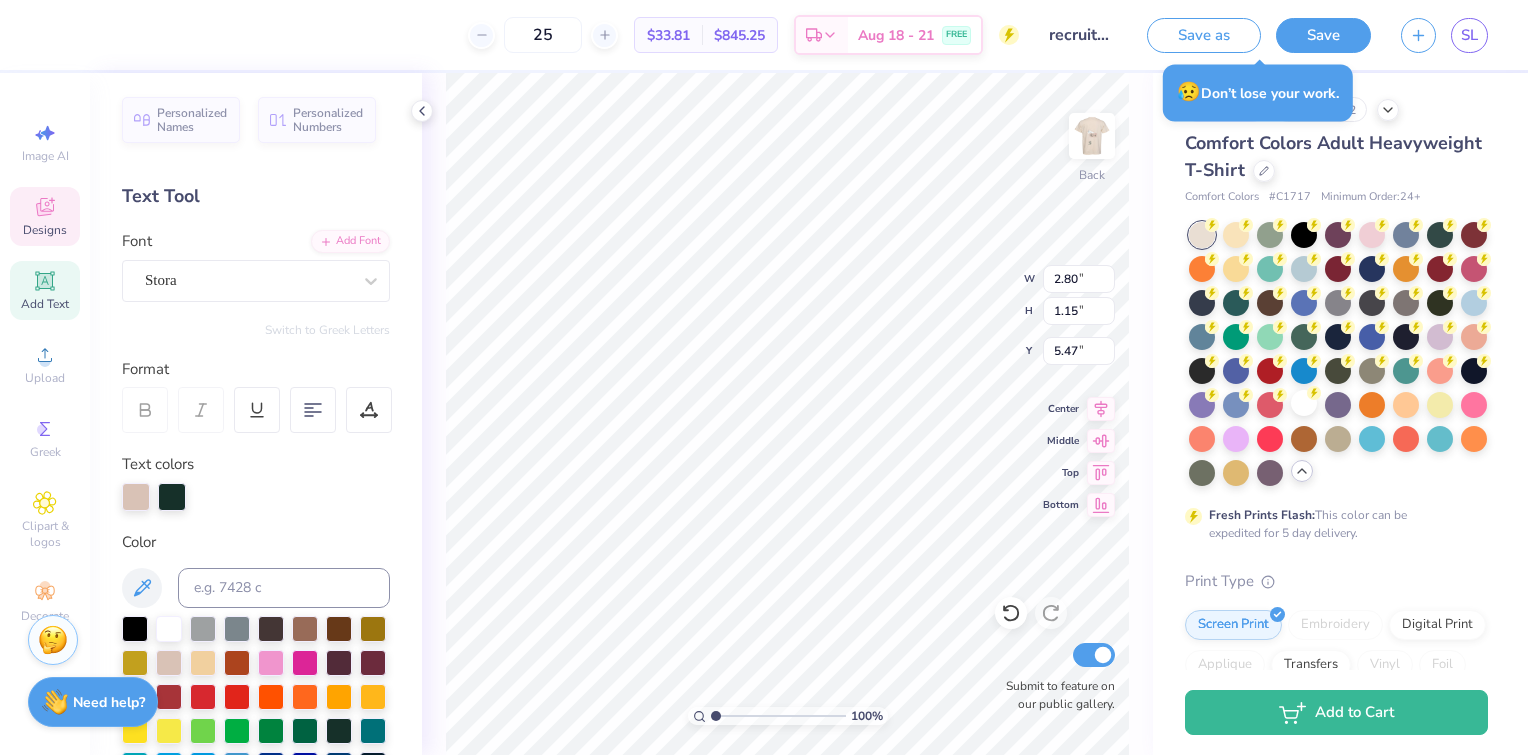 scroll, scrollTop: 16, scrollLeft: 2, axis: both 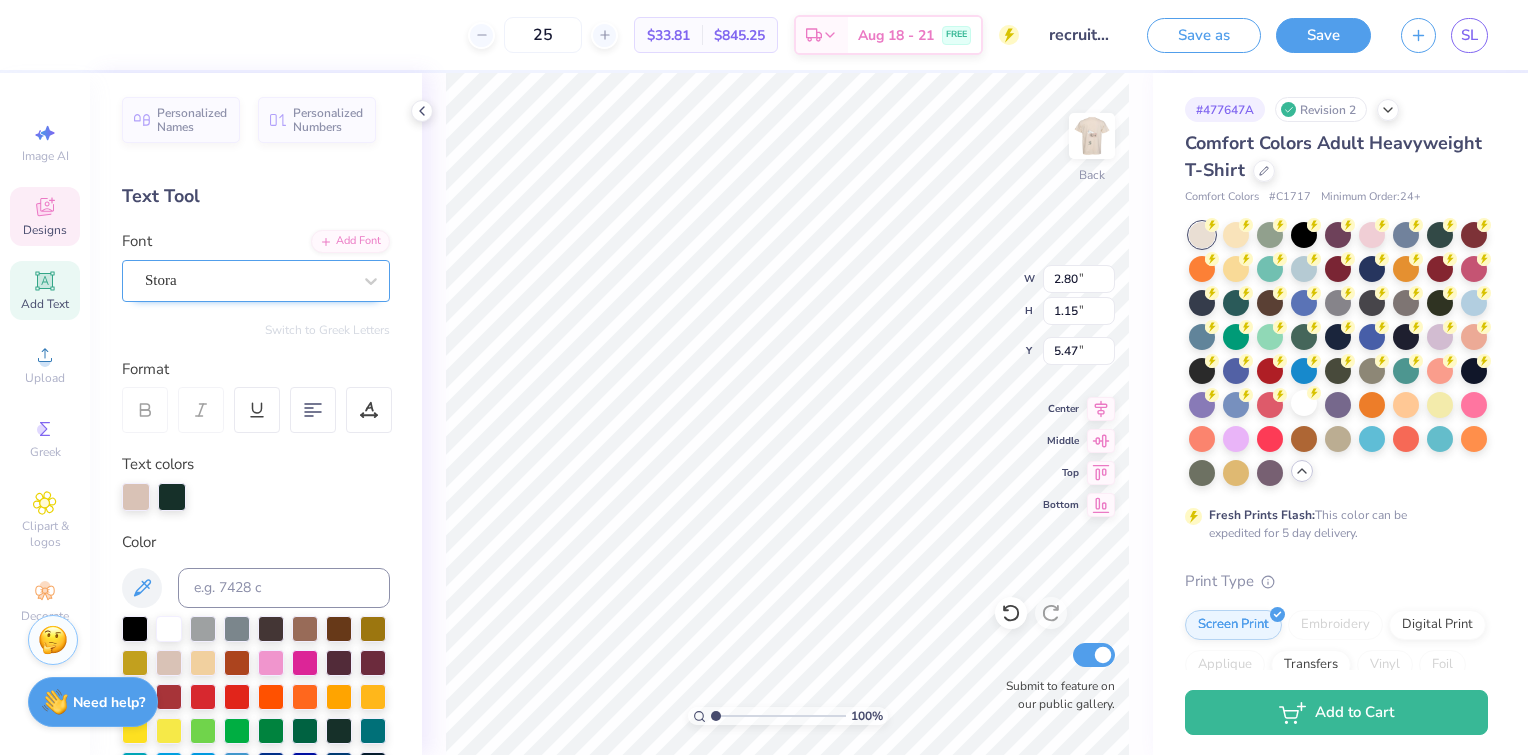 click on "Stora" at bounding box center (248, 280) 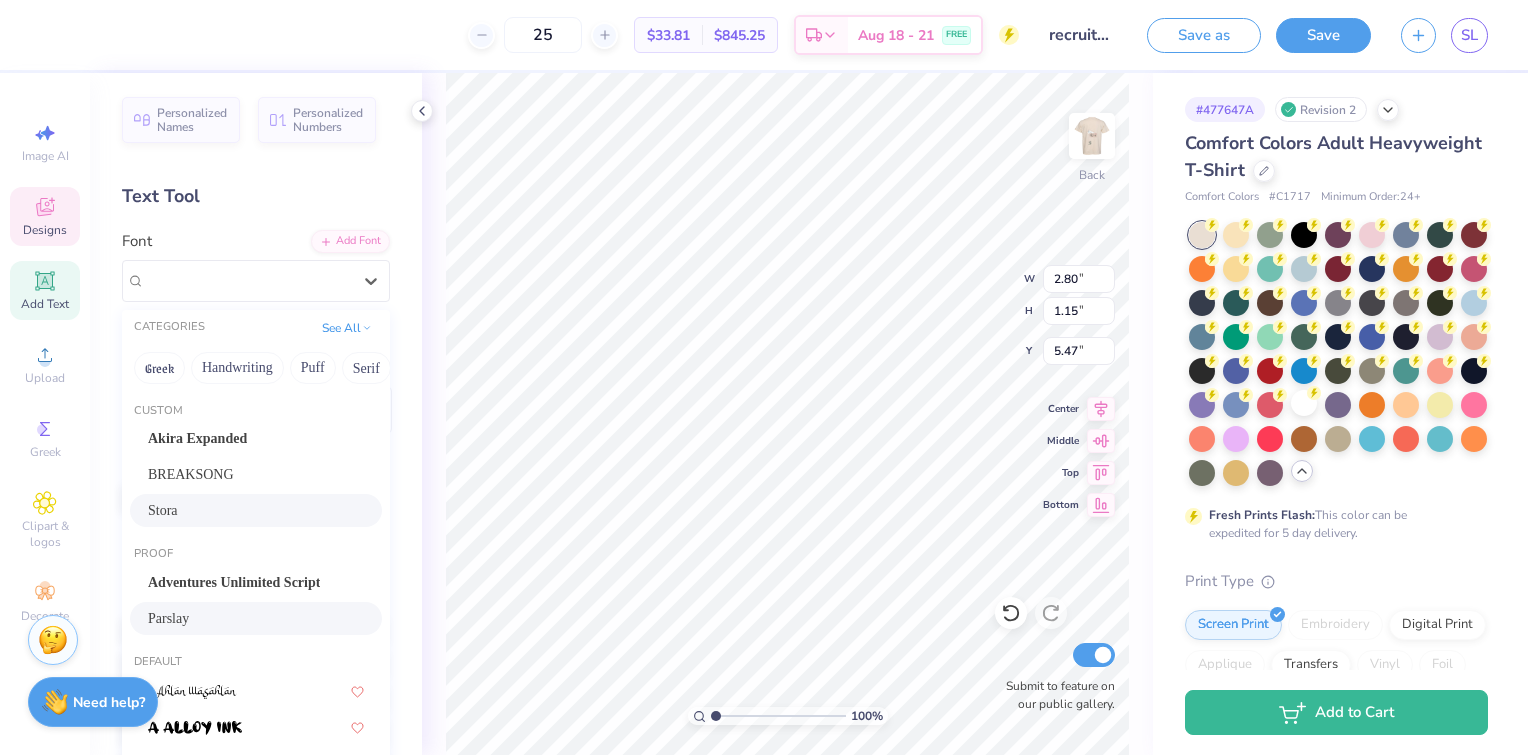 click on "Parslay" at bounding box center (168, 618) 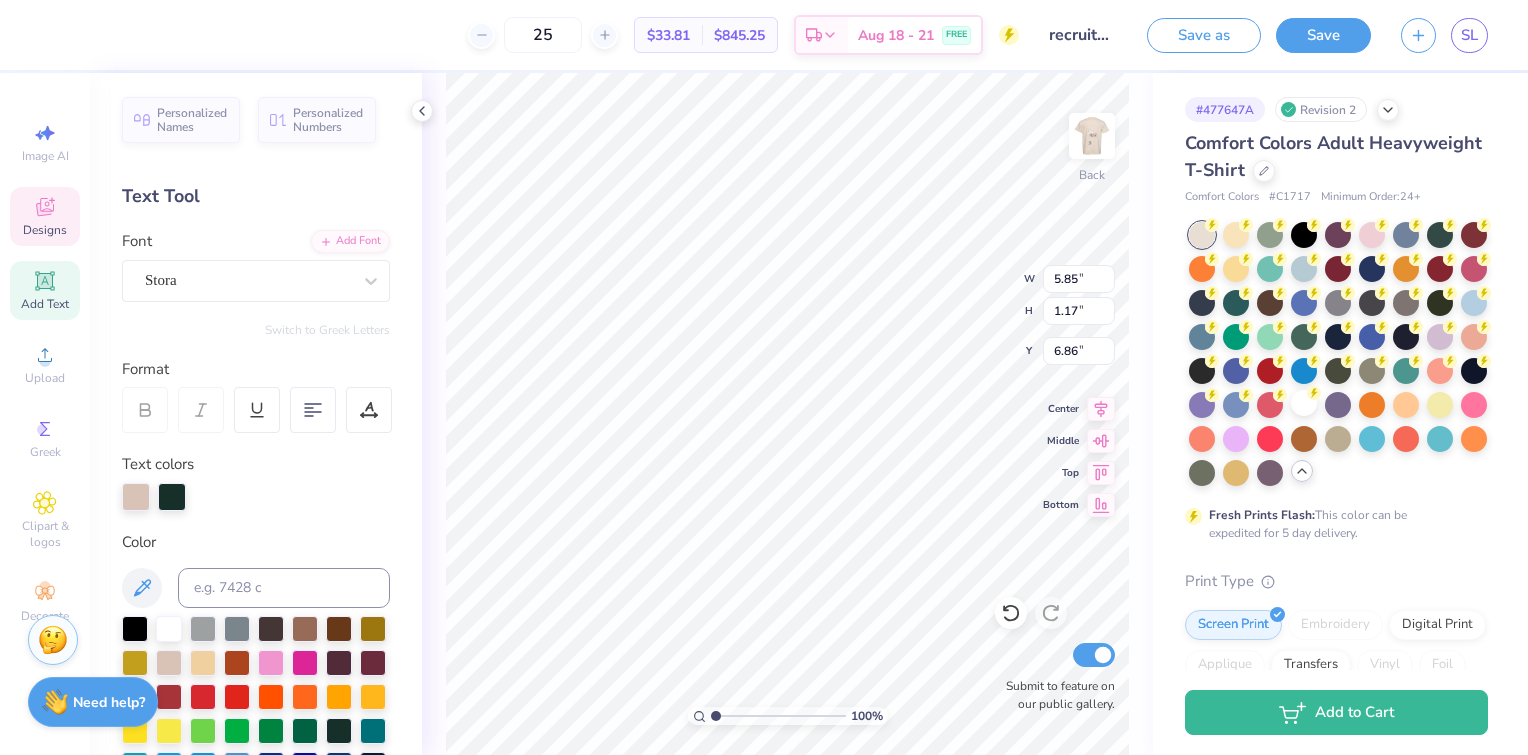 scroll, scrollTop: 16, scrollLeft: 2, axis: both 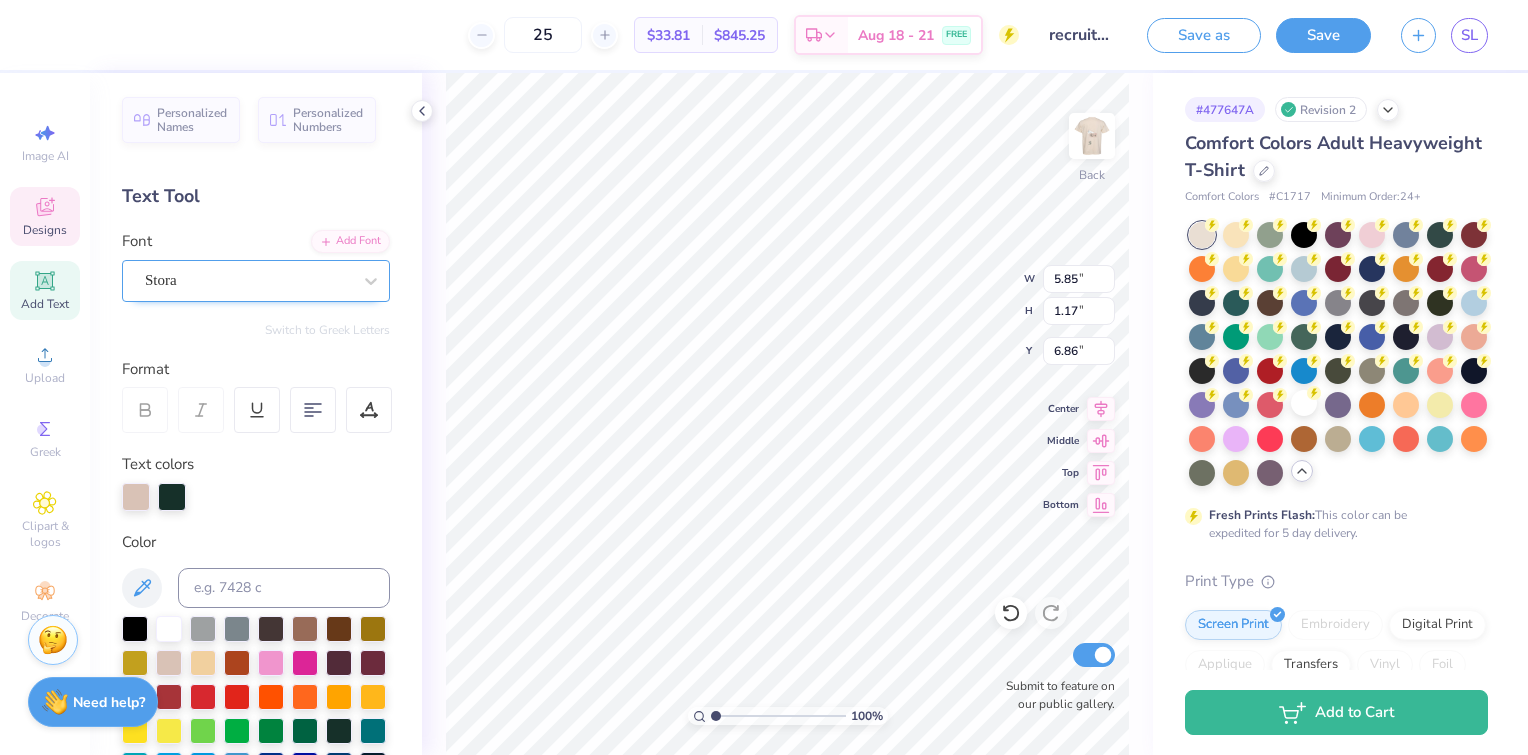 click on "Stora" at bounding box center [248, 280] 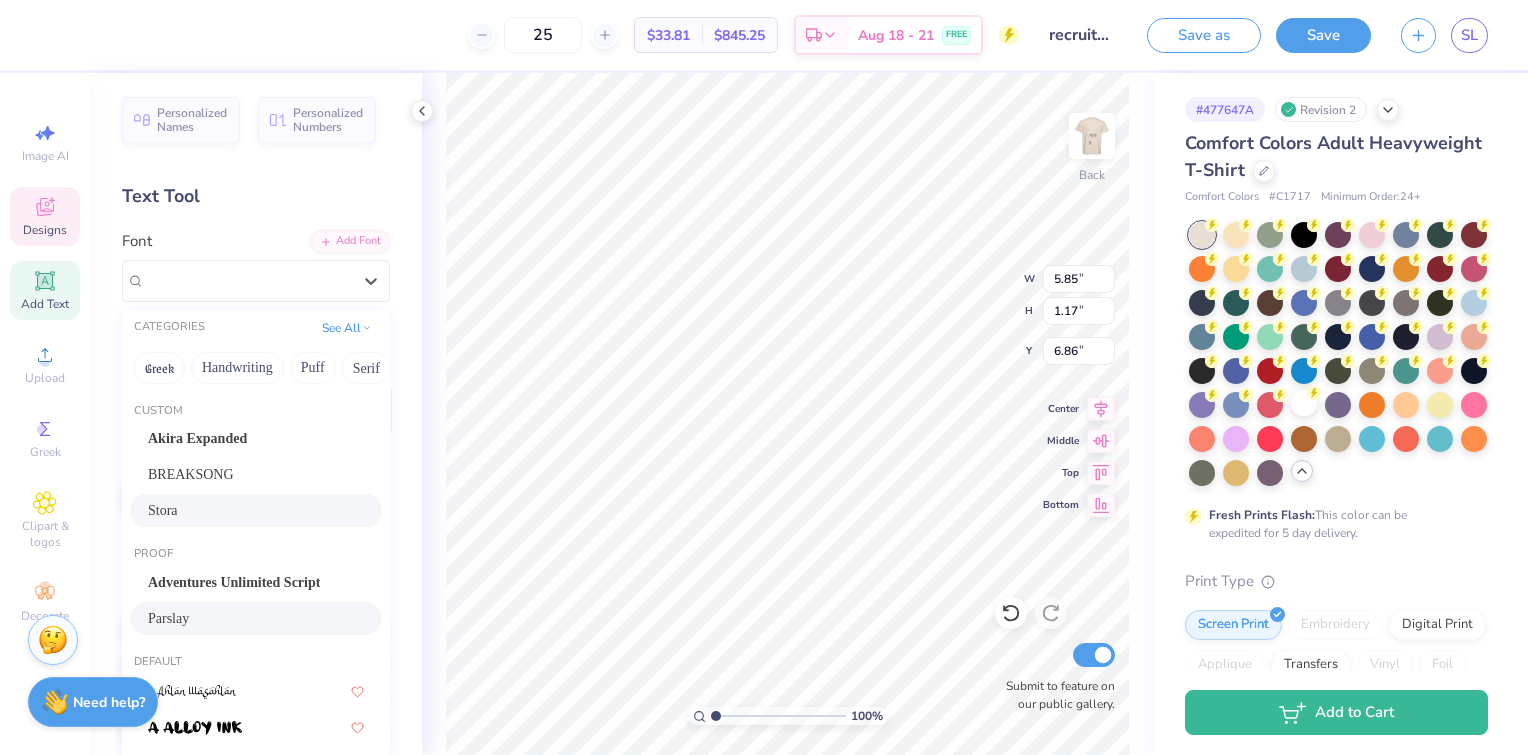 click on "Parslay" at bounding box center [168, 618] 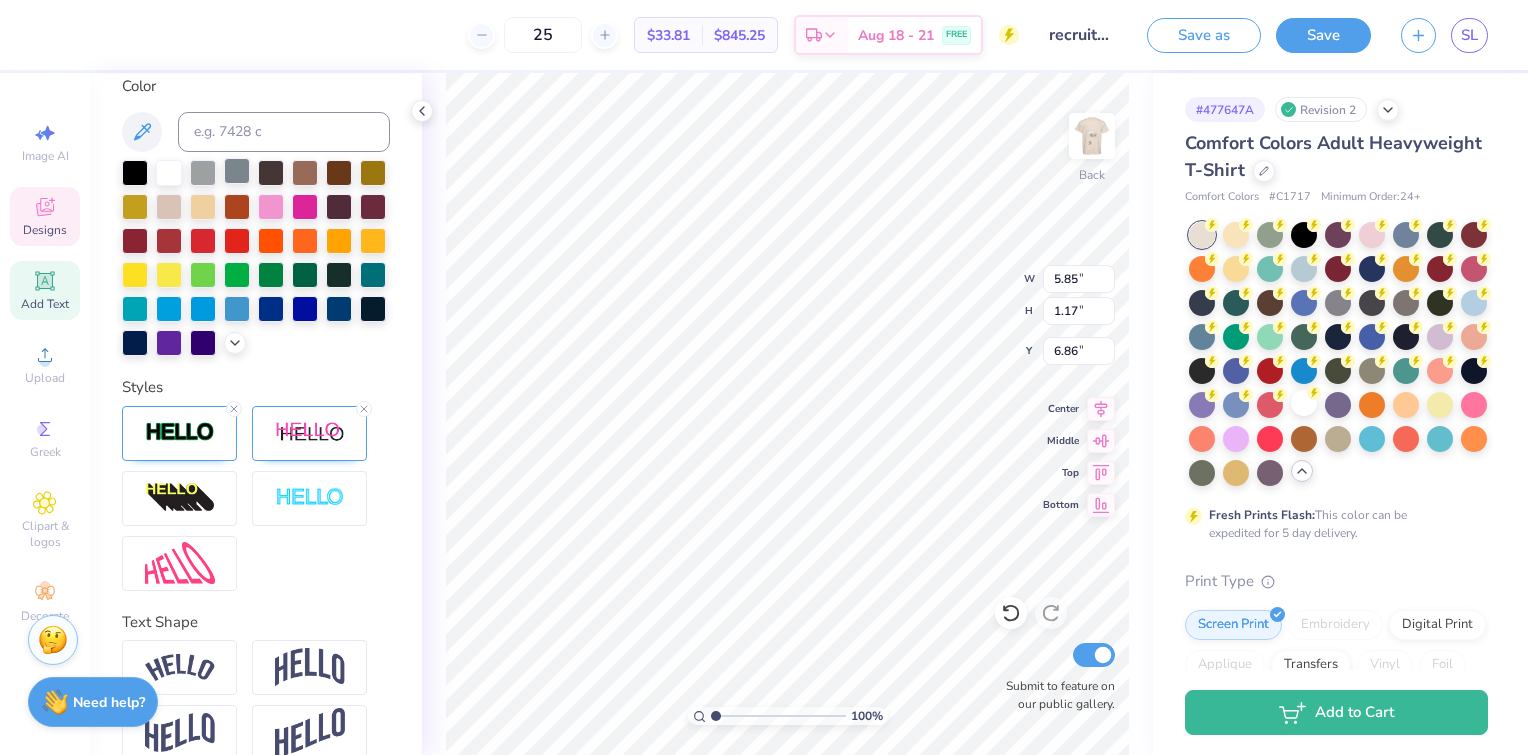 scroll, scrollTop: 518, scrollLeft: 0, axis: vertical 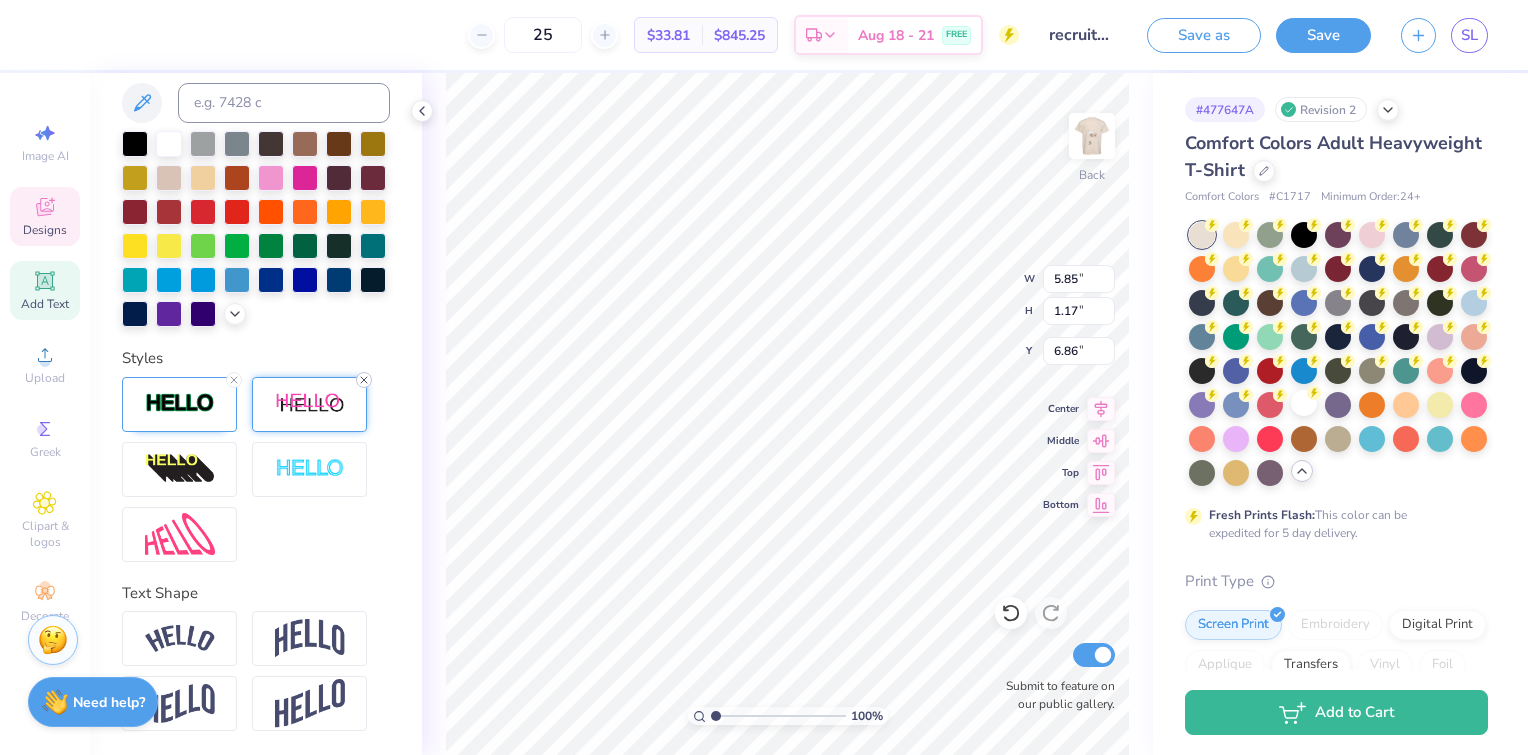 click 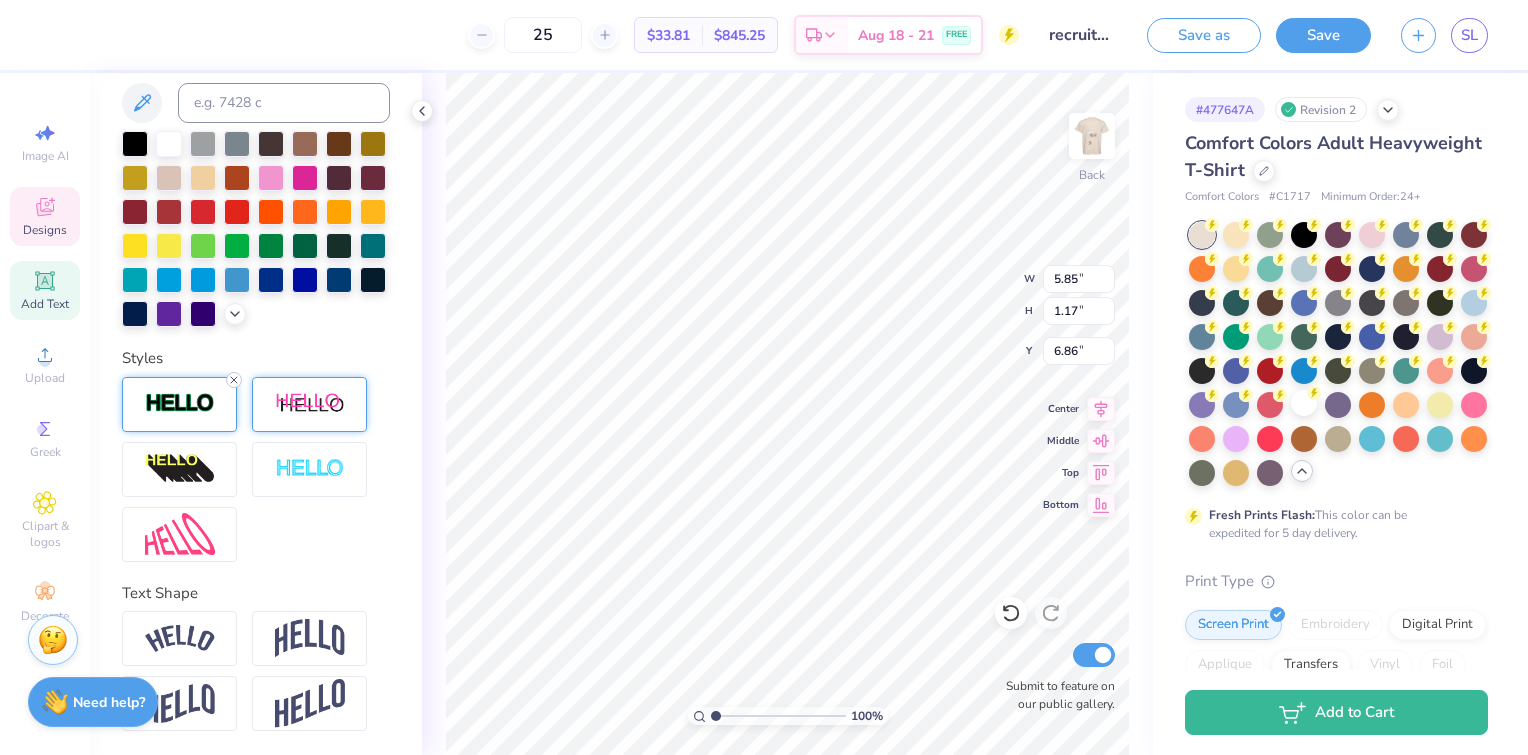click 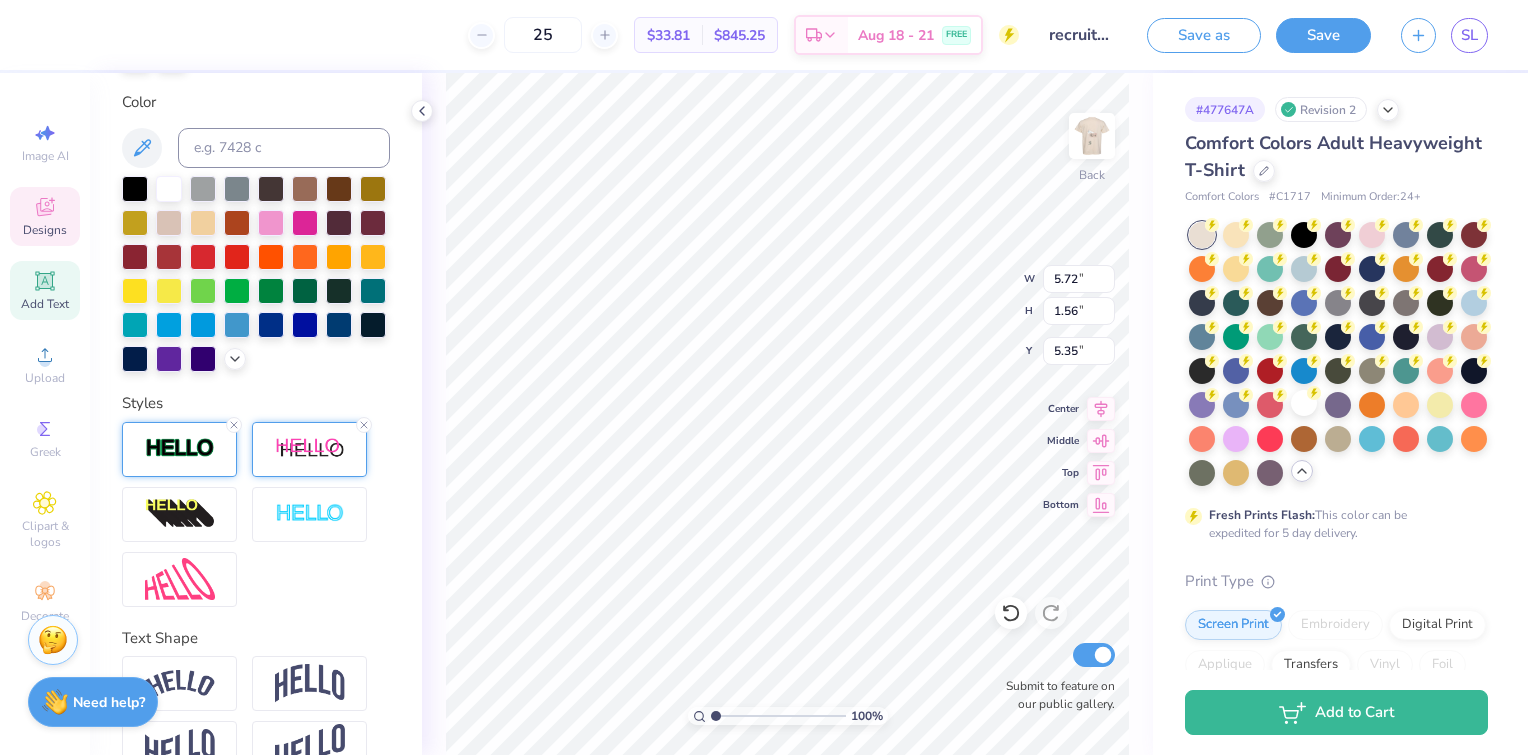 scroll, scrollTop: 518, scrollLeft: 0, axis: vertical 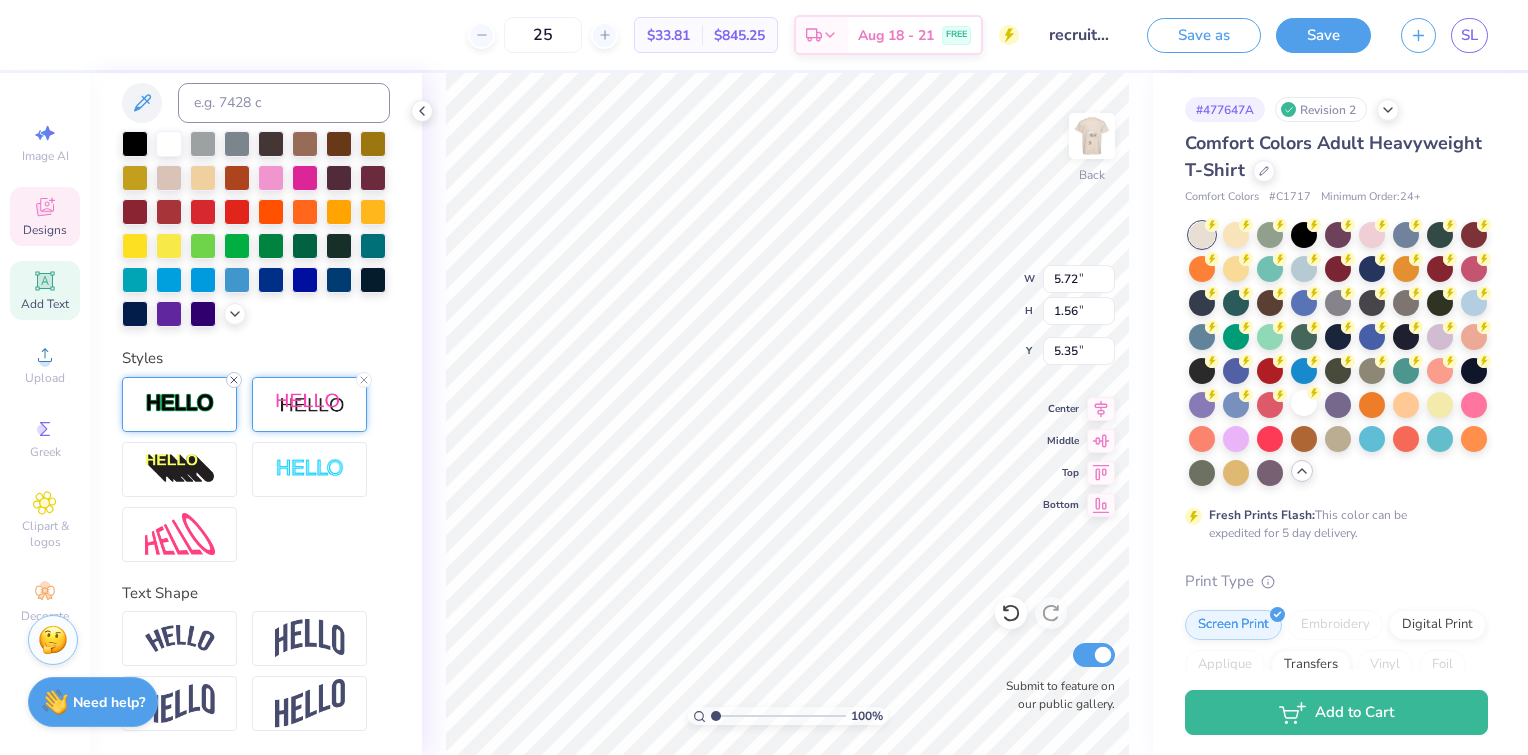 click 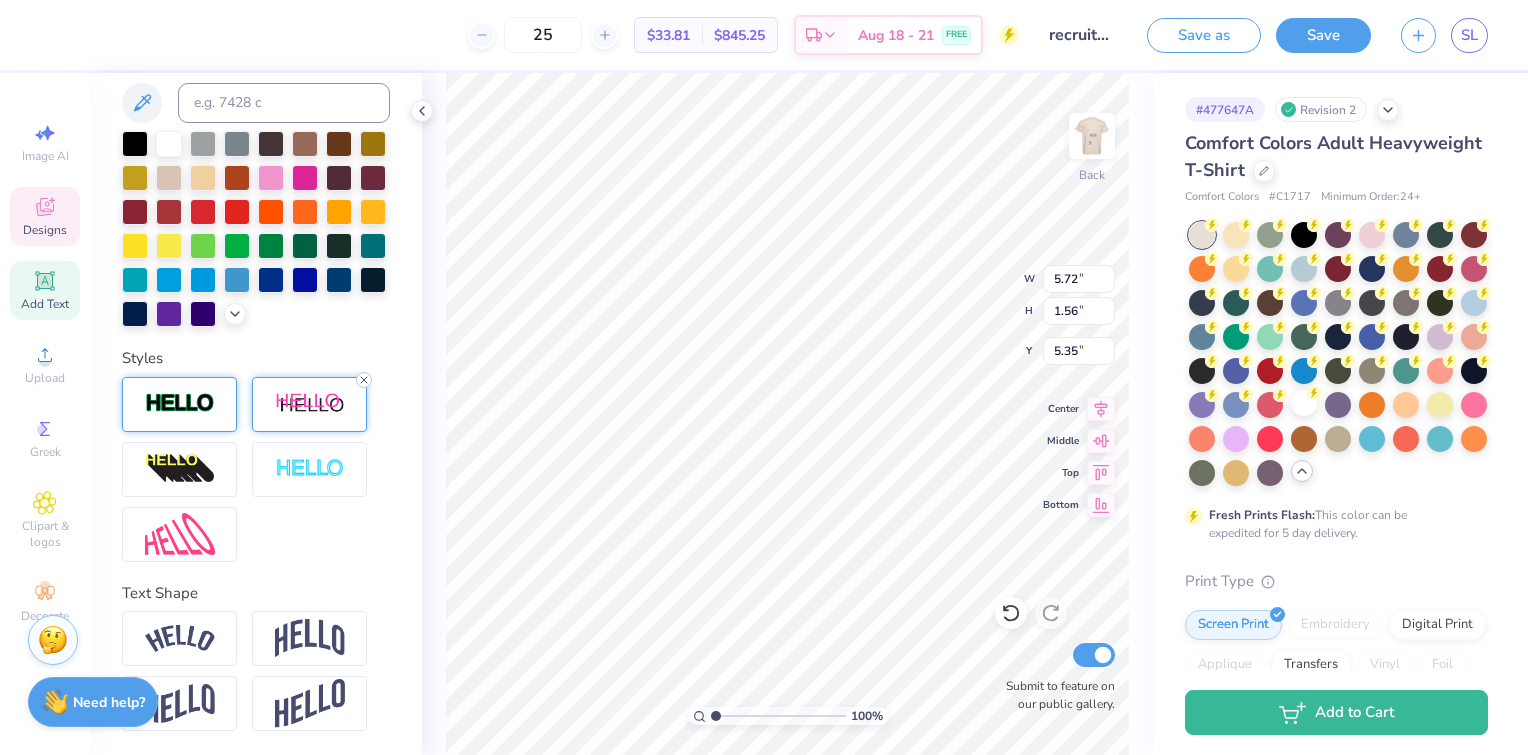 click 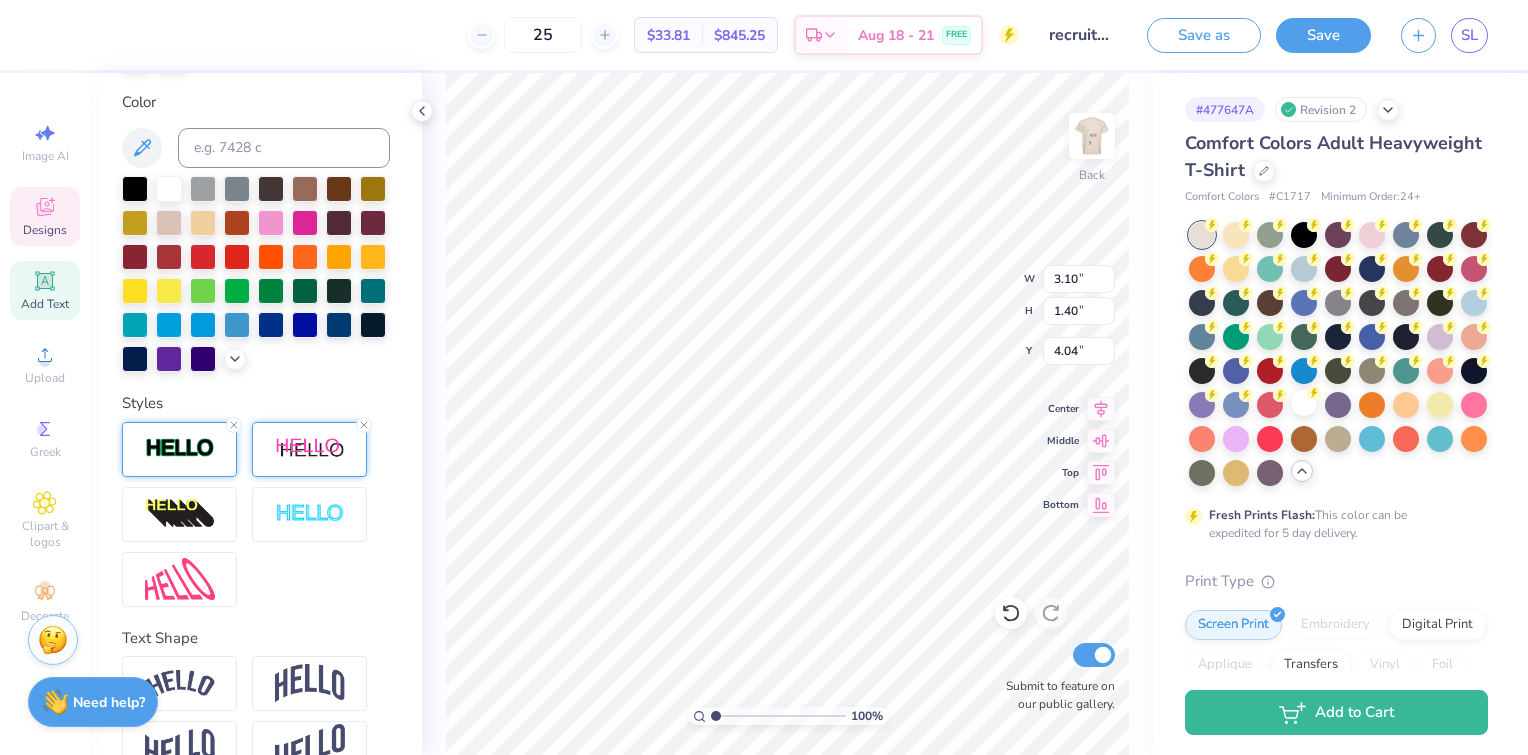 scroll, scrollTop: 518, scrollLeft: 0, axis: vertical 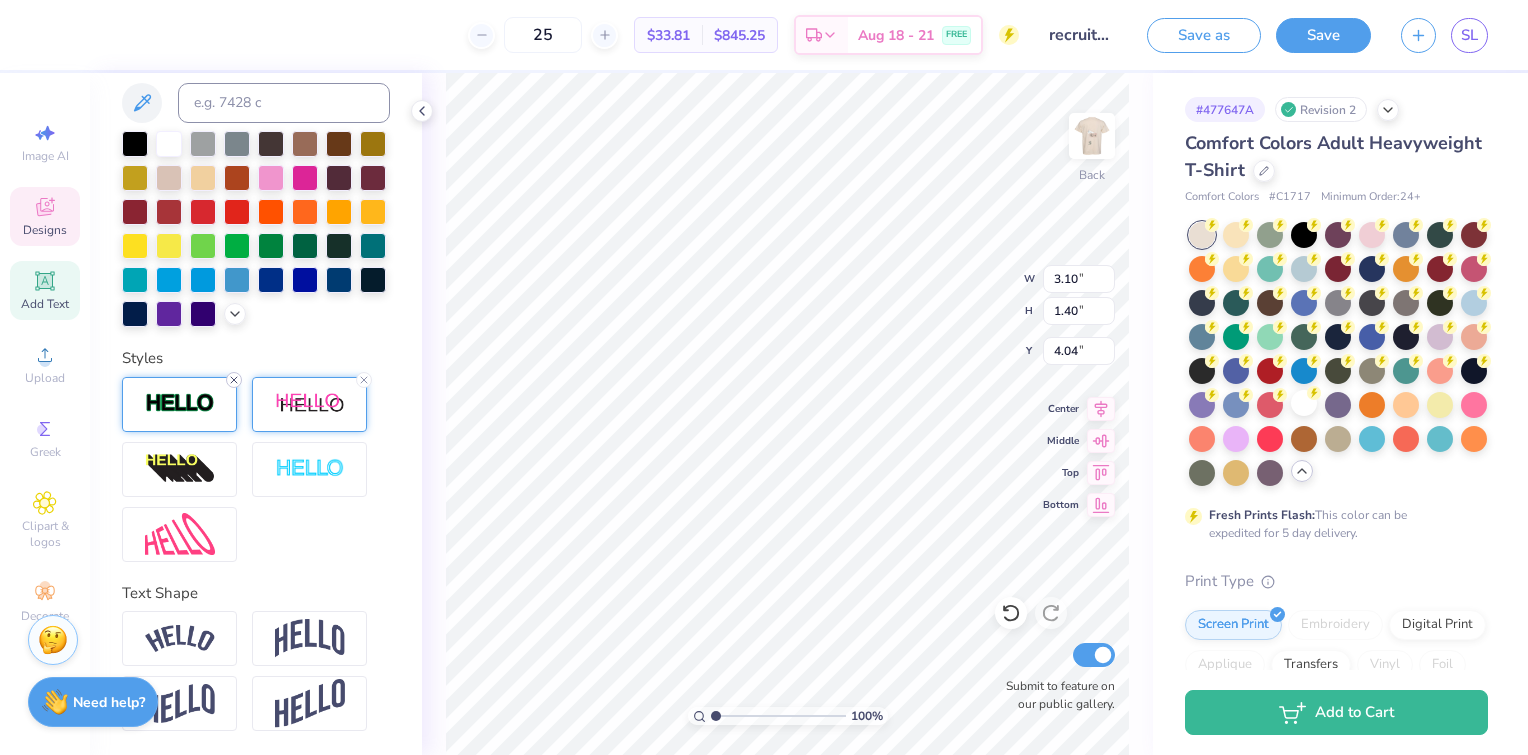 click 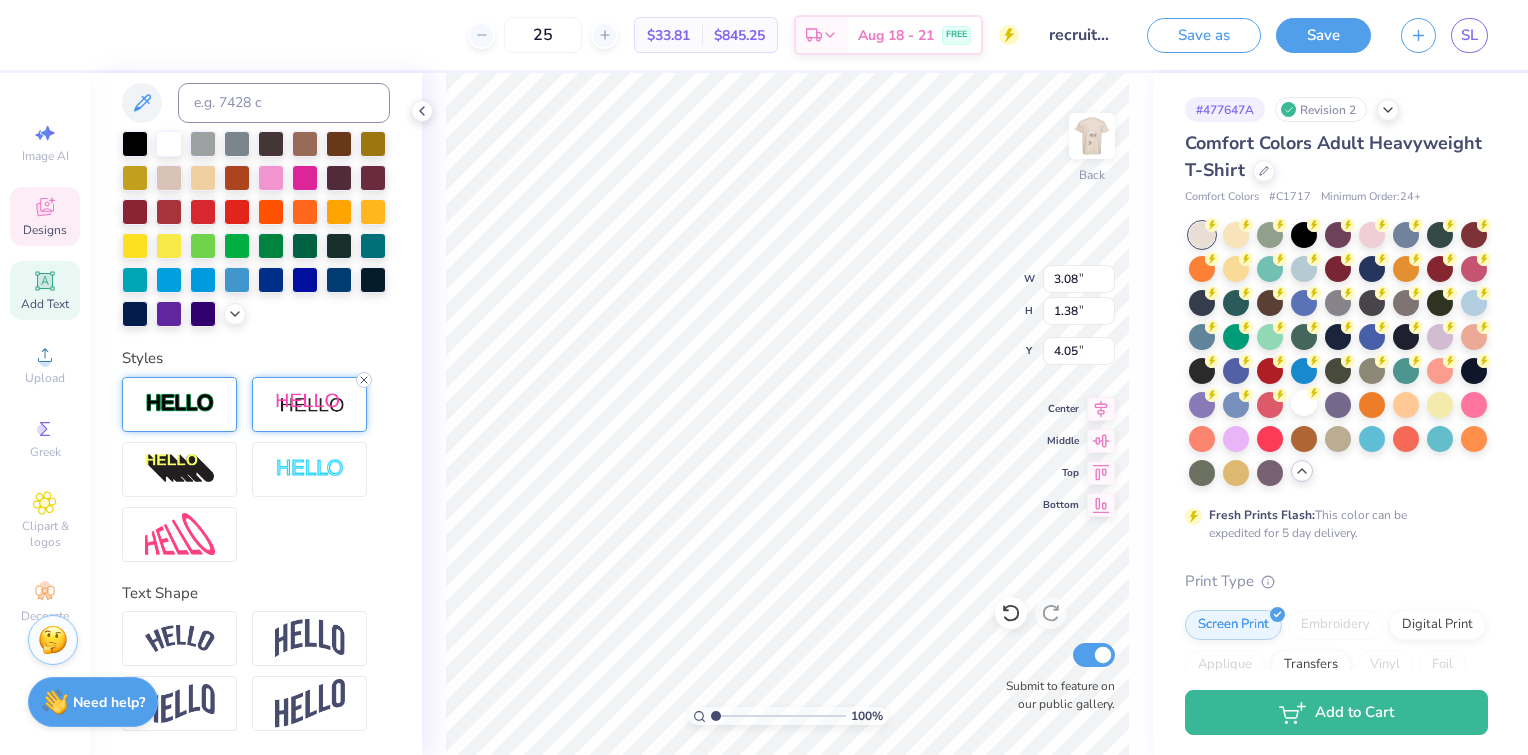 click 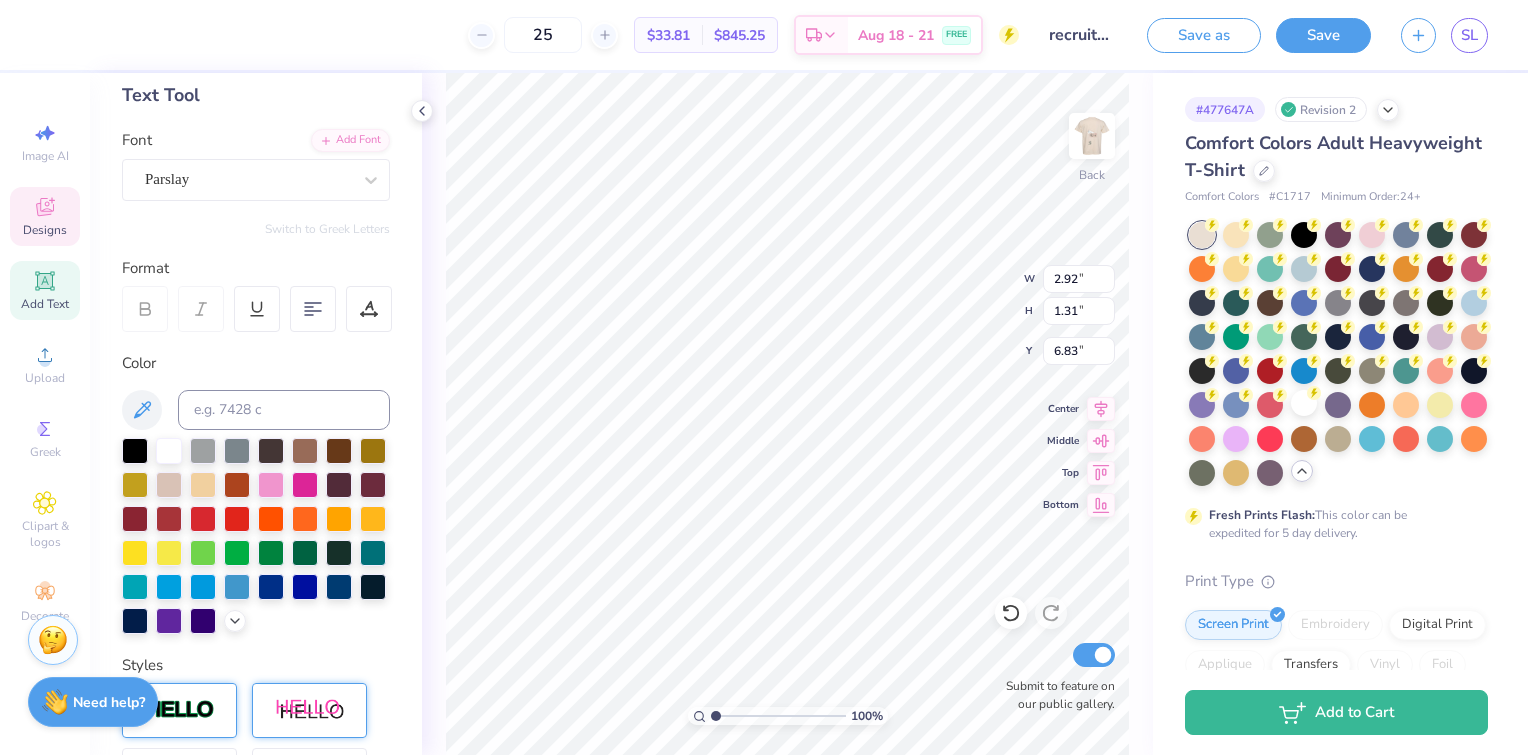scroll, scrollTop: 0, scrollLeft: 0, axis: both 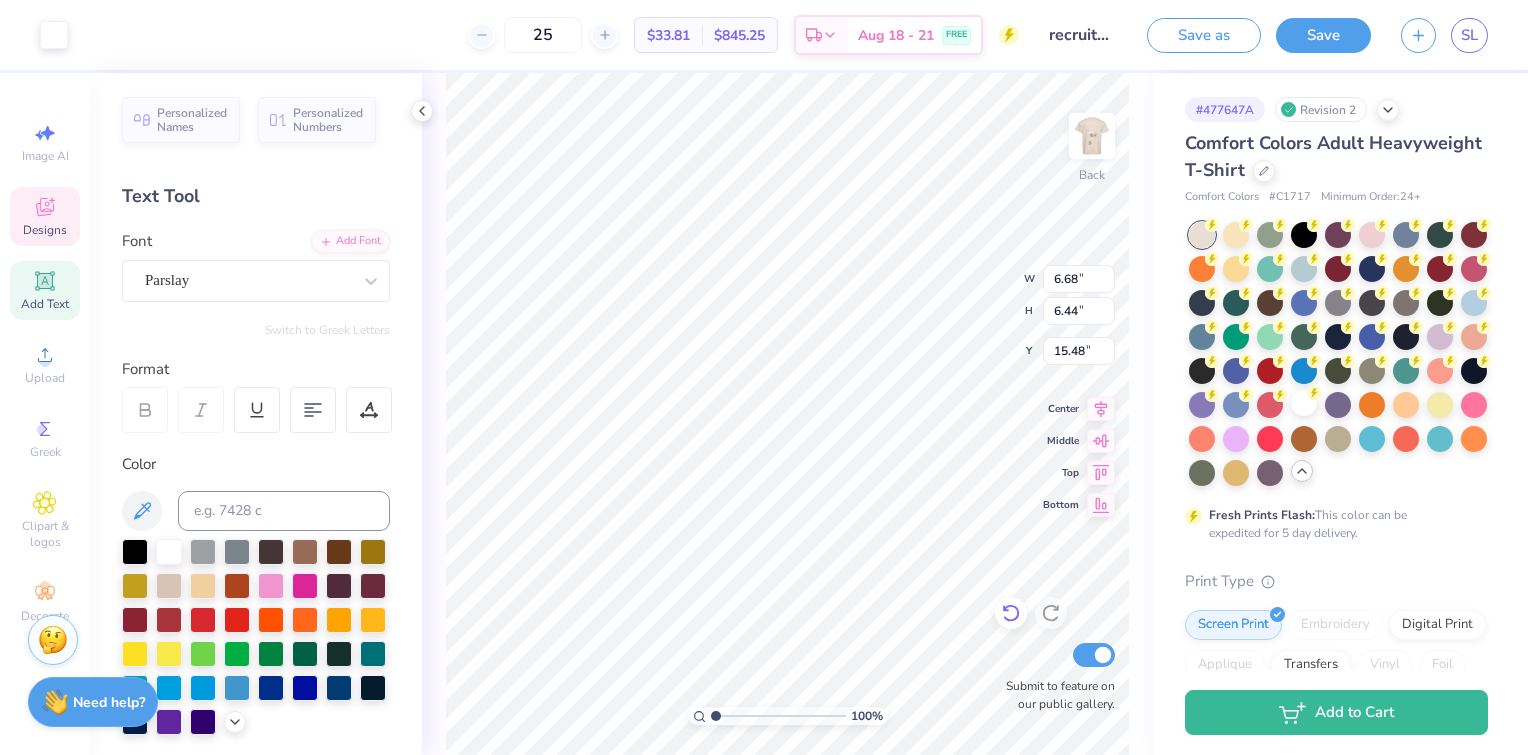click 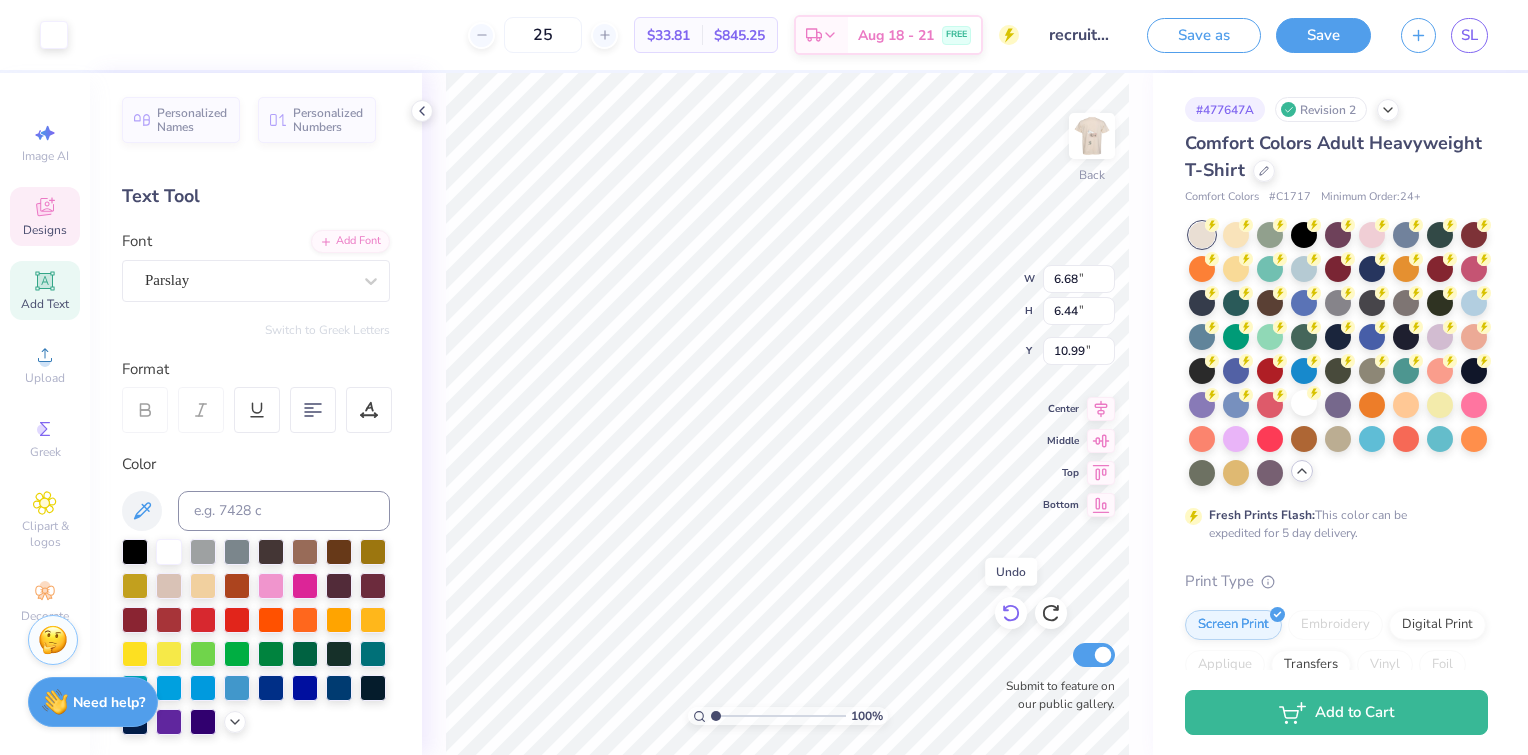 click 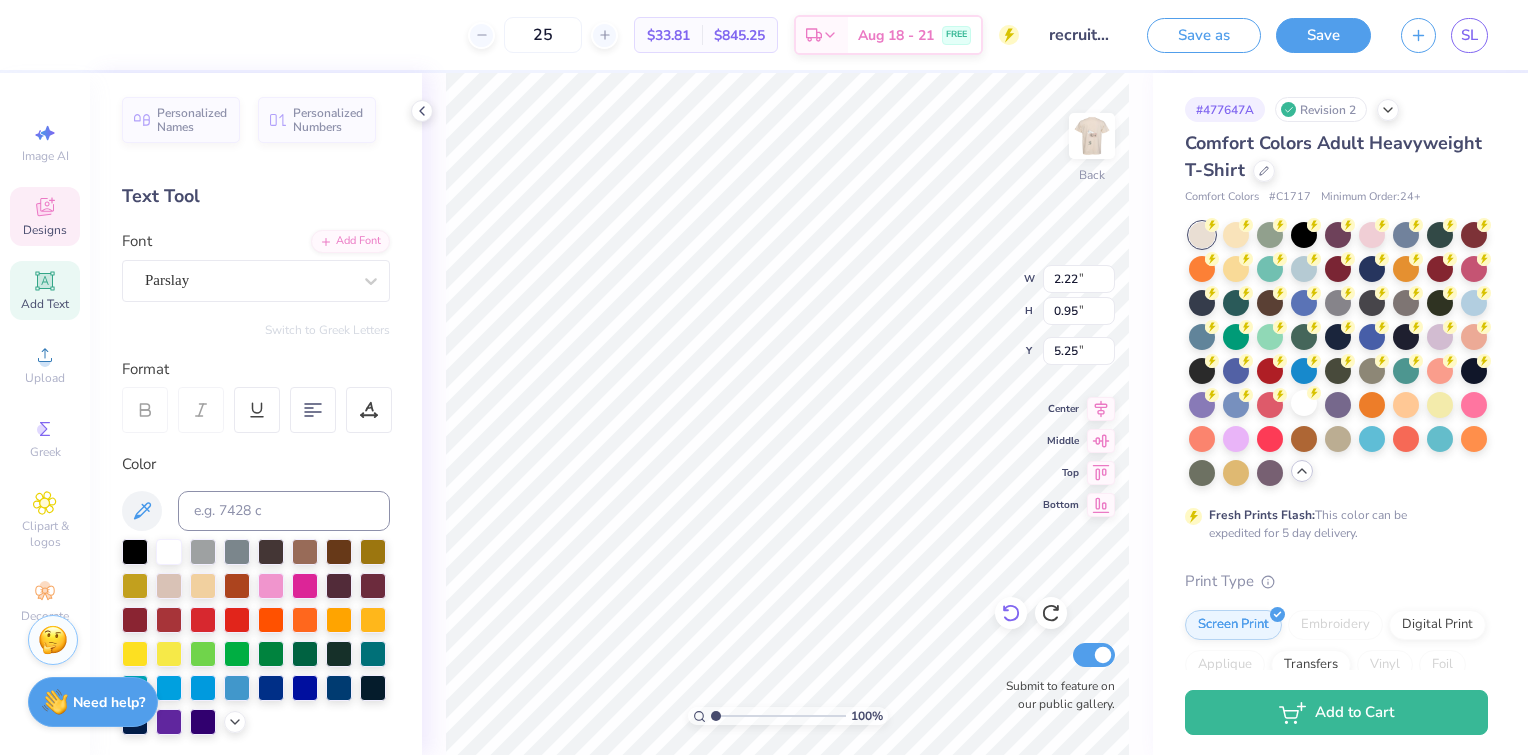 scroll, scrollTop: 16, scrollLeft: 2, axis: both 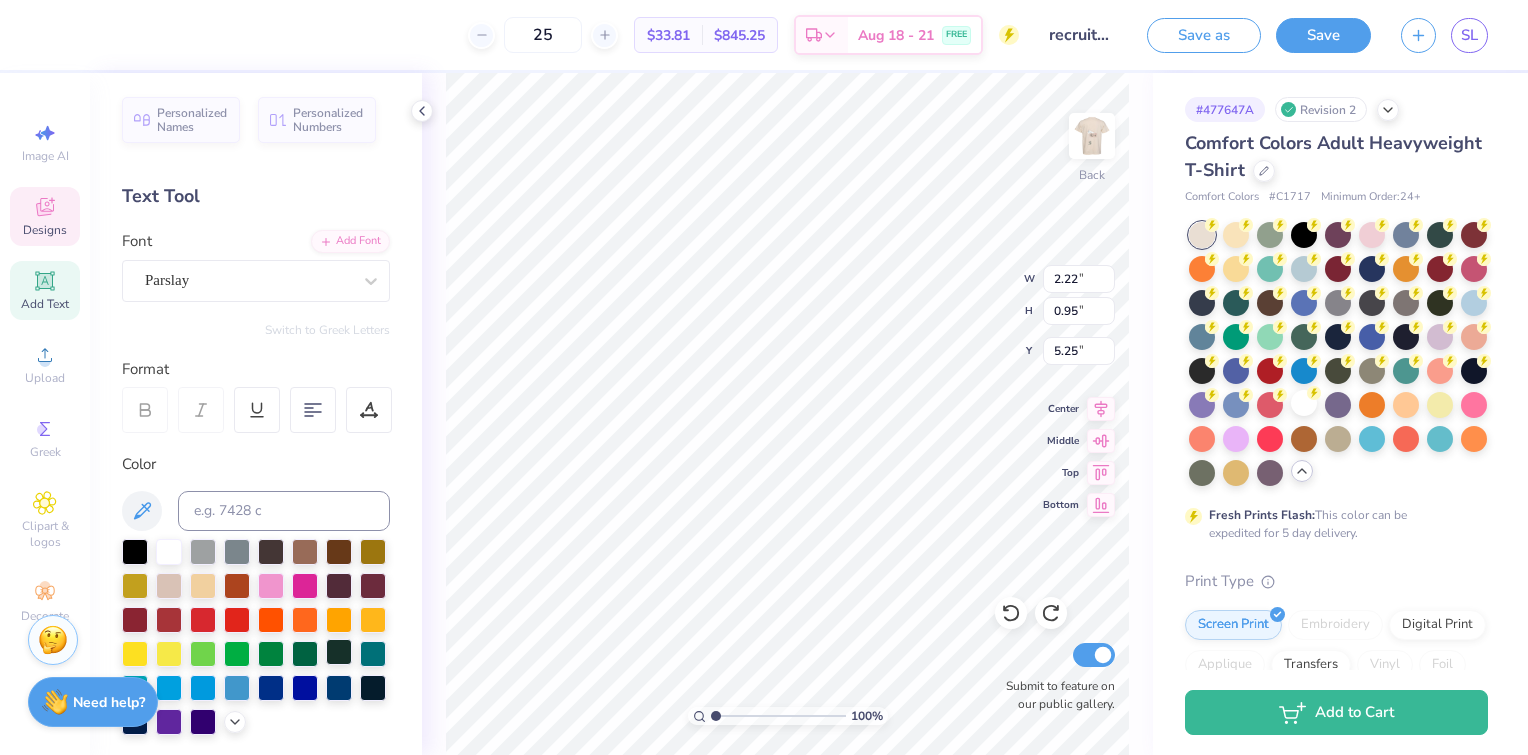 click at bounding box center (339, 652) 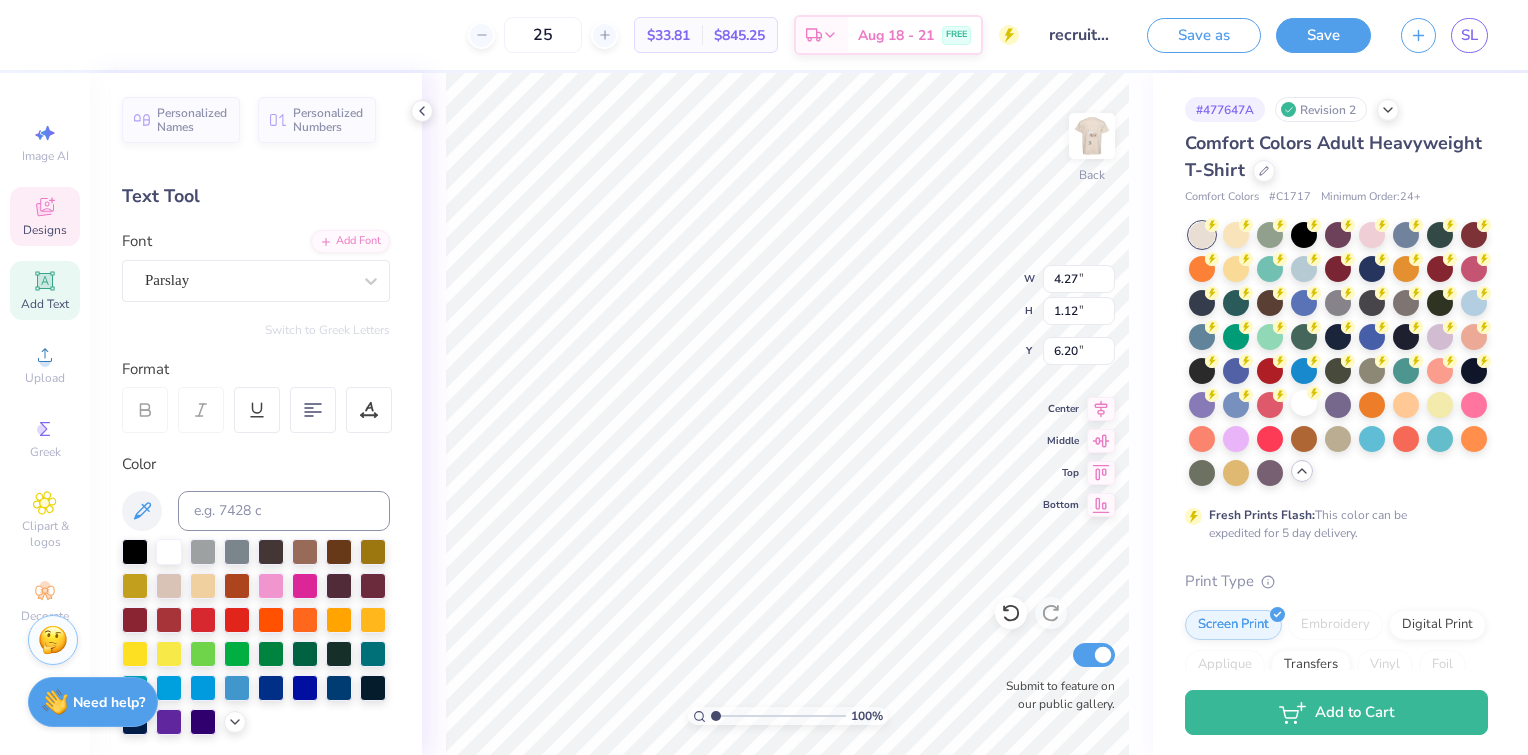 scroll, scrollTop: 16, scrollLeft: 2, axis: both 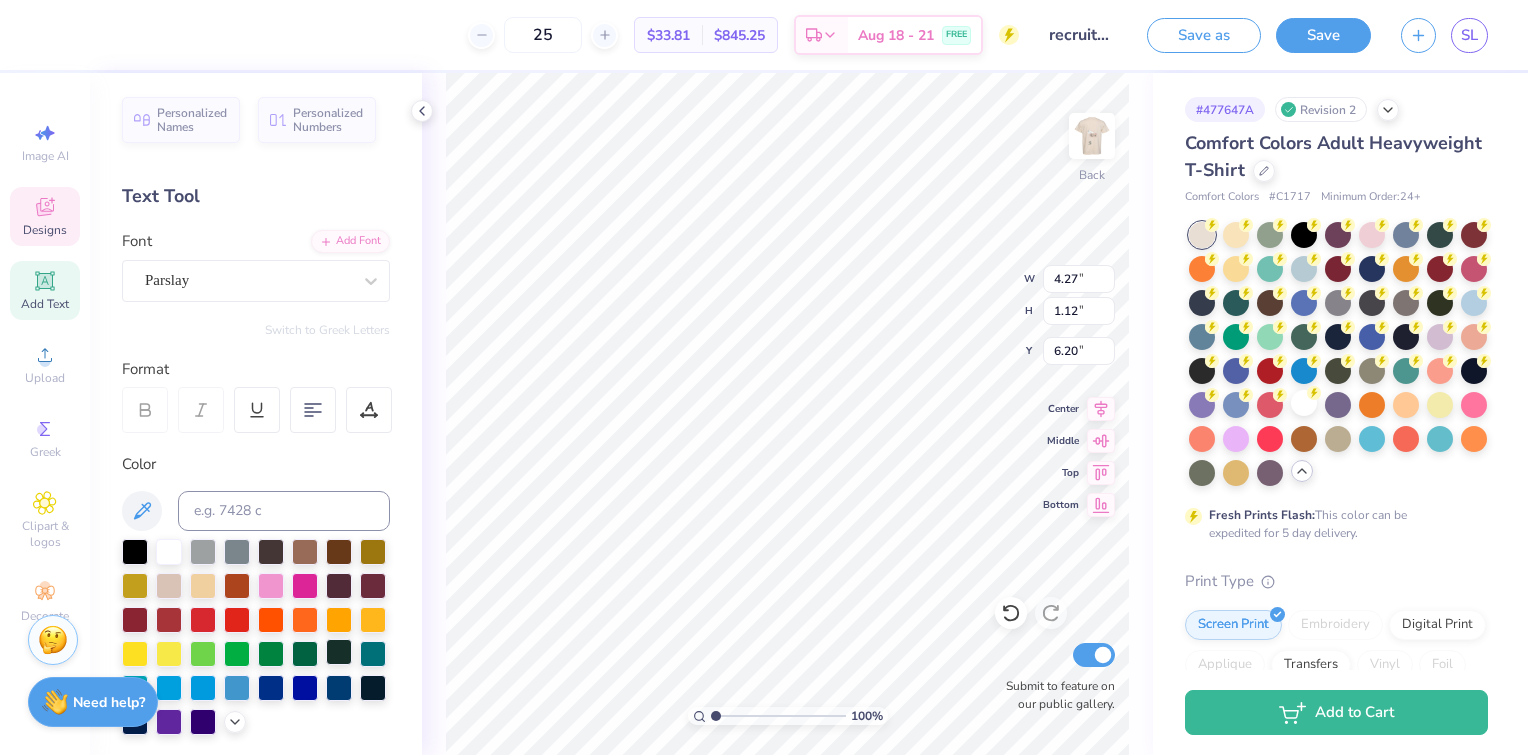 click at bounding box center [339, 652] 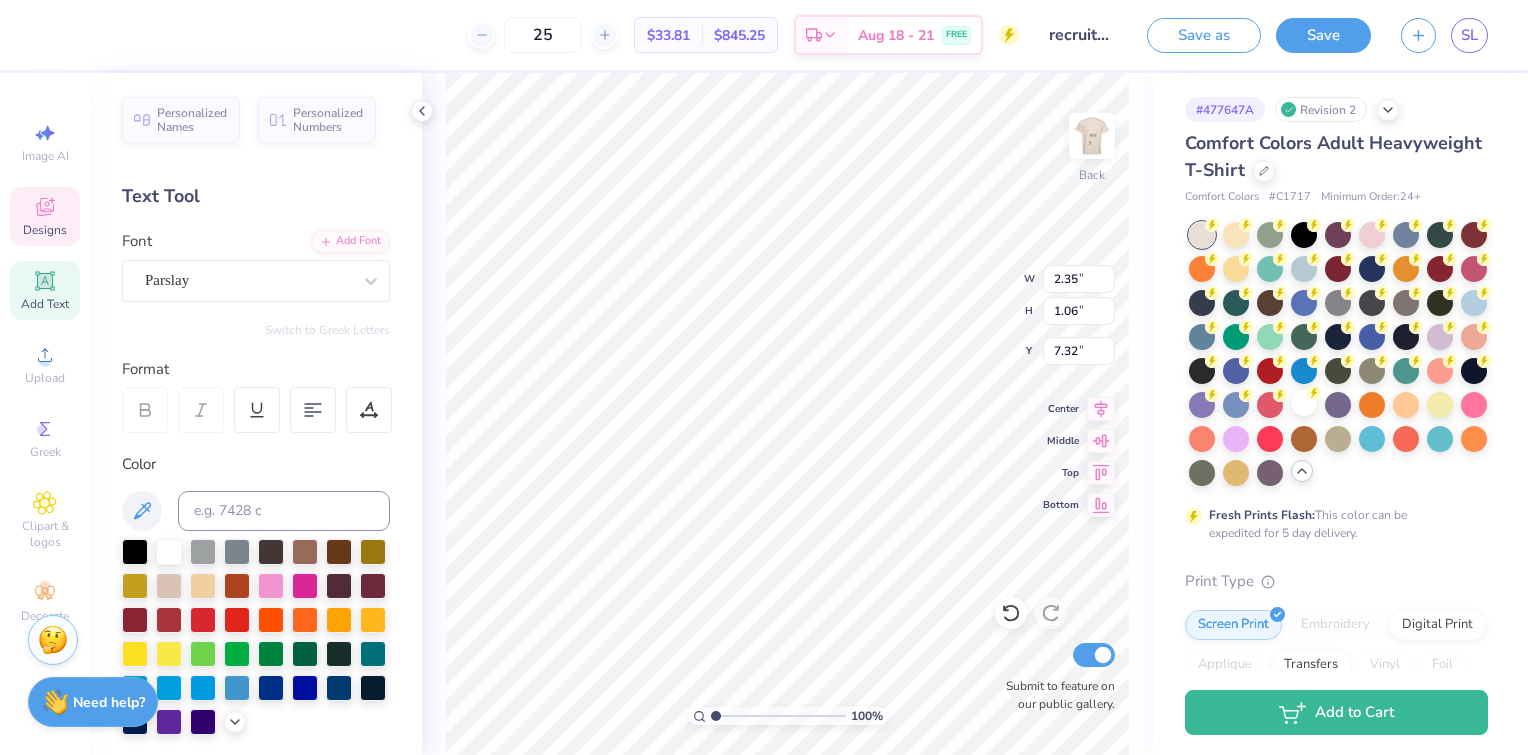 scroll, scrollTop: 16, scrollLeft: 2, axis: both 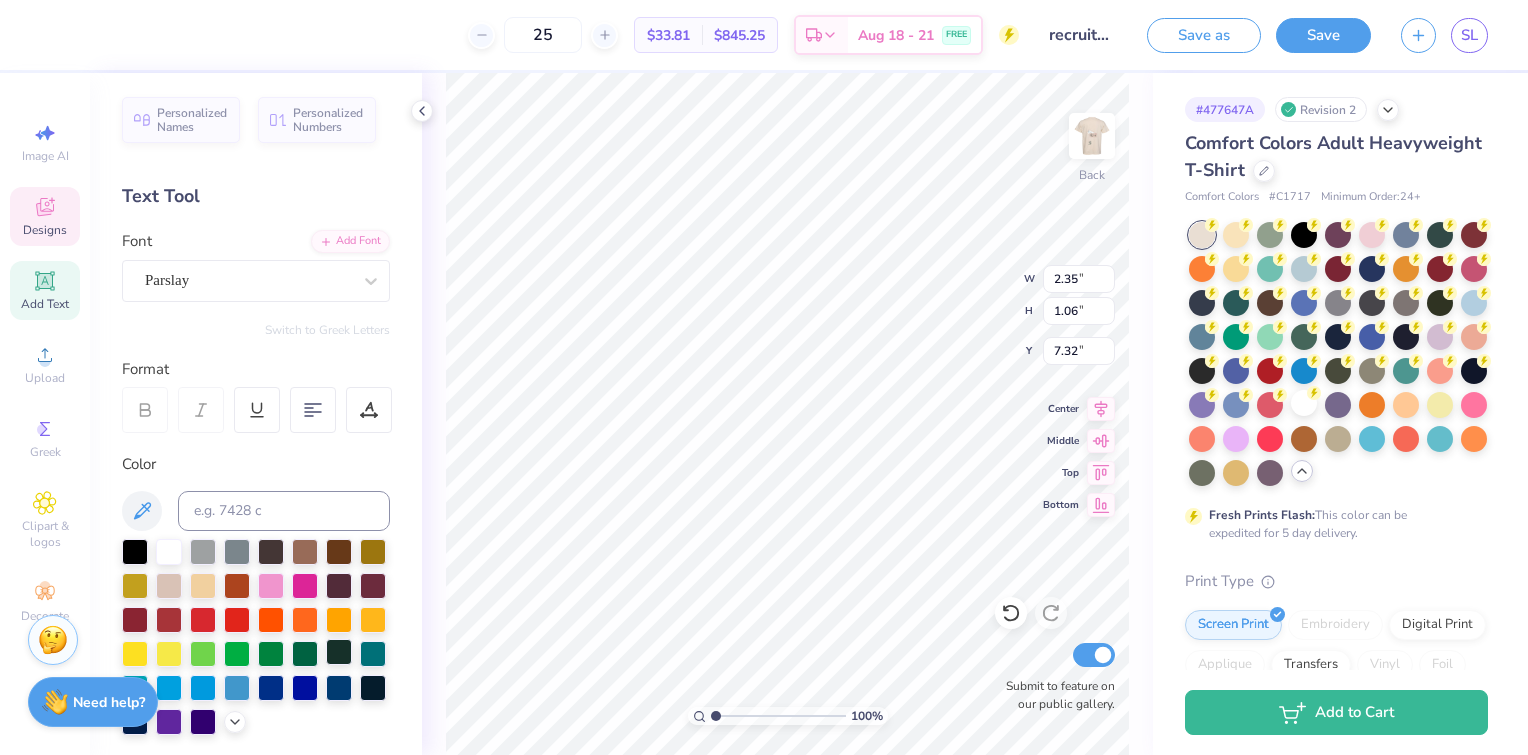 click at bounding box center (339, 652) 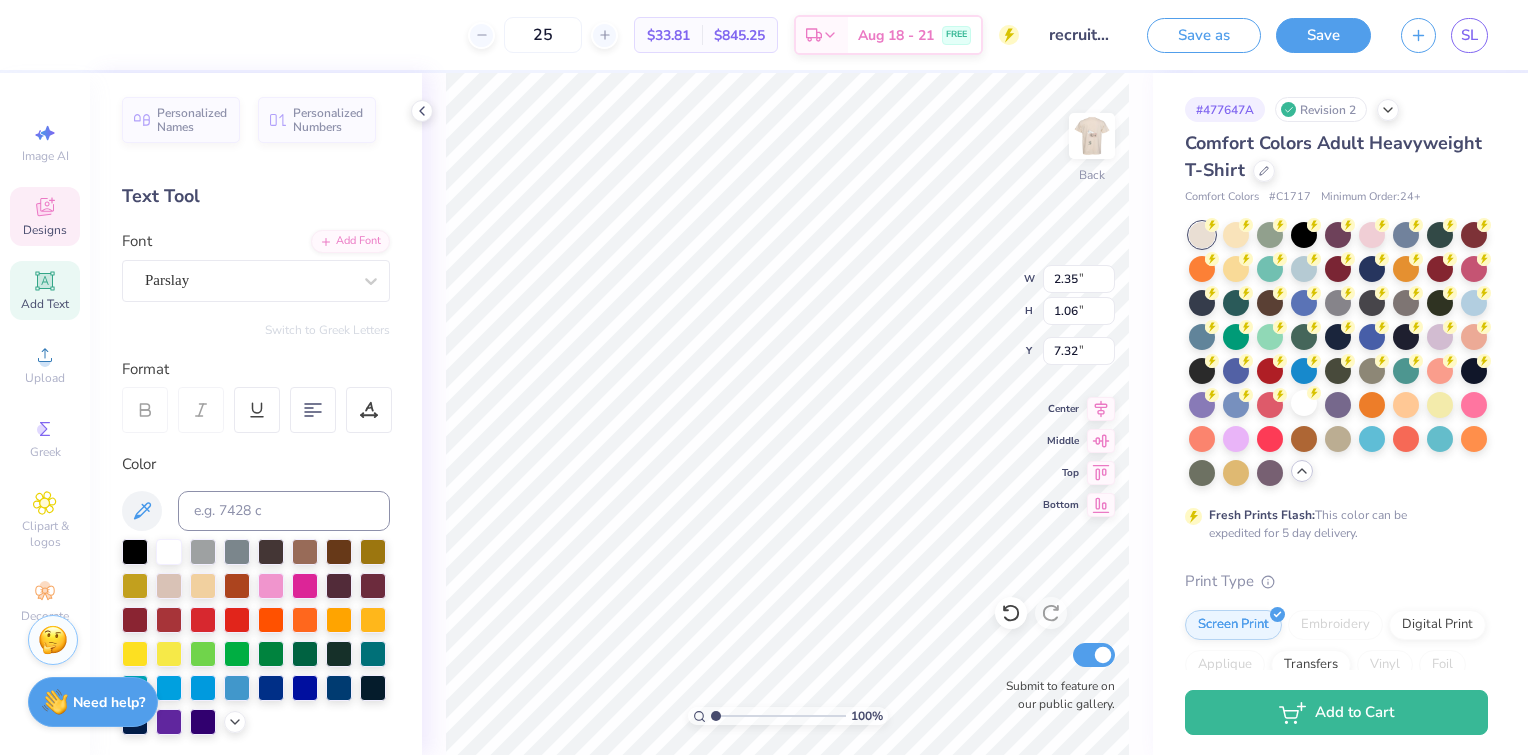 click on "100  % Back W 2.35 2.35 " H 1.06 1.06 " Y 7.32 7.32 " Center Middle Top Bottom Submit to feature on our public gallery." at bounding box center (787, 414) 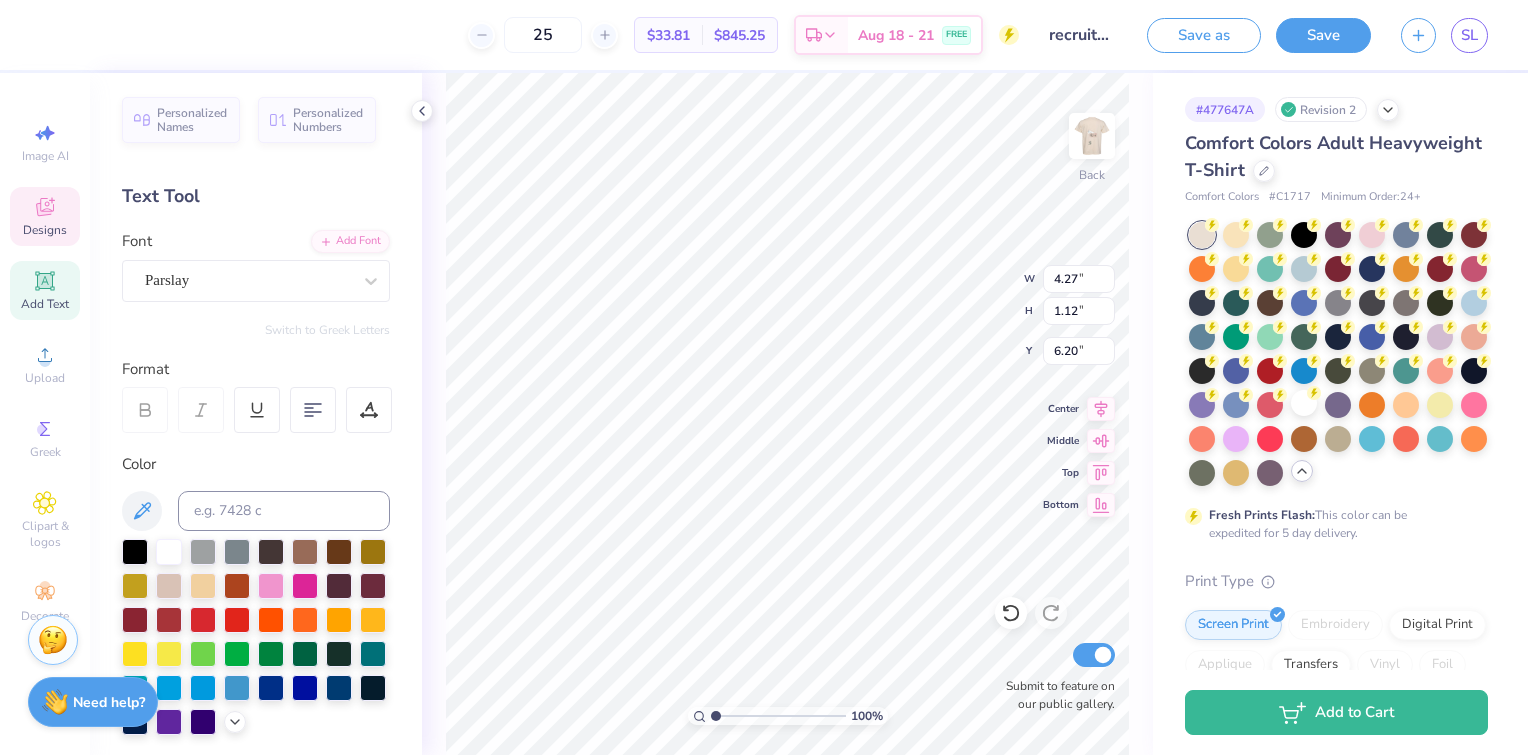 click on "100  % Back W 4.27 4.27 " H 1.12 1.12 " Y 6.20 6.20 " Center Middle Top Bottom Submit to feature on our public gallery." at bounding box center [787, 414] 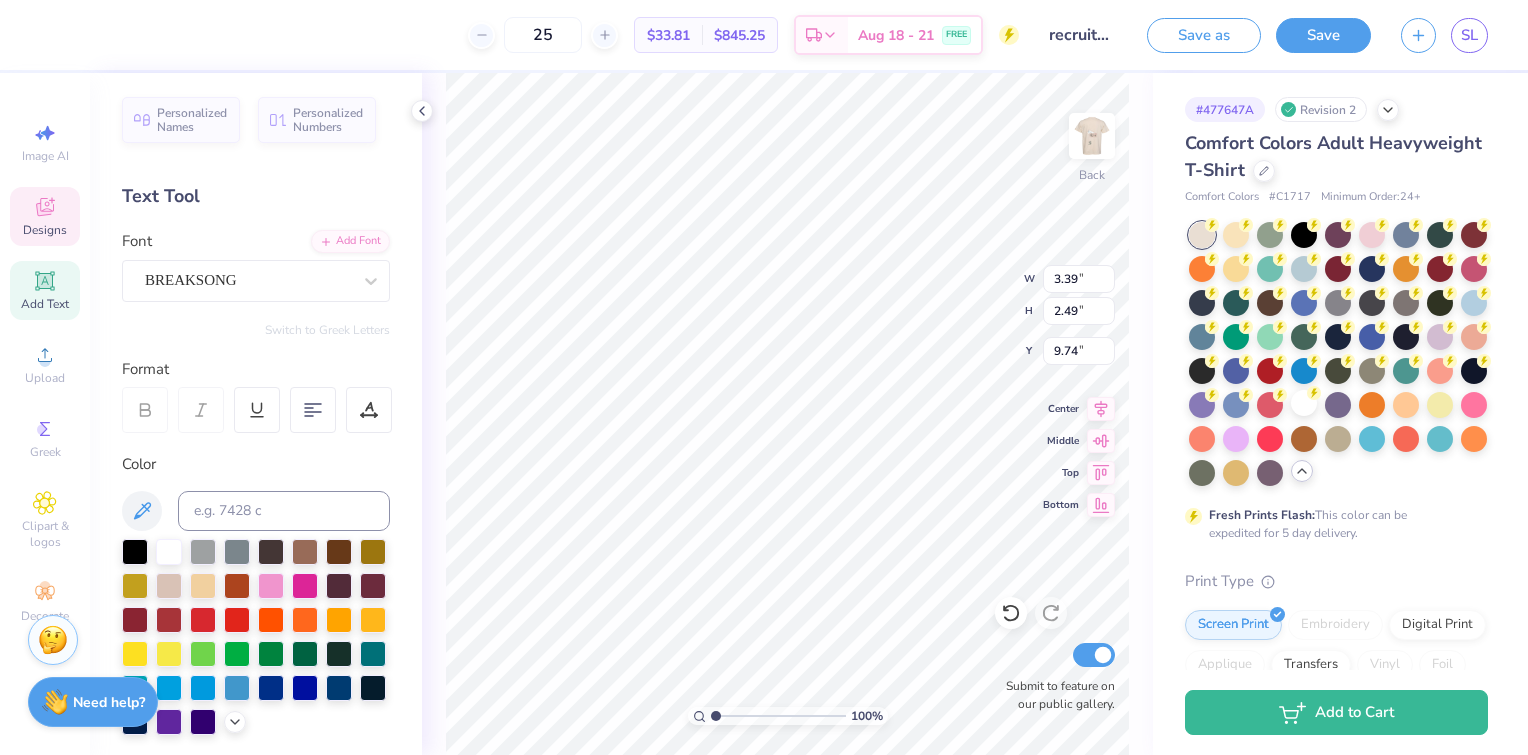 scroll, scrollTop: 16, scrollLeft: 2, axis: both 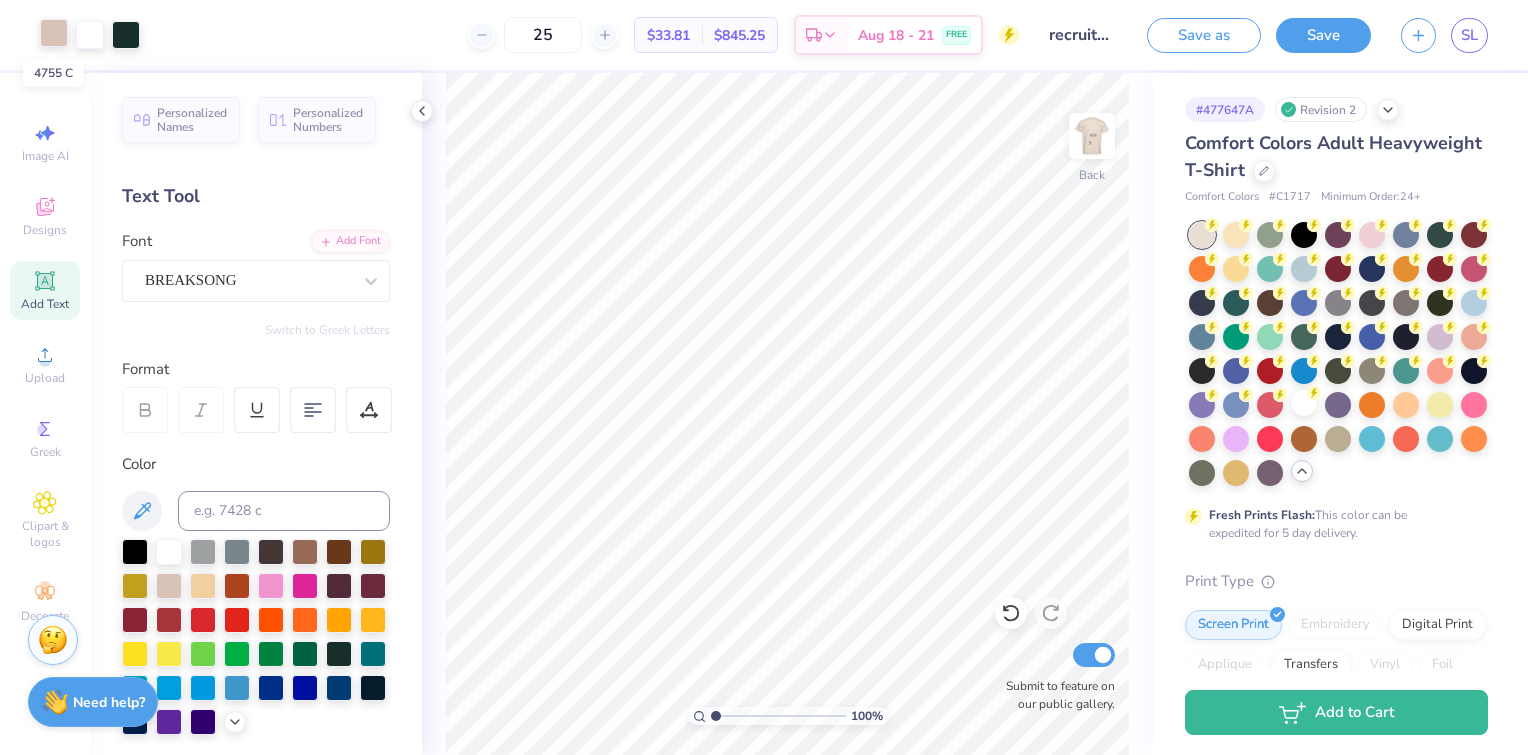 click at bounding box center (54, 33) 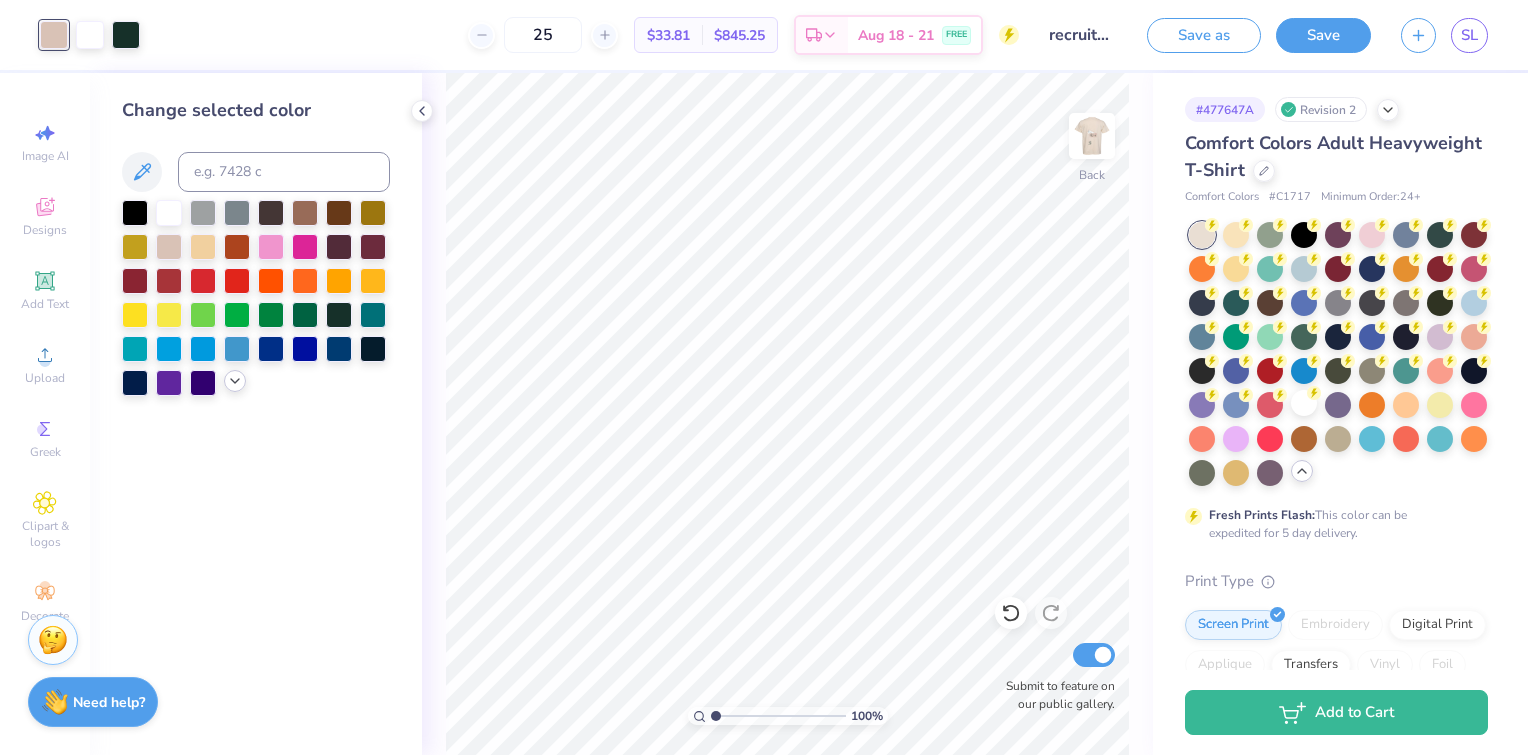 click 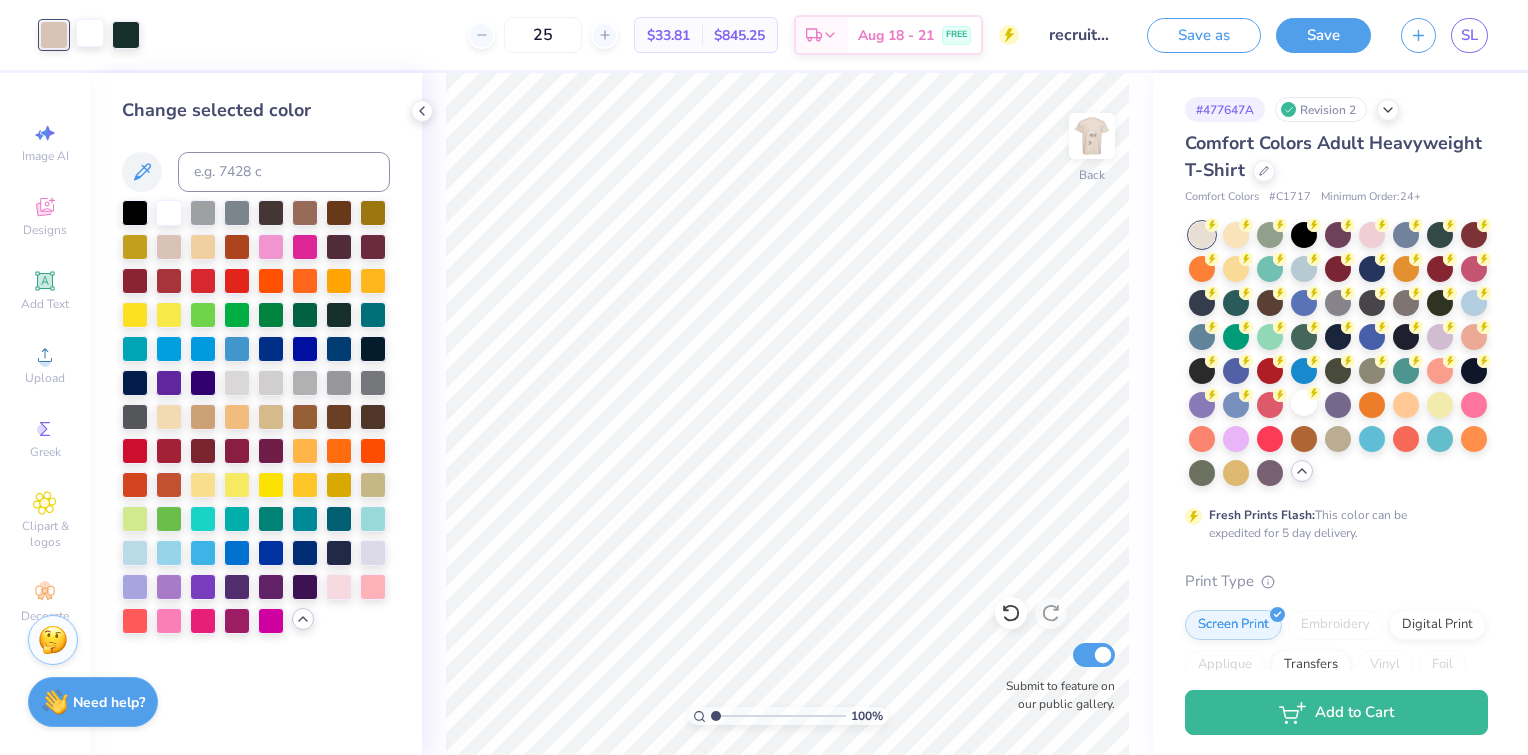 click at bounding box center [90, 33] 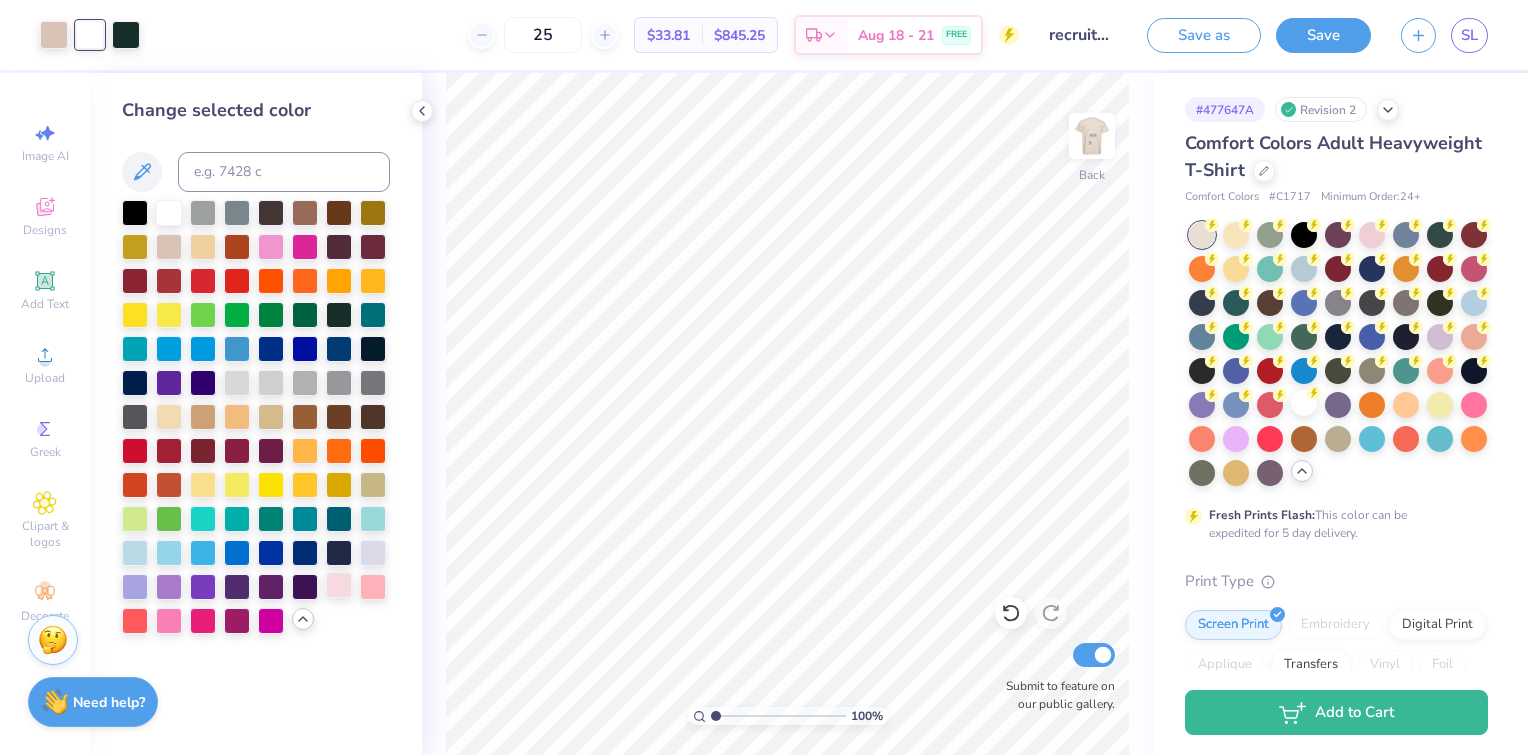 click at bounding box center [339, 585] 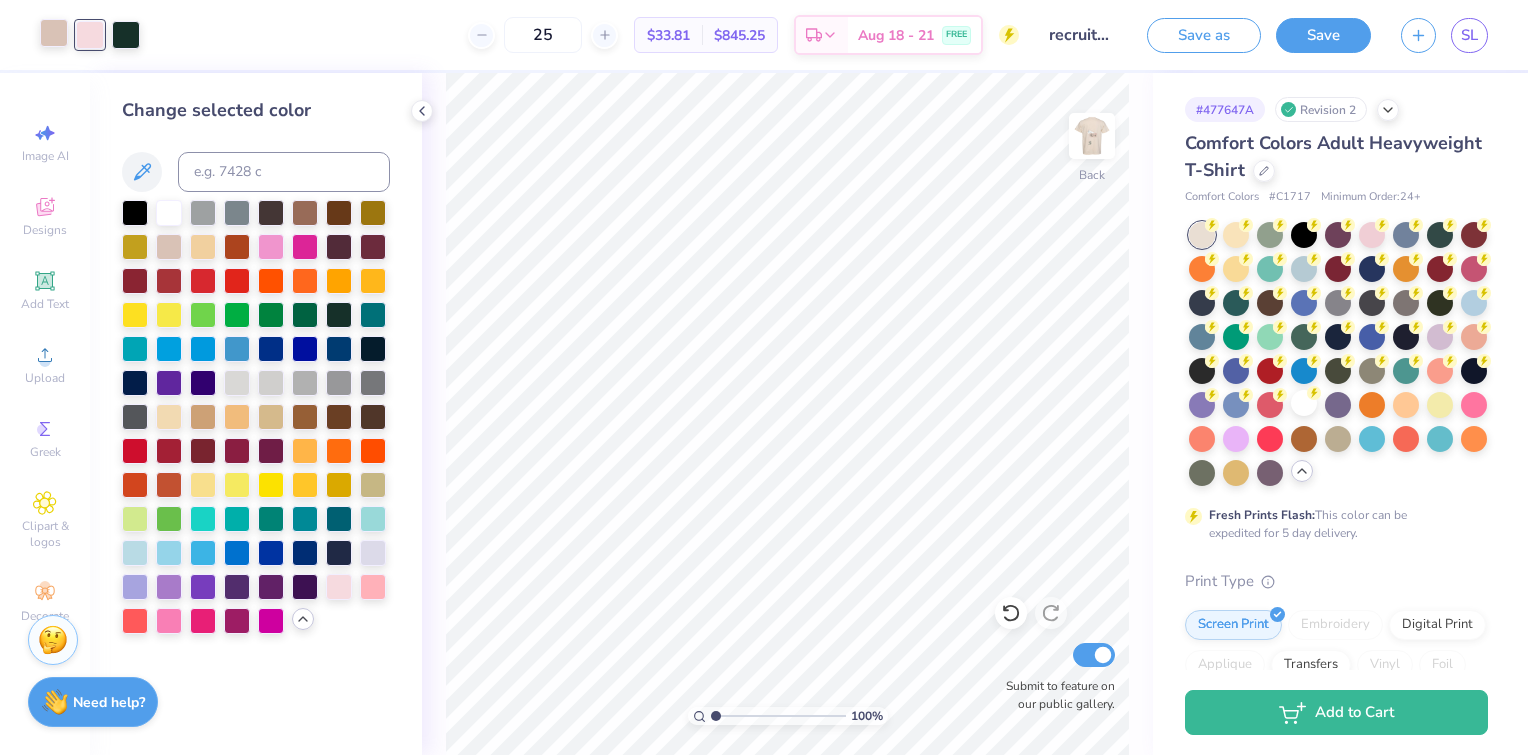 click at bounding box center [54, 33] 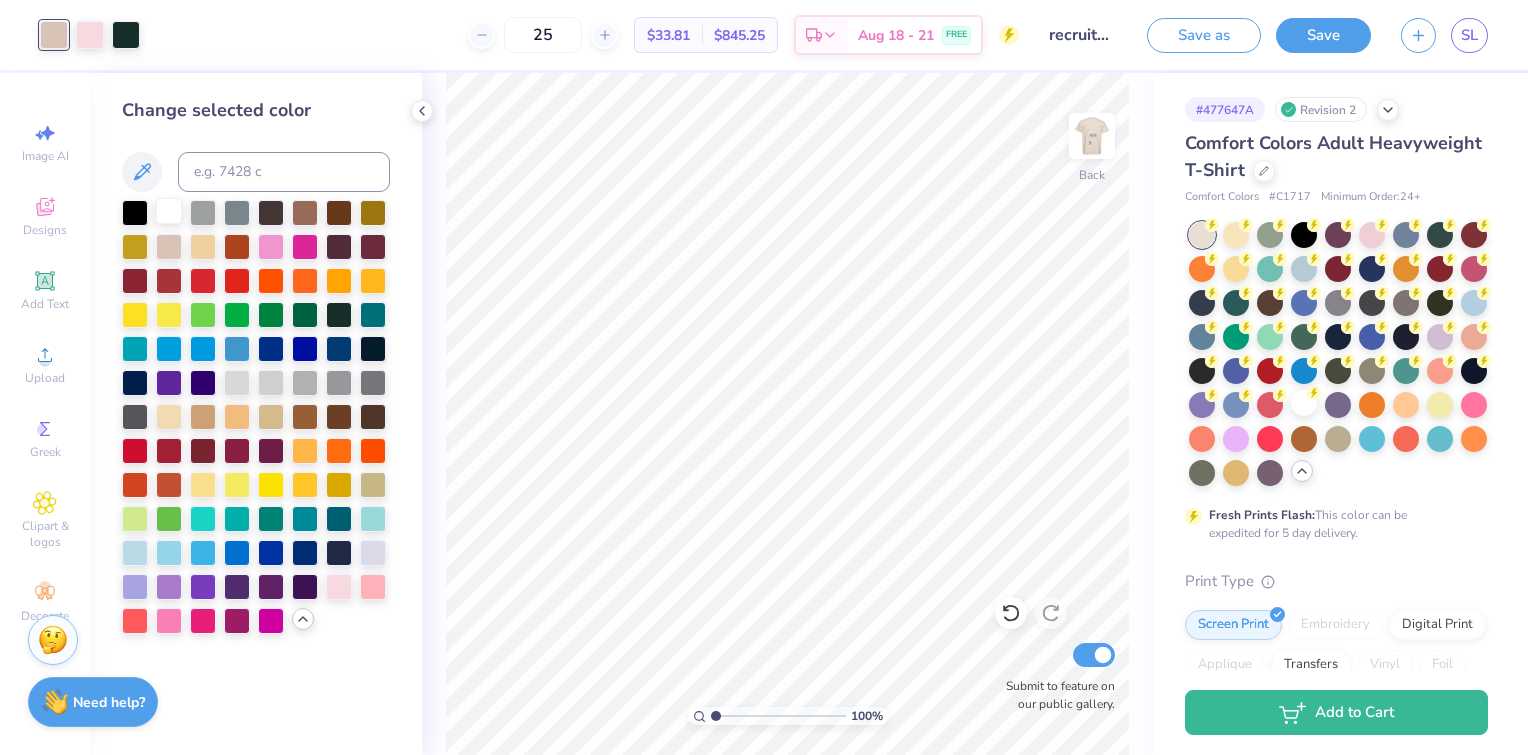 click at bounding box center (169, 211) 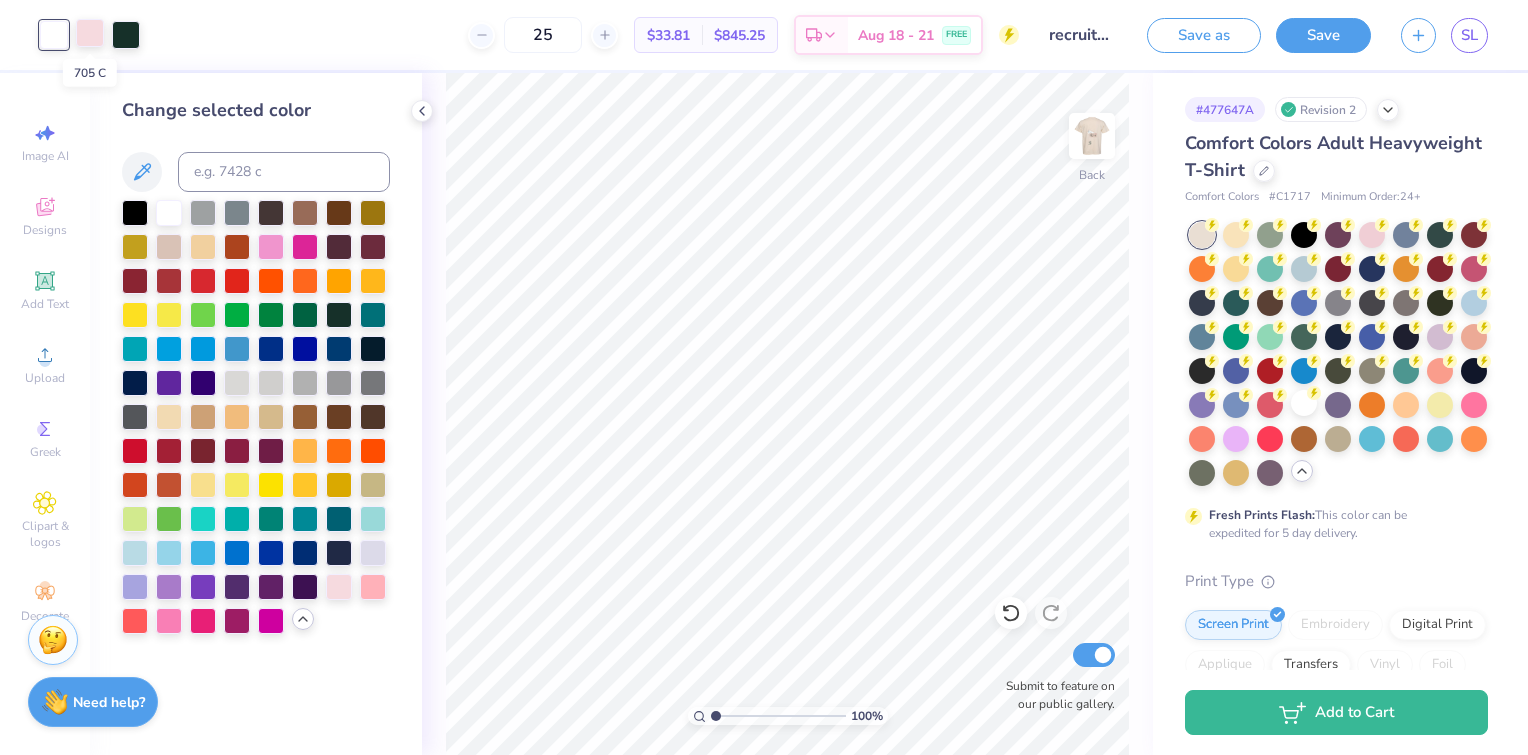 click at bounding box center (90, 33) 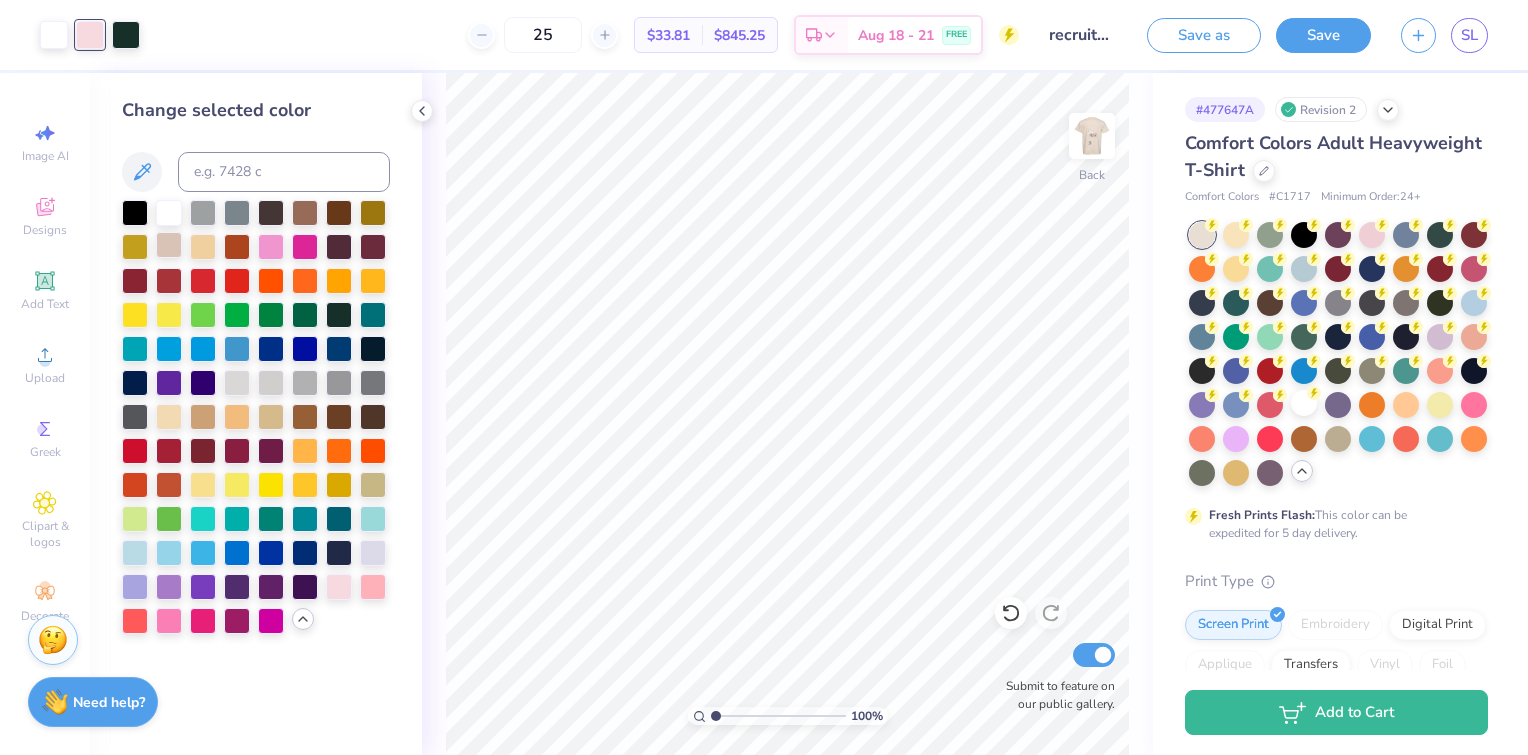 click at bounding box center [169, 245] 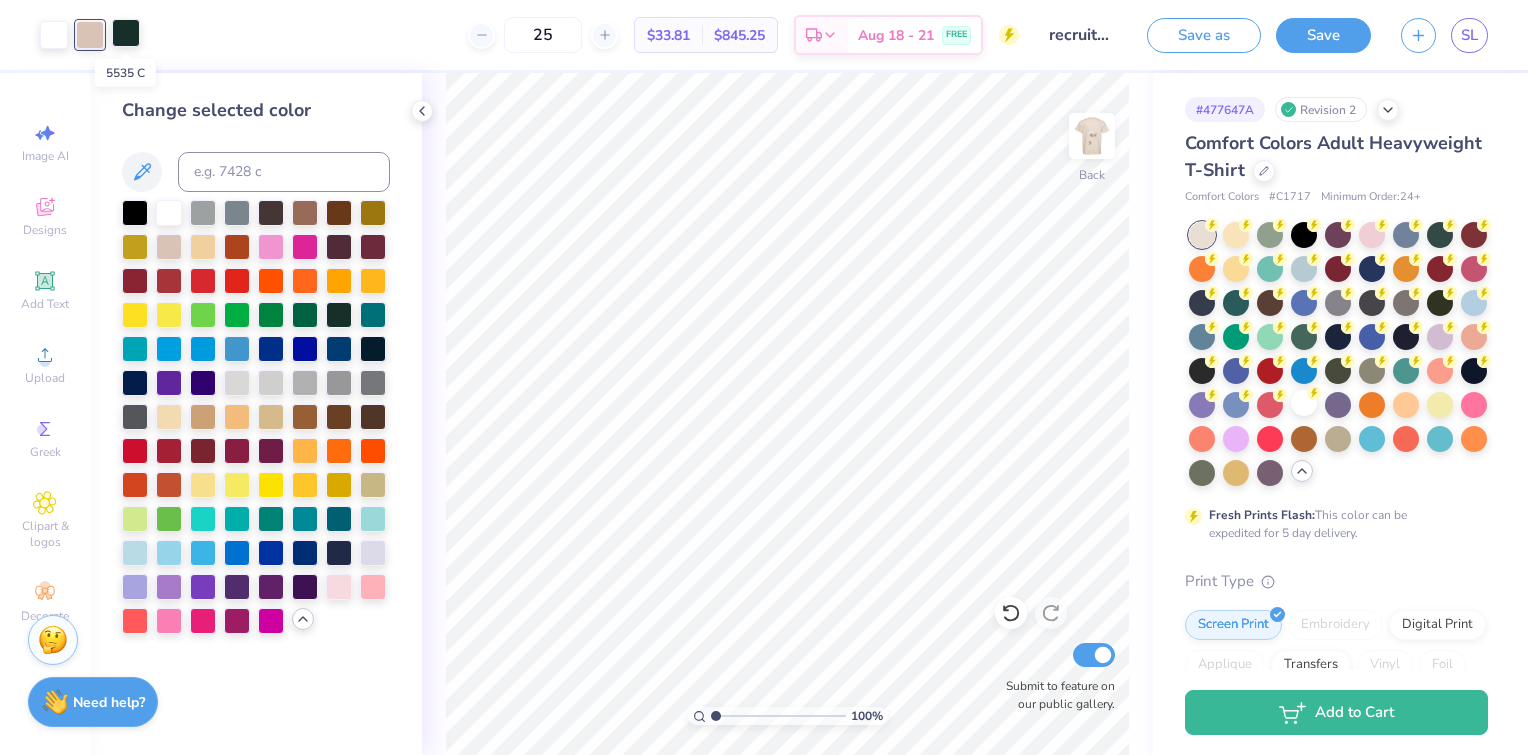 click at bounding box center (126, 33) 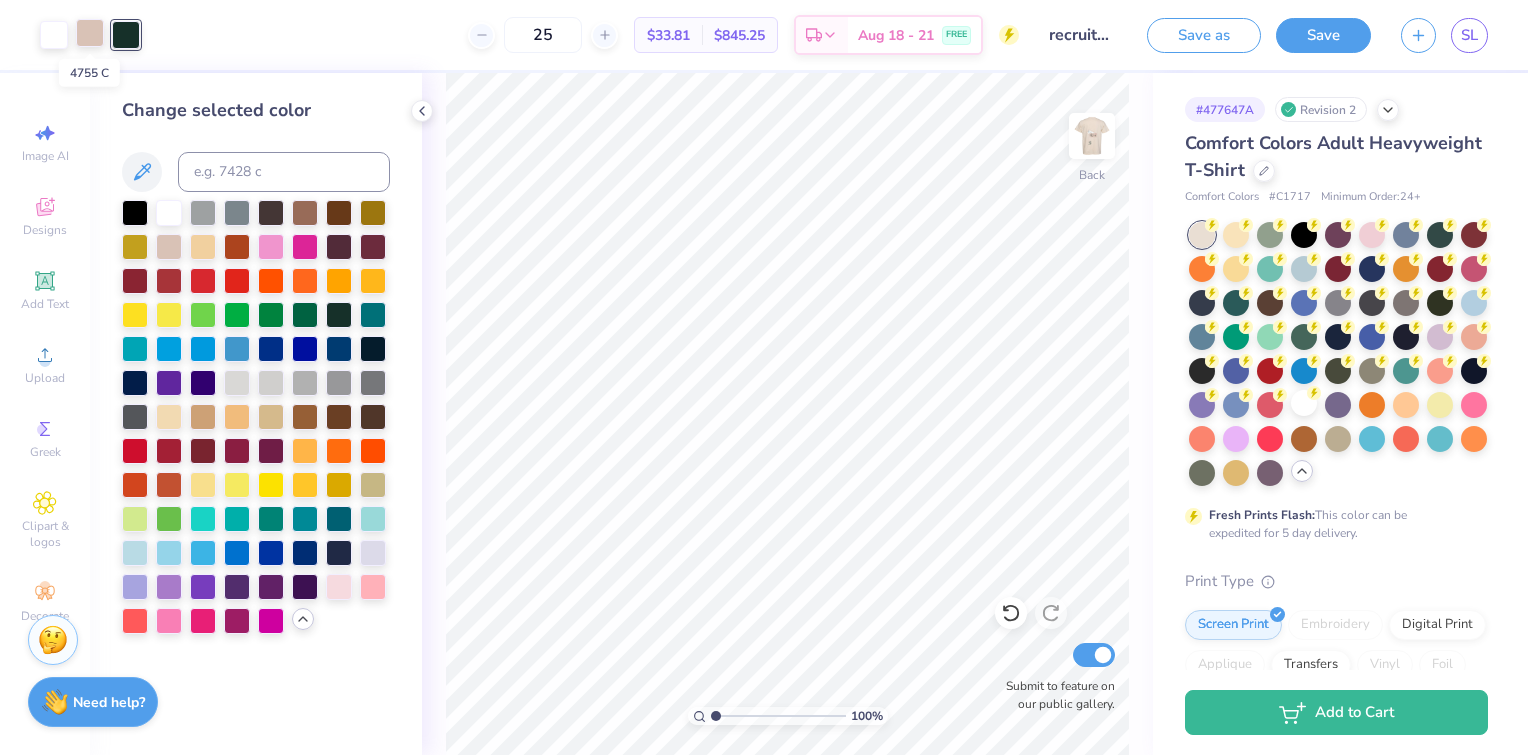 click at bounding box center [90, 33] 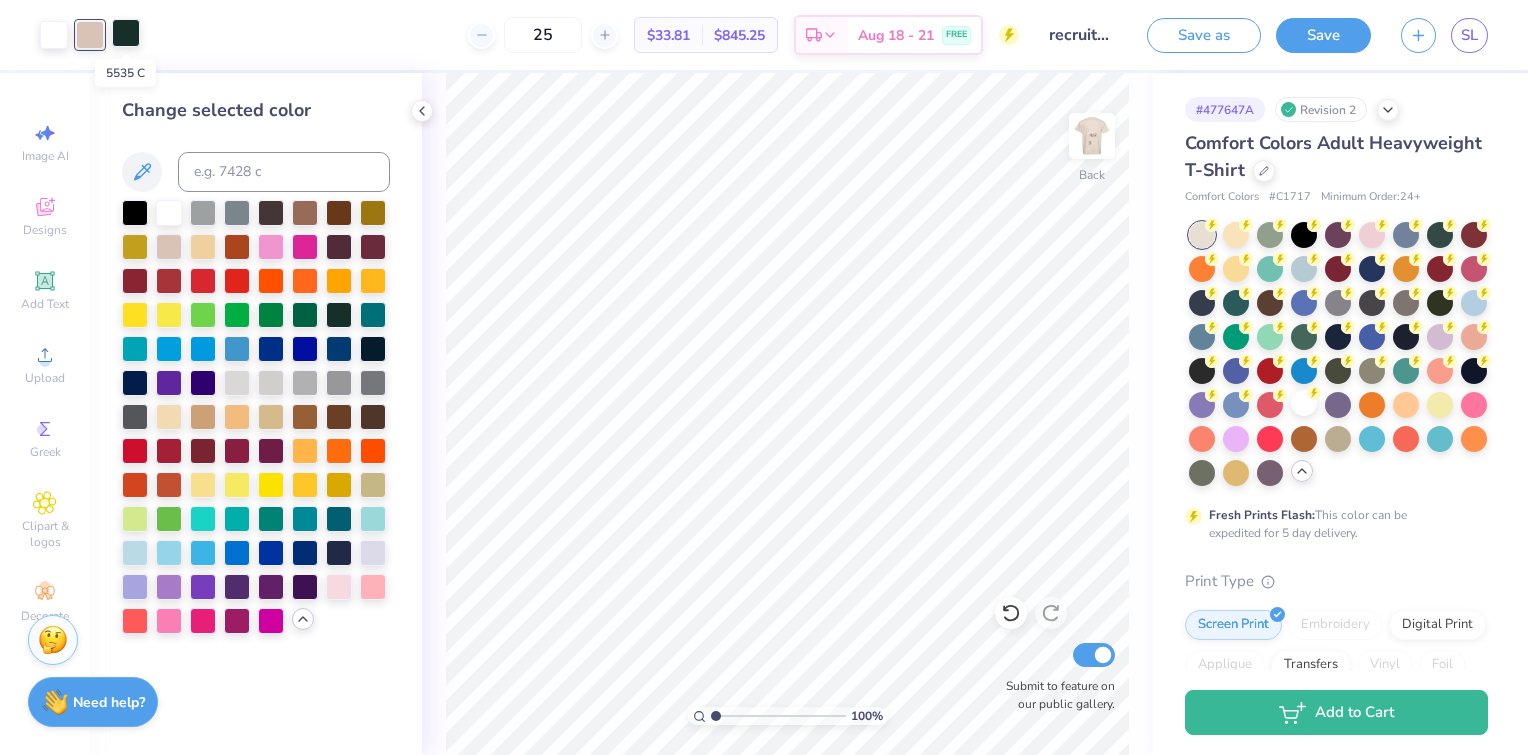 click at bounding box center [126, 33] 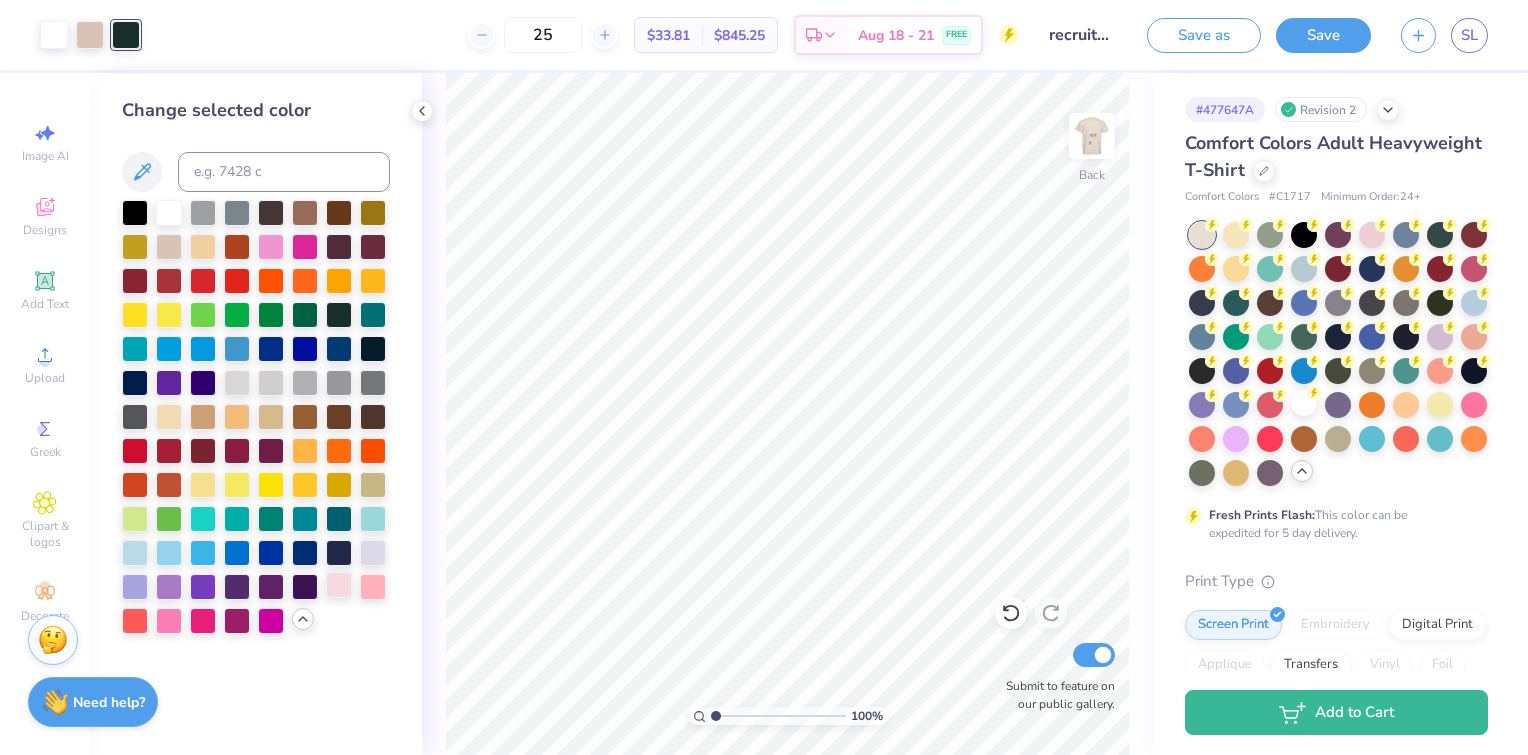click at bounding box center [339, 585] 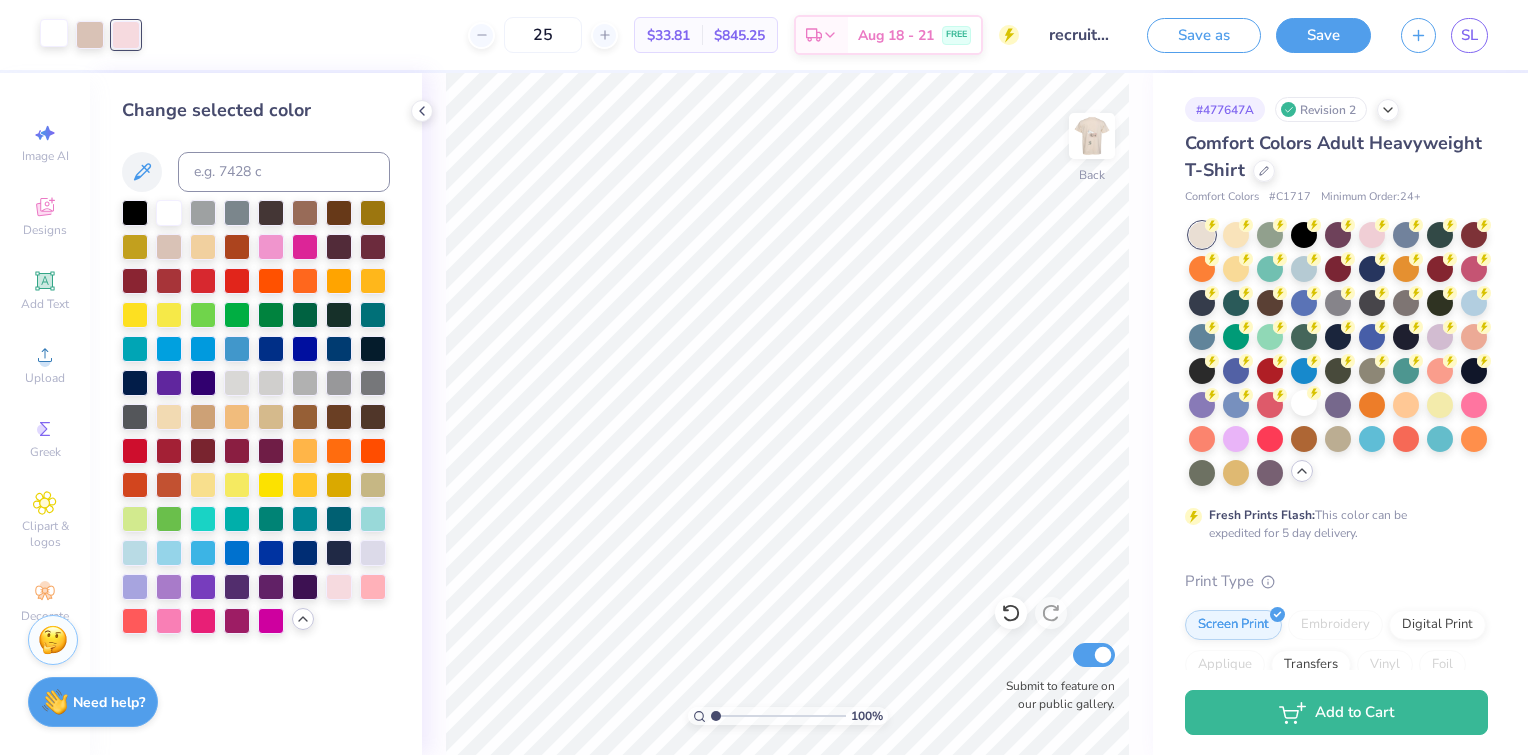 click at bounding box center [54, 33] 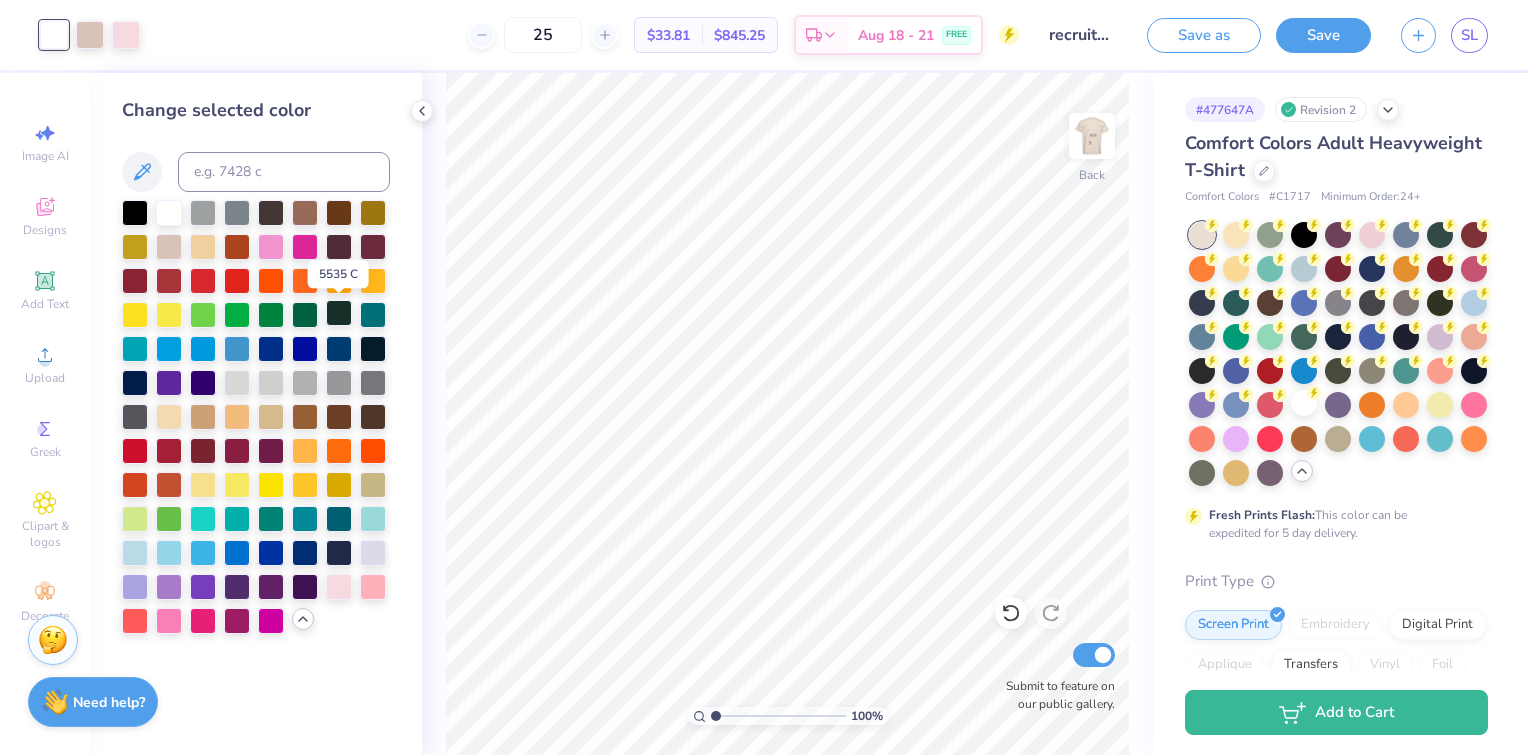 click at bounding box center [339, 313] 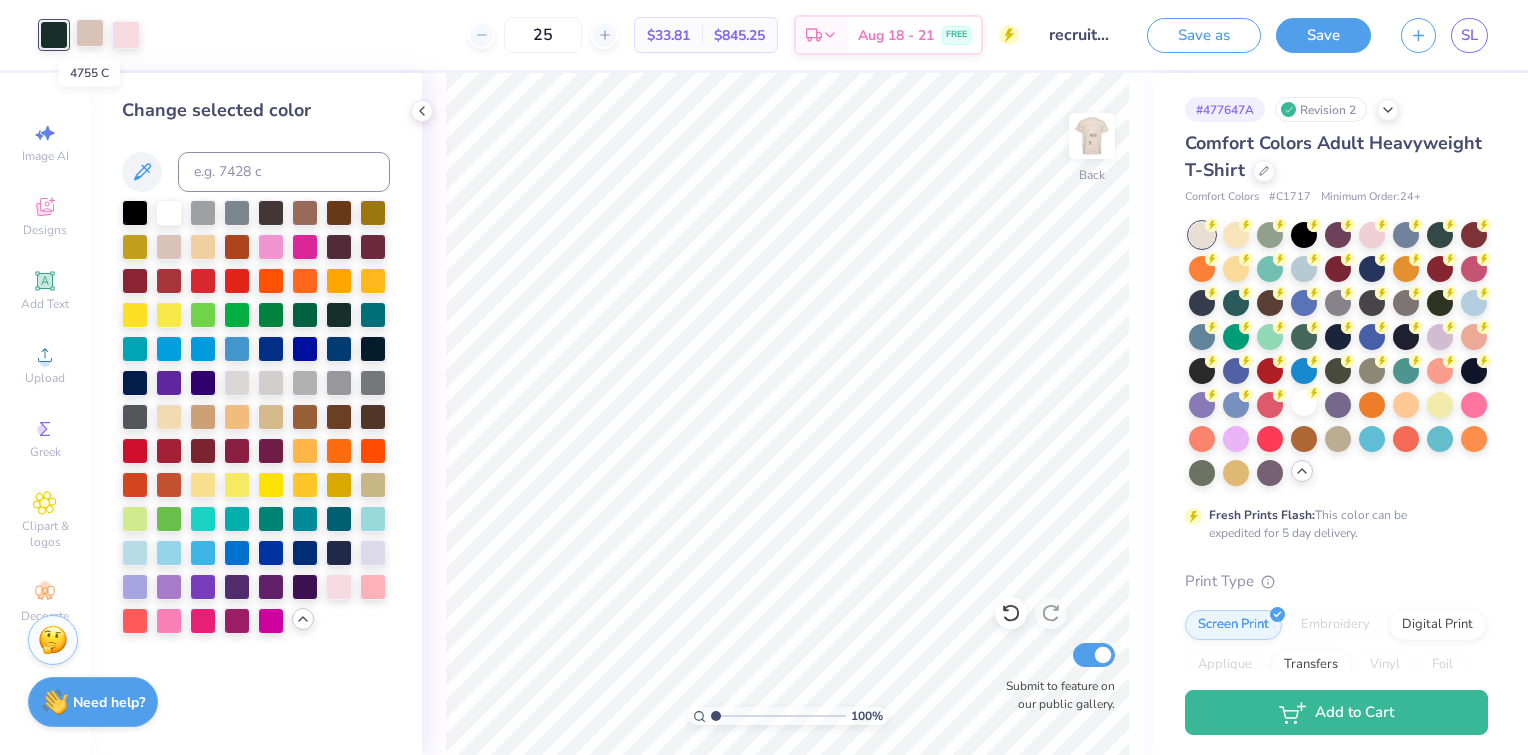 click at bounding box center [90, 33] 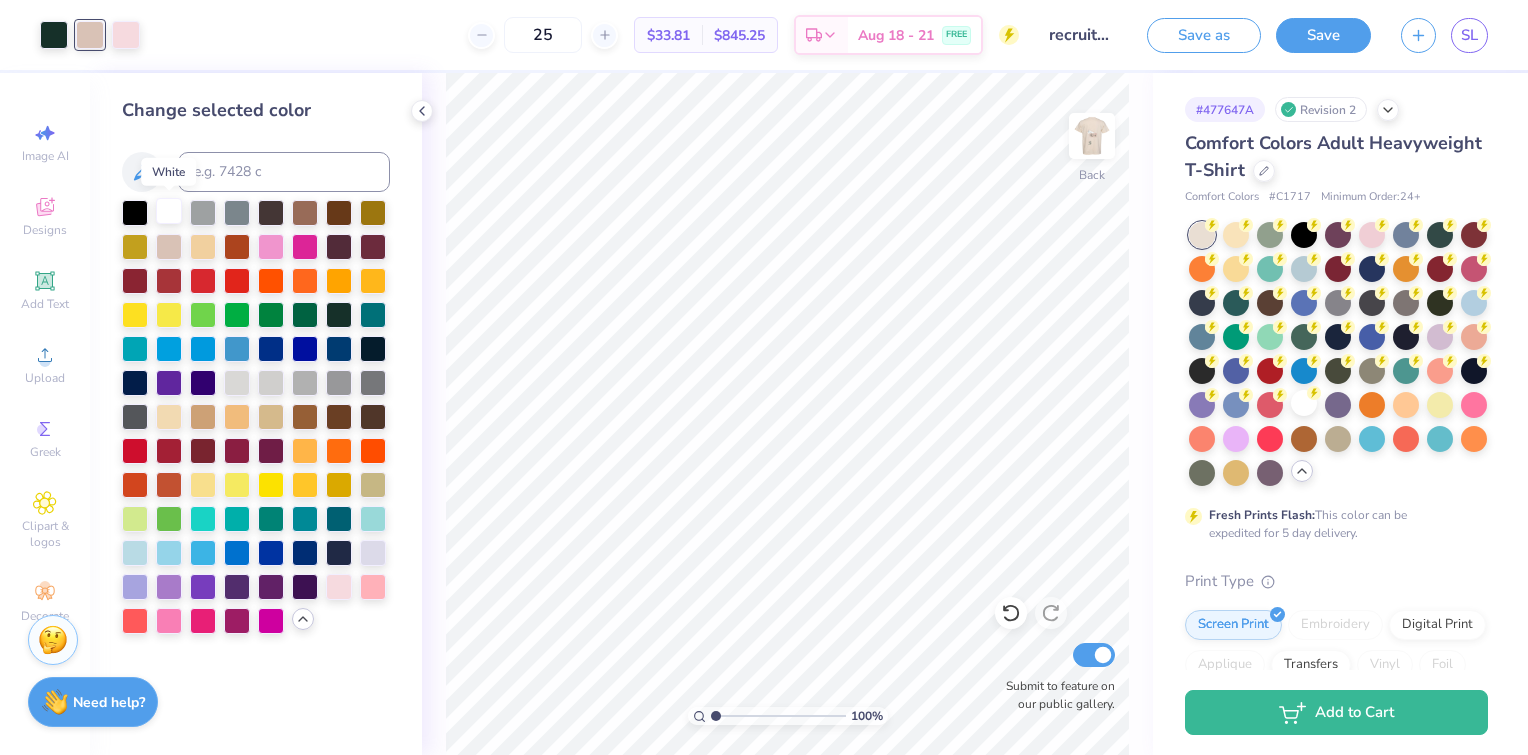 click at bounding box center (169, 211) 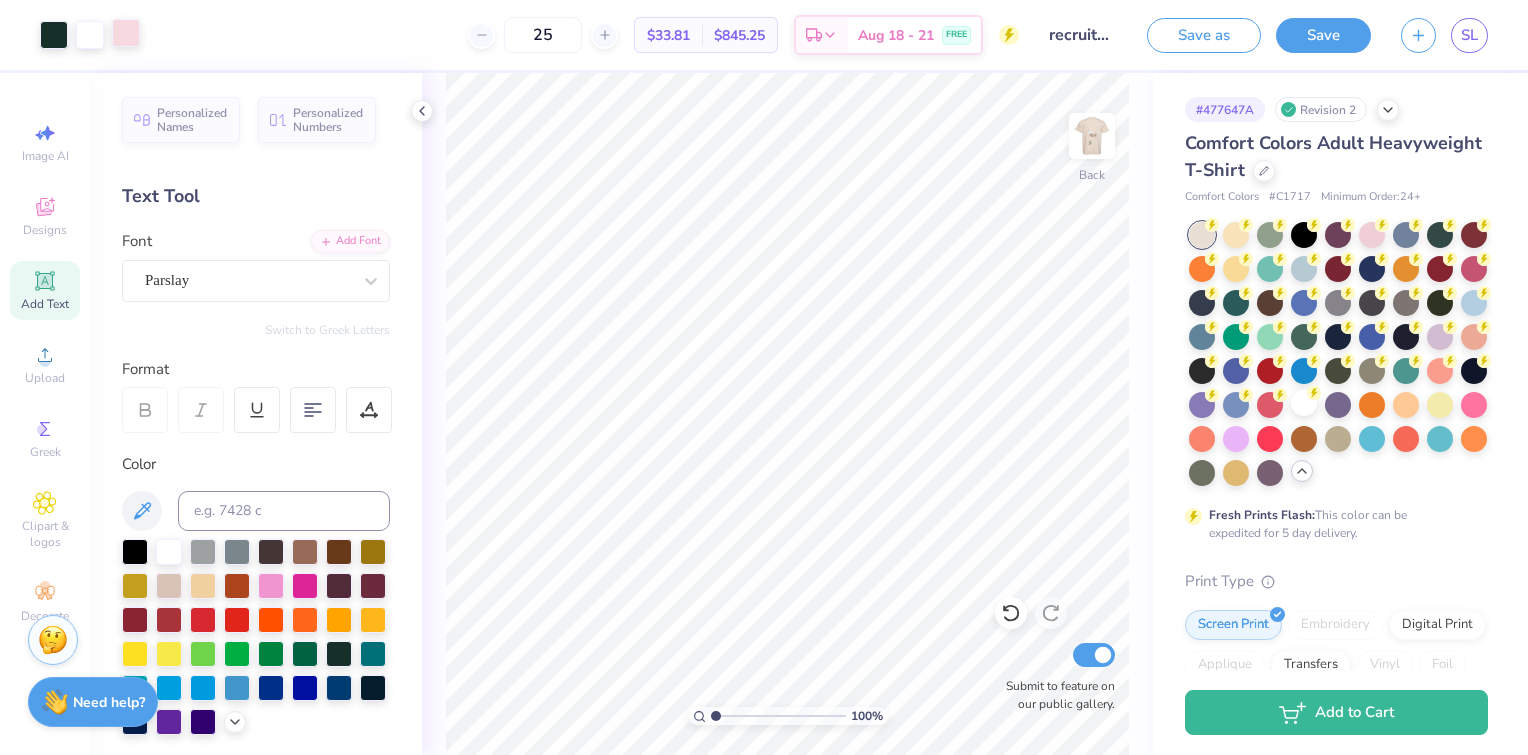 click at bounding box center (126, 33) 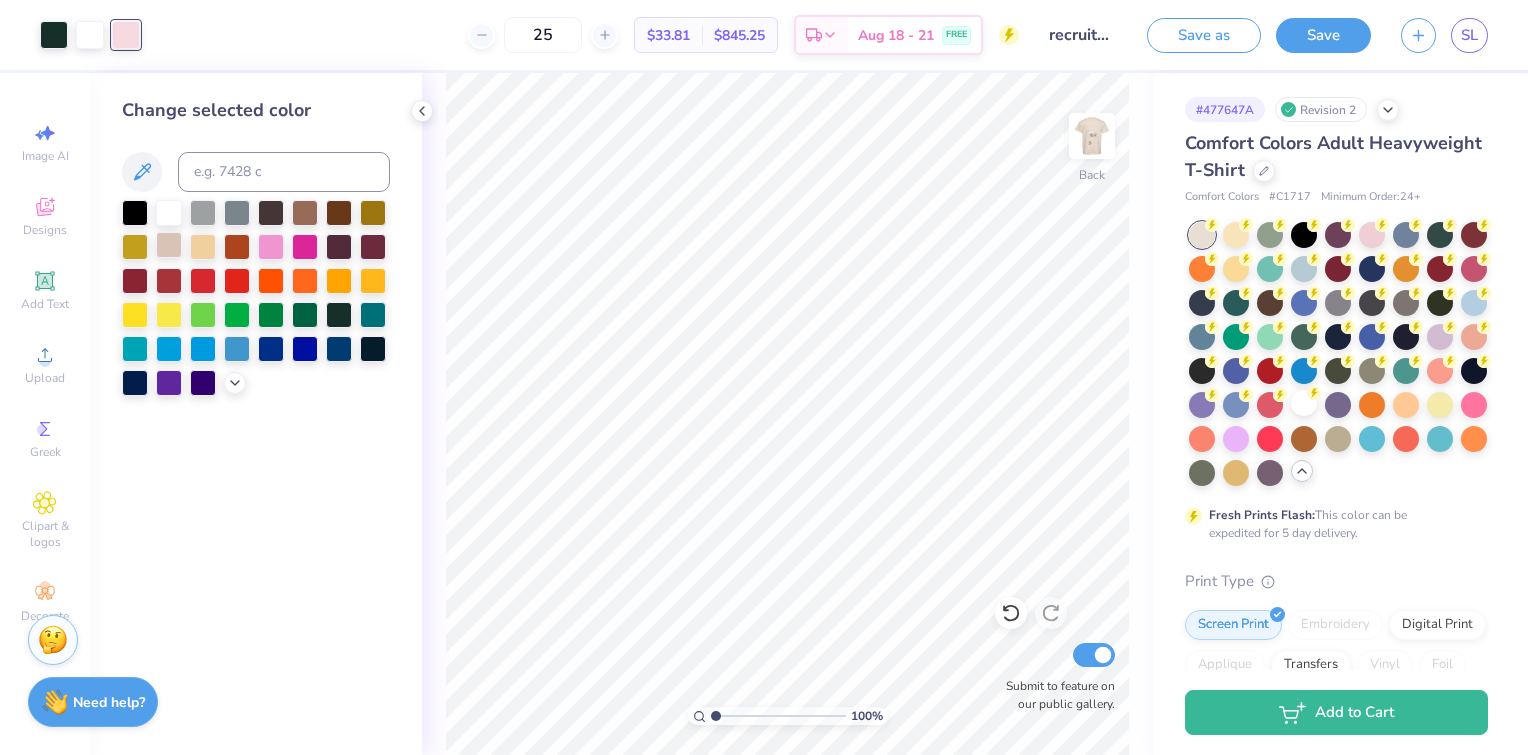 click at bounding box center (169, 245) 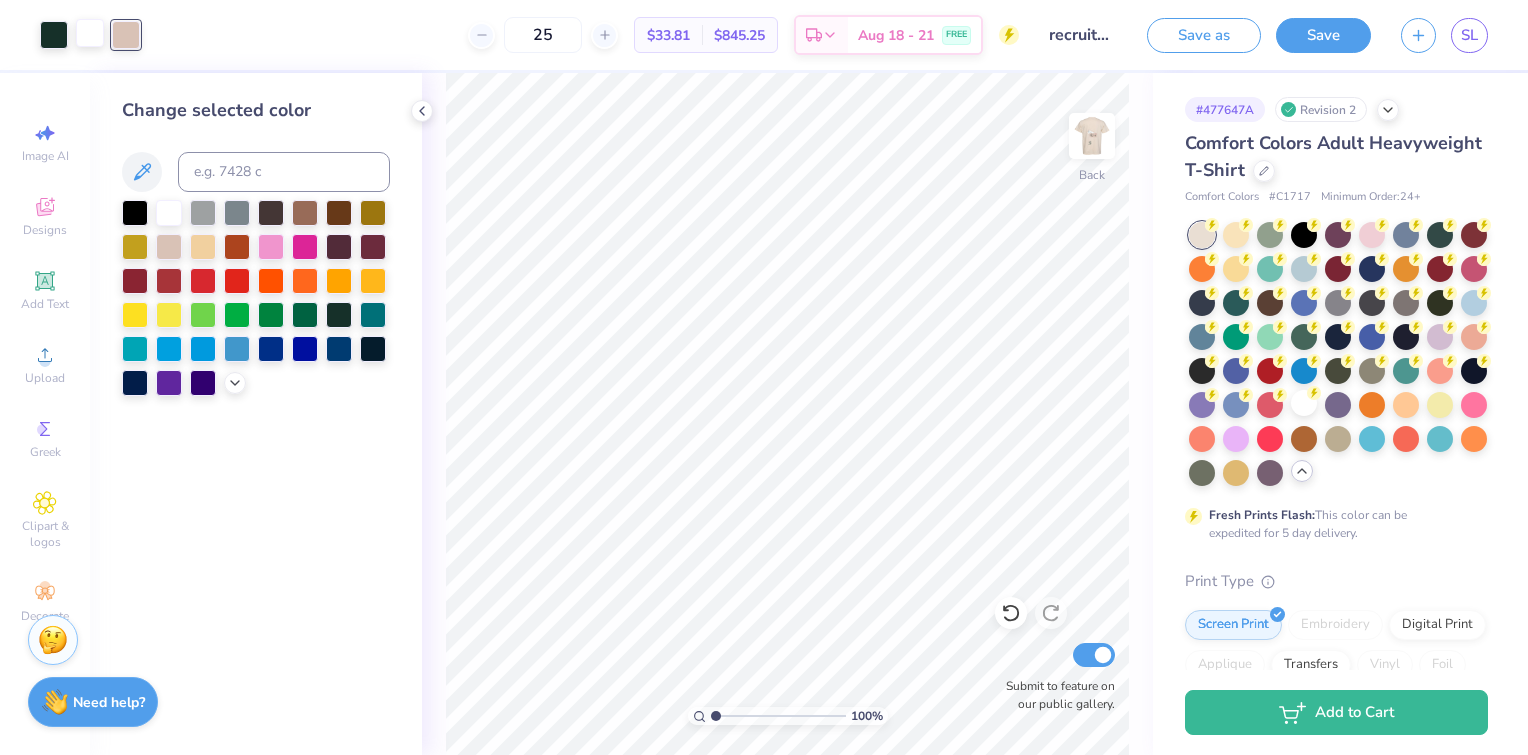 click at bounding box center [90, 33] 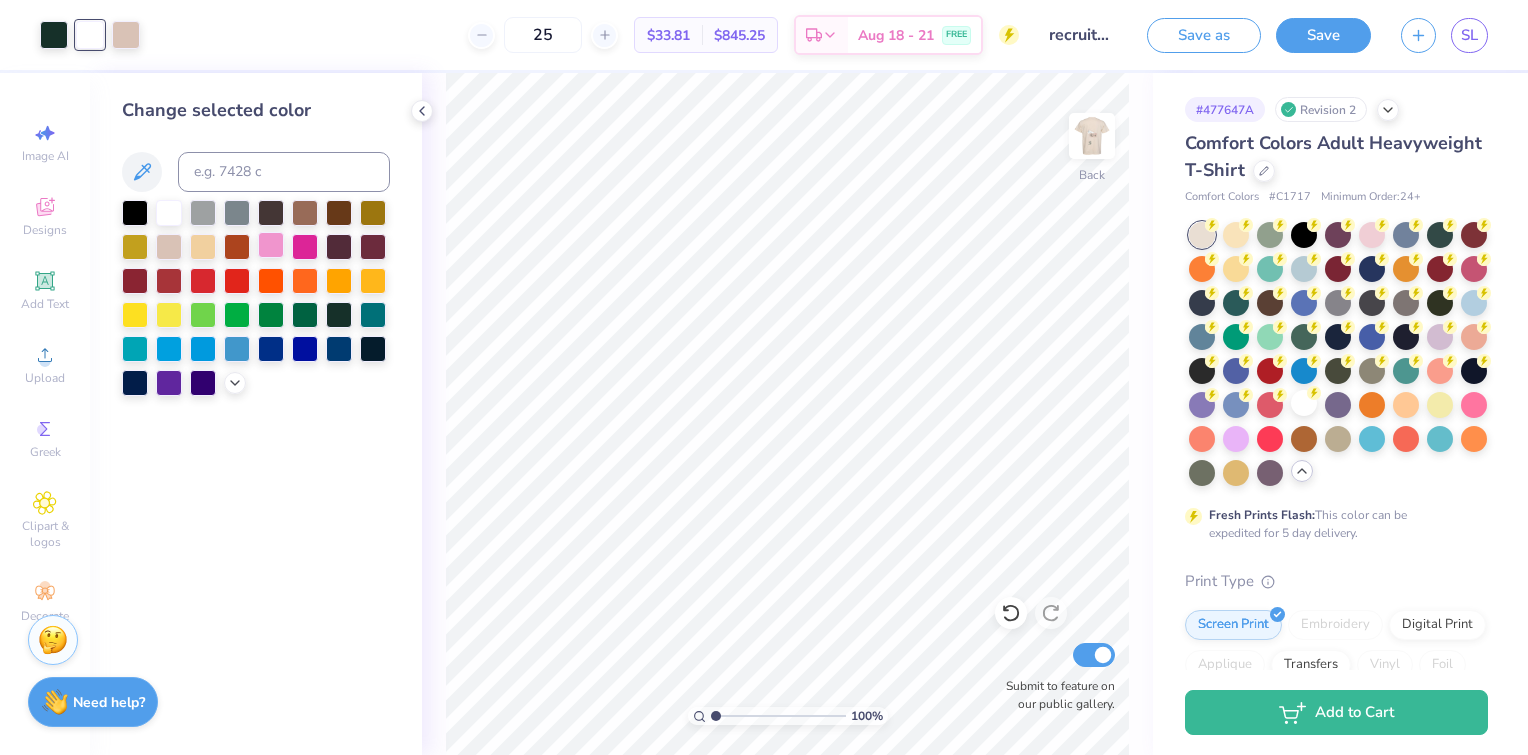 click at bounding box center (271, 245) 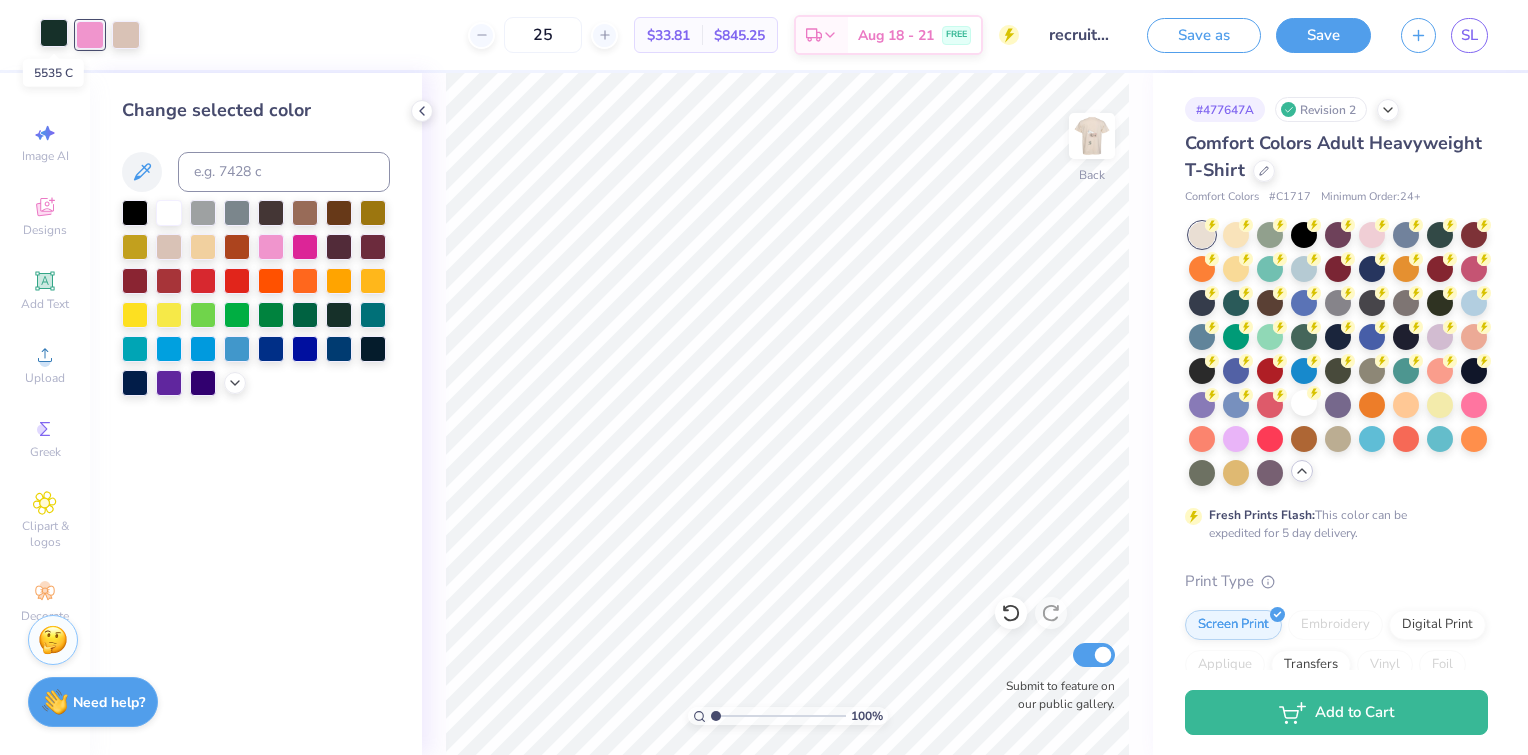 click at bounding box center [54, 33] 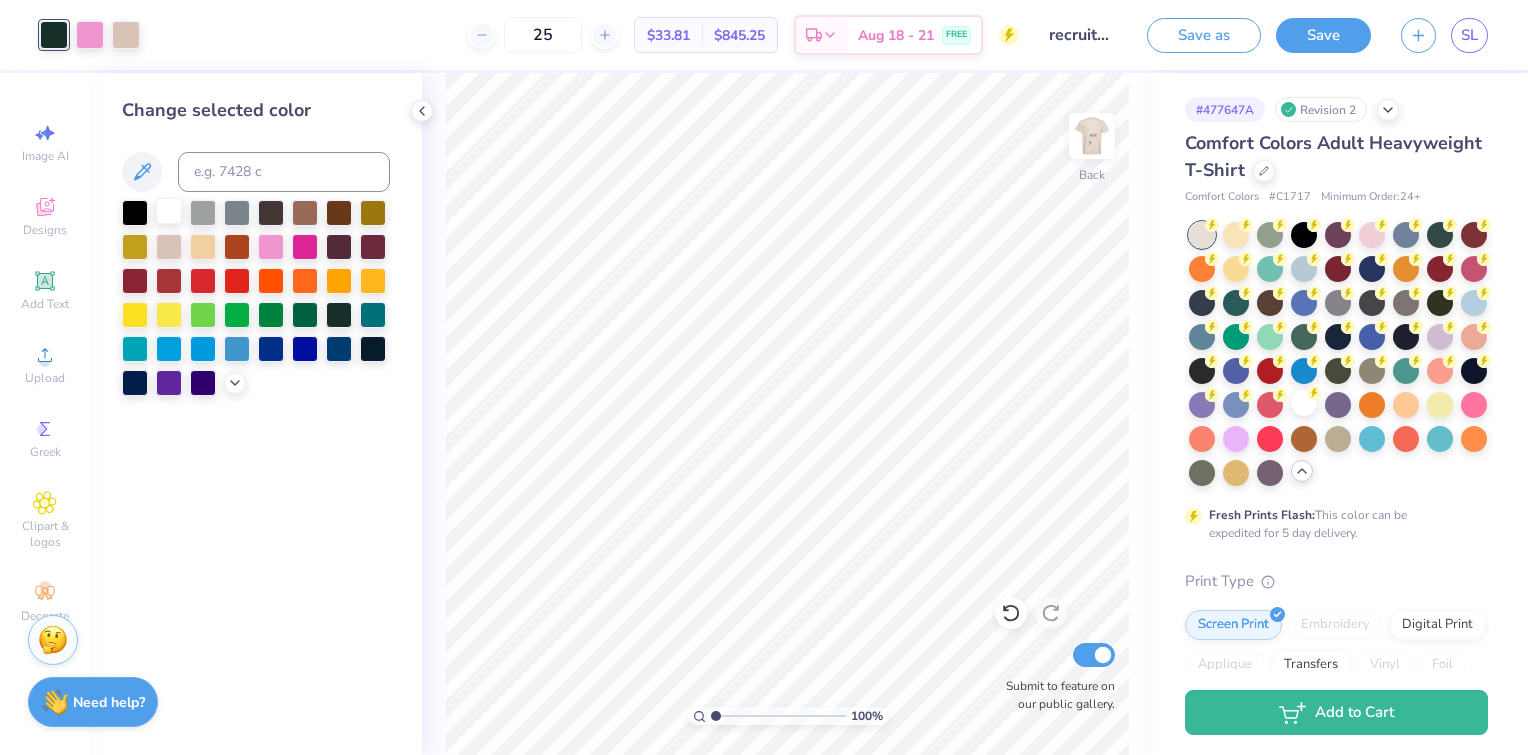 click at bounding box center (169, 211) 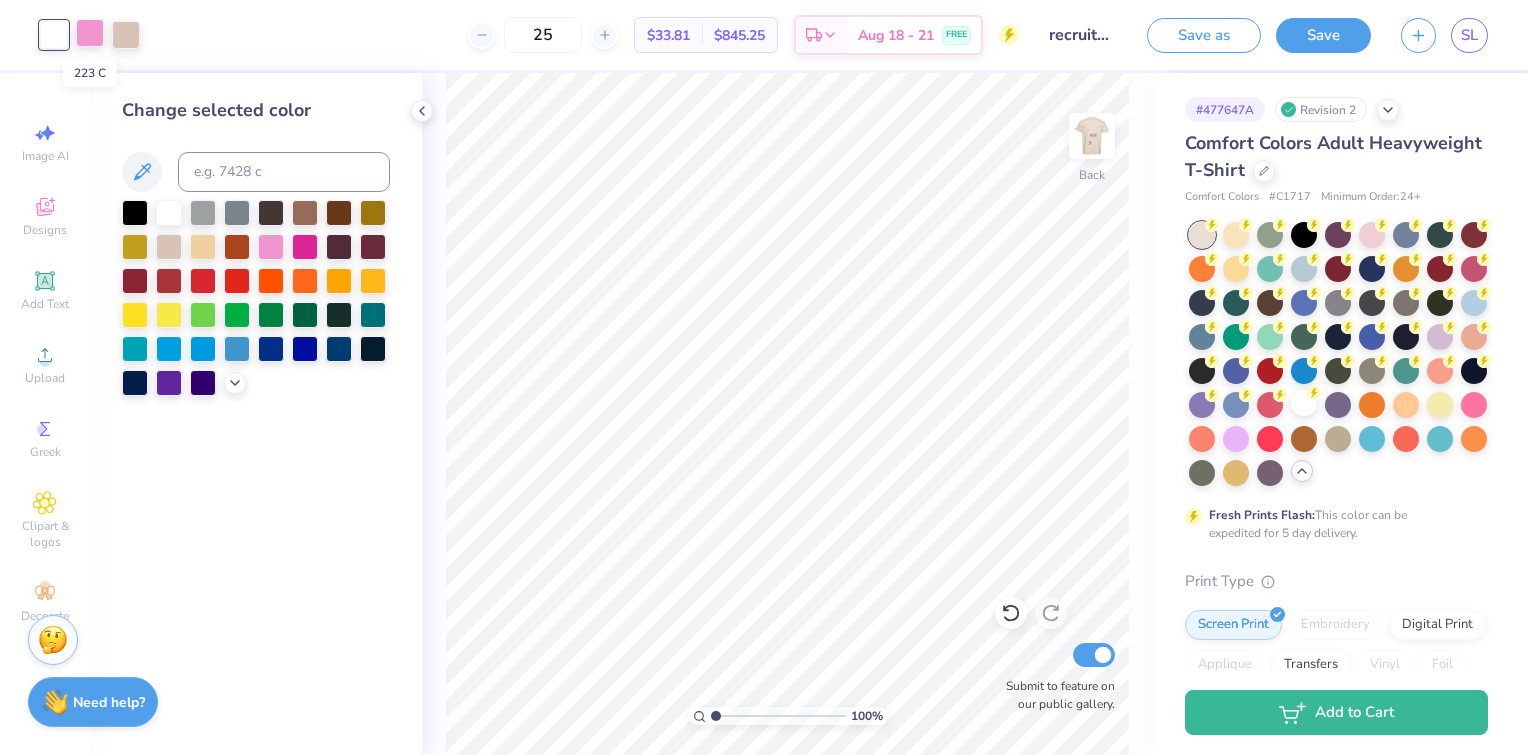 click at bounding box center [90, 33] 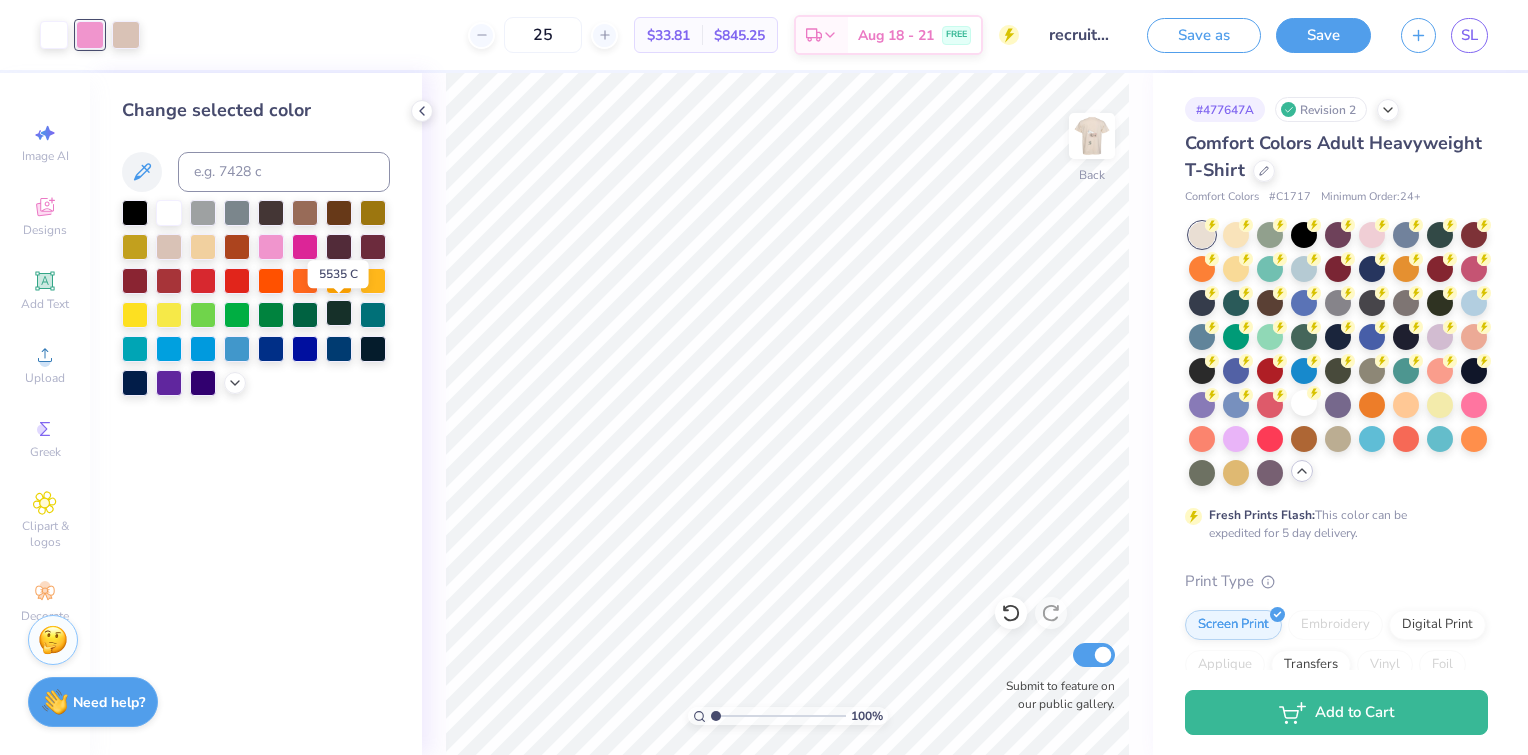 click at bounding box center (339, 313) 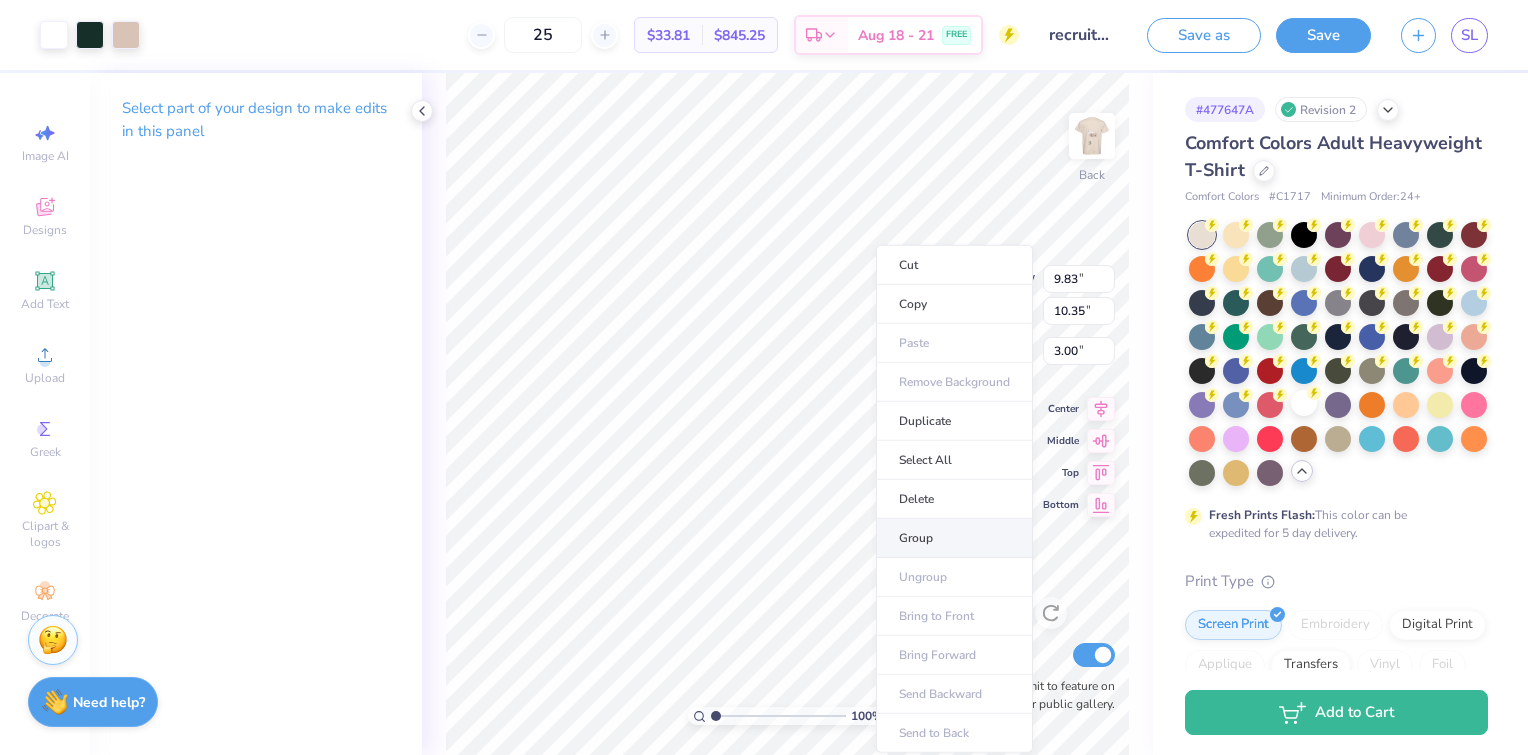 click on "Group" at bounding box center [954, 538] 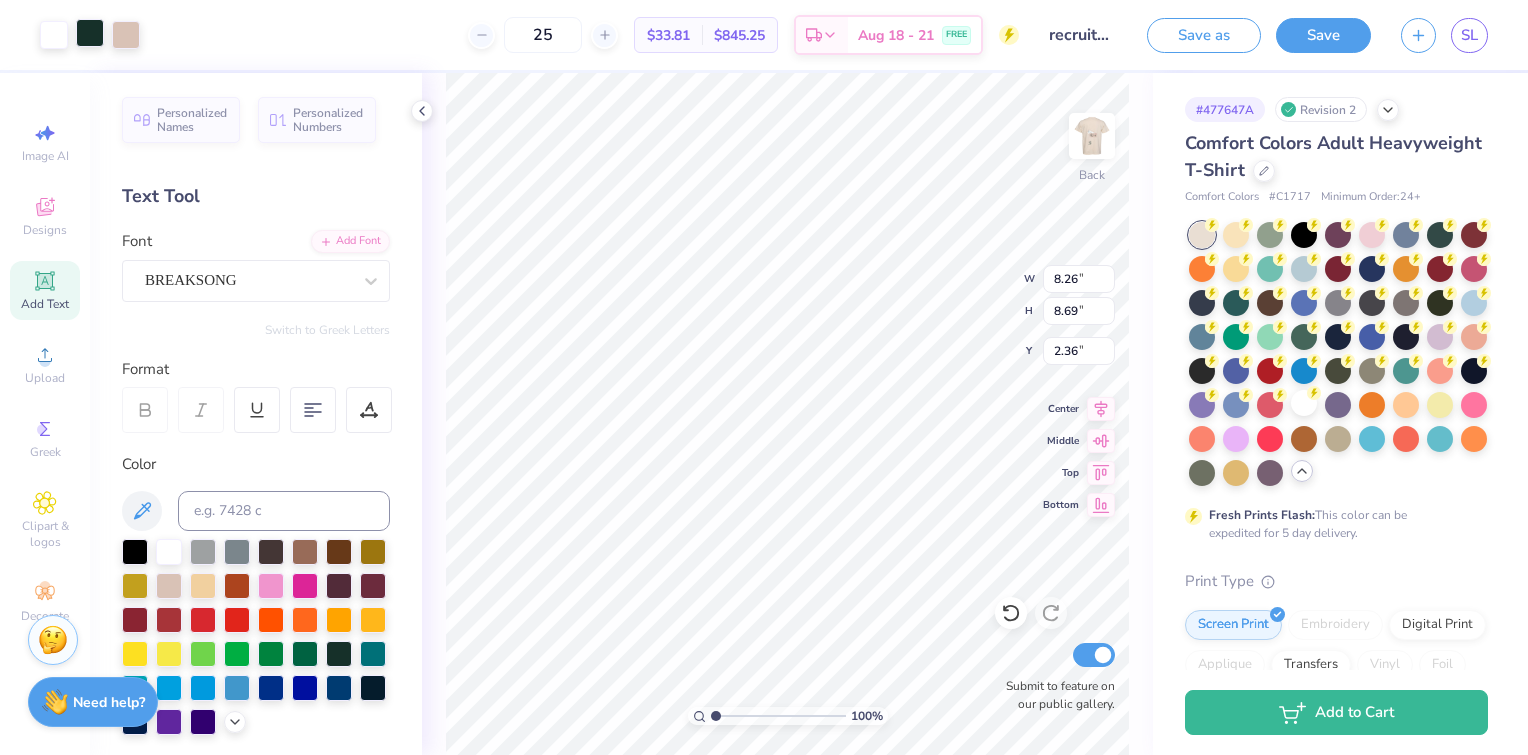 click at bounding box center (90, 33) 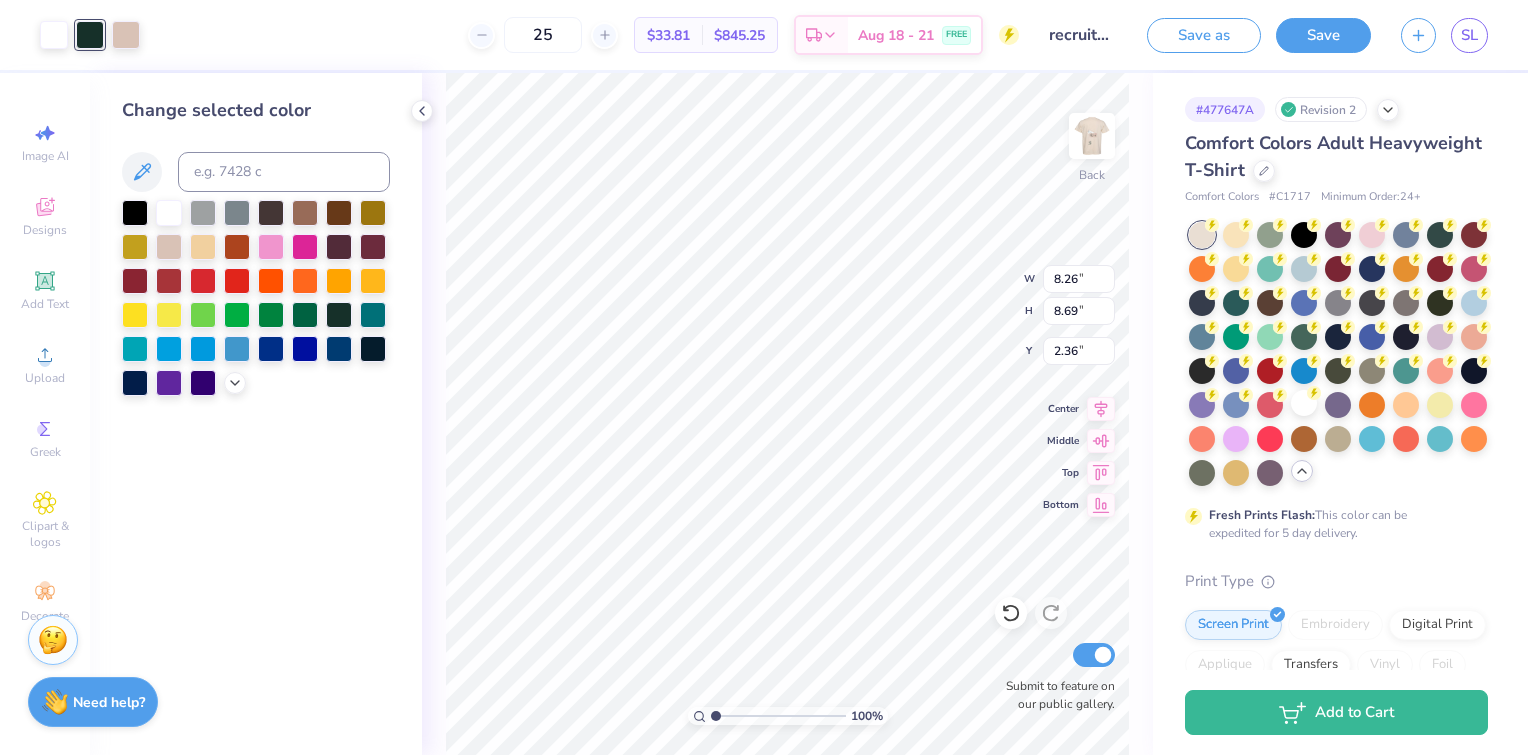 click at bounding box center (271, 247) 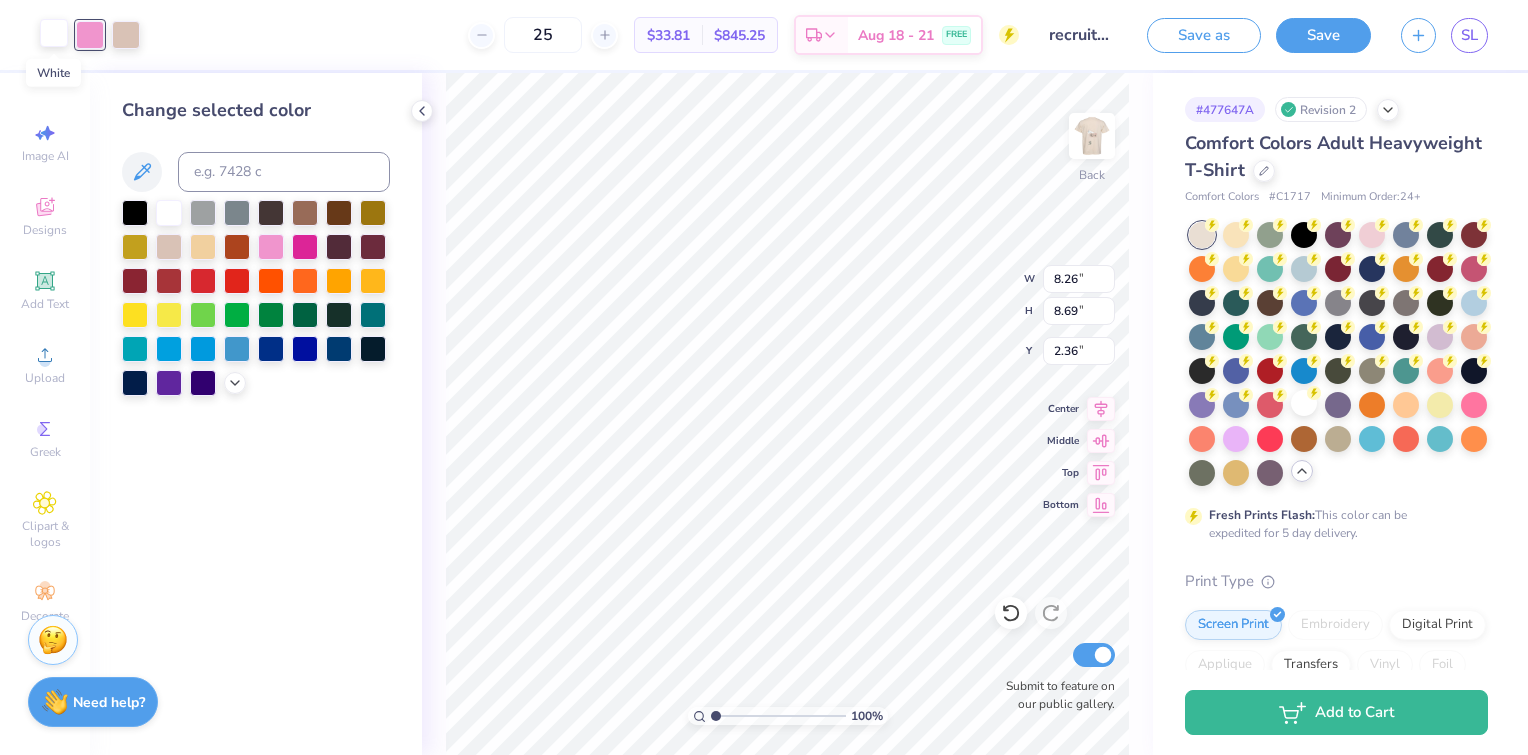 click at bounding box center (54, 33) 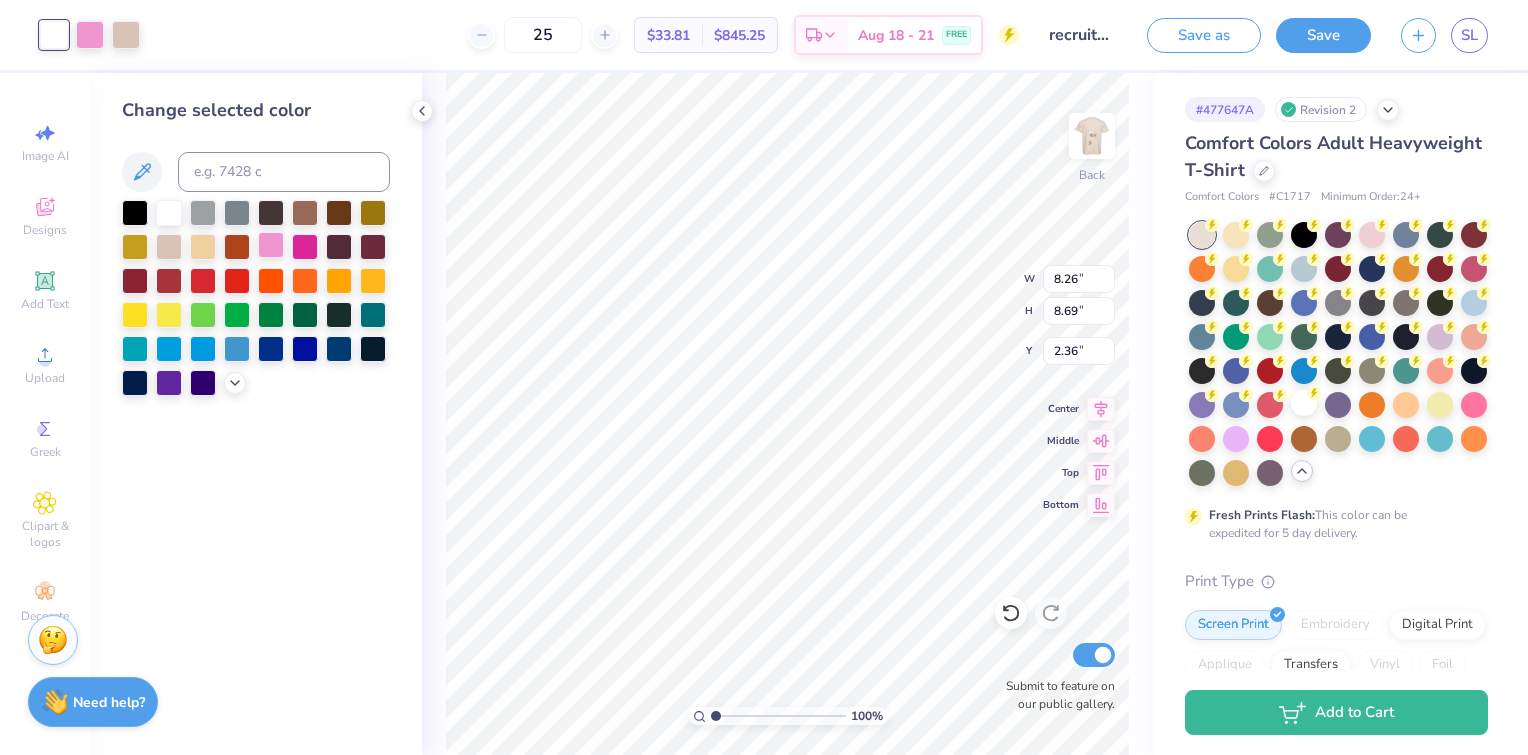 click at bounding box center (339, 315) 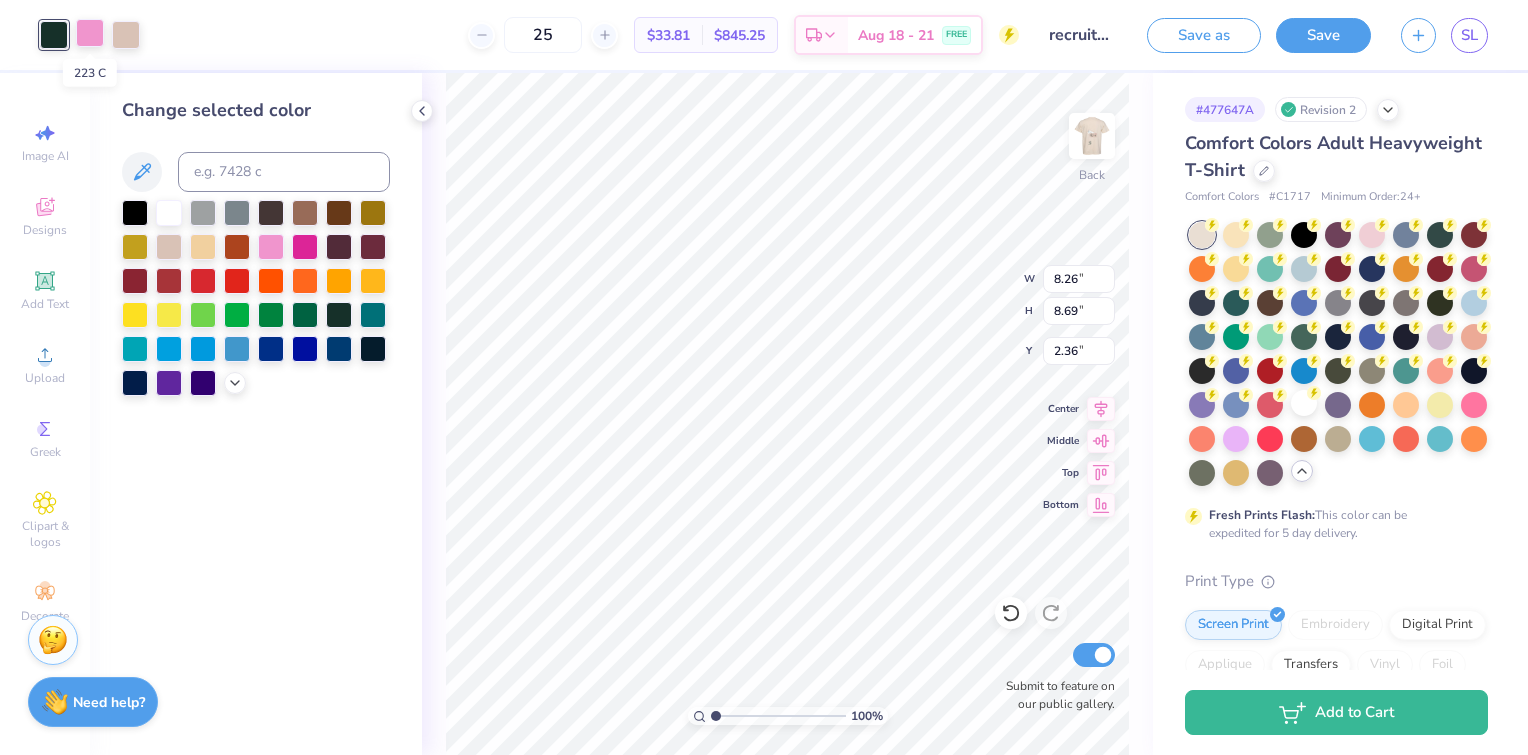 click at bounding box center [90, 33] 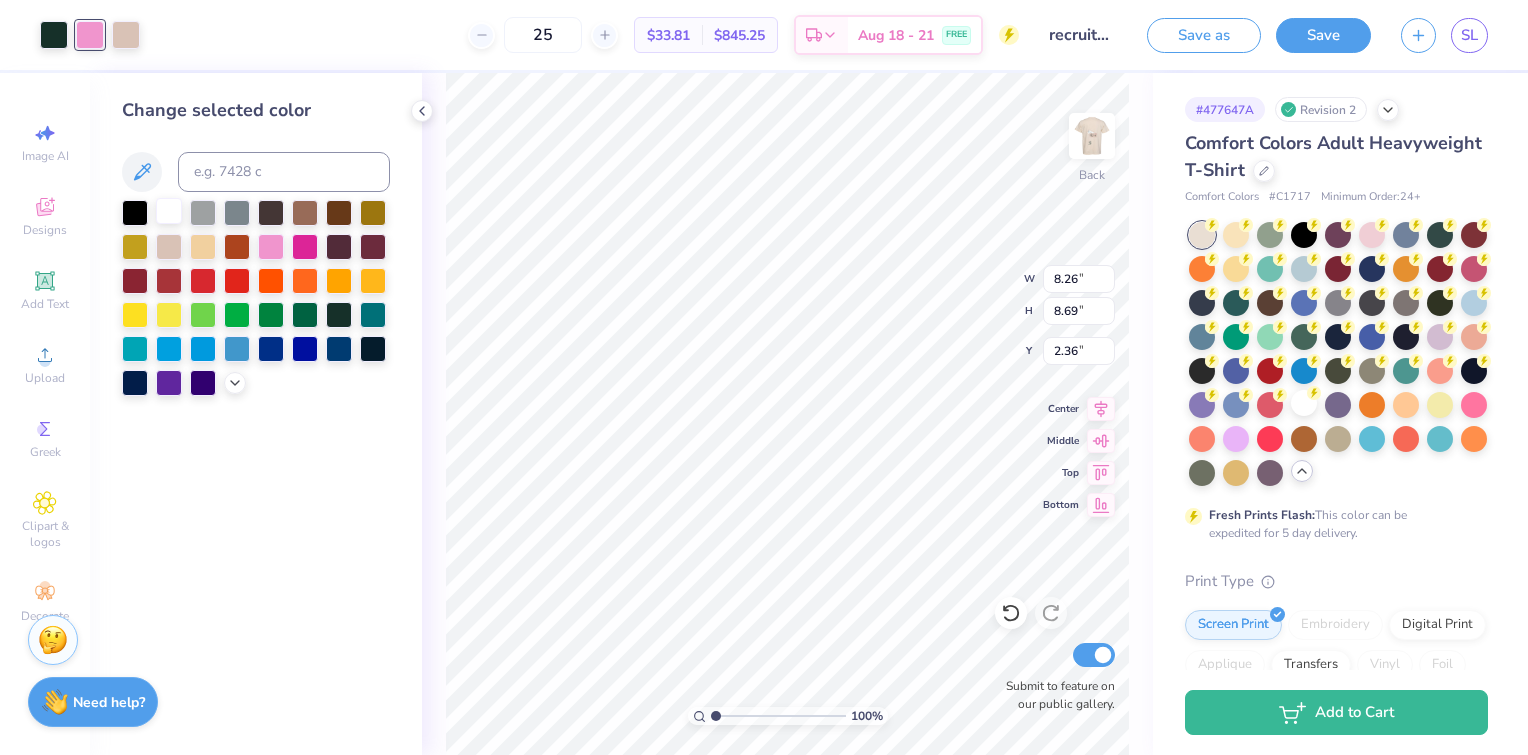 click at bounding box center (169, 211) 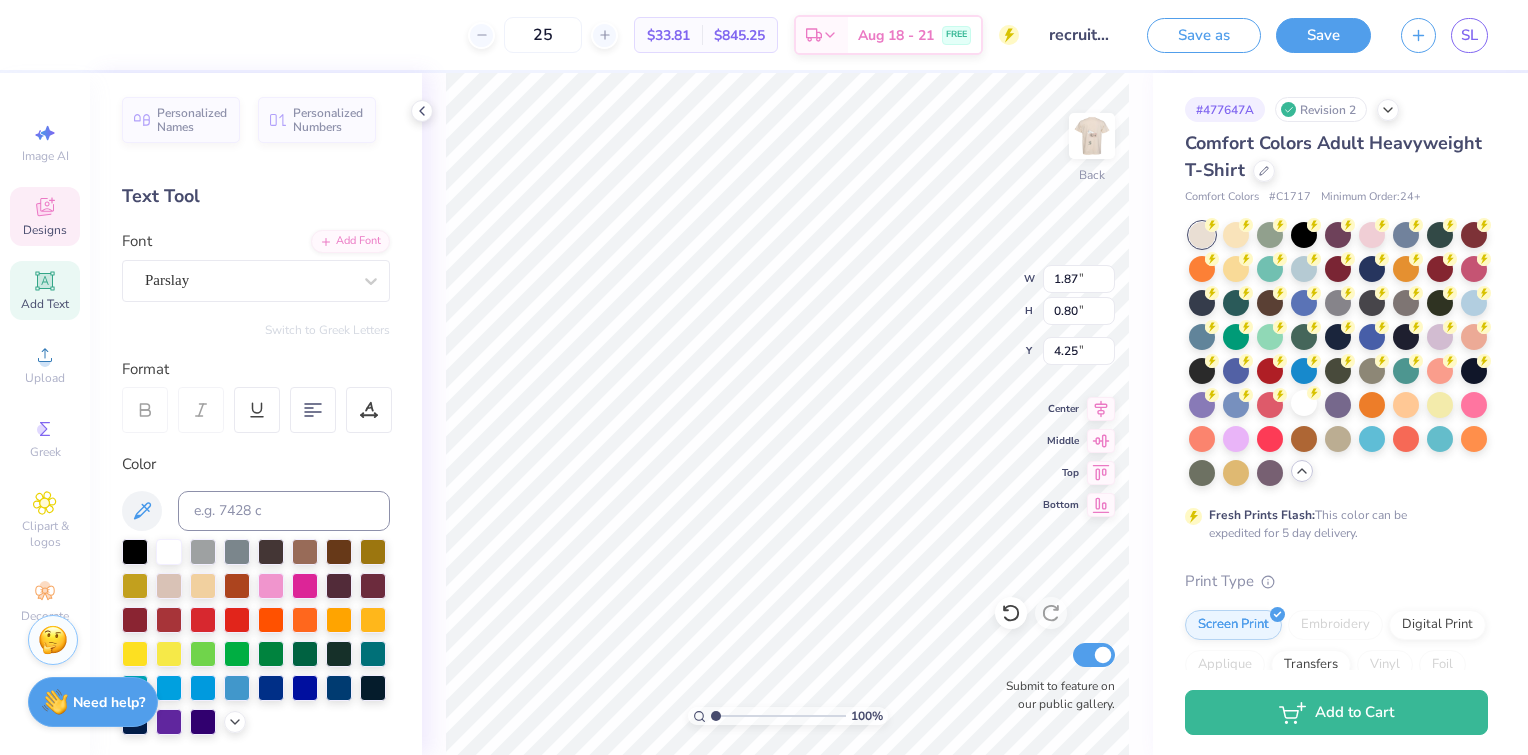 scroll, scrollTop: 16, scrollLeft: 2, axis: both 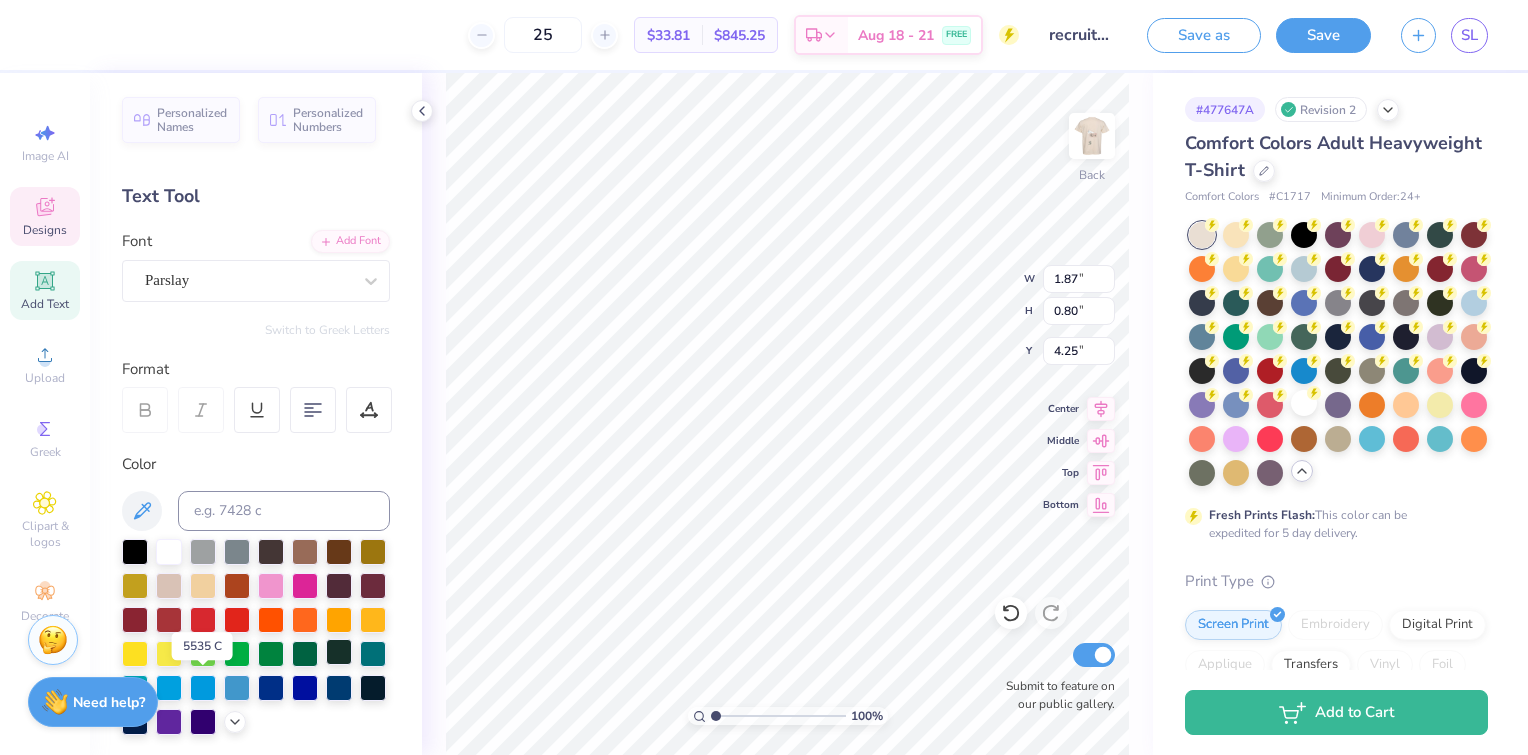 click at bounding box center (339, 652) 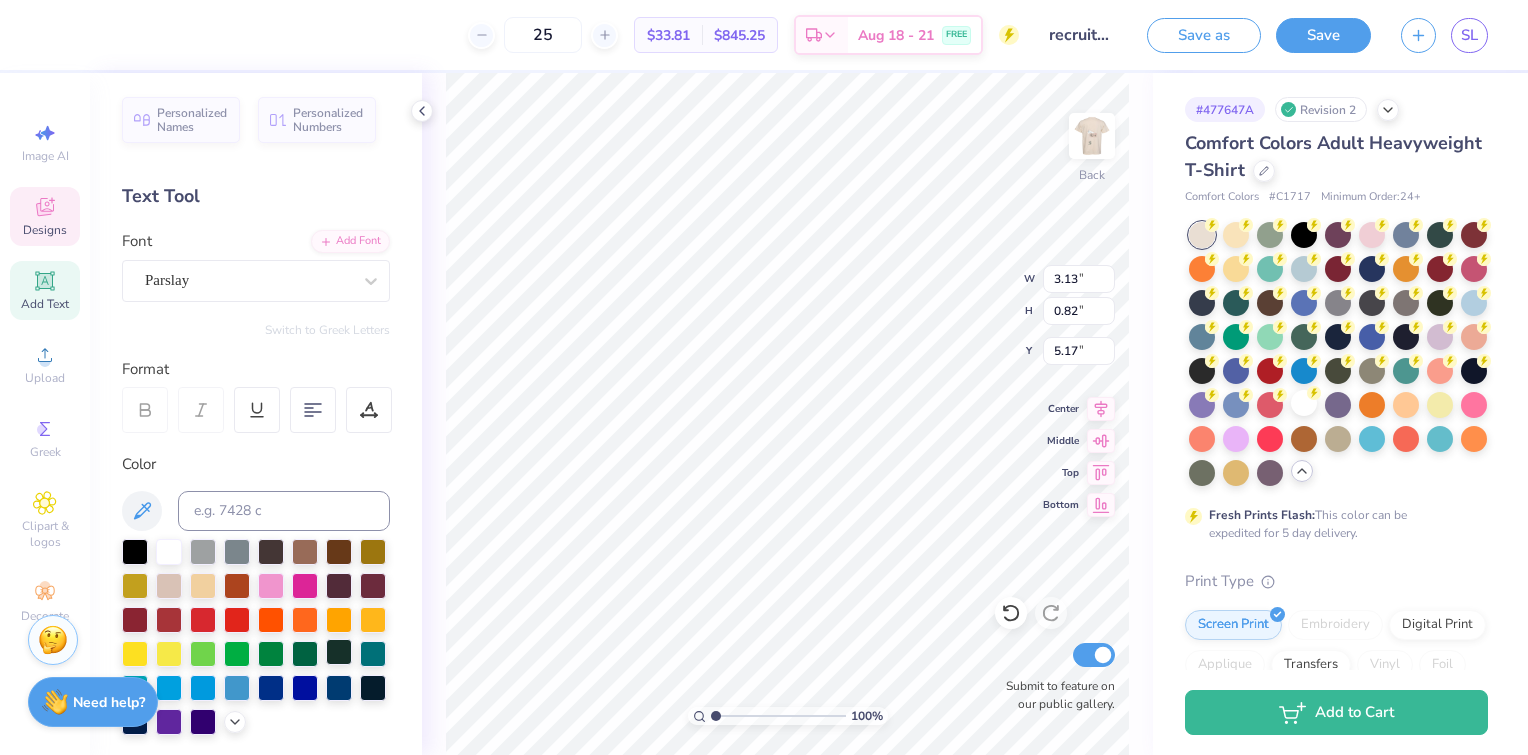 click at bounding box center (339, 652) 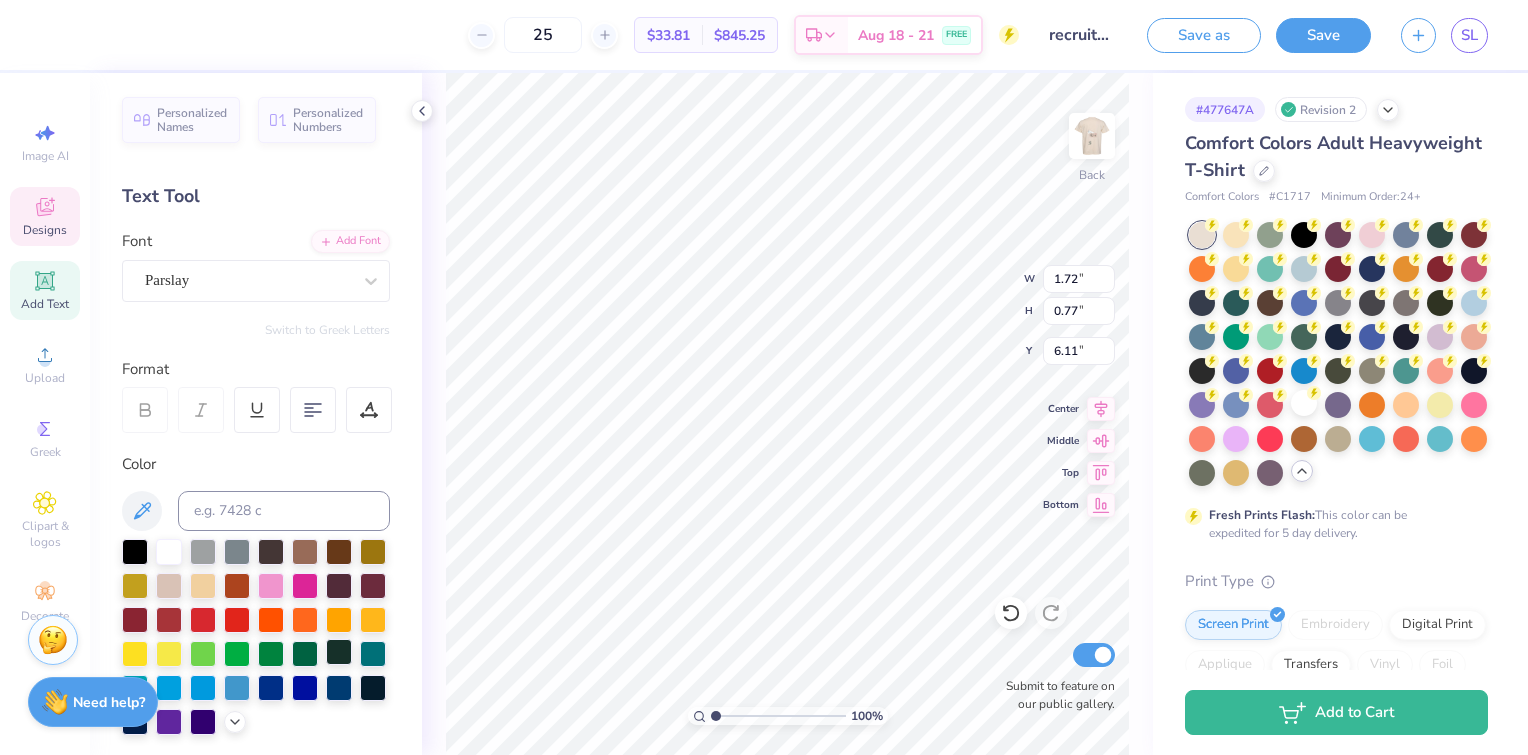 click at bounding box center [339, 652] 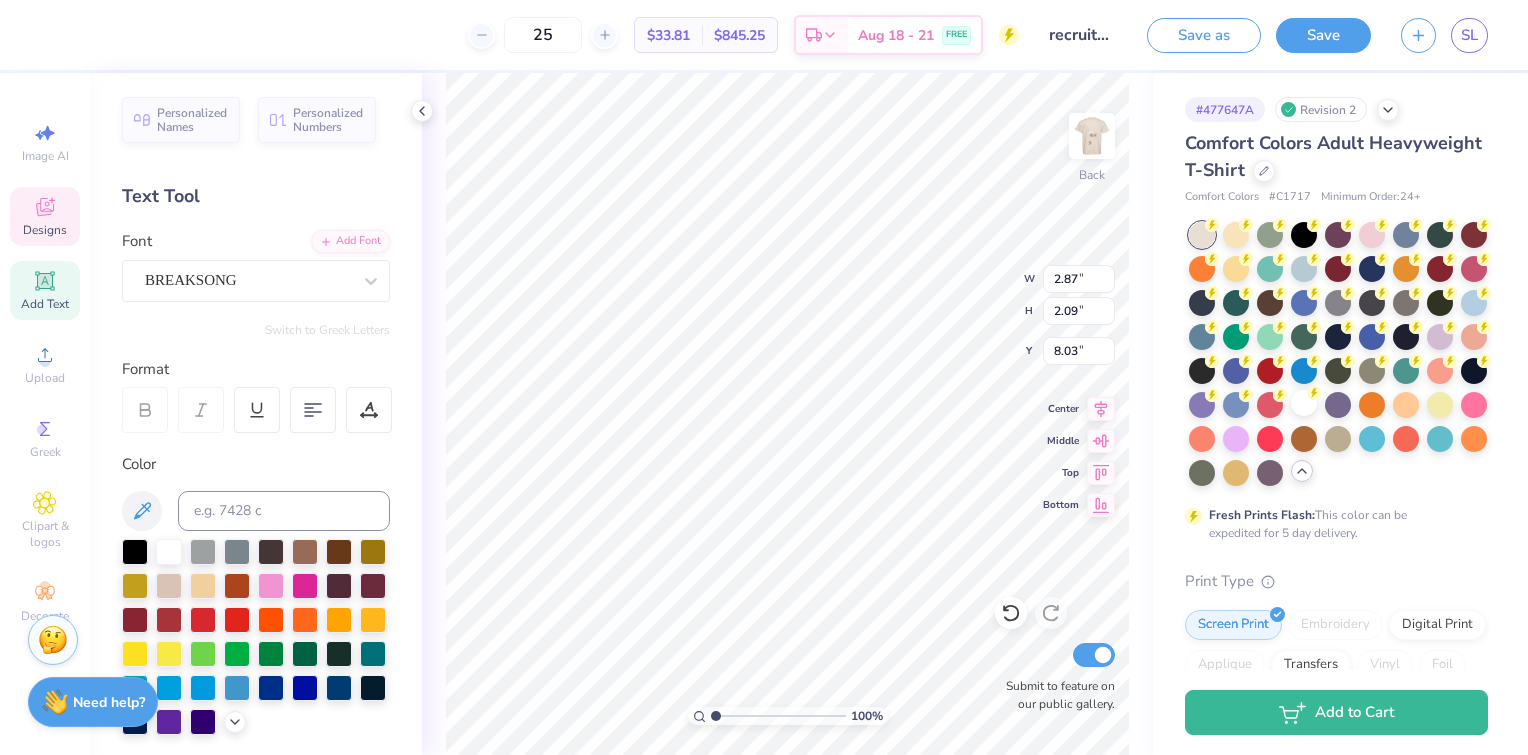 click at bounding box center [256, 637] 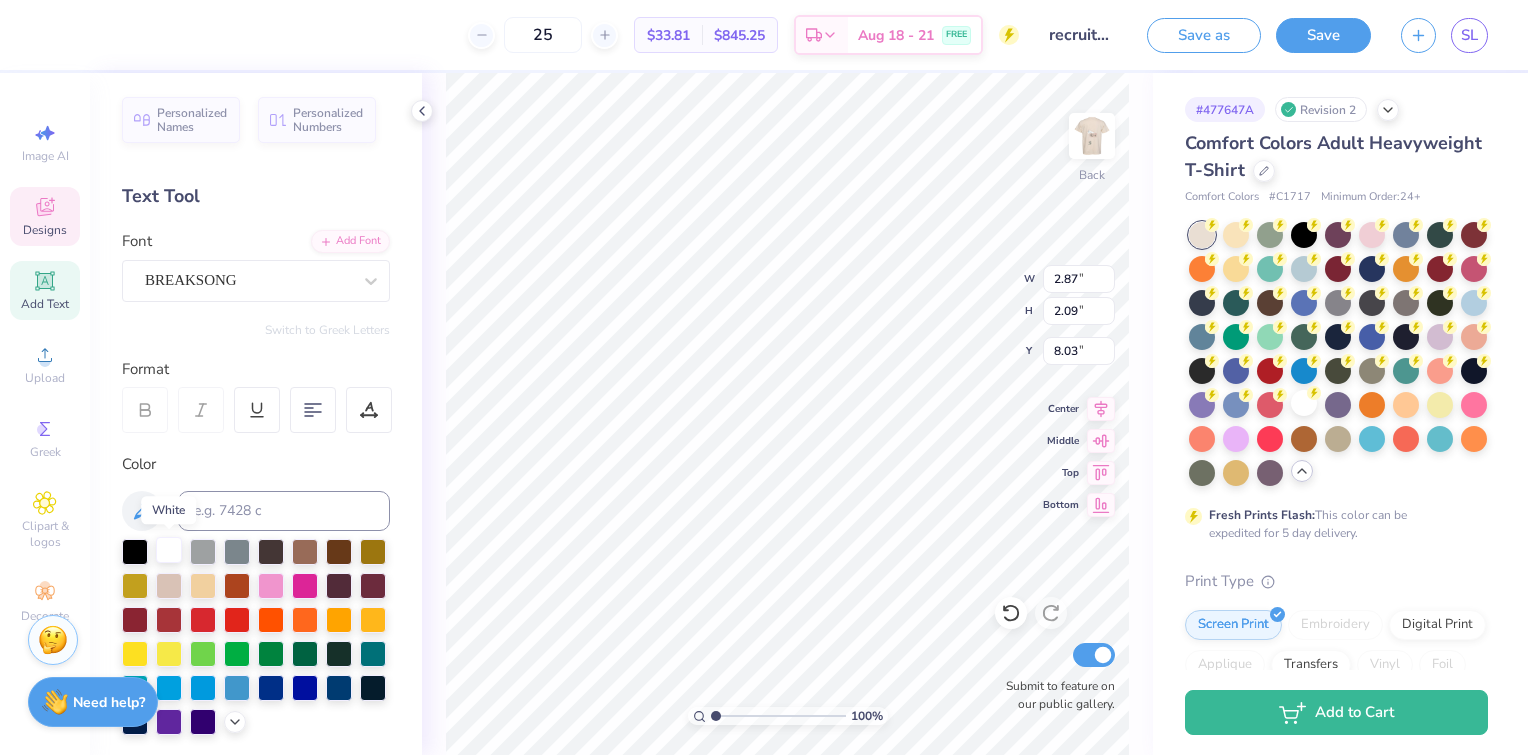 click at bounding box center (169, 550) 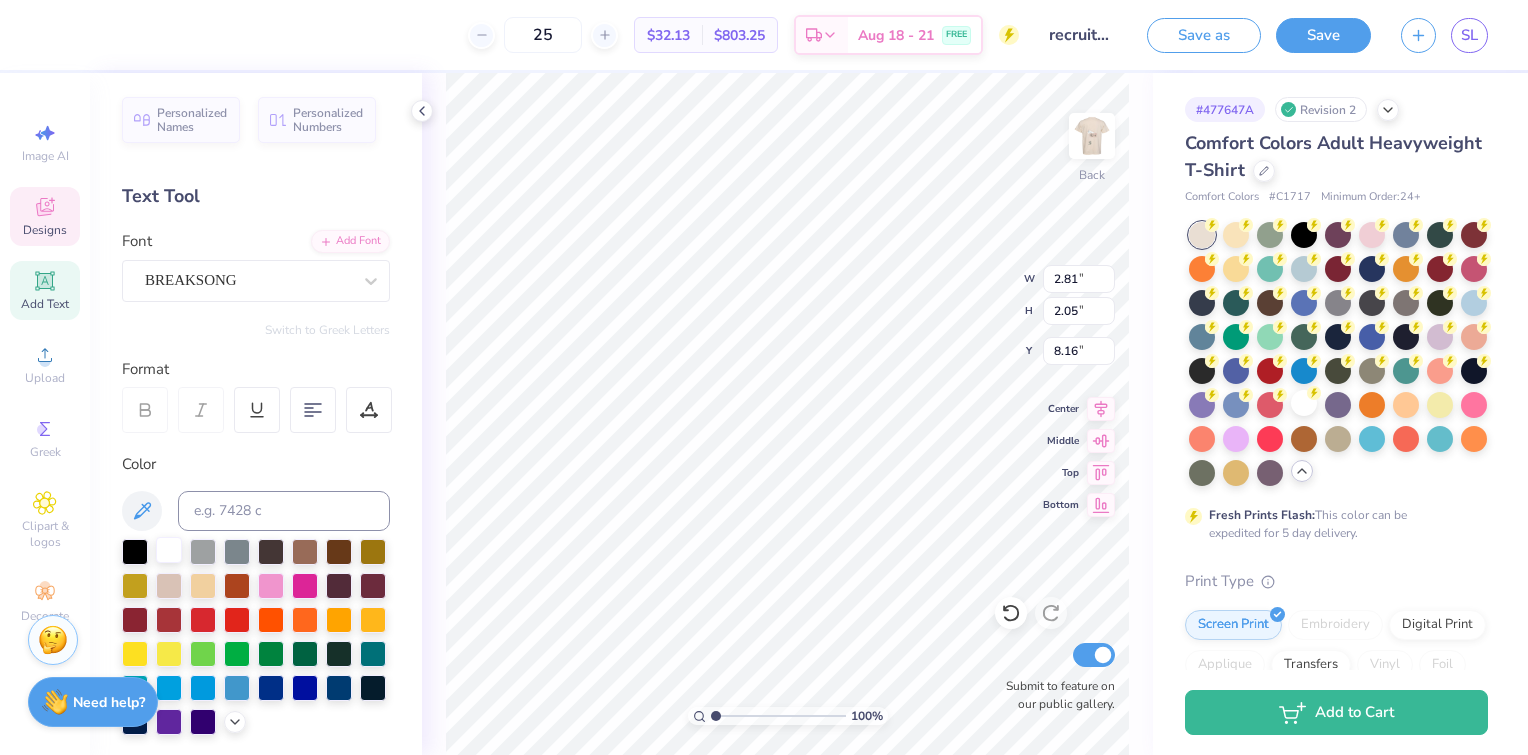 scroll, scrollTop: 16, scrollLeft: 2, axis: both 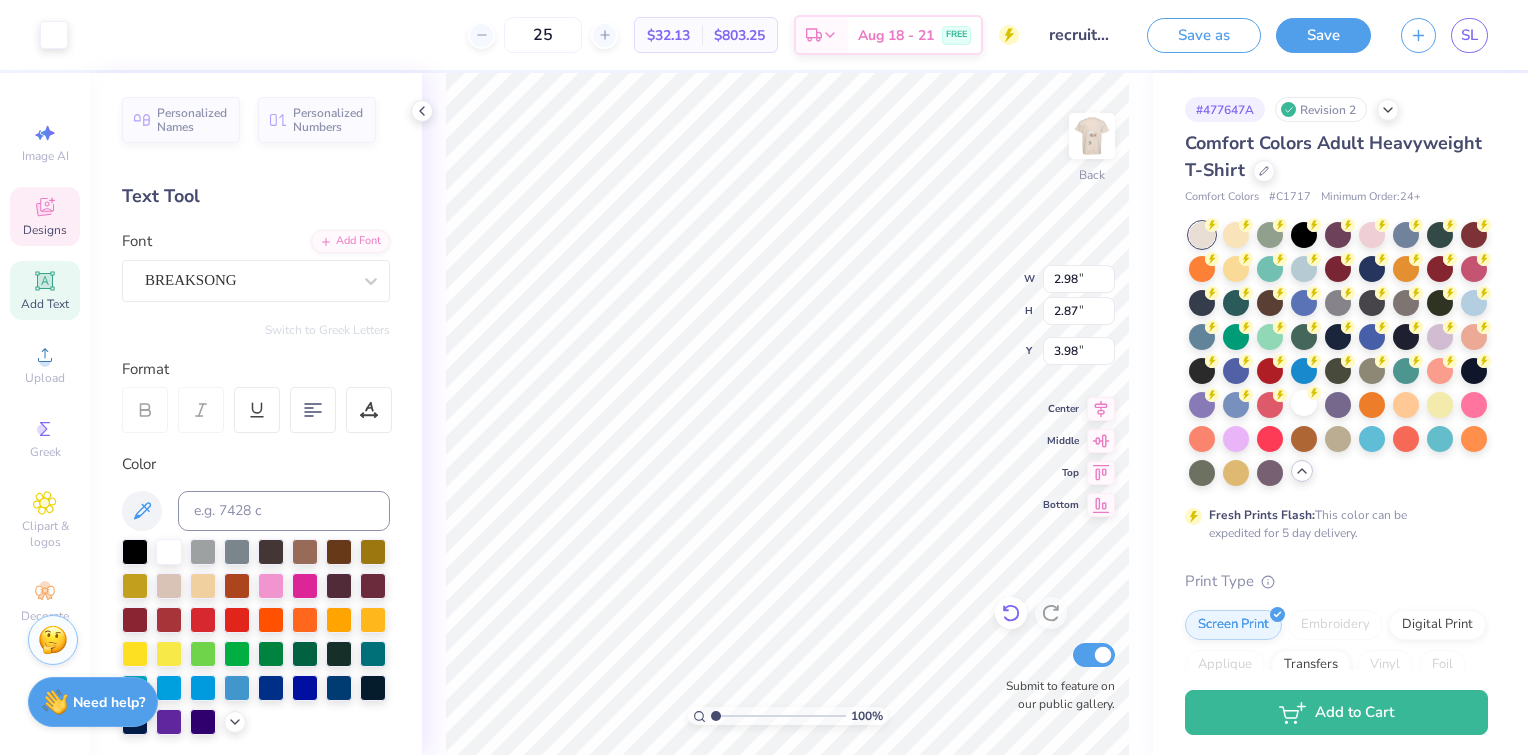 click 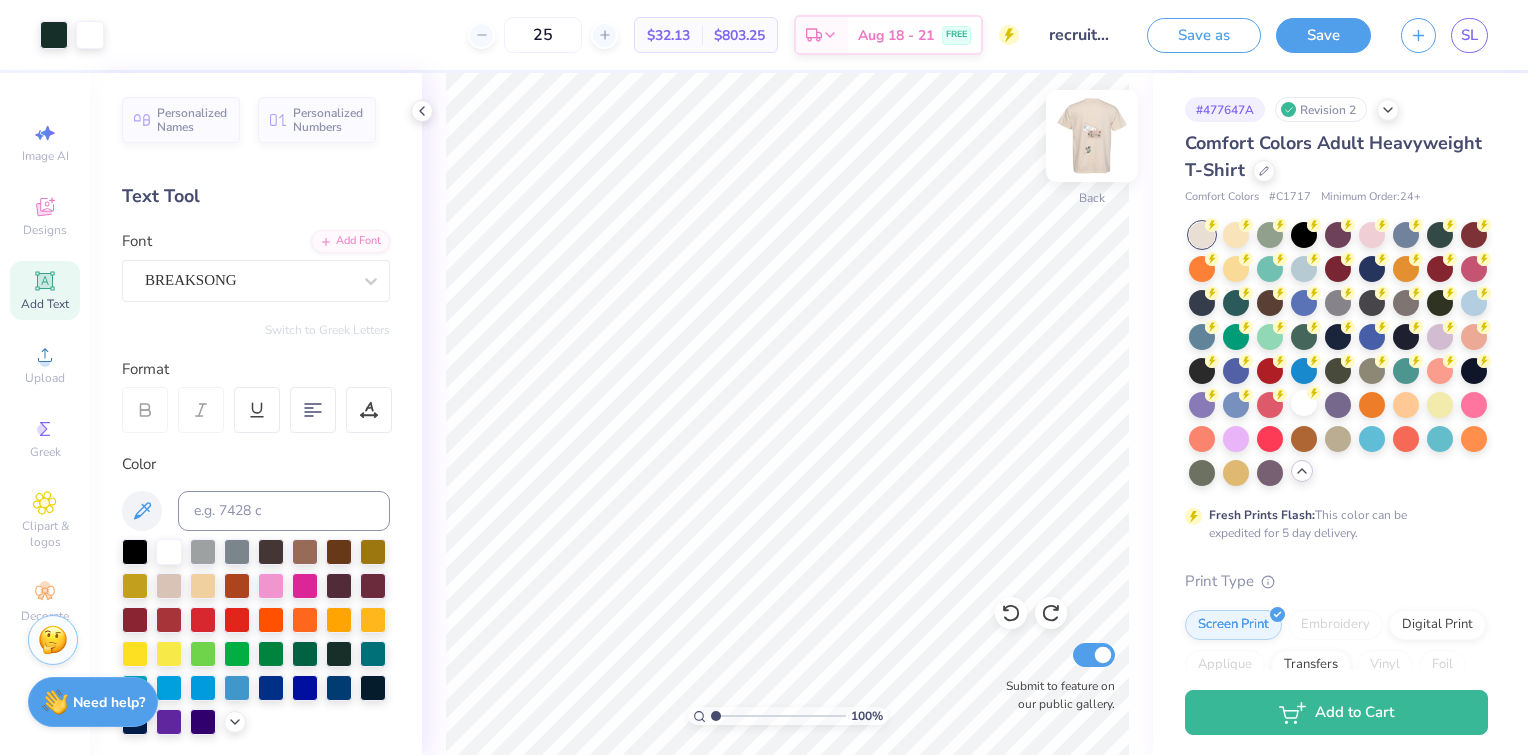 click at bounding box center (1092, 136) 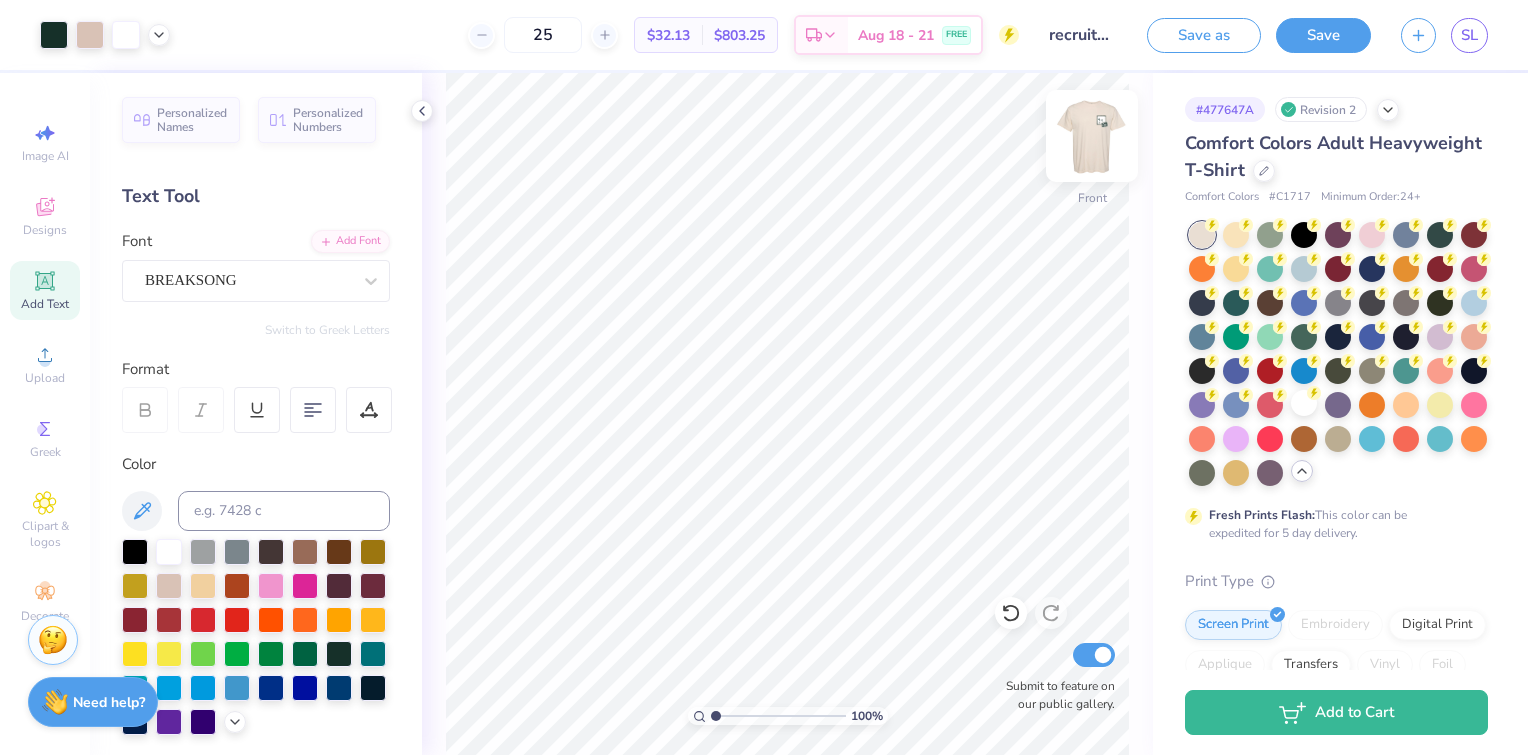 click at bounding box center [1092, 136] 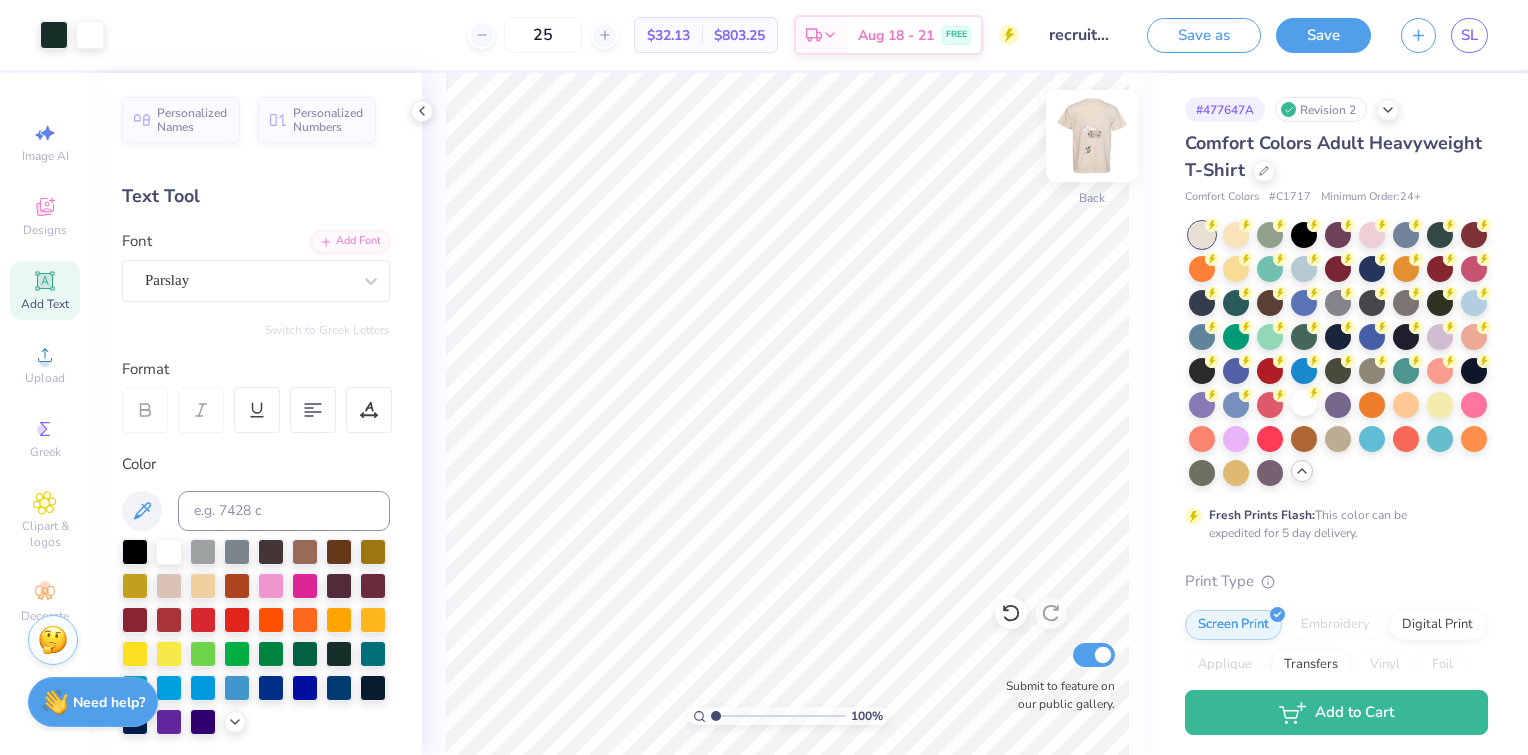 click at bounding box center [1092, 136] 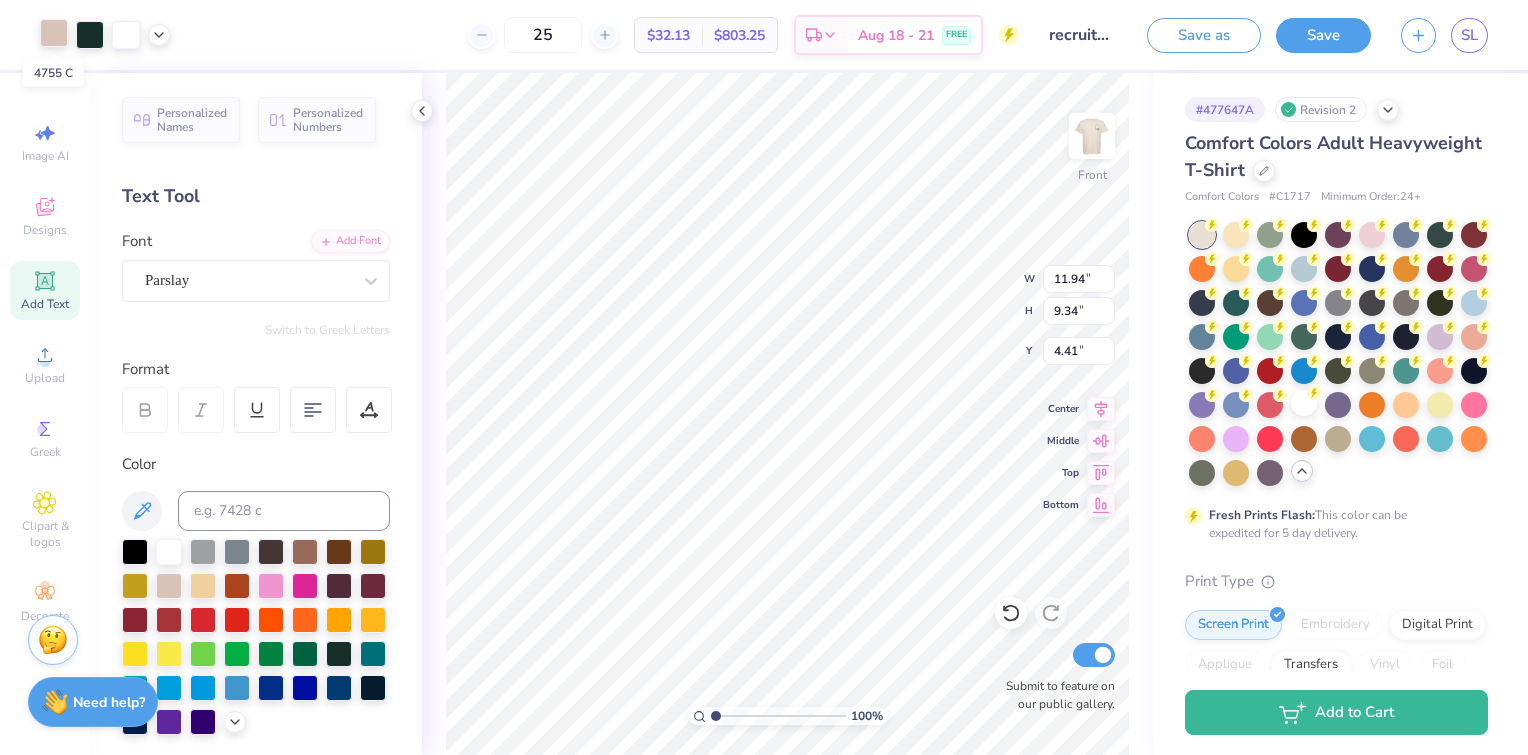 click at bounding box center (54, 33) 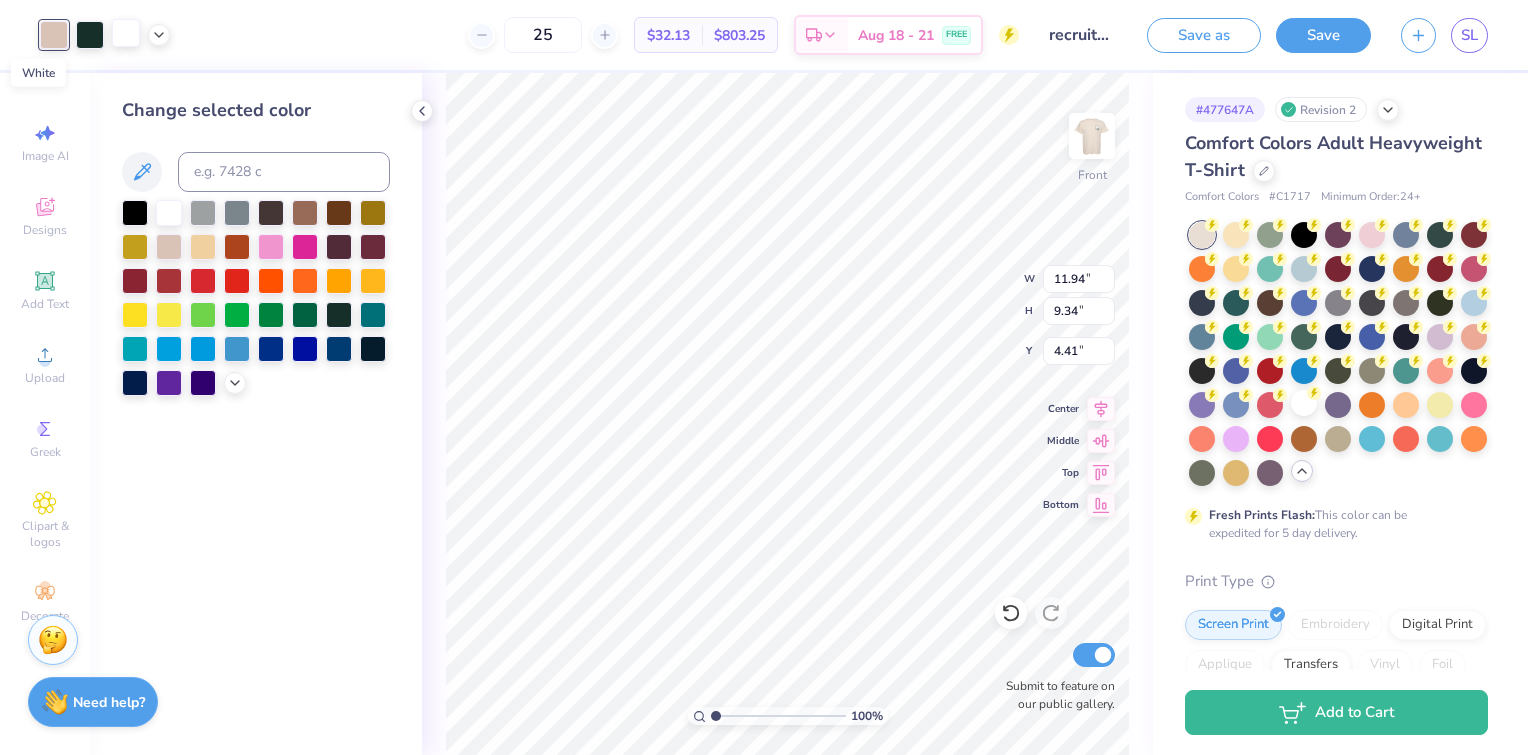 click at bounding box center (126, 33) 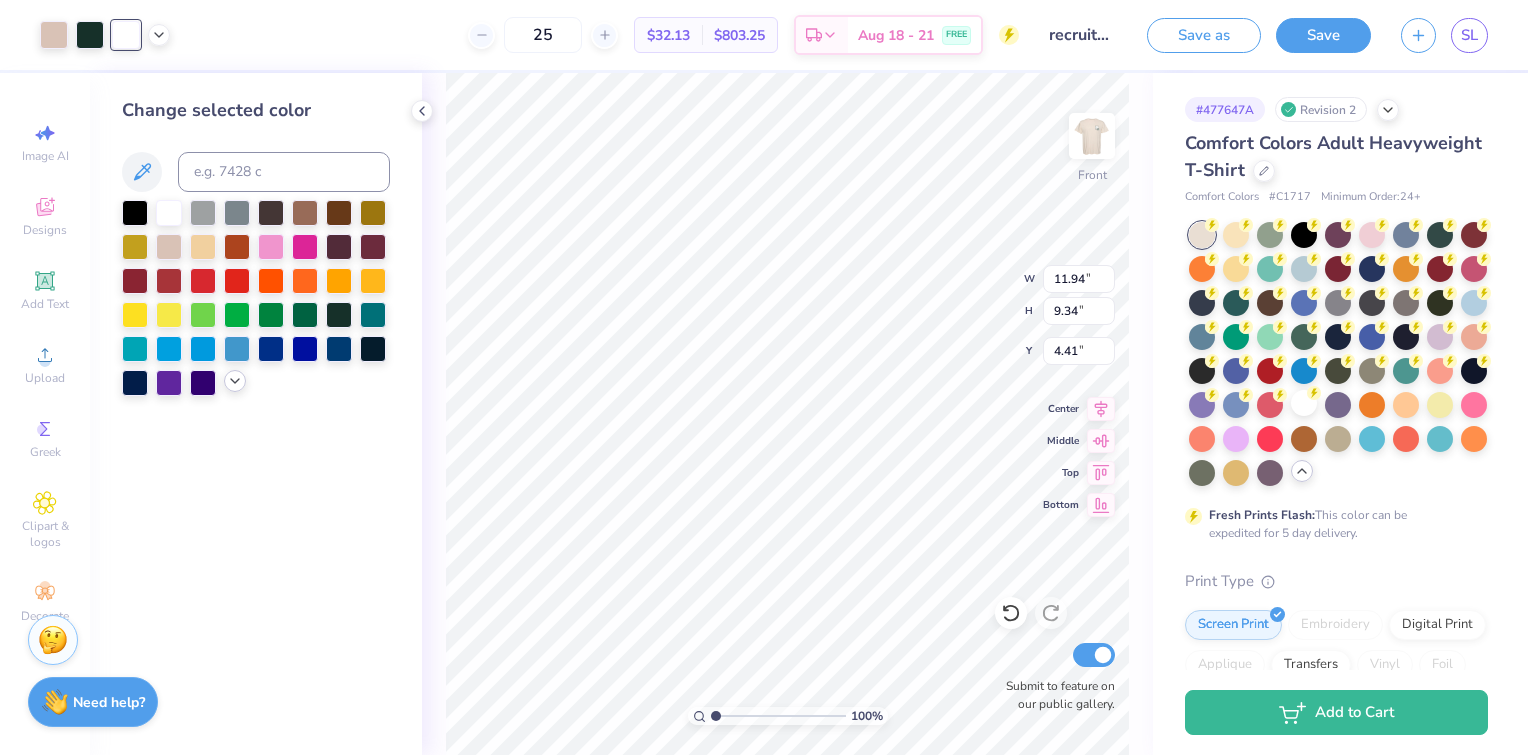 click 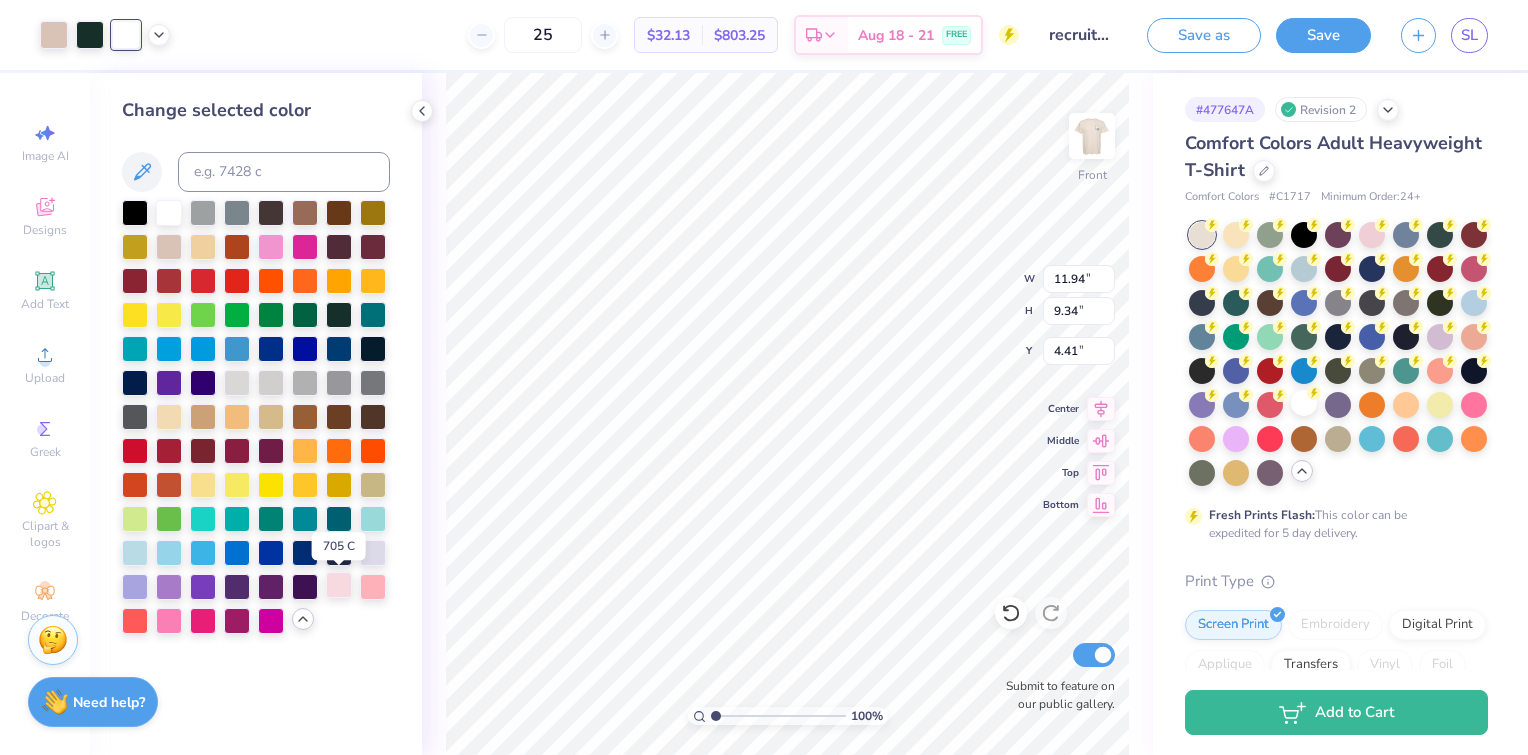 click at bounding box center (339, 585) 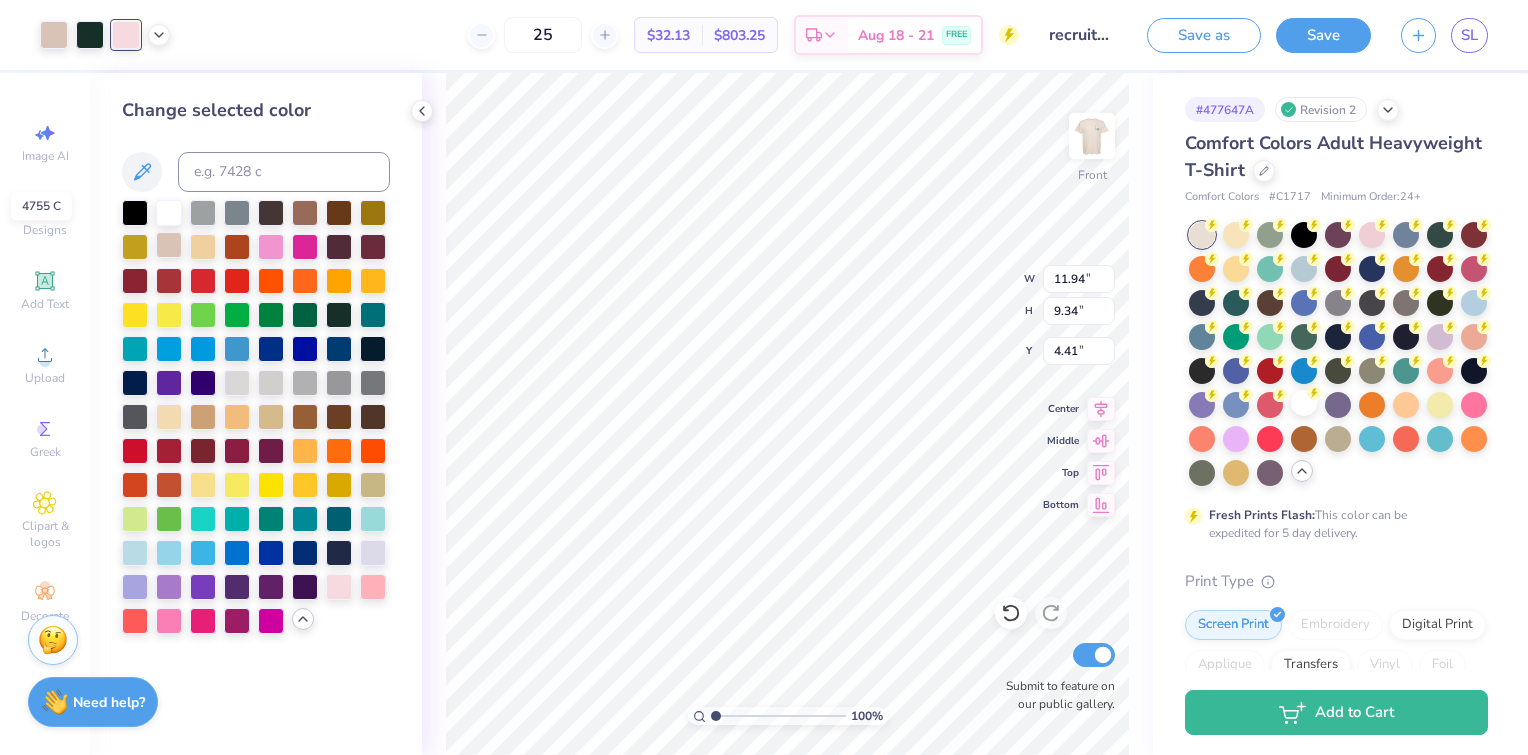 click at bounding box center [169, 245] 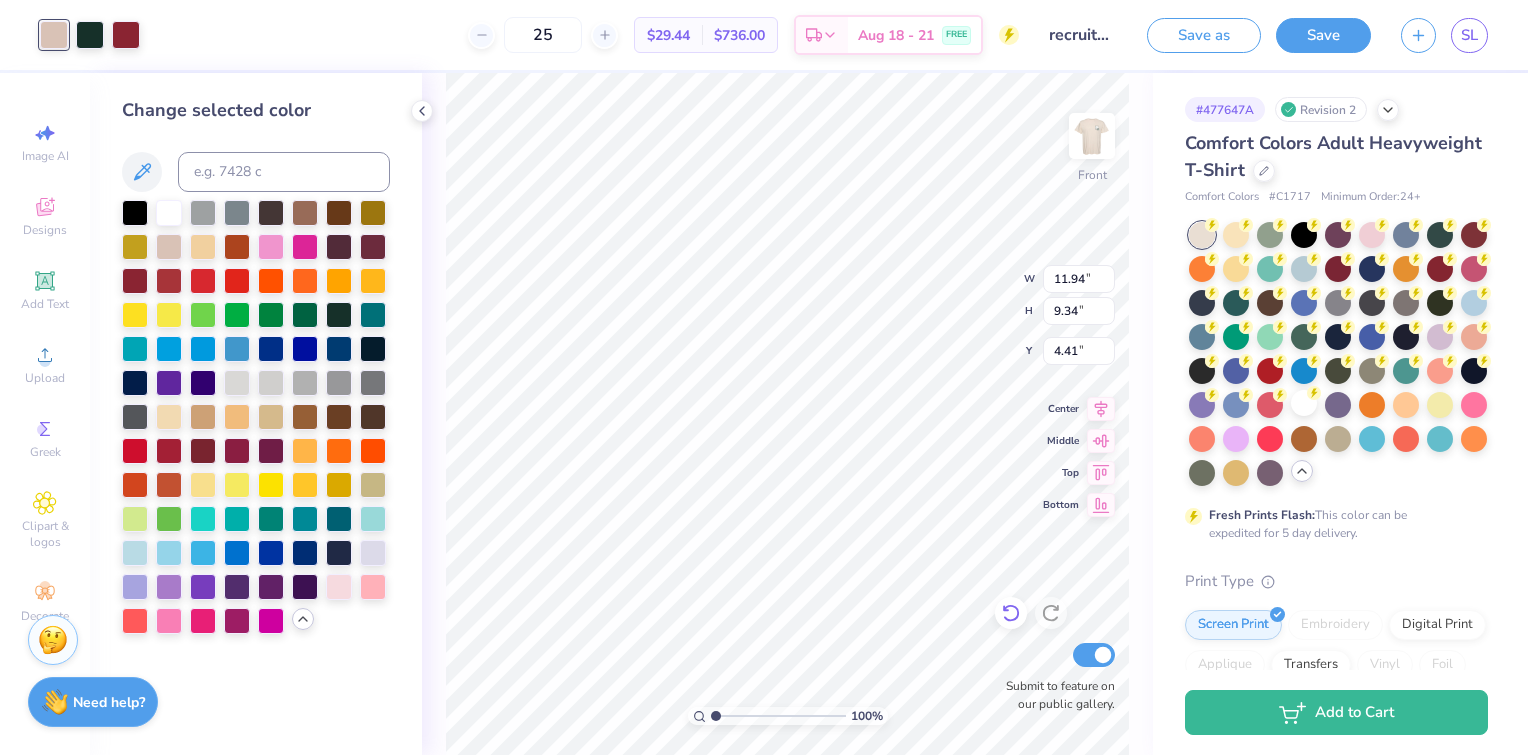 click 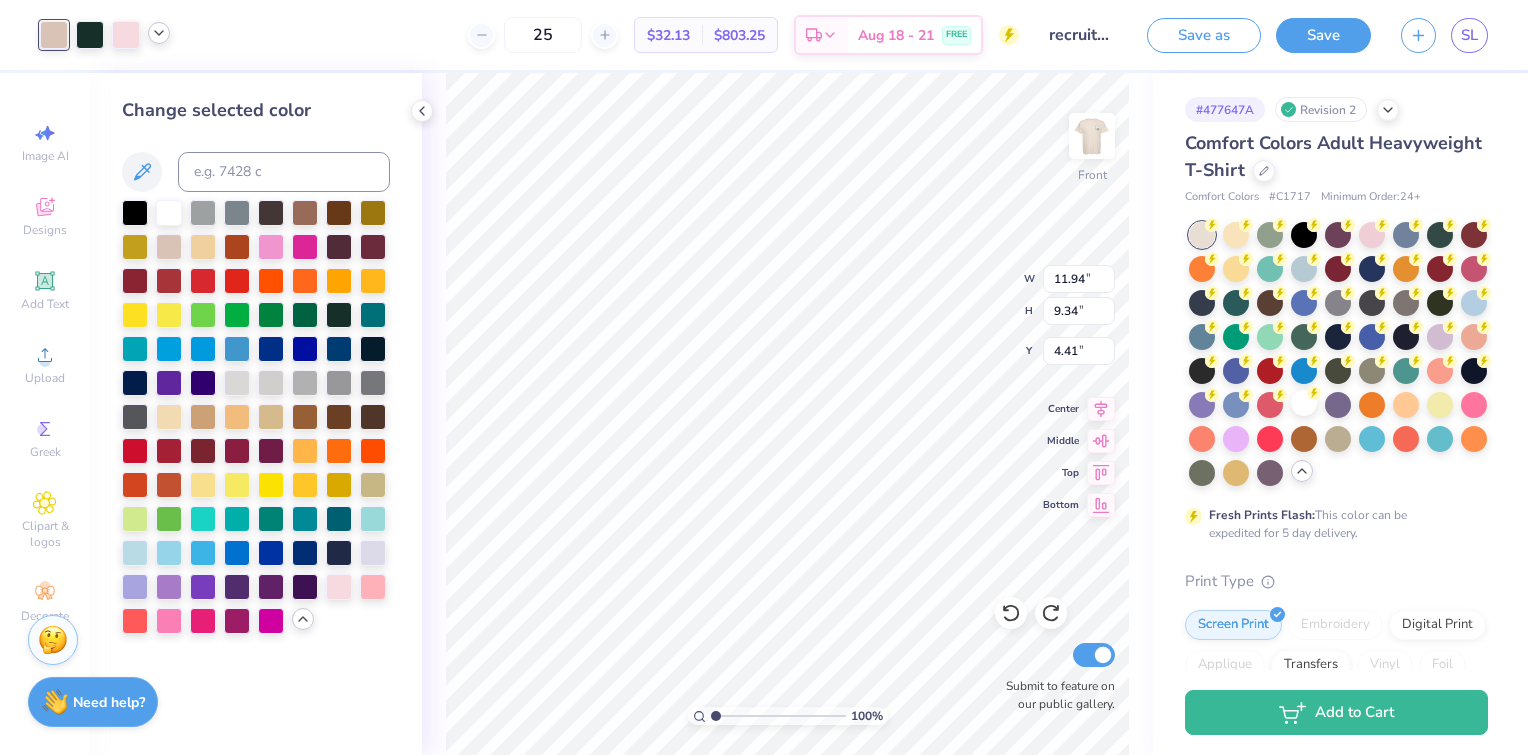 click 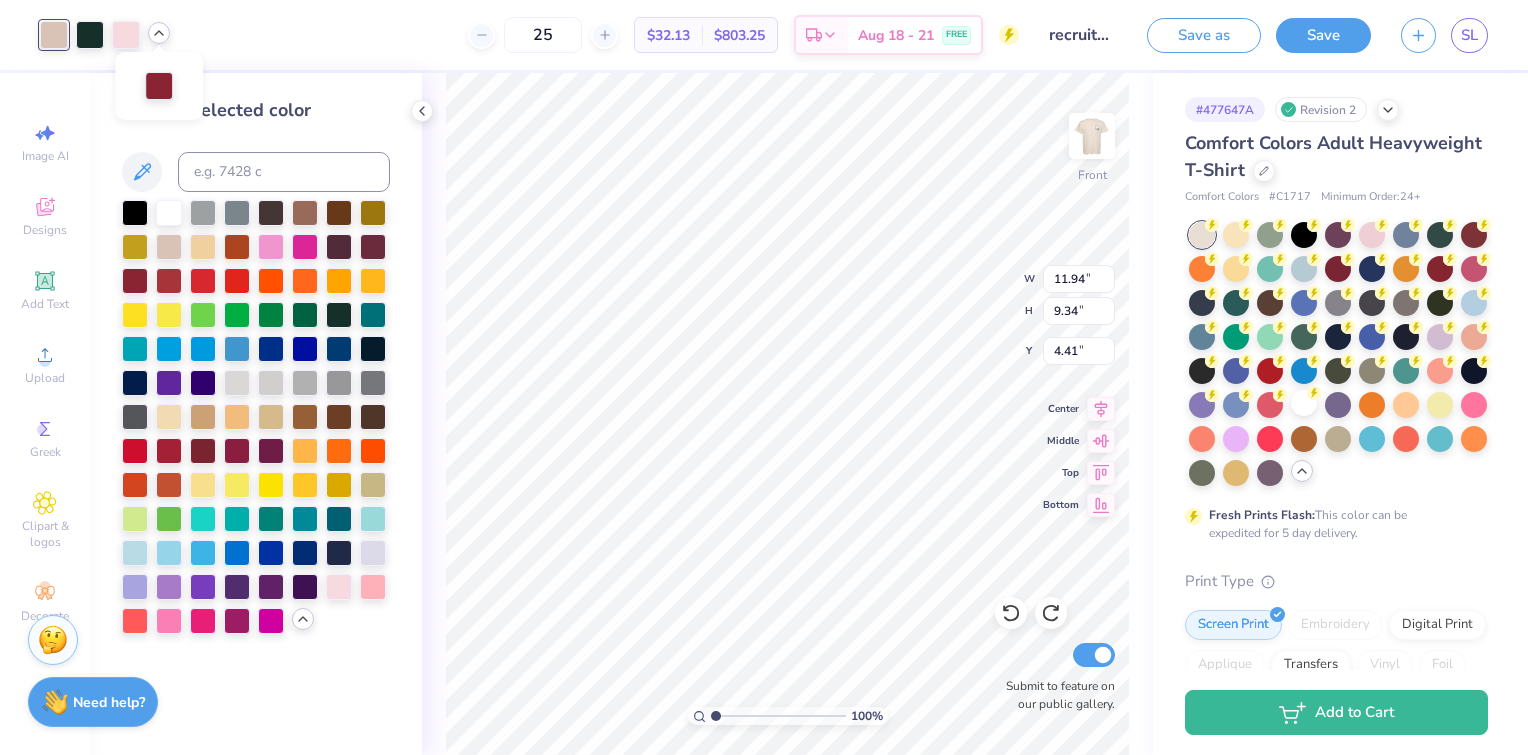 click 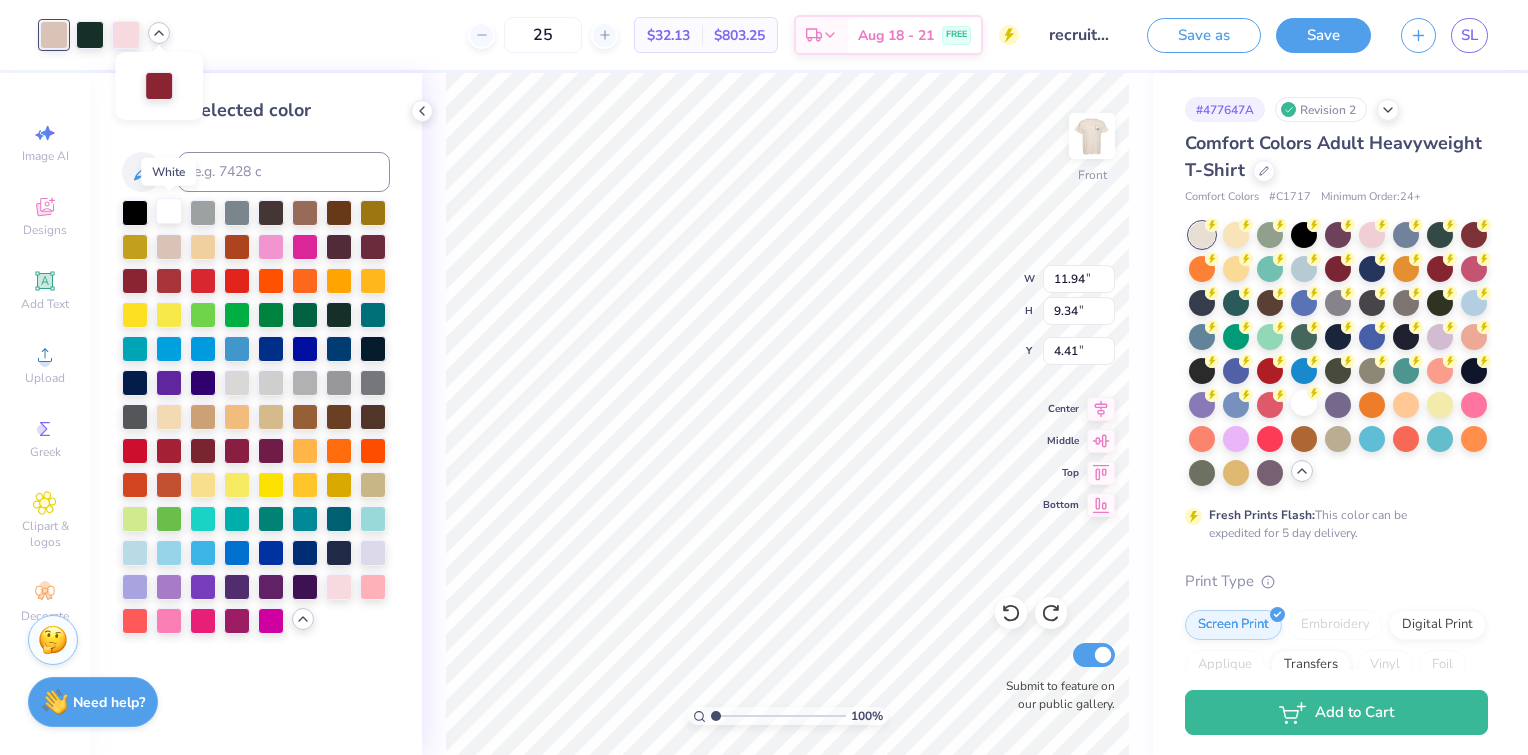 click at bounding box center [169, 211] 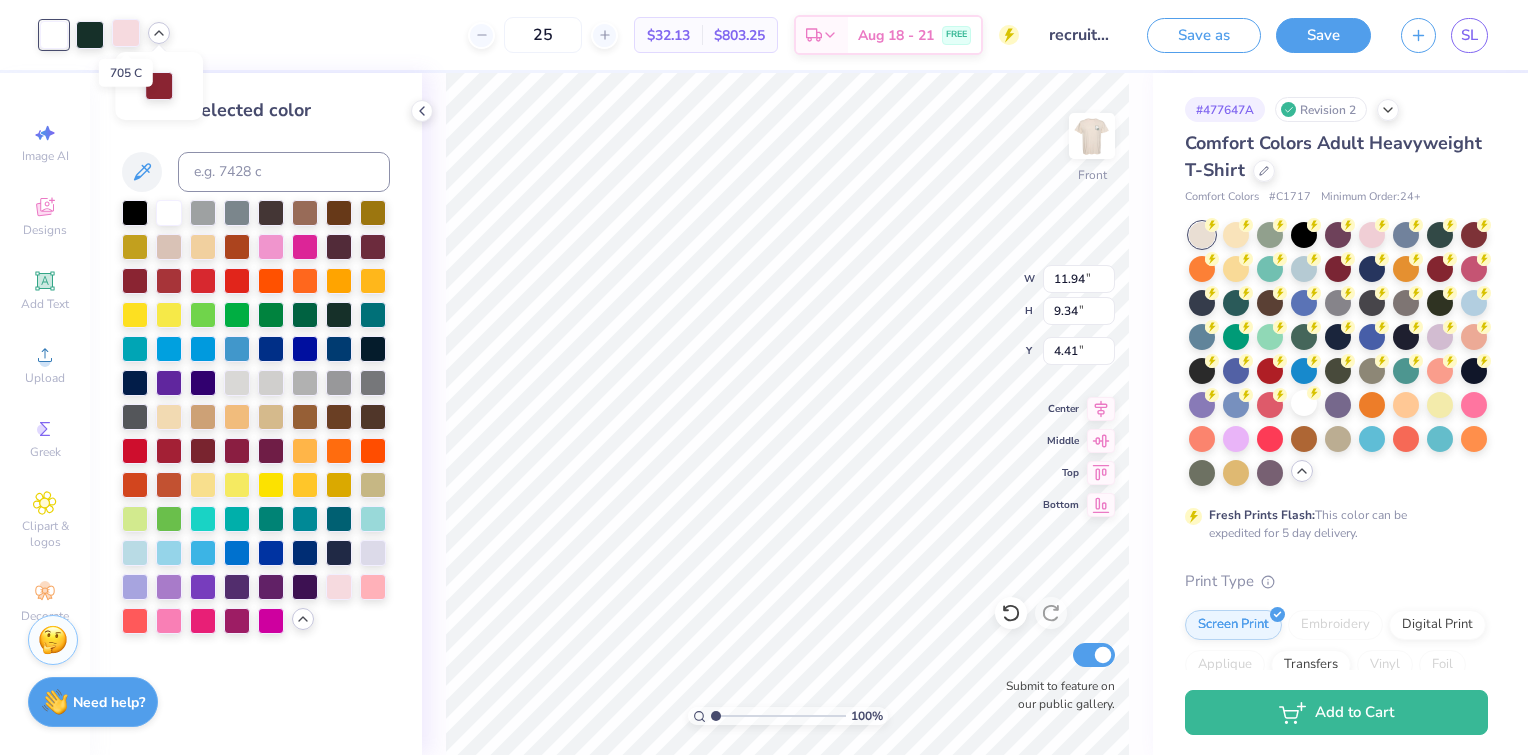 click at bounding box center [126, 33] 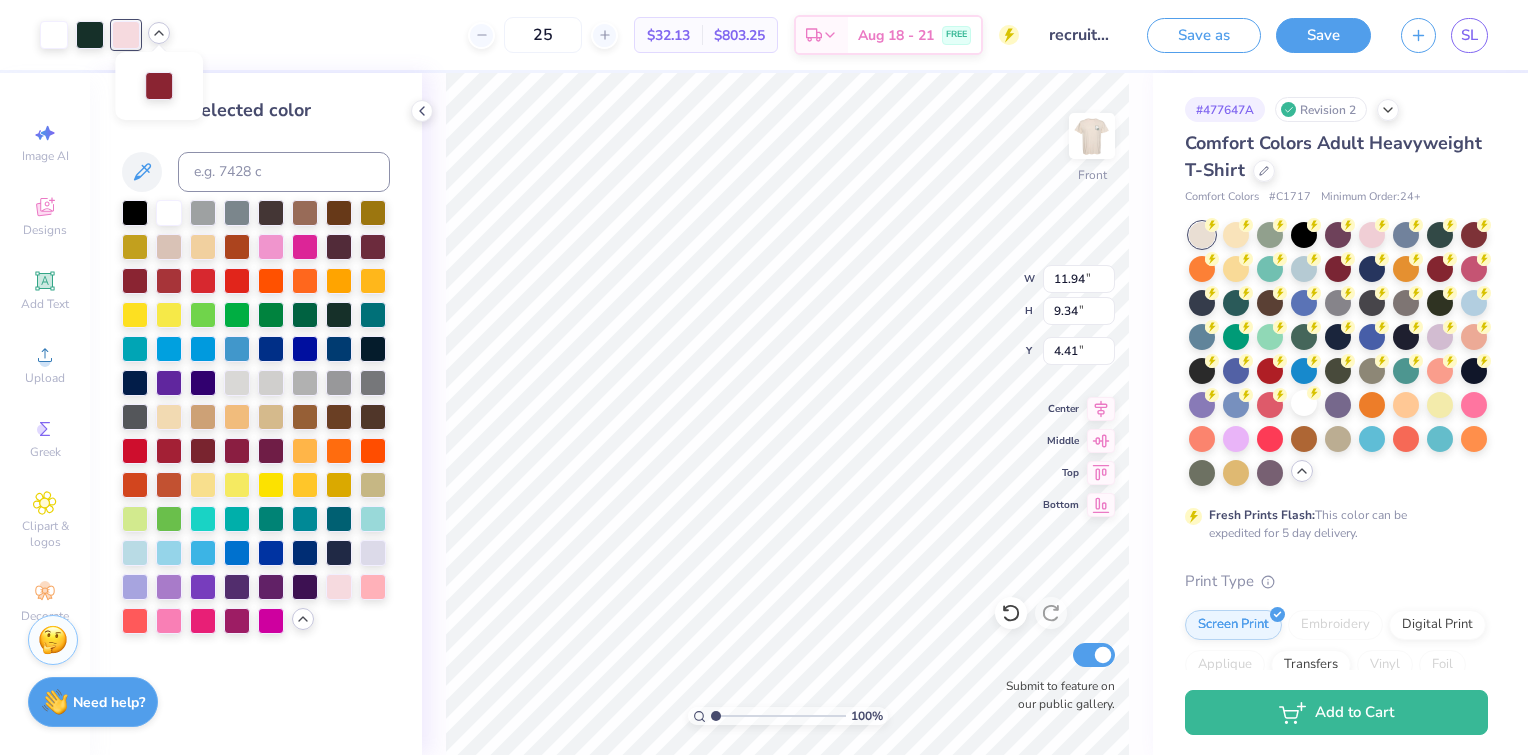 click on "Change selected color" at bounding box center (256, 110) 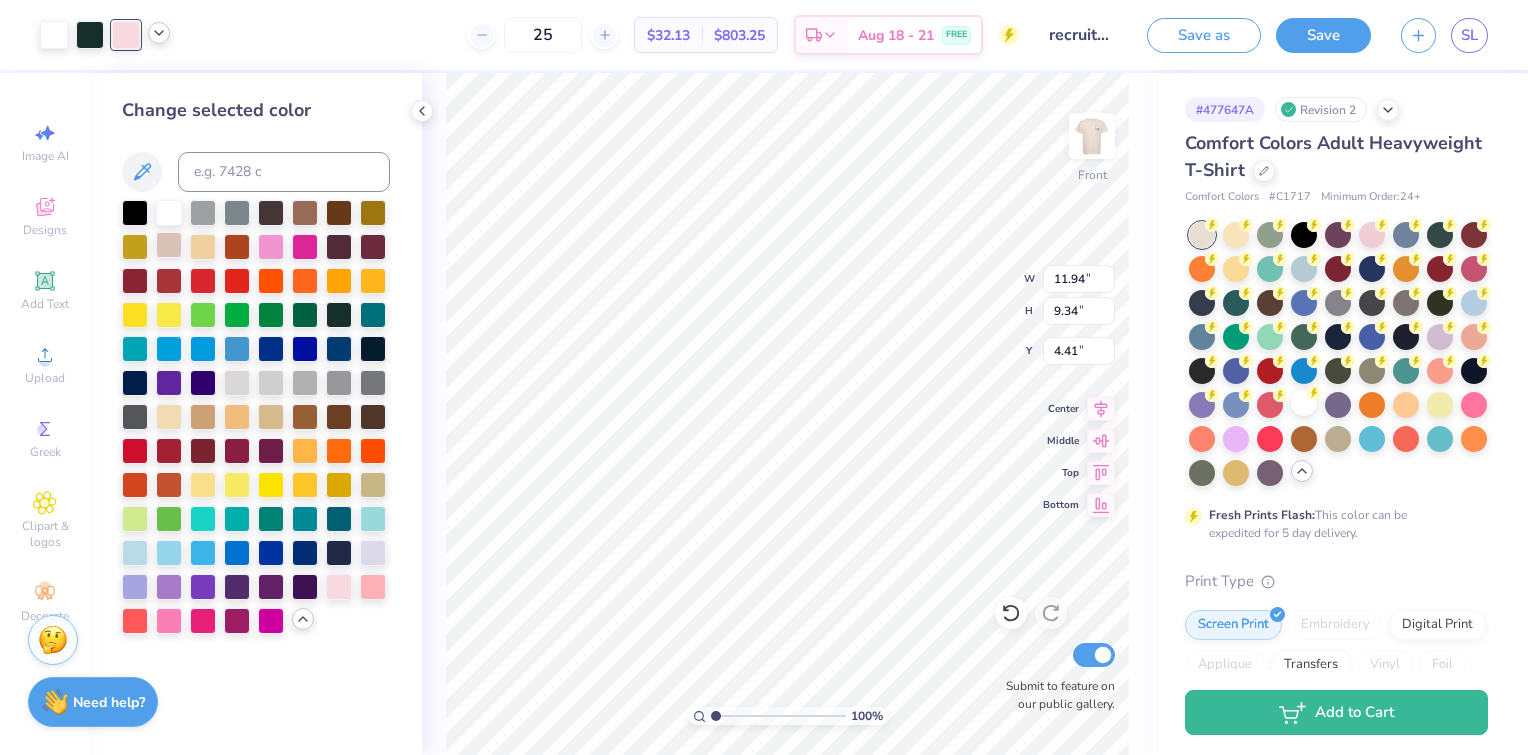 click at bounding box center [169, 245] 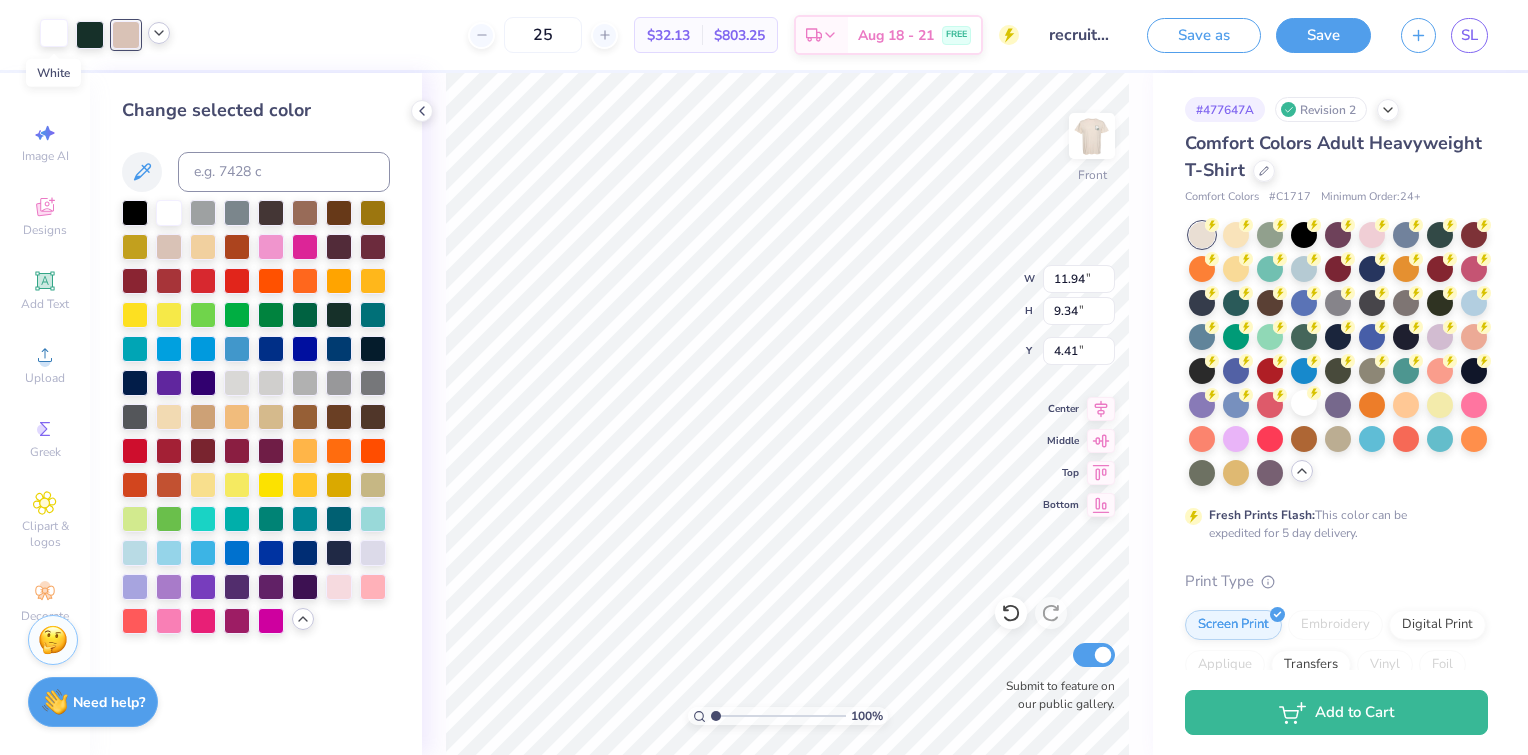 click at bounding box center [54, 33] 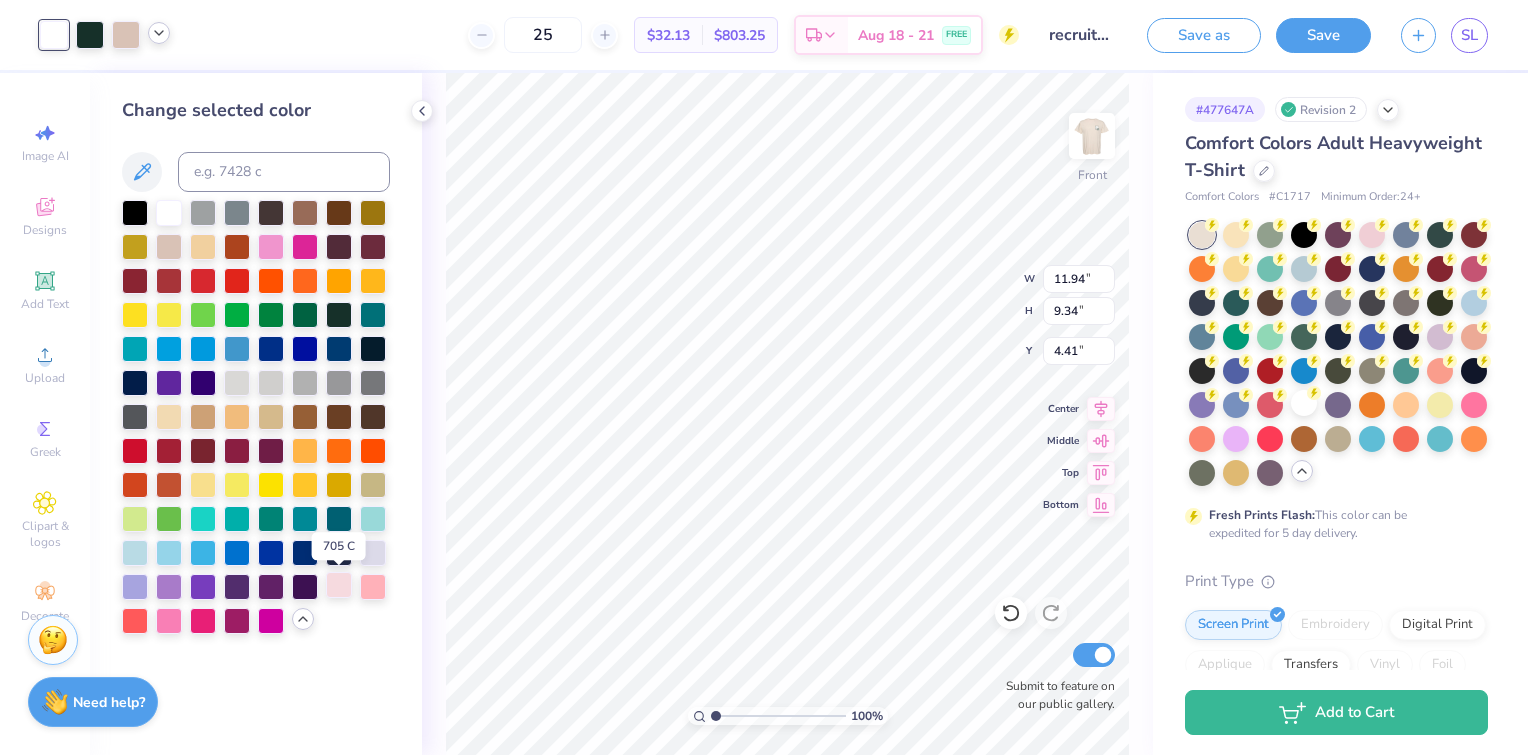 click at bounding box center [339, 585] 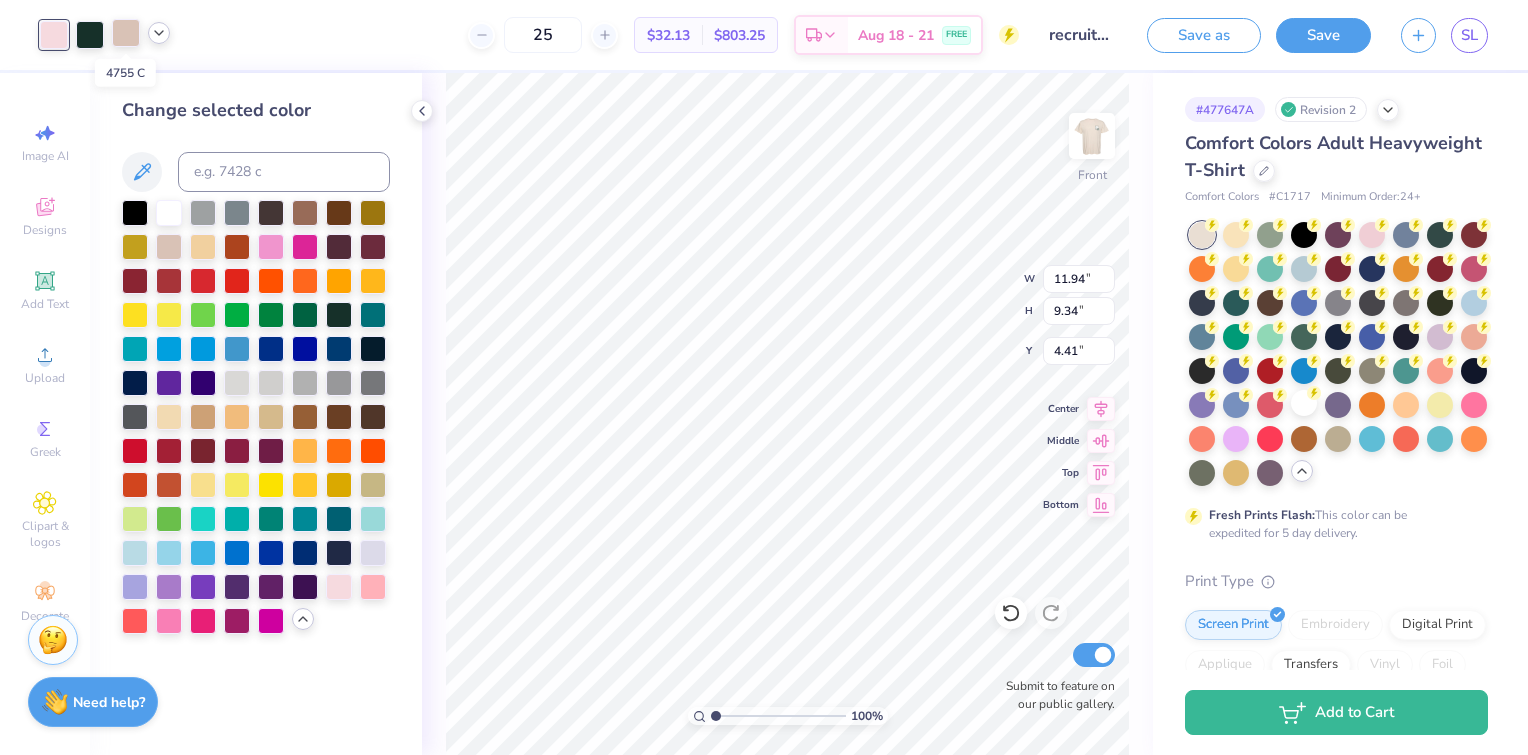 click at bounding box center (126, 33) 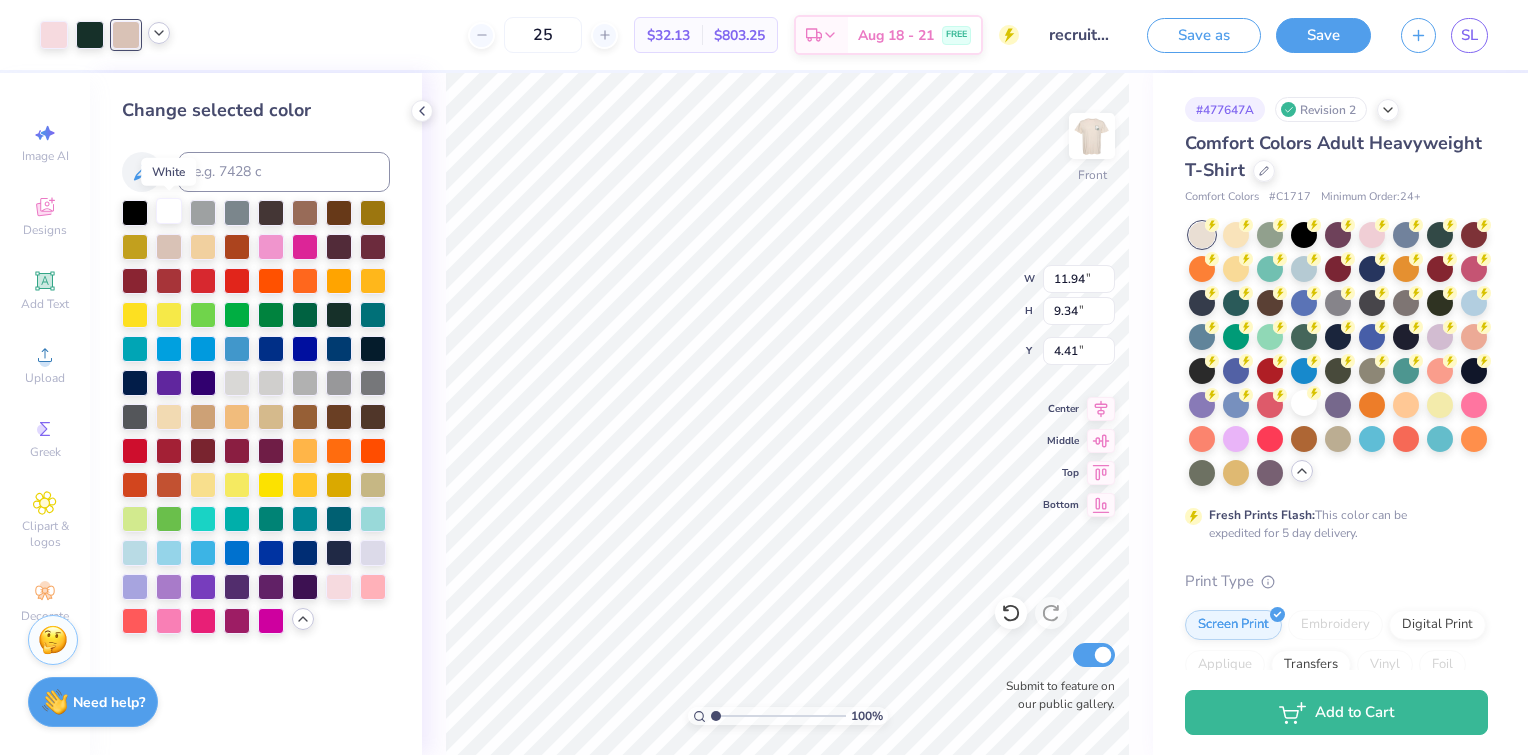 click at bounding box center [169, 211] 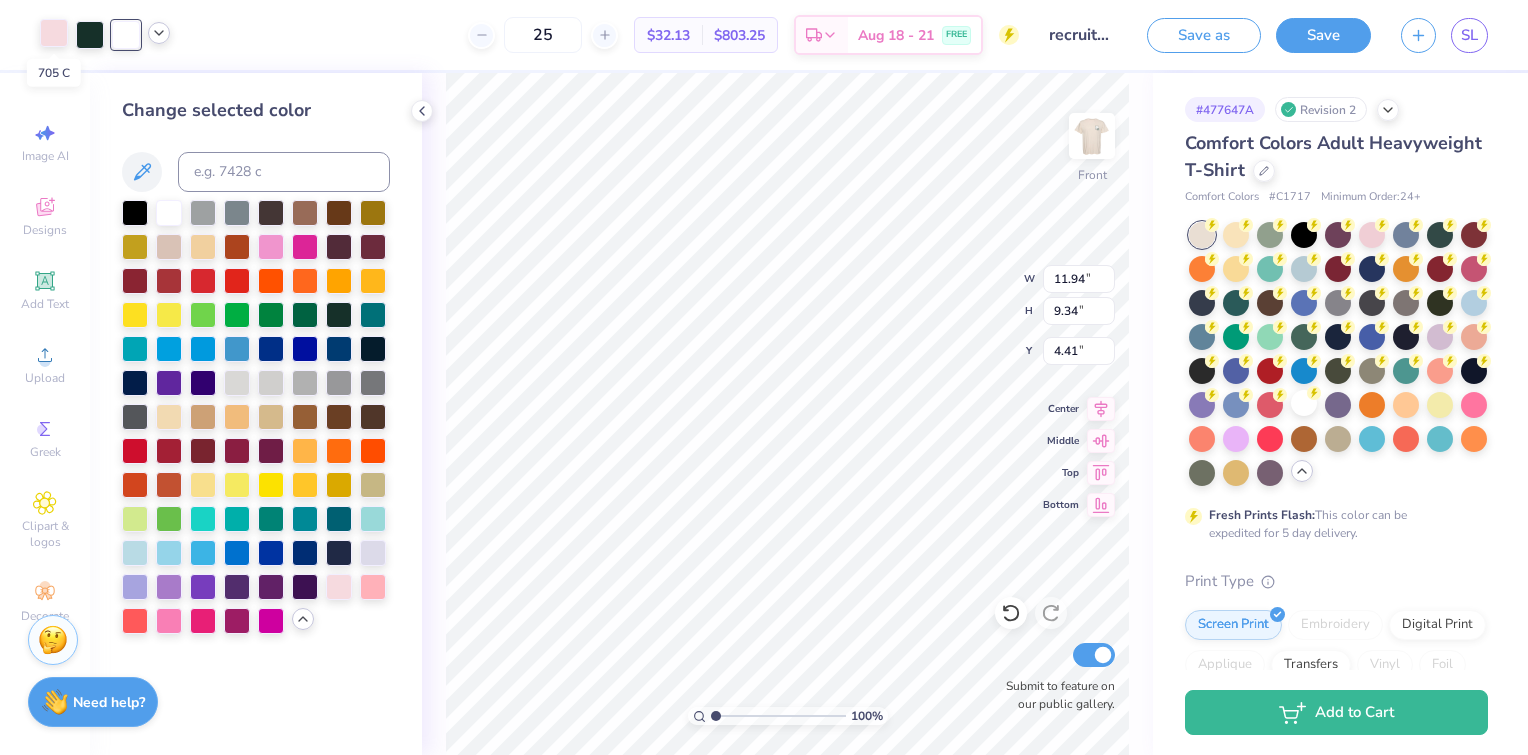 click at bounding box center [54, 33] 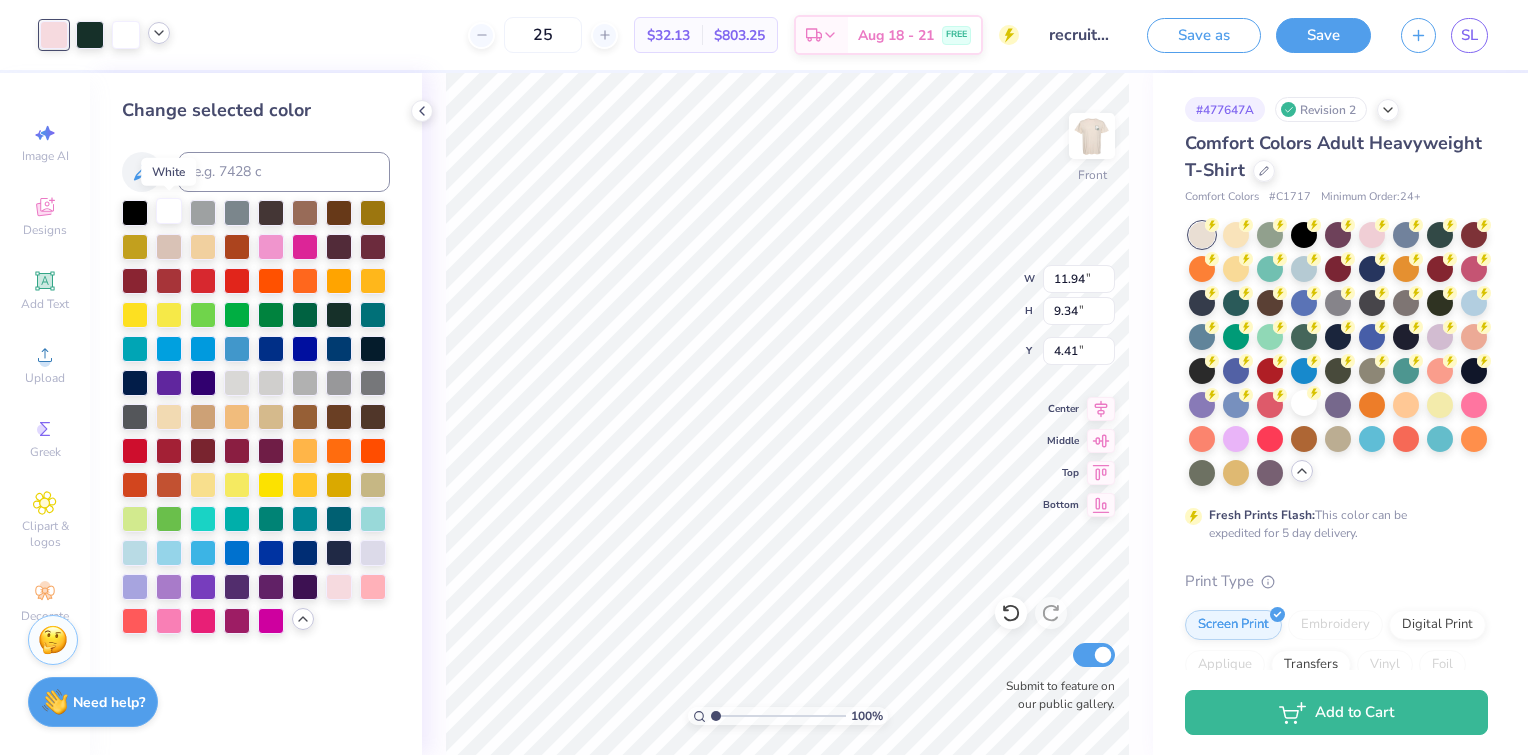 click at bounding box center (169, 211) 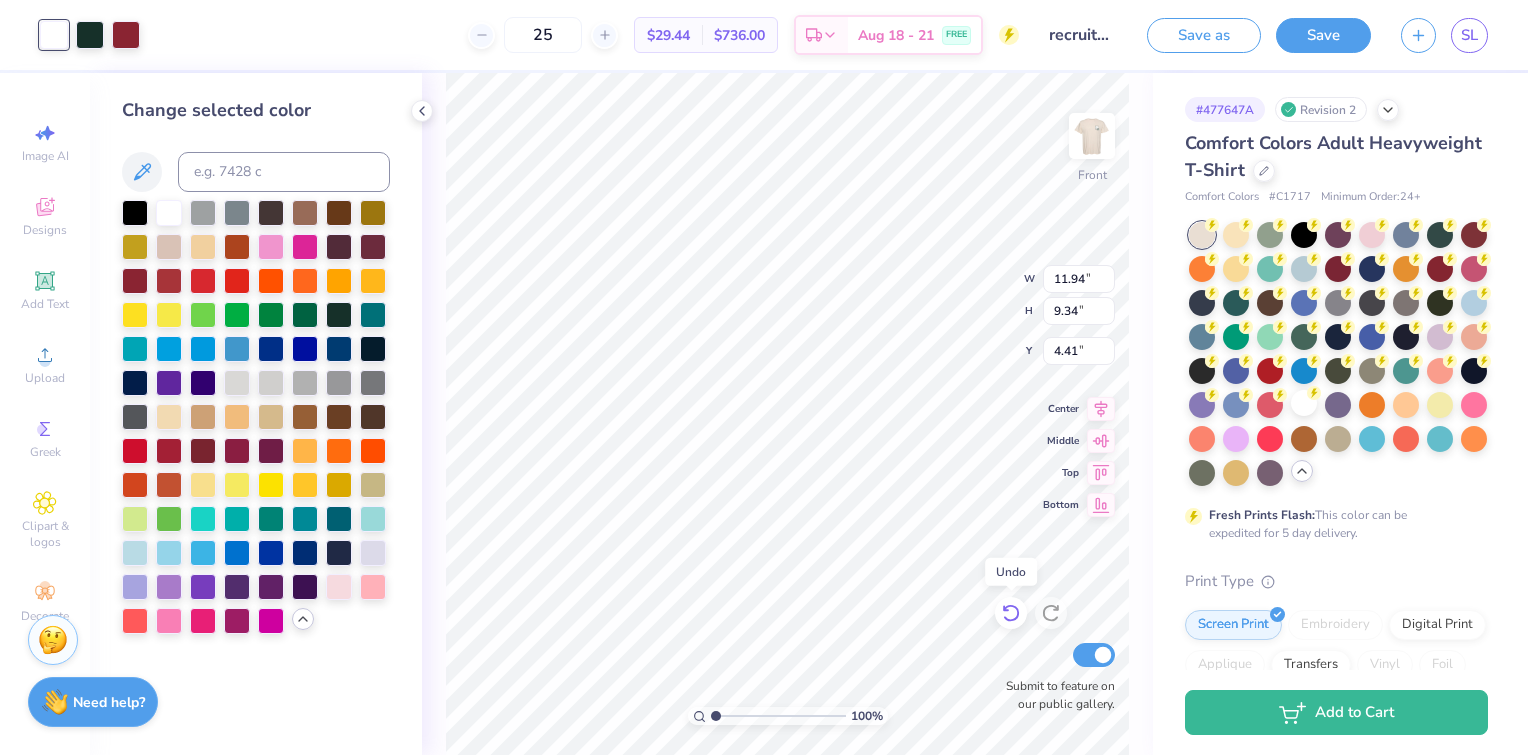 click at bounding box center [1011, 613] 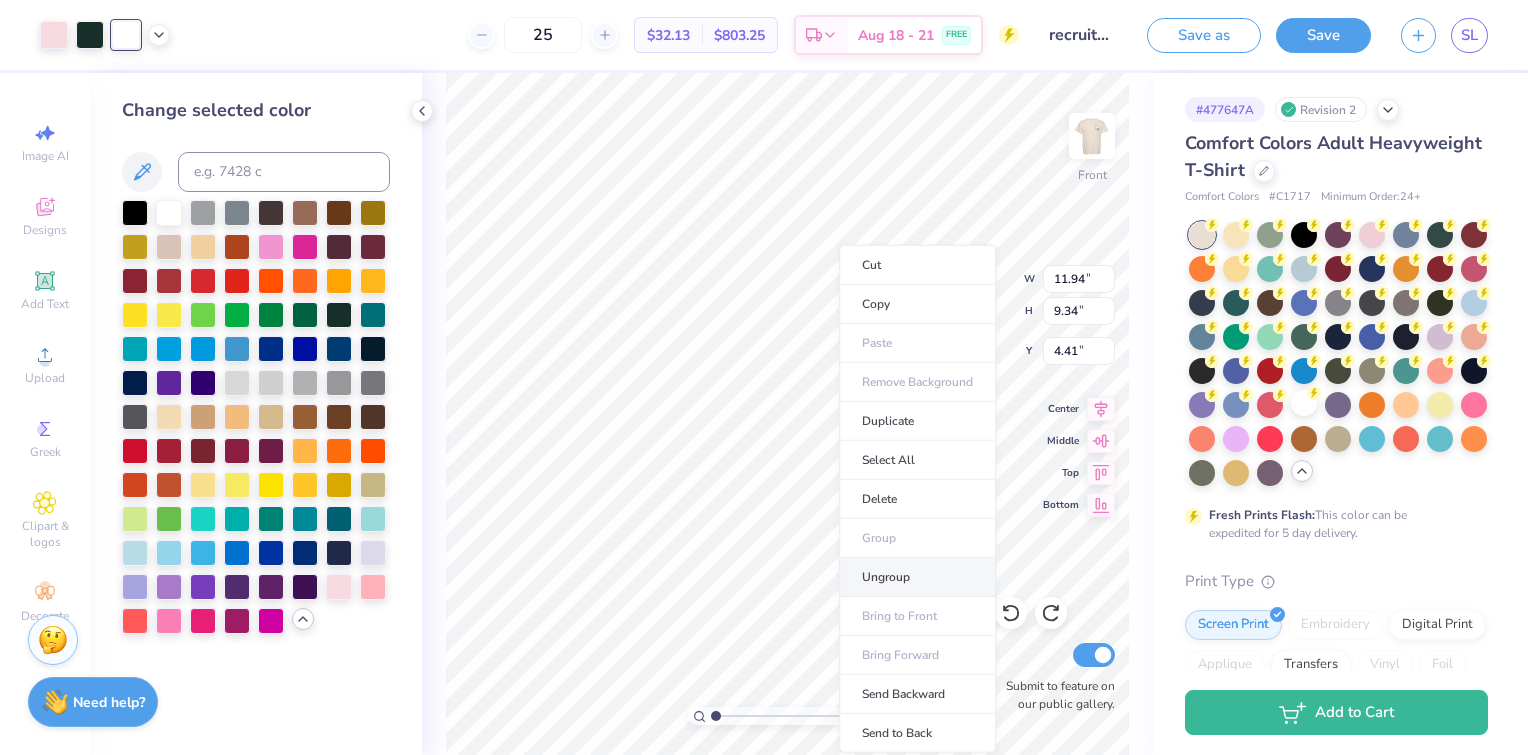 click on "Ungroup" at bounding box center (917, 577) 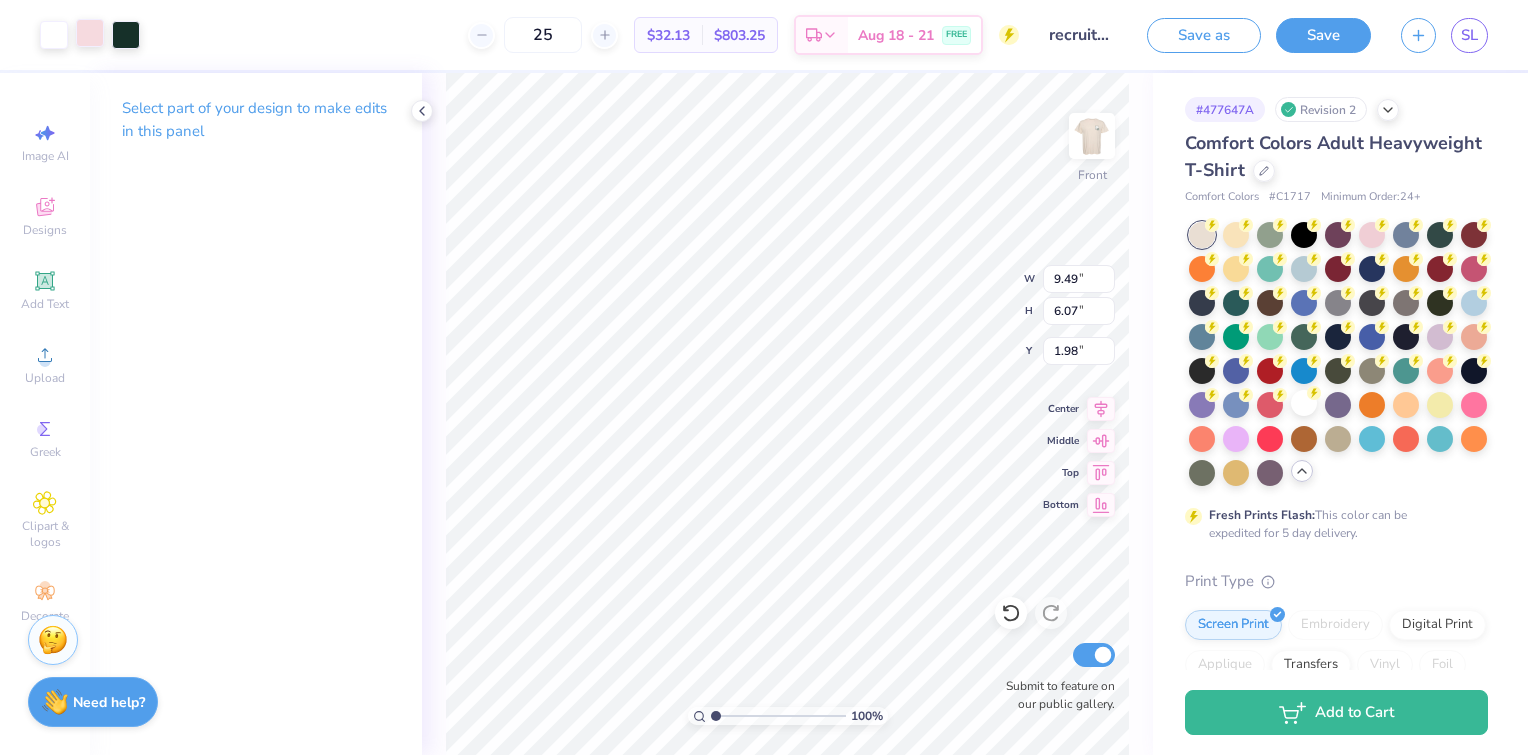 click at bounding box center (90, 33) 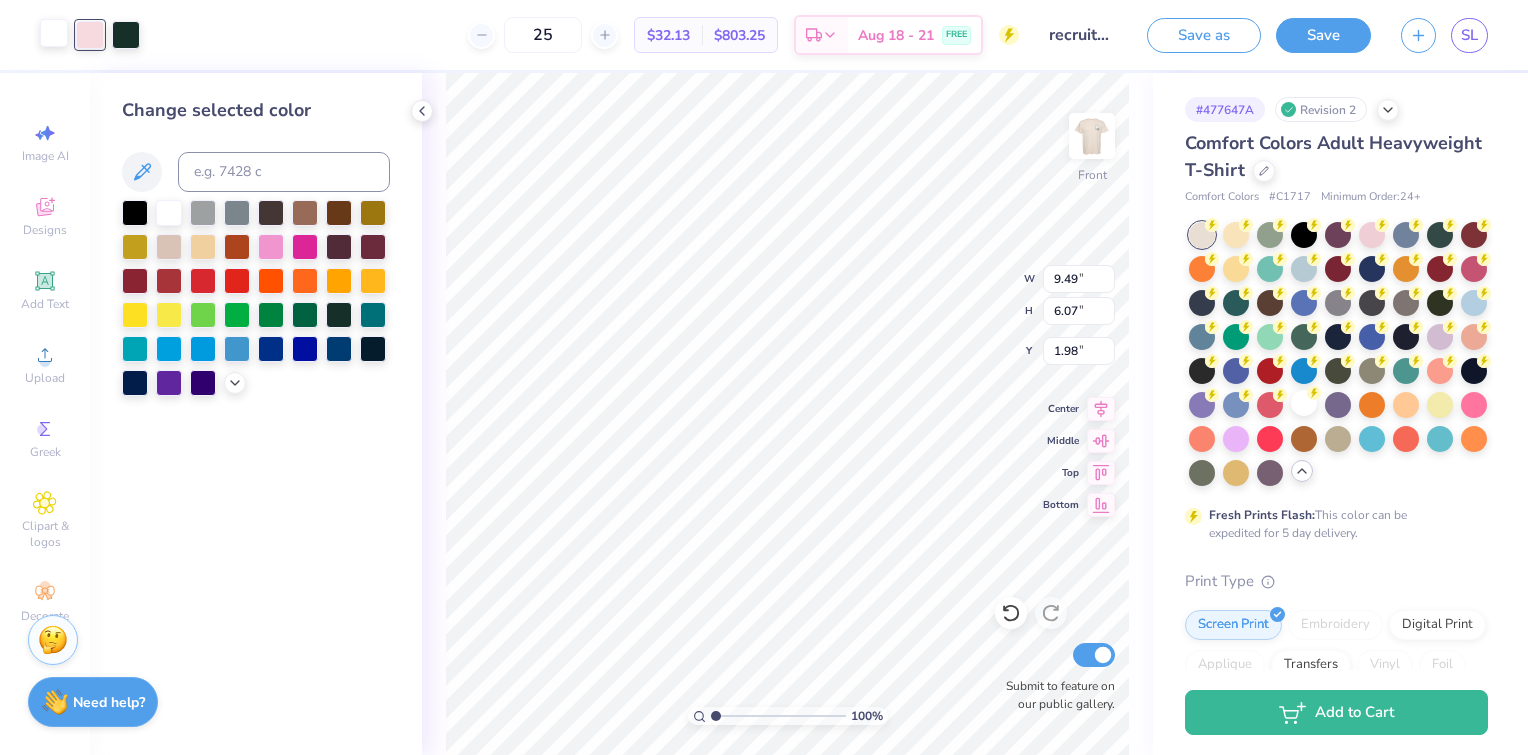 click at bounding box center (54, 33) 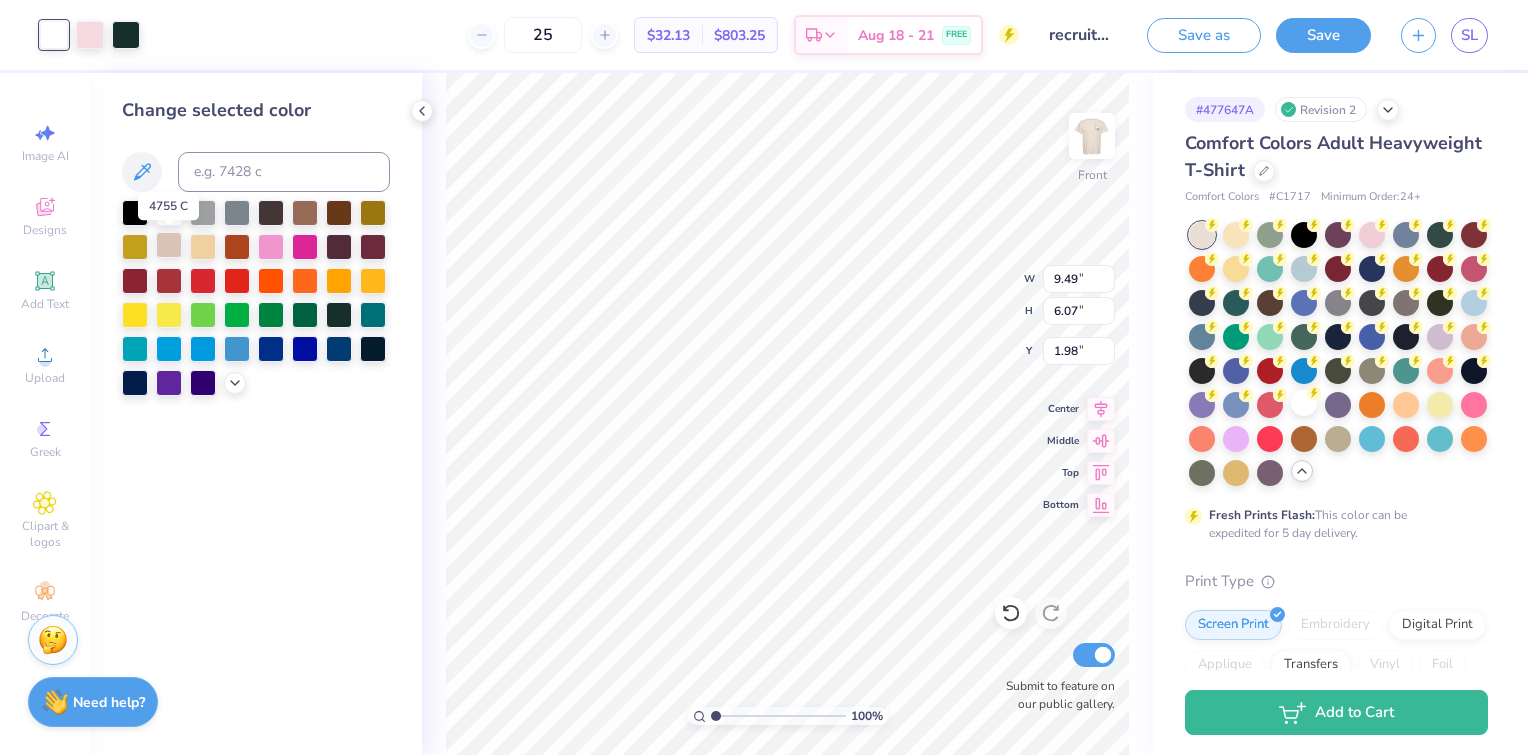 click at bounding box center [169, 245] 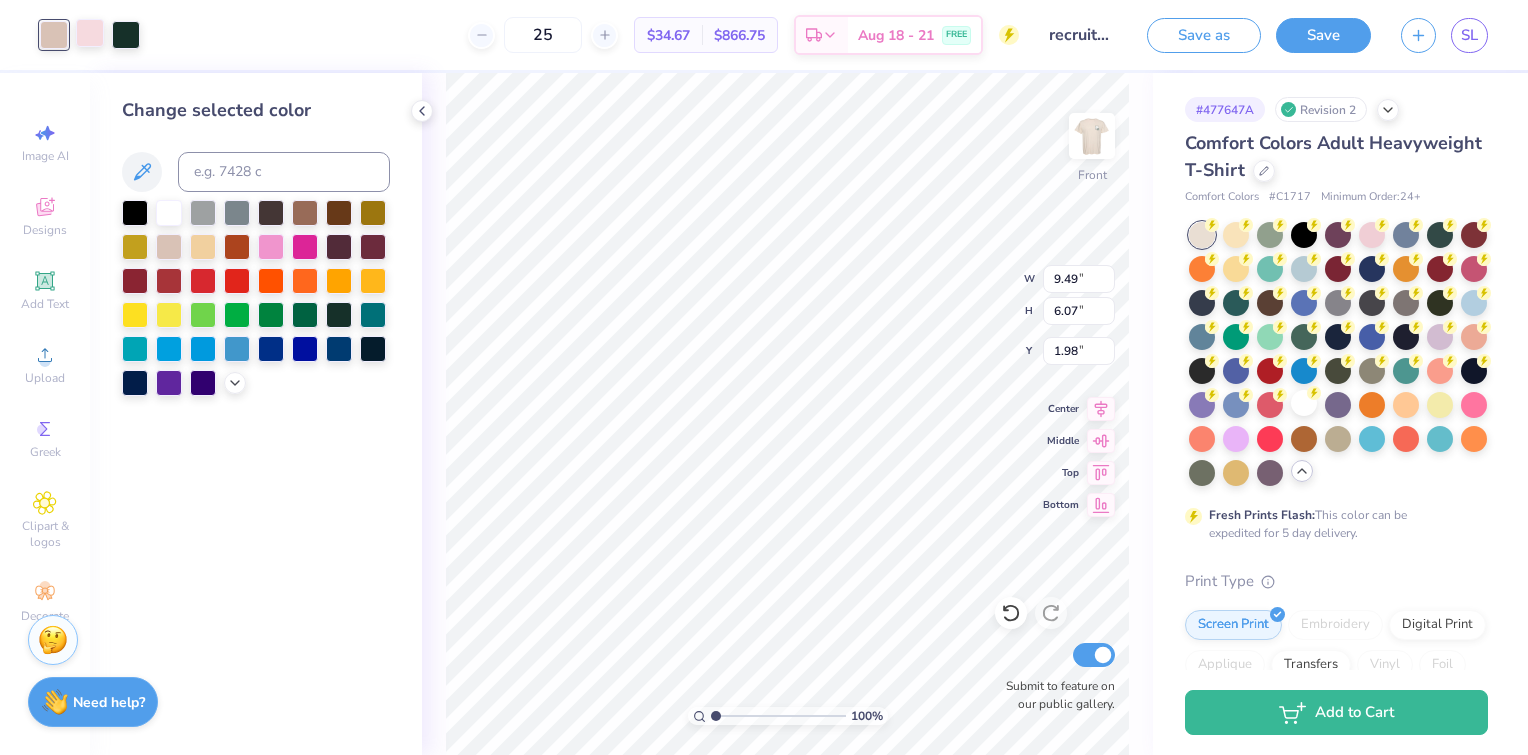 click at bounding box center (90, 33) 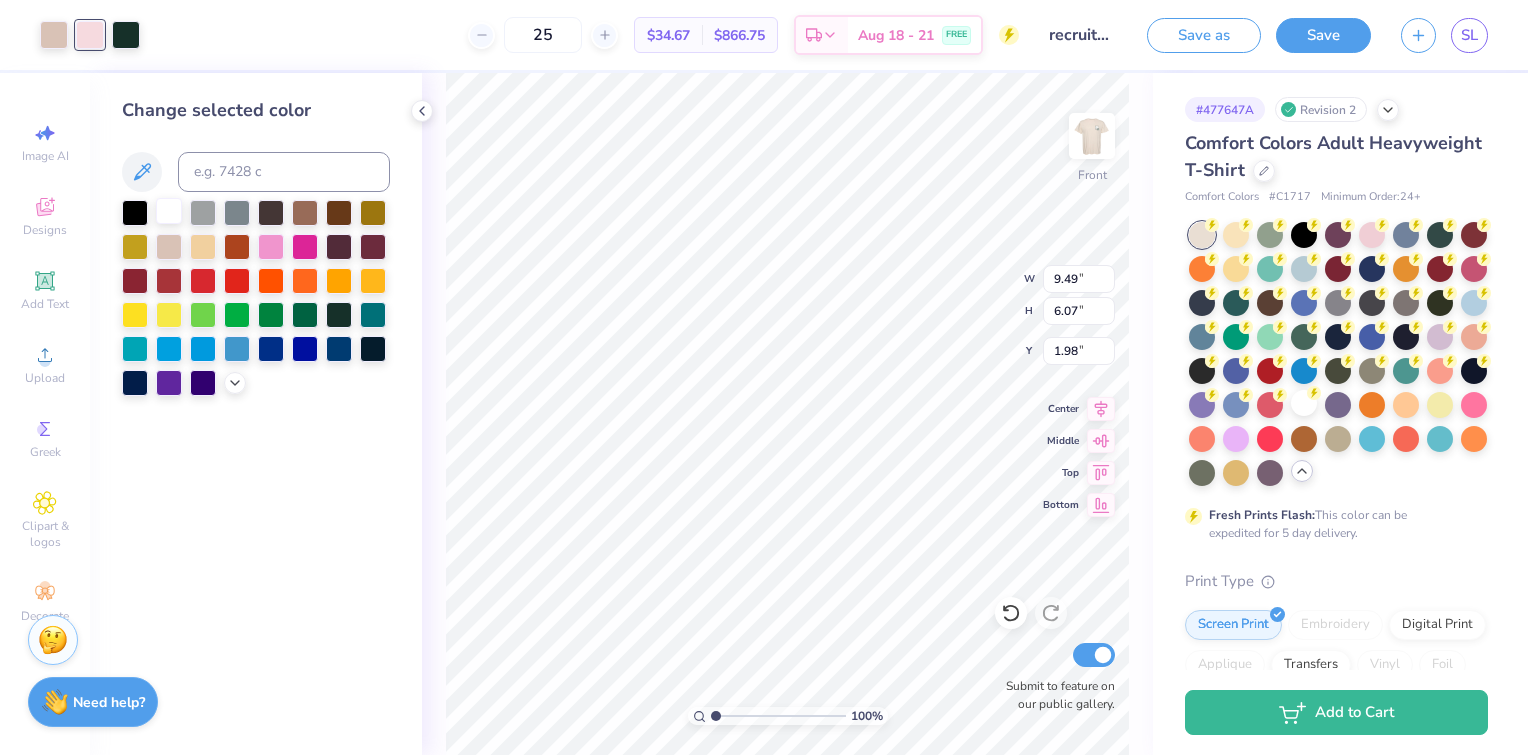 click at bounding box center (169, 211) 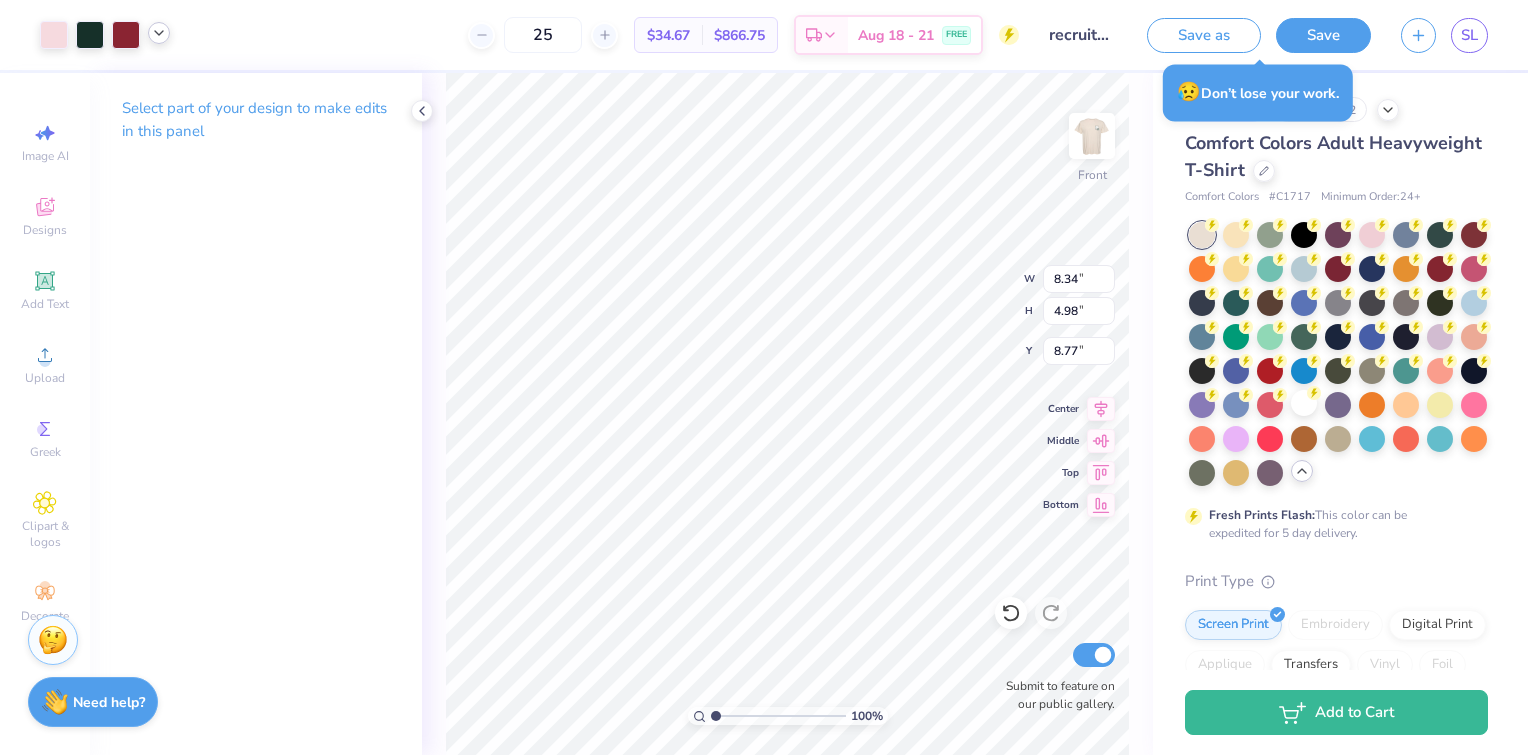 click 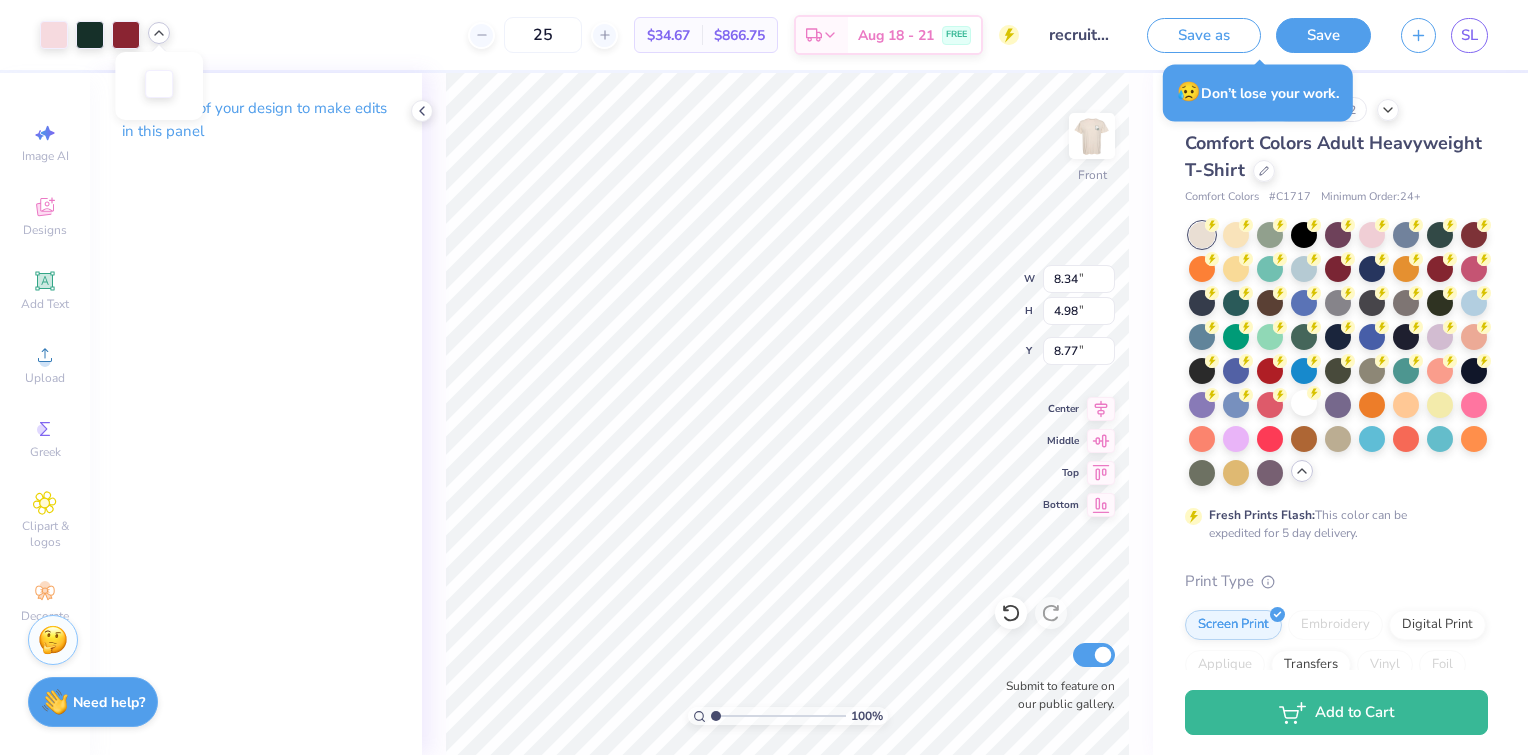 click at bounding box center [159, 84] 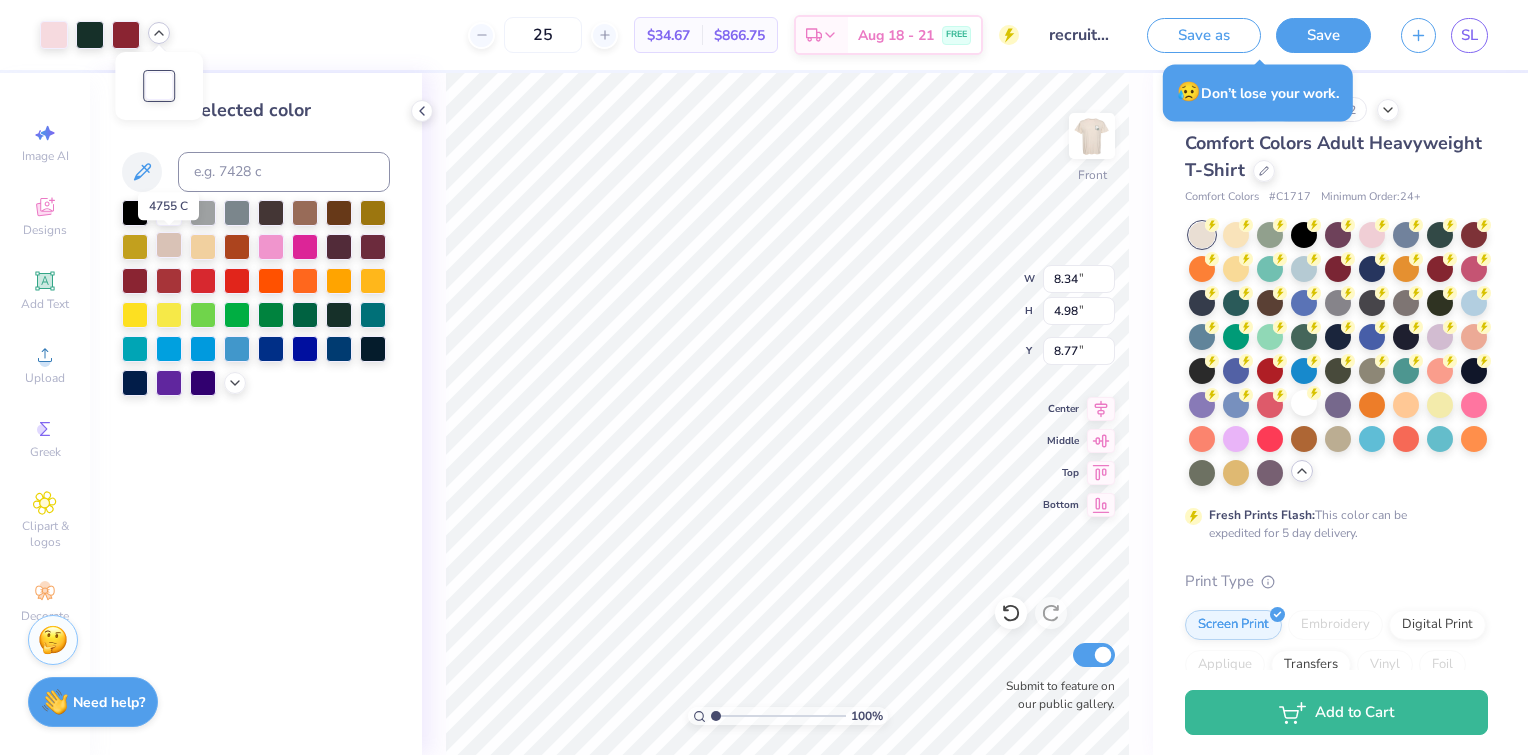 click at bounding box center (169, 245) 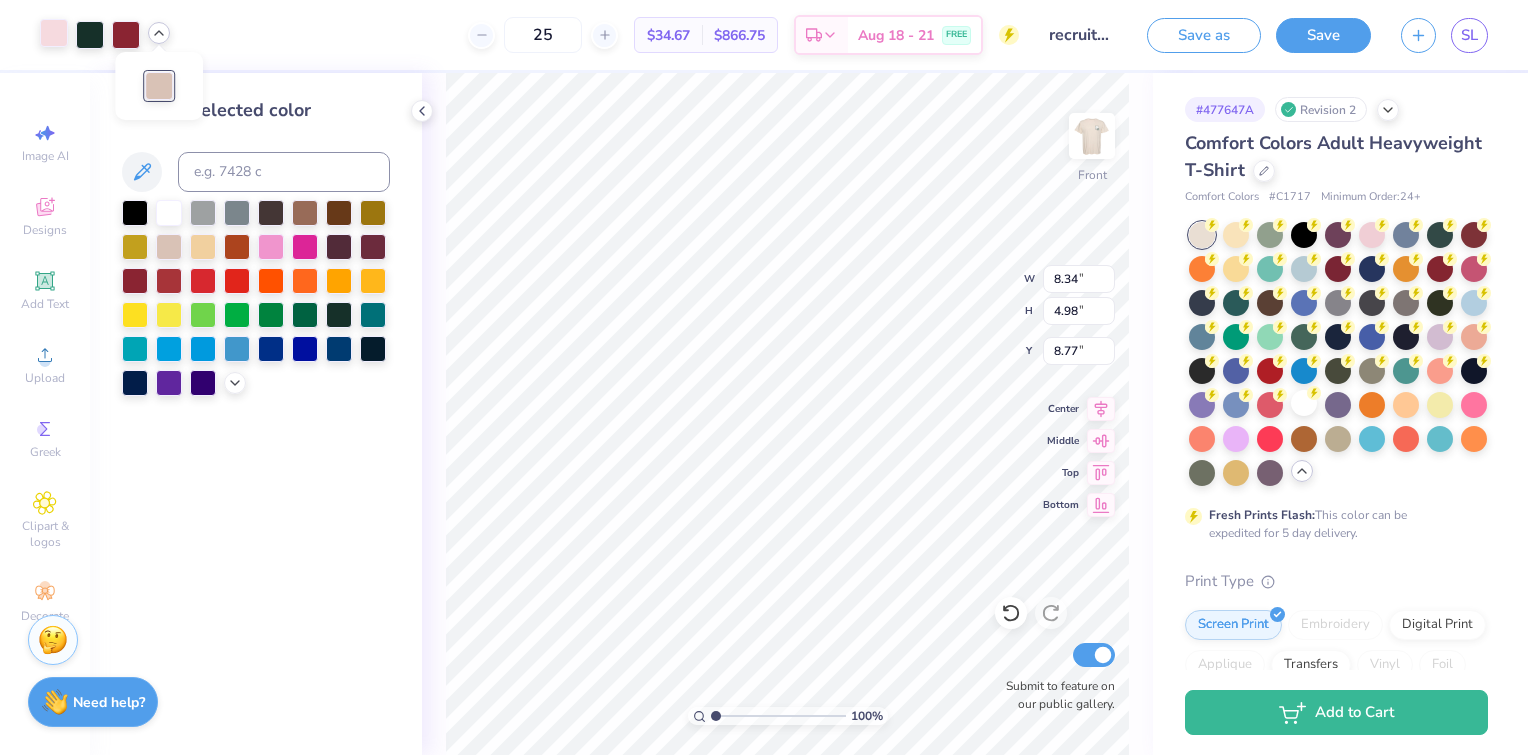 click at bounding box center [54, 33] 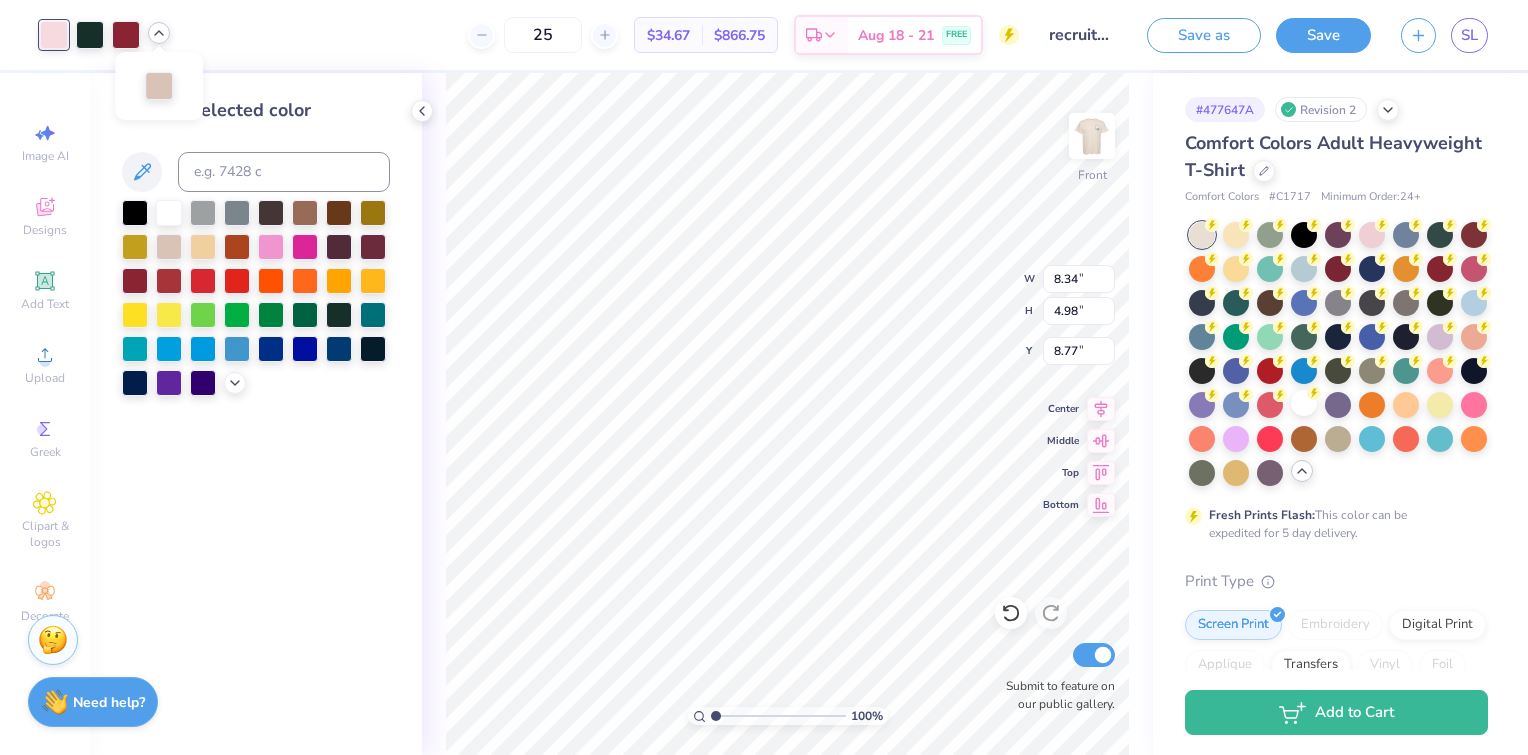 click at bounding box center [169, 213] 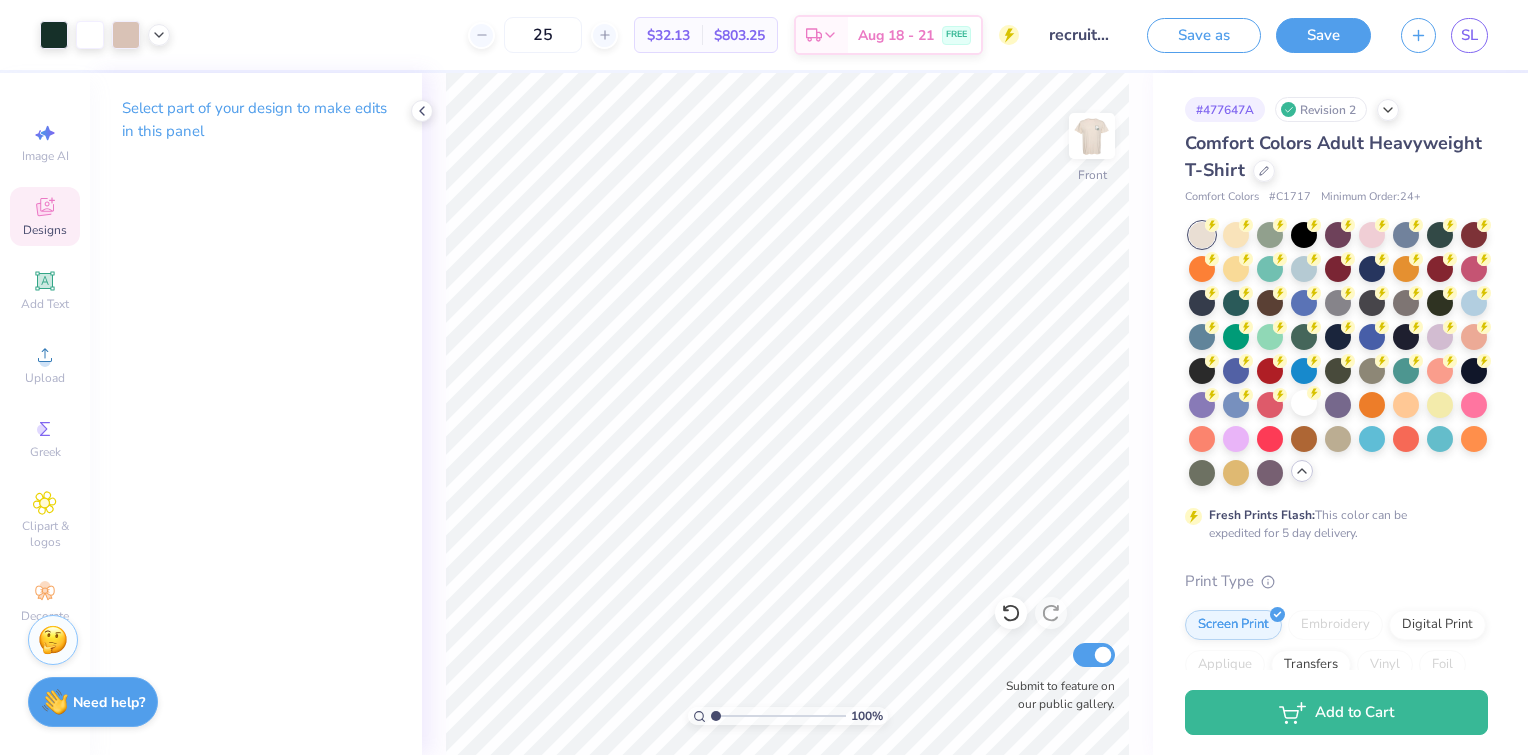 click on "Designs" at bounding box center (45, 216) 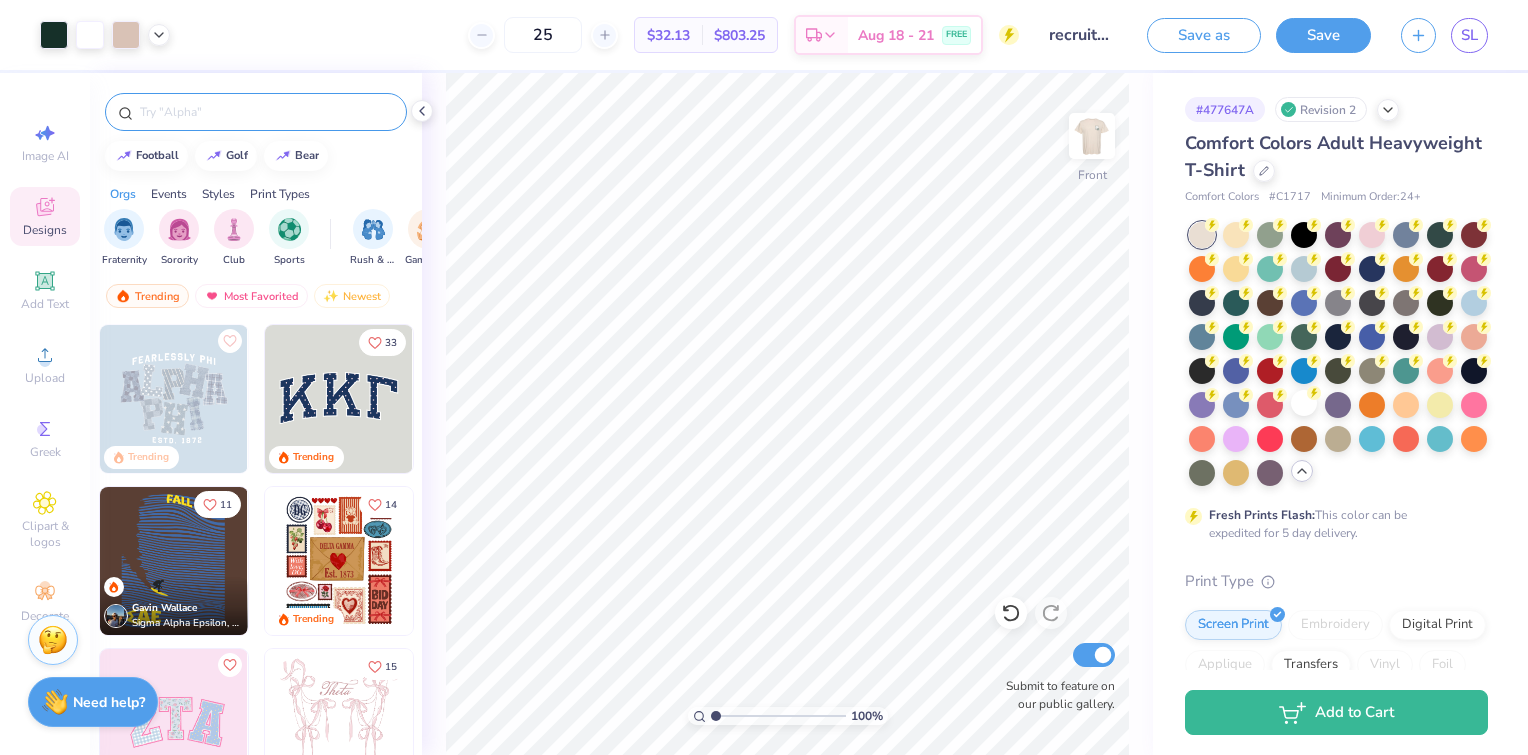 click at bounding box center [266, 112] 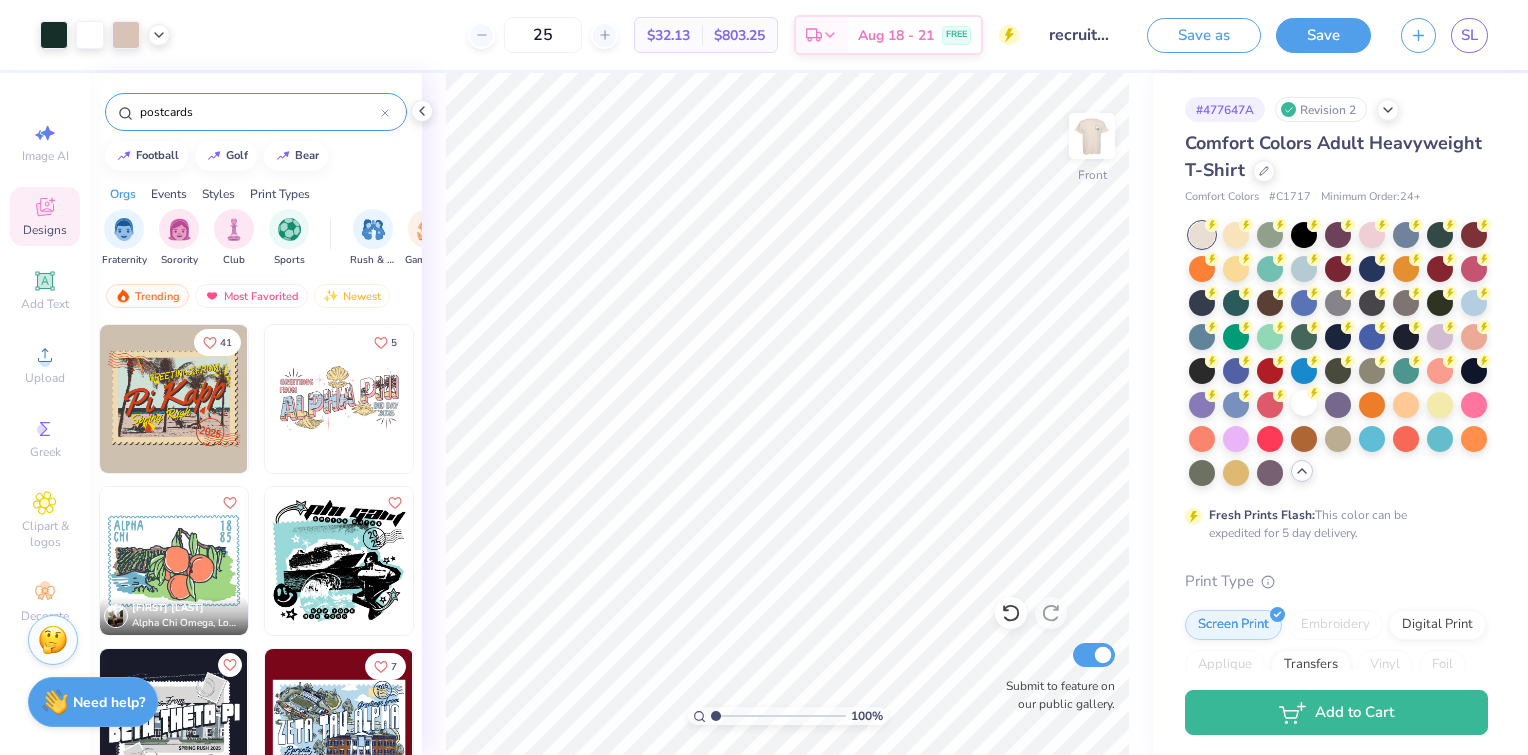 scroll, scrollTop: 332, scrollLeft: 0, axis: vertical 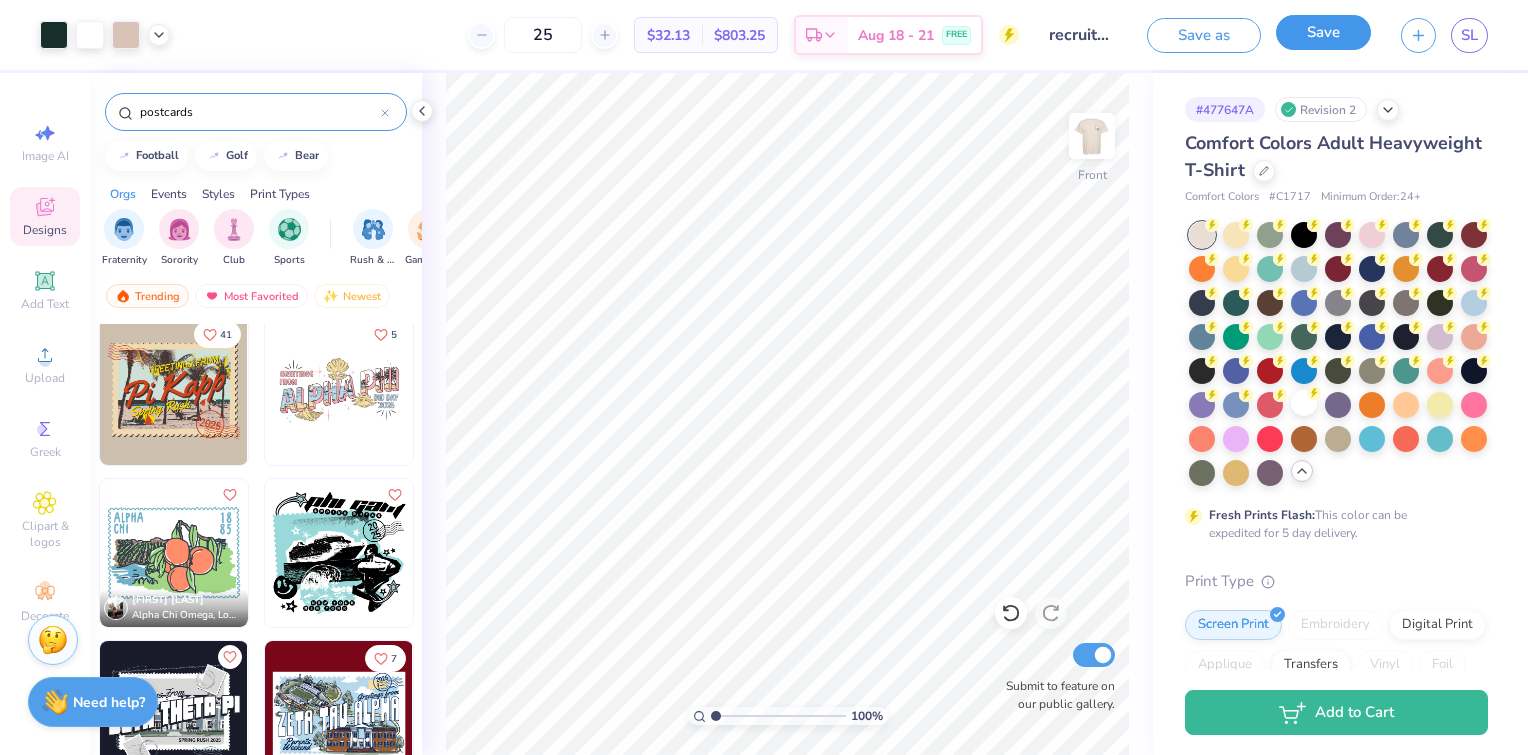 click on "Save" at bounding box center [1323, 32] 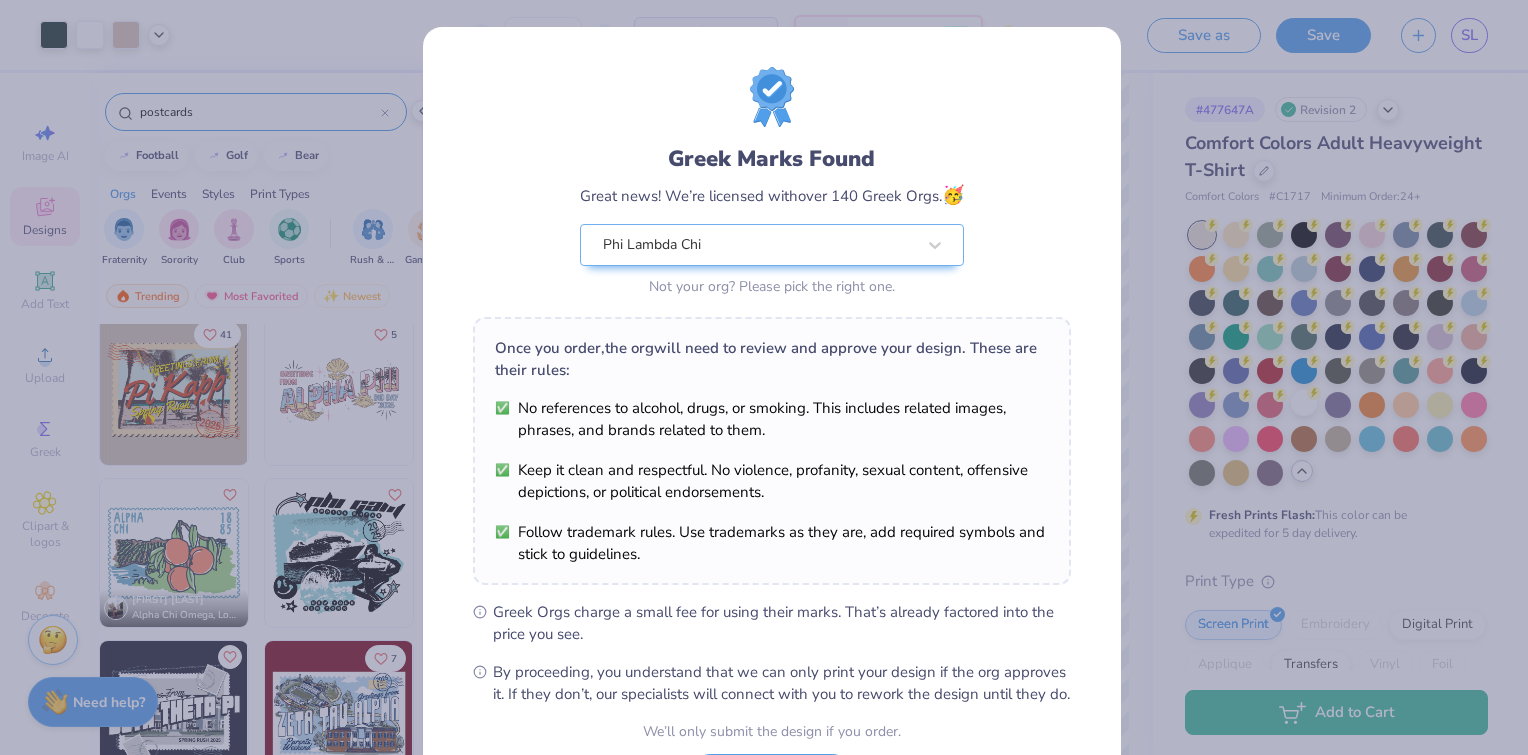 scroll, scrollTop: 179, scrollLeft: 0, axis: vertical 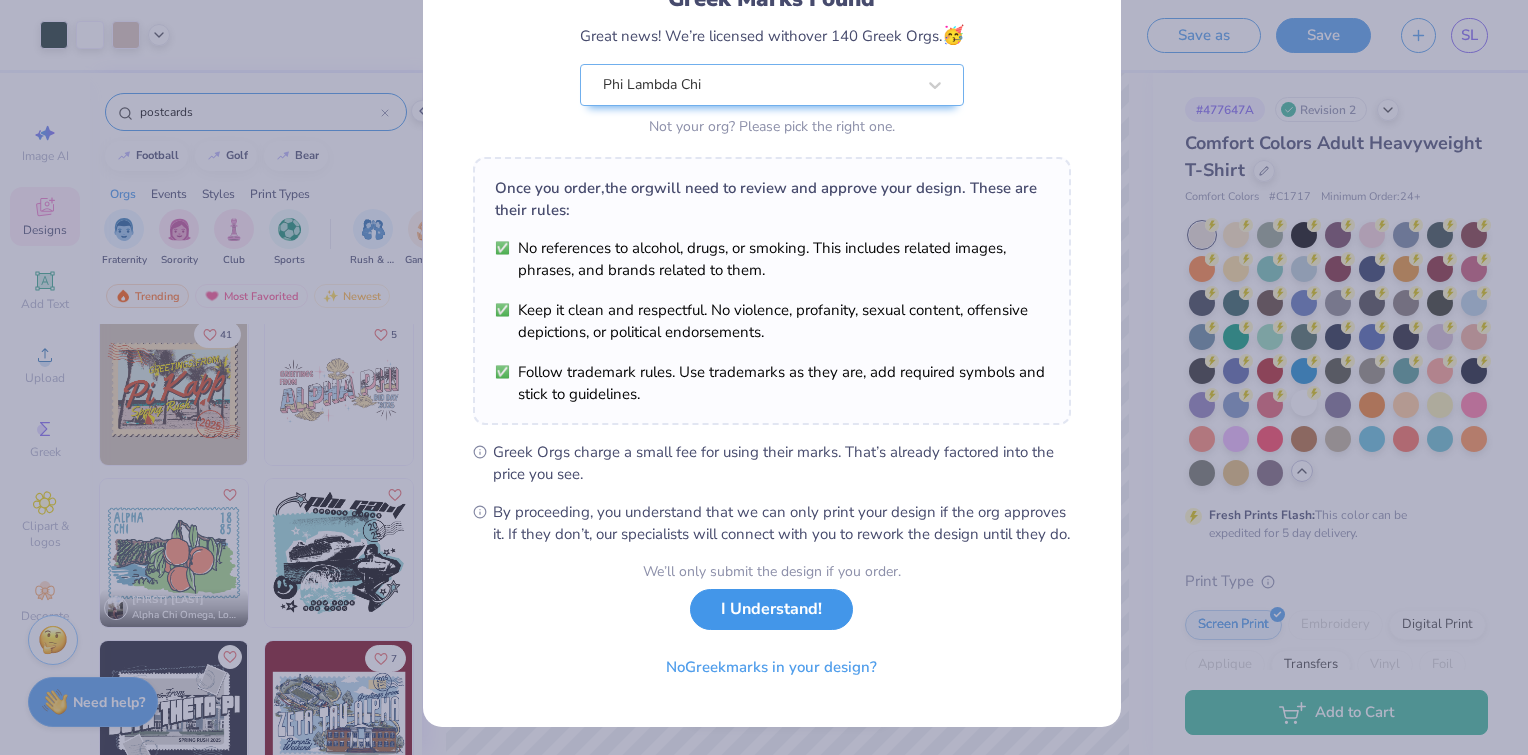 click on "I Understand!" at bounding box center (771, 609) 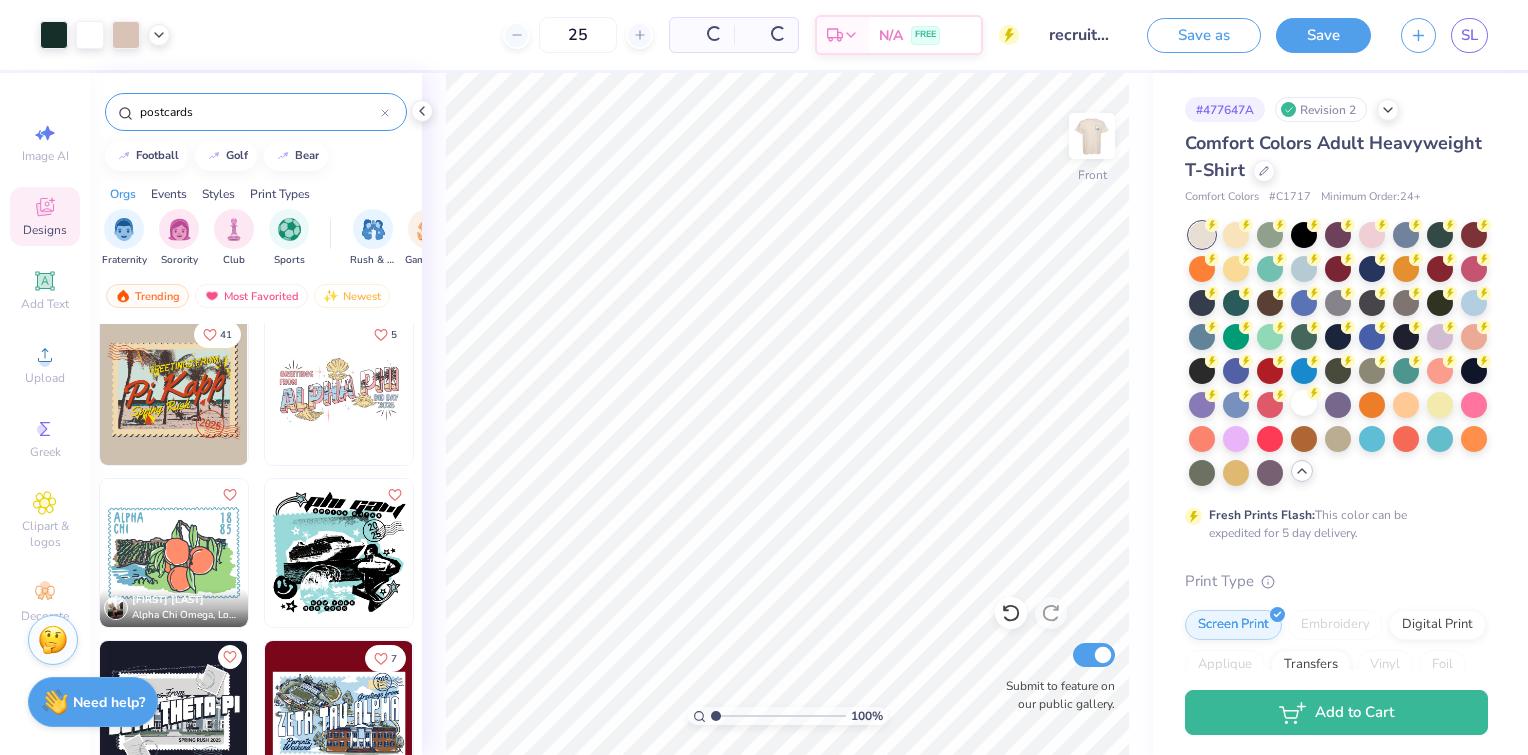 scroll, scrollTop: 0, scrollLeft: 0, axis: both 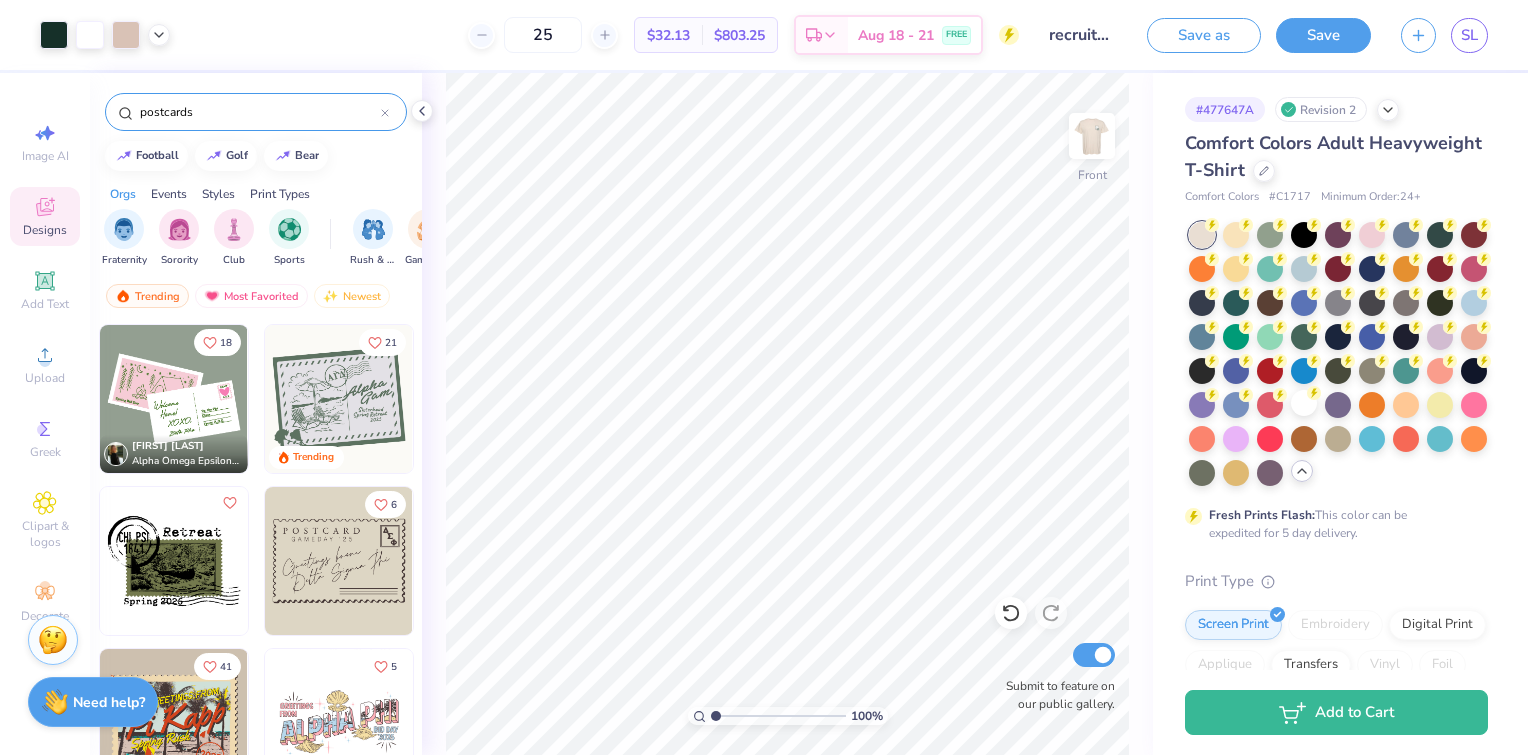 drag, startPoint x: 268, startPoint y: 102, endPoint x: 134, endPoint y: 101, distance: 134.00374 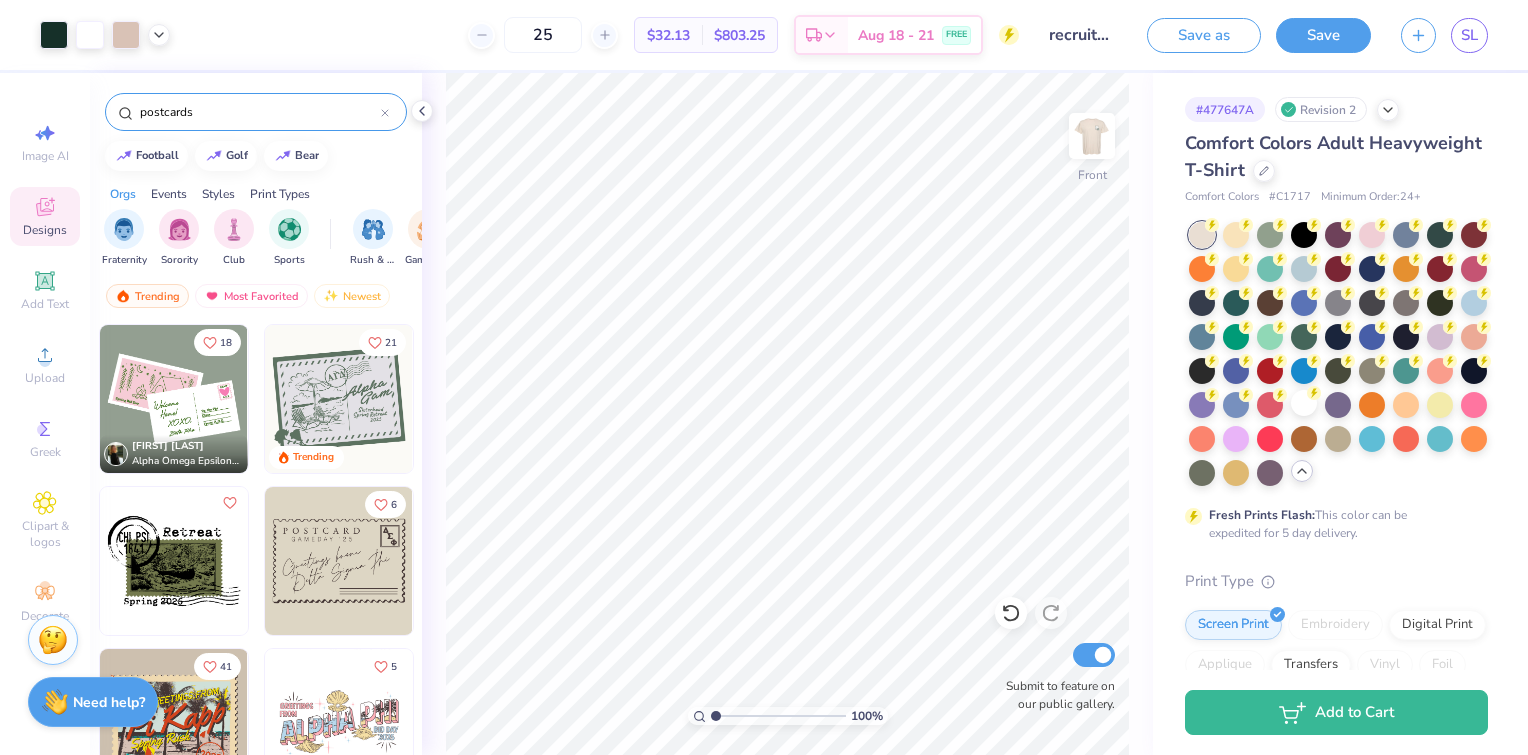 click on "postcards" at bounding box center (256, 112) 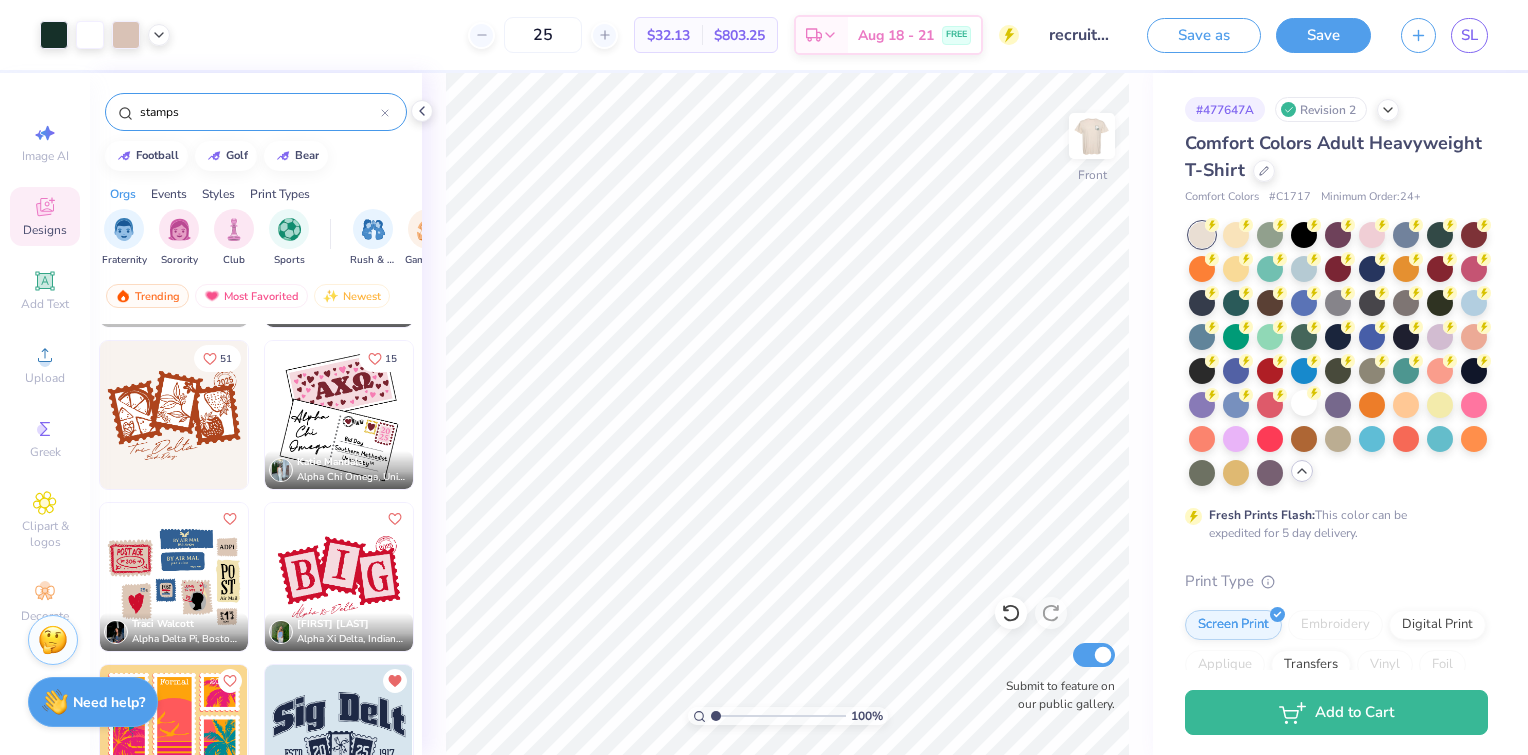 scroll, scrollTop: 342, scrollLeft: 0, axis: vertical 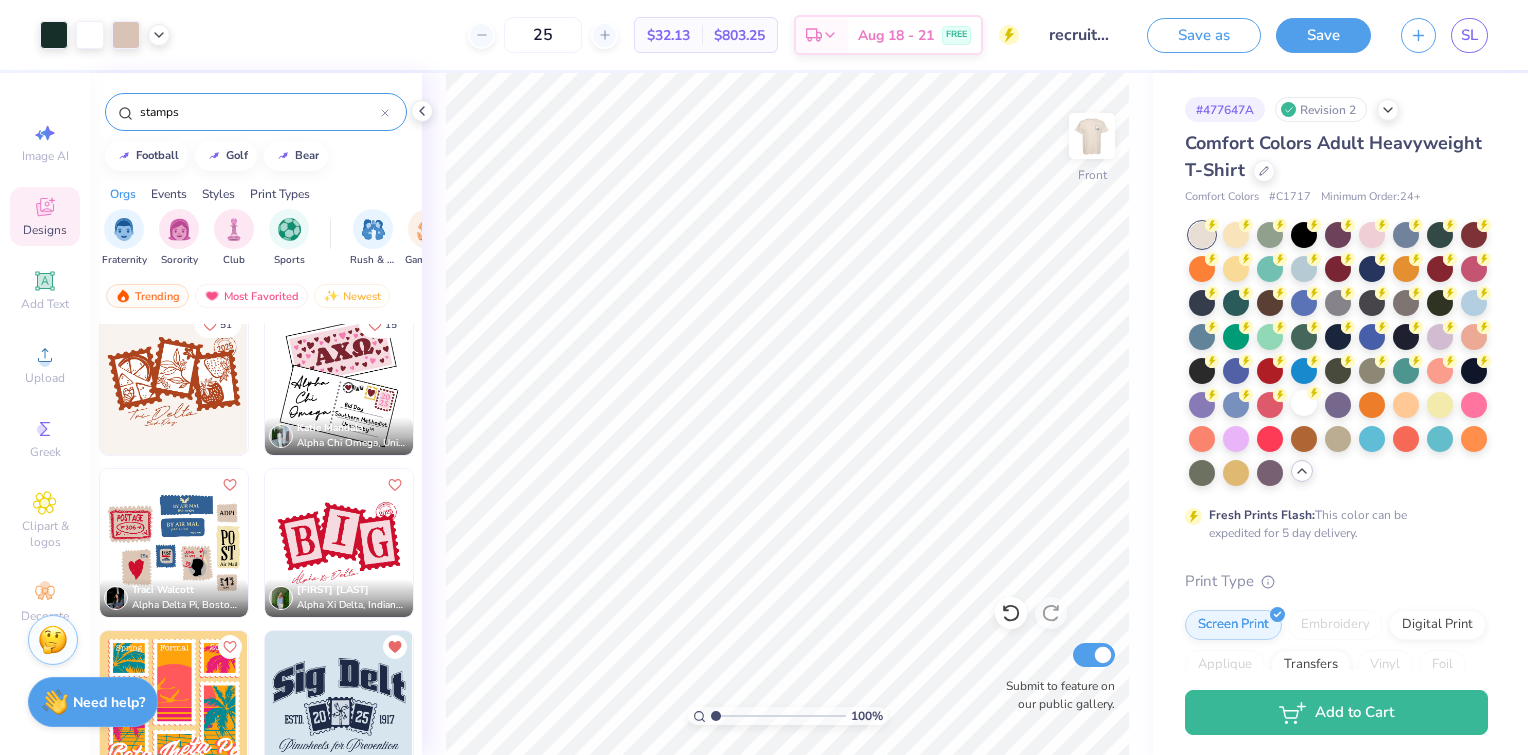 click on "61 Alpha Xi Delta, Georgia Institute of Technology 14 Delta Delta Delta, University of Idaho 51 15 Alpha Chi Omega, University of Illinois Urbana Champaign Alpha Delta Pi, Boston University Alpha Xi Delta, Indiana University 14 Delta Zeta, University of Tennessee at Chattanooga 6 Phi Mu, Mercer University" at bounding box center (256, 1270) 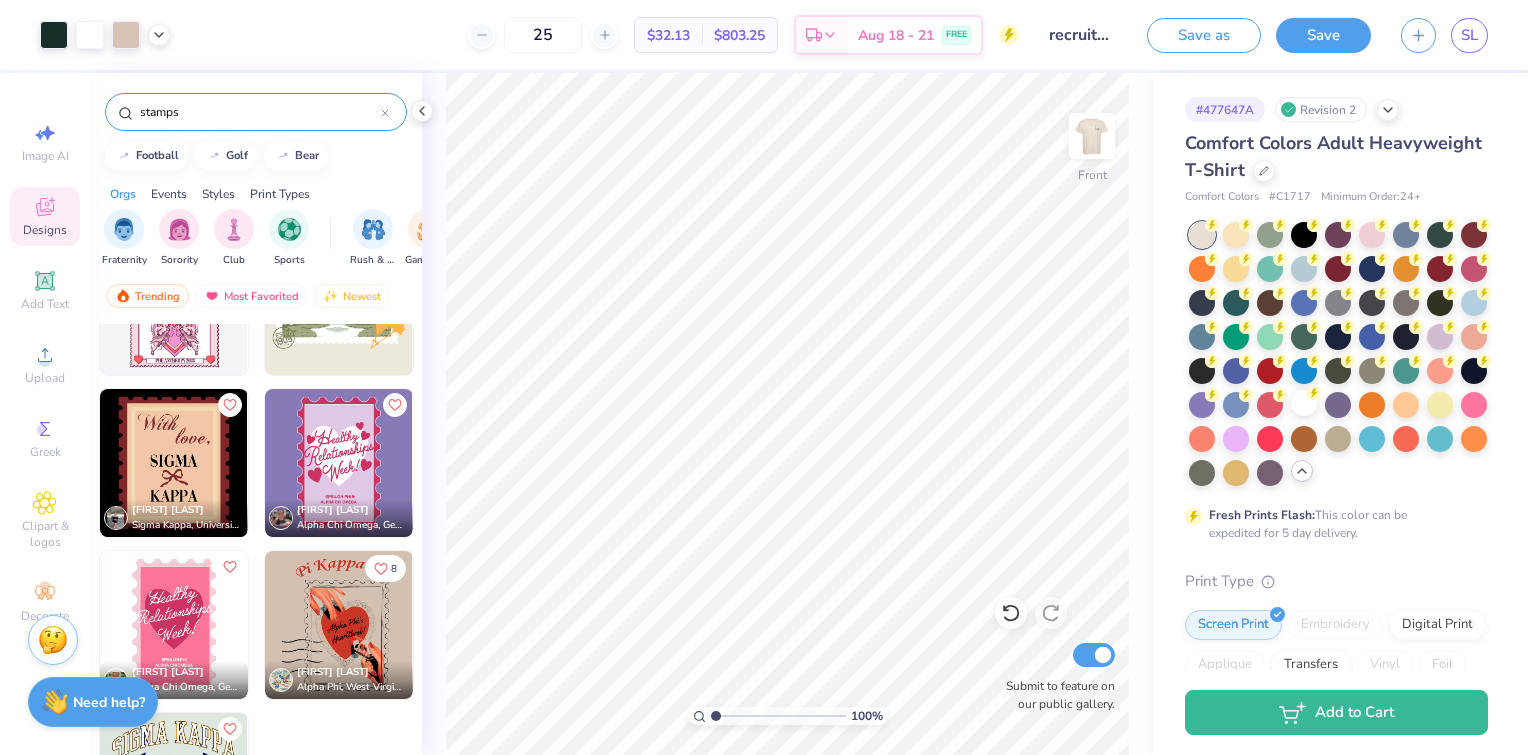 scroll, scrollTop: 7431, scrollLeft: 0, axis: vertical 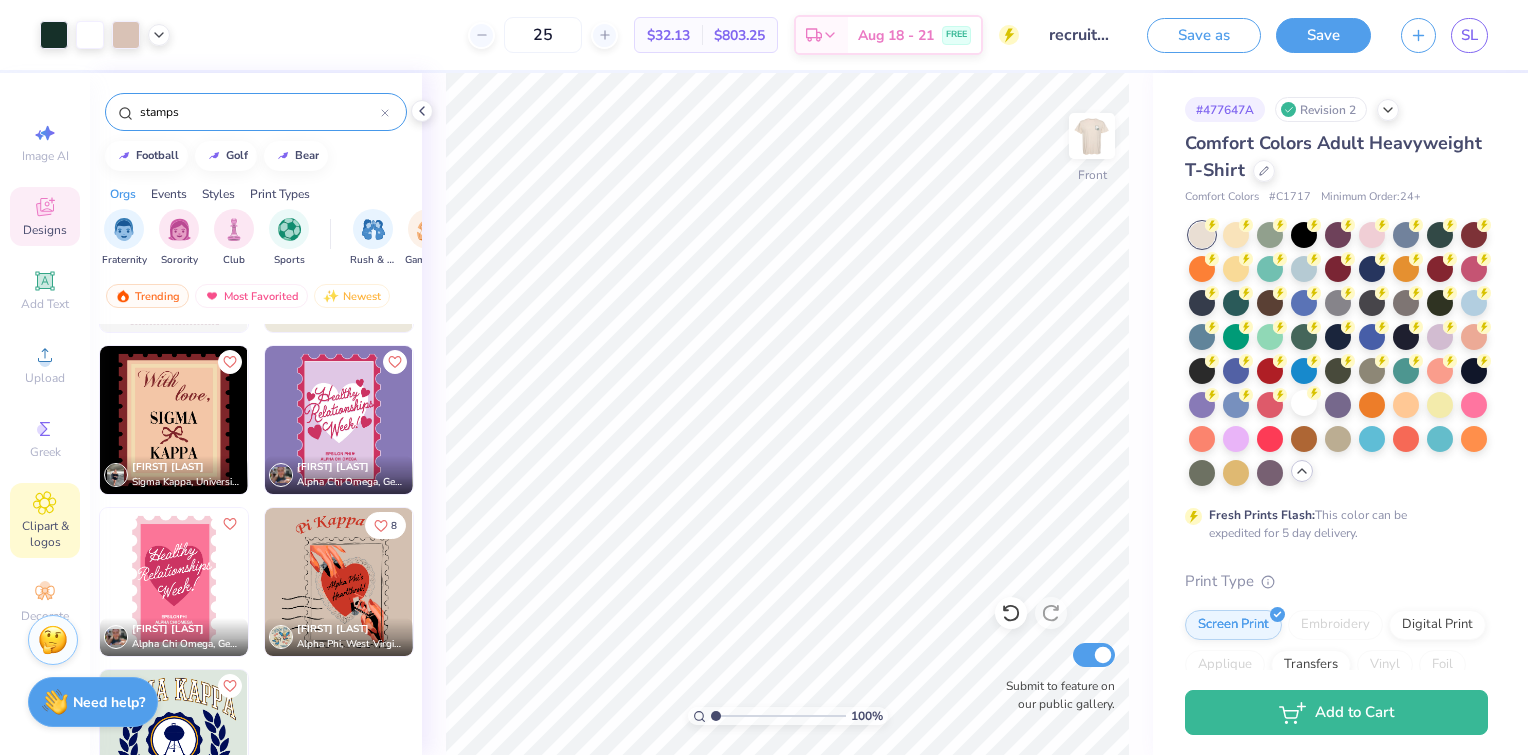 click on "Clipart & logos" at bounding box center (45, 534) 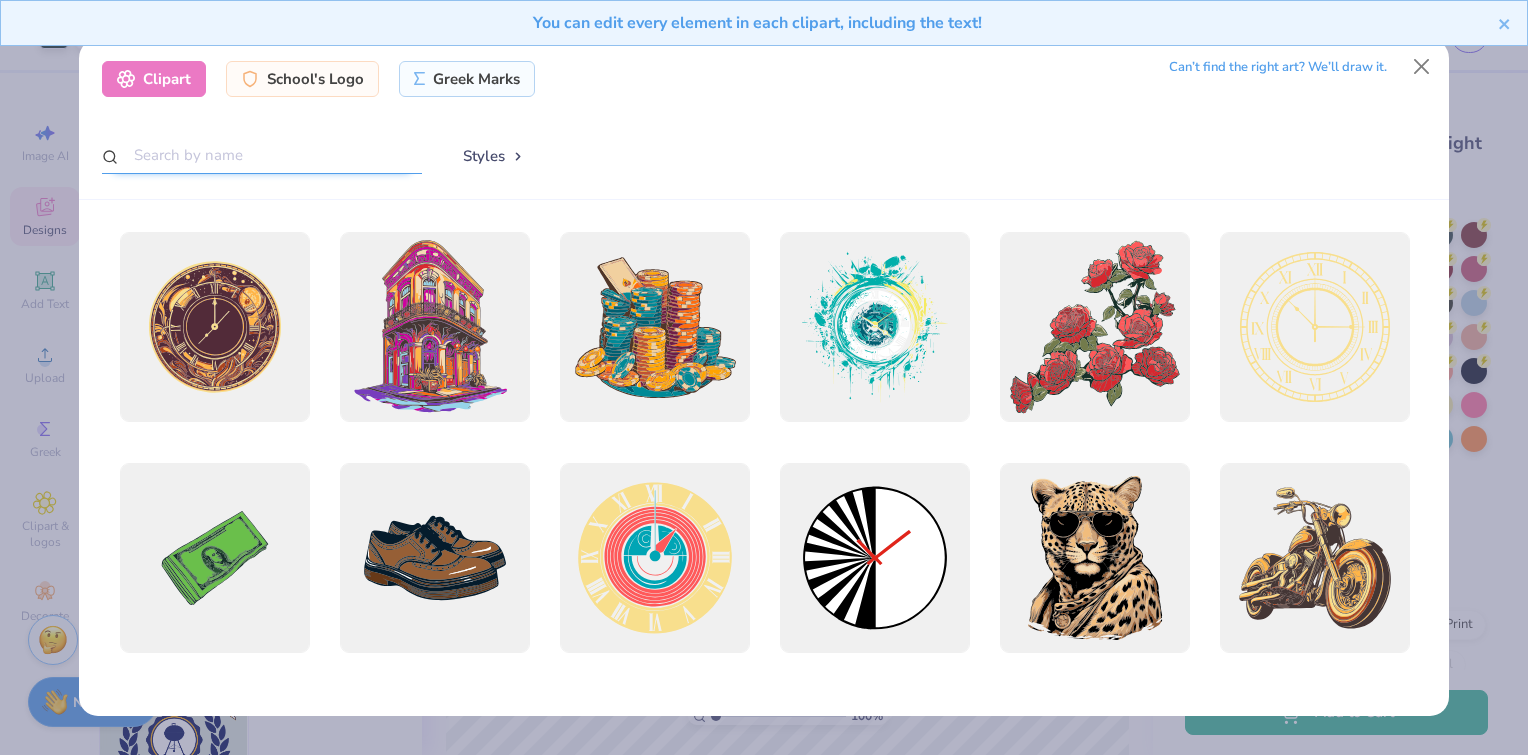 click at bounding box center [262, 155] 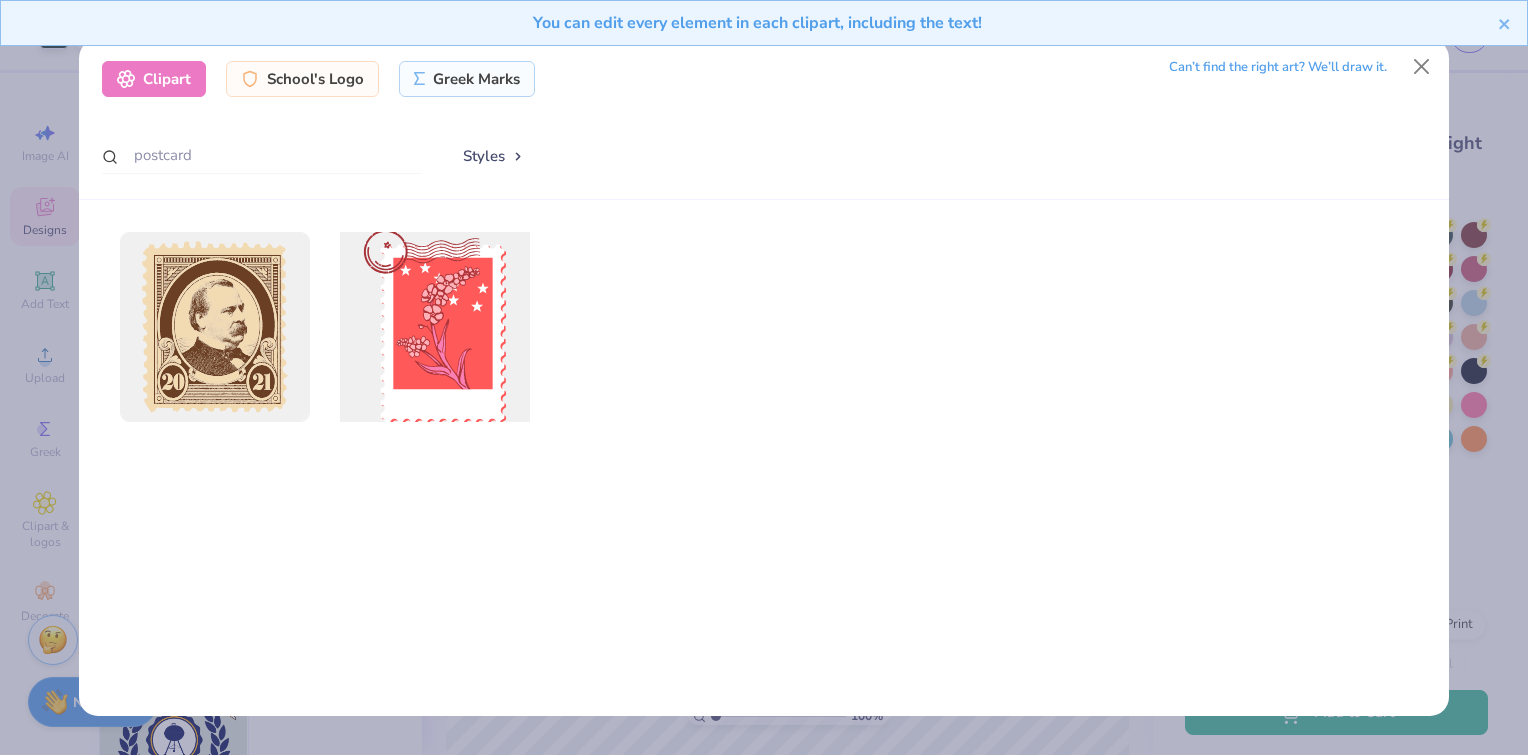 click at bounding box center (434, 327) 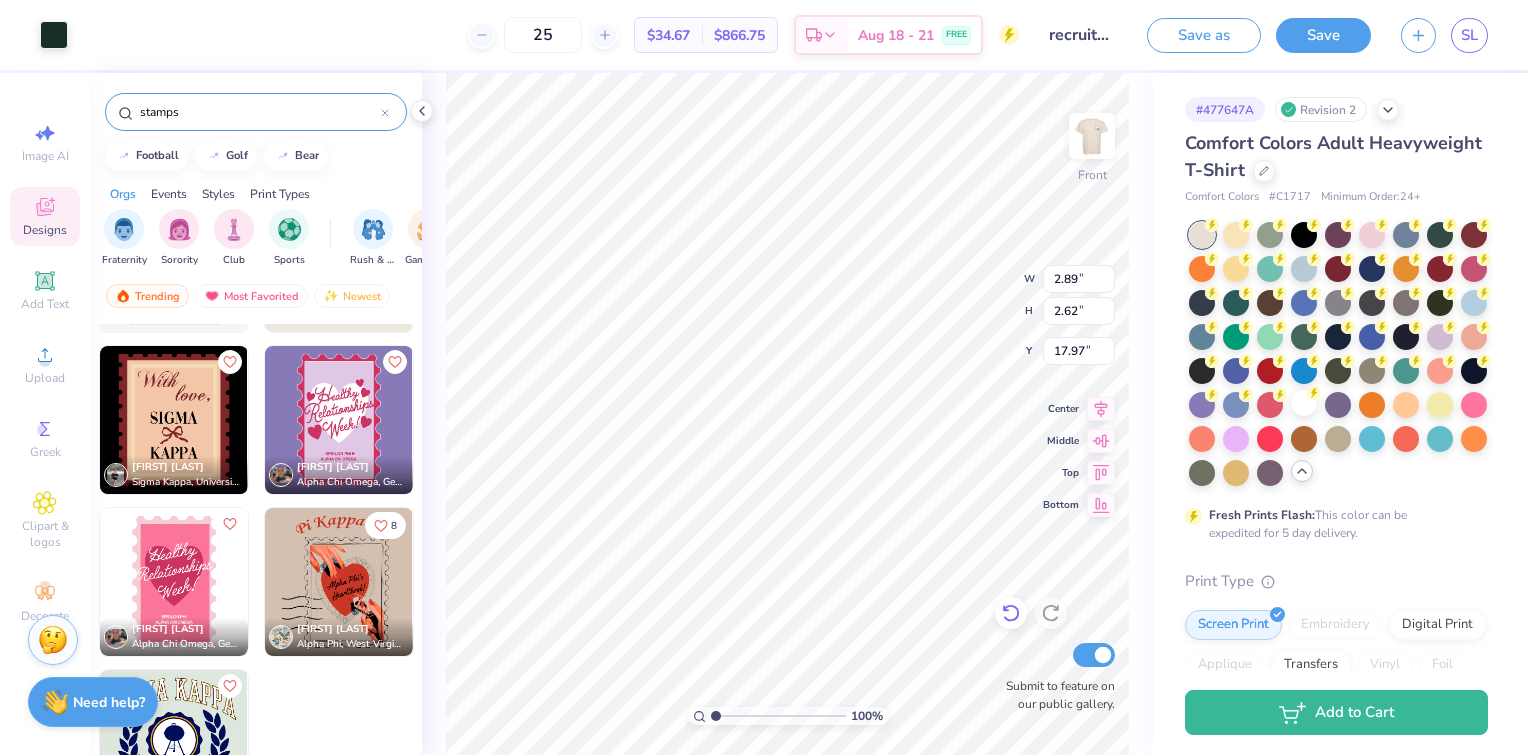 click 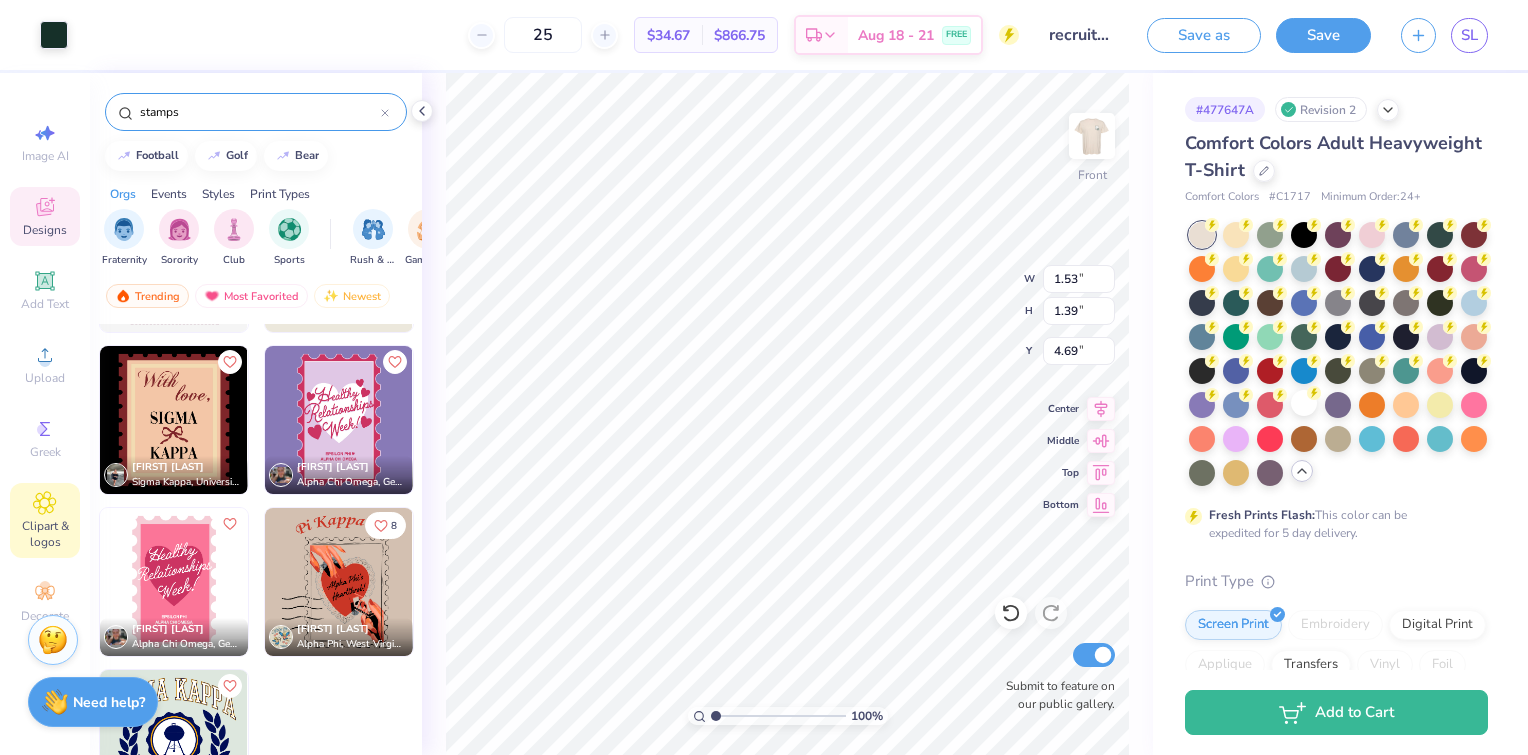 click 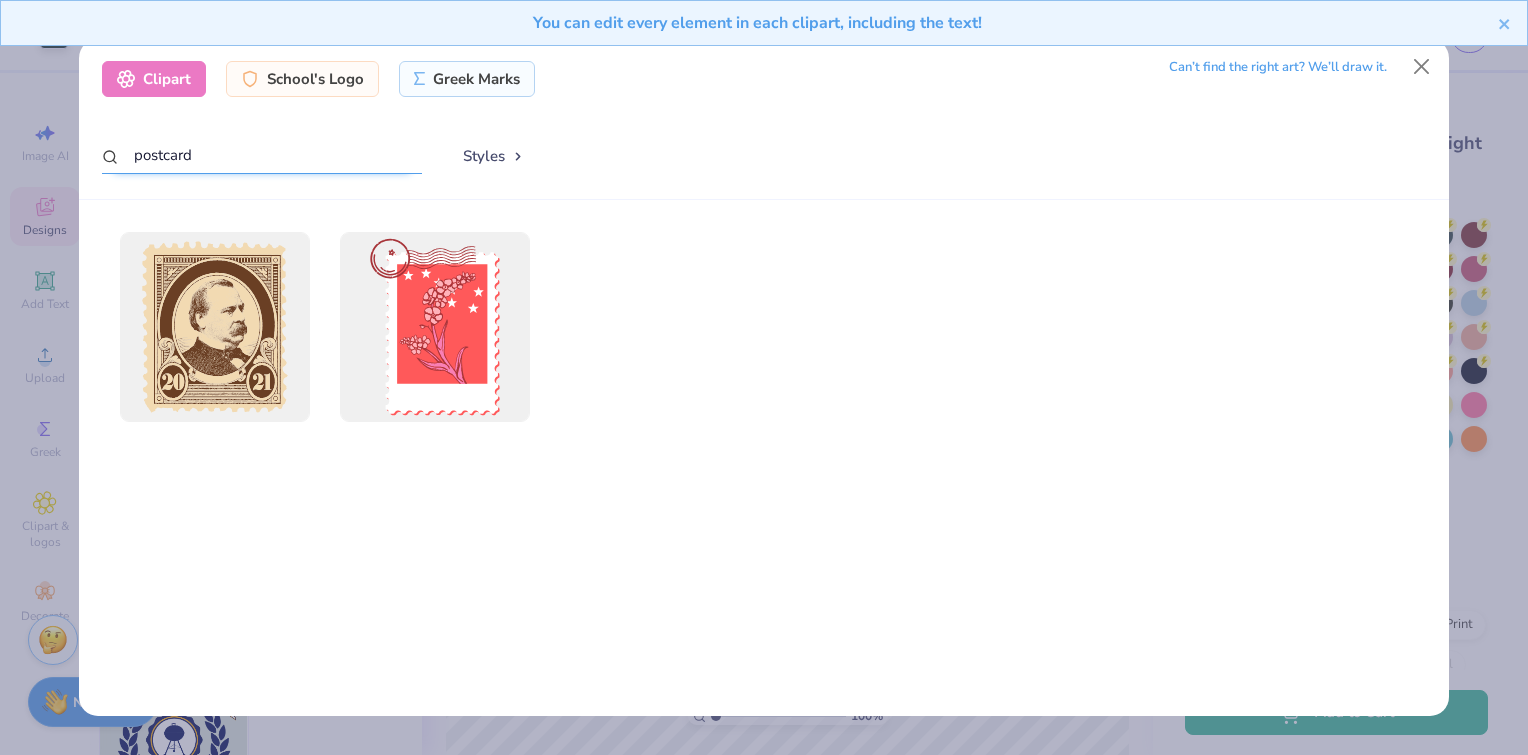 drag, startPoint x: 199, startPoint y: 152, endPoint x: 68, endPoint y: 132, distance: 132.51793 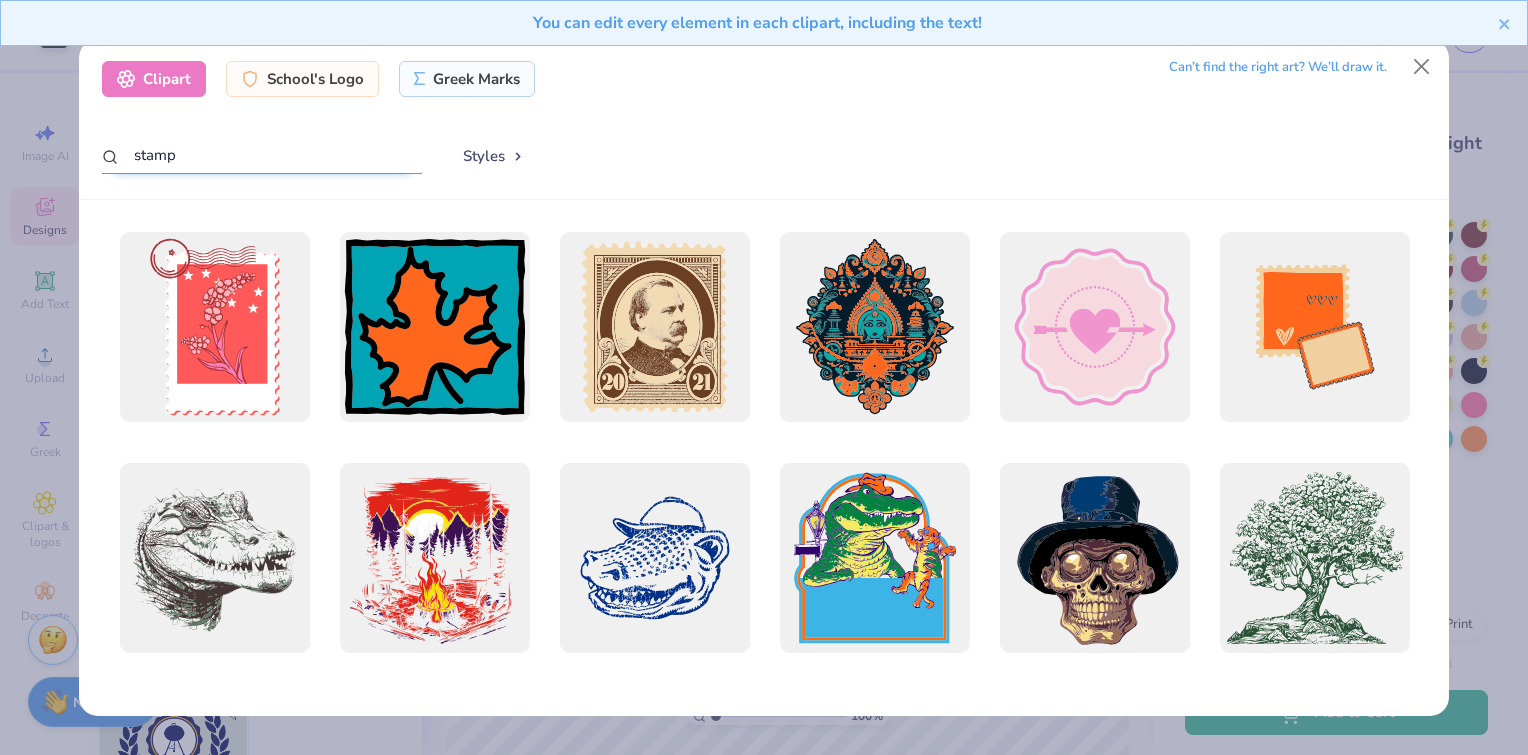 click on "stamp" at bounding box center (262, 155) 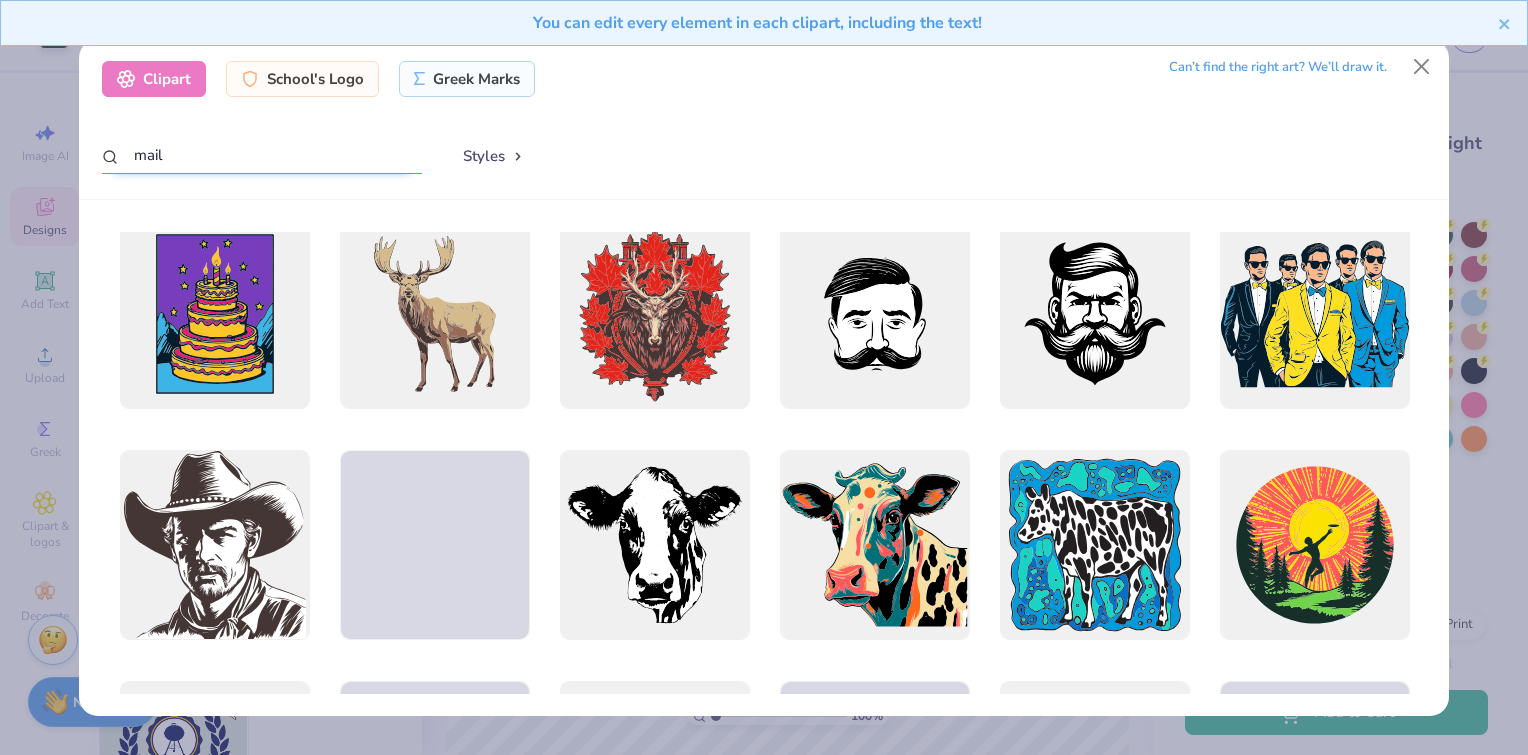 scroll, scrollTop: 4403, scrollLeft: 0, axis: vertical 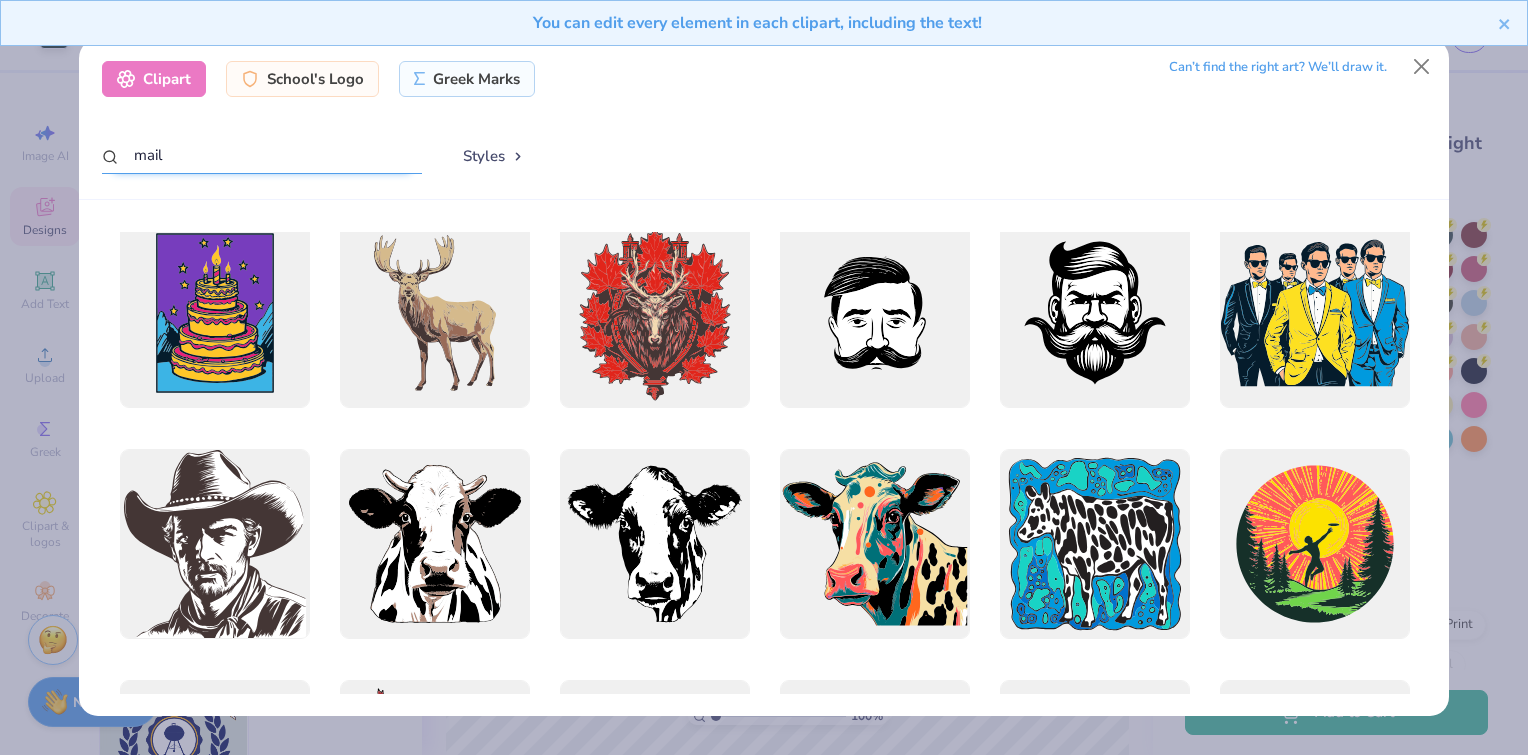 drag, startPoint x: 200, startPoint y: 158, endPoint x: 110, endPoint y: 151, distance: 90.27181 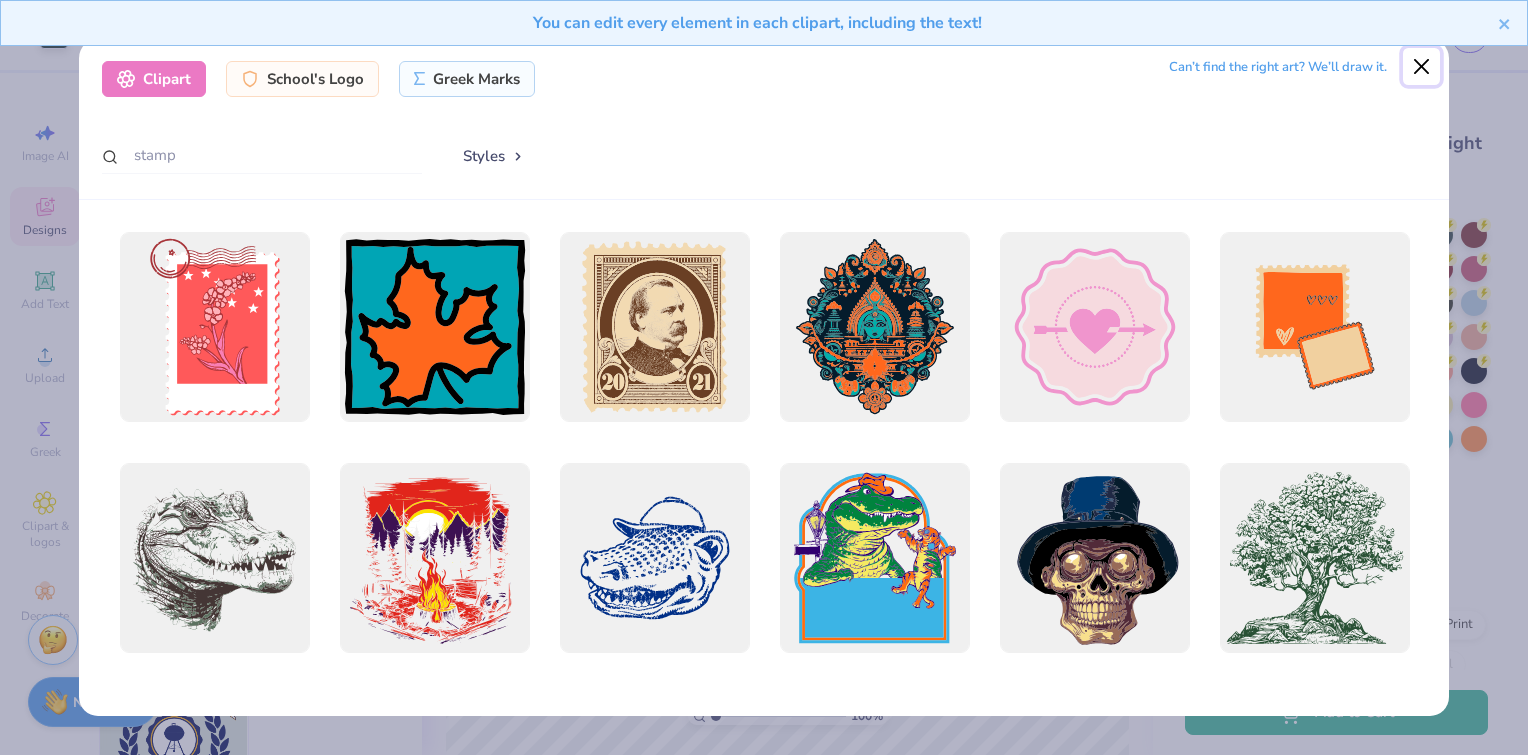 click at bounding box center [1422, 67] 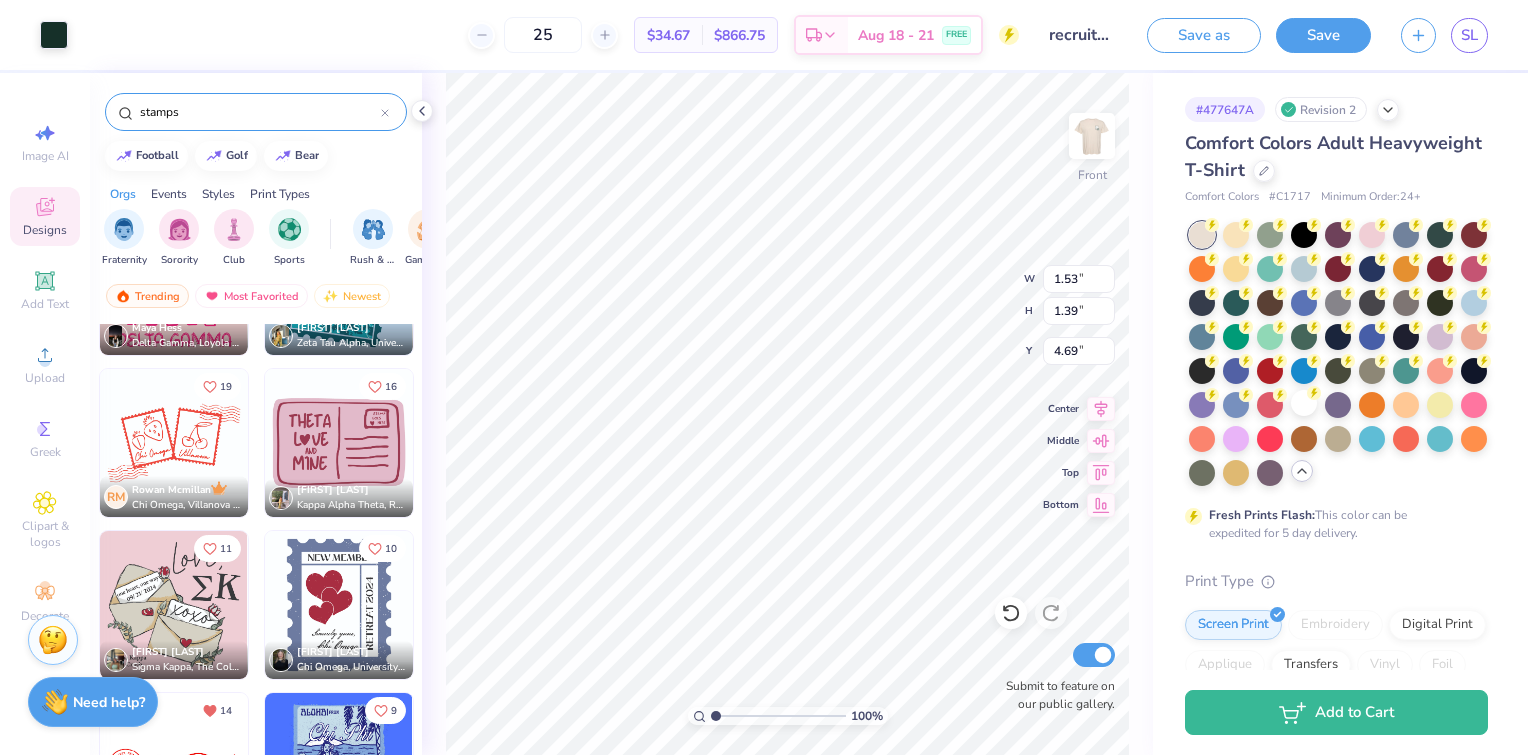 scroll, scrollTop: 6428, scrollLeft: 0, axis: vertical 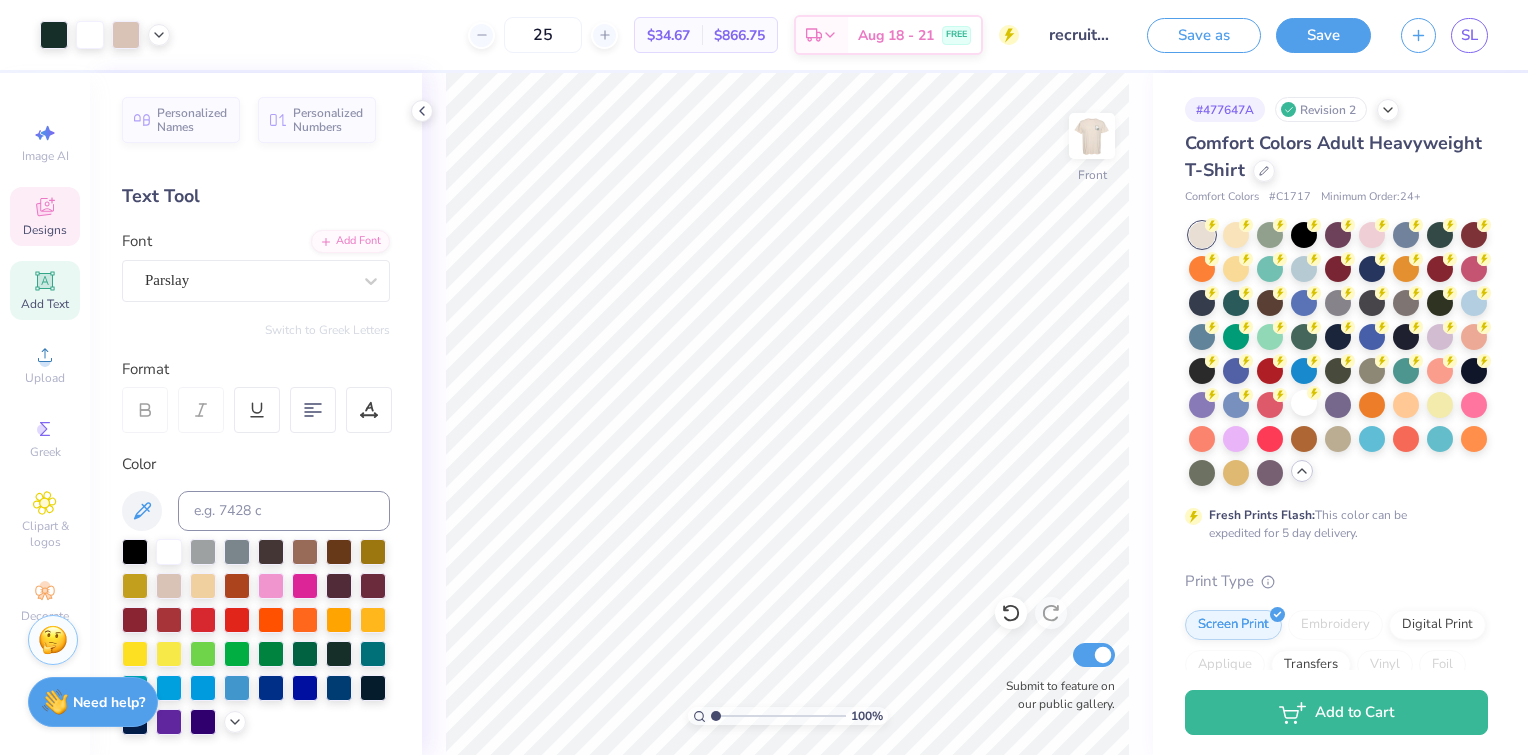 click on "Designs" at bounding box center [45, 230] 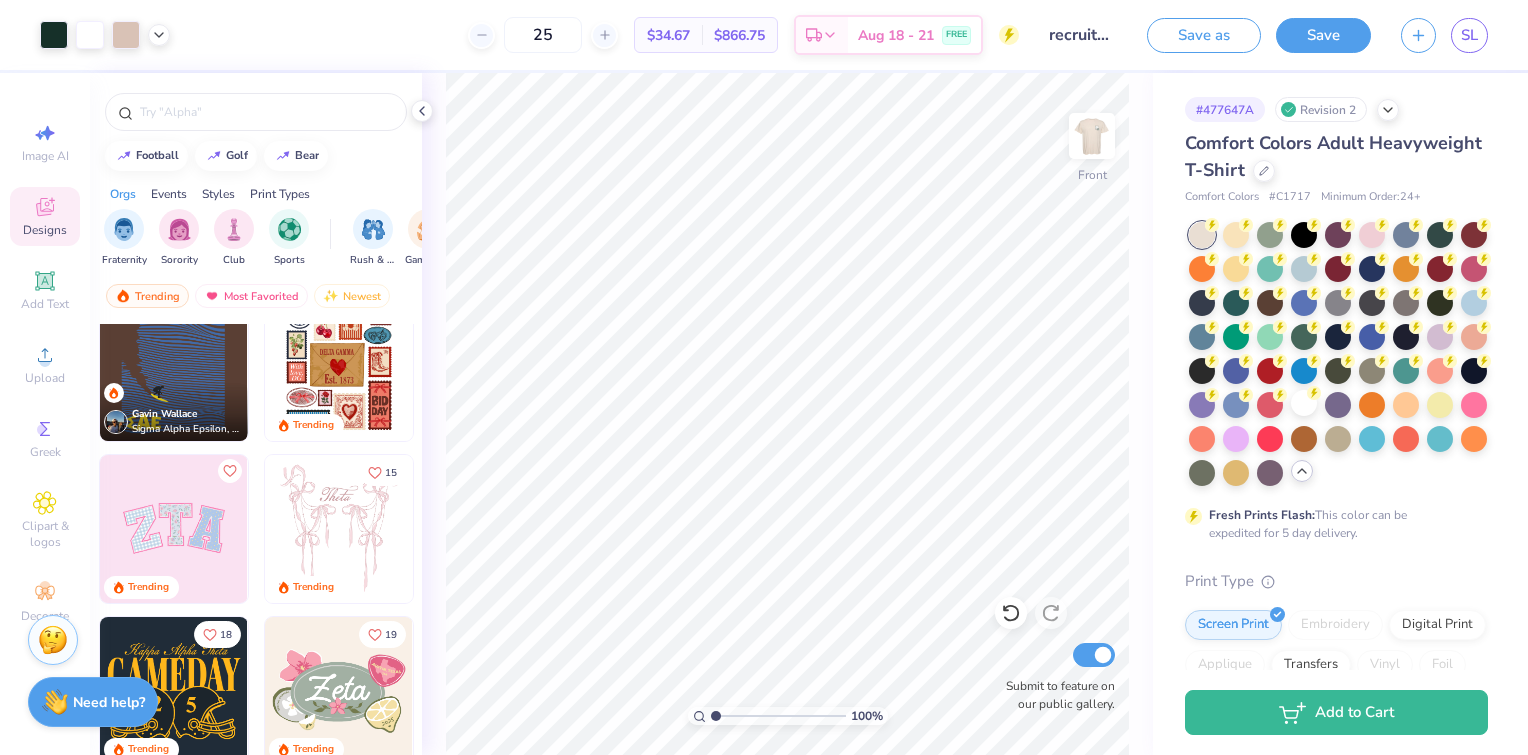 scroll, scrollTop: 207, scrollLeft: 0, axis: vertical 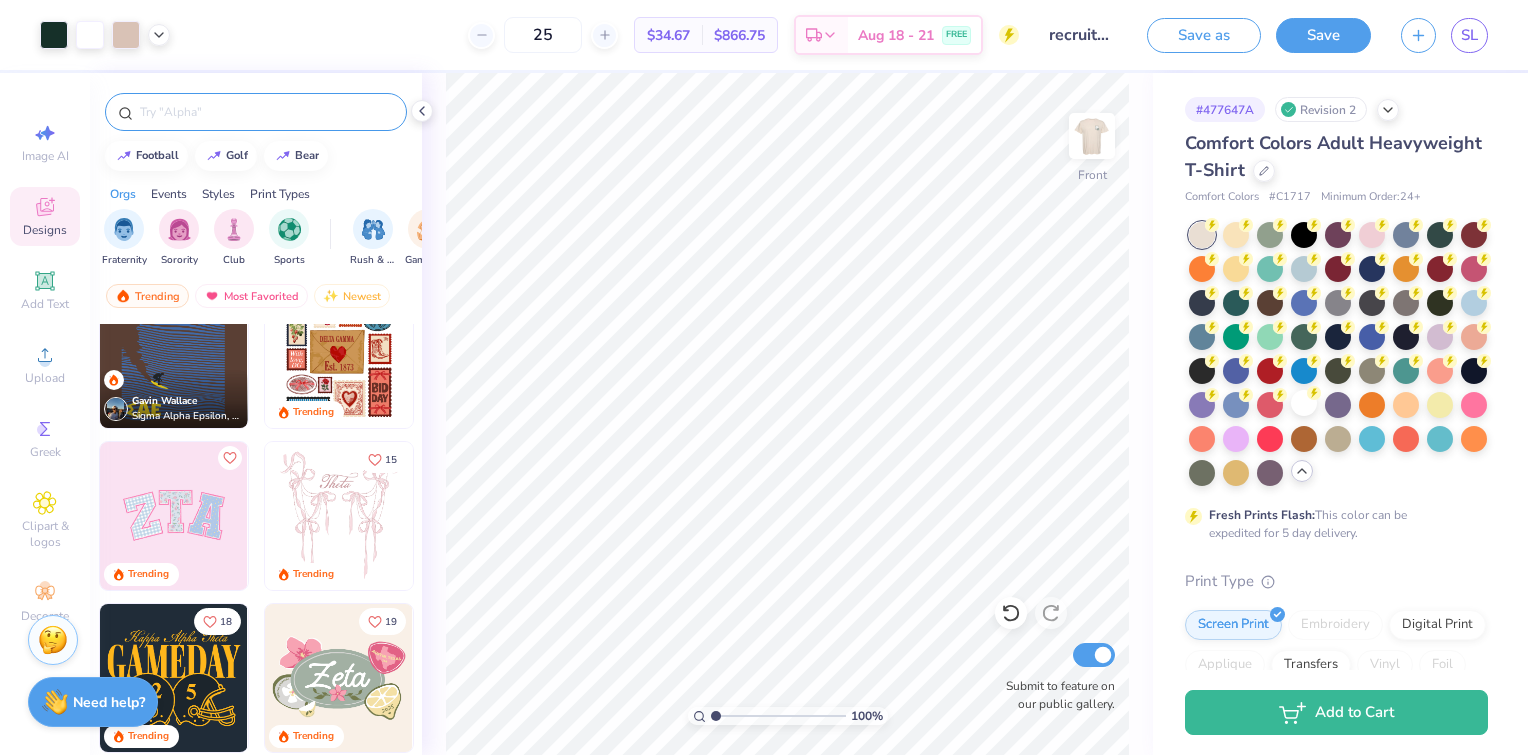 click at bounding box center (266, 112) 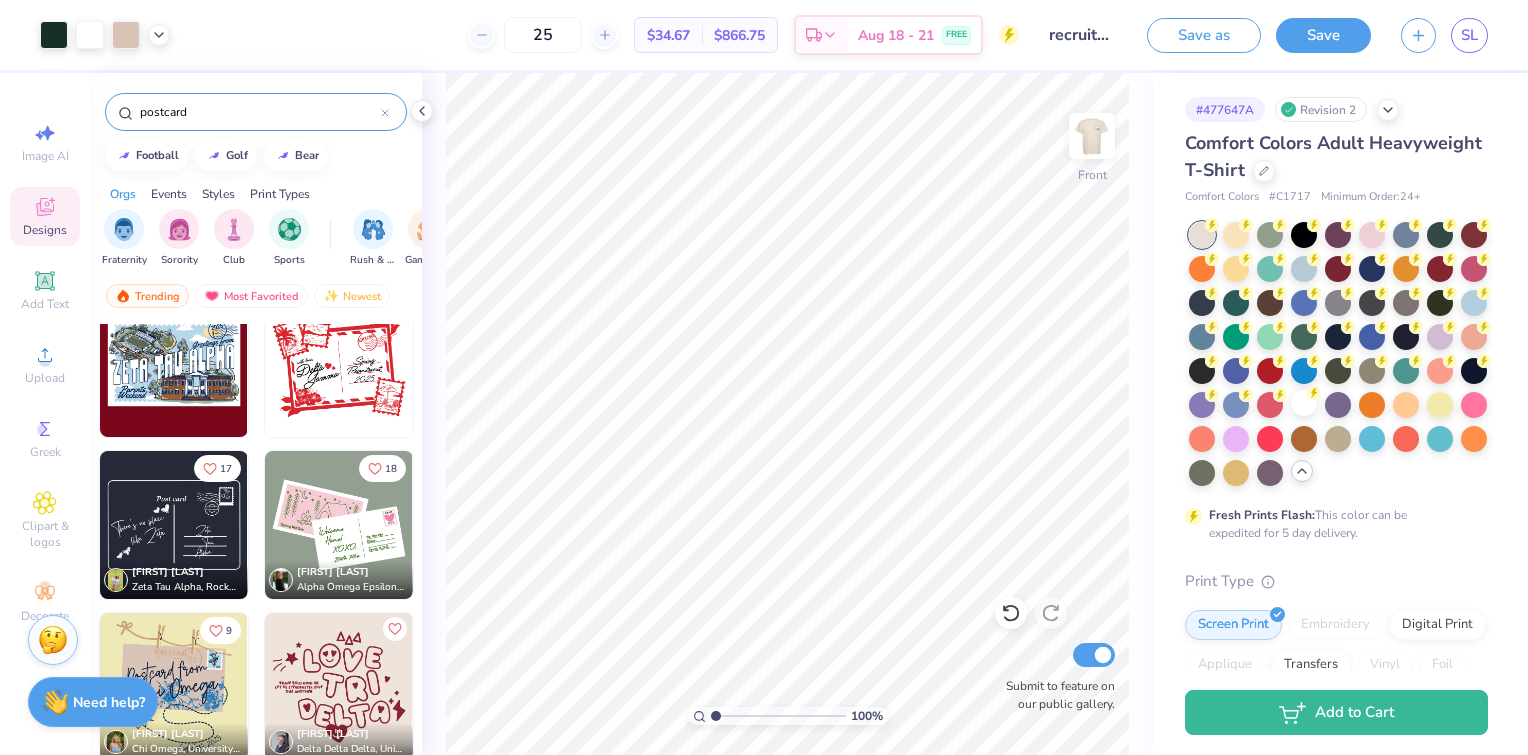 scroll, scrollTop: 686, scrollLeft: 0, axis: vertical 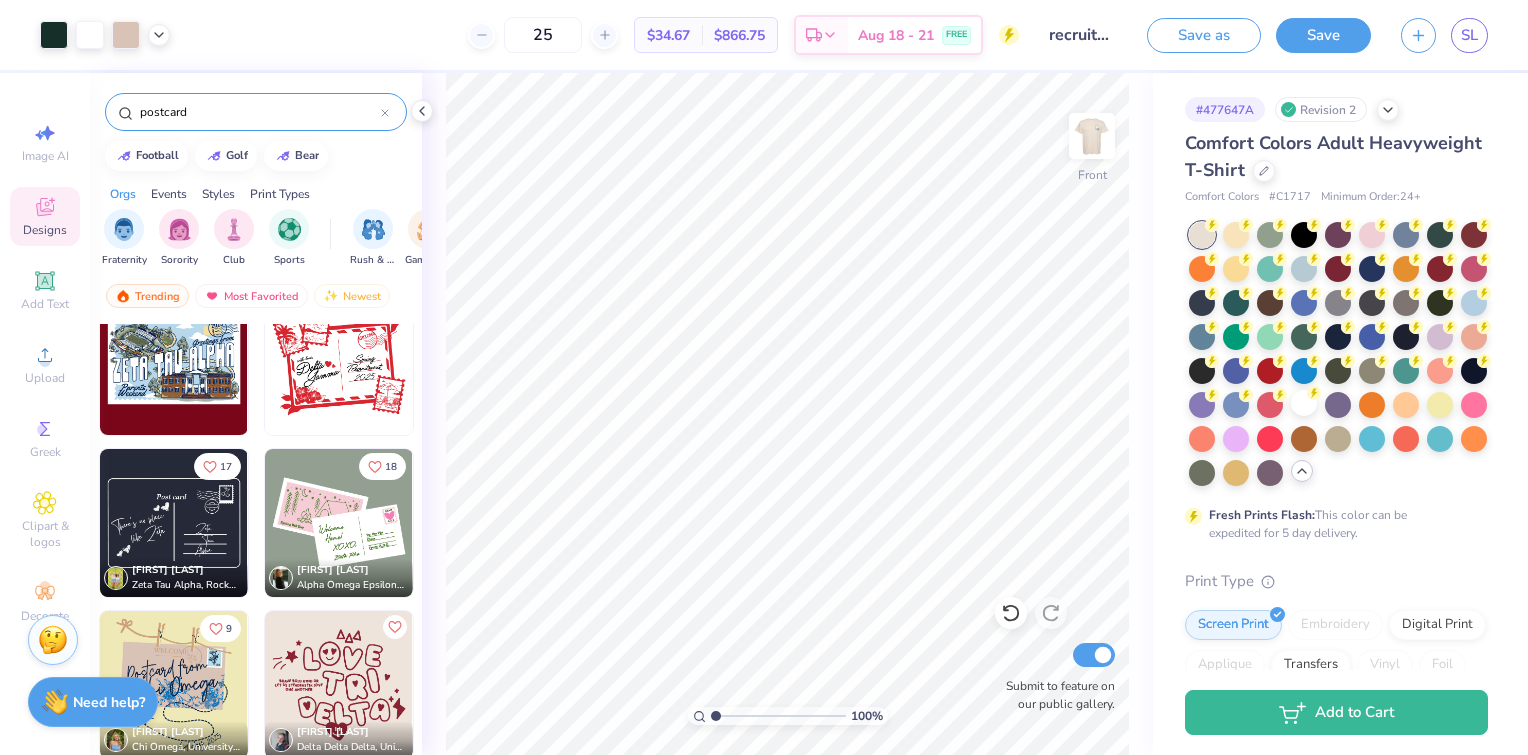 drag, startPoint x: 210, startPoint y: 103, endPoint x: 89, endPoint y: 116, distance: 121.69634 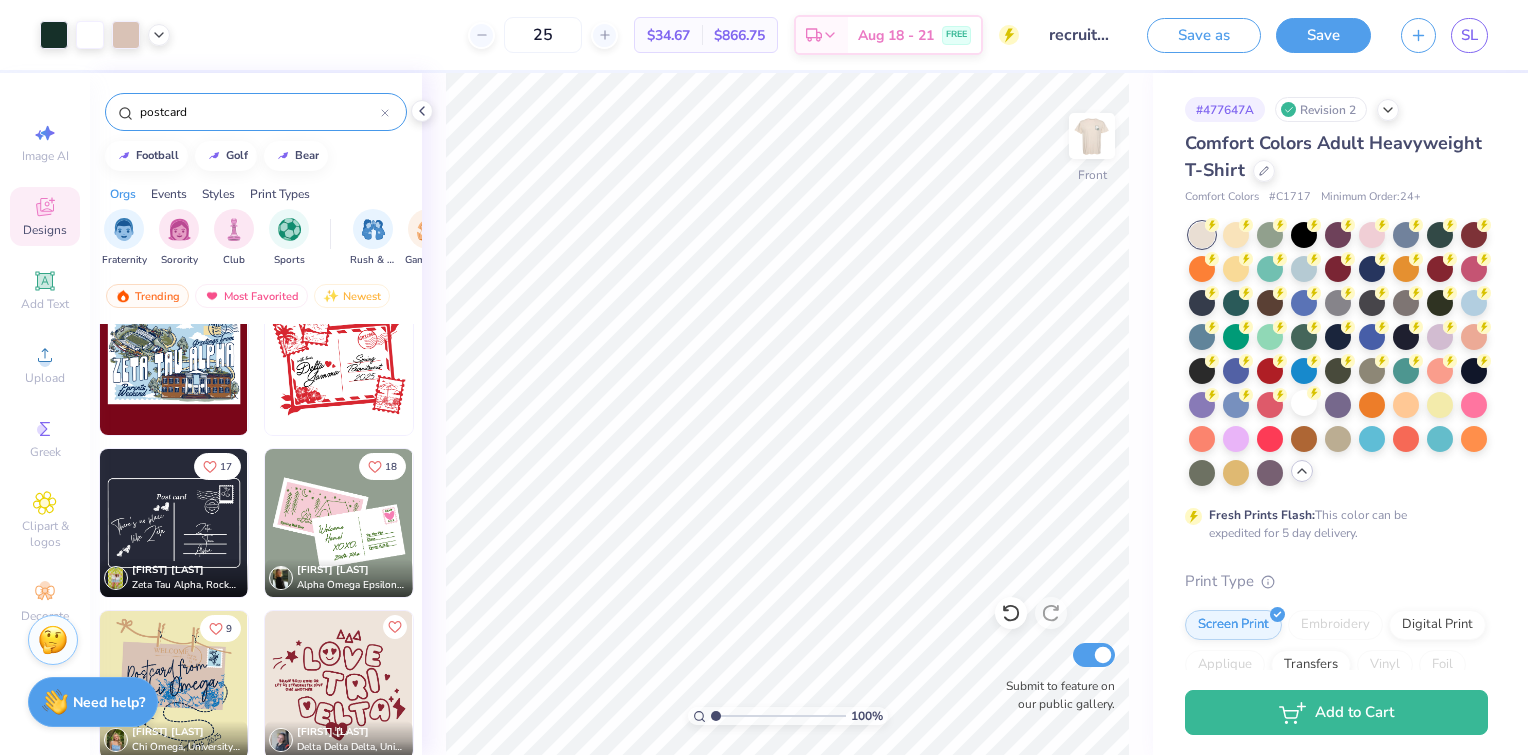 click on "Art colors 25 $34.67 Per Item $866.75 Total Est.  Delivery Aug 18 - 21 FREE Design Title recruitment Save as Save SL Image AI Designs Add Text Upload Greek Clipart & logos Decorate postcard football golf bear Orgs Events Styles Print Types Fraternity Sorority Club Sports Rush & Bid Game Day Parent's Weekend PR & General Philanthropy Big Little Reveal Retreat Spring Break Date Parties & Socials Holidays Greek Week Formal & Semi Graduation Founder’s Day Classic Minimalist Varsity Y2K Typography Handdrawn Cartoons Grunge 80s & 90s 60s & 70s Embroidery Screen Print Applique Patches Digital Print Vinyl Transfers Trending Most Favorited Newest 7 18 Zeta Tau Alpha, Rockhurst University 18 9 Chi Omega, University of Pittsburgh 52 Pi Beta Phi, Lehigh University Delta Phi Epsilon, Pennsylvania State University 100  % Front # 477647A Revision 2 # C1717 +" at bounding box center (764, 377) 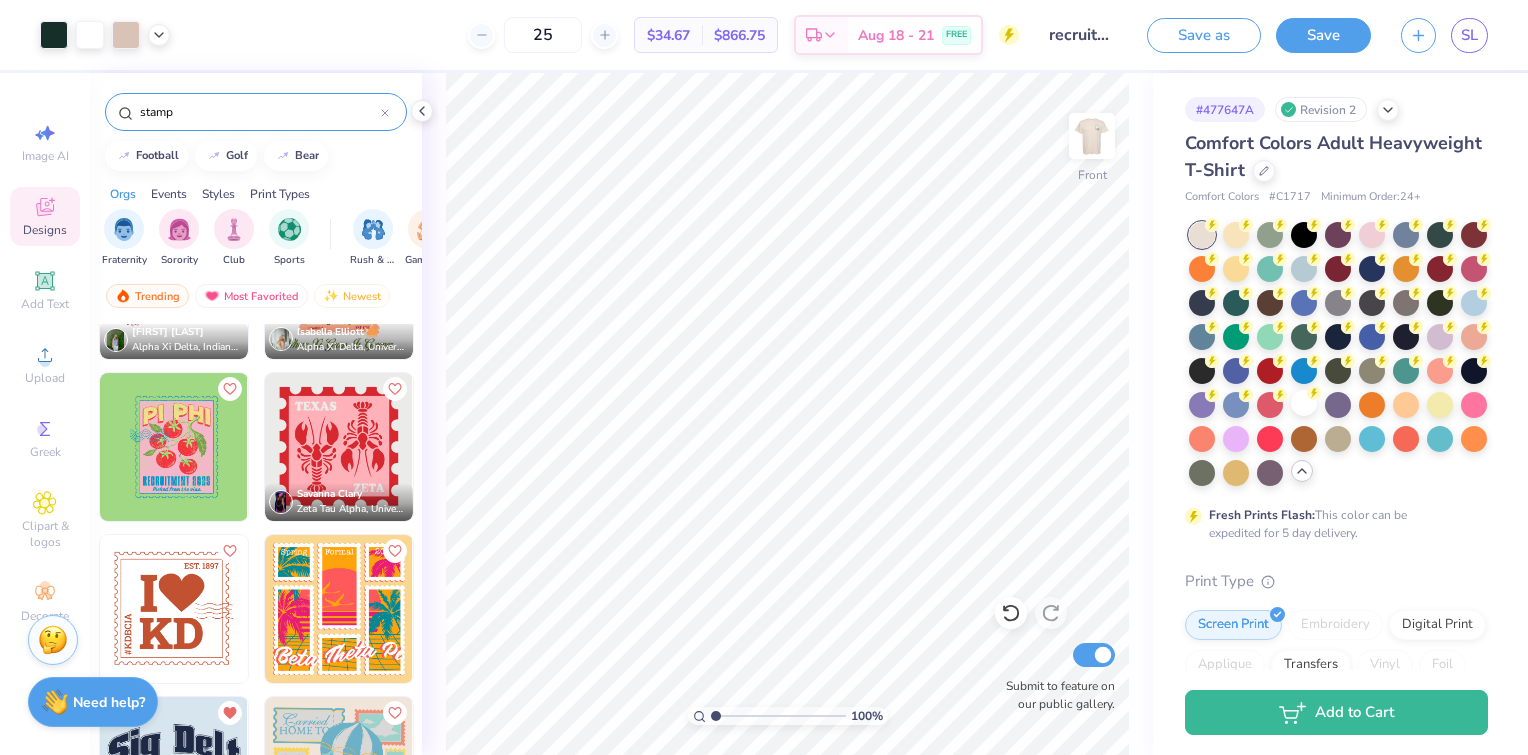scroll, scrollTop: 1250, scrollLeft: 0, axis: vertical 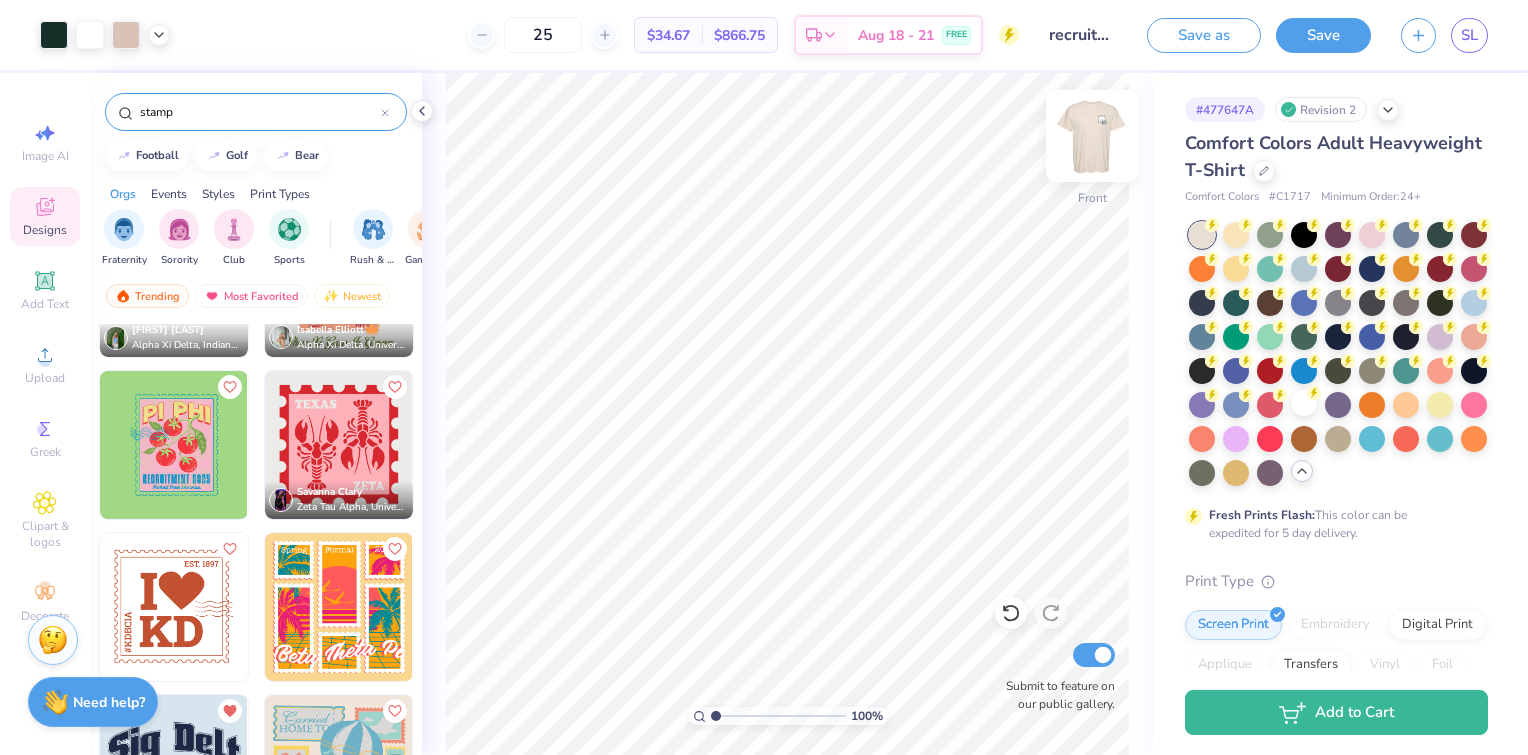 click at bounding box center [1092, 136] 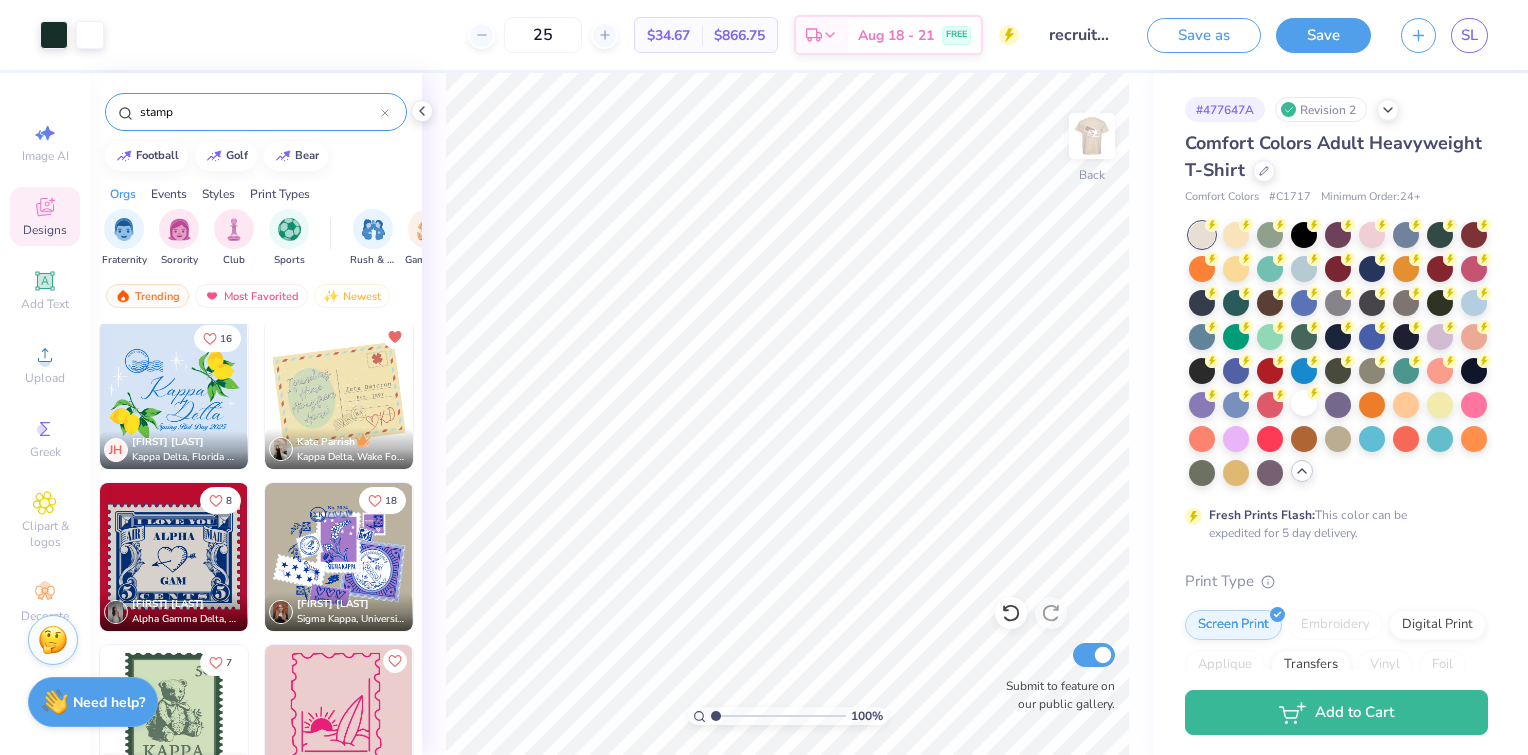 scroll, scrollTop: 5351, scrollLeft: 0, axis: vertical 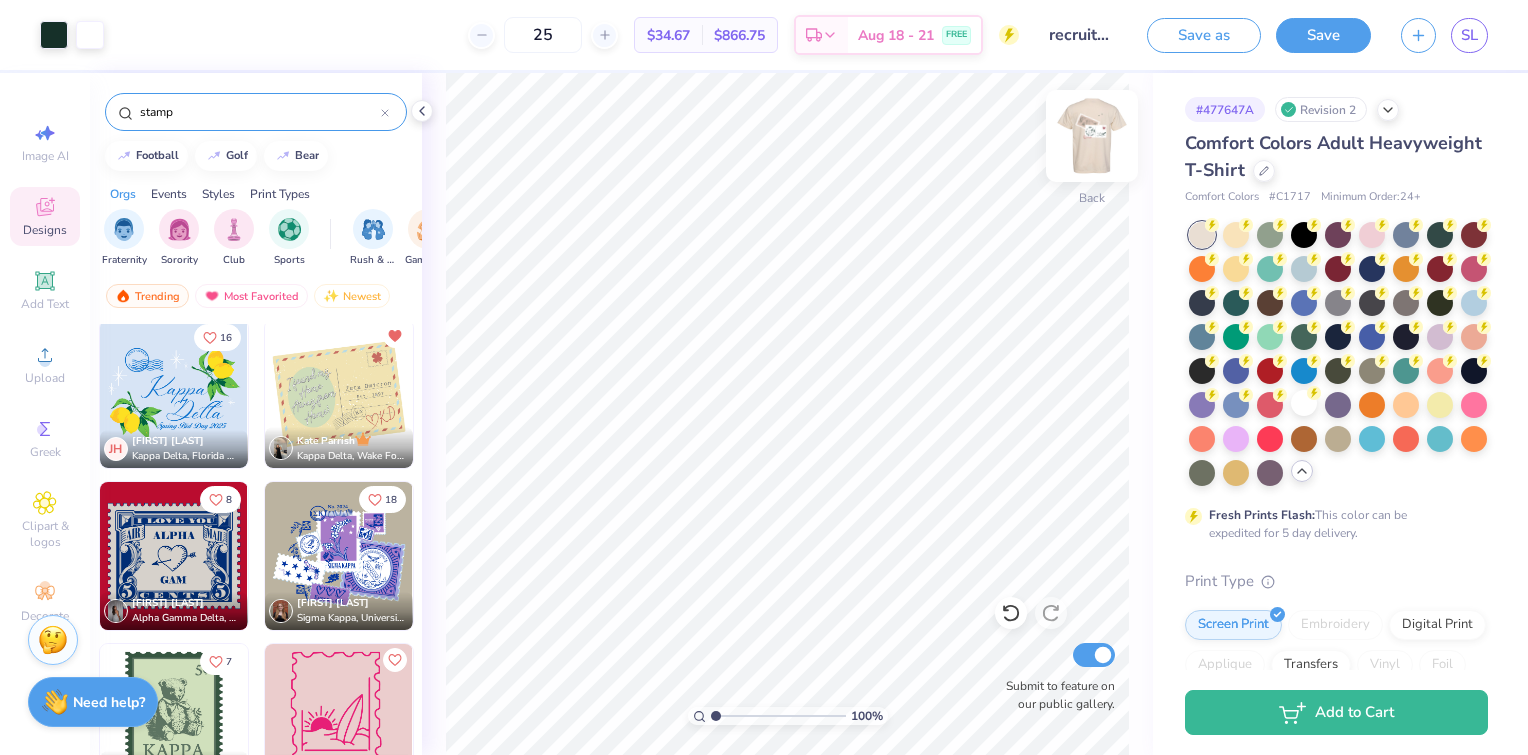 click at bounding box center (1092, 136) 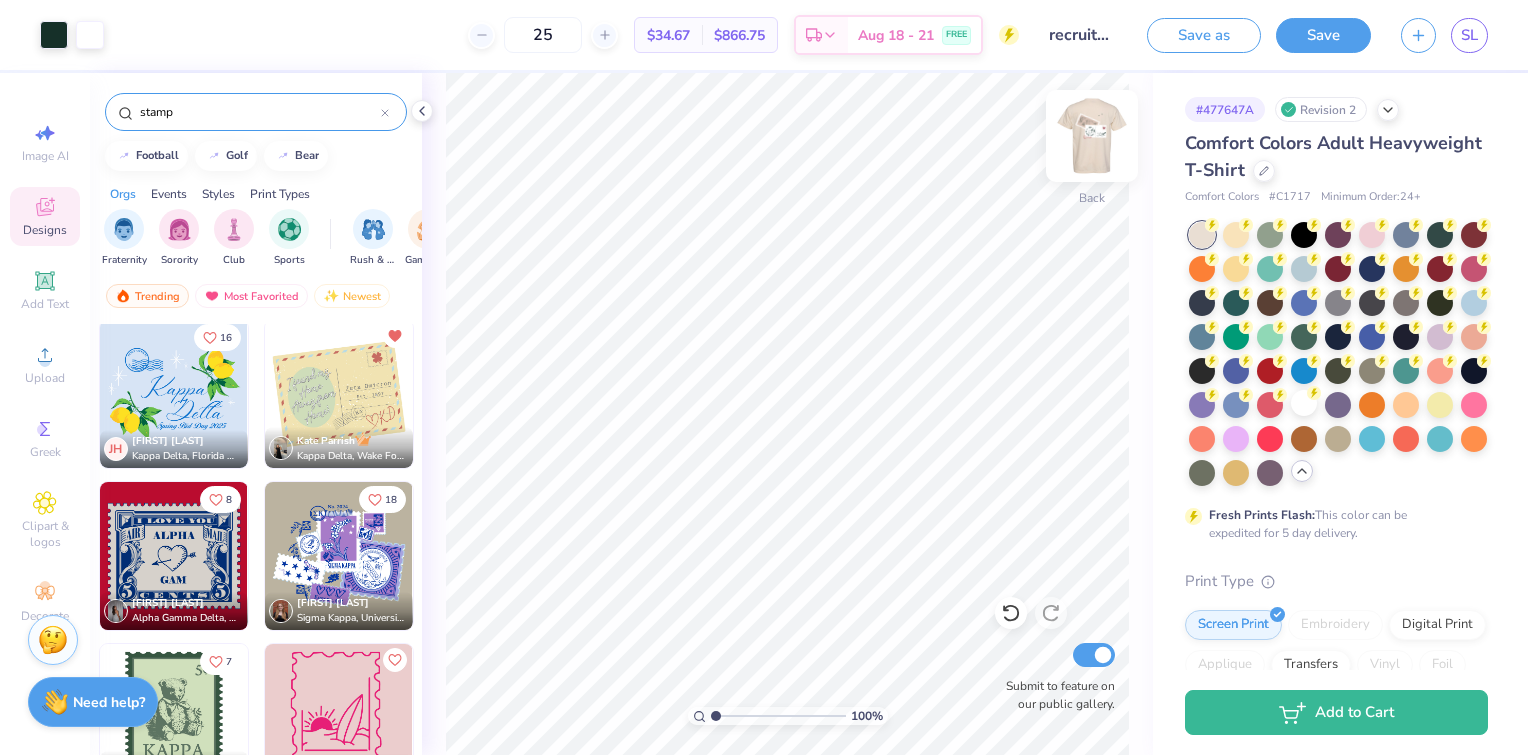 click at bounding box center (1092, 136) 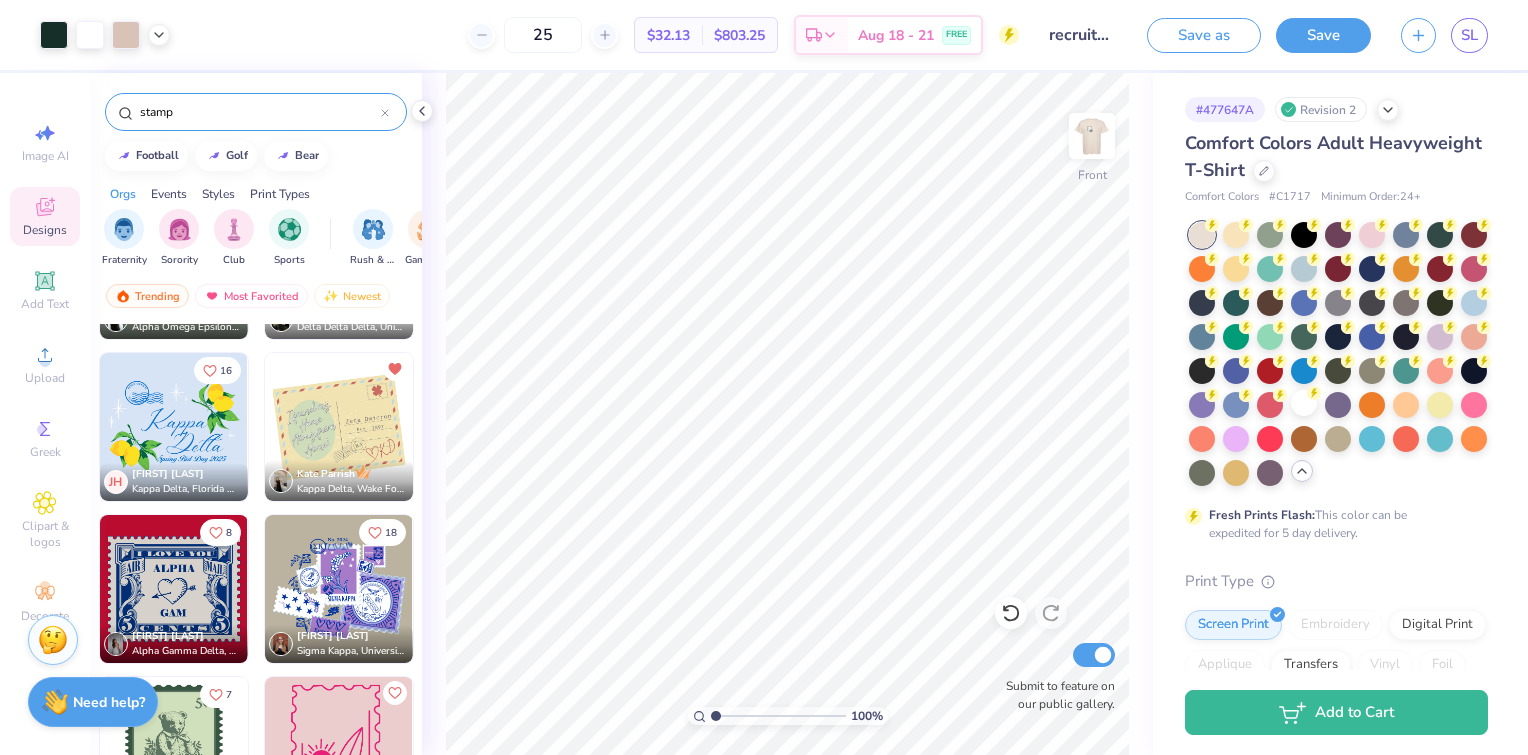 scroll, scrollTop: 5319, scrollLeft: 0, axis: vertical 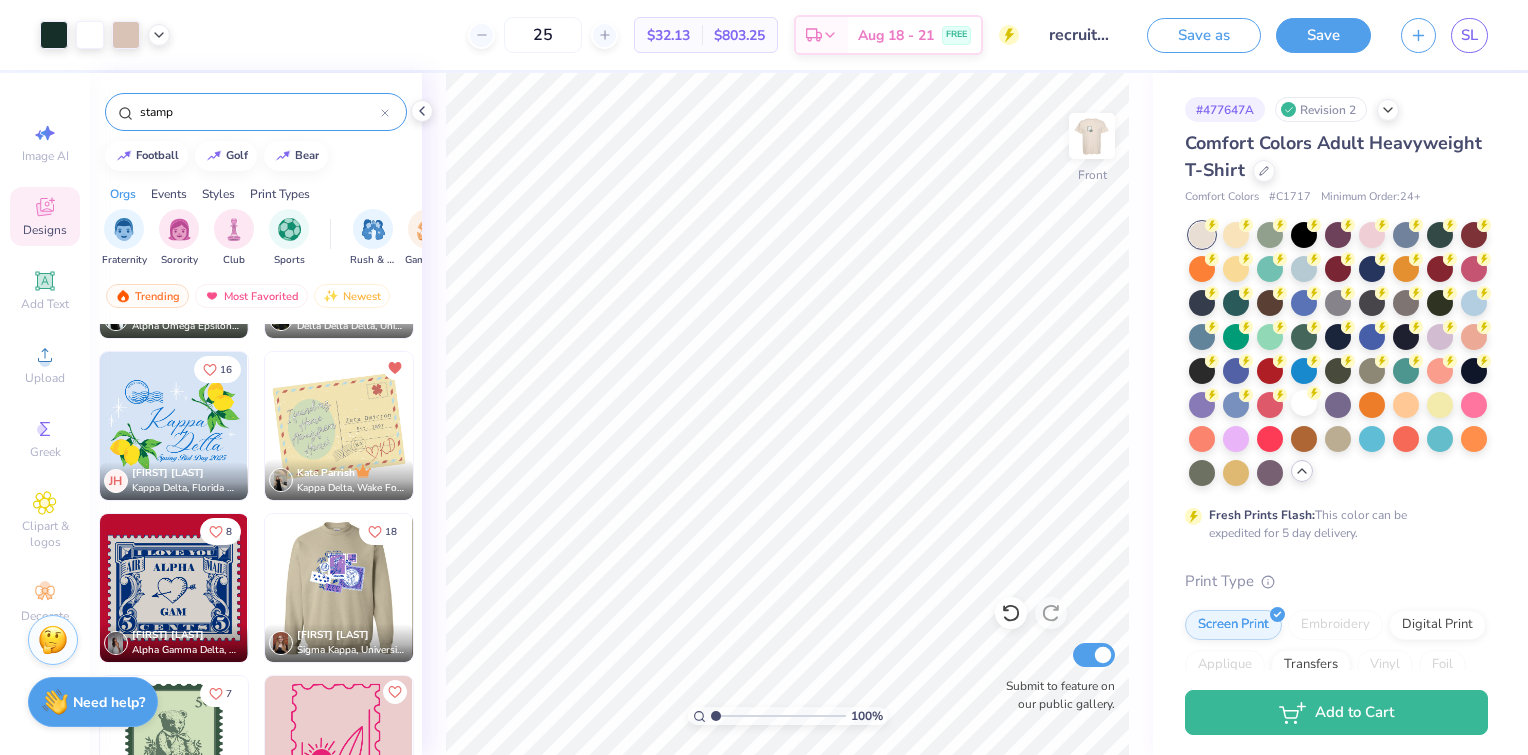 click at bounding box center [339, 588] 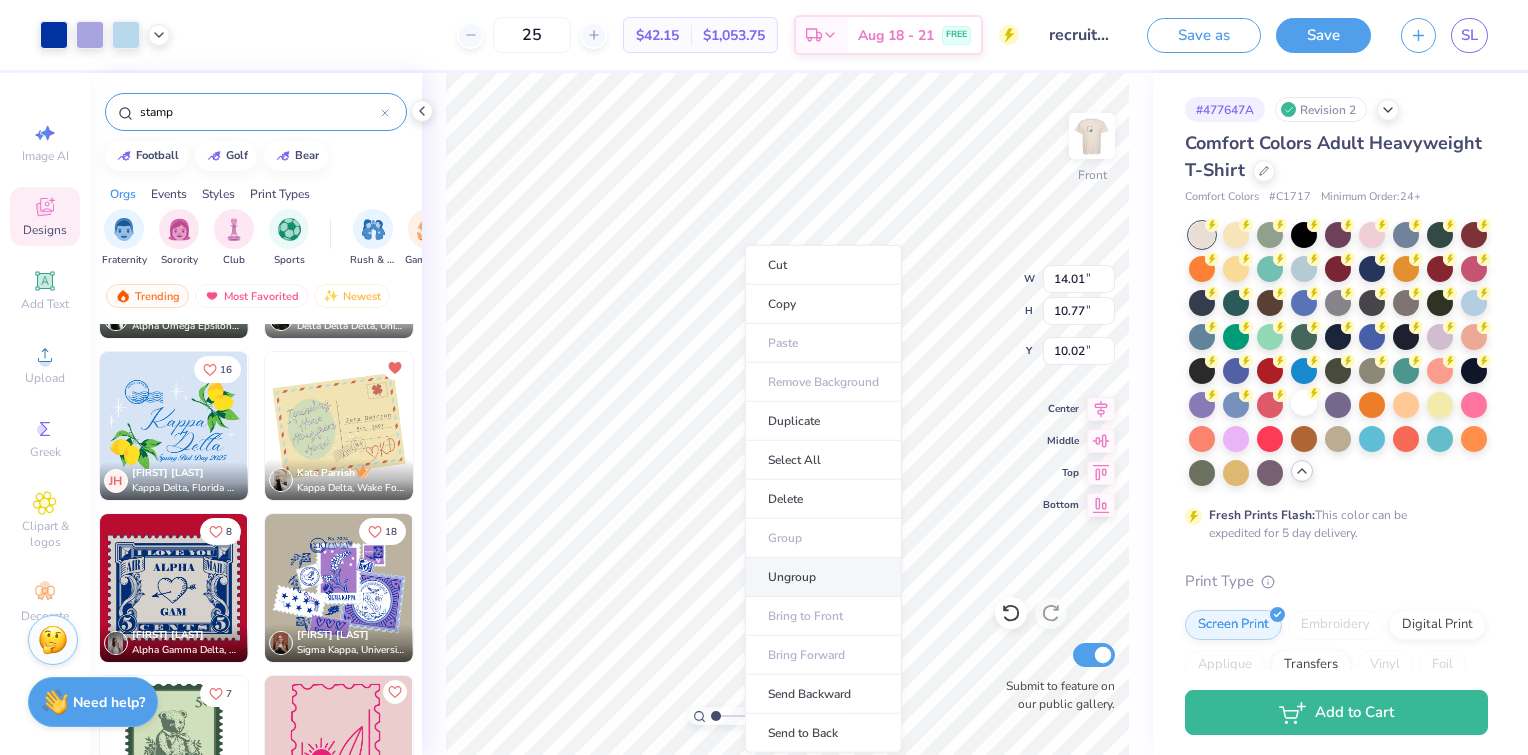 click on "Ungroup" at bounding box center [823, 577] 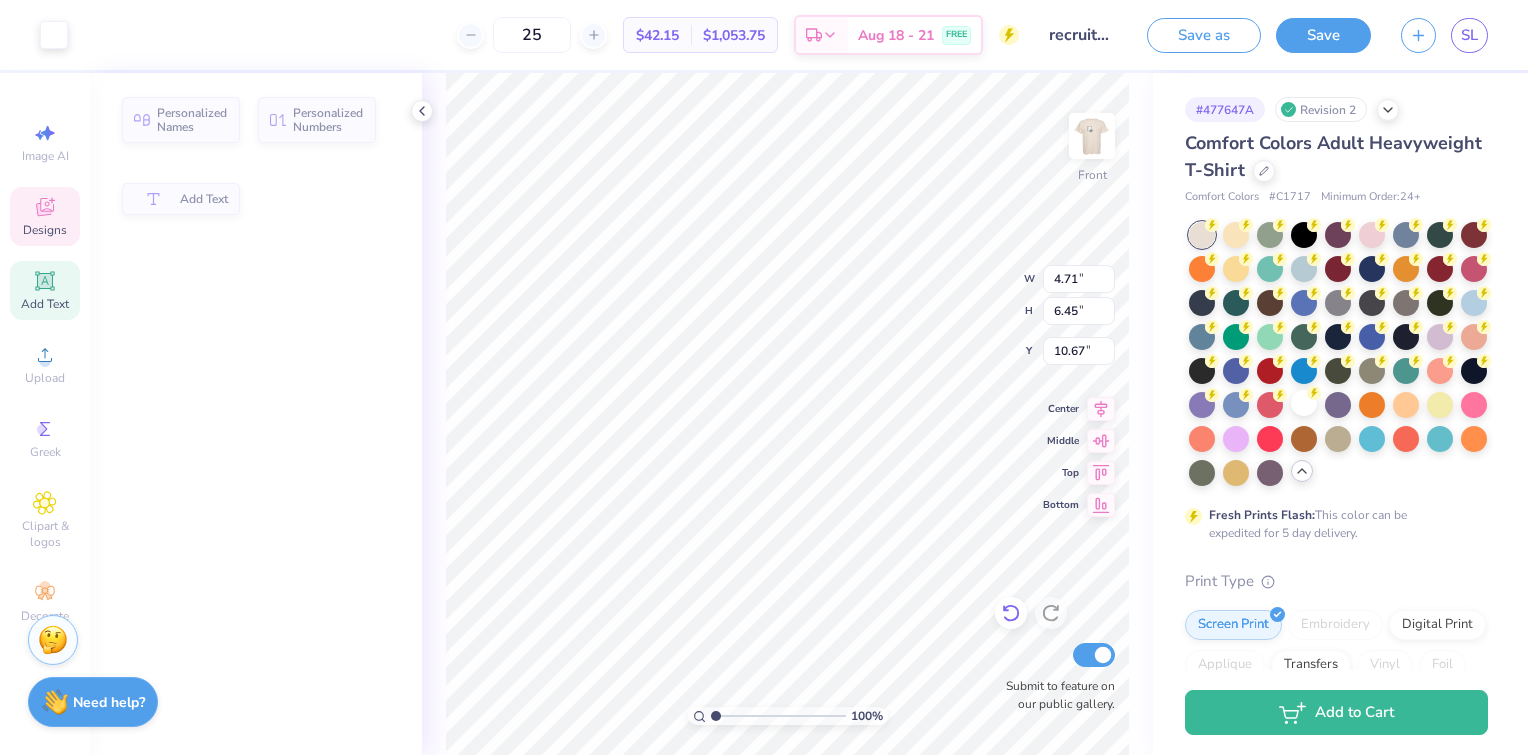 click 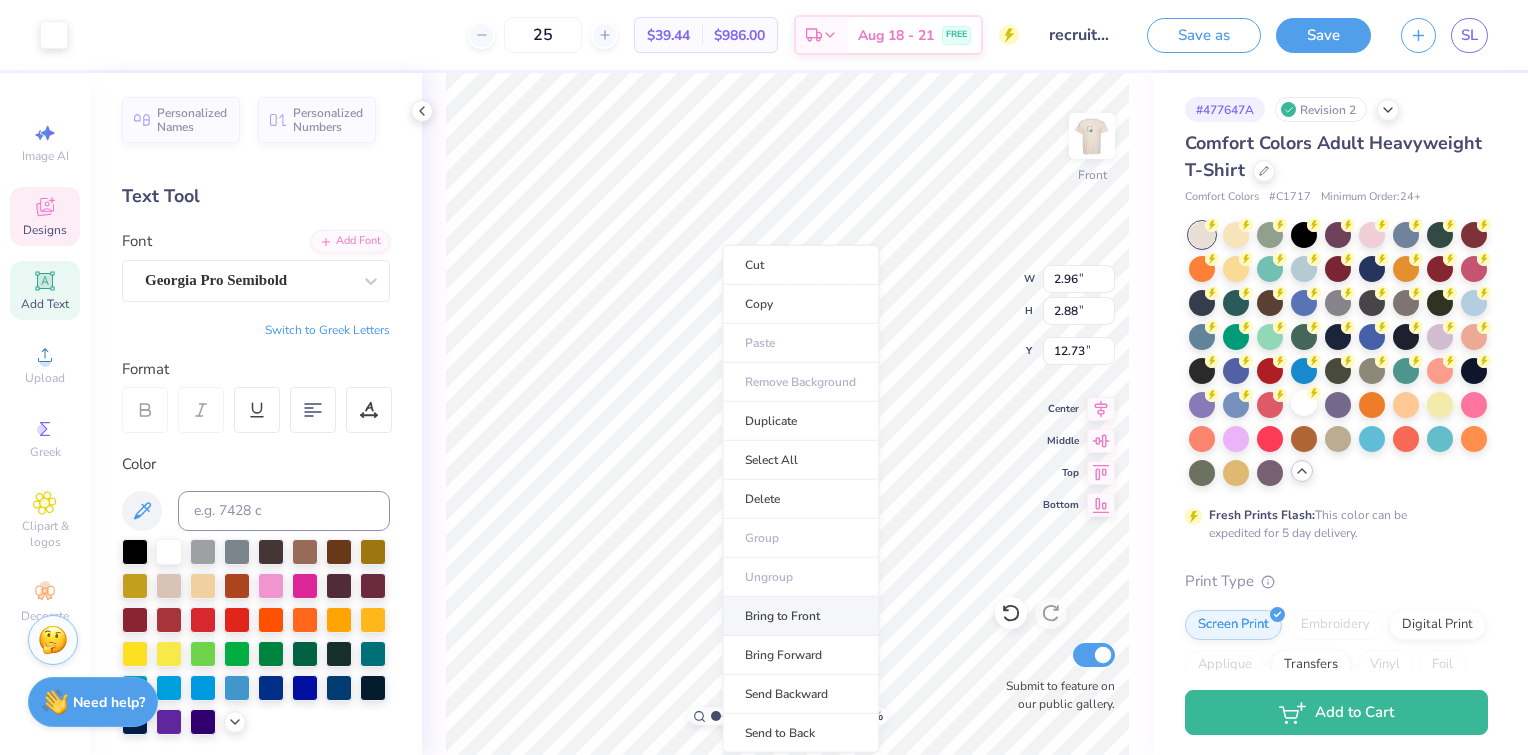 click on "Bring to Front" at bounding box center (800, 616) 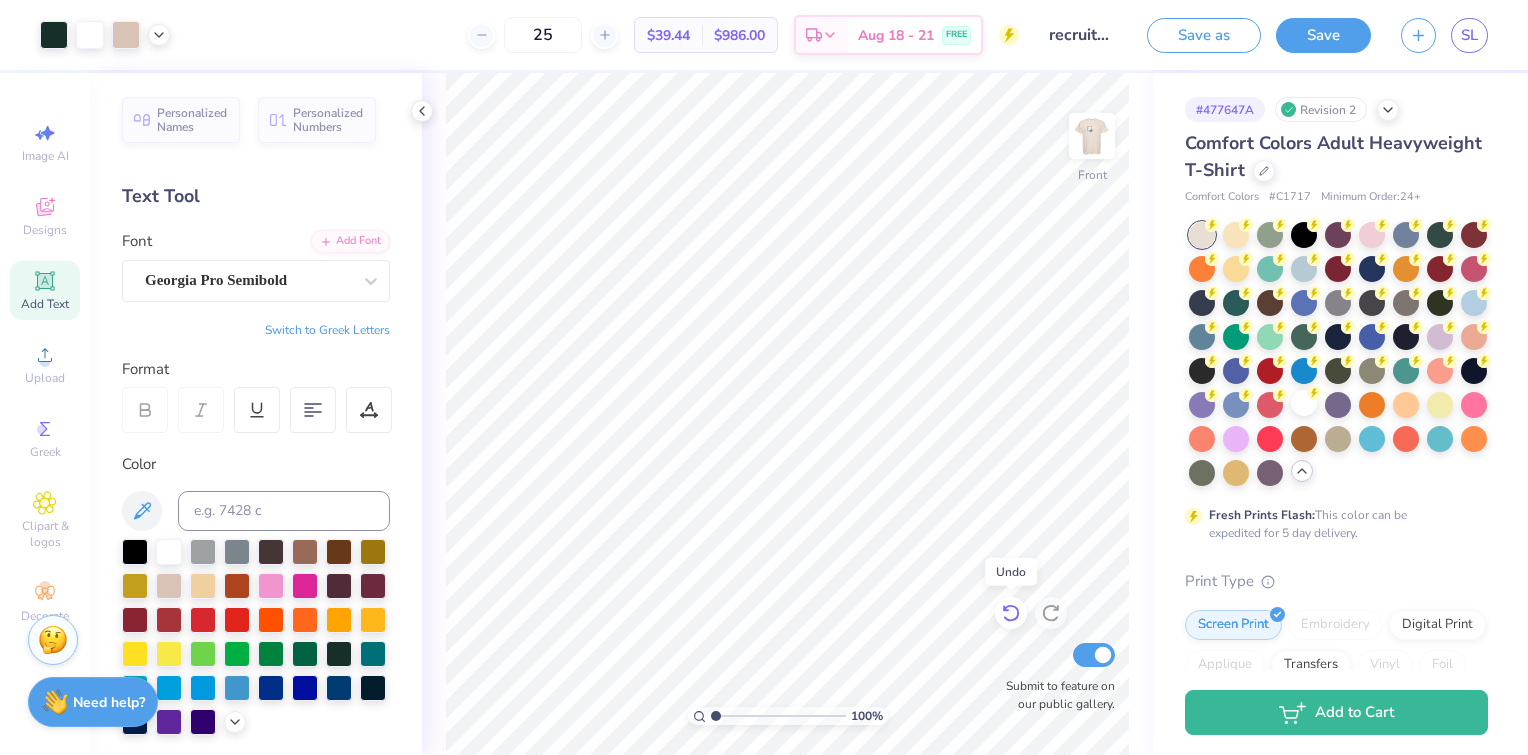 click at bounding box center (1011, 613) 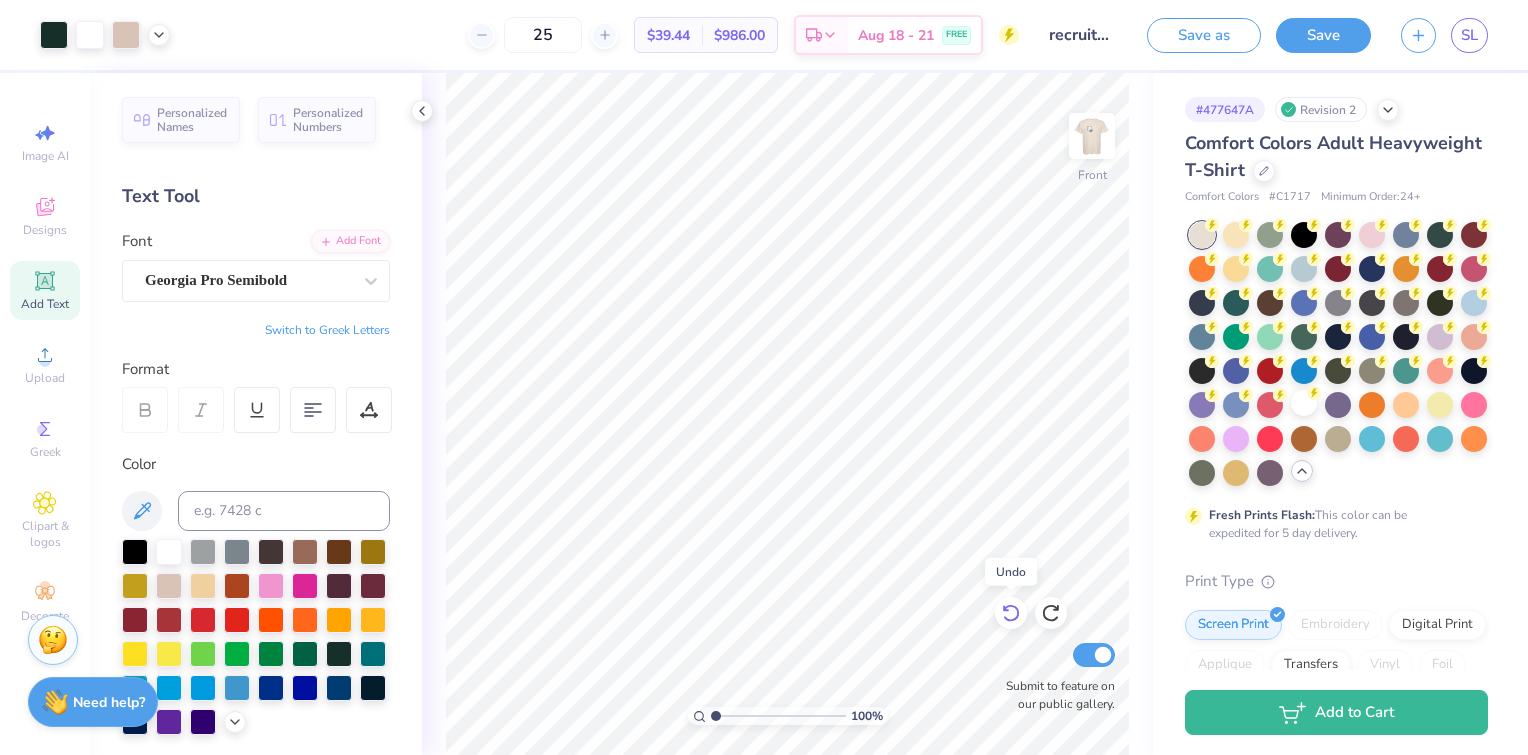 click 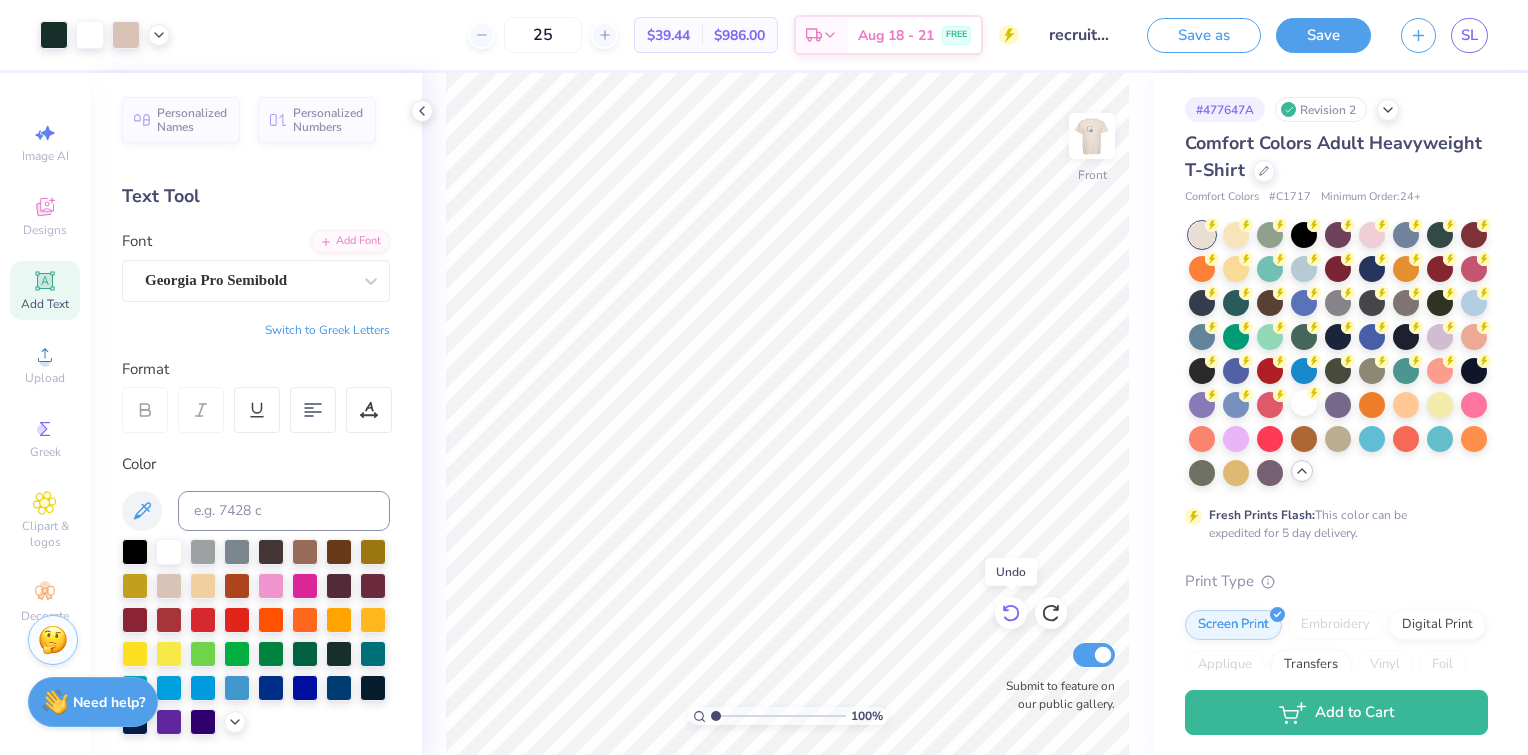 click 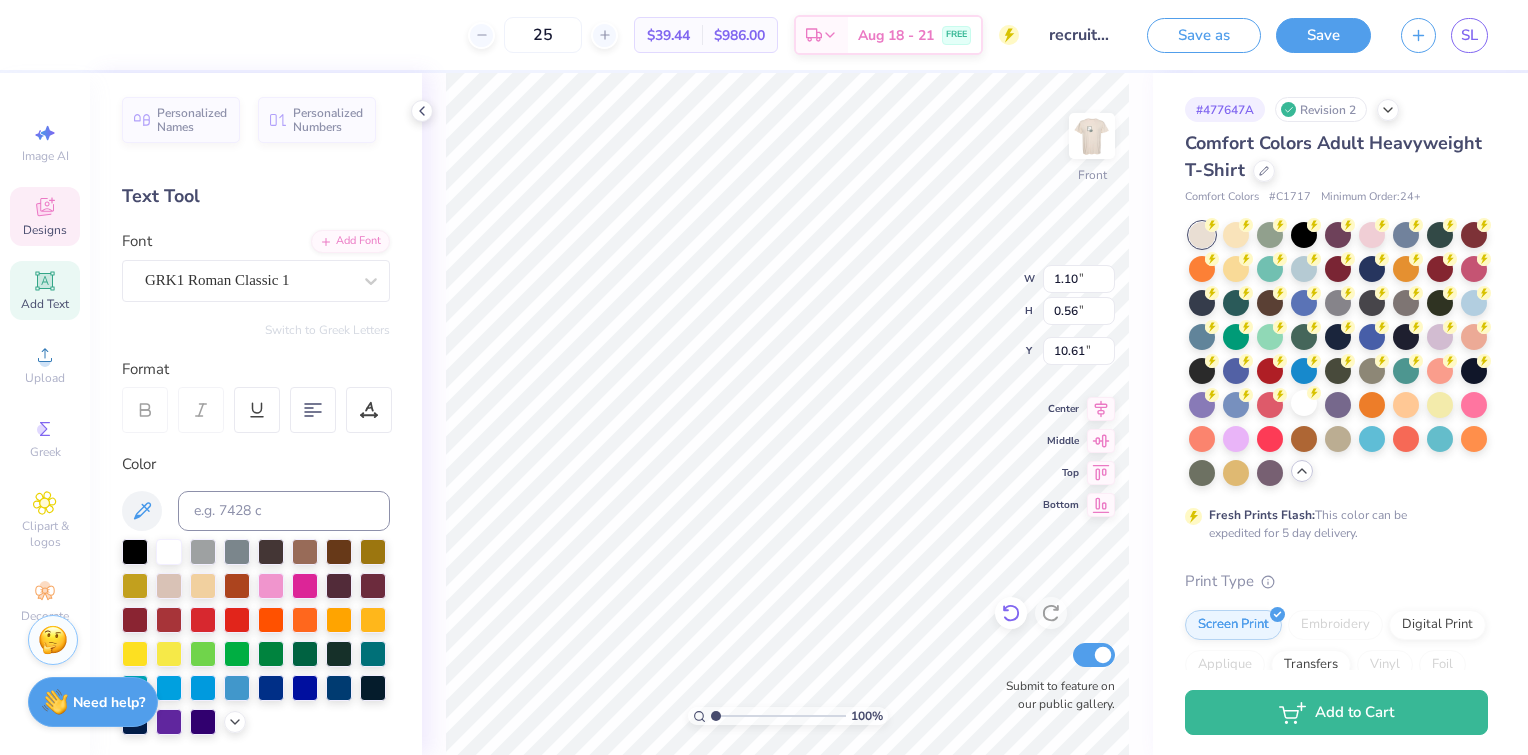 scroll, scrollTop: 16, scrollLeft: 2, axis: both 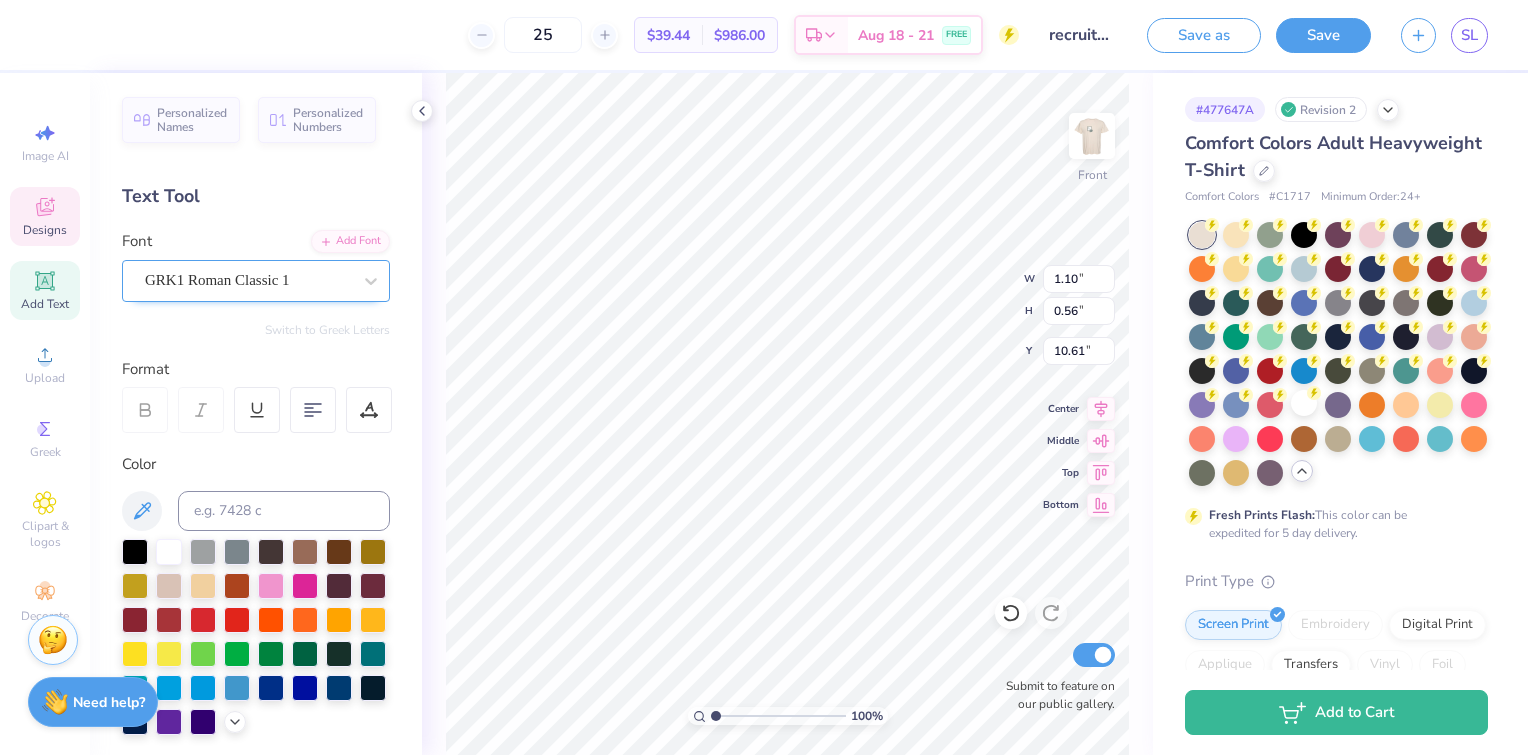 click on "GRK1 Roman Classic 1" at bounding box center (248, 280) 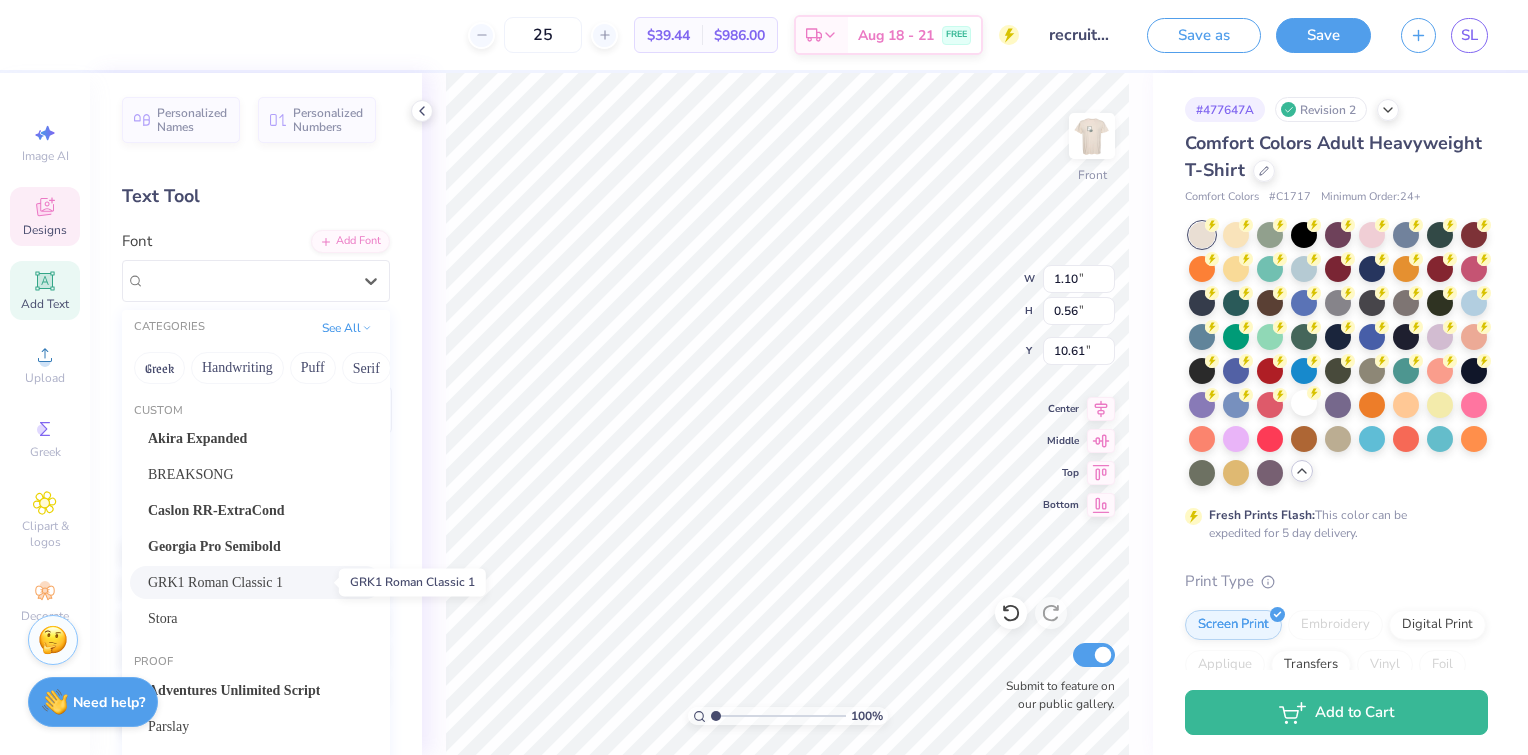 click on "GRK1 Roman Classic 1" at bounding box center [215, 582] 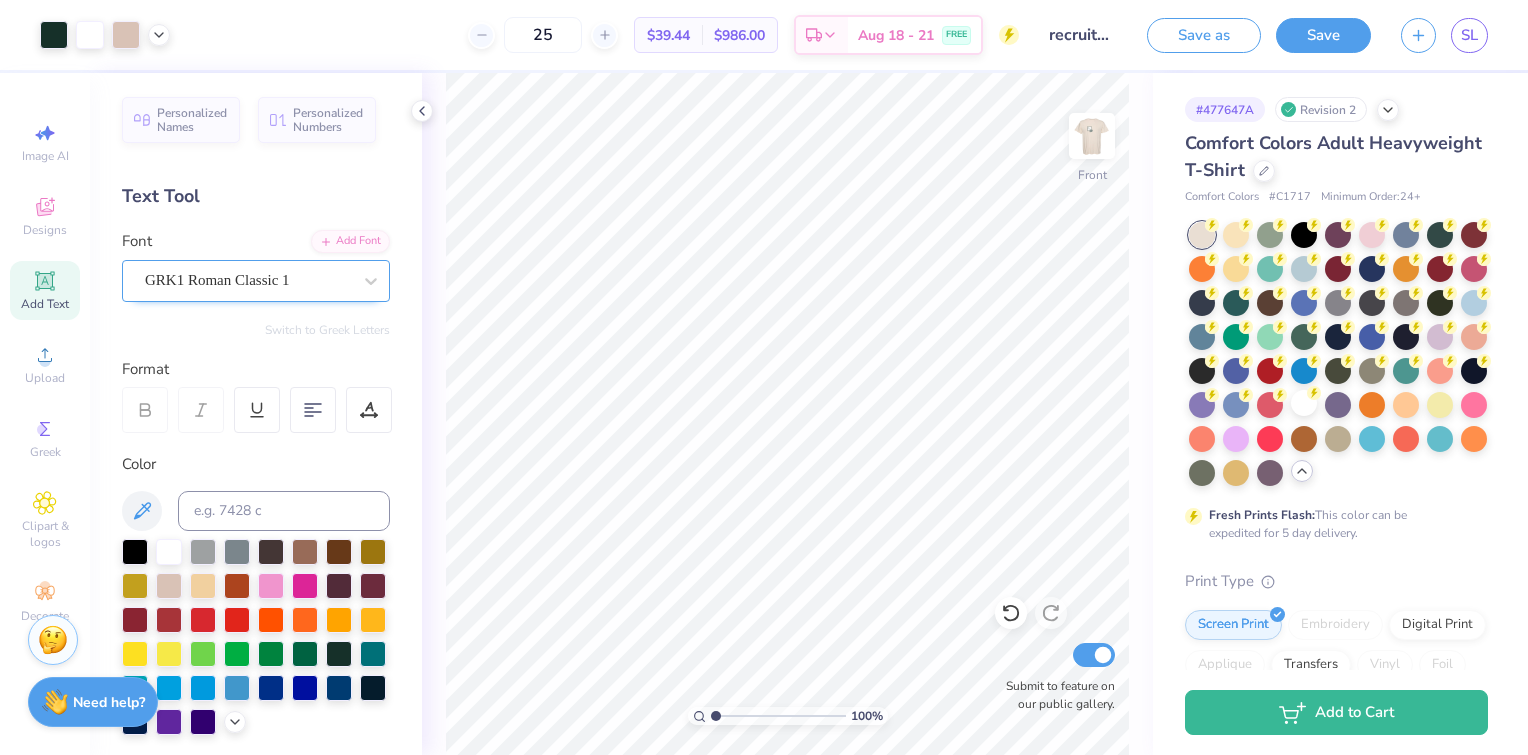 click on "GRK1 Roman Classic 1" at bounding box center [248, 280] 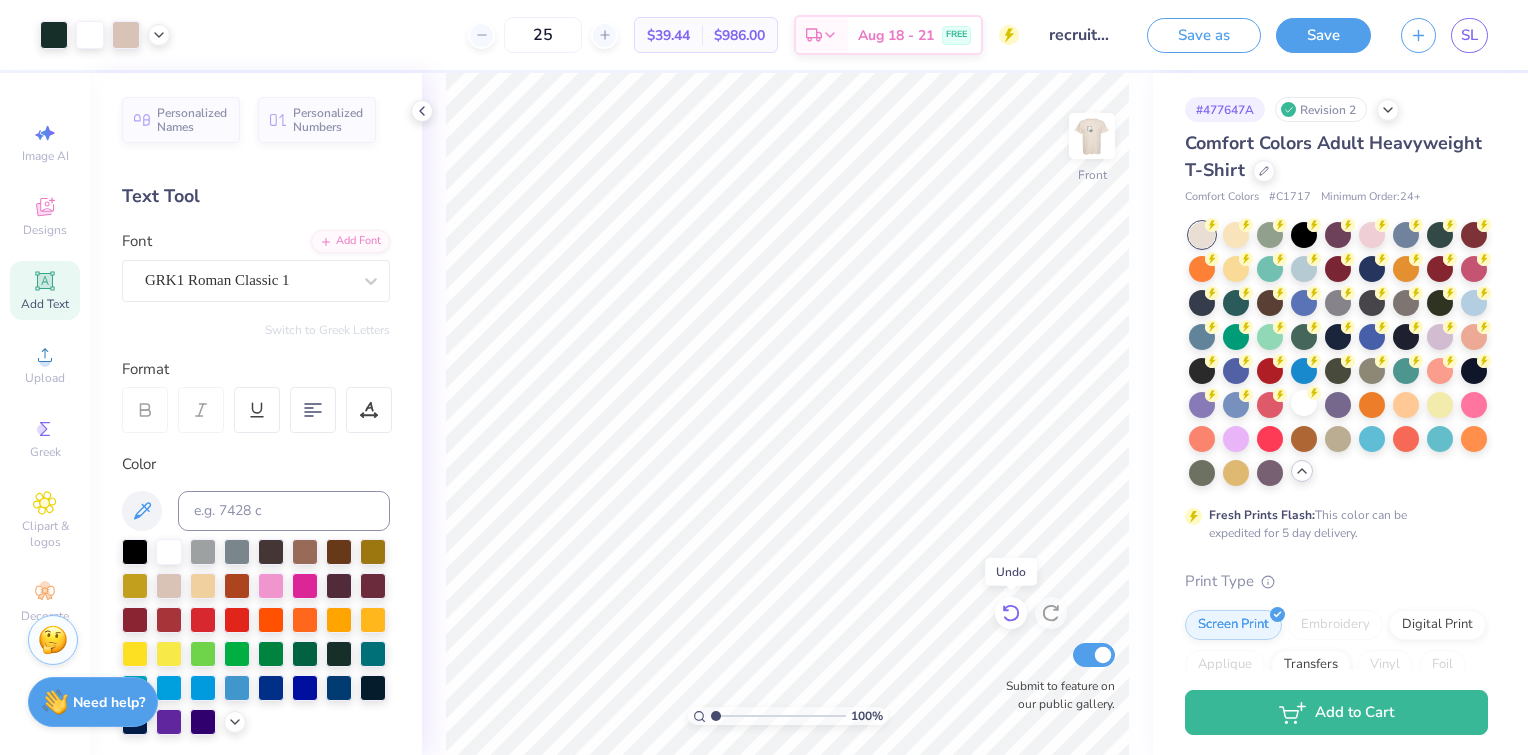 click at bounding box center [1011, 613] 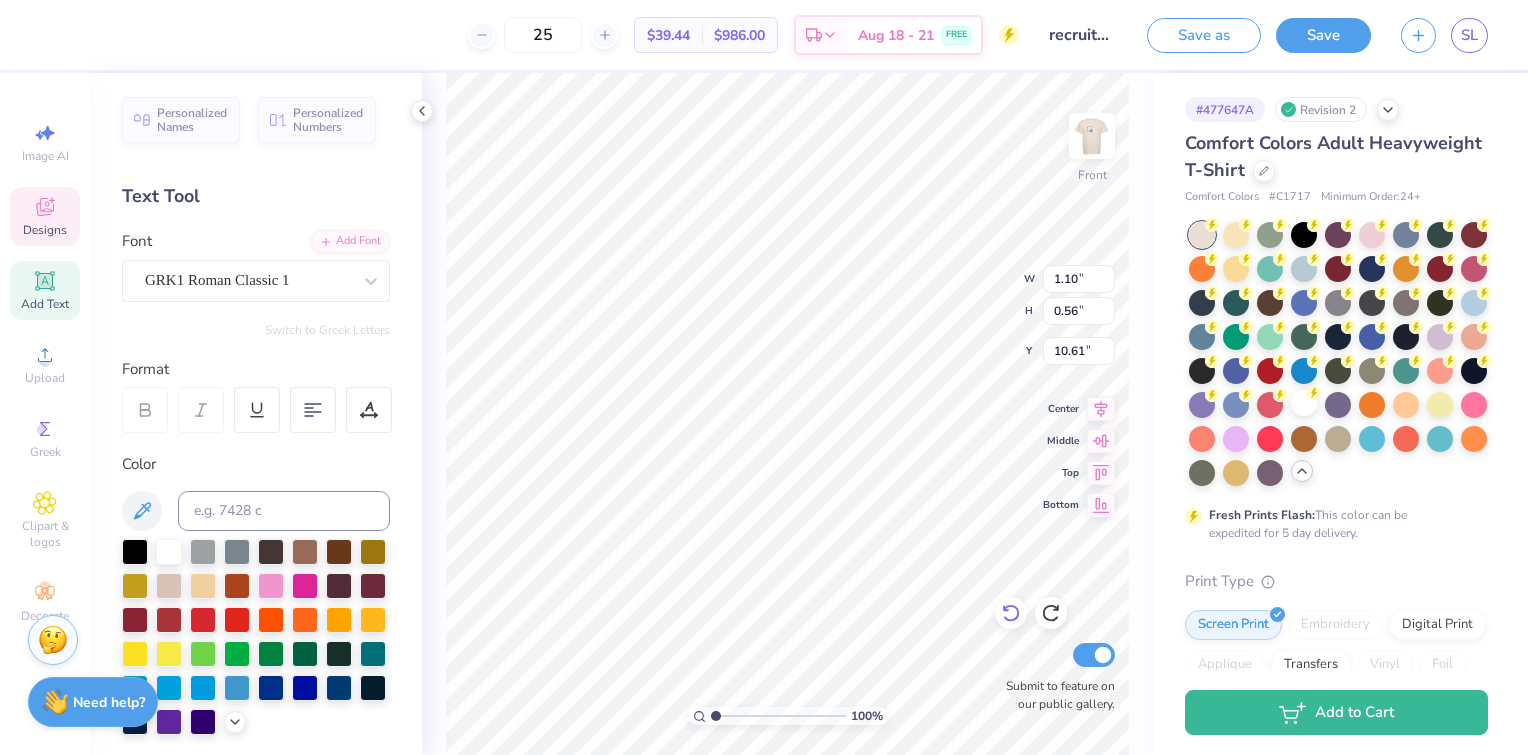 scroll, scrollTop: 16, scrollLeft: 2, axis: both 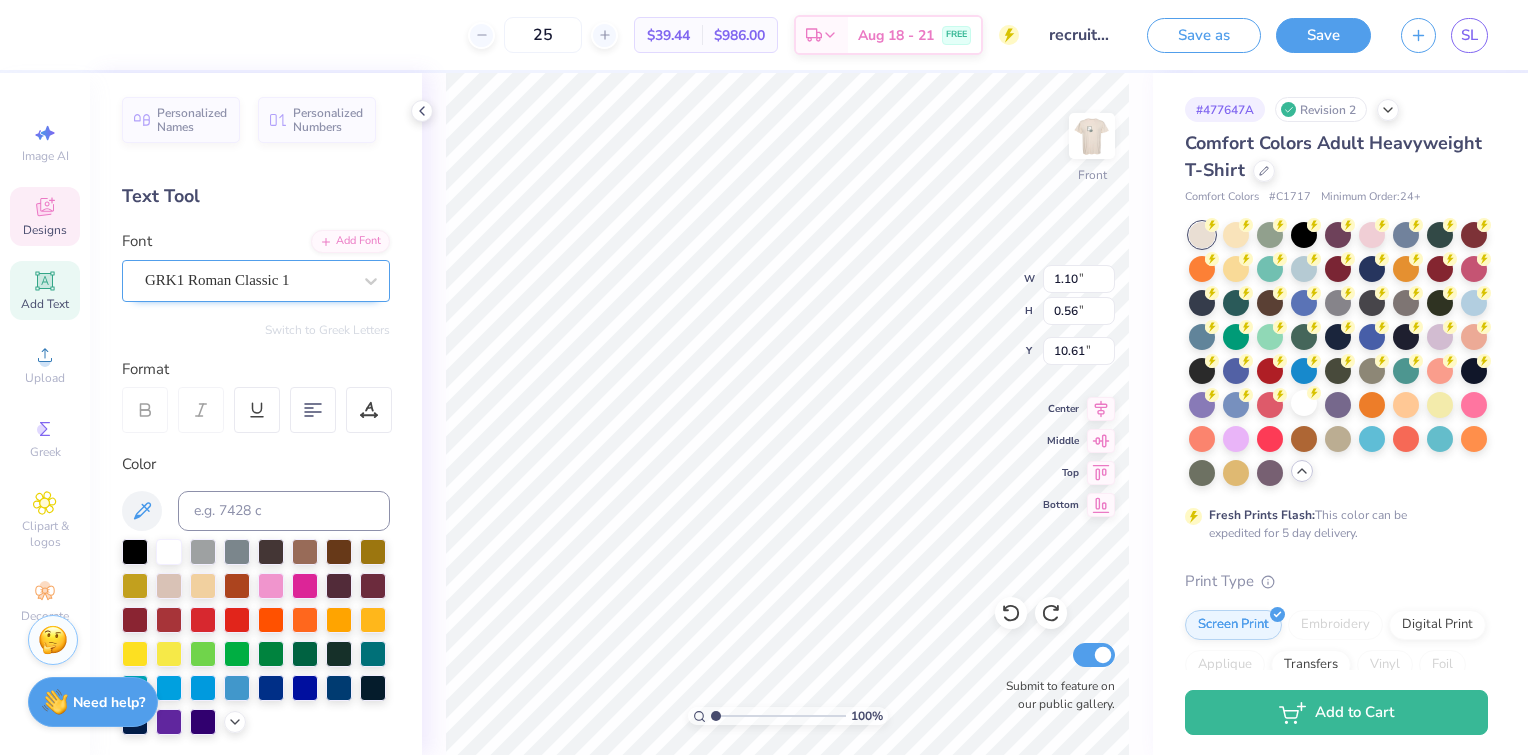 click on "GRK1 Roman Classic 1" at bounding box center [248, 280] 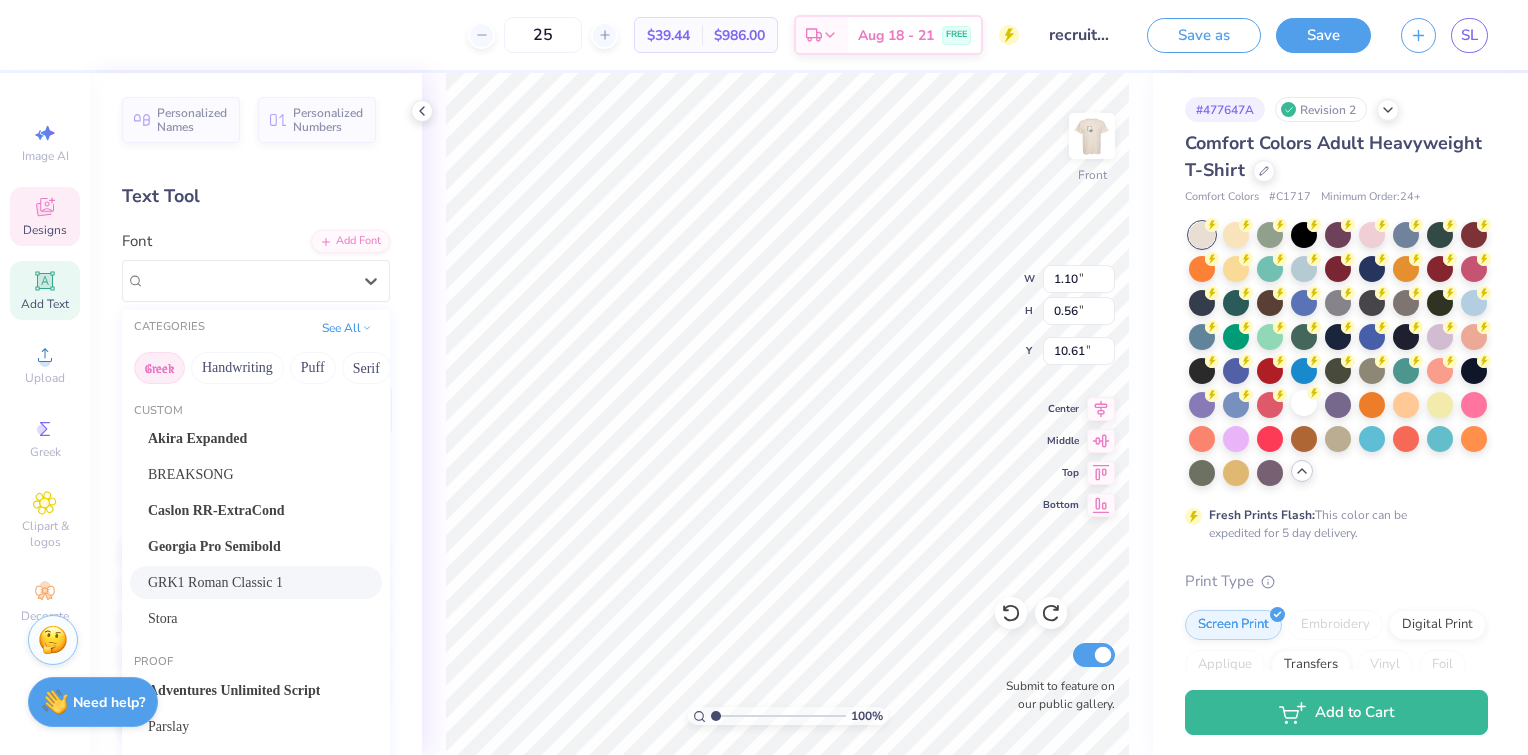 click on "Greek" at bounding box center [159, 368] 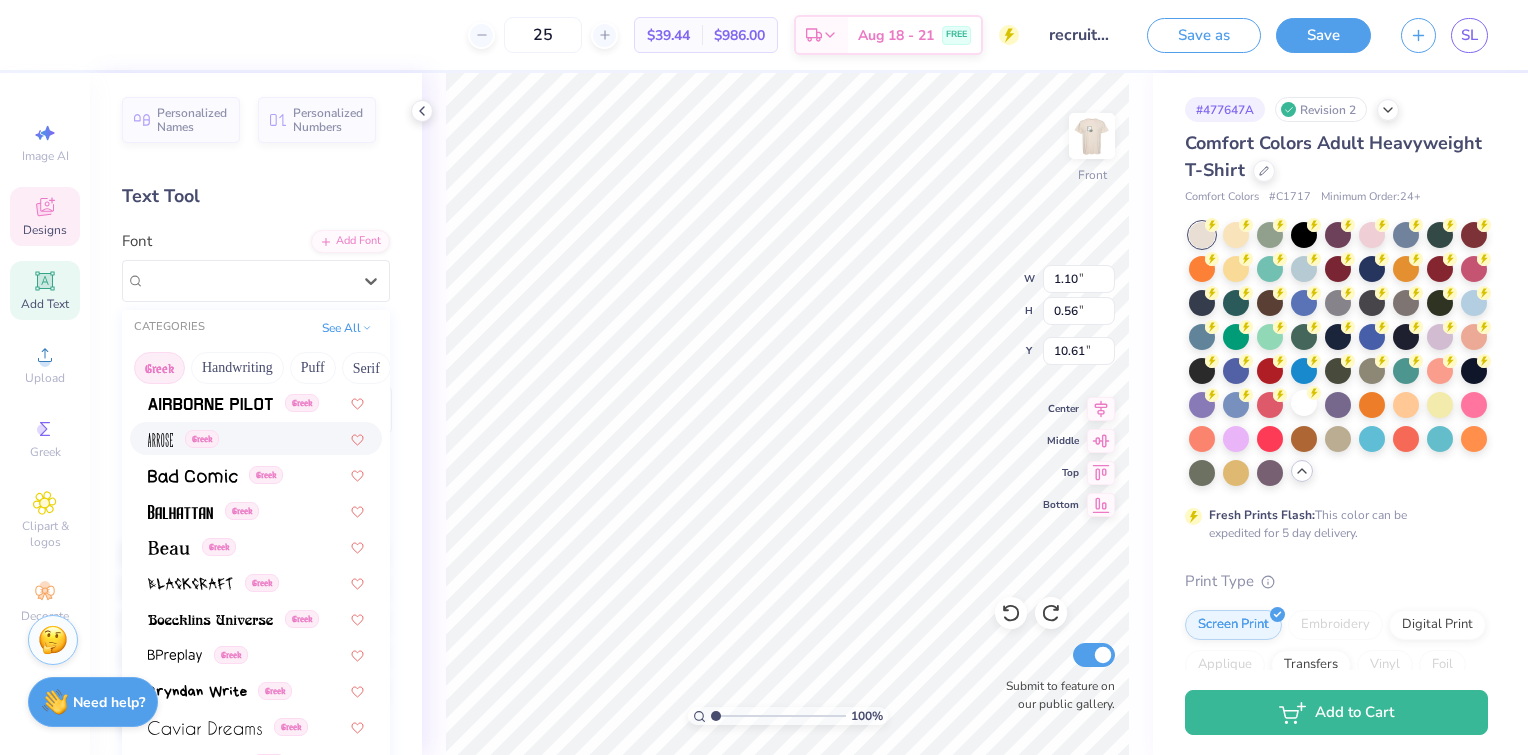 scroll, scrollTop: 0, scrollLeft: 0, axis: both 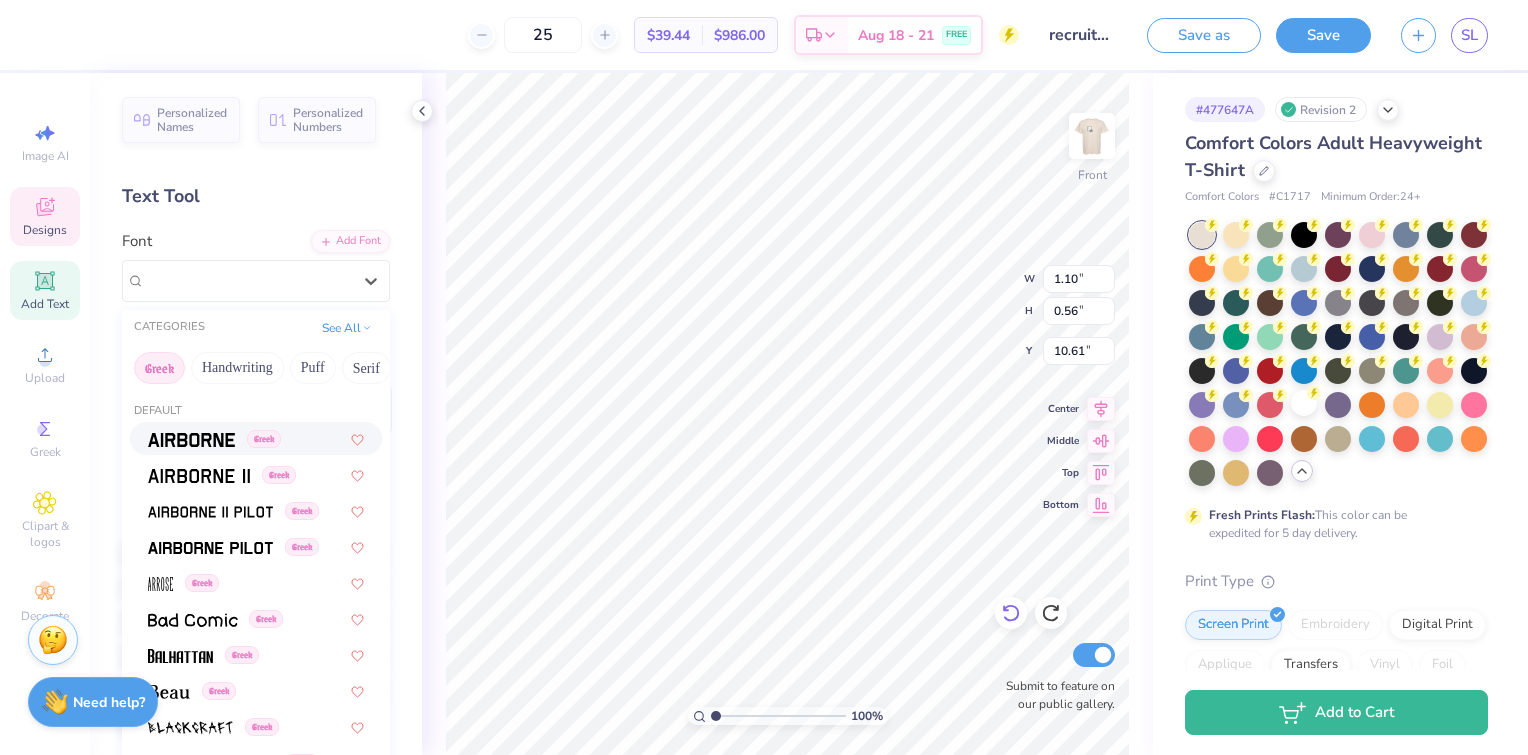 click at bounding box center (1011, 613) 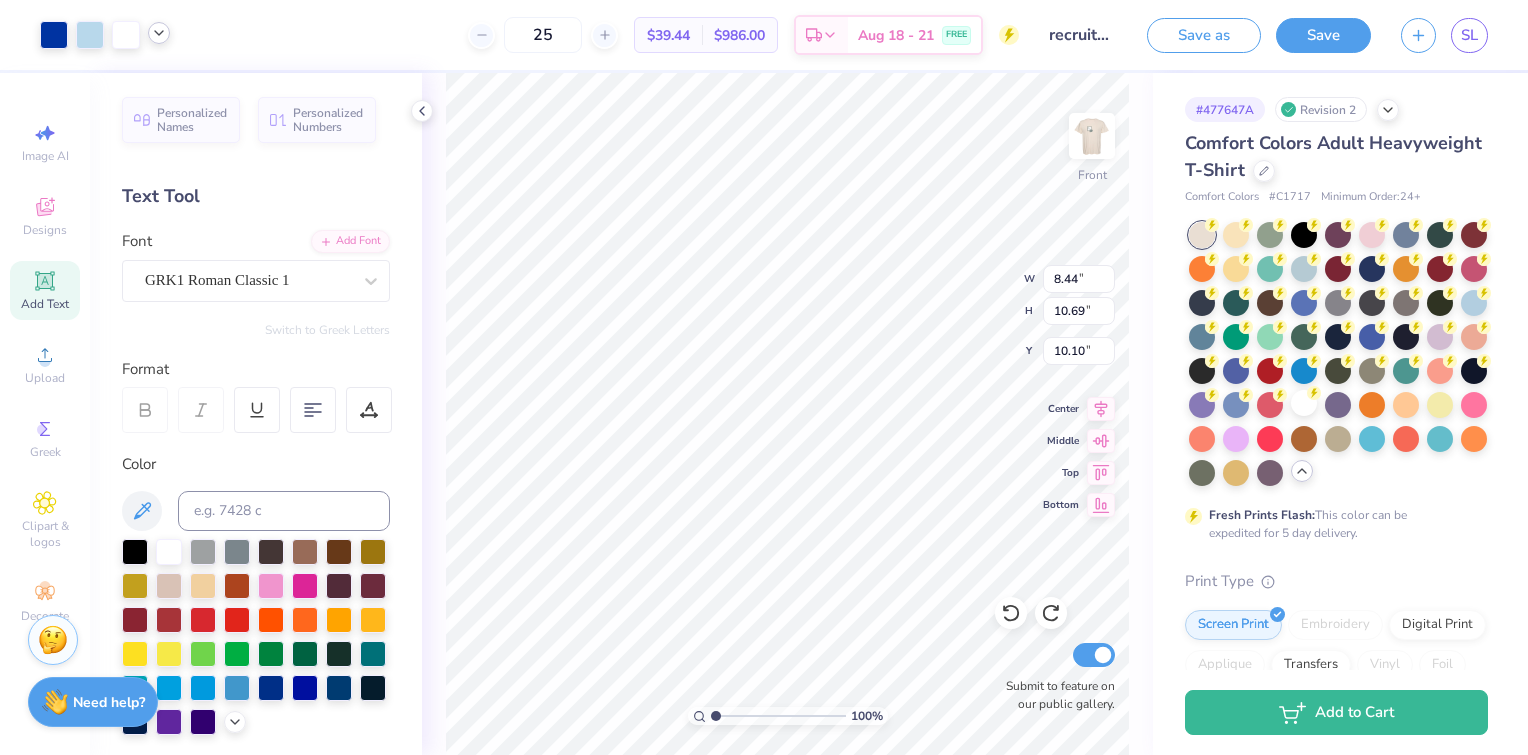 click 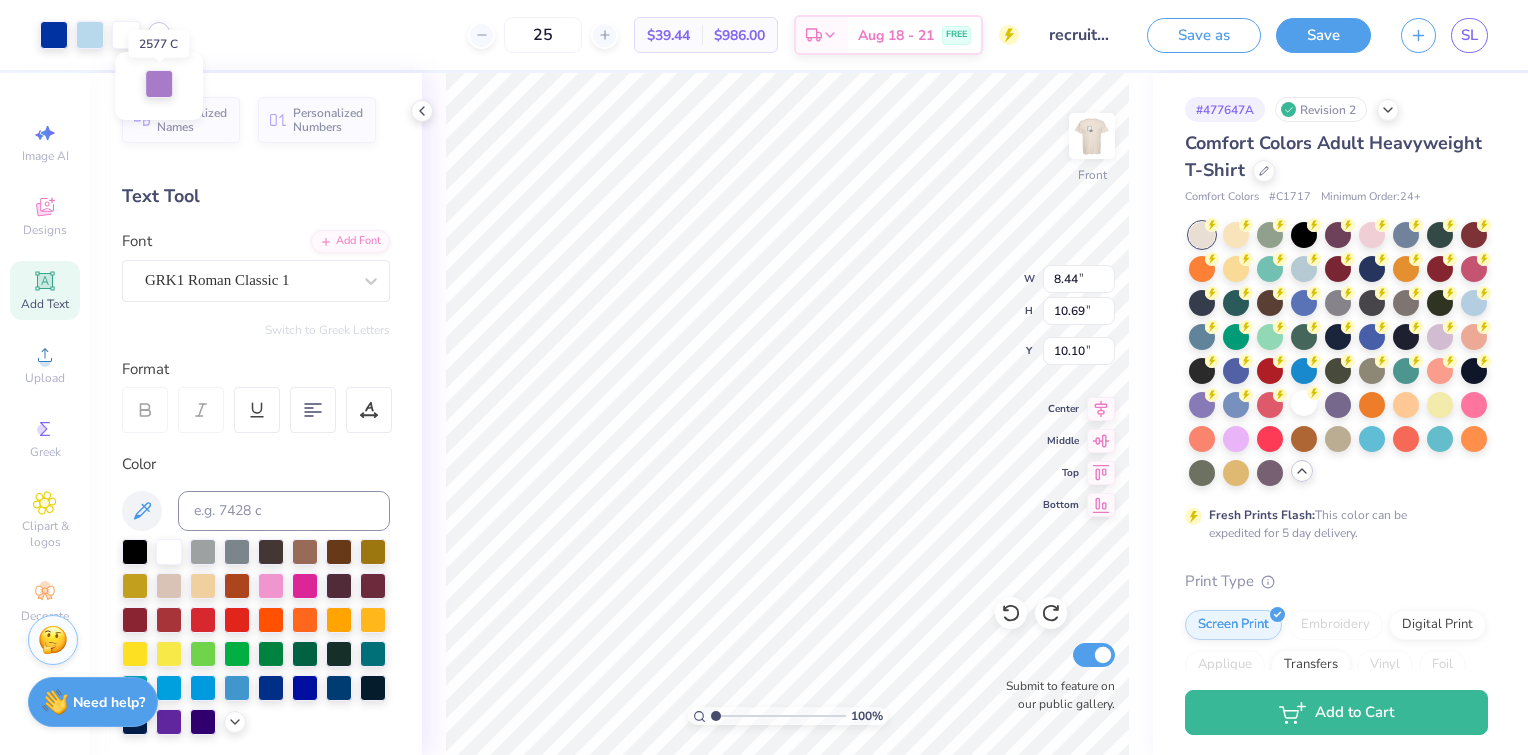click at bounding box center [159, 84] 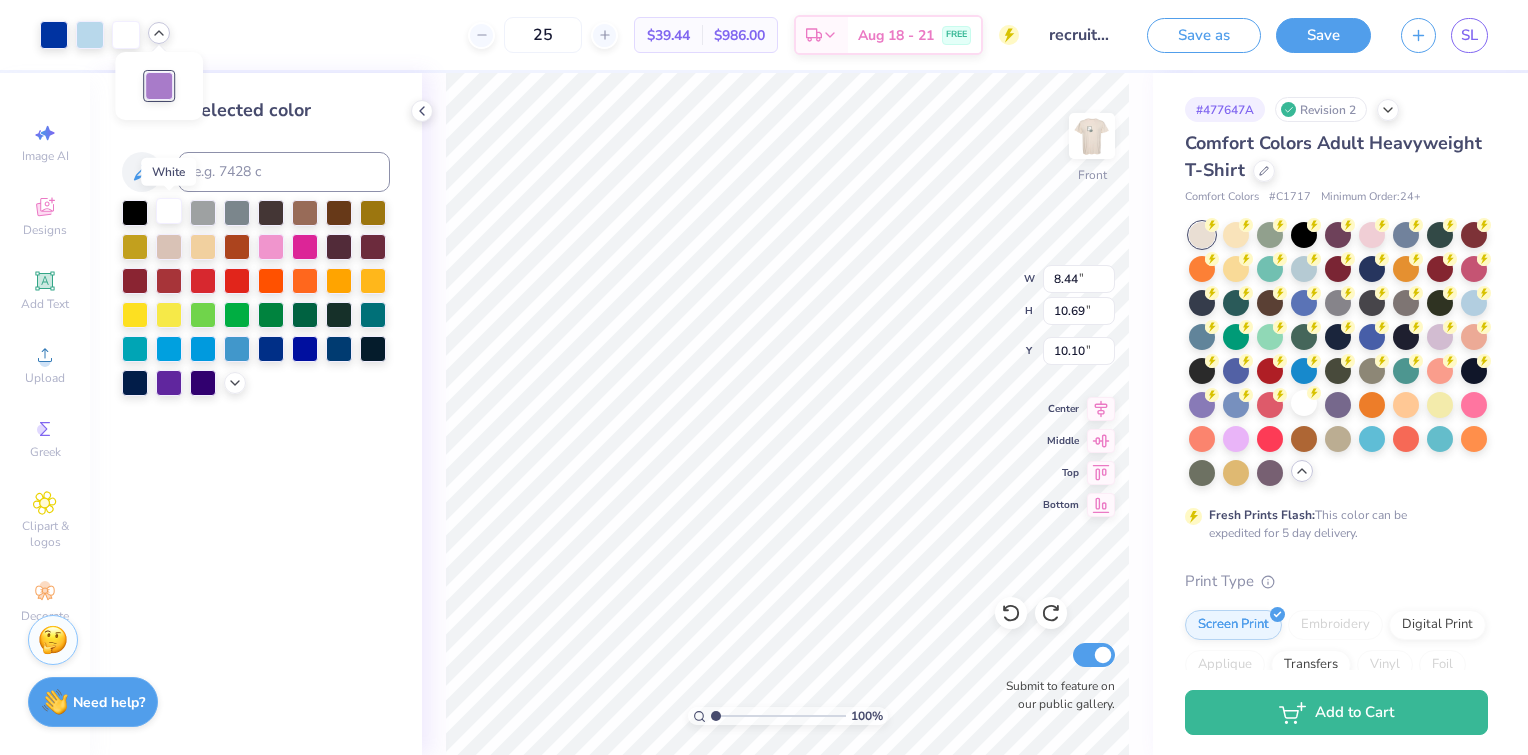 click at bounding box center (169, 211) 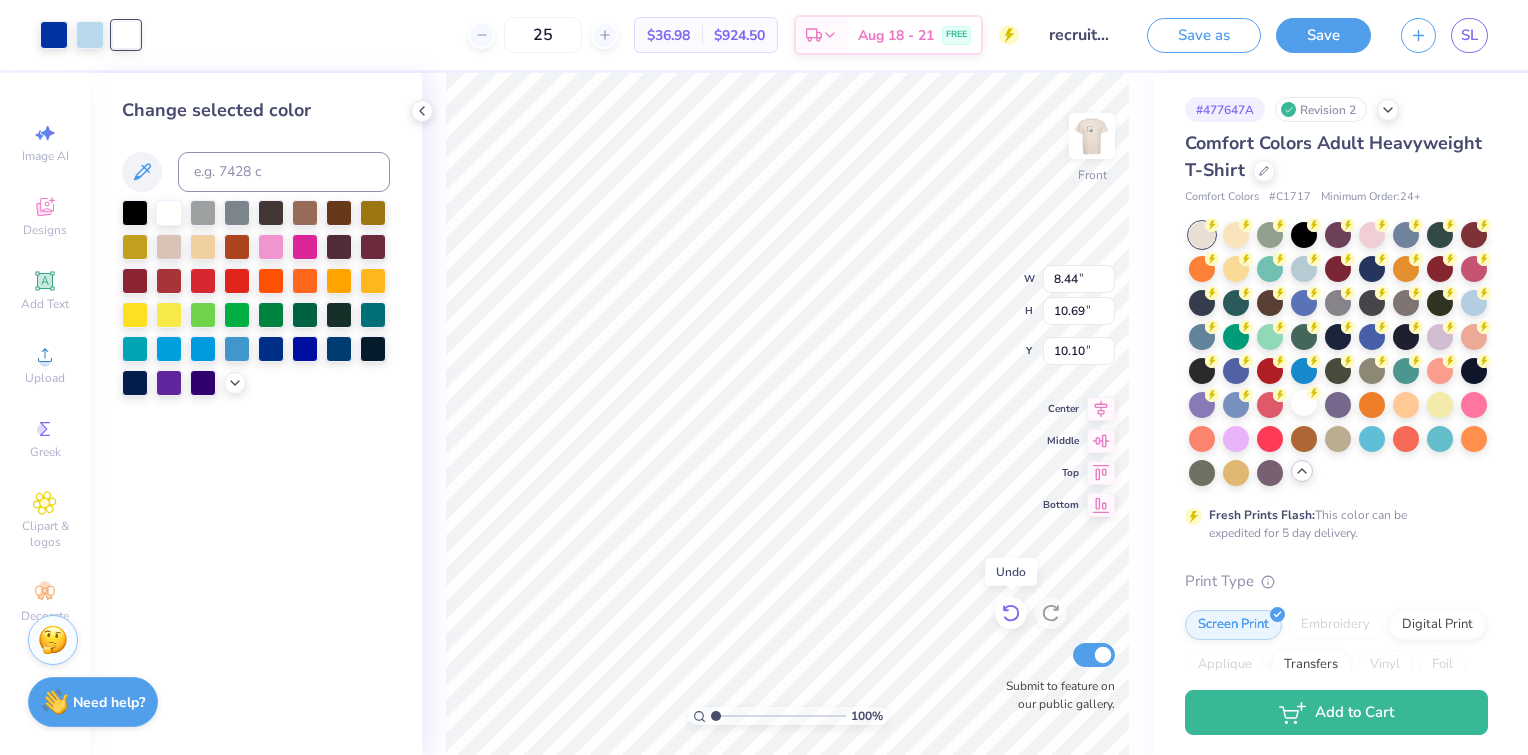 click 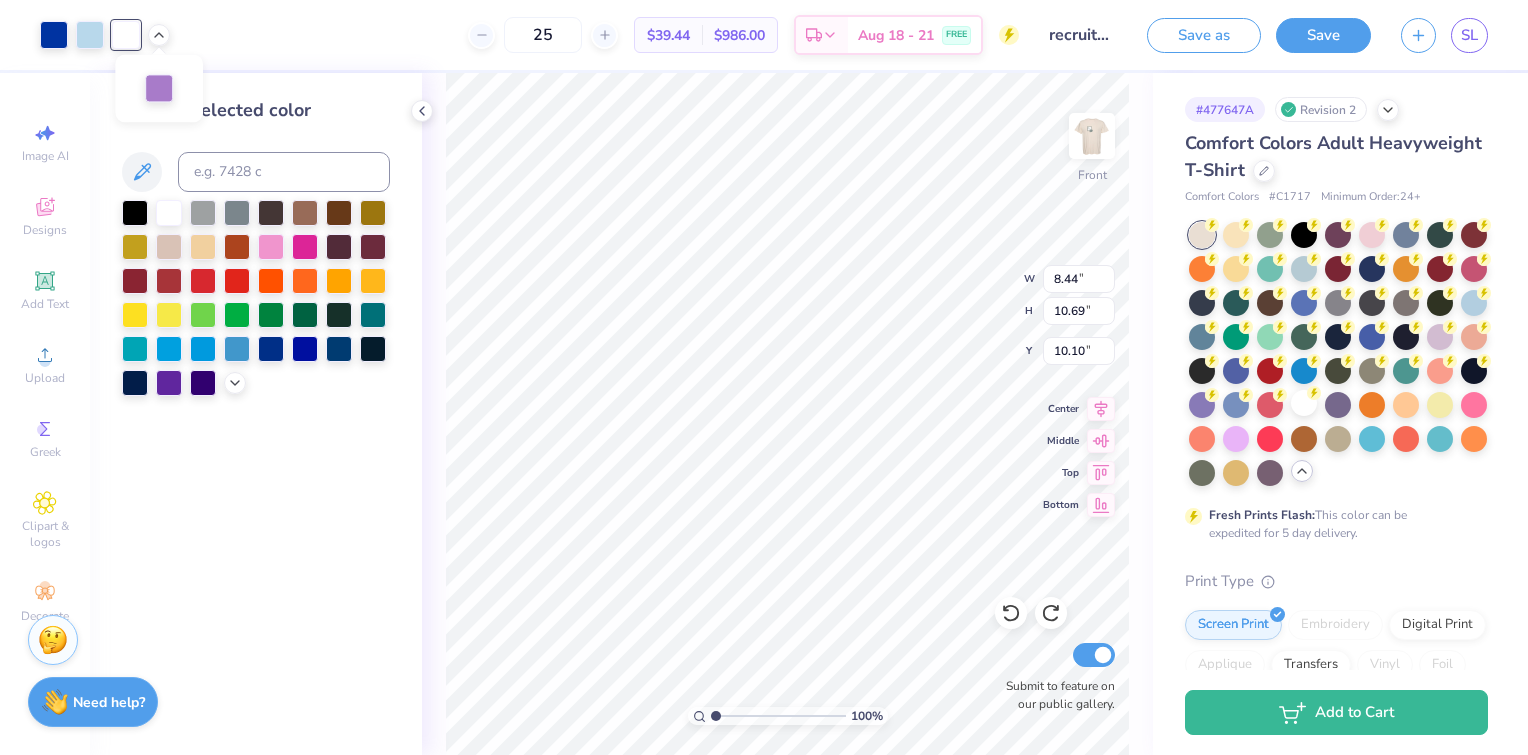 click at bounding box center [159, 88] 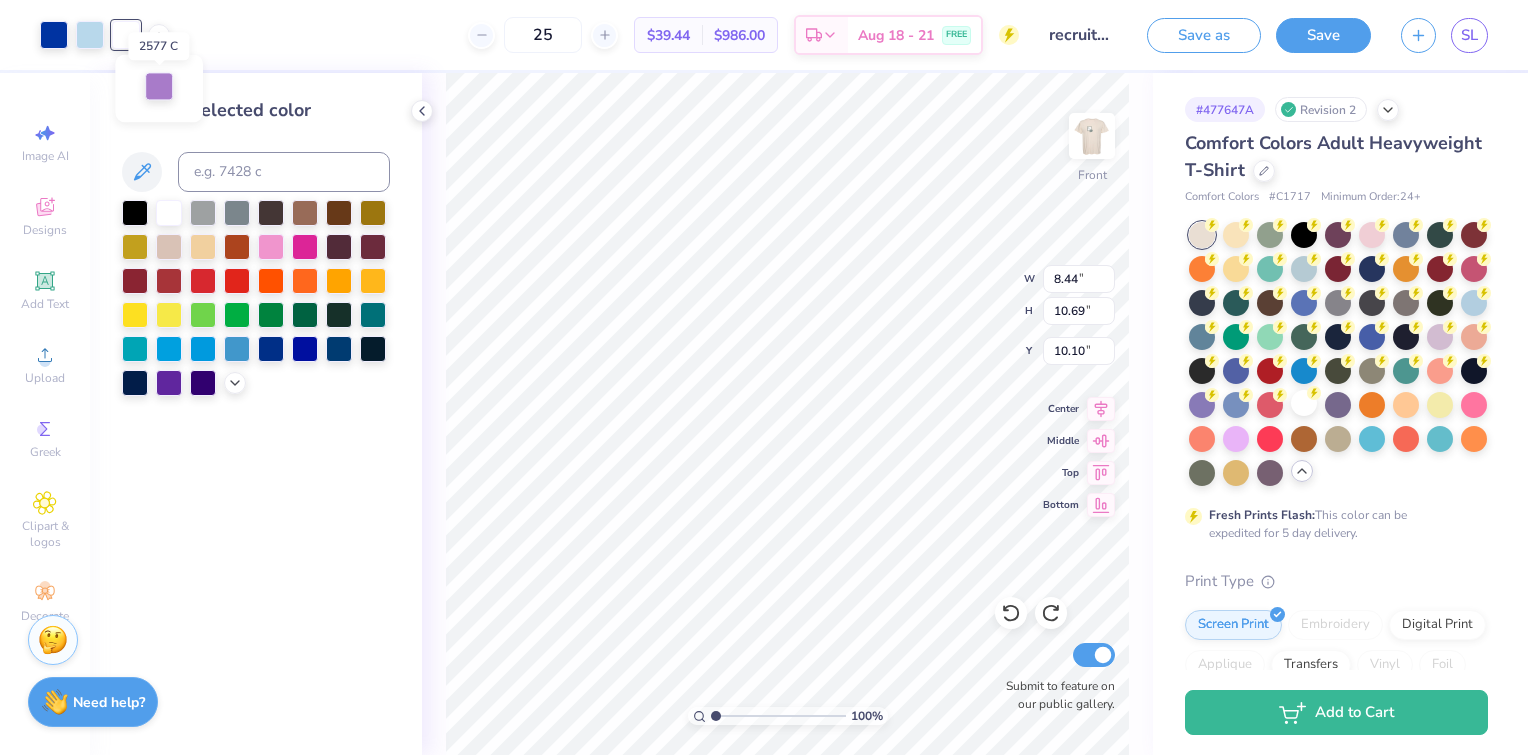 click at bounding box center [159, 86] 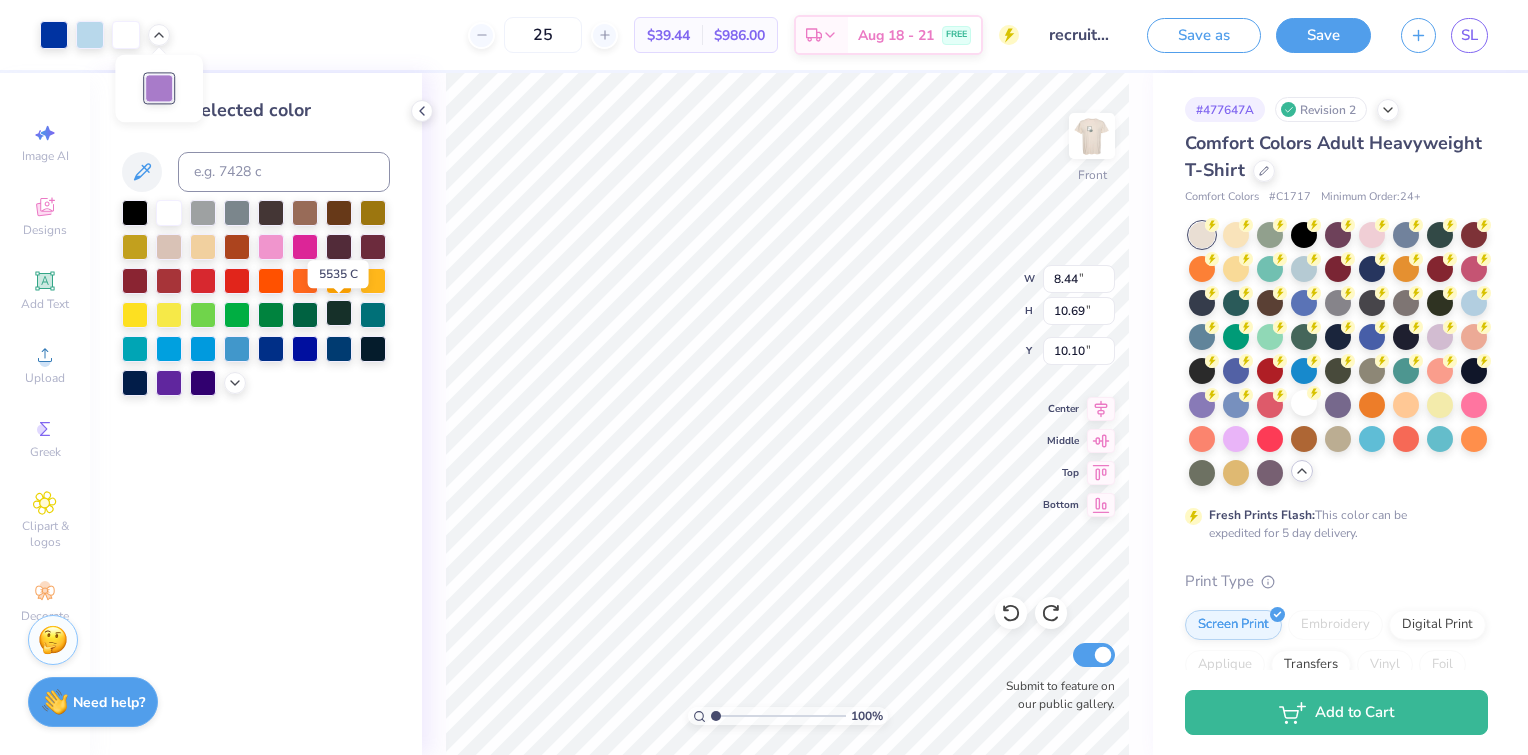 click at bounding box center [339, 313] 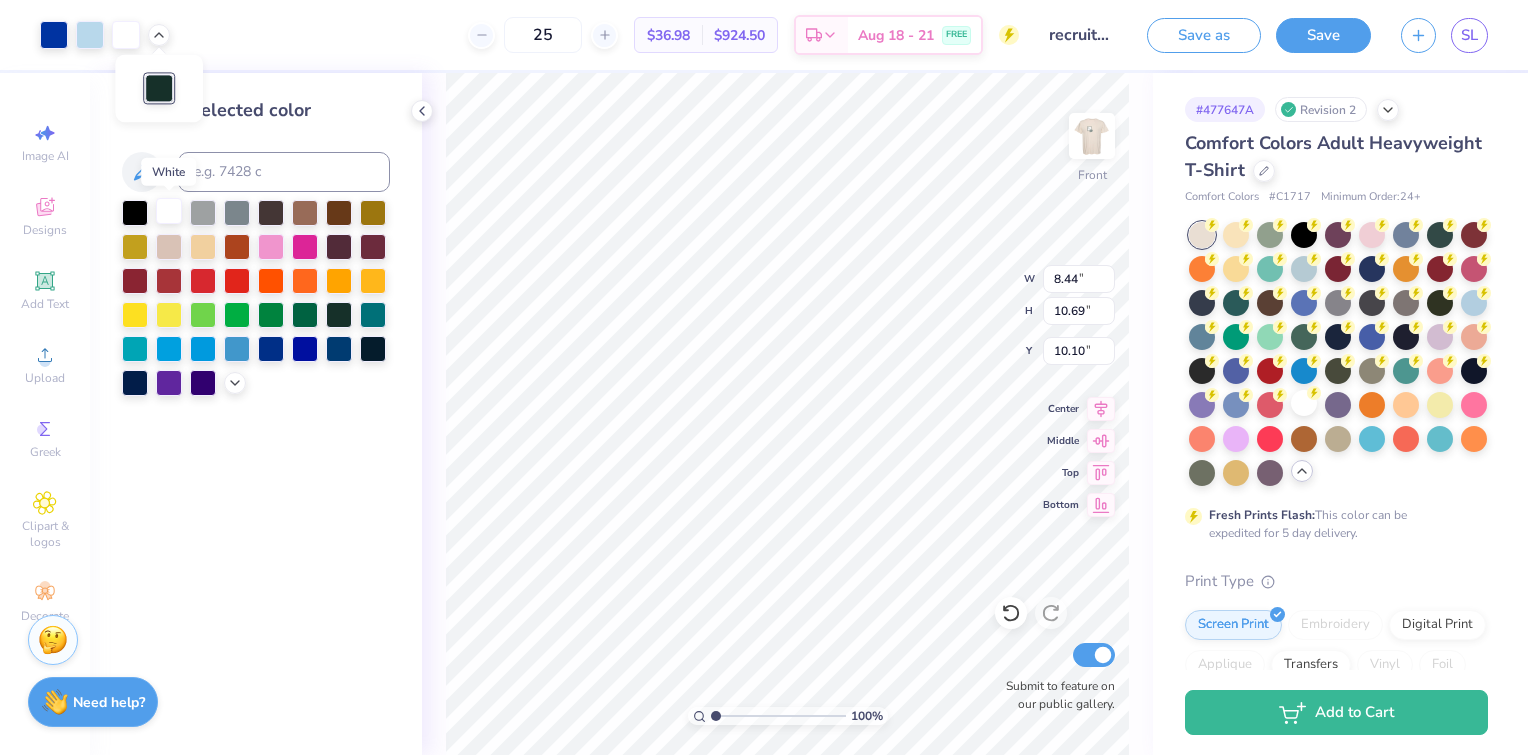 click at bounding box center [169, 211] 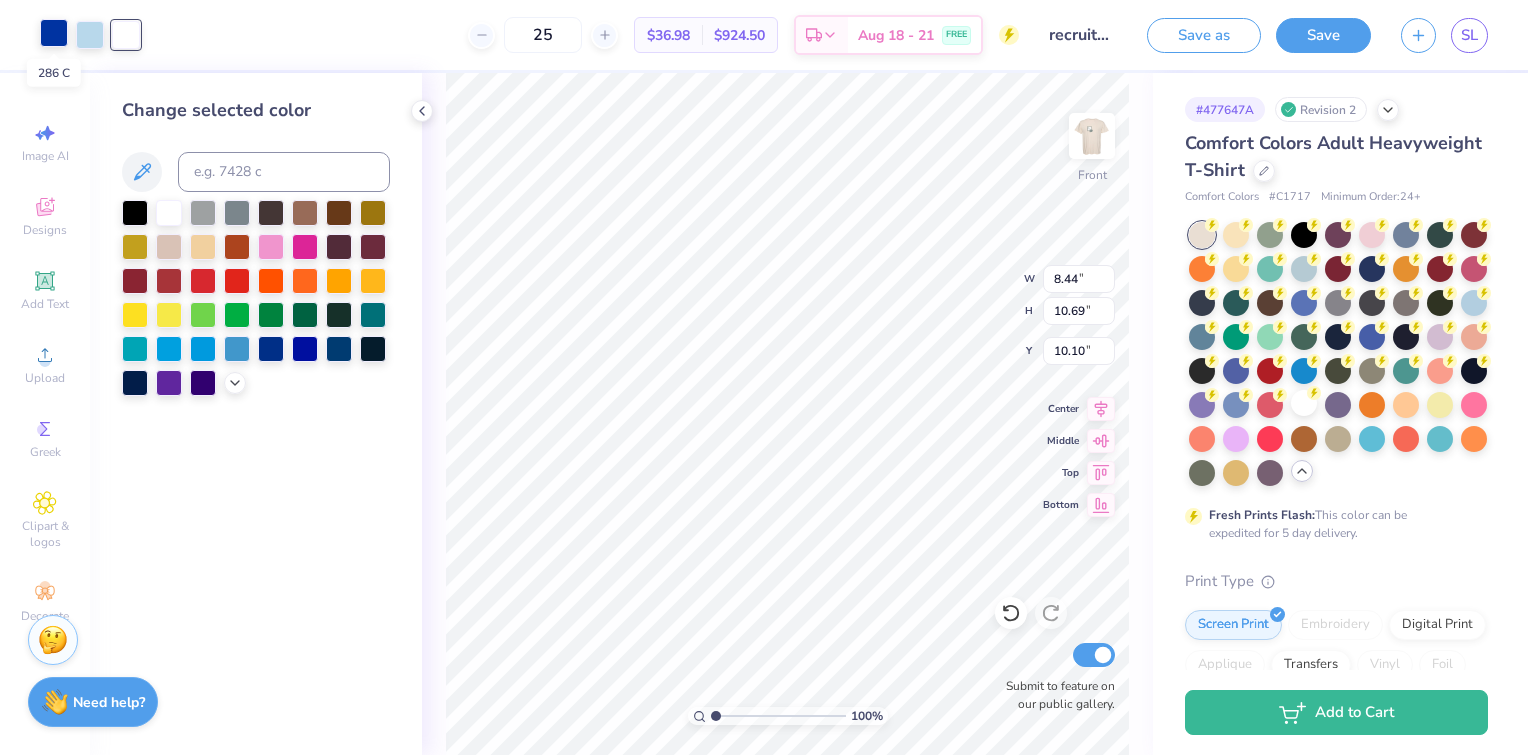 click at bounding box center (54, 33) 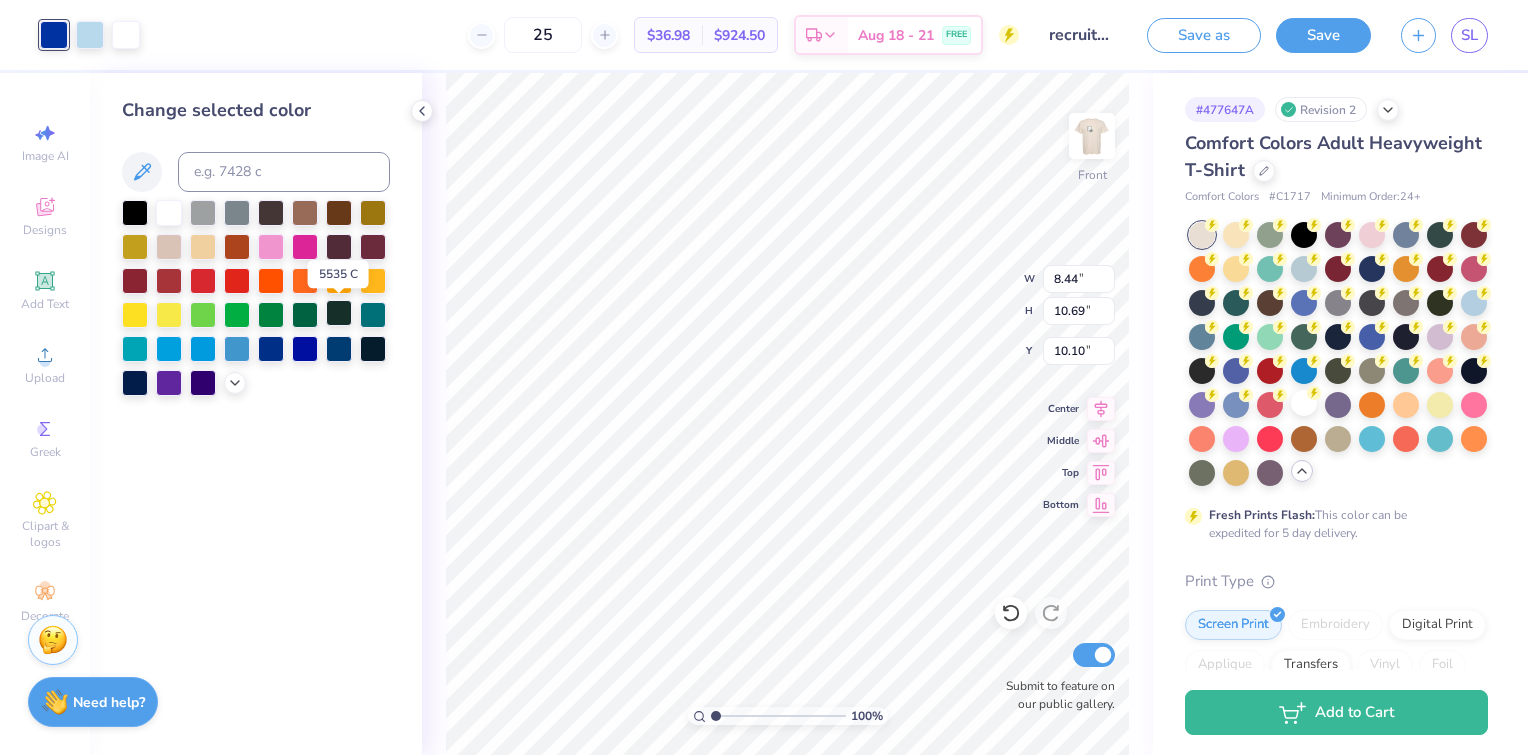 click at bounding box center [339, 313] 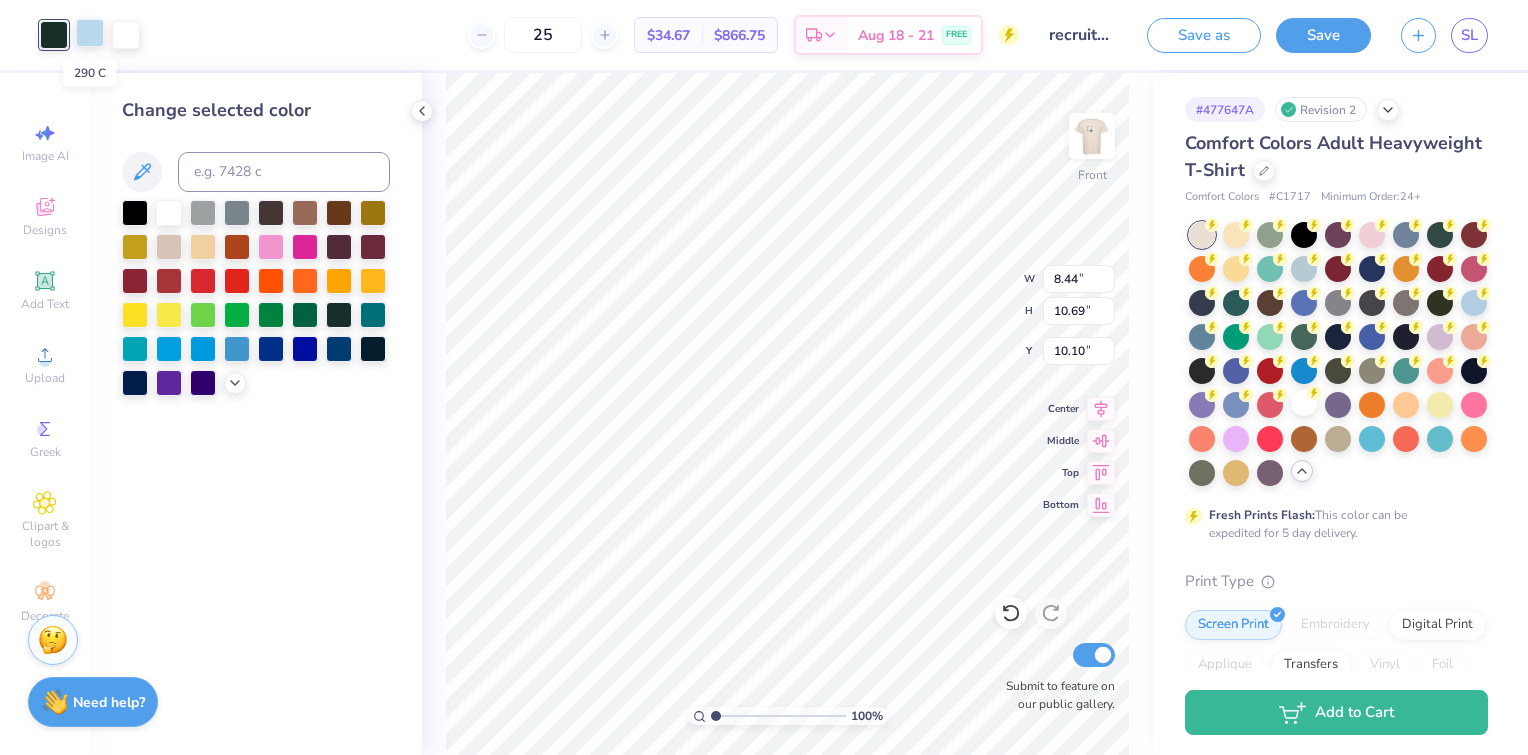 click at bounding box center (90, 33) 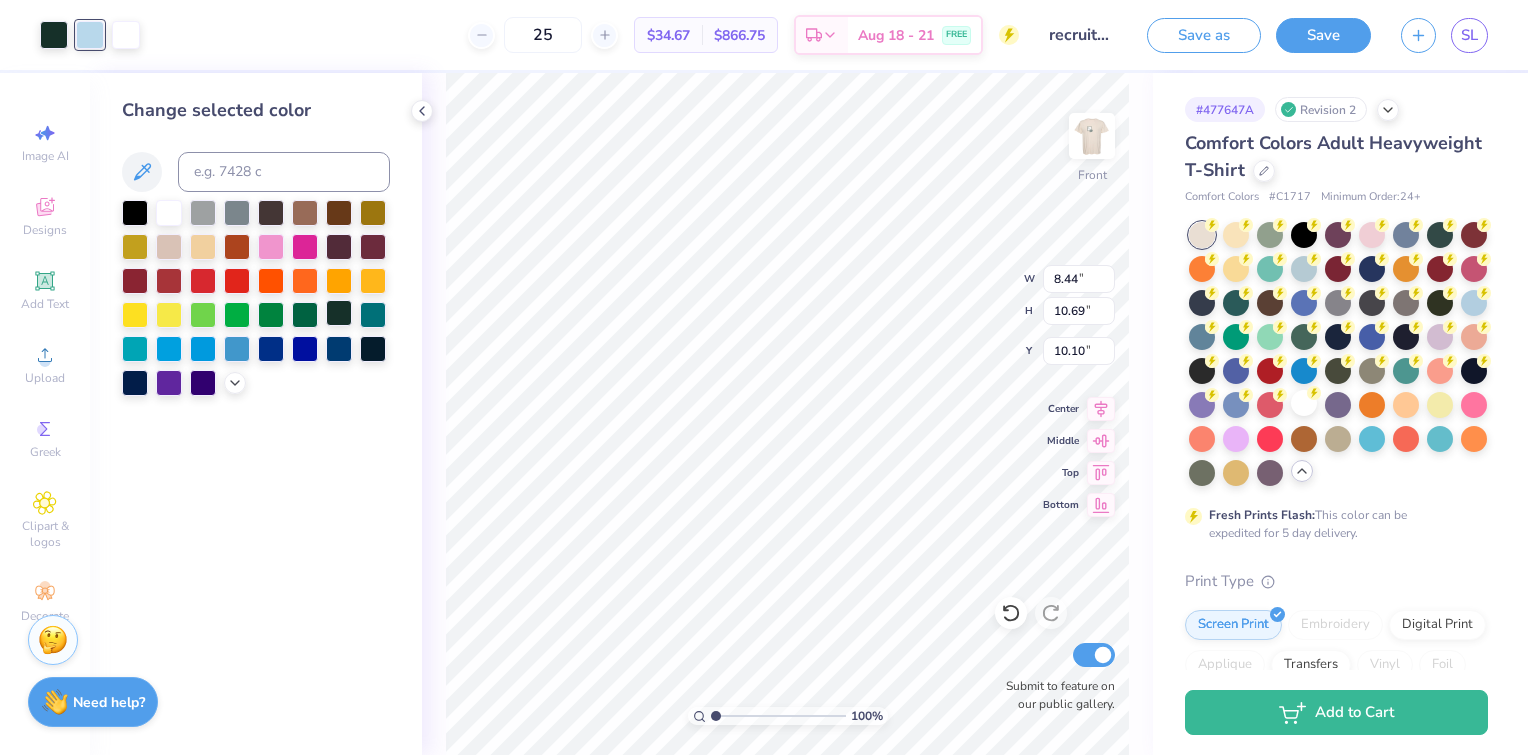 click at bounding box center (339, 313) 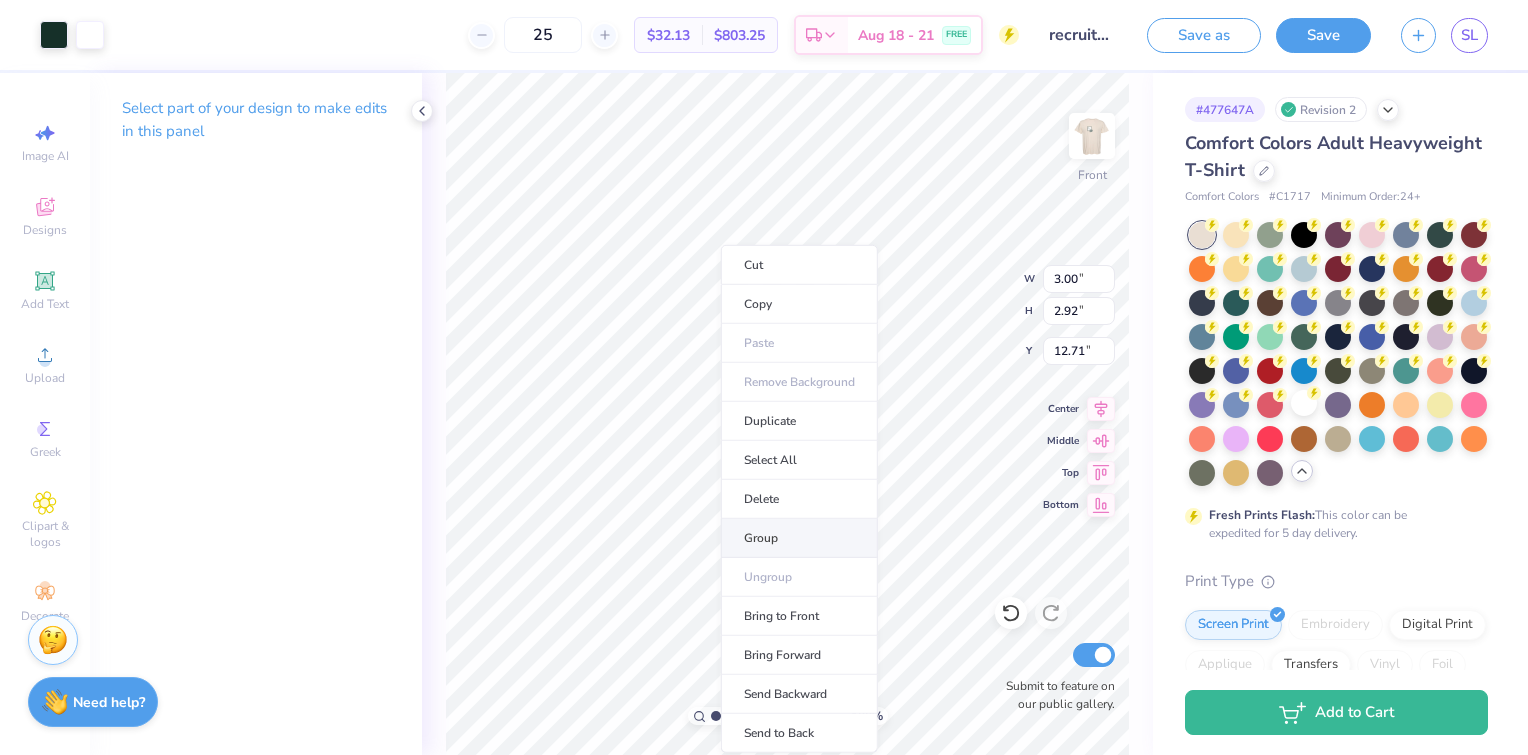 click on "Group" at bounding box center [799, 538] 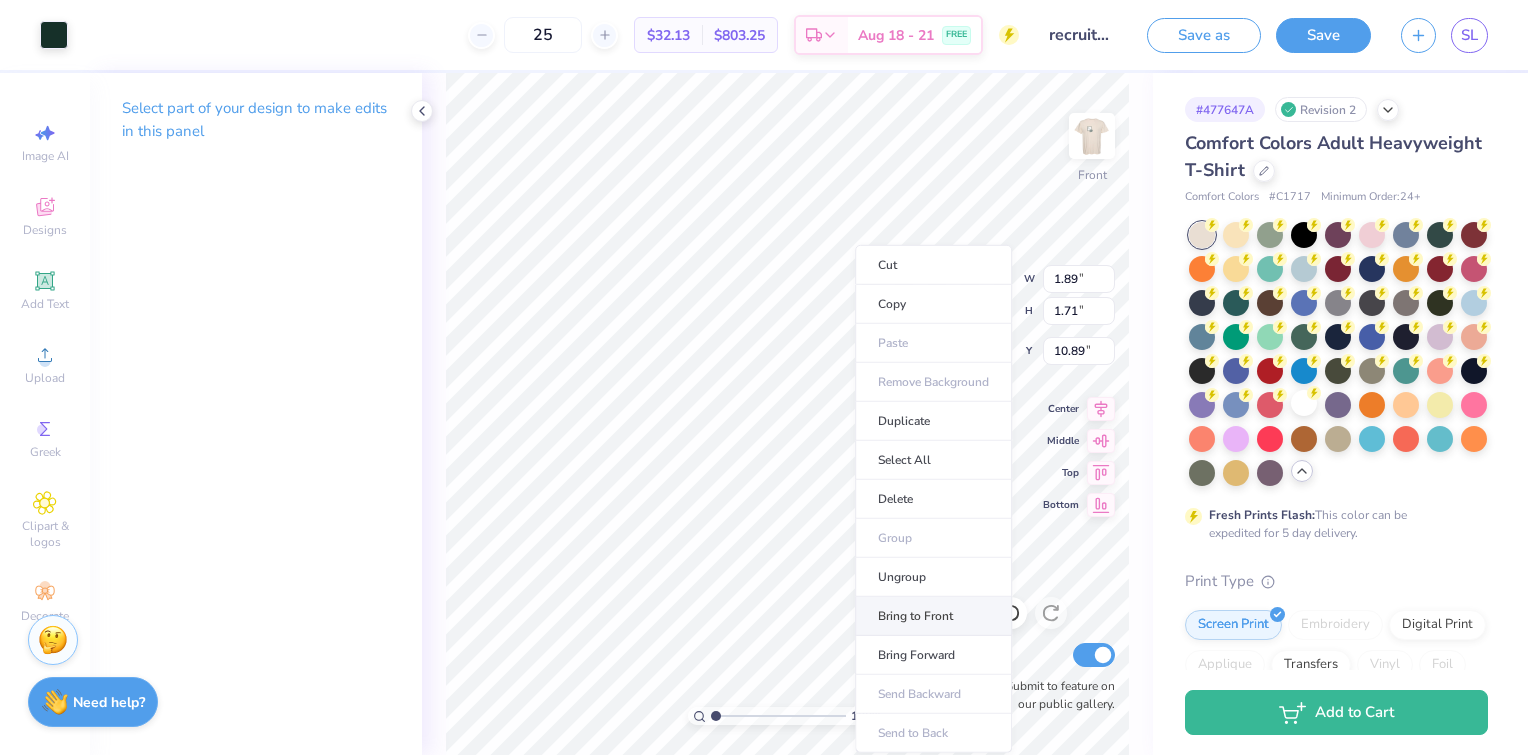 click on "Bring to Front" at bounding box center (933, 616) 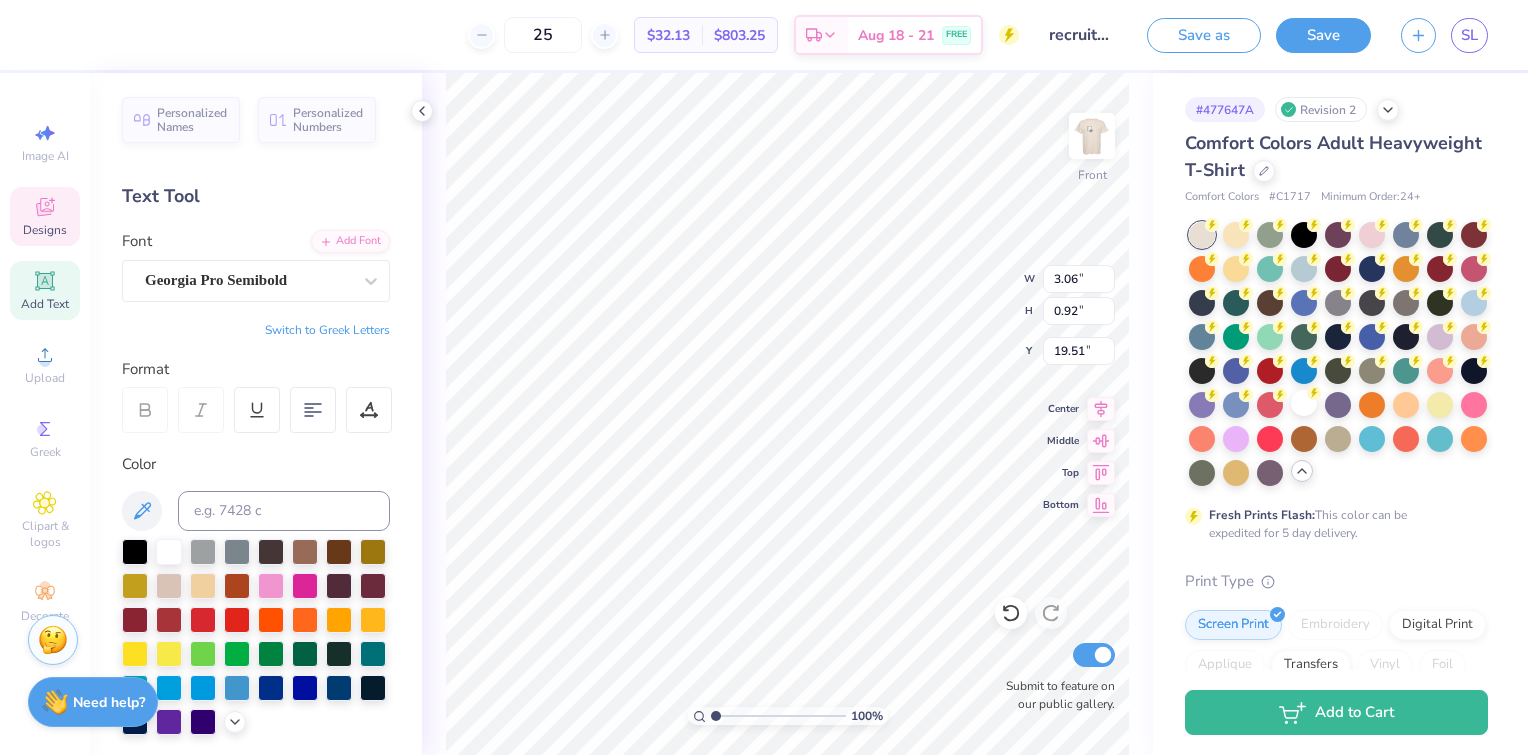 scroll, scrollTop: 16, scrollLeft: 2, axis: both 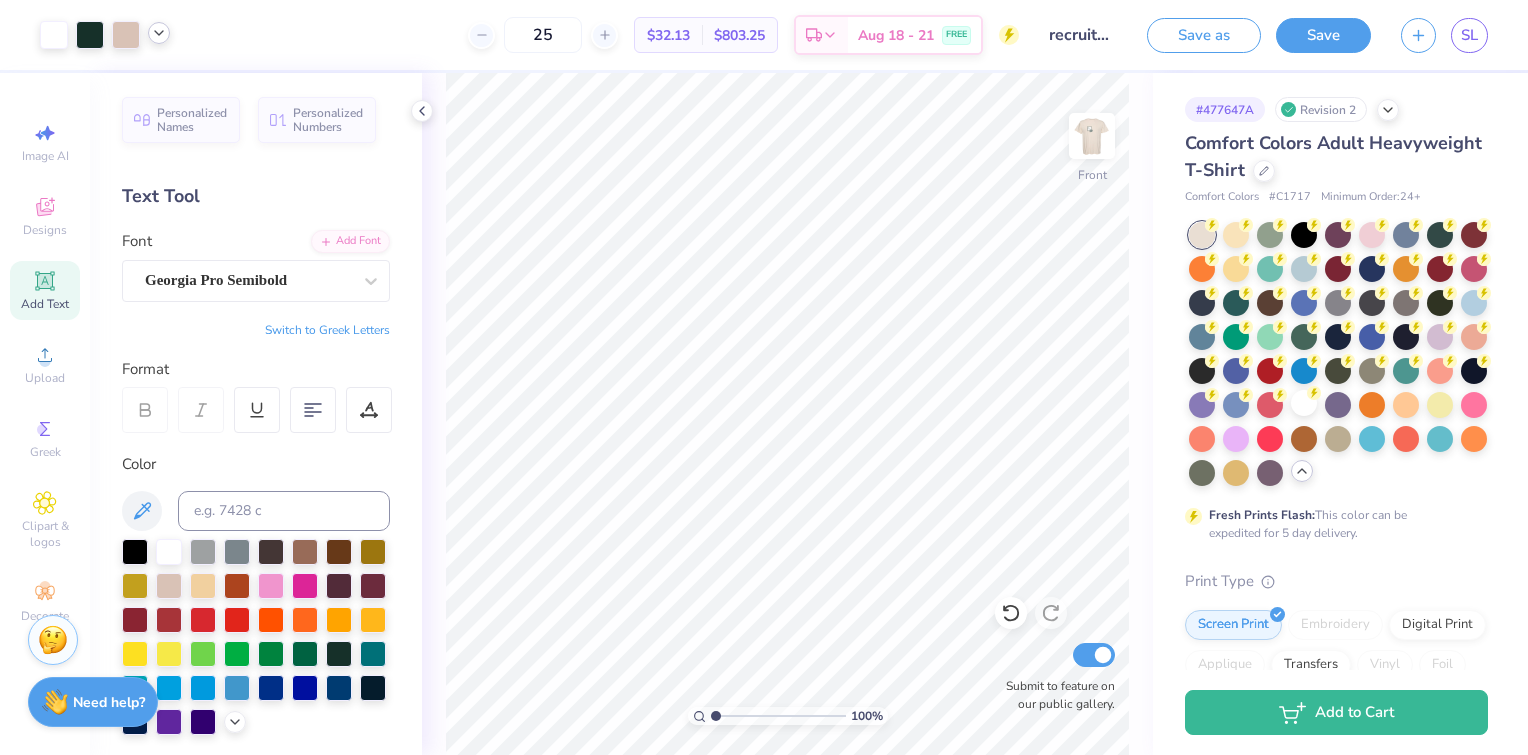click 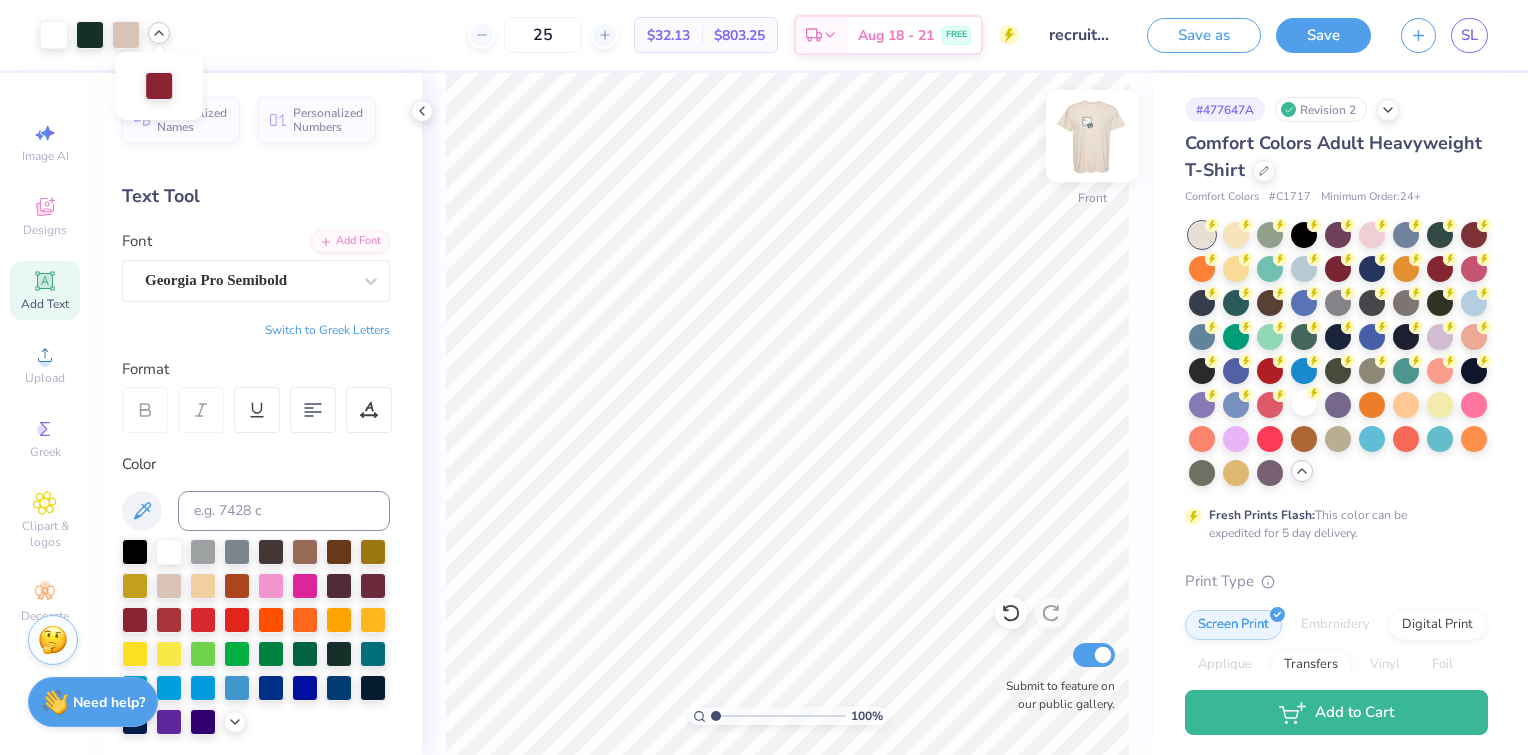 click at bounding box center (1092, 136) 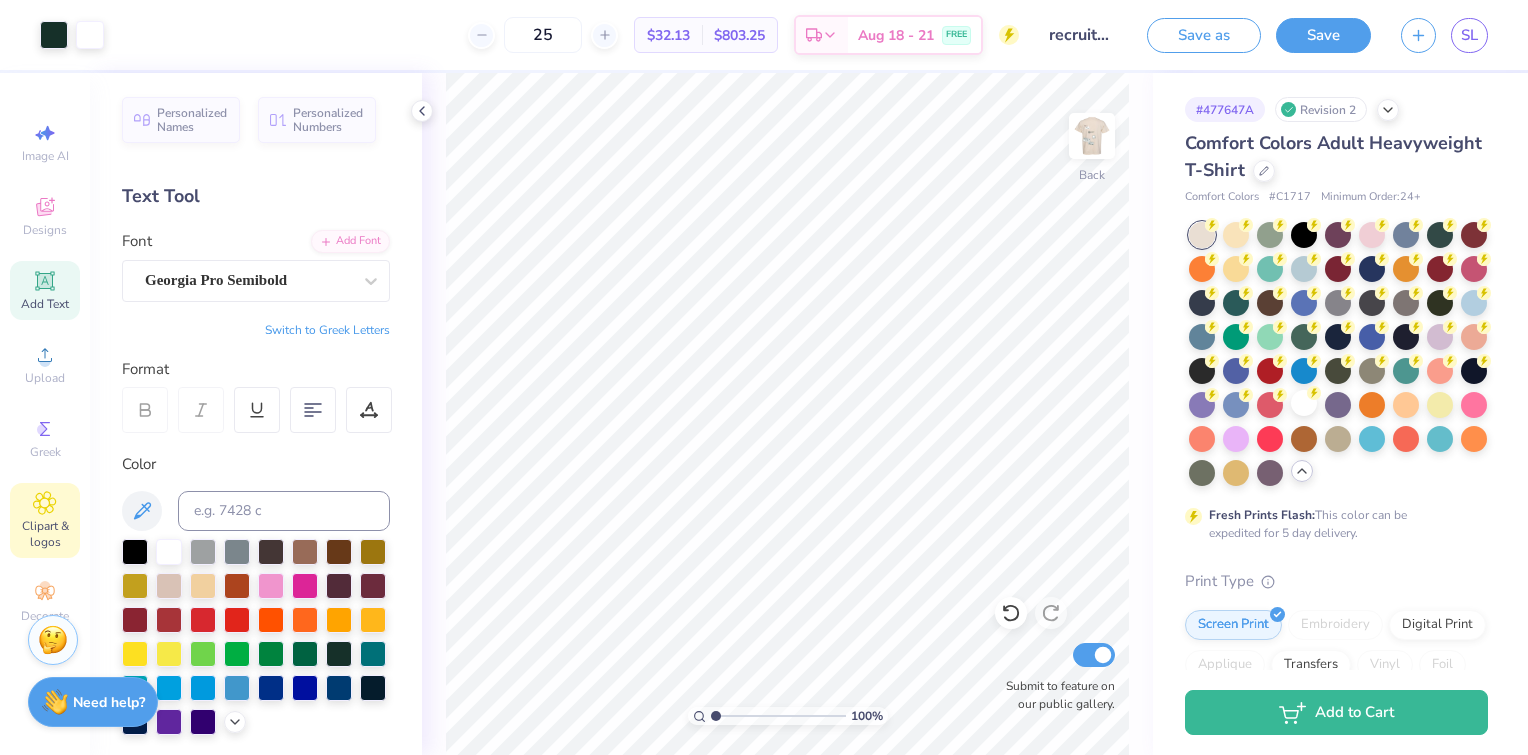 click on "Clipart & logos" at bounding box center [45, 534] 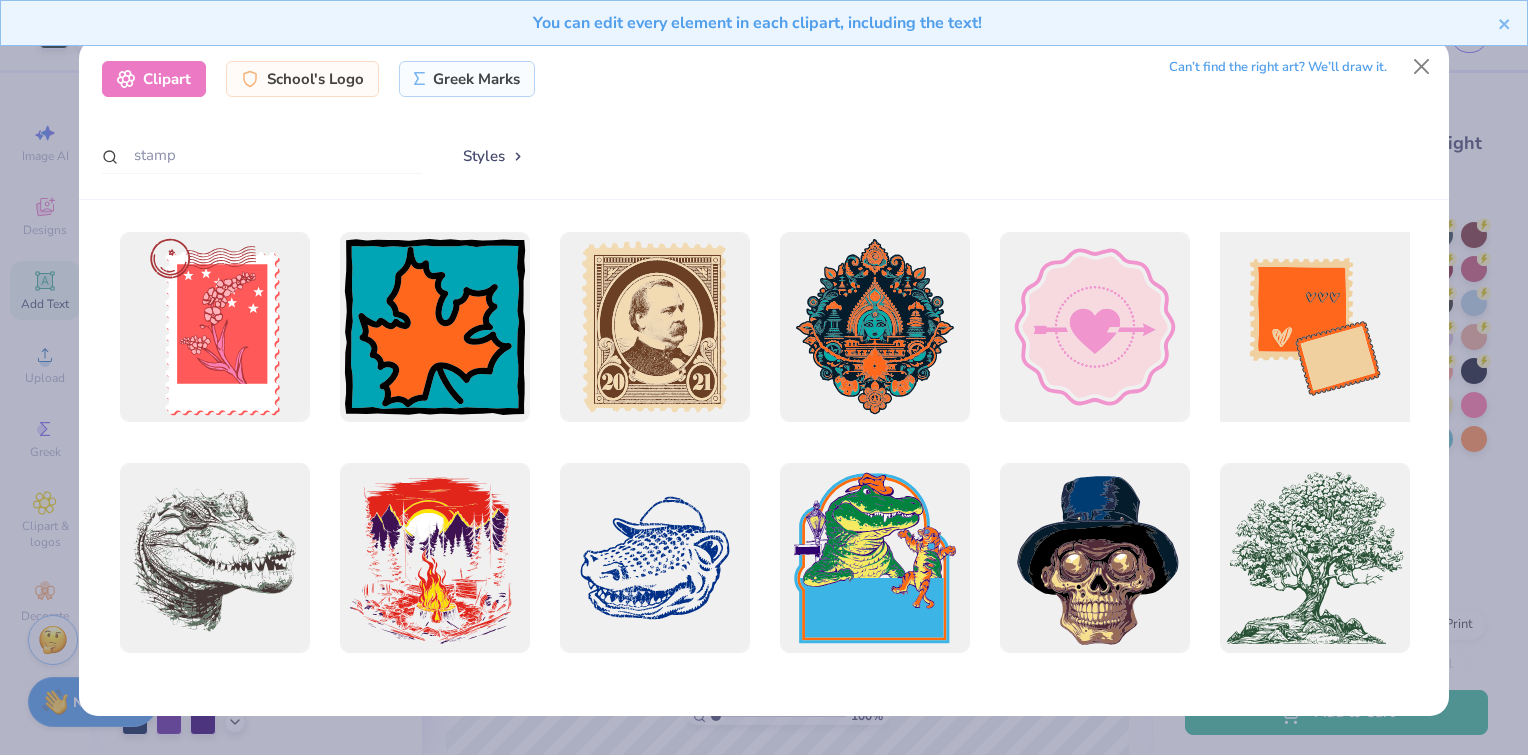 click at bounding box center [1314, 327] 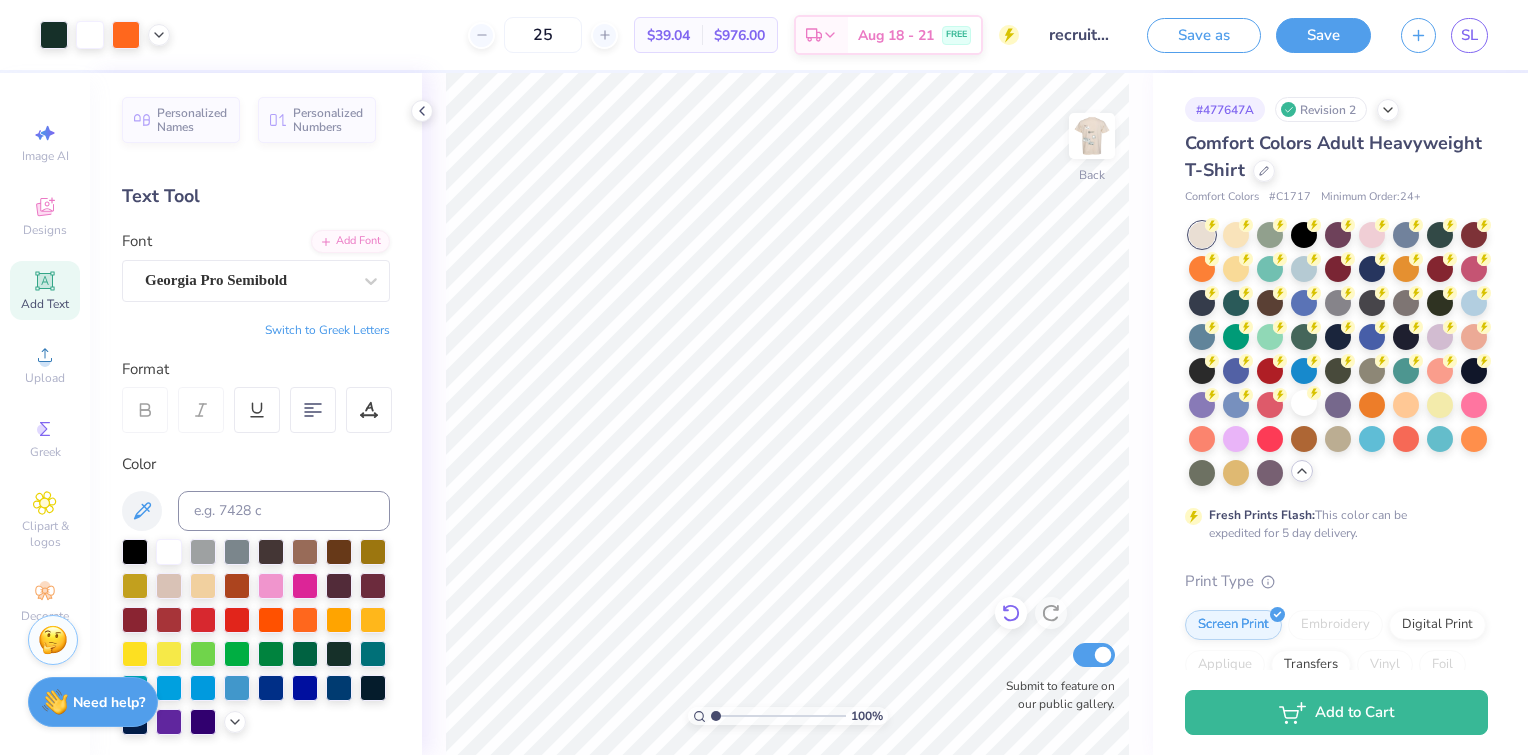 click 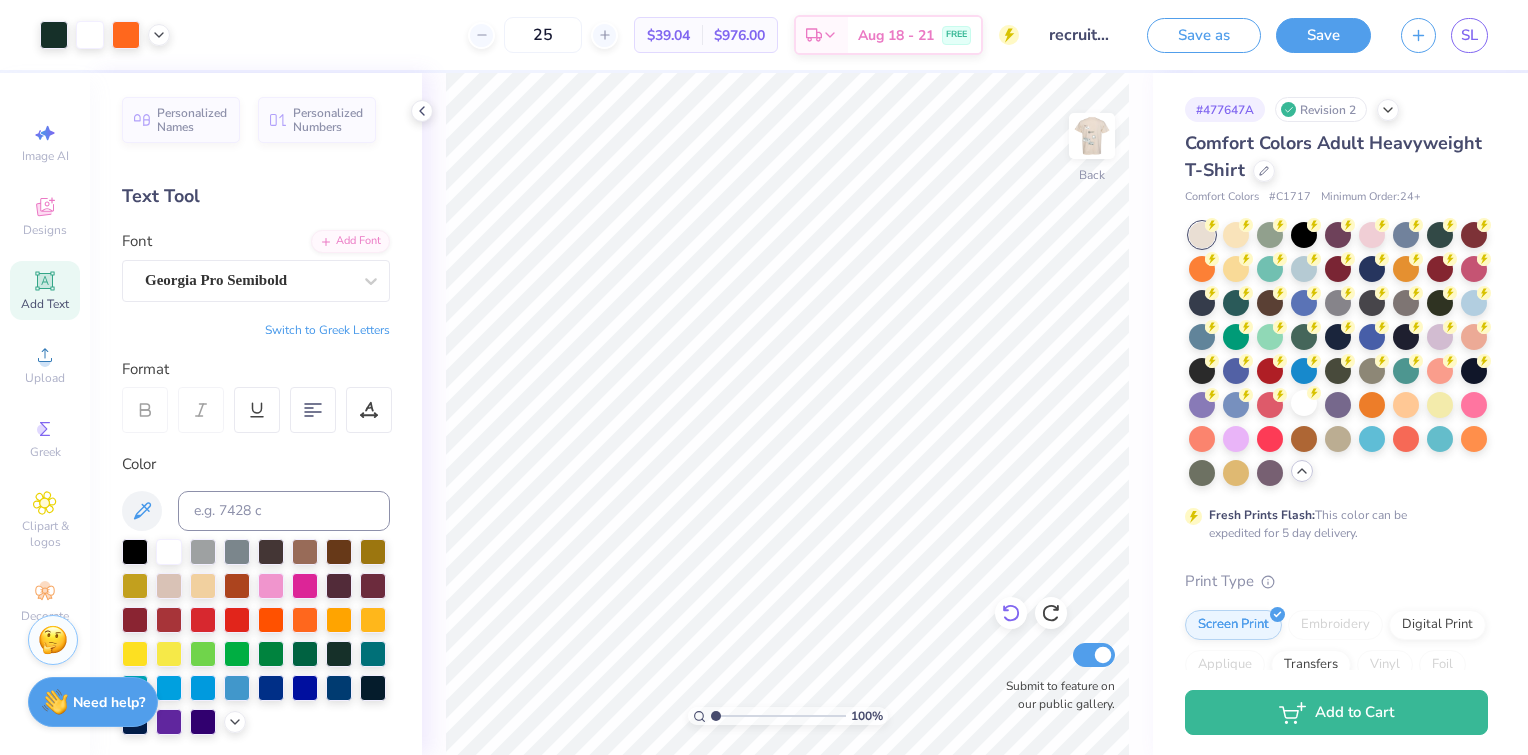 click 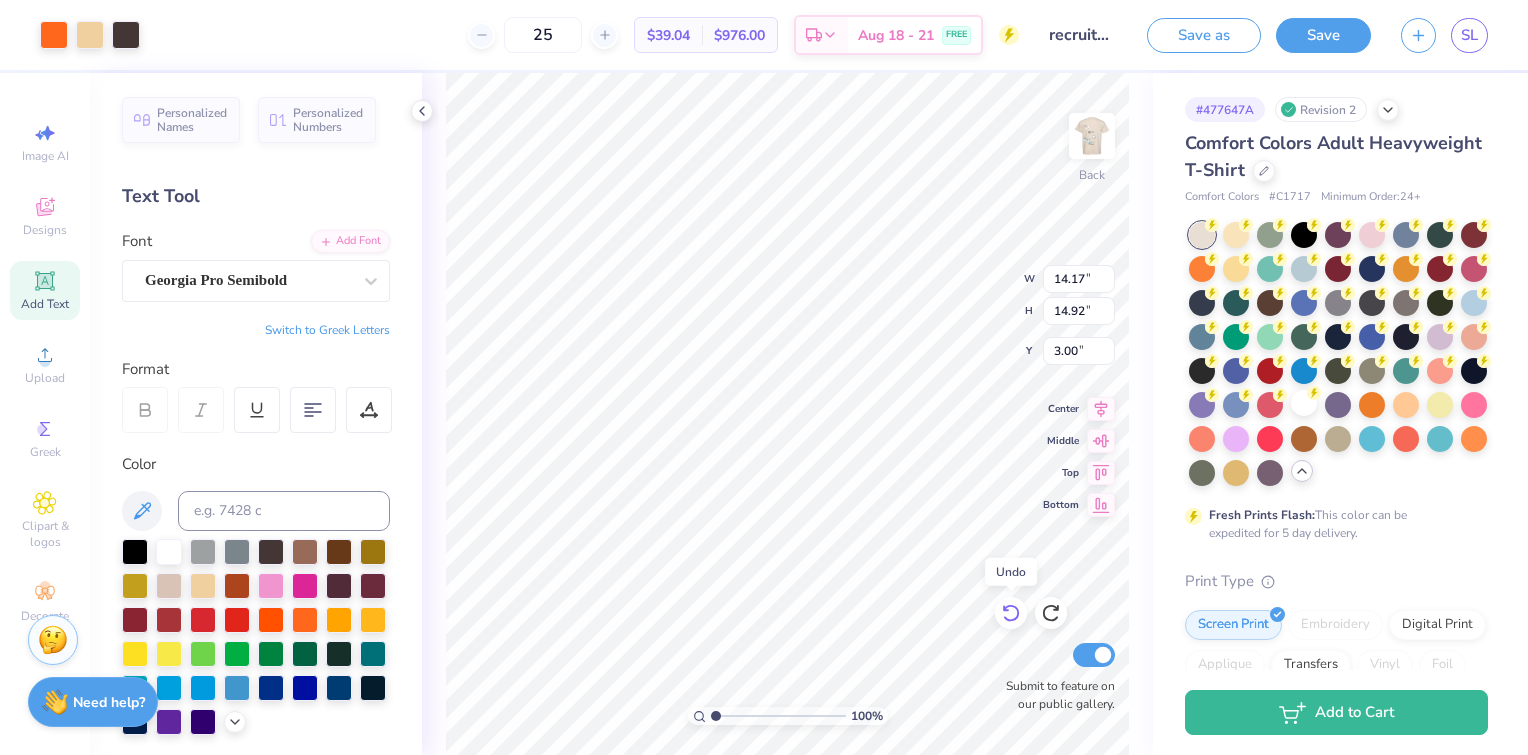 click 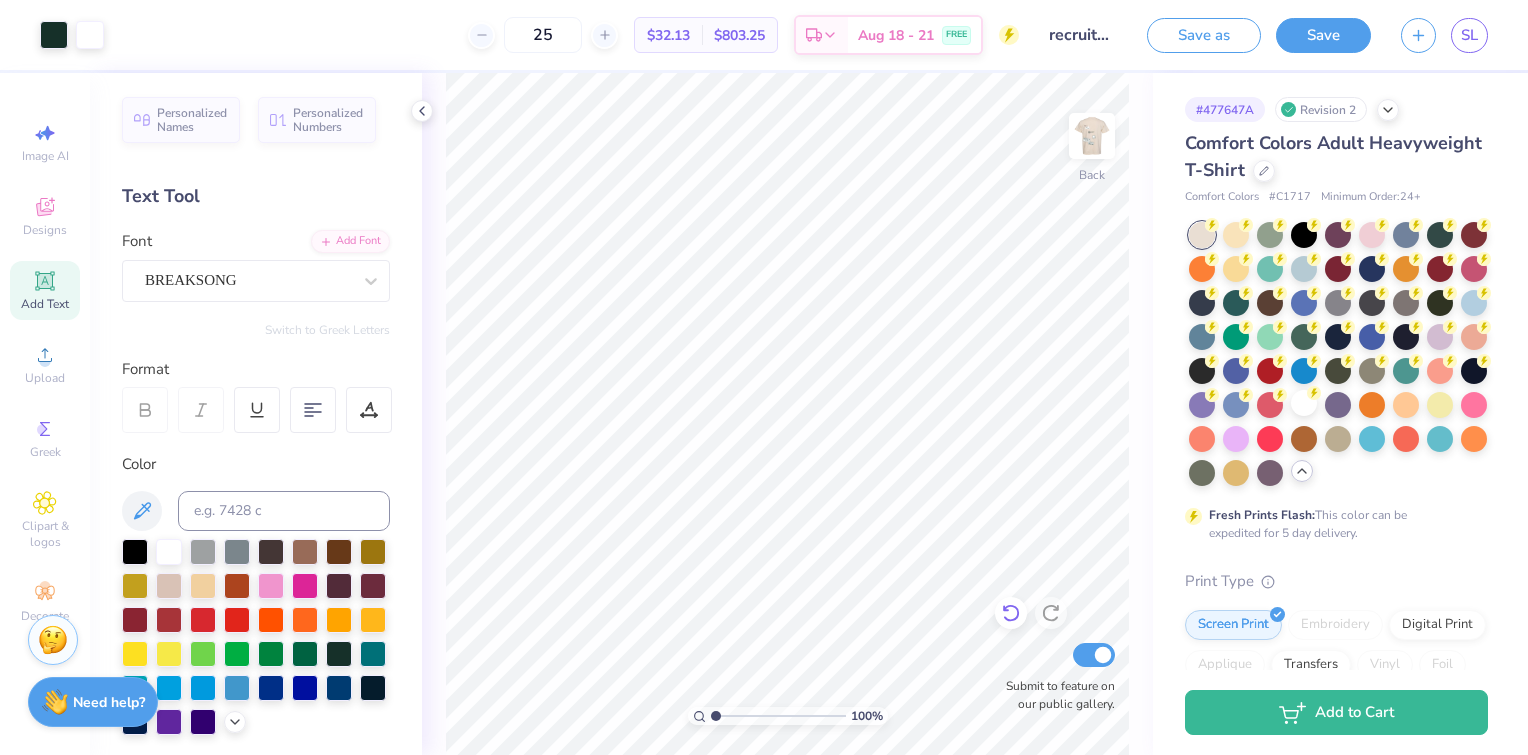 click 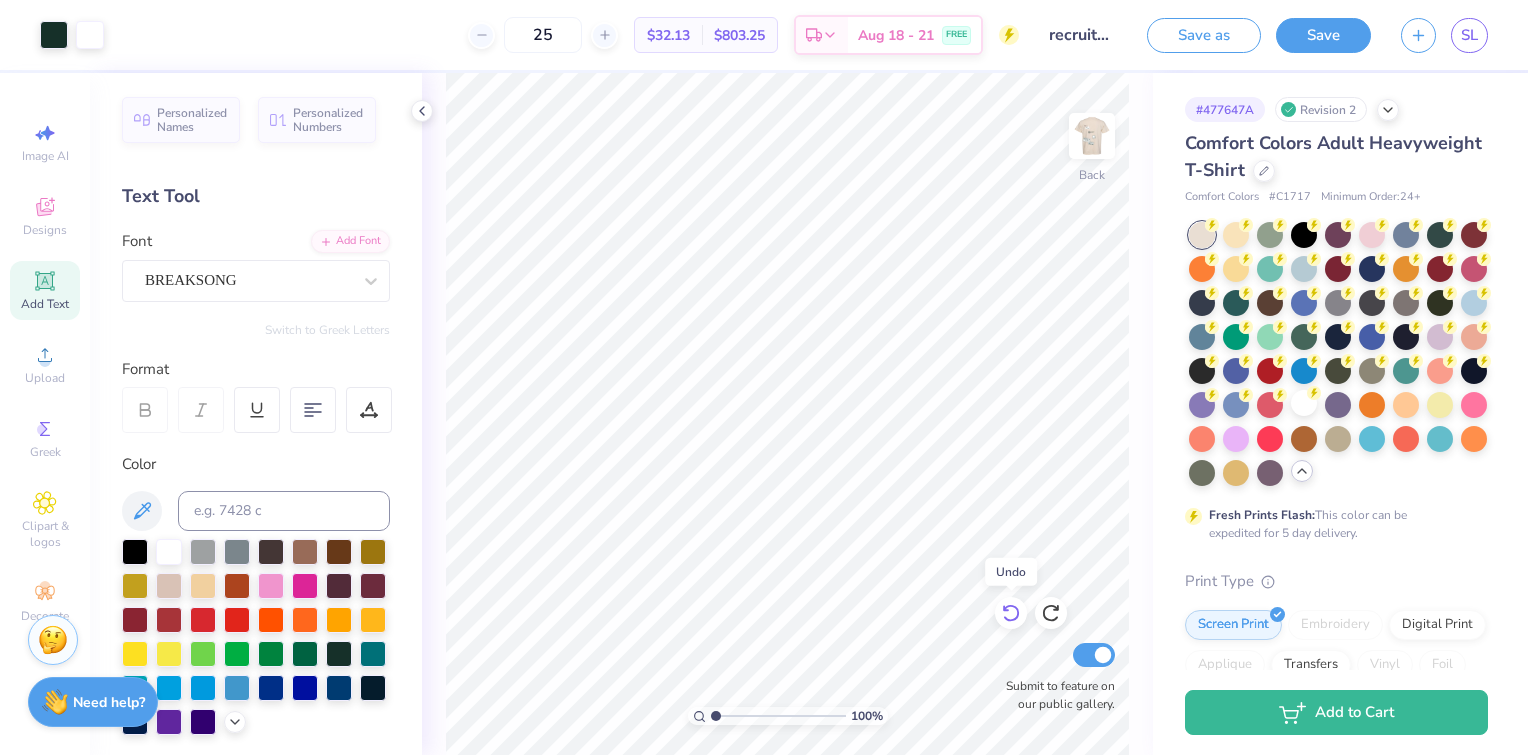 click 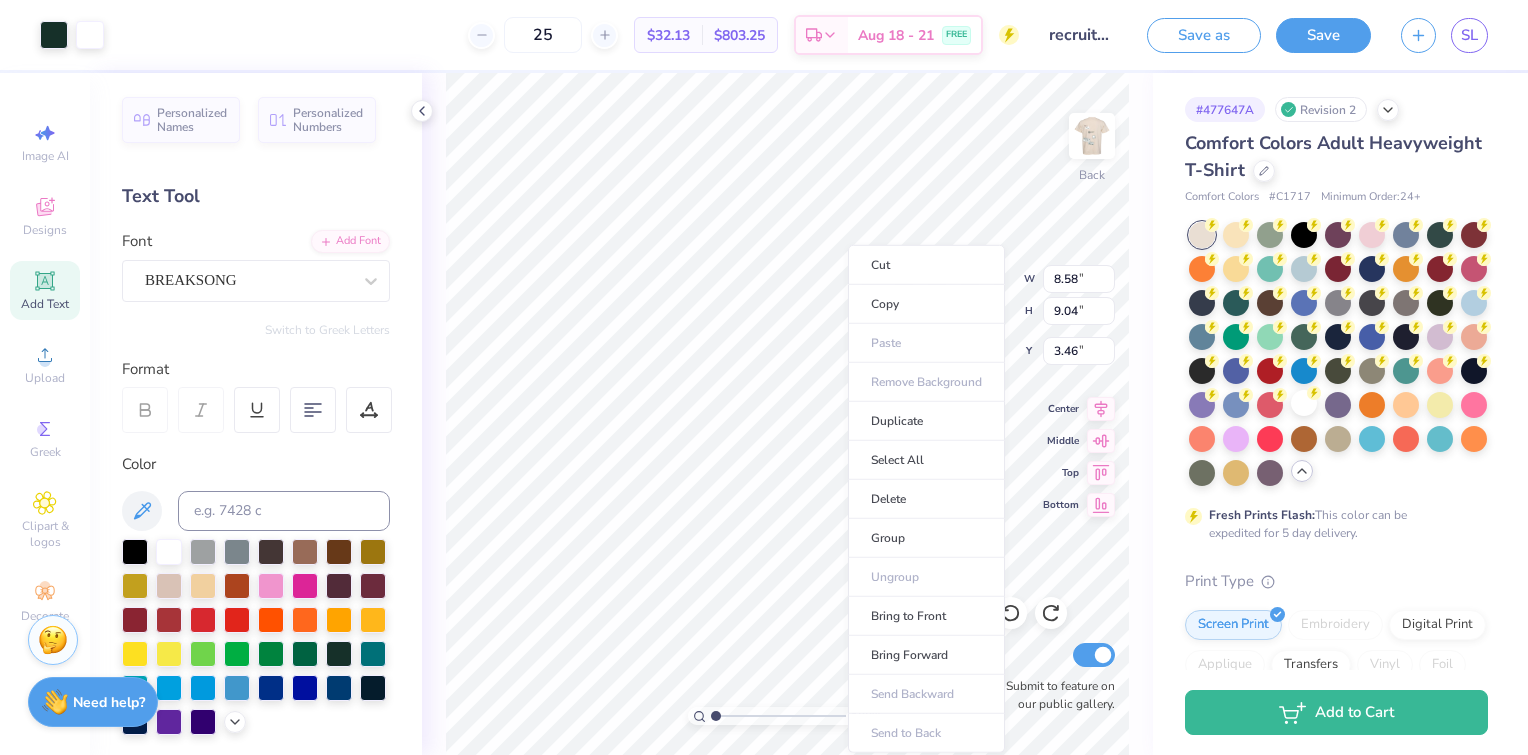 click on "Cut Copy Paste Remove Background Duplicate Select All Delete Group Ungroup Bring to Front Bring Forward Send Backward Send to Back" at bounding box center [926, 499] 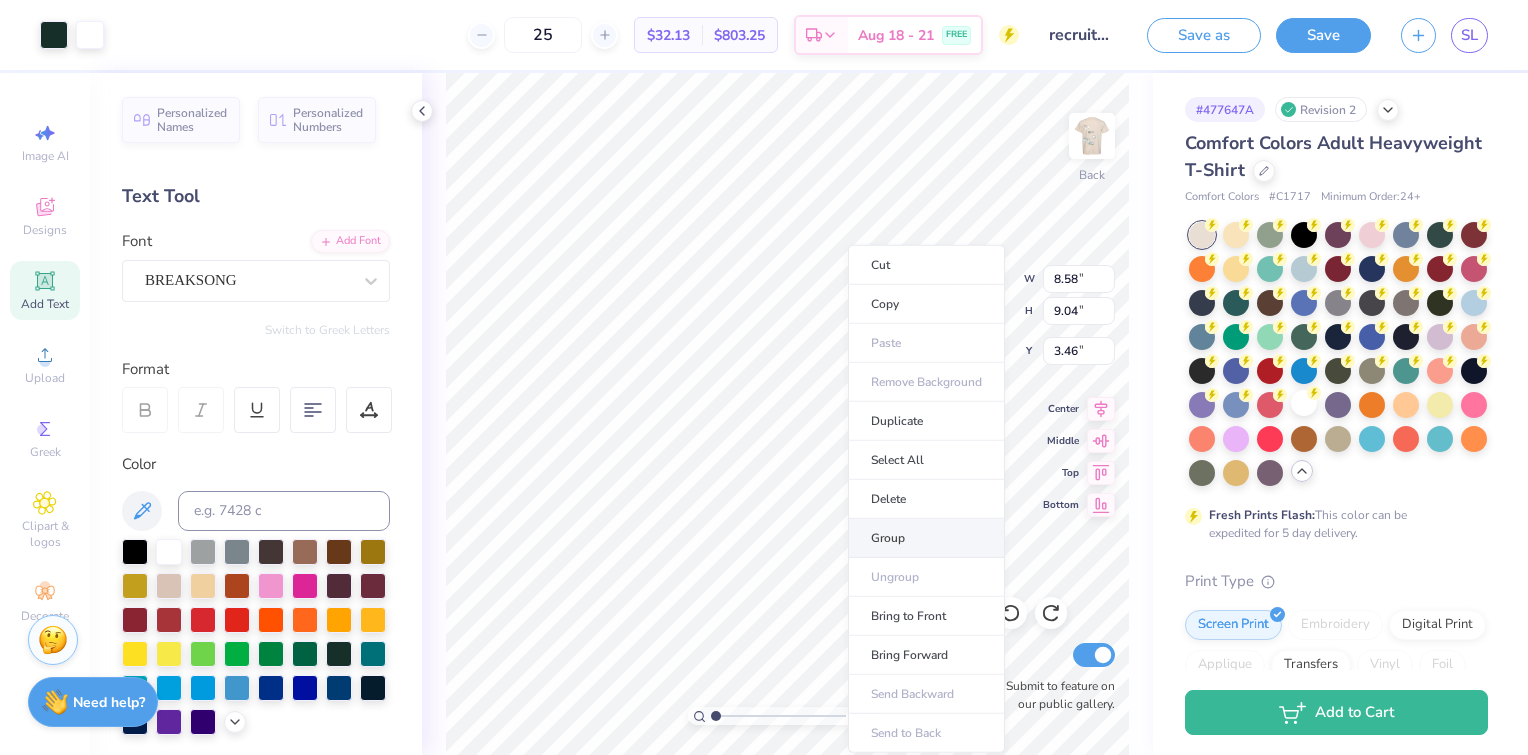 click on "Group" at bounding box center (926, 538) 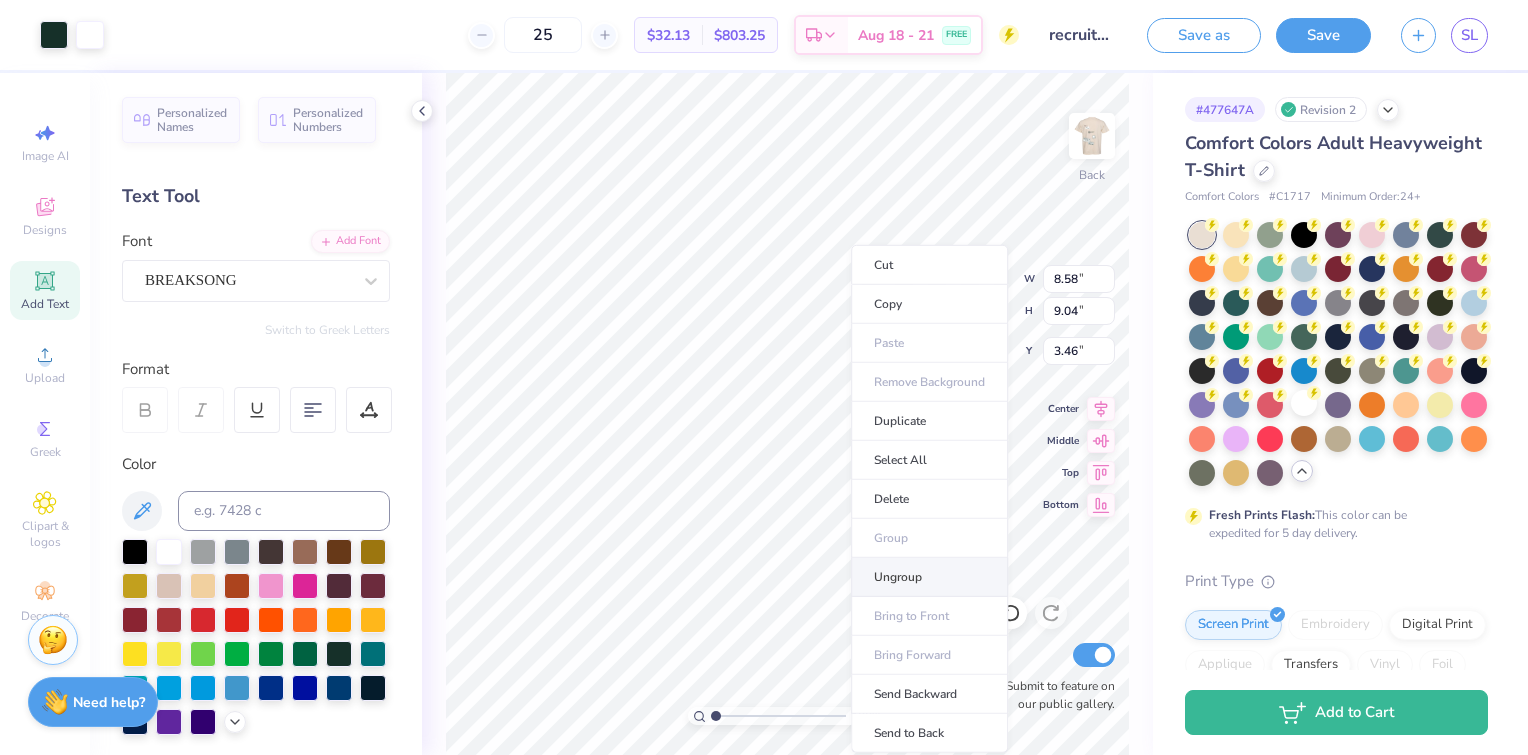 click on "Ungroup" at bounding box center (929, 577) 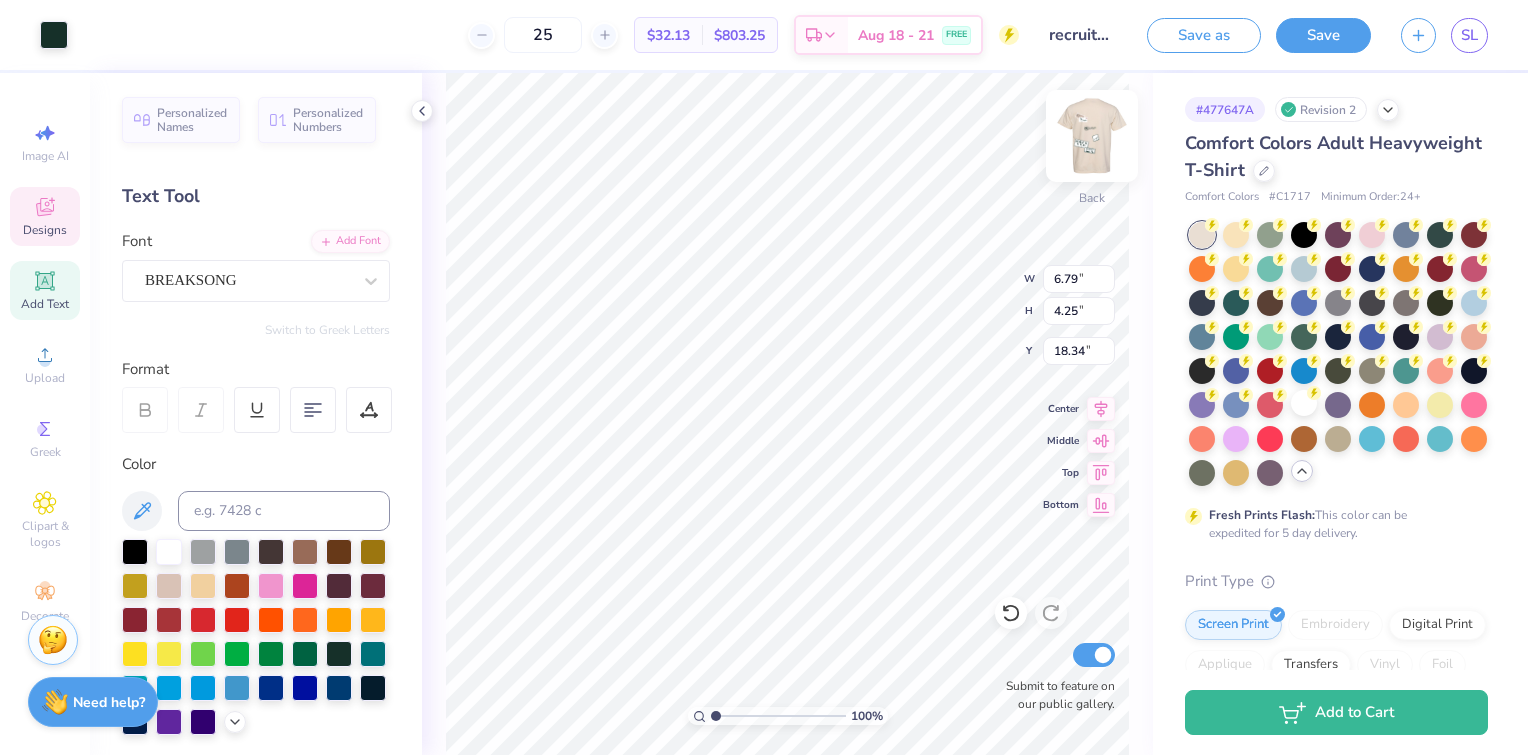 click at bounding box center [1092, 136] 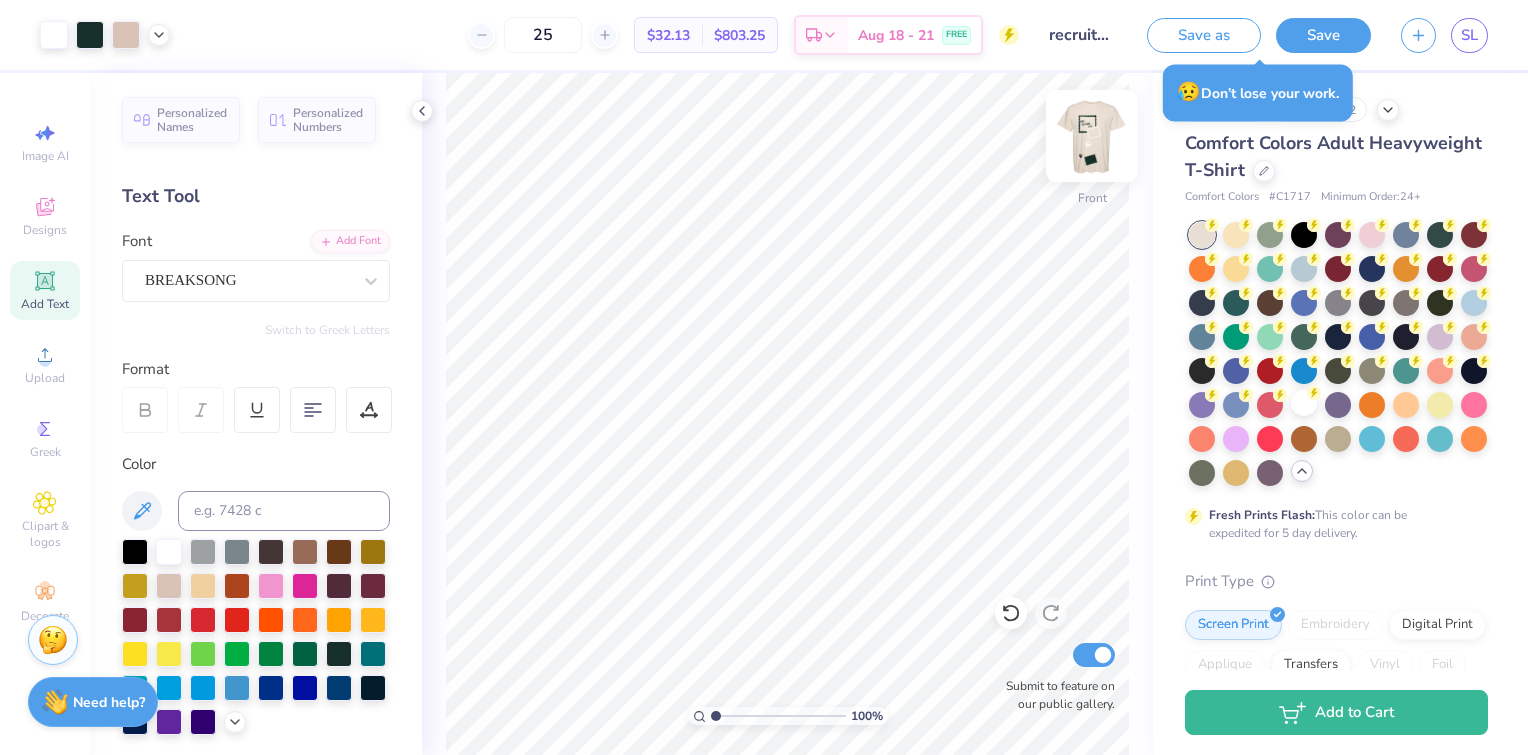 click at bounding box center [1092, 136] 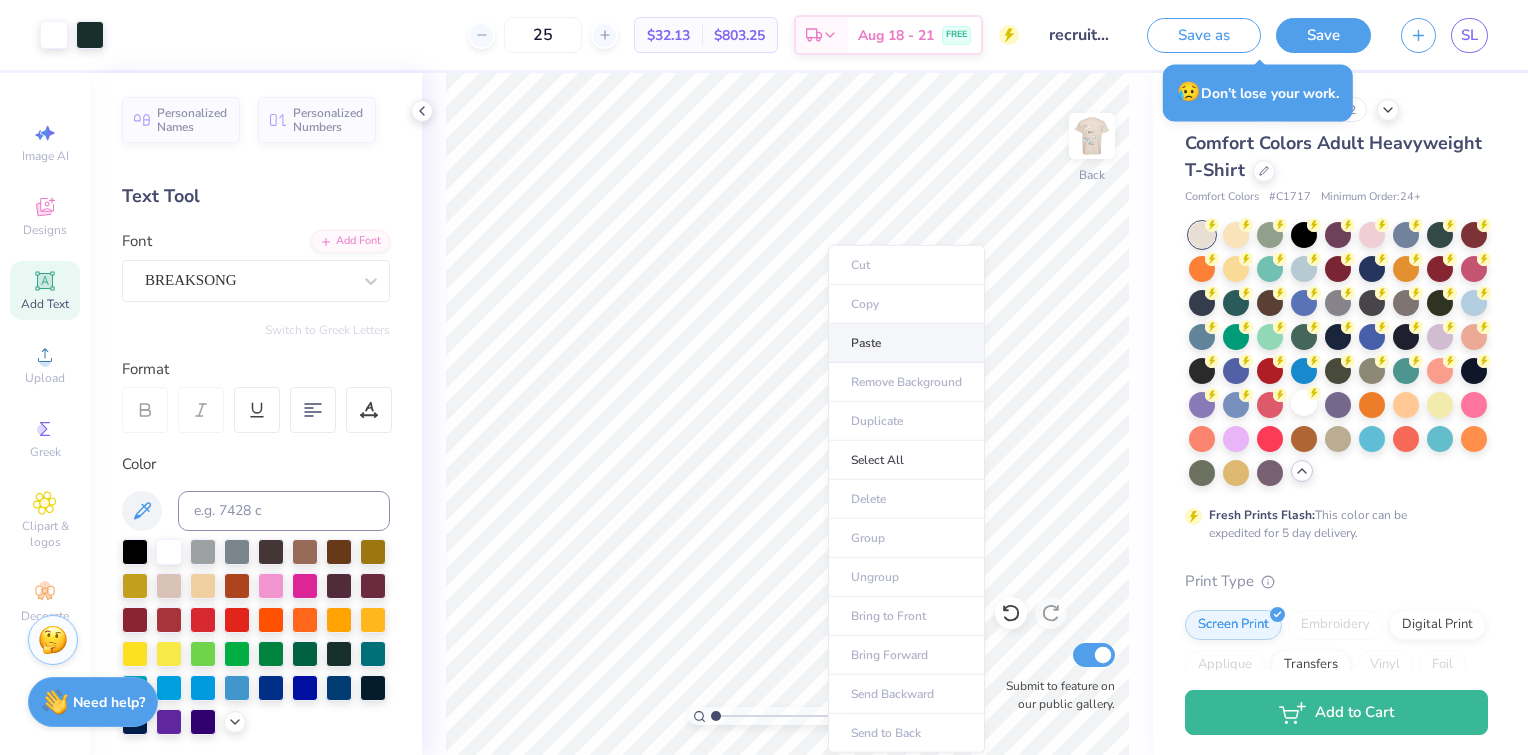 click on "Paste" at bounding box center (906, 343) 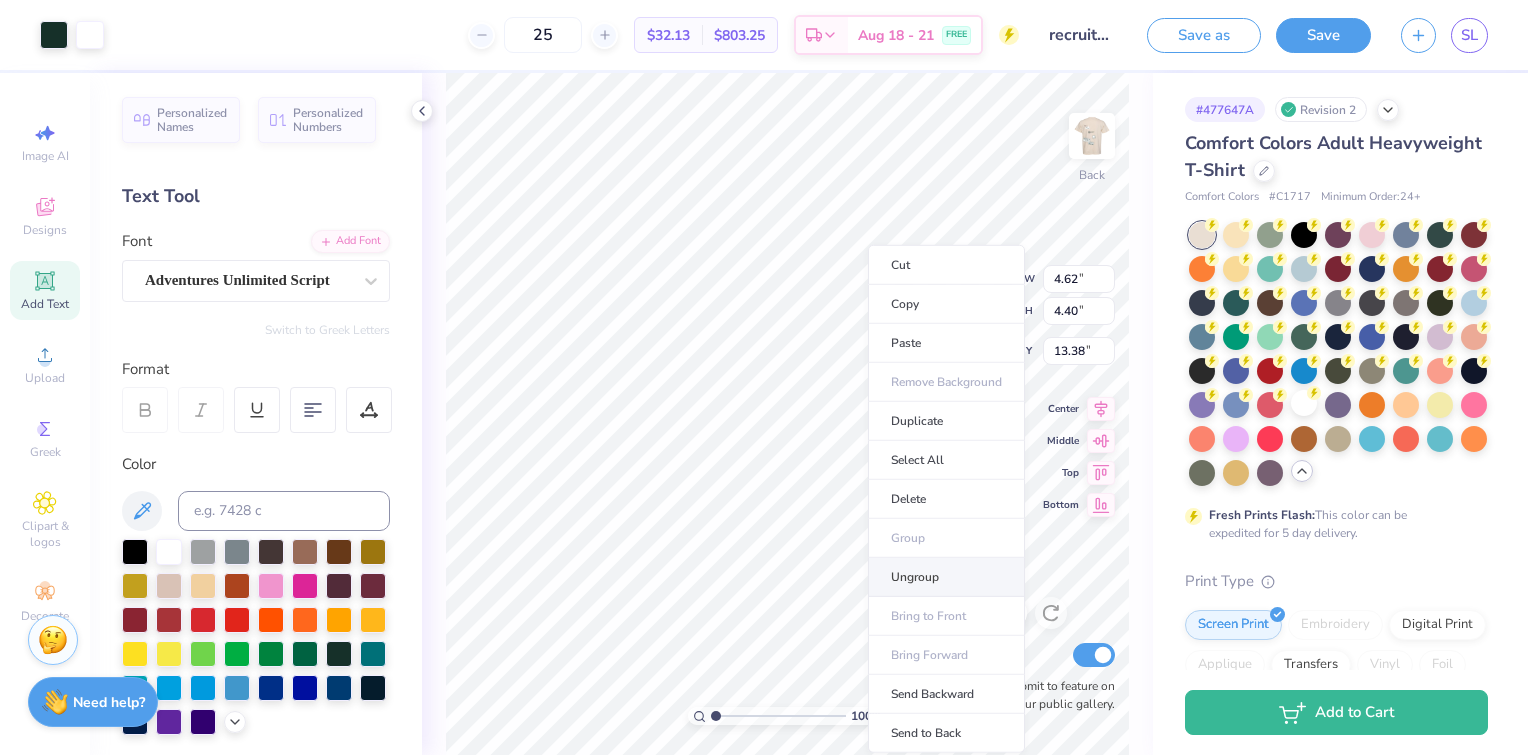 click on "Ungroup" at bounding box center [946, 577] 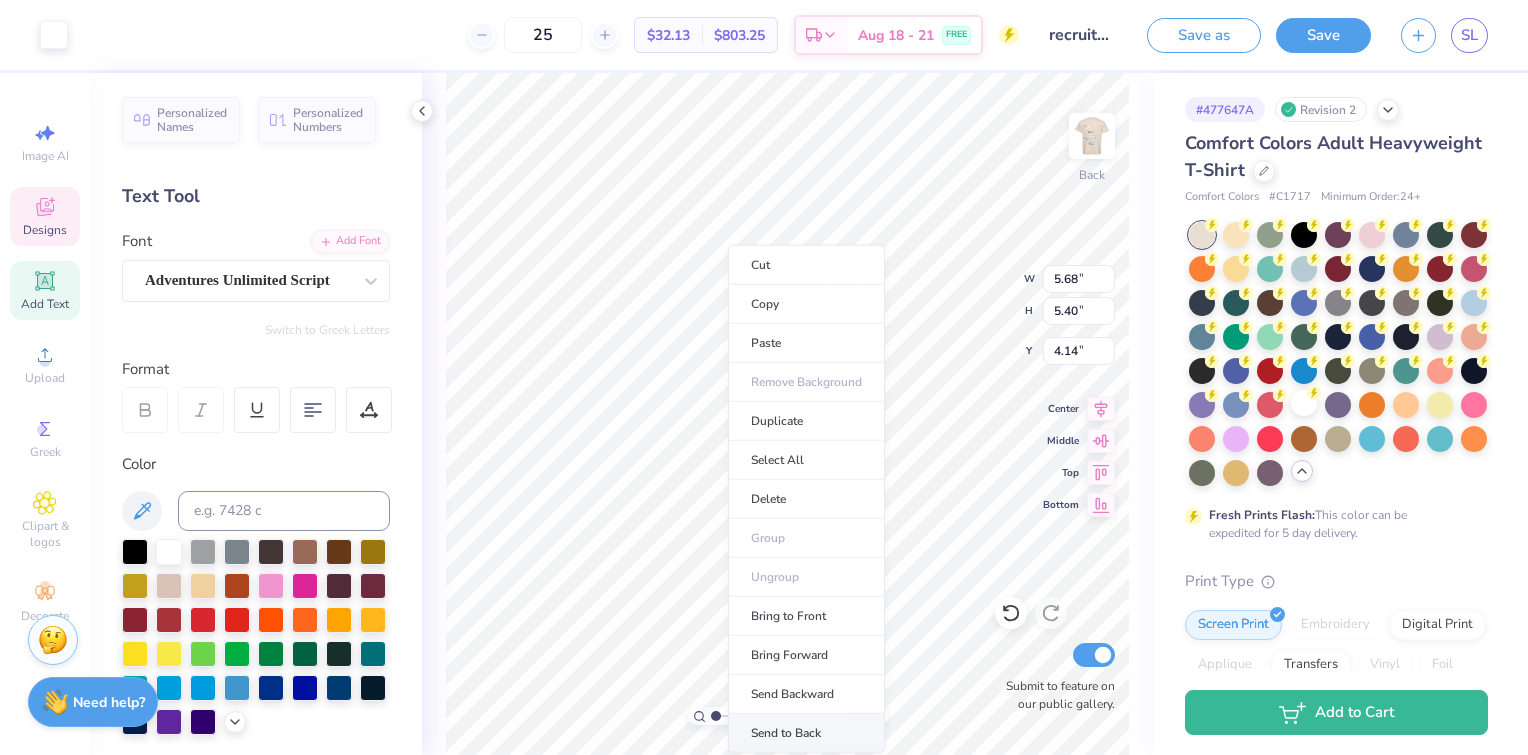 click on "Send to Back" at bounding box center (806, 733) 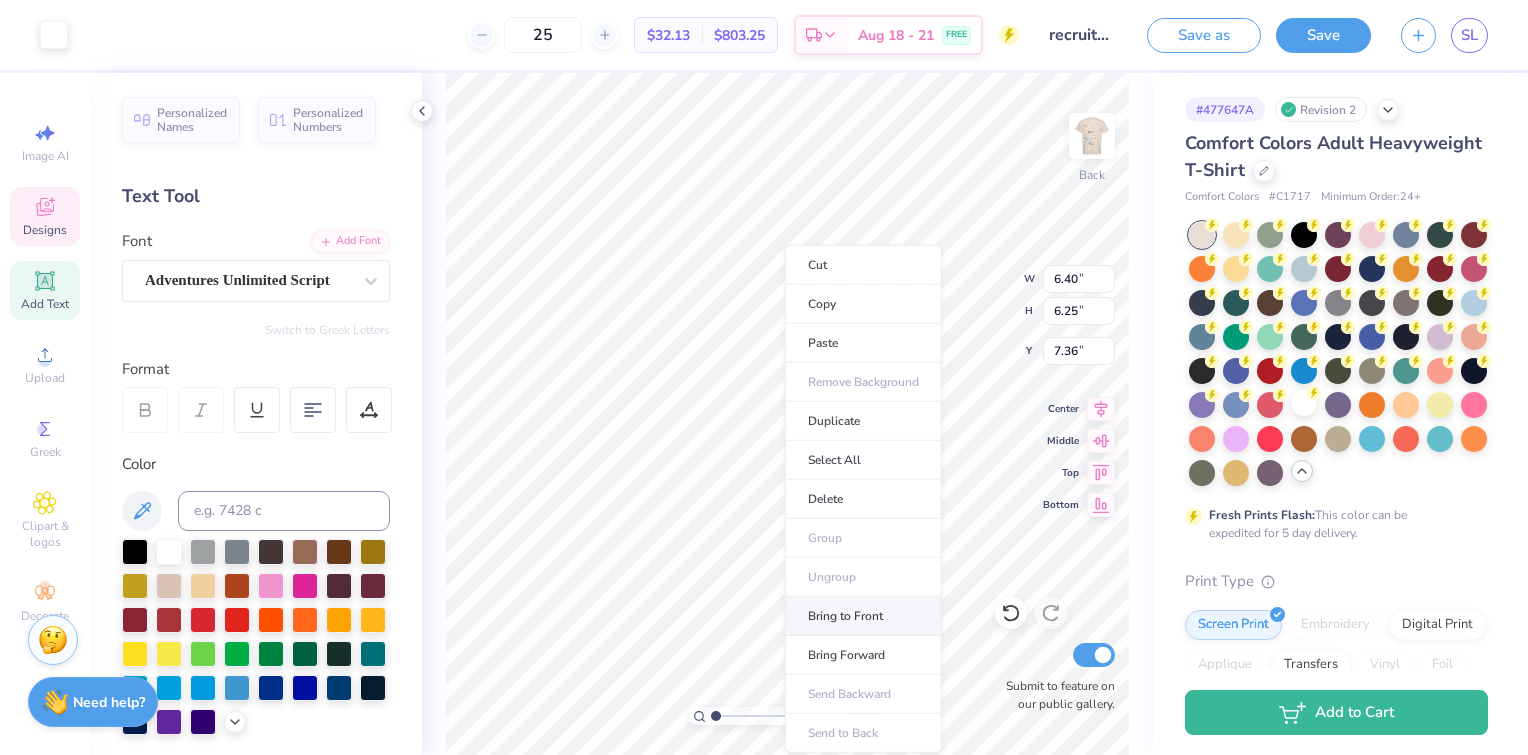 click on "Bring to Front" at bounding box center (863, 616) 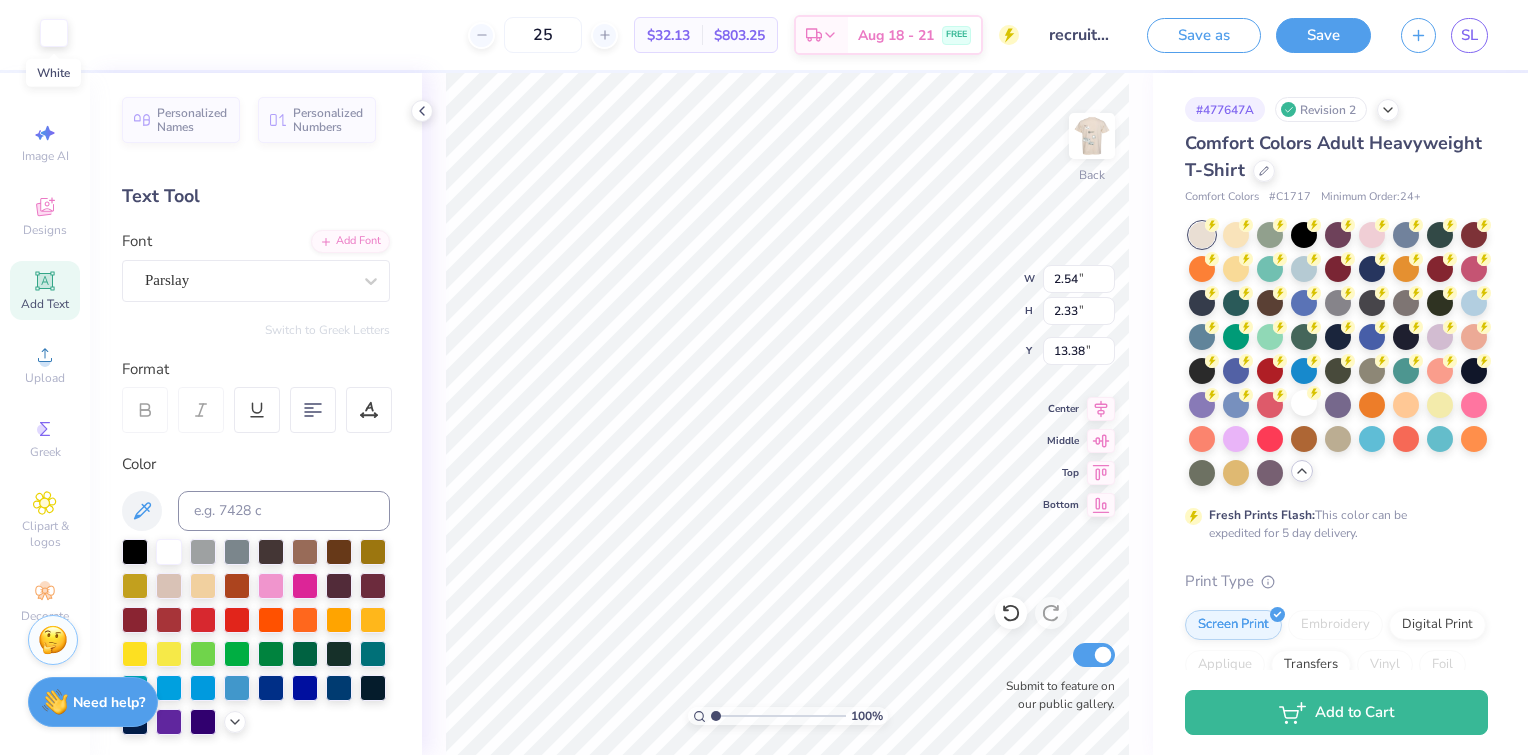 click at bounding box center (54, 33) 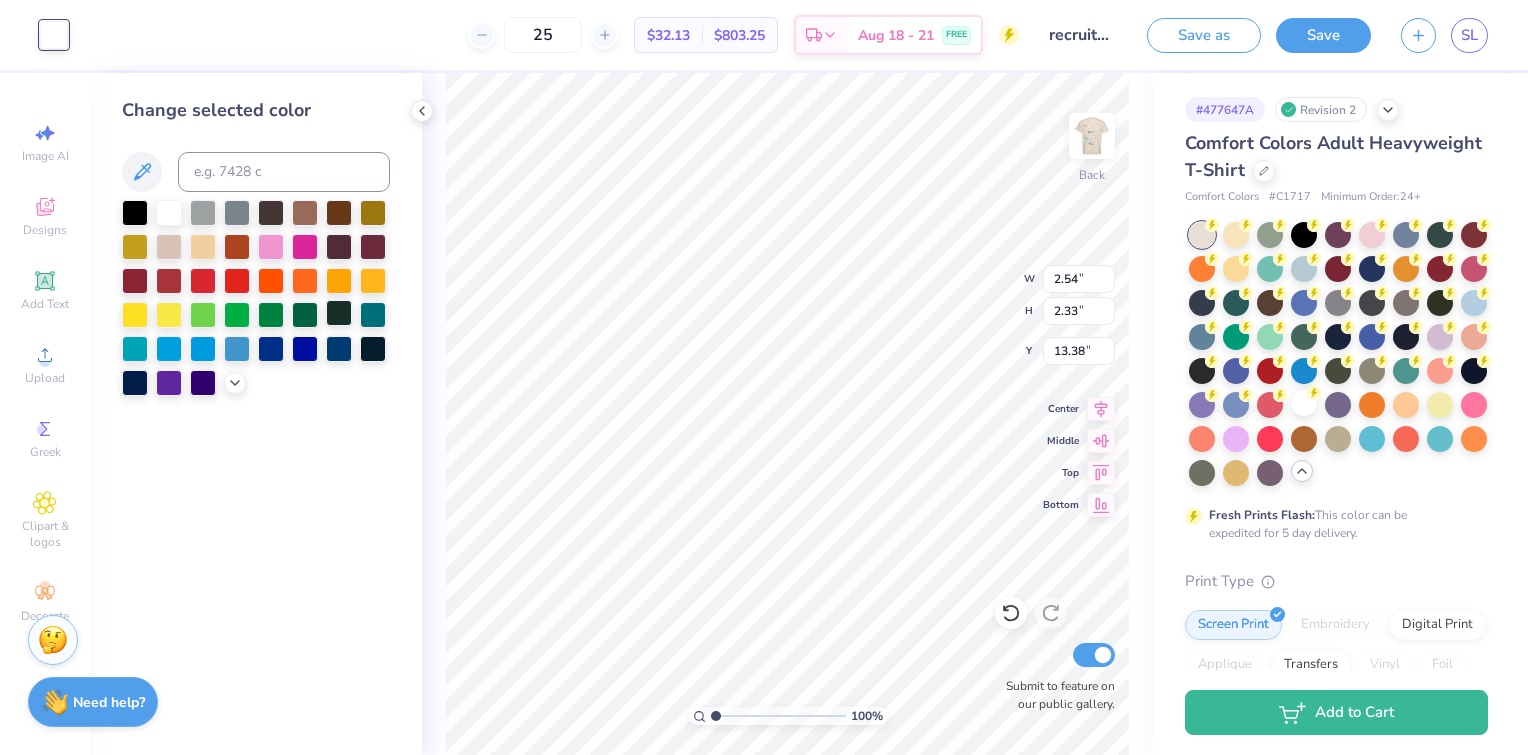 click at bounding box center (339, 313) 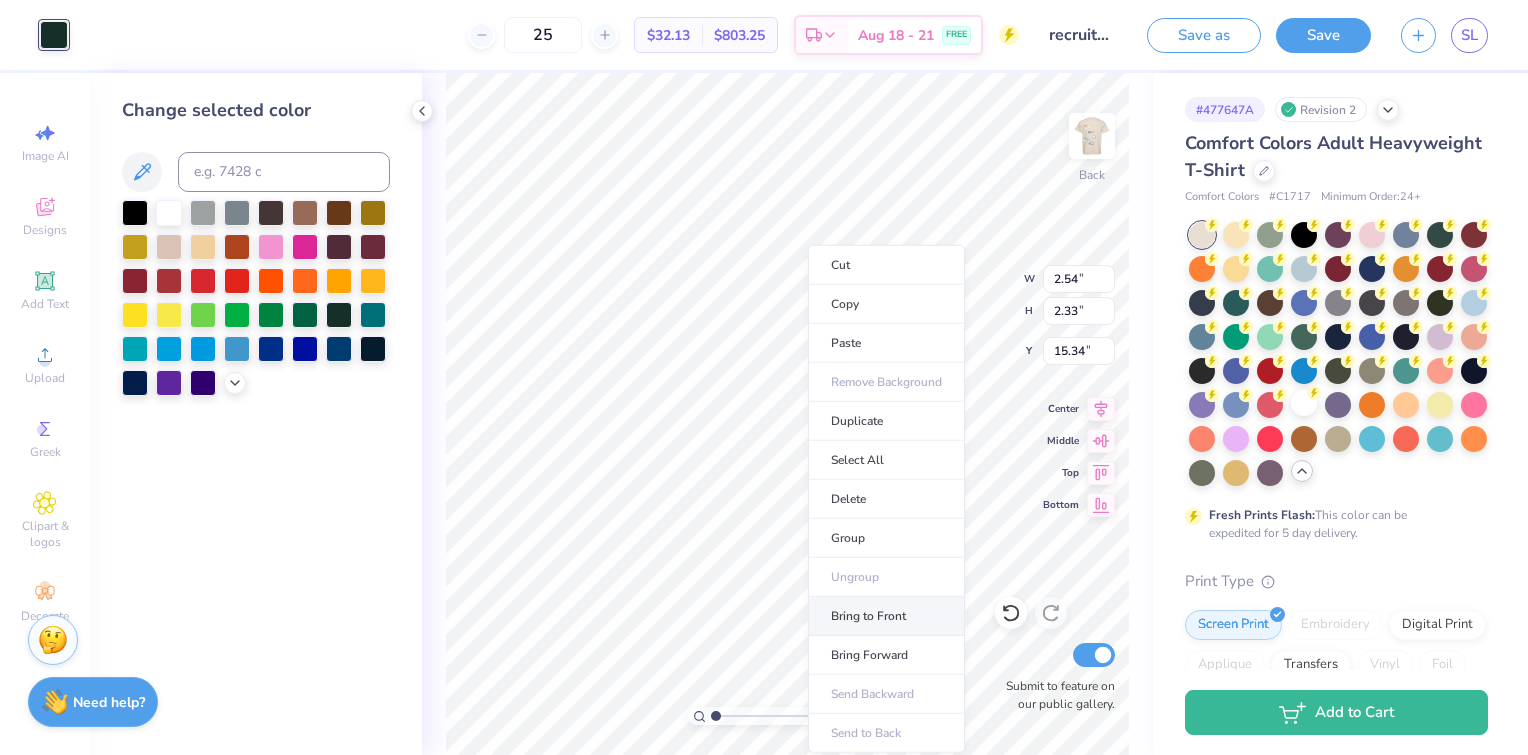click on "Bring to Front" at bounding box center (886, 616) 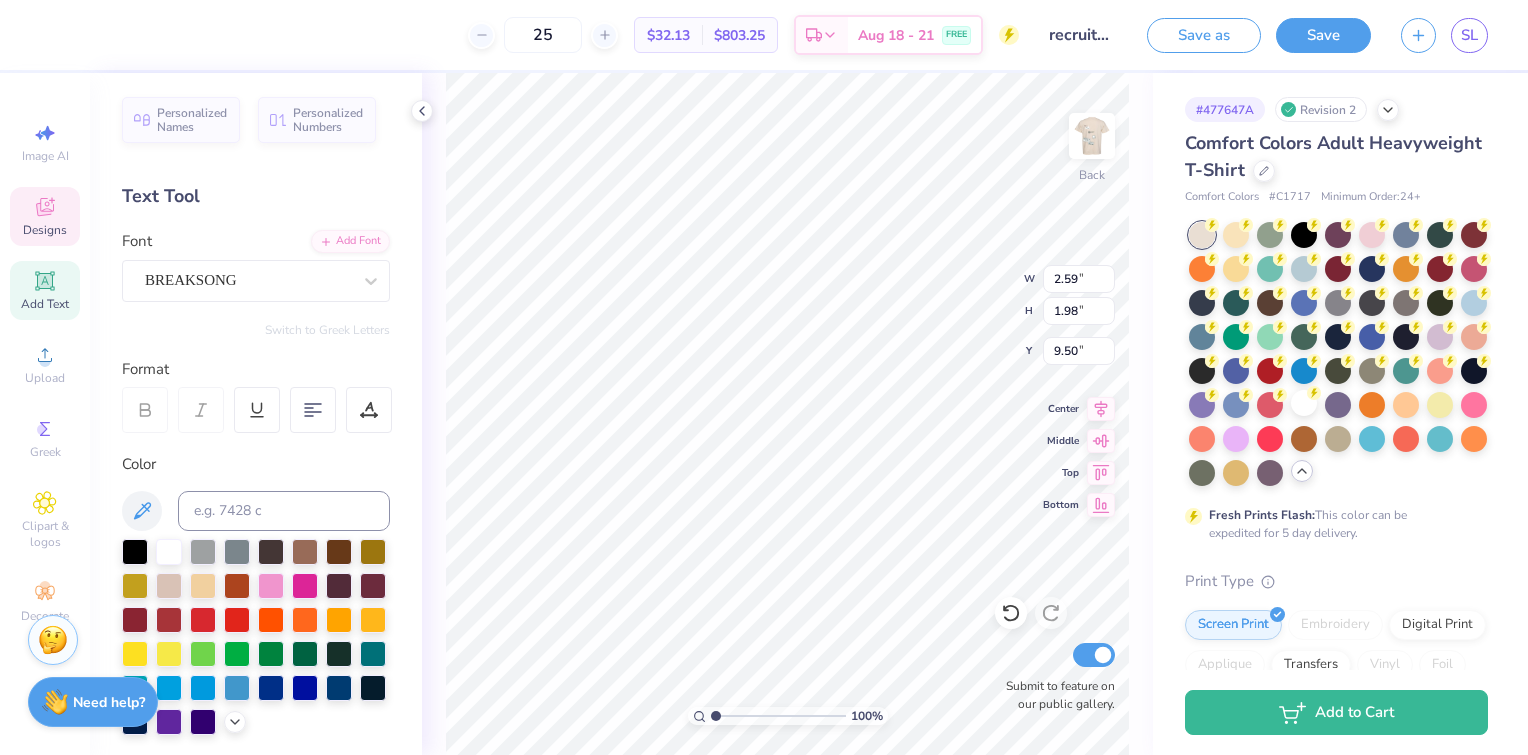 scroll, scrollTop: 16, scrollLeft: 2, axis: both 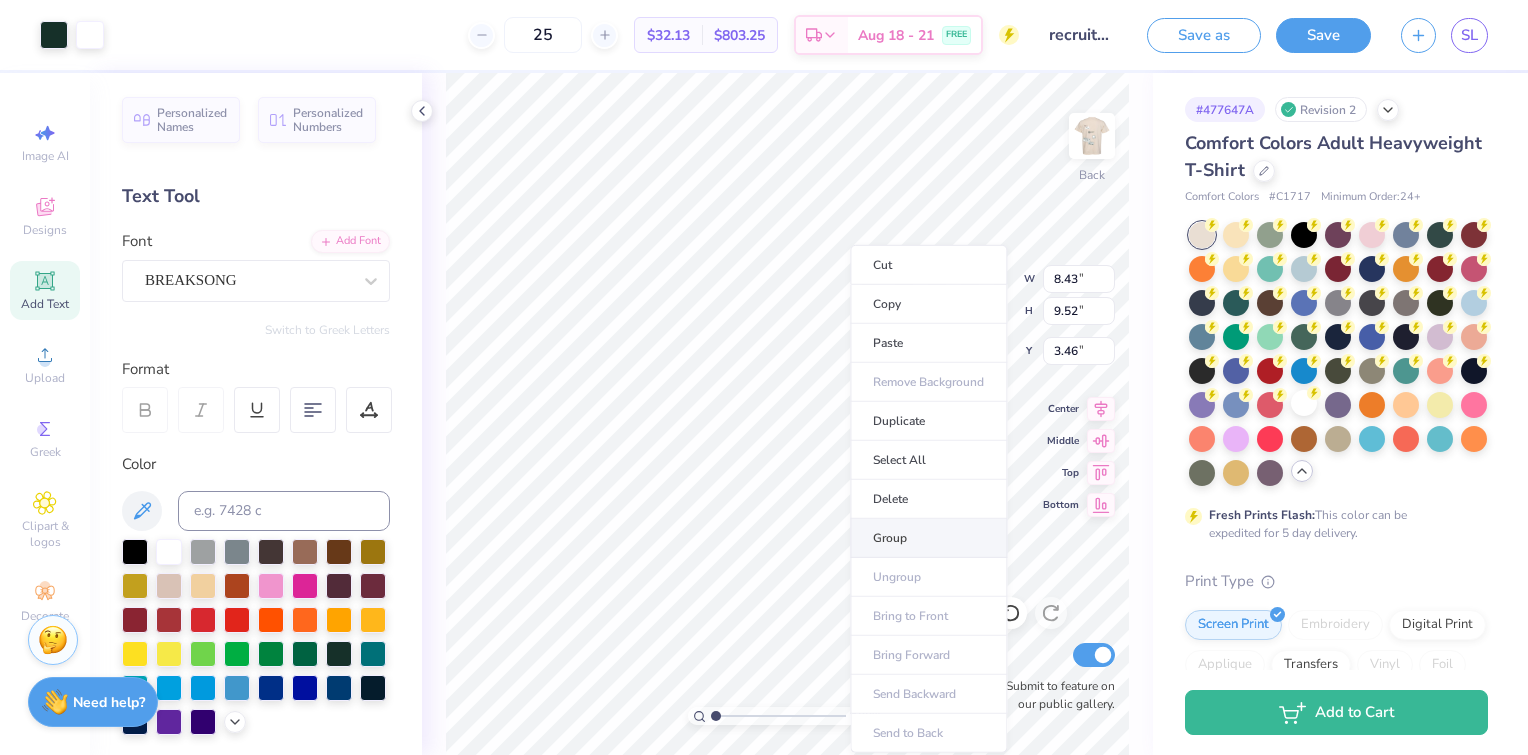 click on "Group" at bounding box center [928, 538] 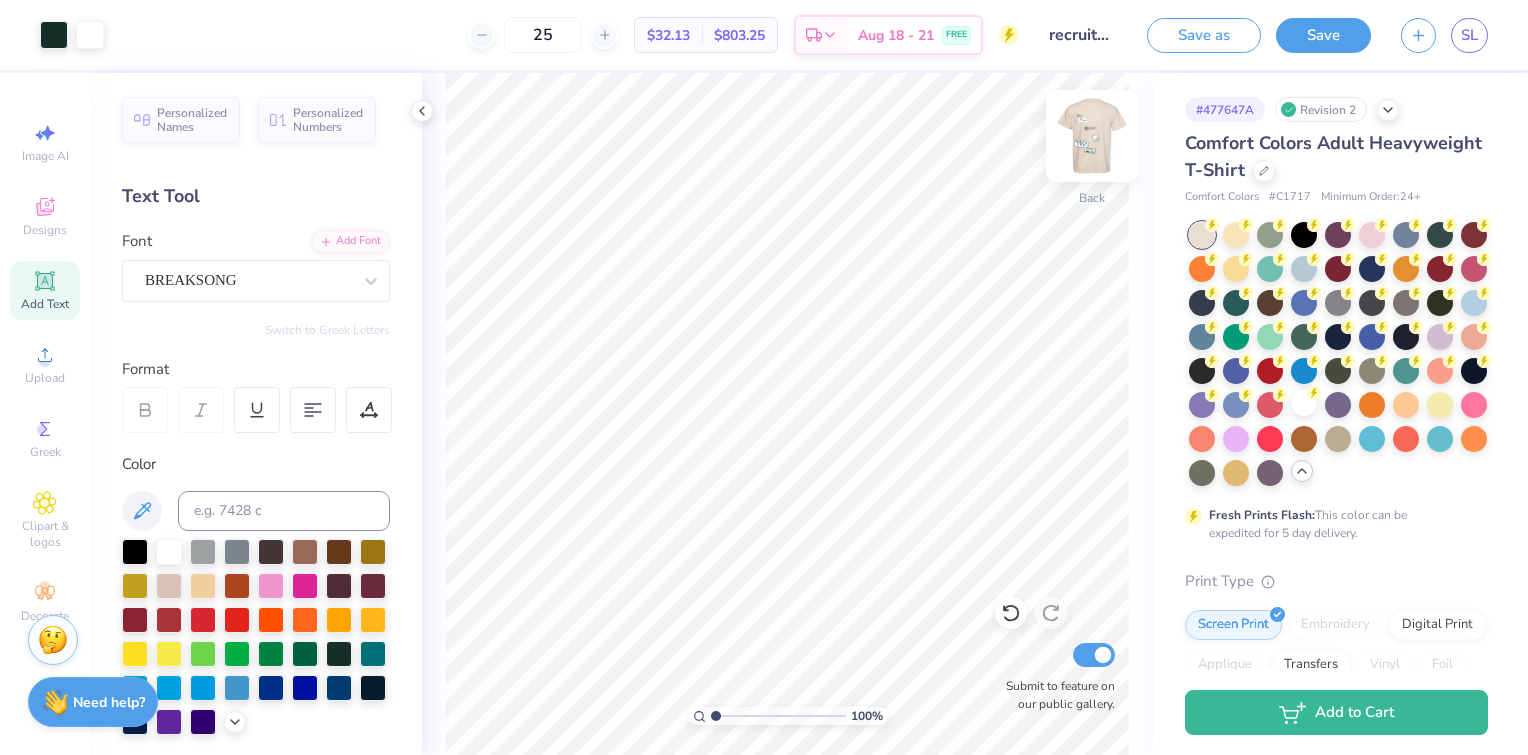 click at bounding box center (1092, 136) 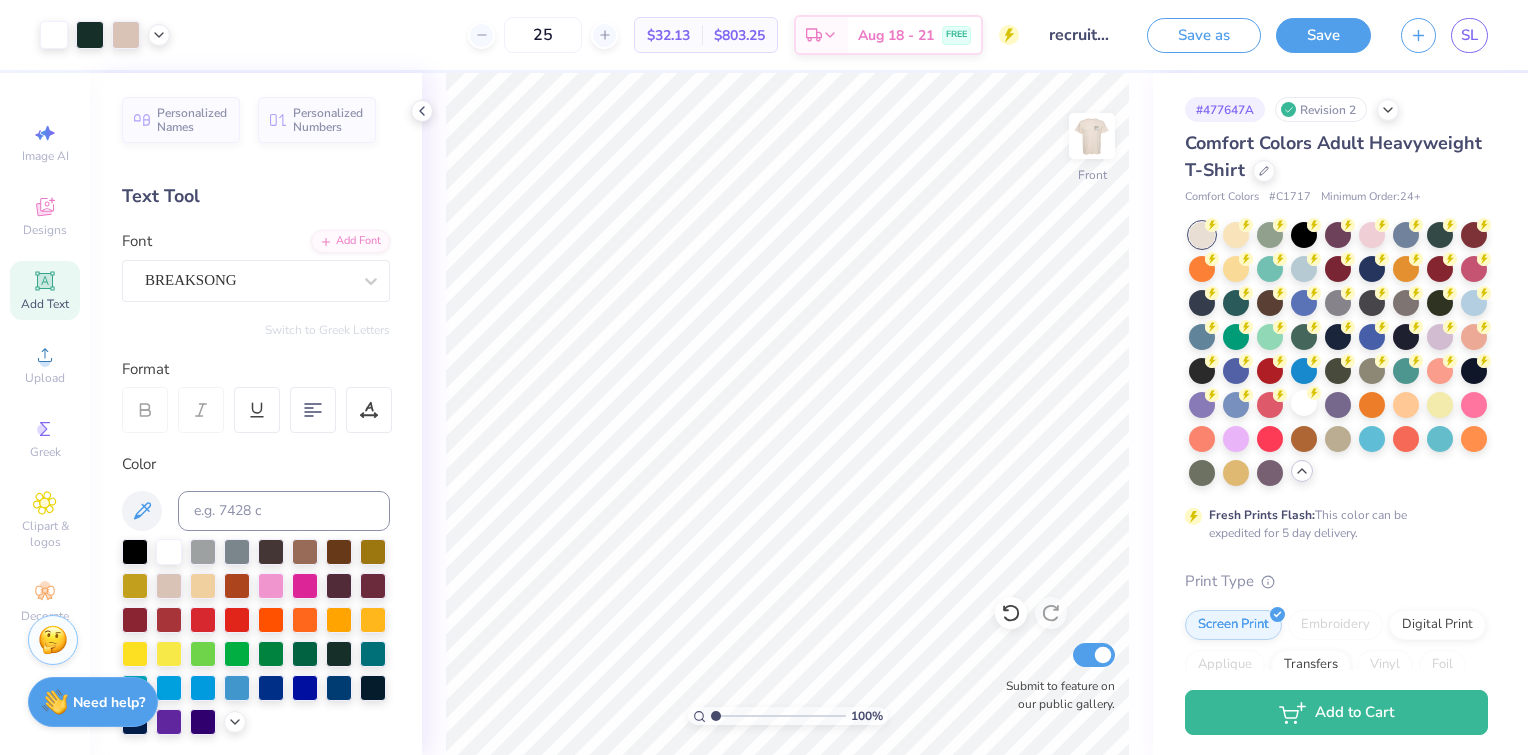 click at bounding box center (1092, 136) 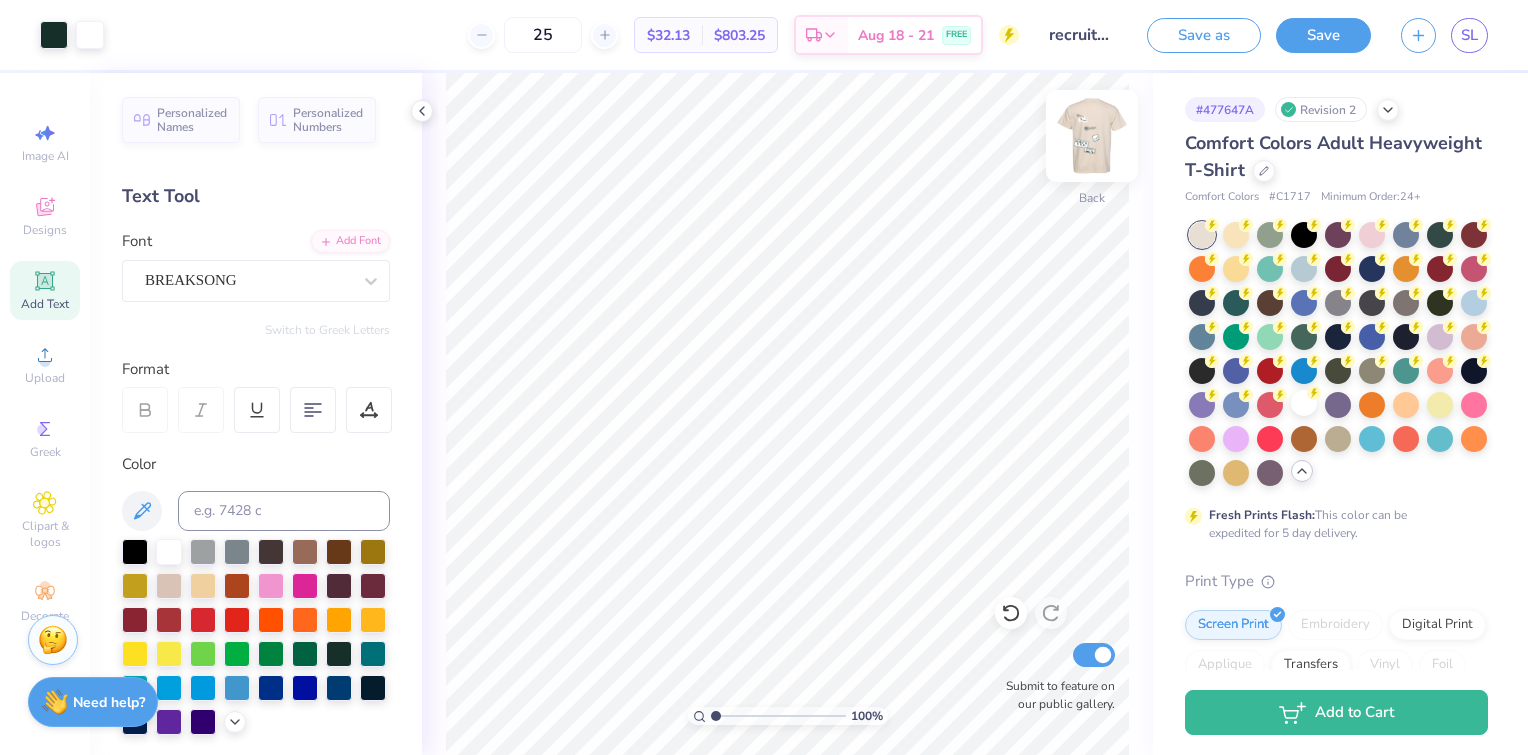 click at bounding box center [1092, 136] 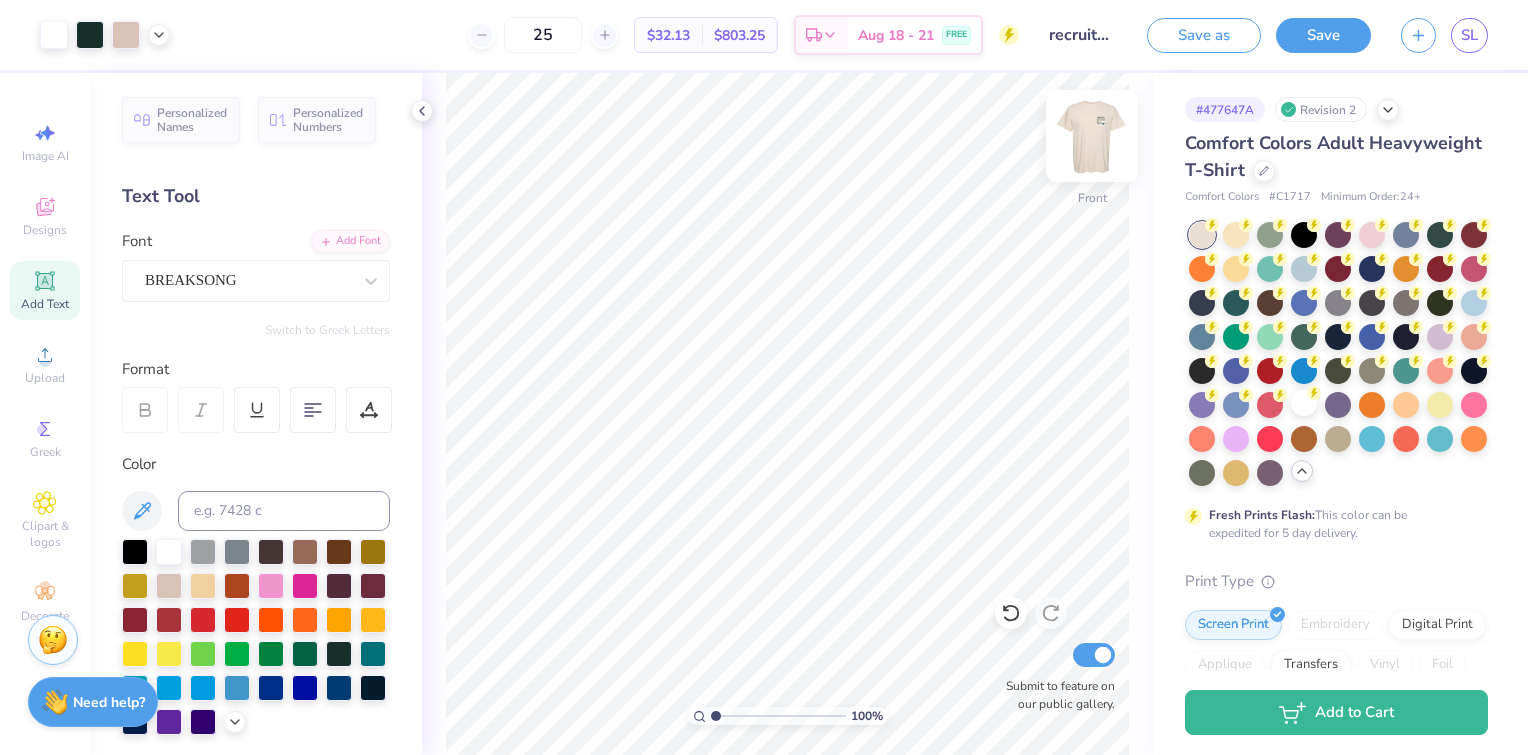 click at bounding box center (1092, 136) 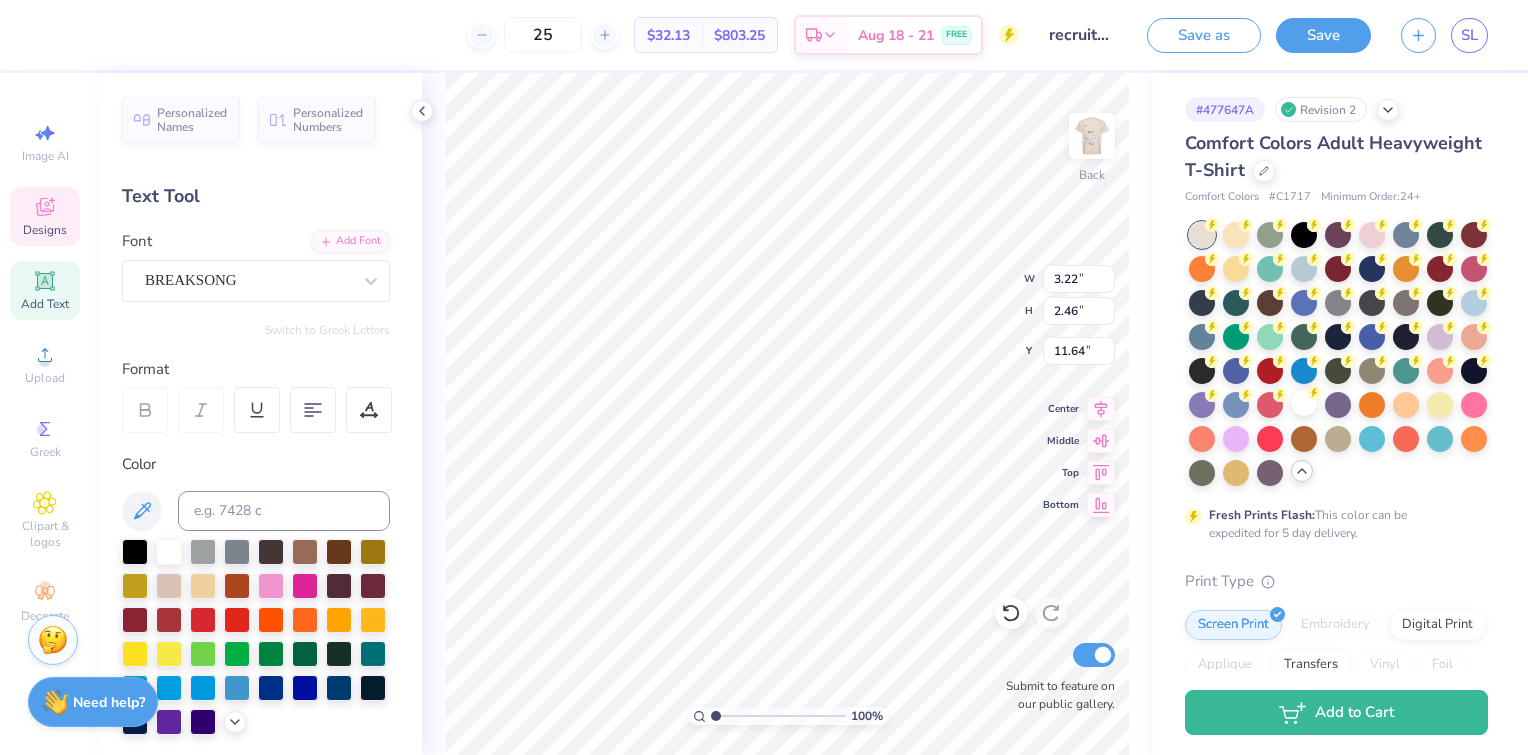 scroll, scrollTop: 16, scrollLeft: 3, axis: both 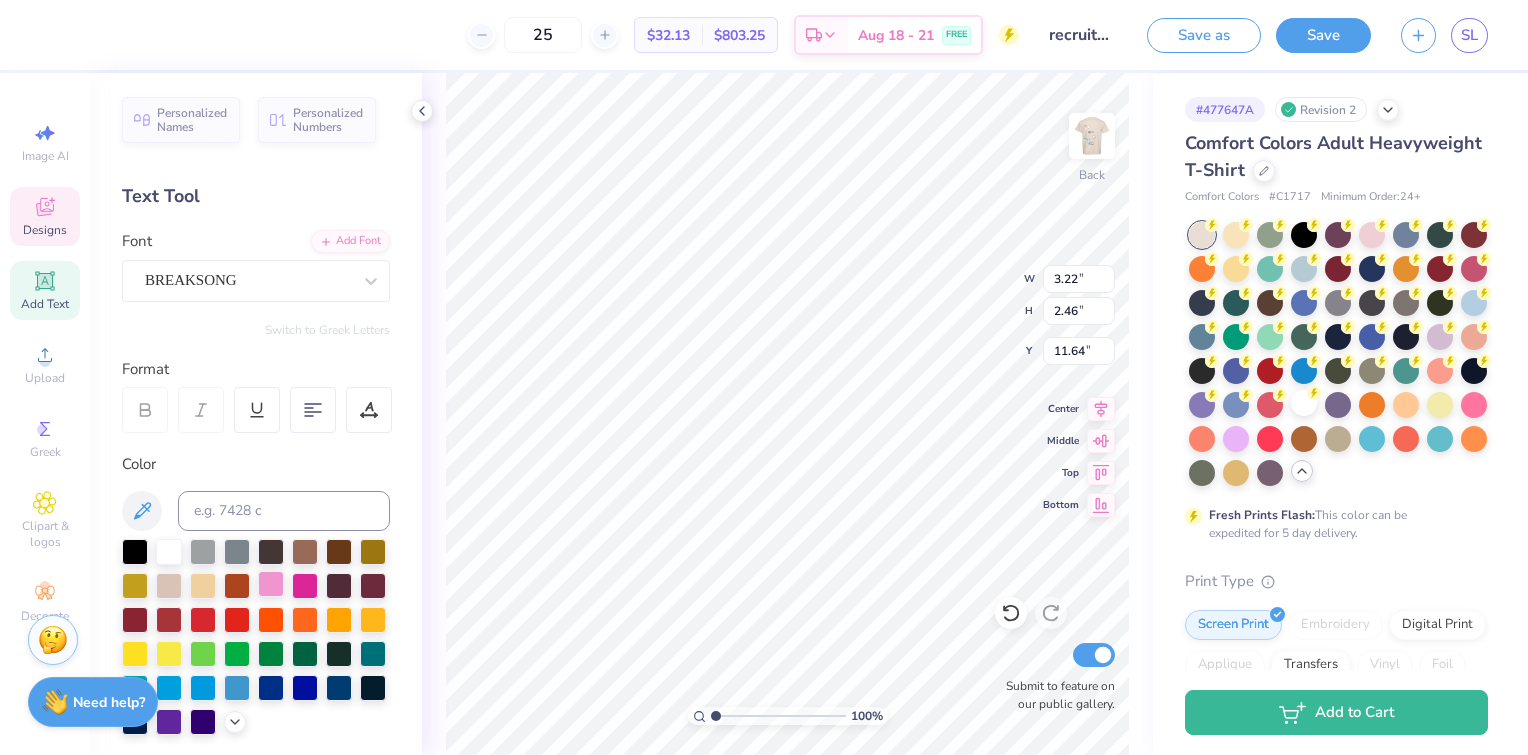 click at bounding box center (271, 584) 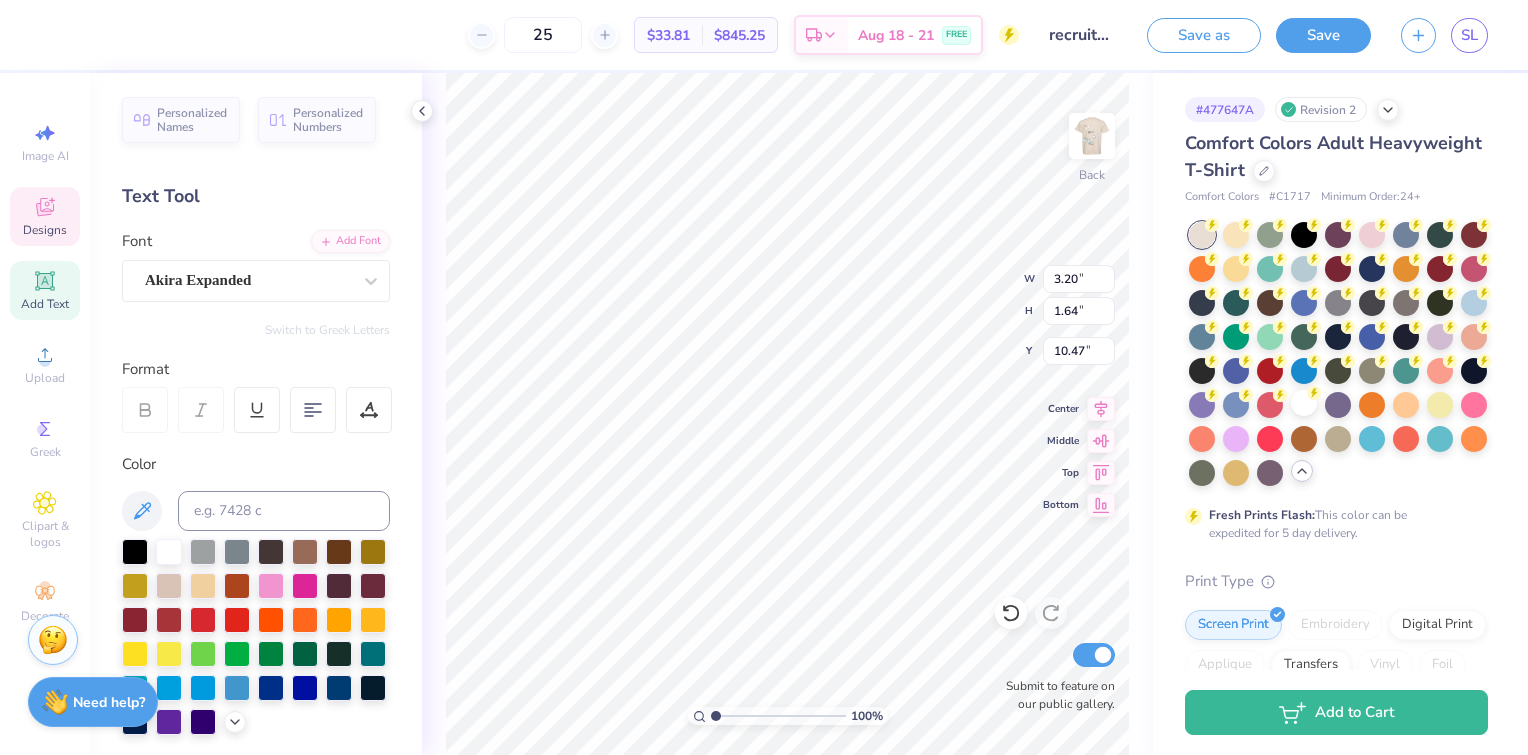 scroll, scrollTop: 16, scrollLeft: 2, axis: both 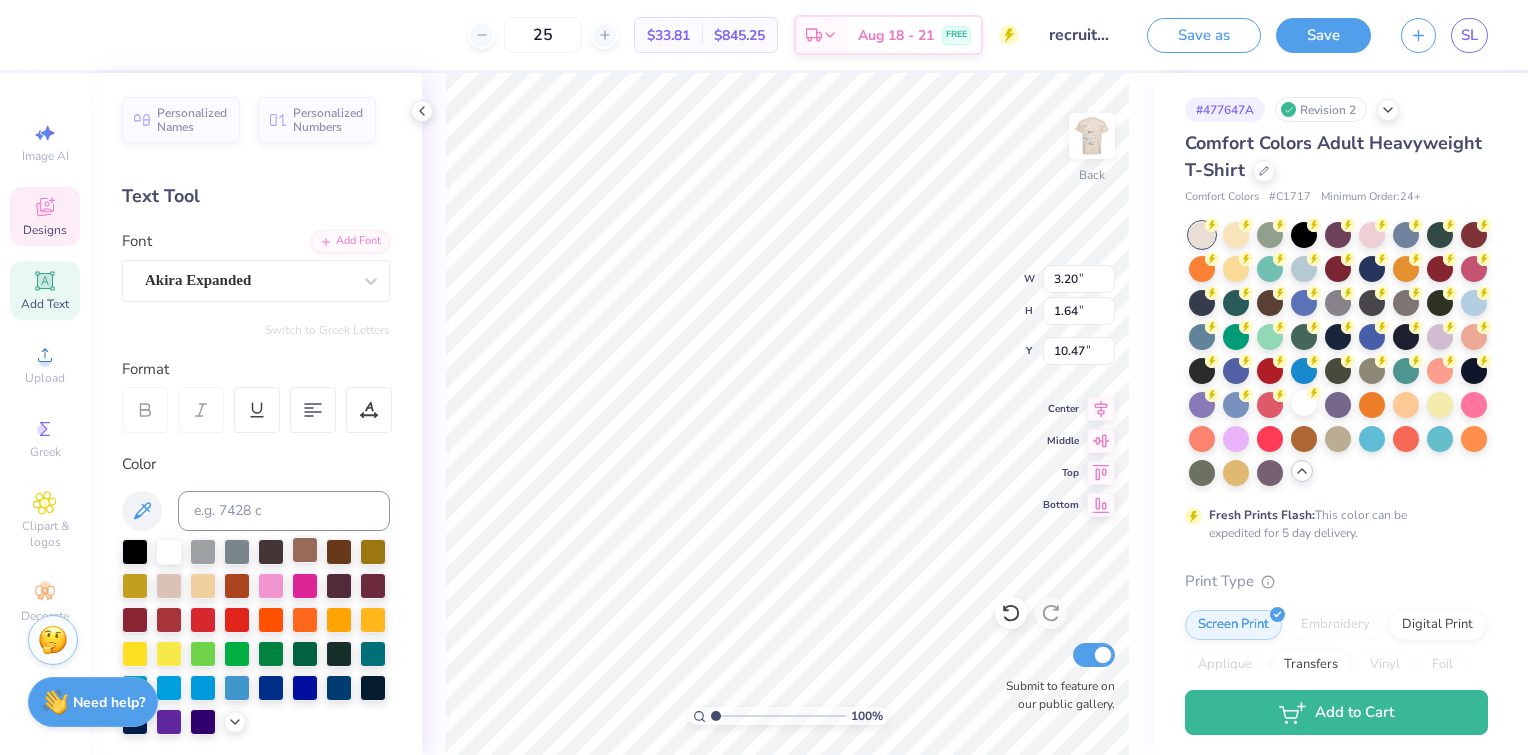 click at bounding box center [305, 550] 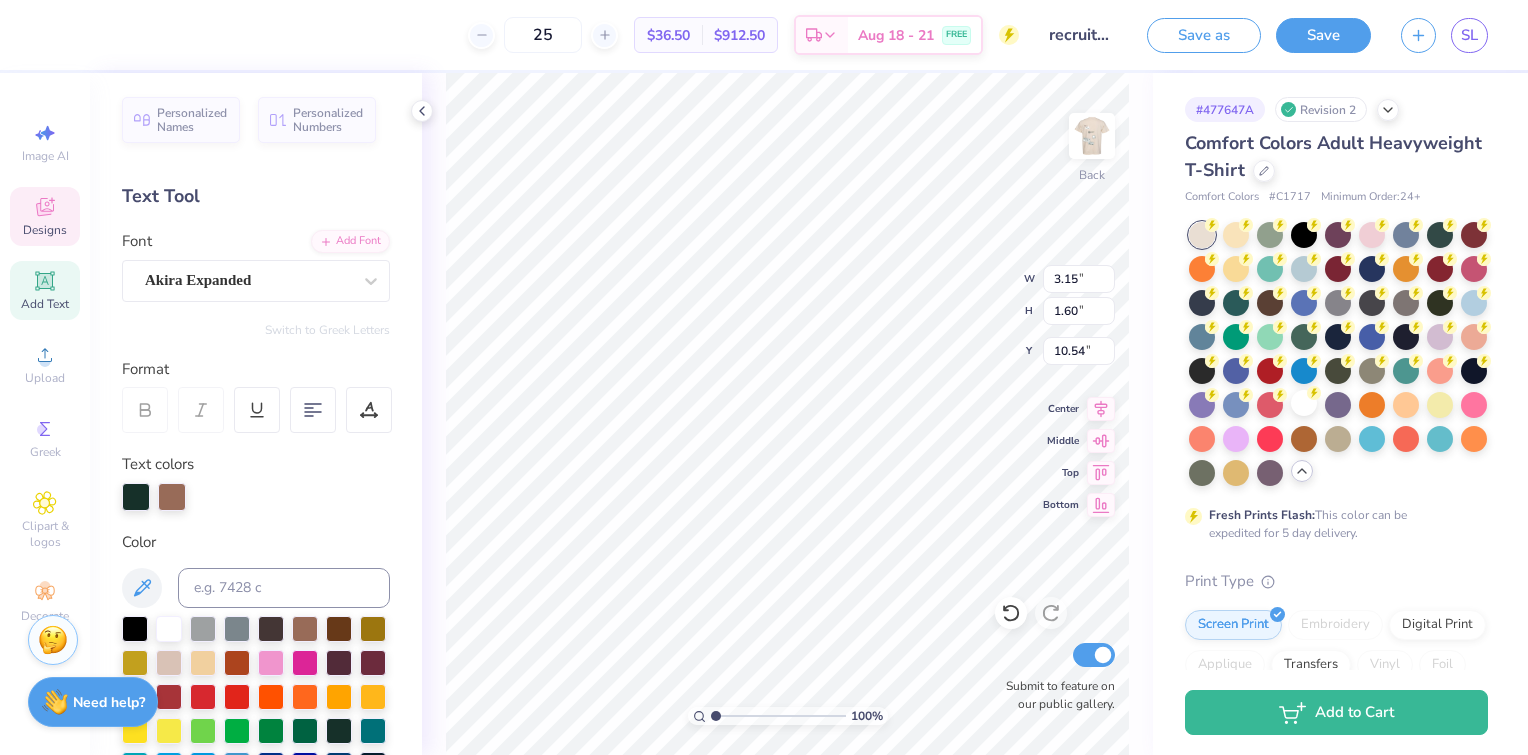 scroll, scrollTop: 16, scrollLeft: 2, axis: both 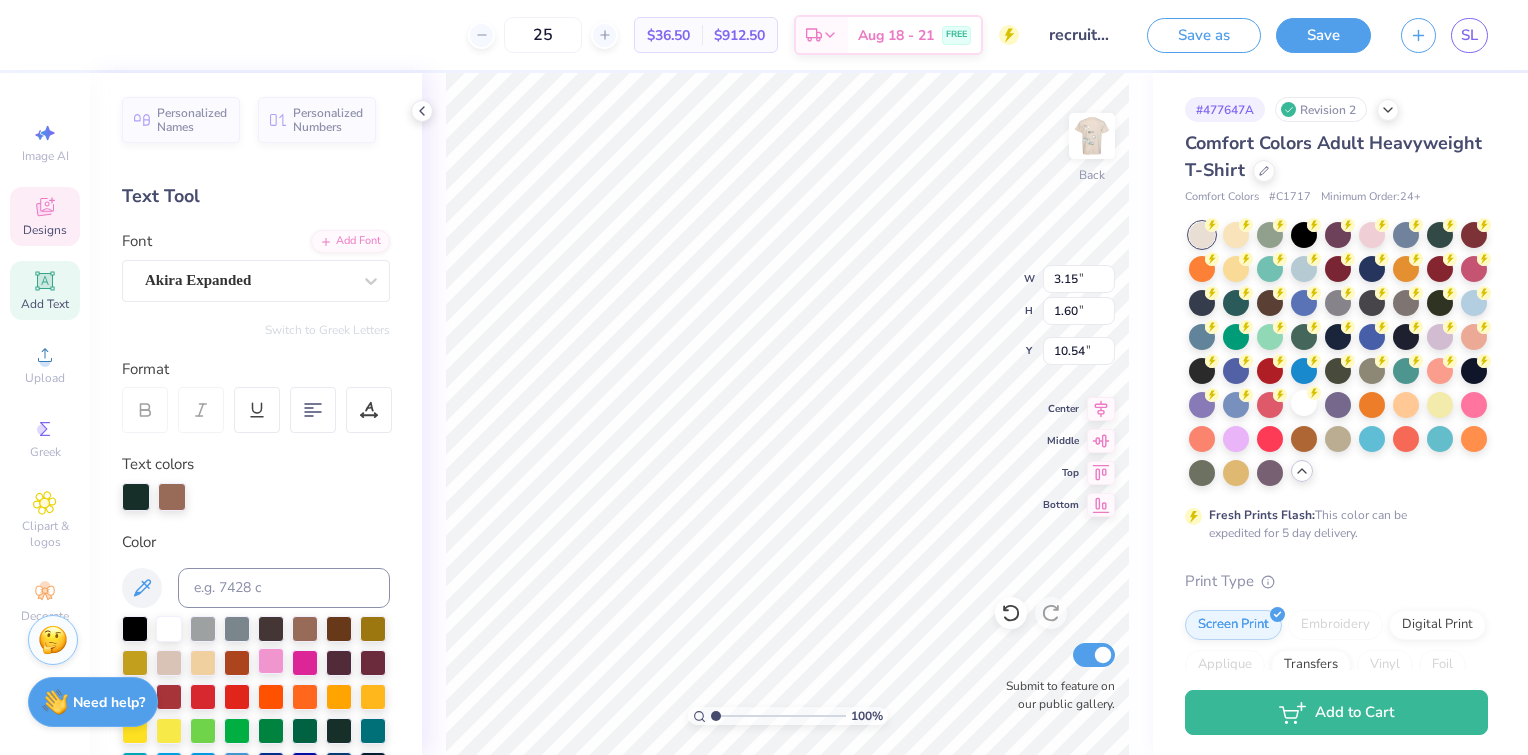 click at bounding box center [271, 661] 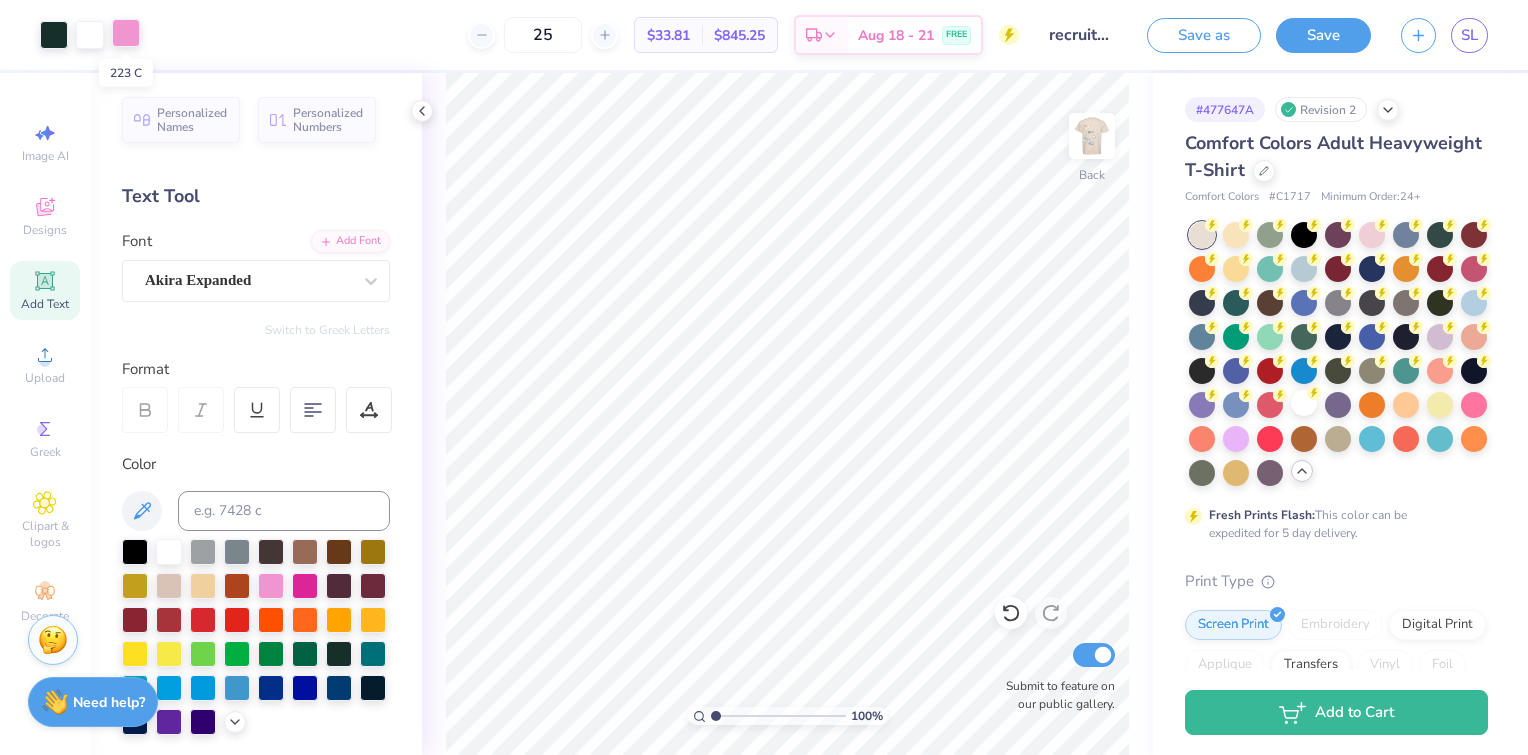 click at bounding box center (126, 33) 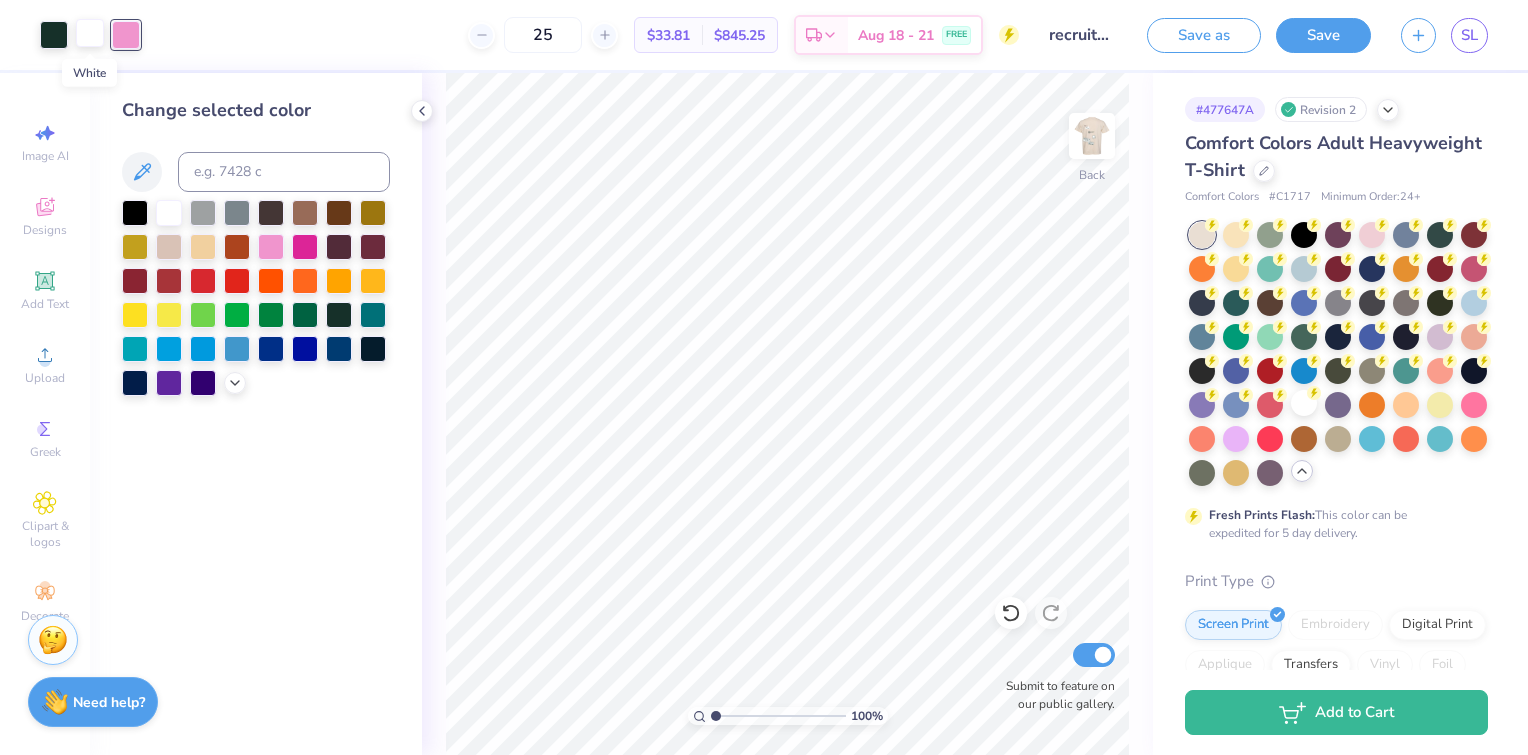 click at bounding box center [90, 33] 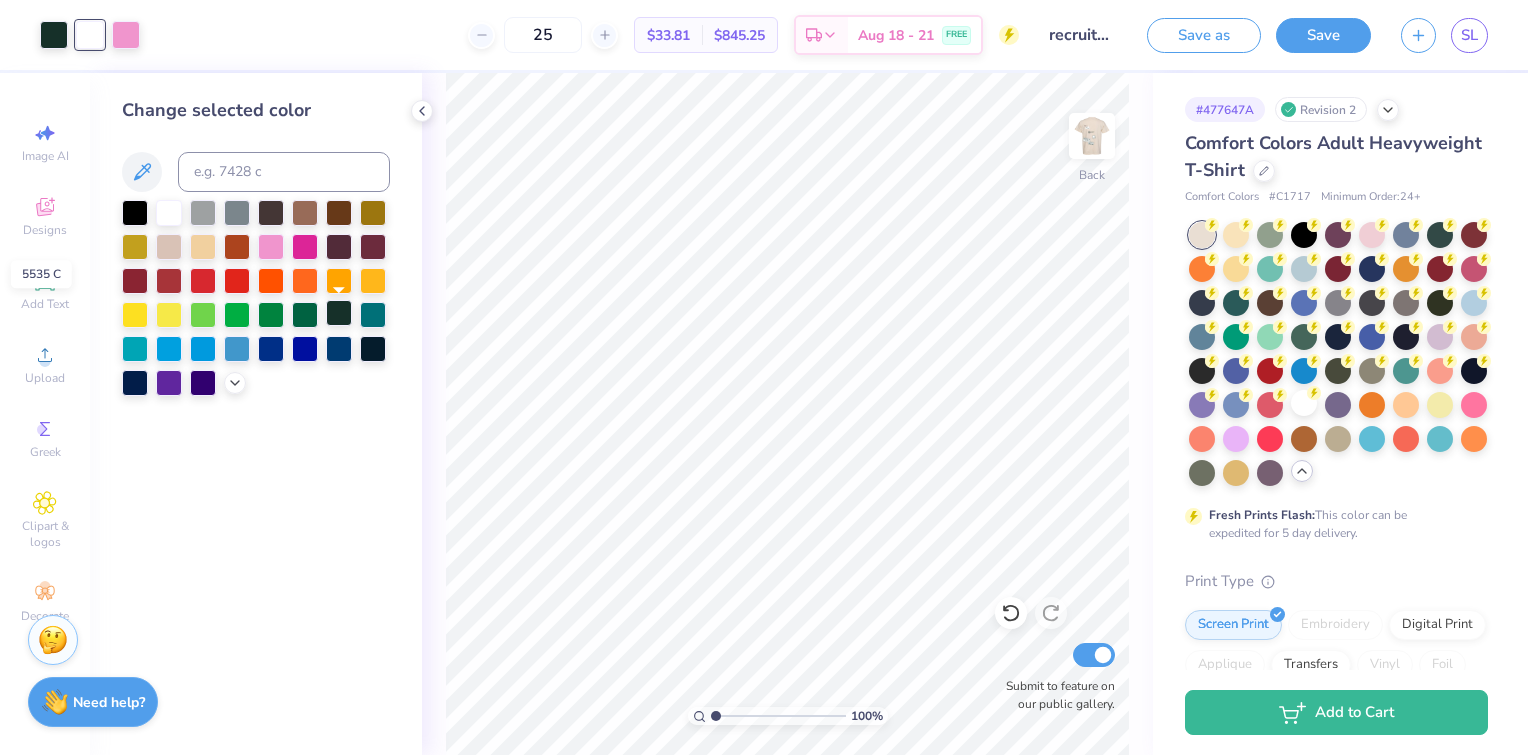 click at bounding box center [339, 313] 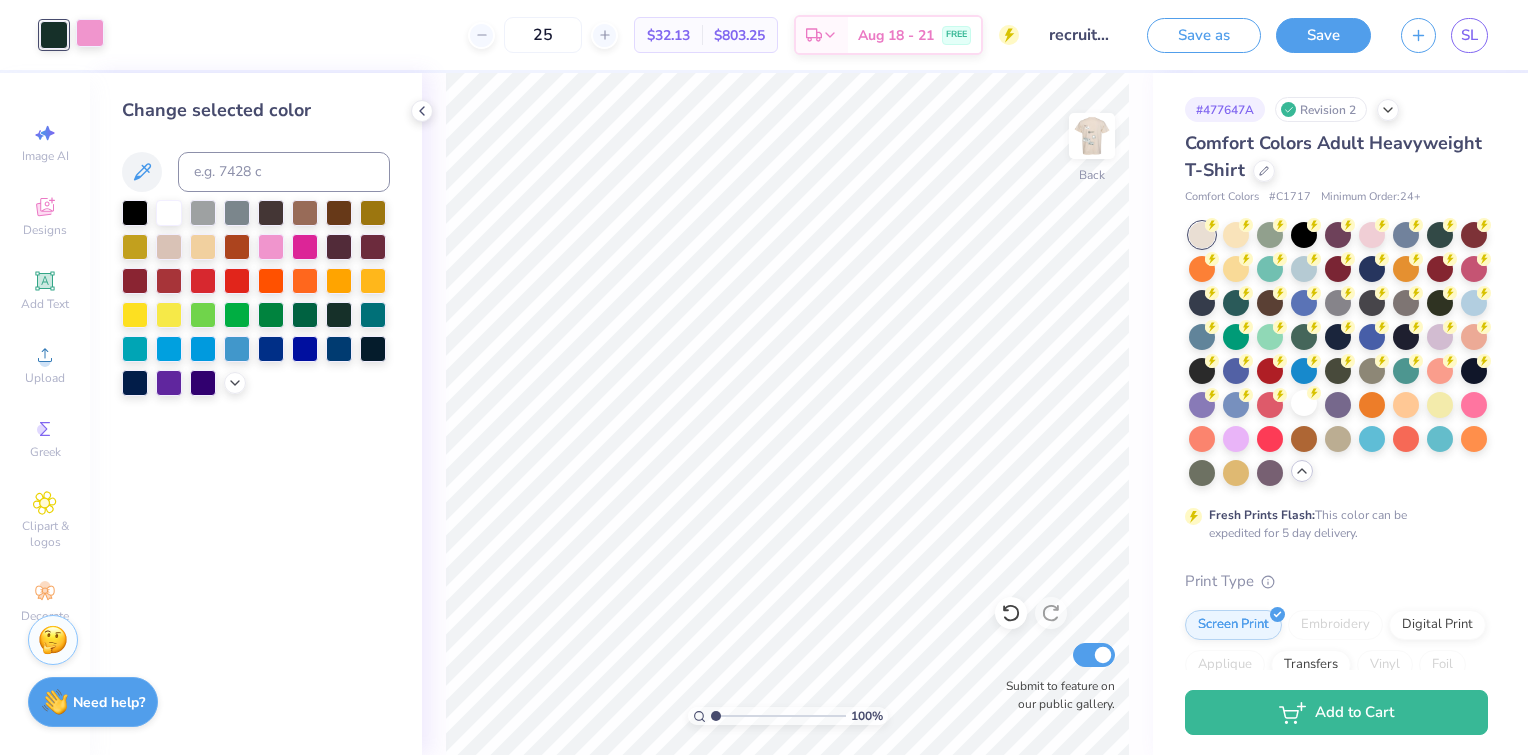 click at bounding box center (90, 33) 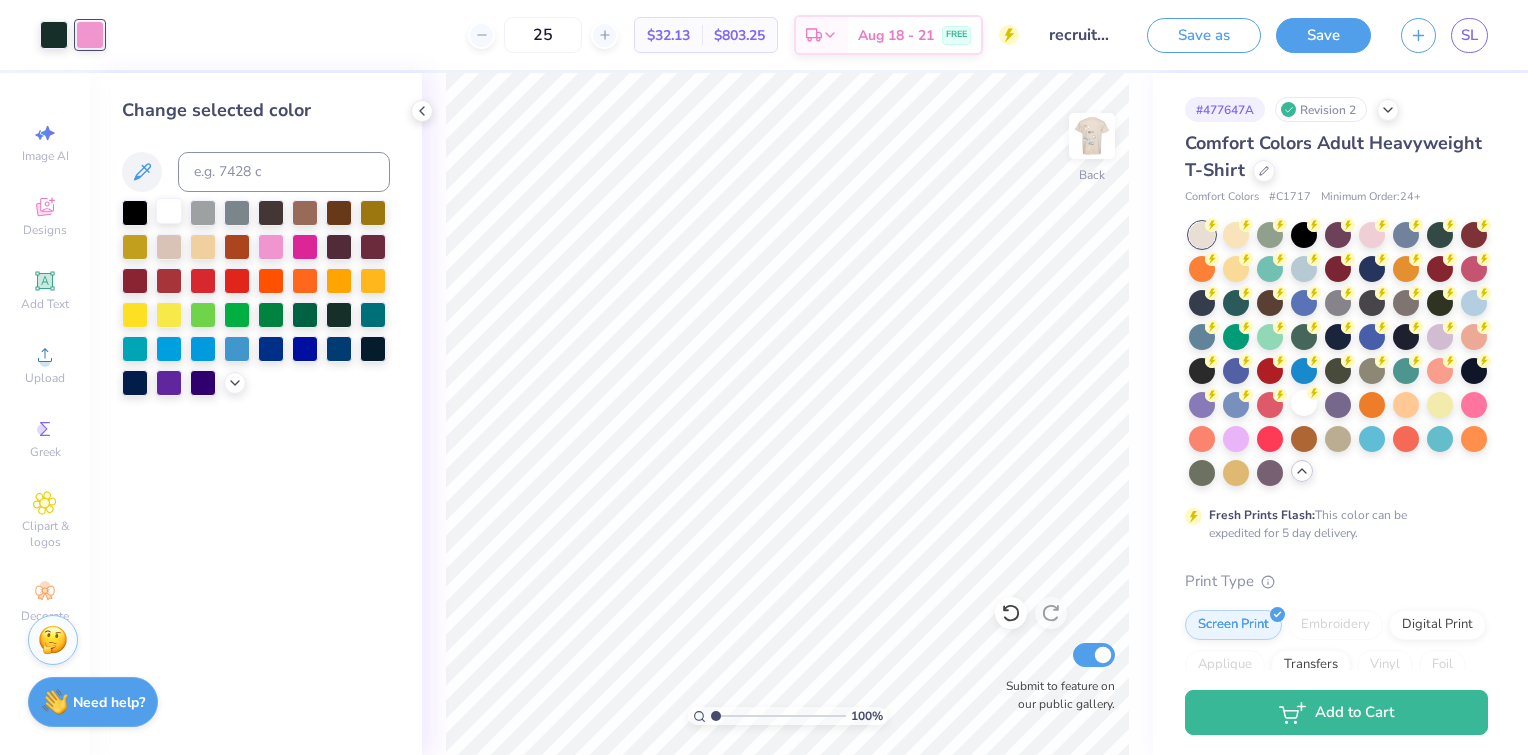 click at bounding box center (169, 211) 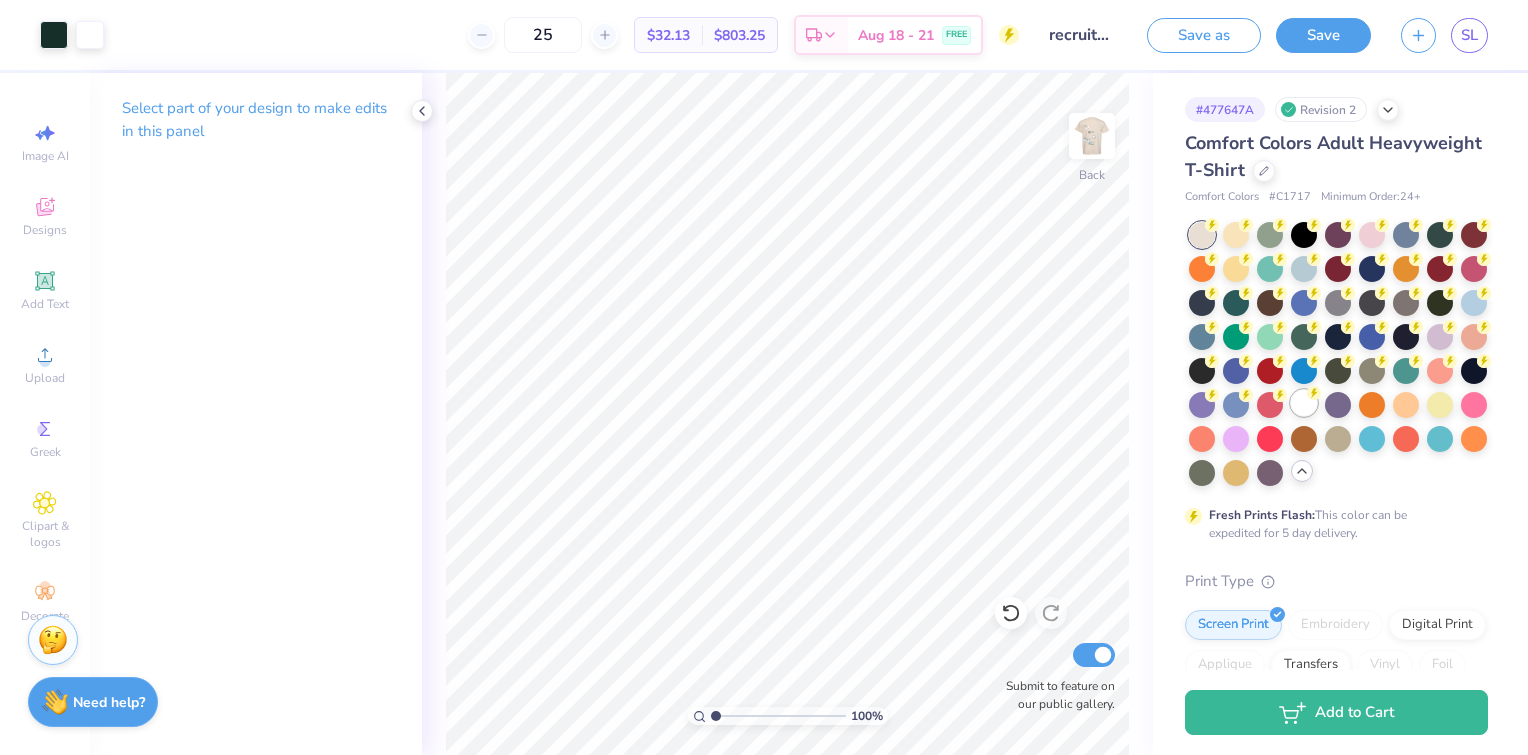 click at bounding box center (1304, 403) 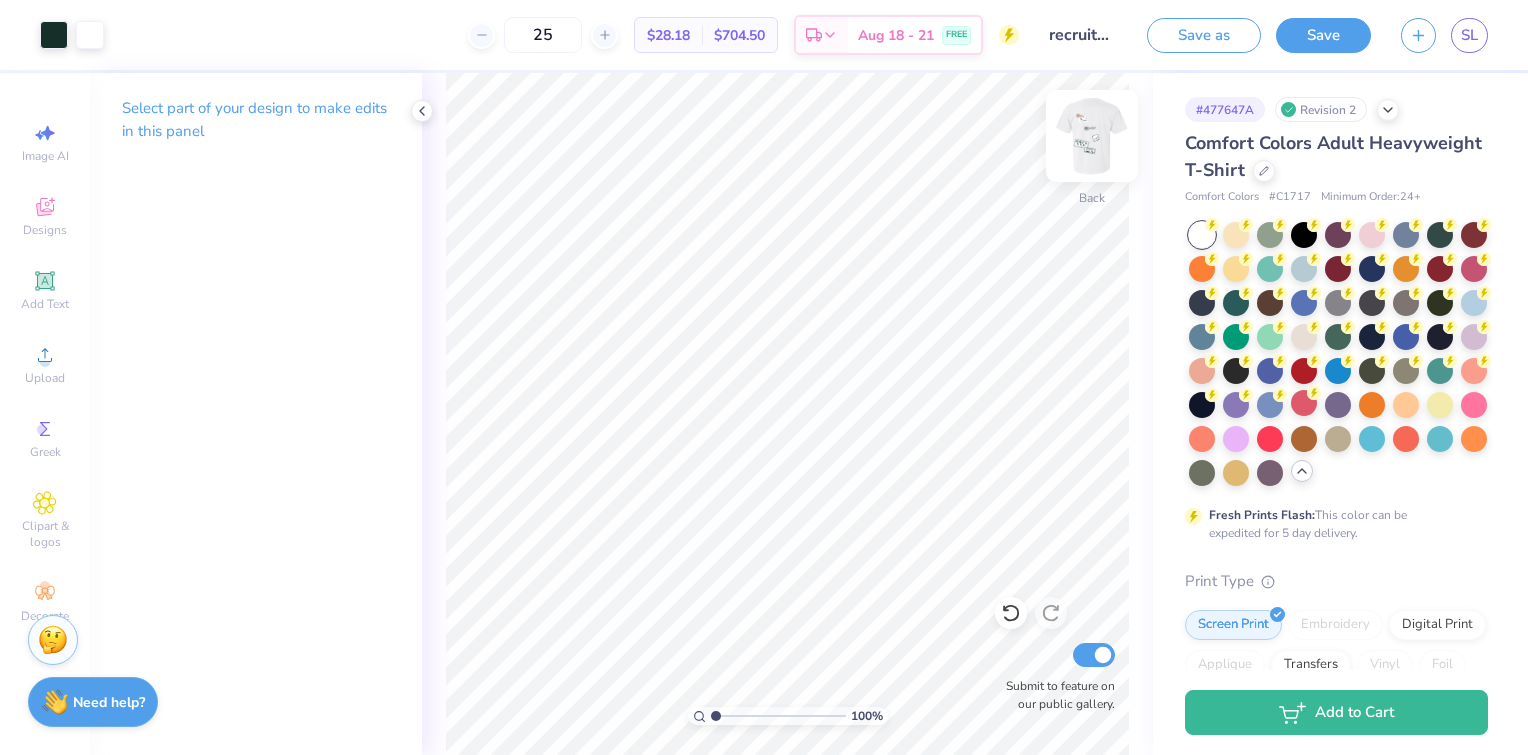 click at bounding box center [1092, 136] 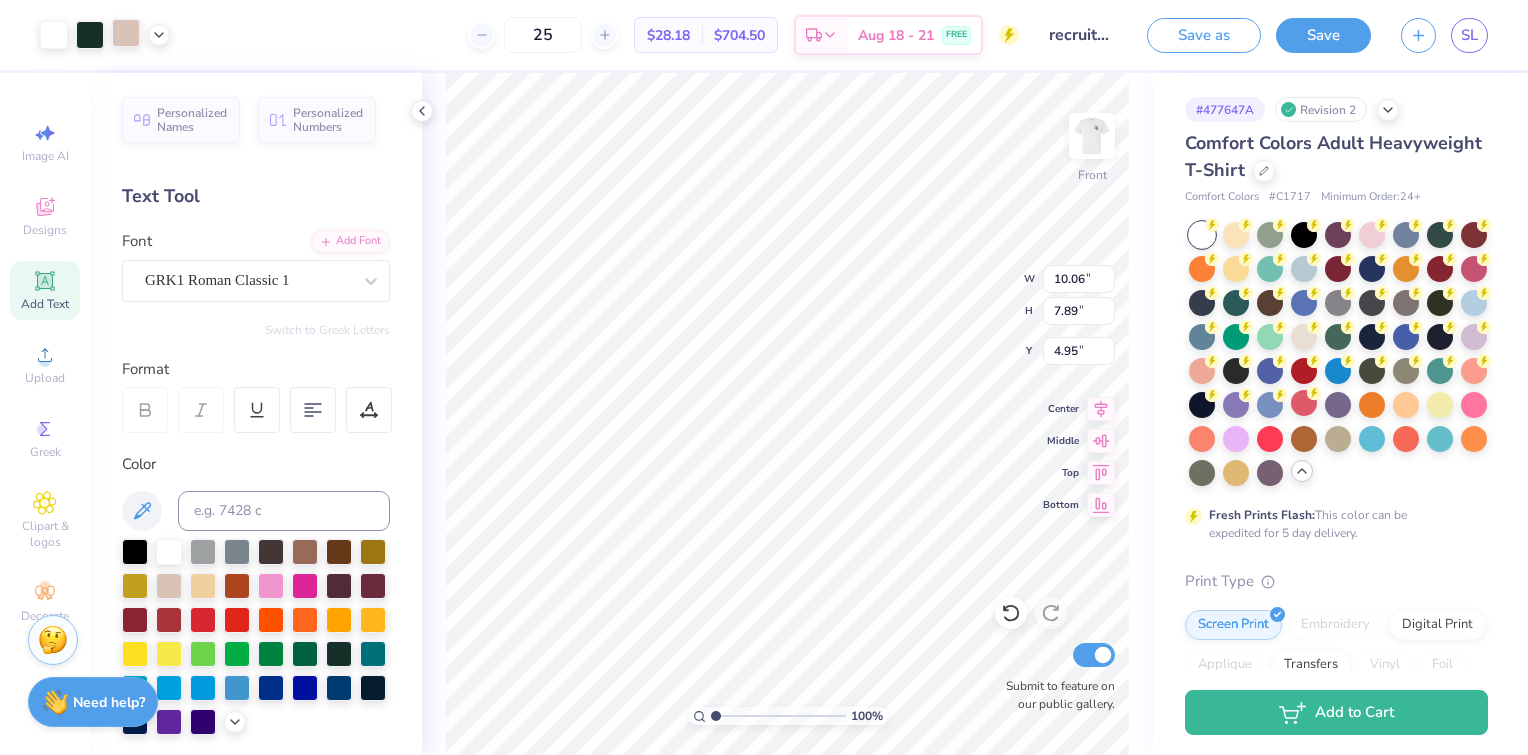 click on "Art colors" at bounding box center (85, 35) 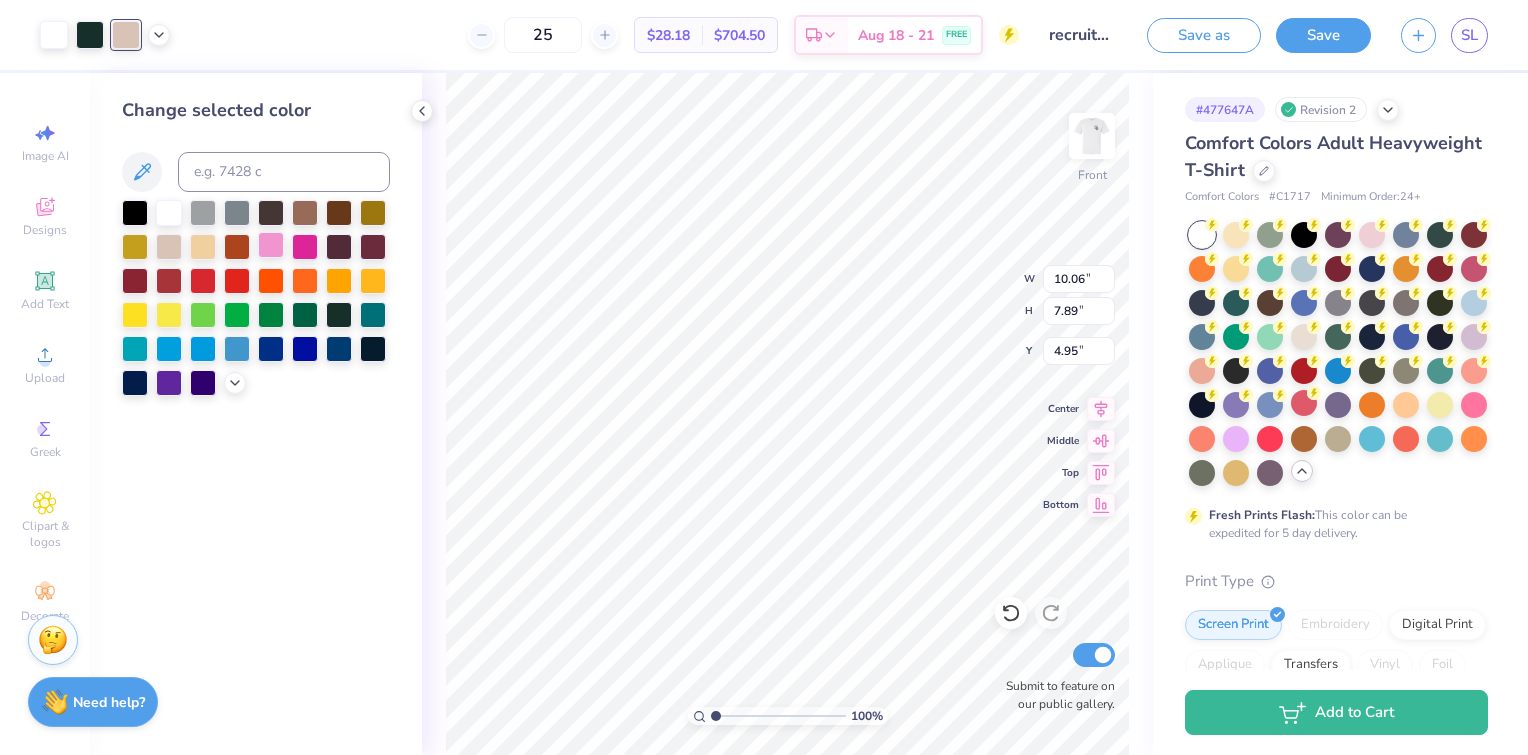 click at bounding box center [271, 245] 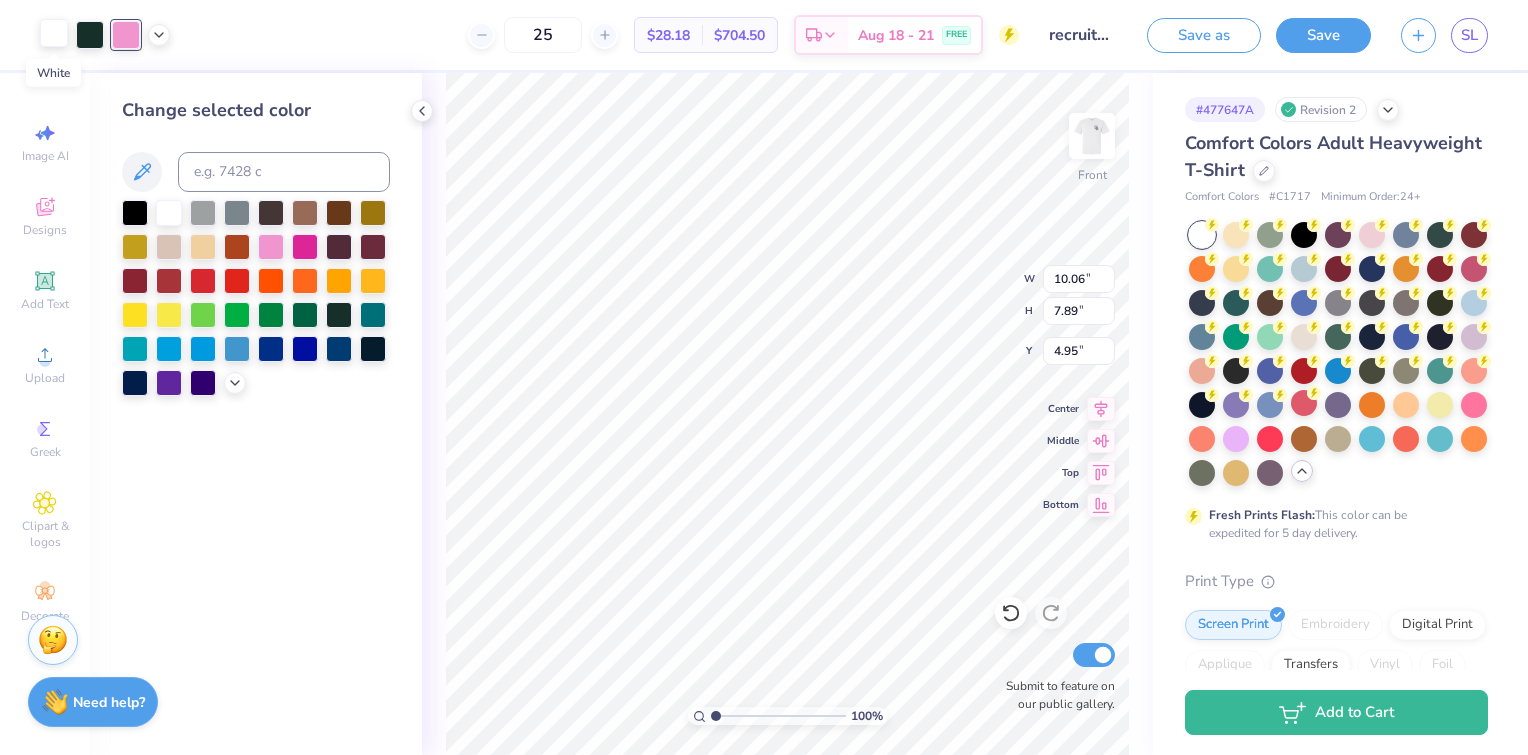 click at bounding box center (54, 33) 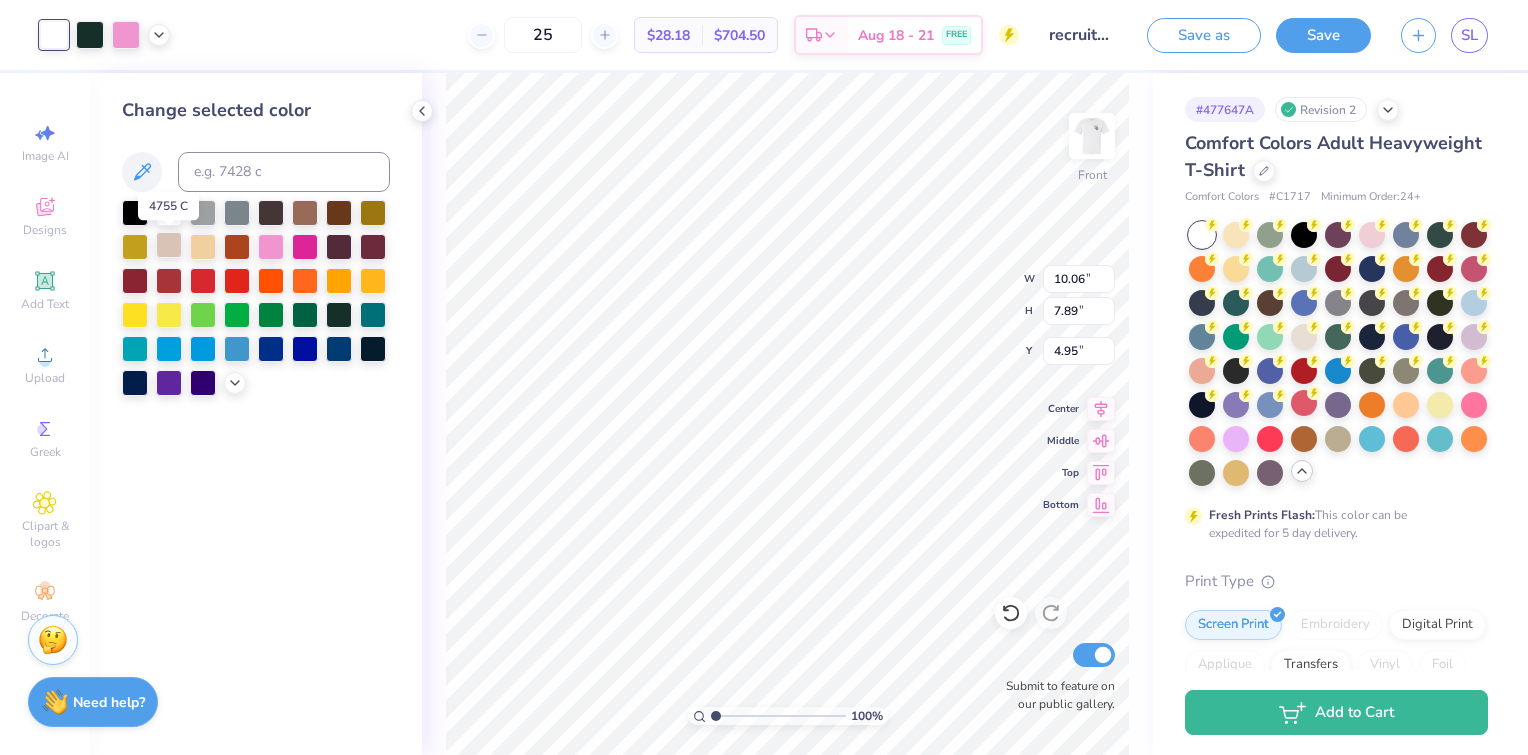 click at bounding box center (169, 245) 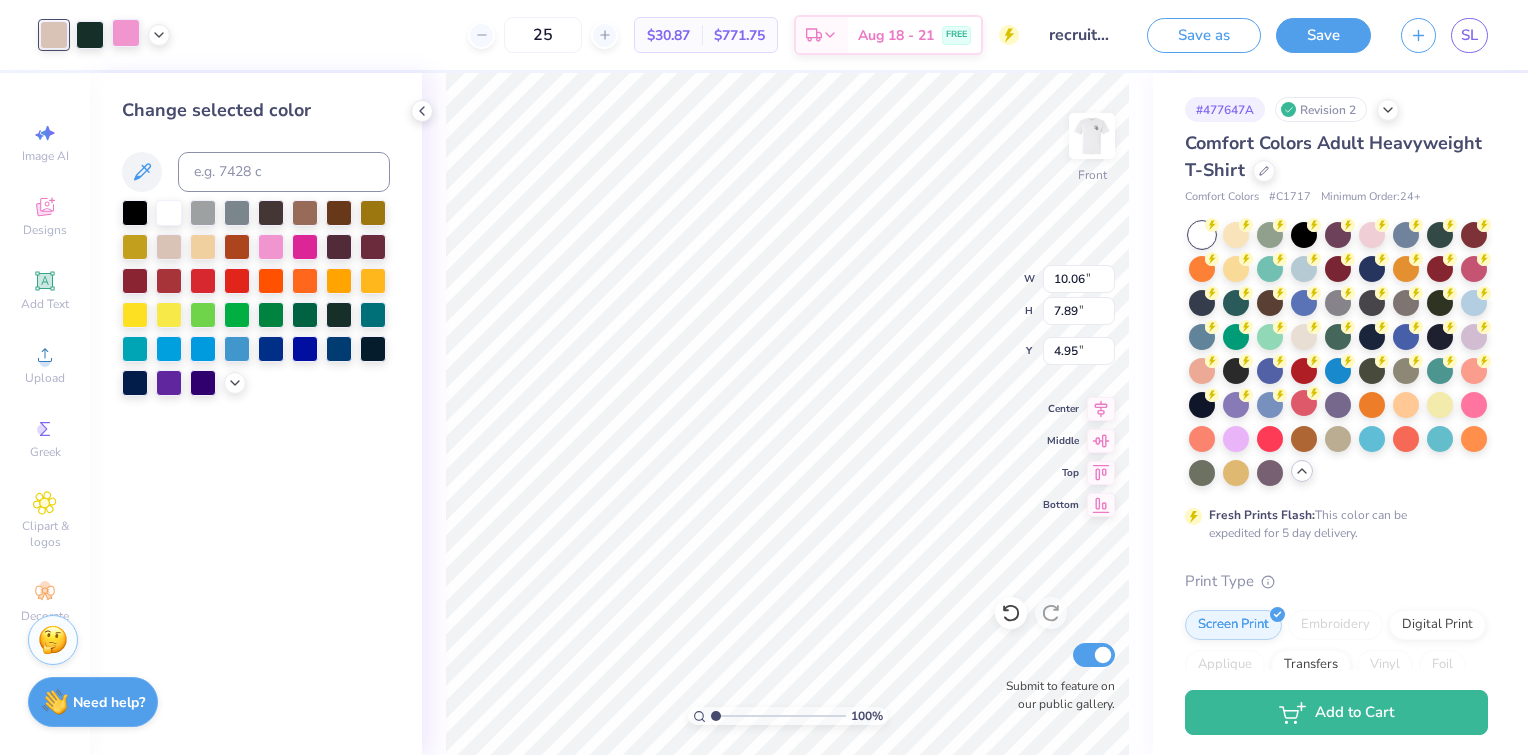 click at bounding box center (126, 33) 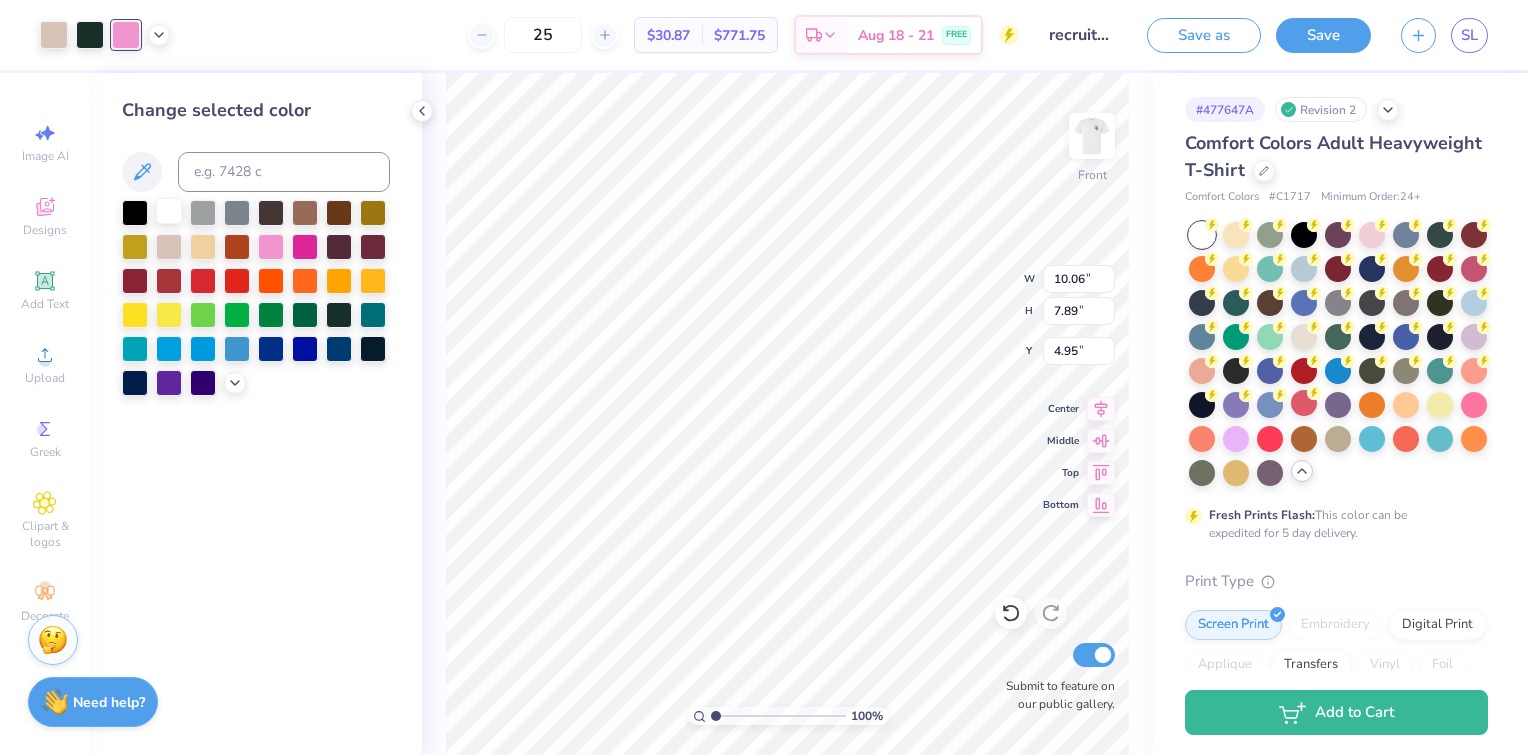 click at bounding box center (169, 211) 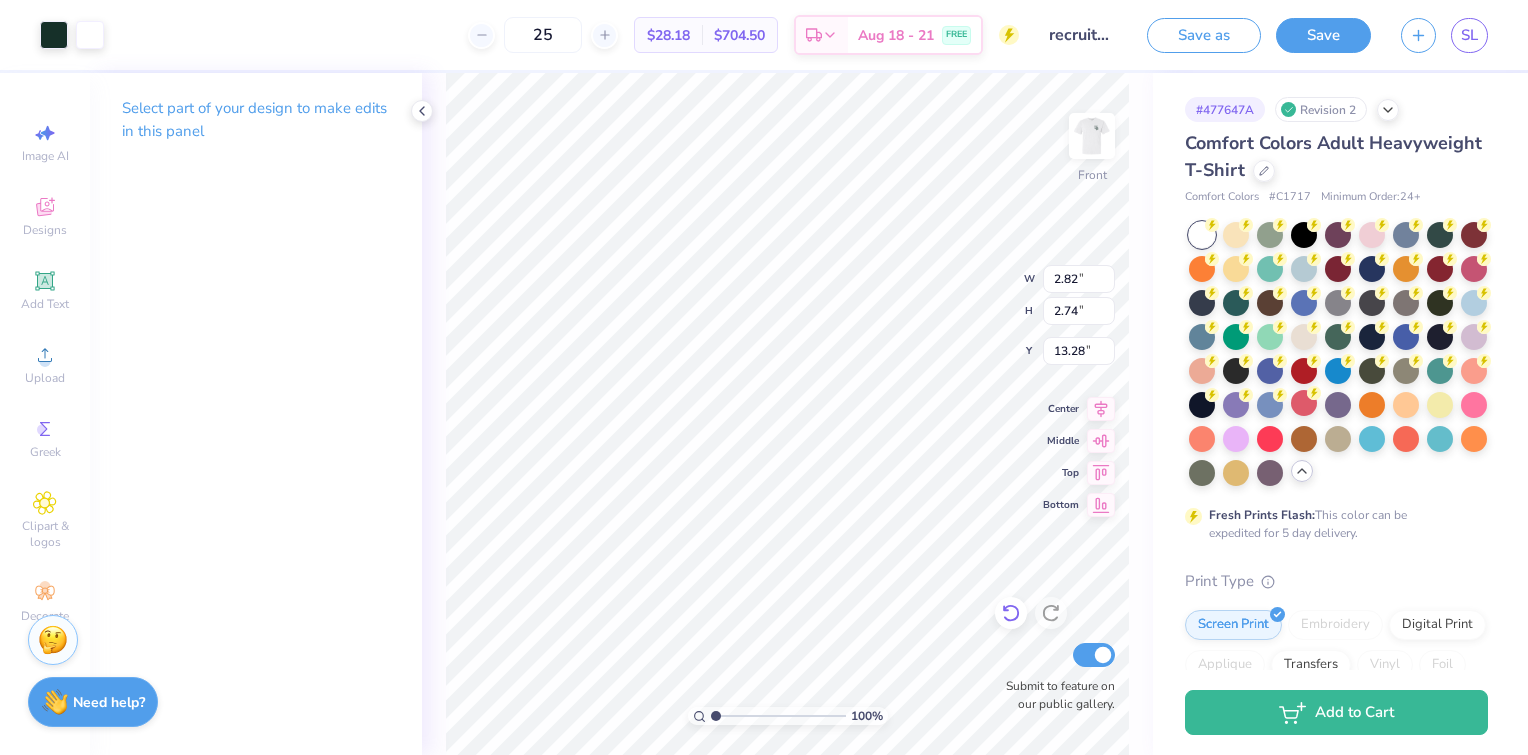 click 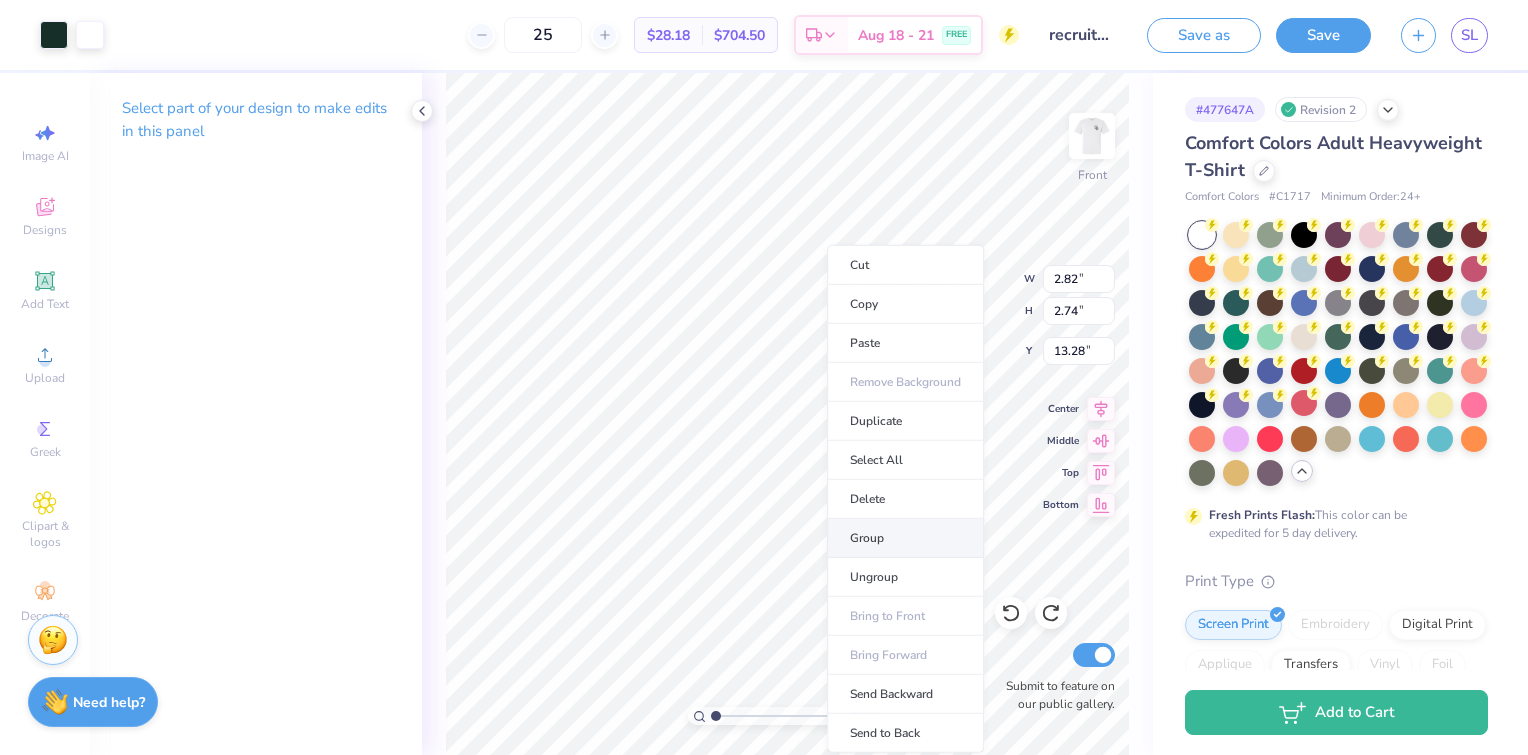 click on "Group" at bounding box center [905, 538] 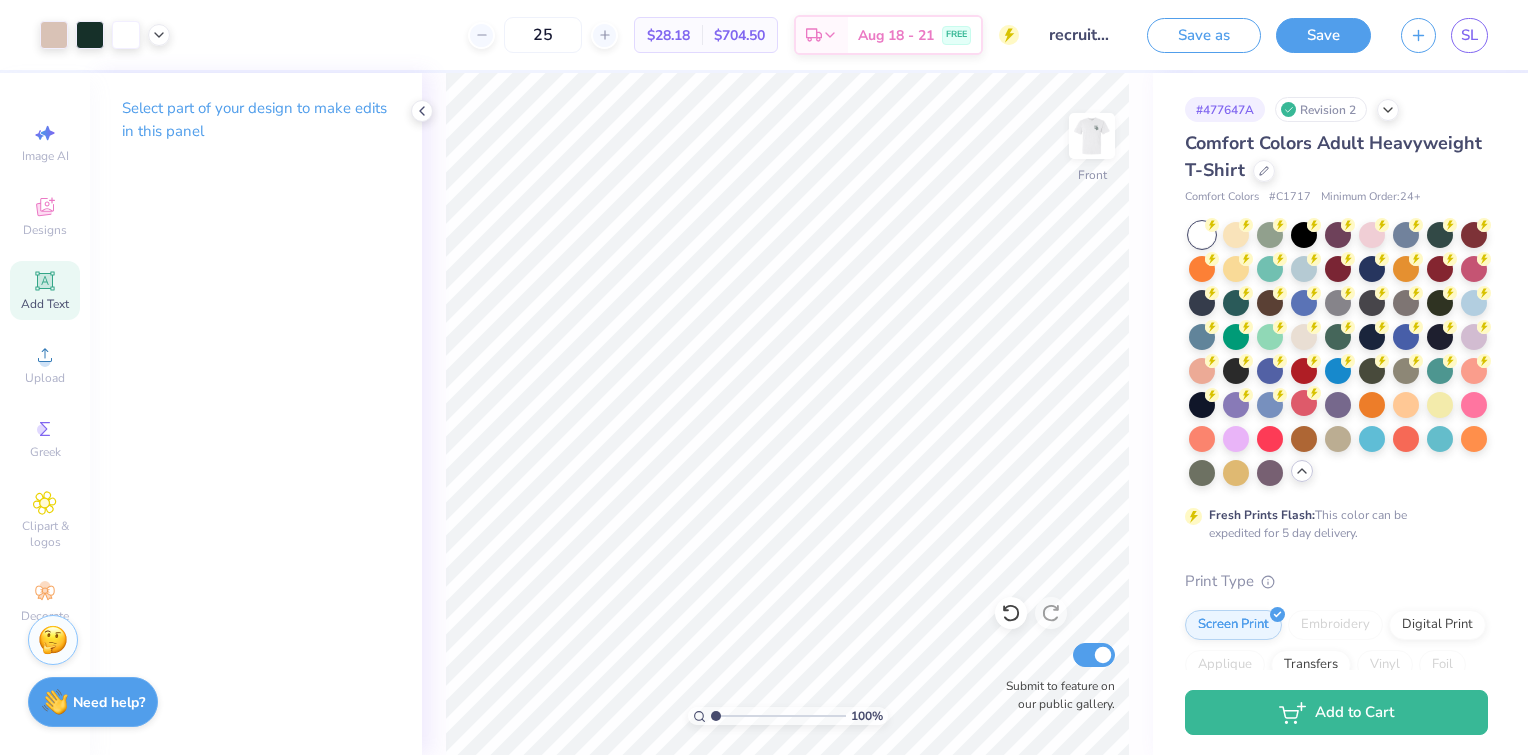 click on "Add Text" at bounding box center [45, 304] 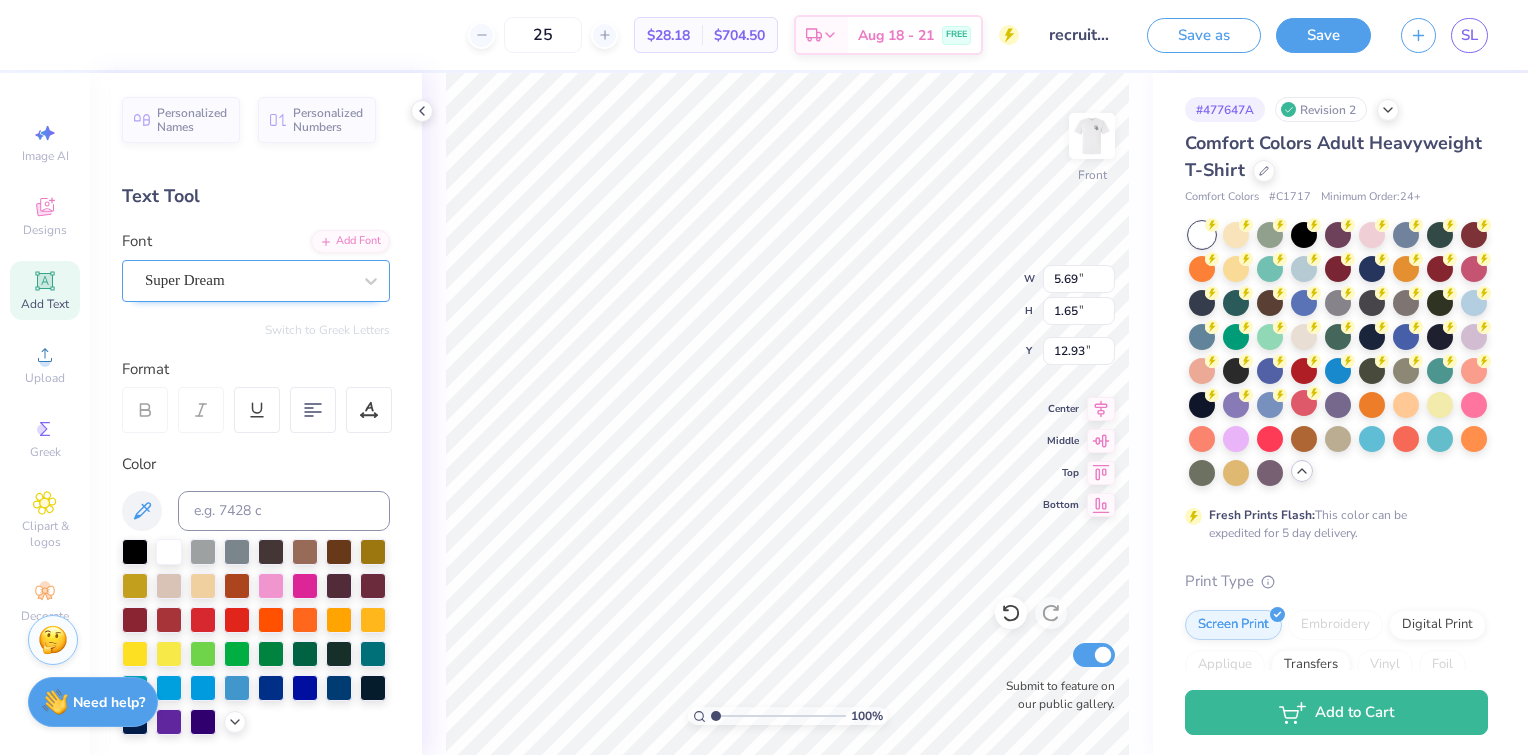 click on "Super Dream" at bounding box center (248, 280) 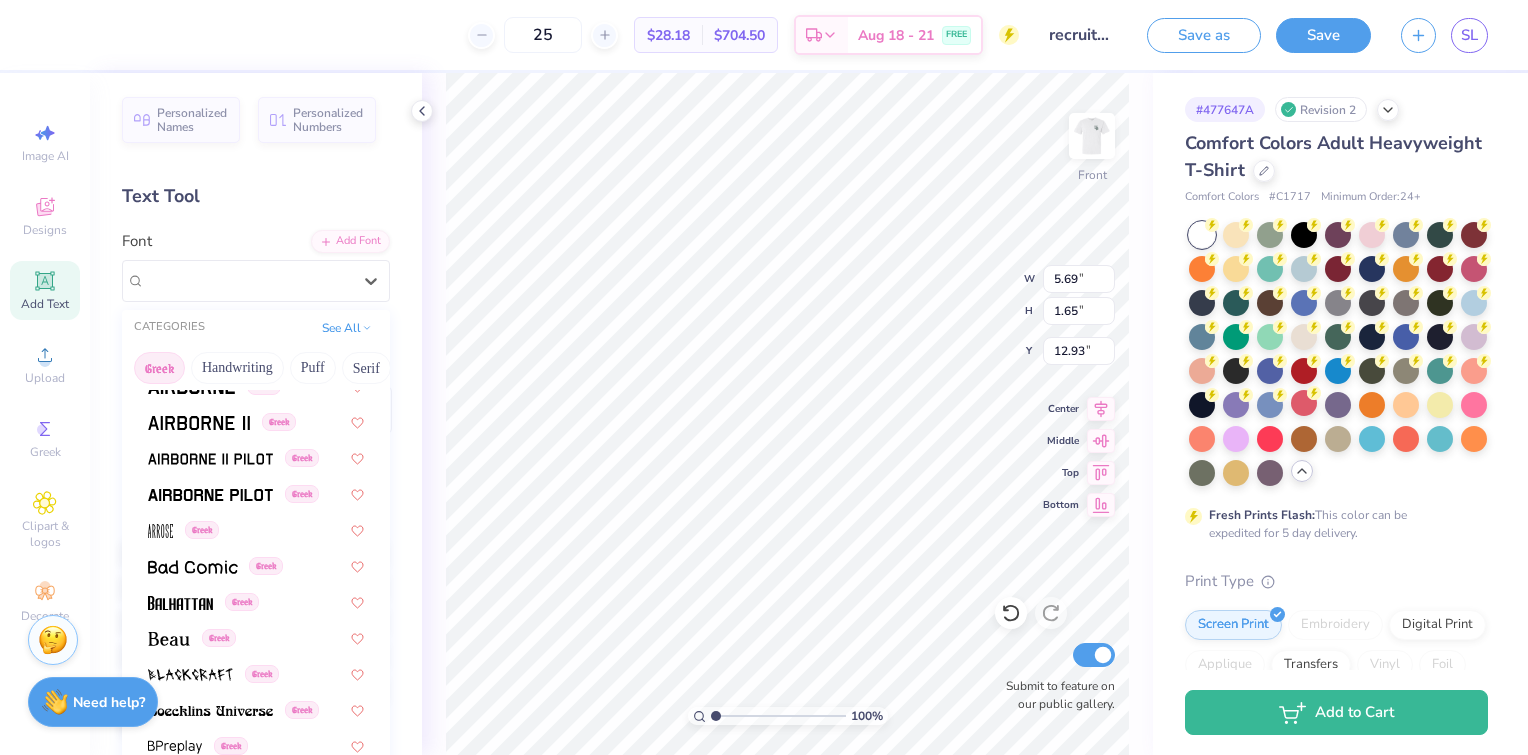 scroll, scrollTop: 0, scrollLeft: 0, axis: both 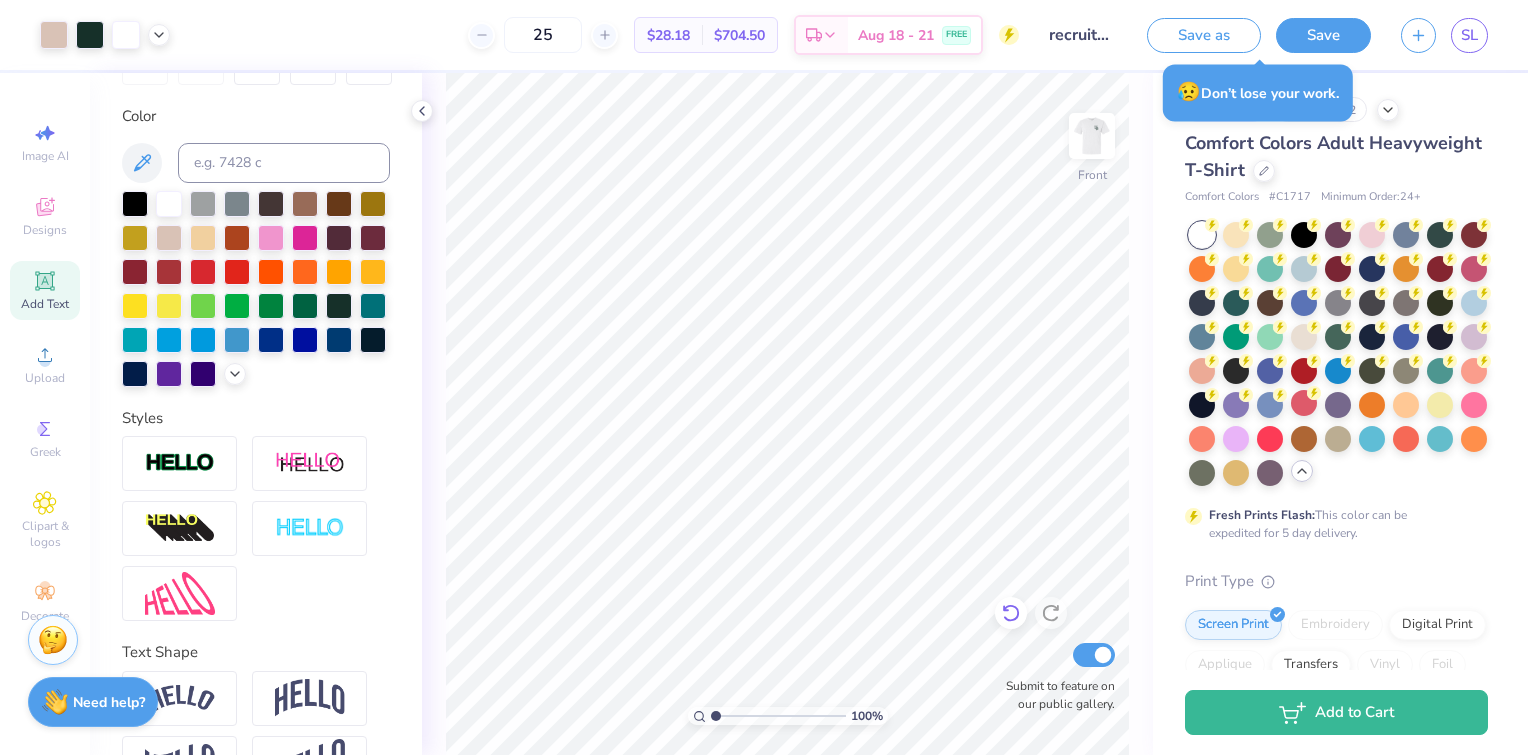 click at bounding box center [1011, 613] 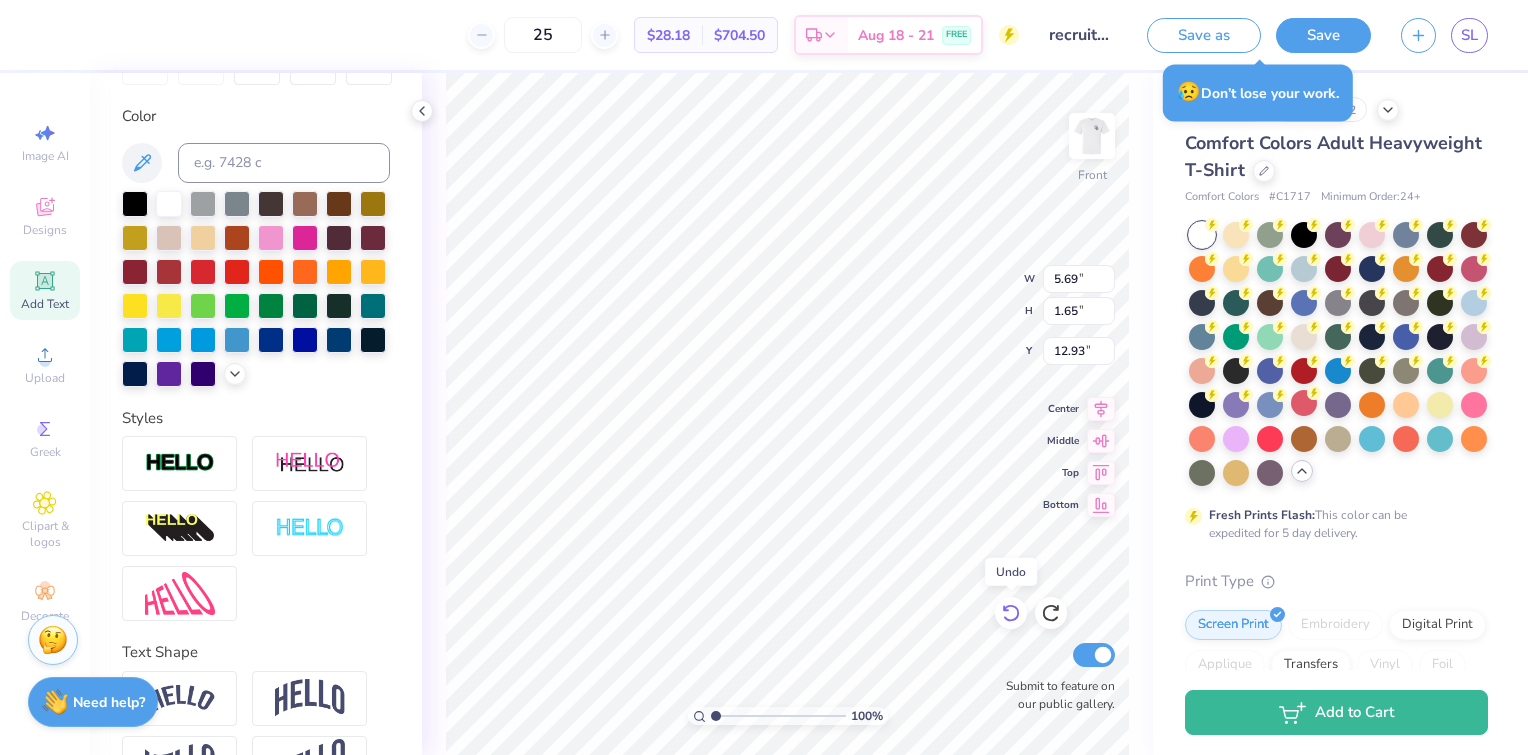click at bounding box center [1011, 613] 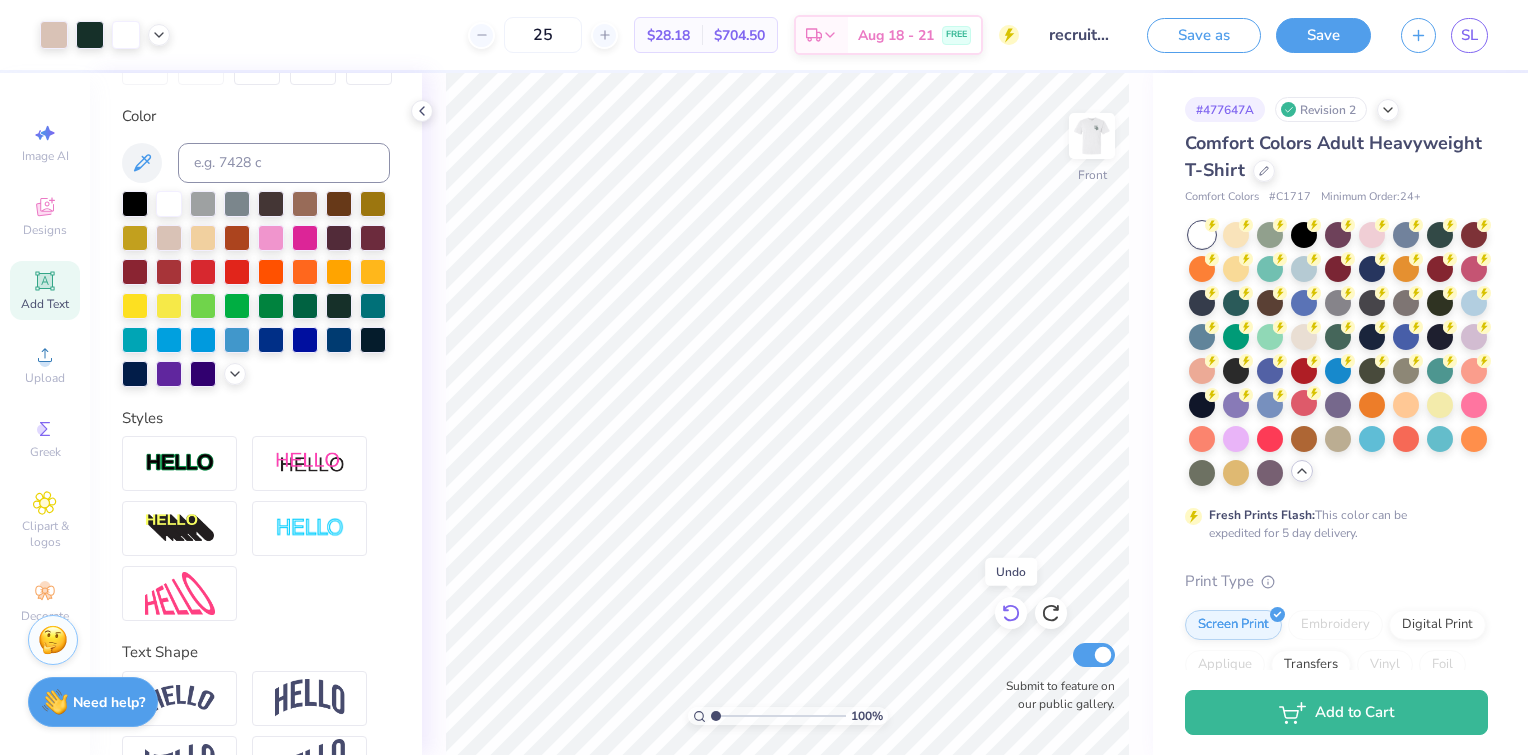 click at bounding box center (1011, 613) 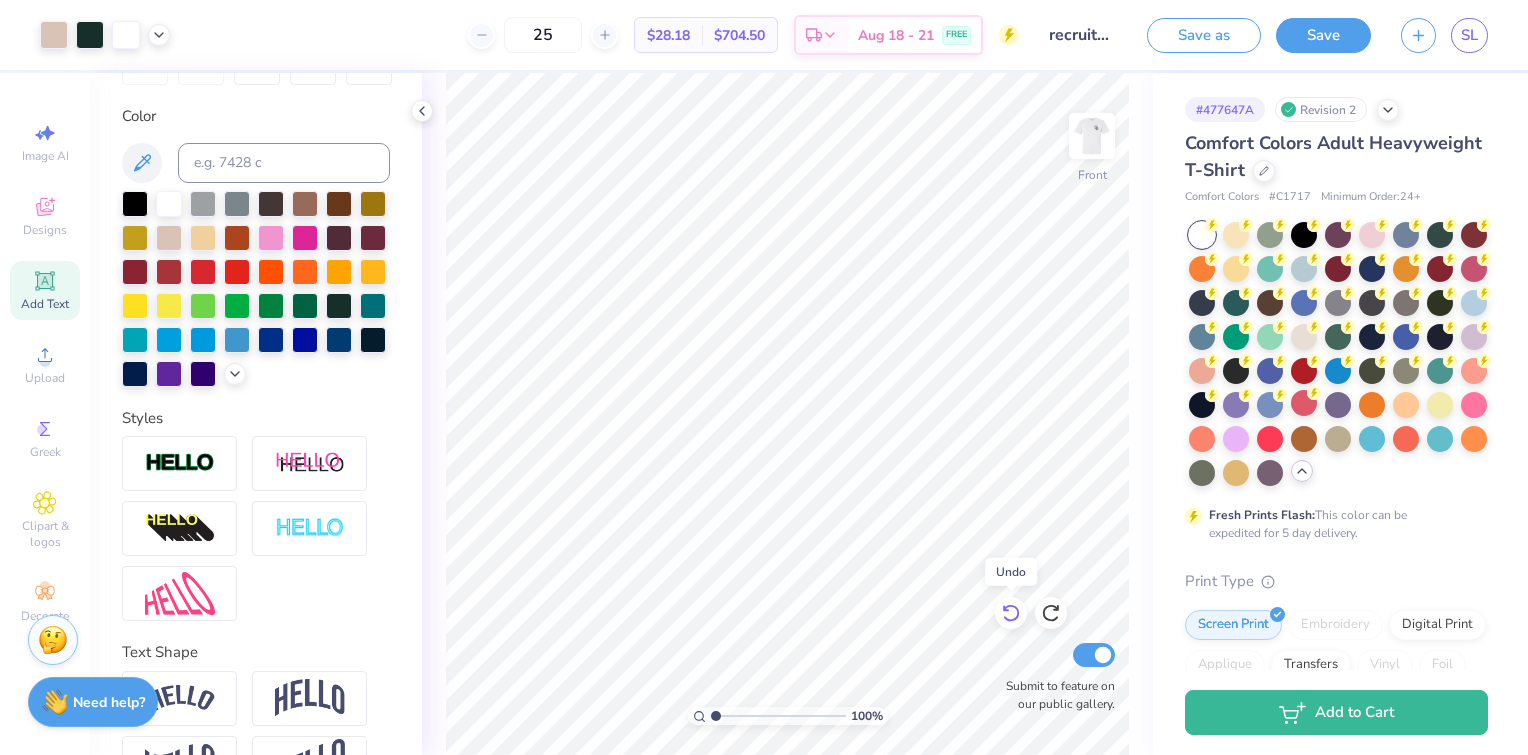 click at bounding box center [1011, 613] 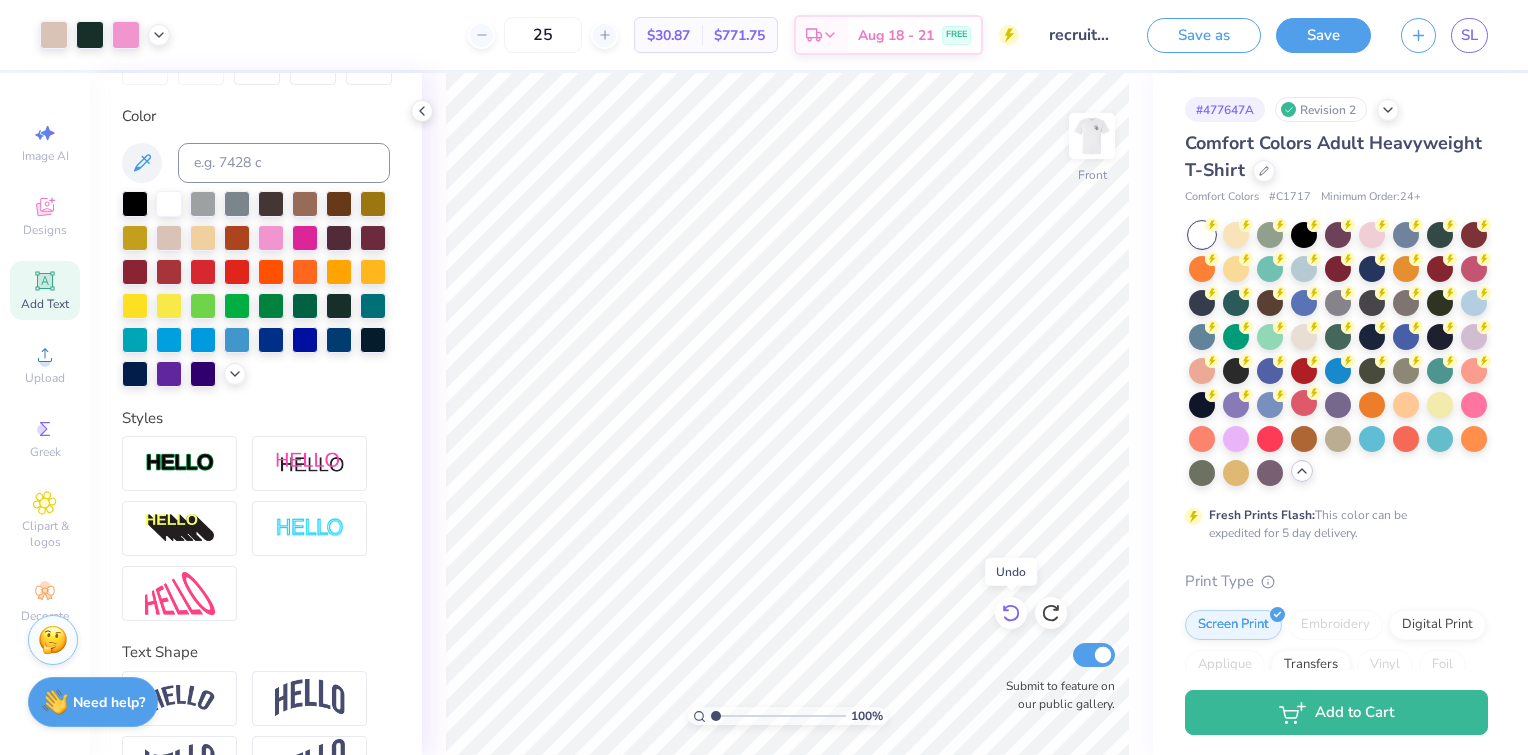click at bounding box center [1011, 613] 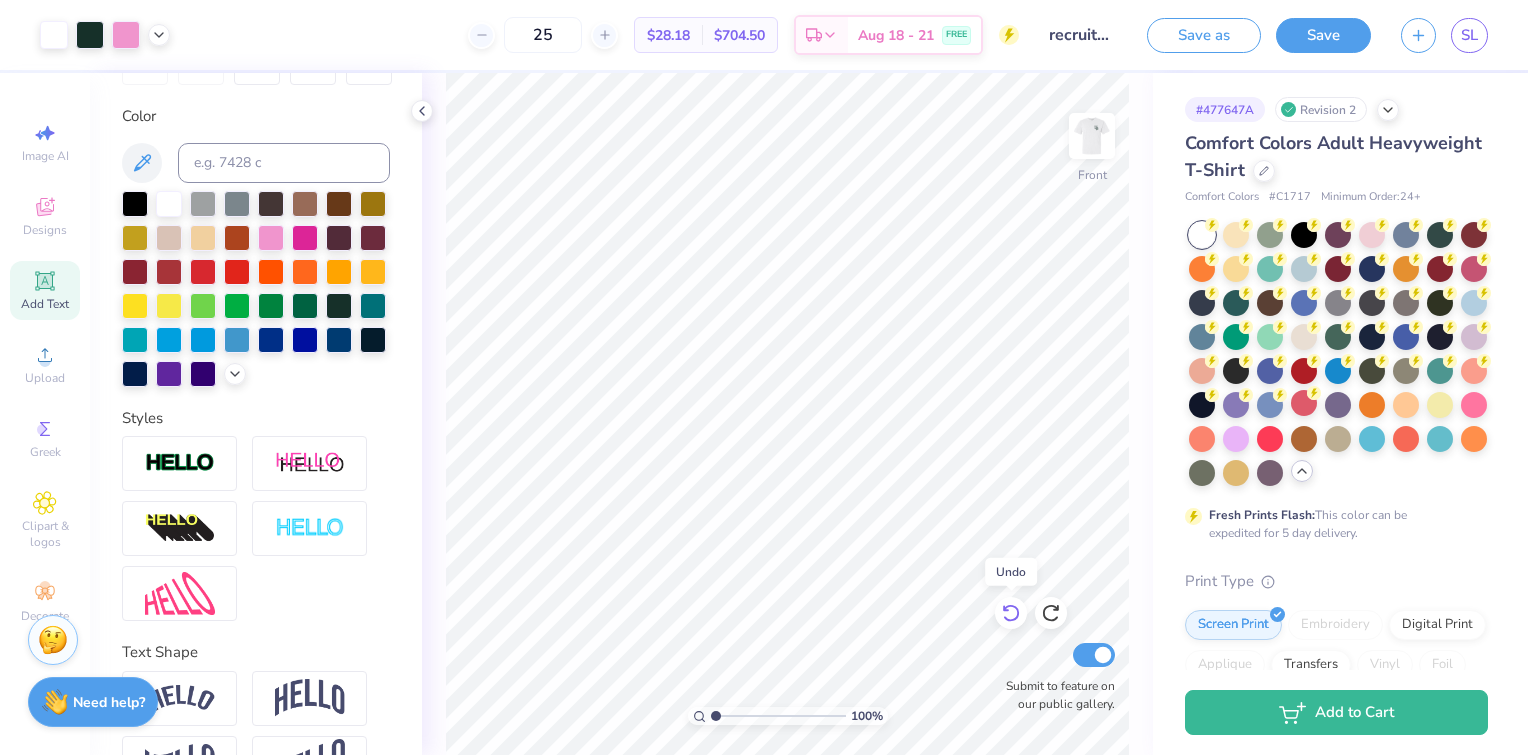 click at bounding box center [1011, 613] 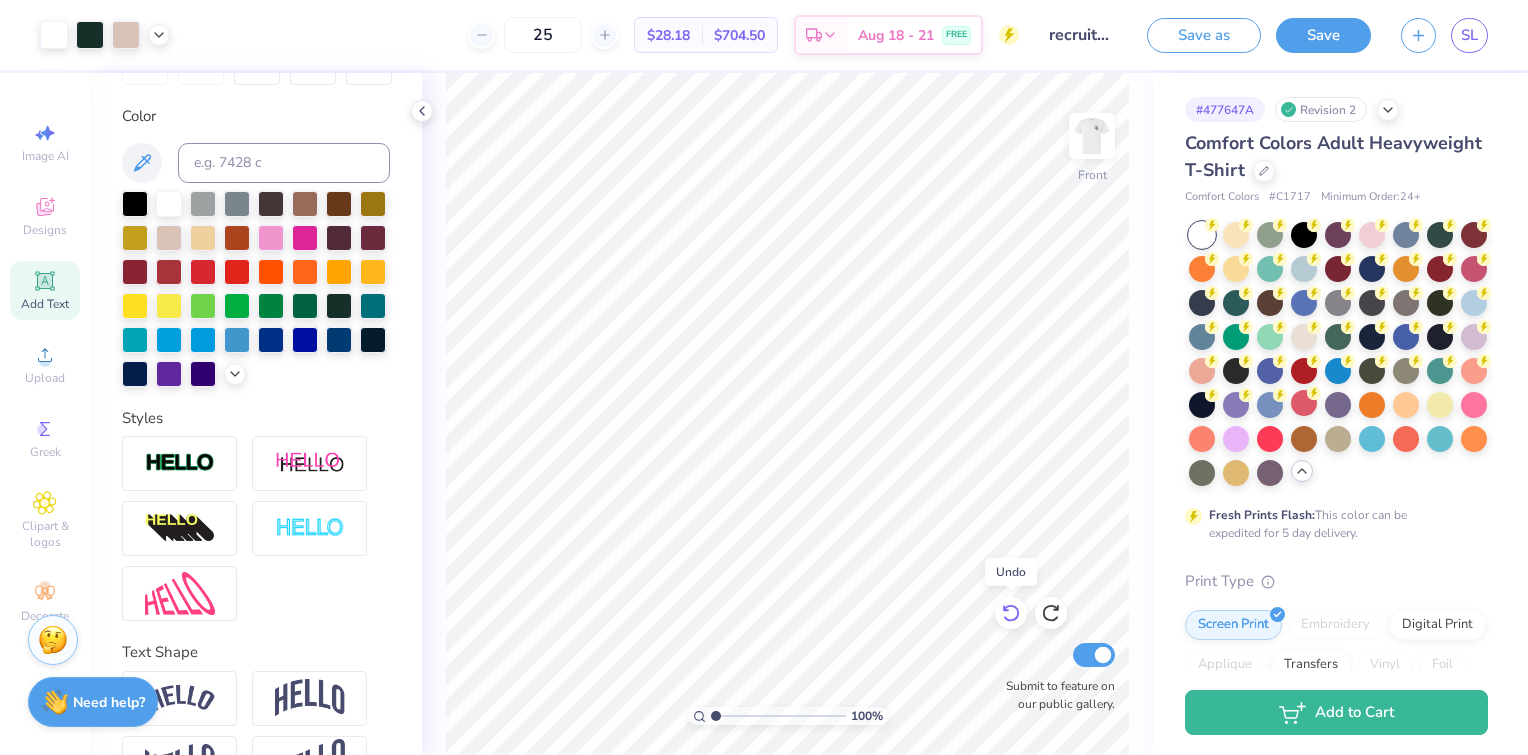 click at bounding box center (1011, 613) 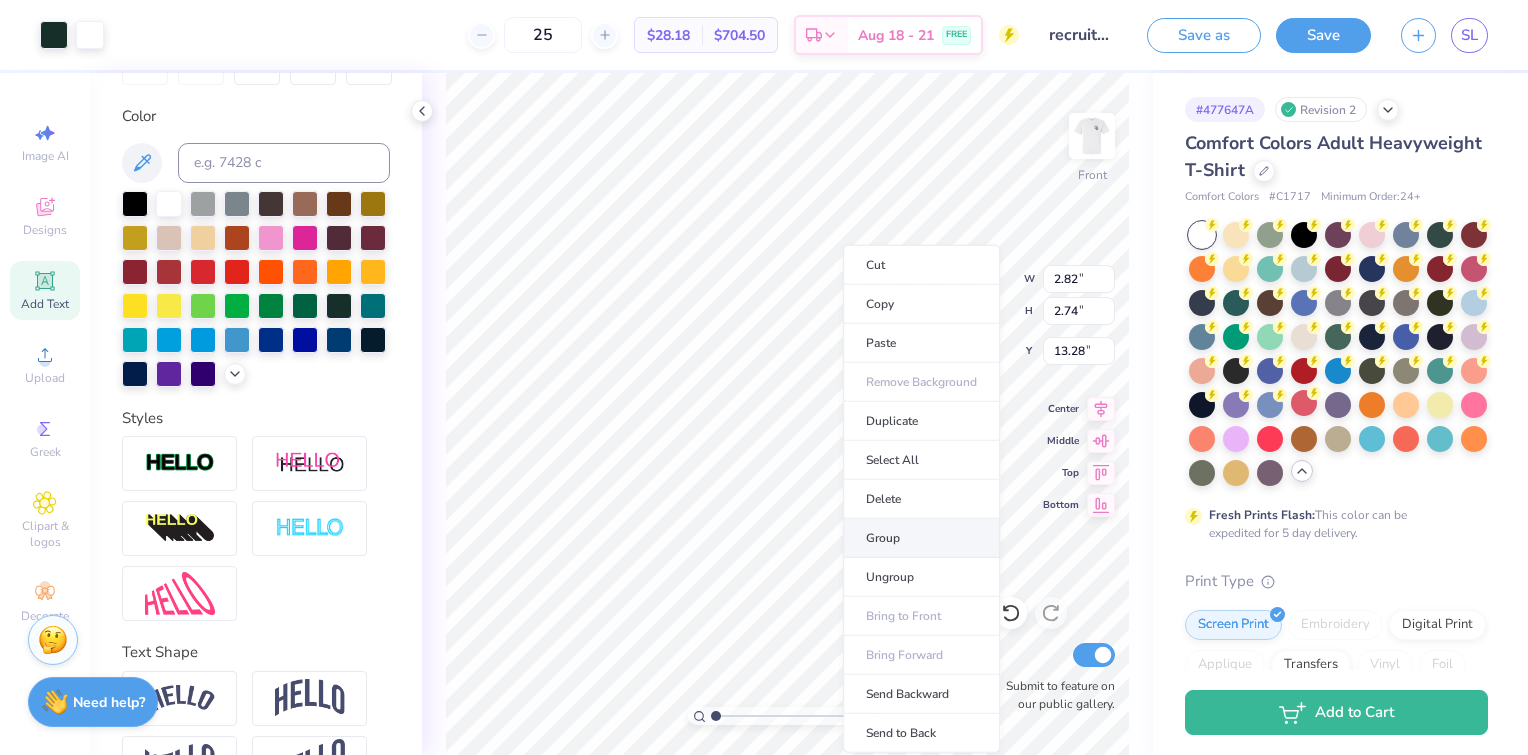 click on "Group" at bounding box center (921, 538) 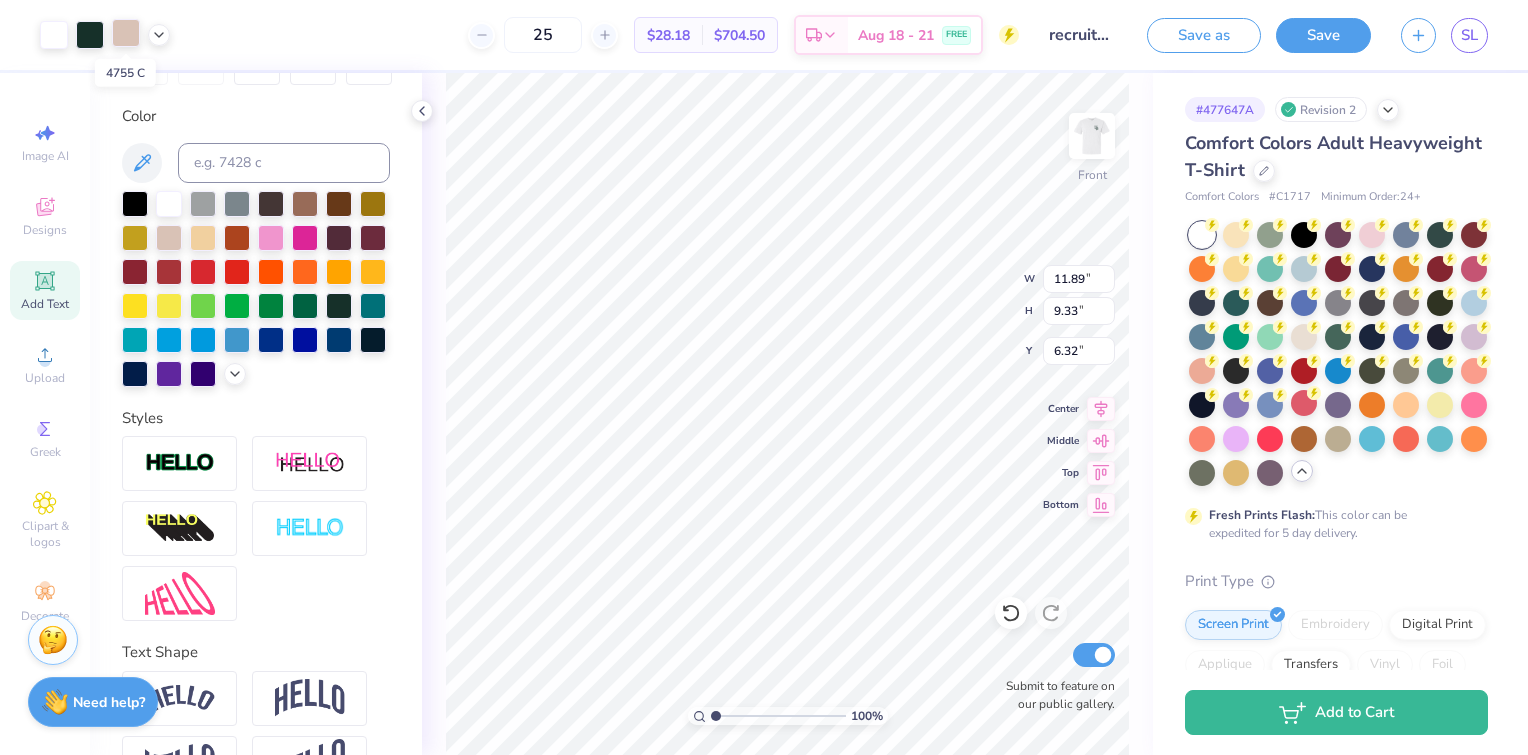 click at bounding box center (126, 33) 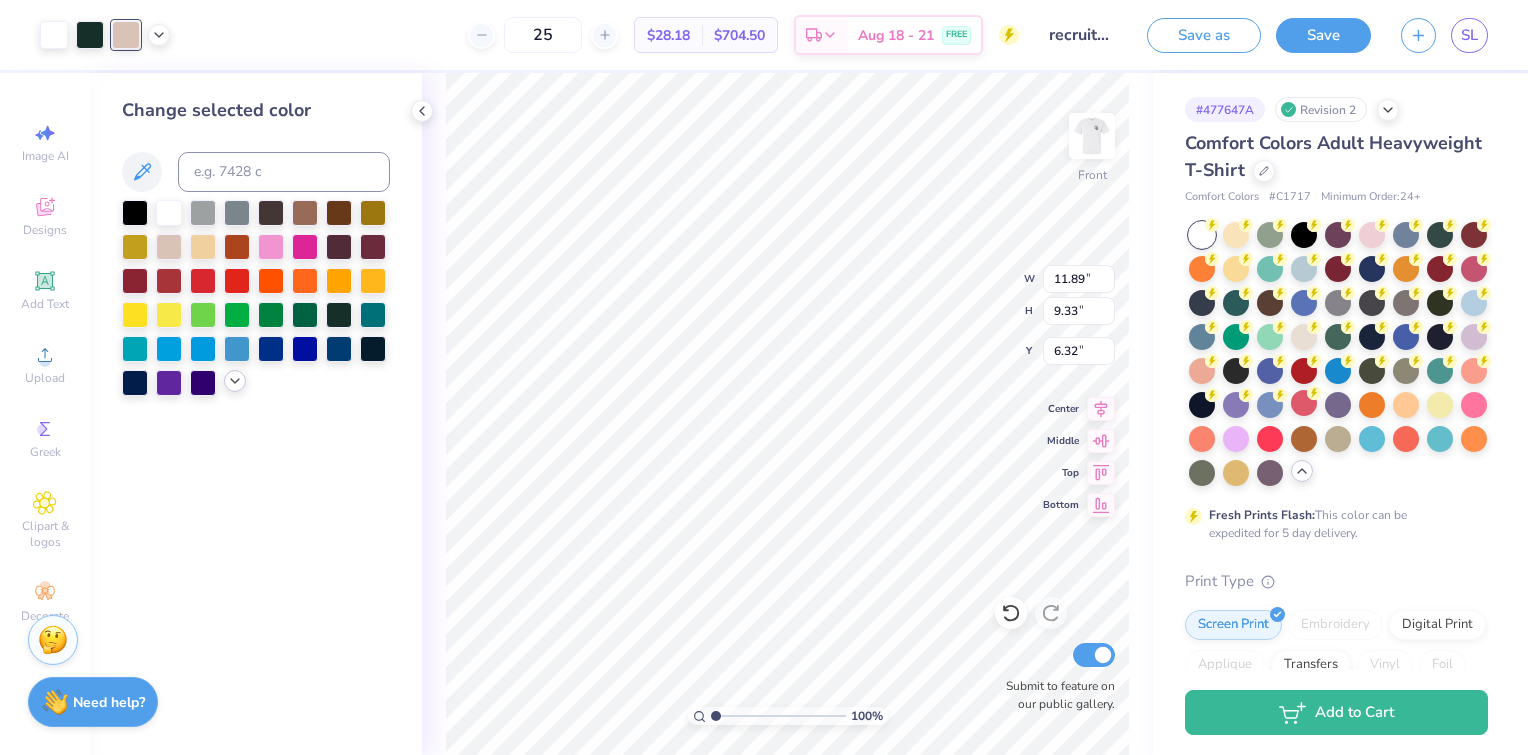 click 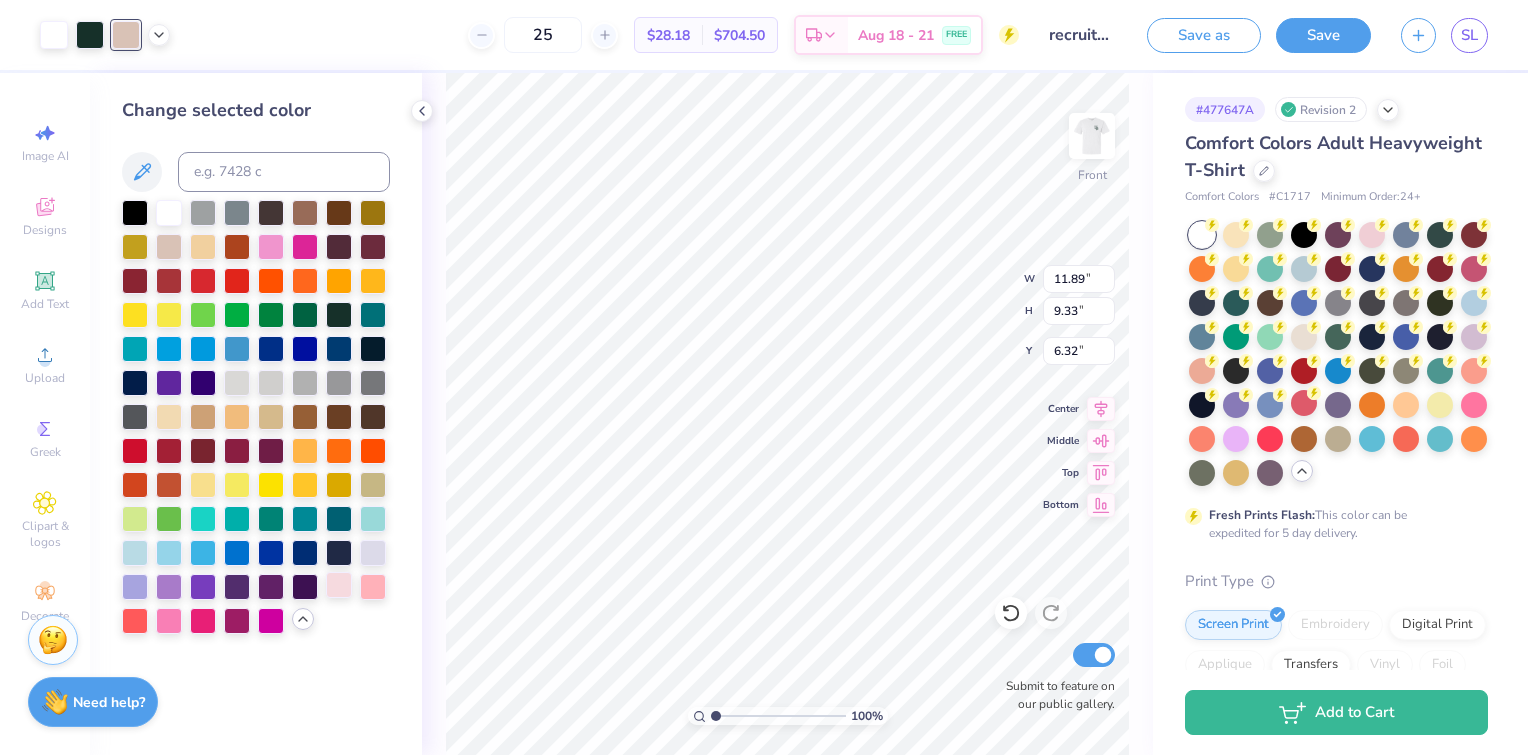 click at bounding box center [339, 585] 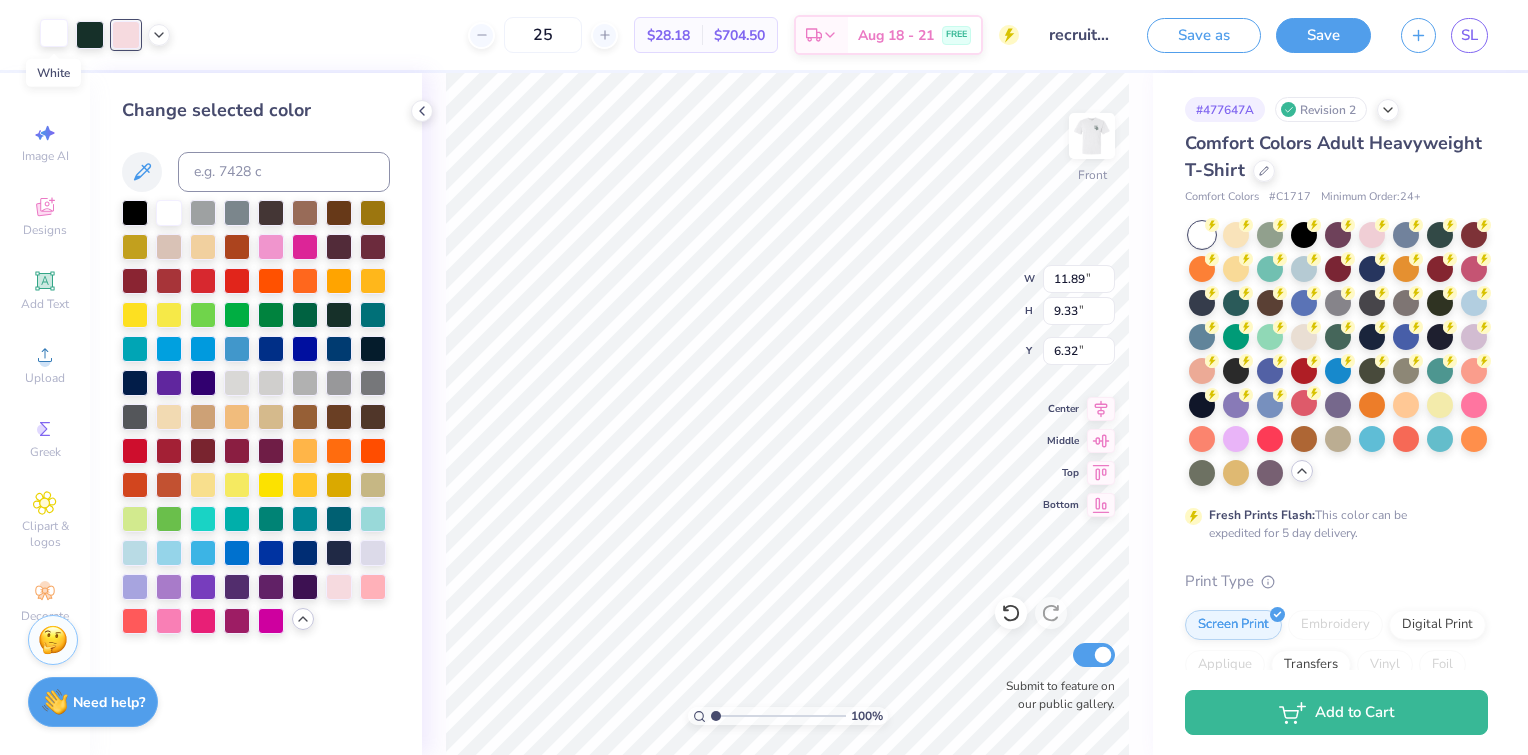 click at bounding box center [54, 33] 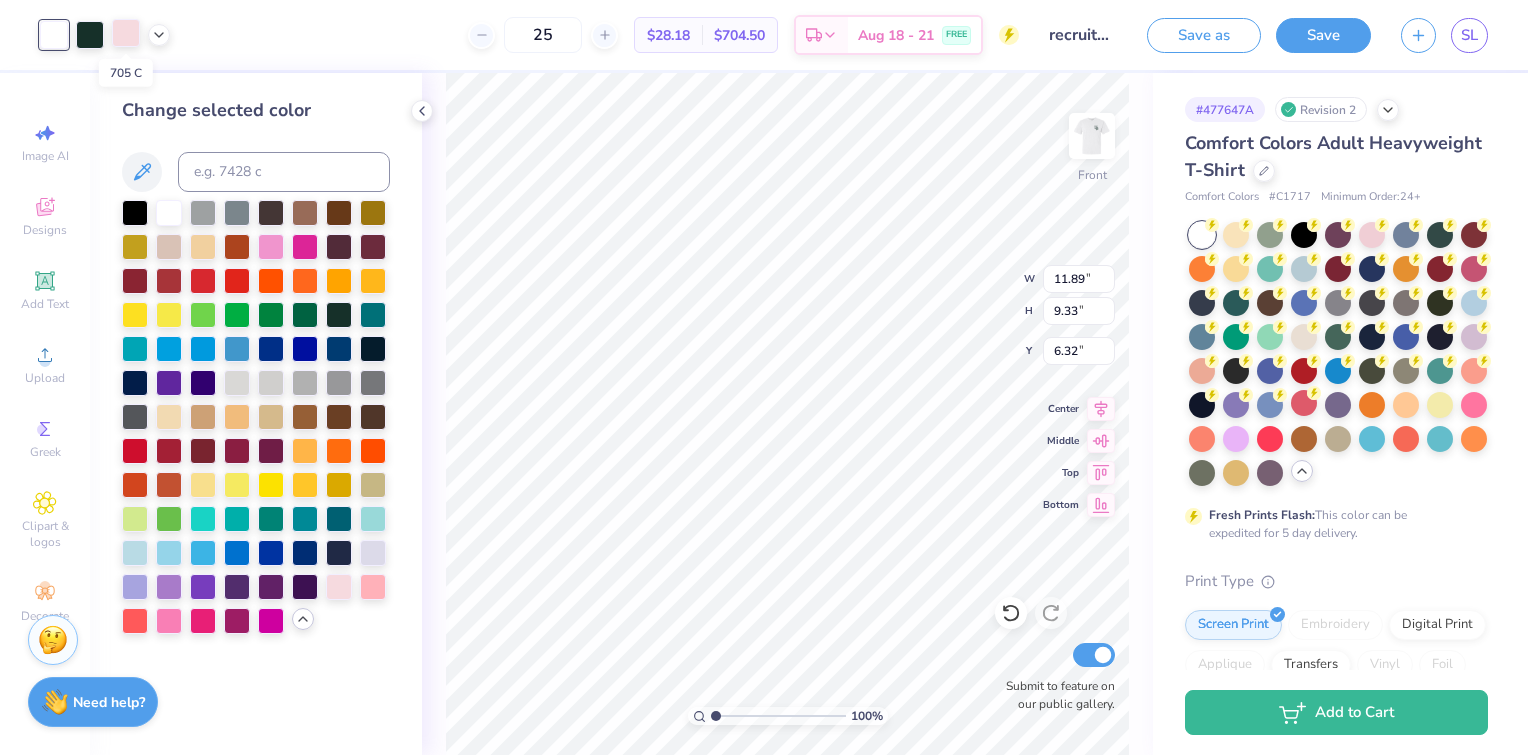 click at bounding box center [126, 33] 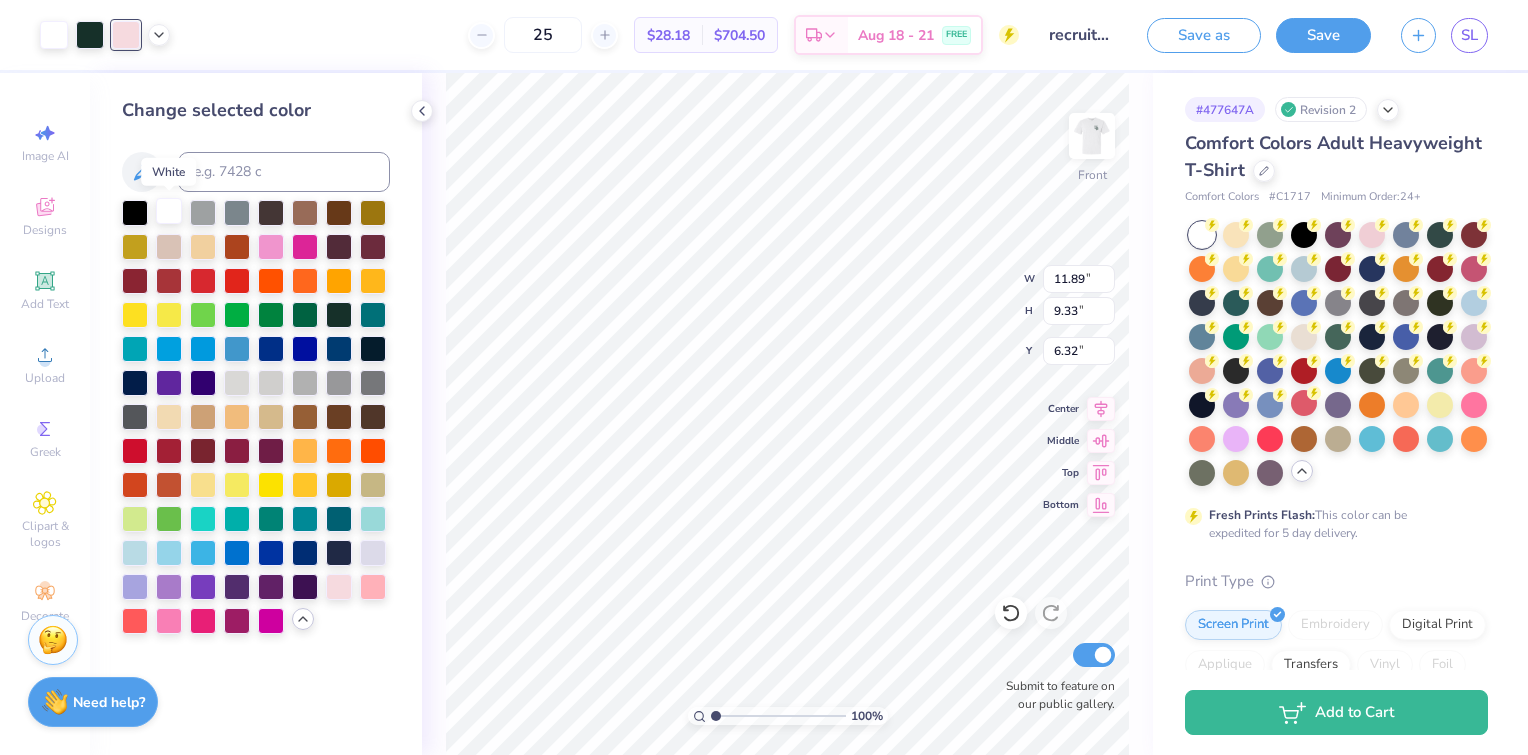 click at bounding box center (169, 211) 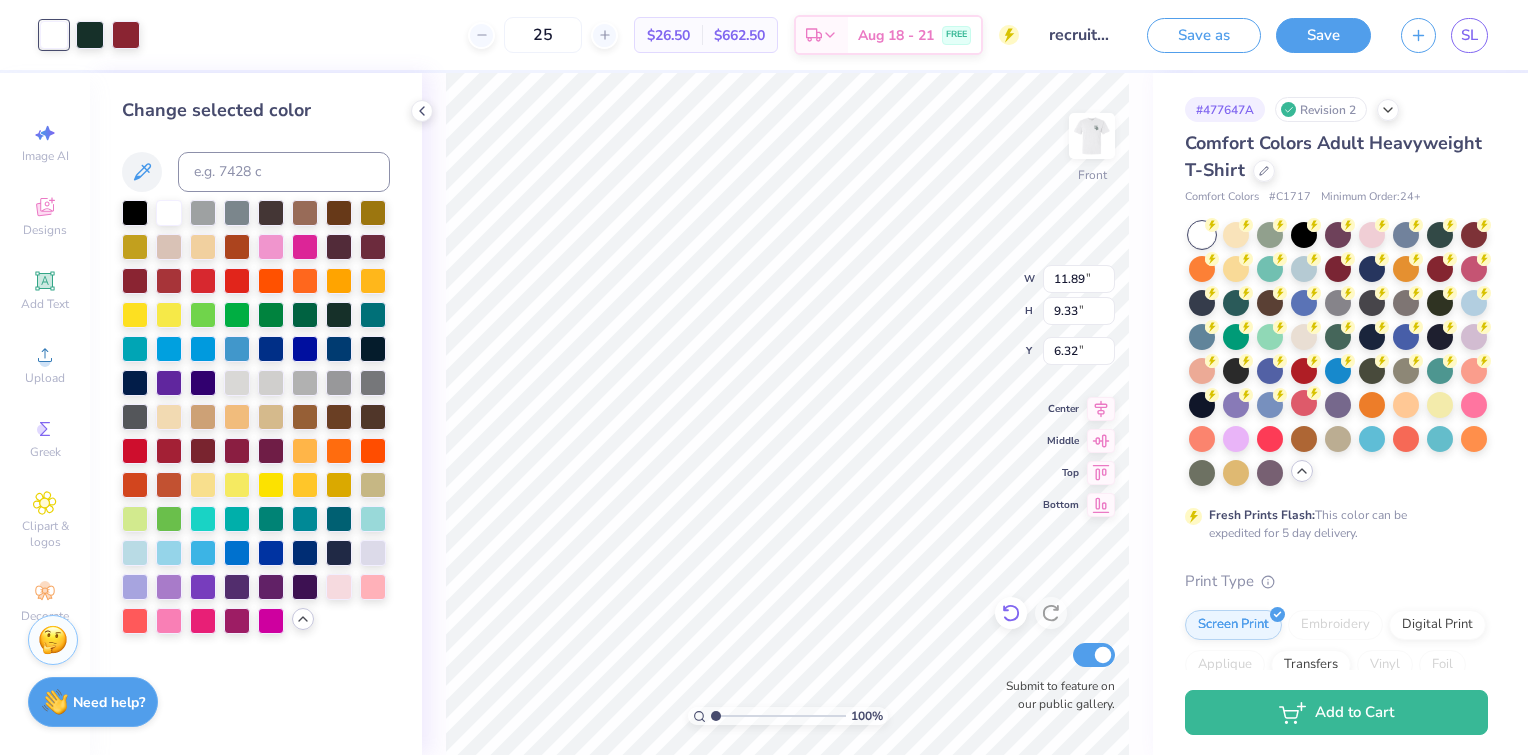 click 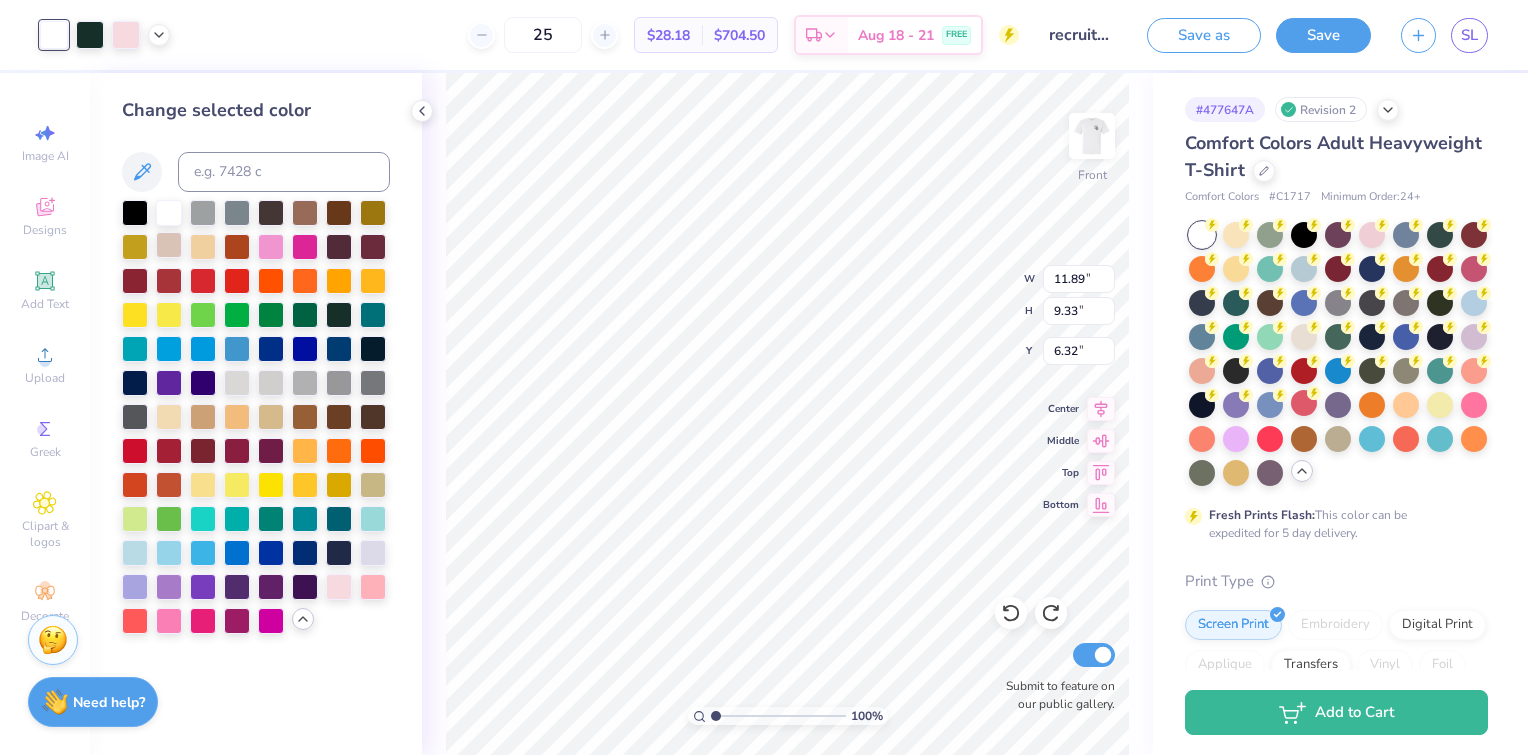 click at bounding box center [169, 245] 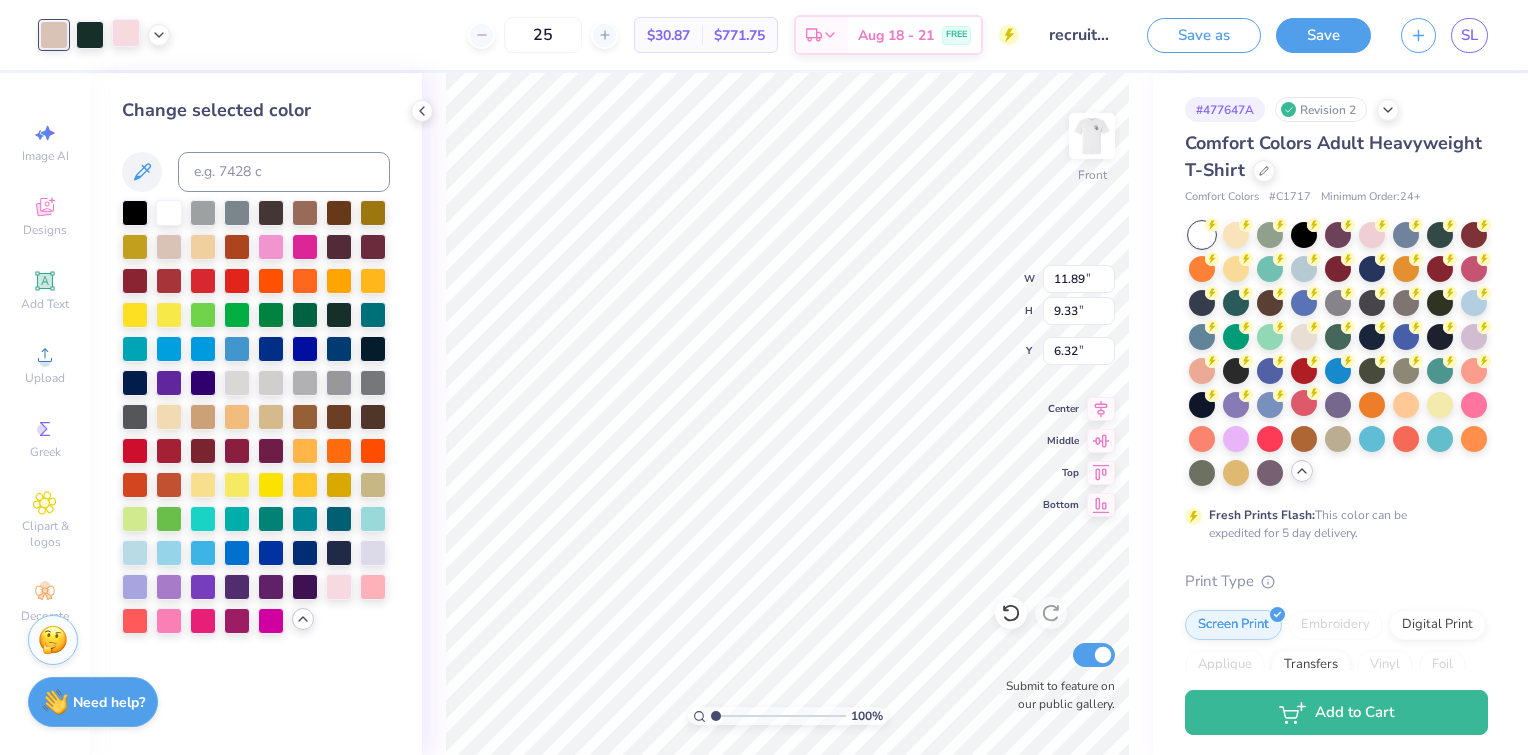 click at bounding box center [126, 33] 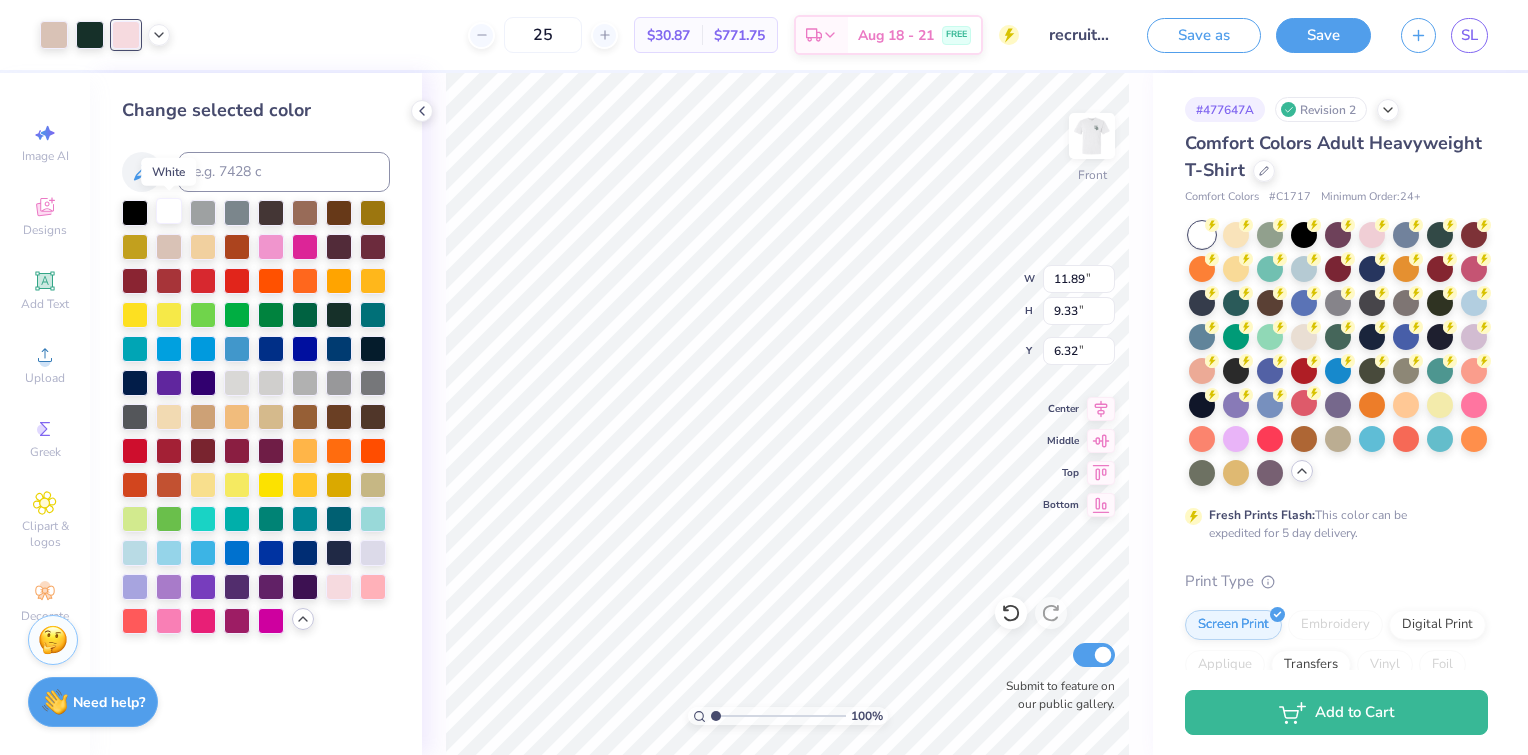click at bounding box center (169, 211) 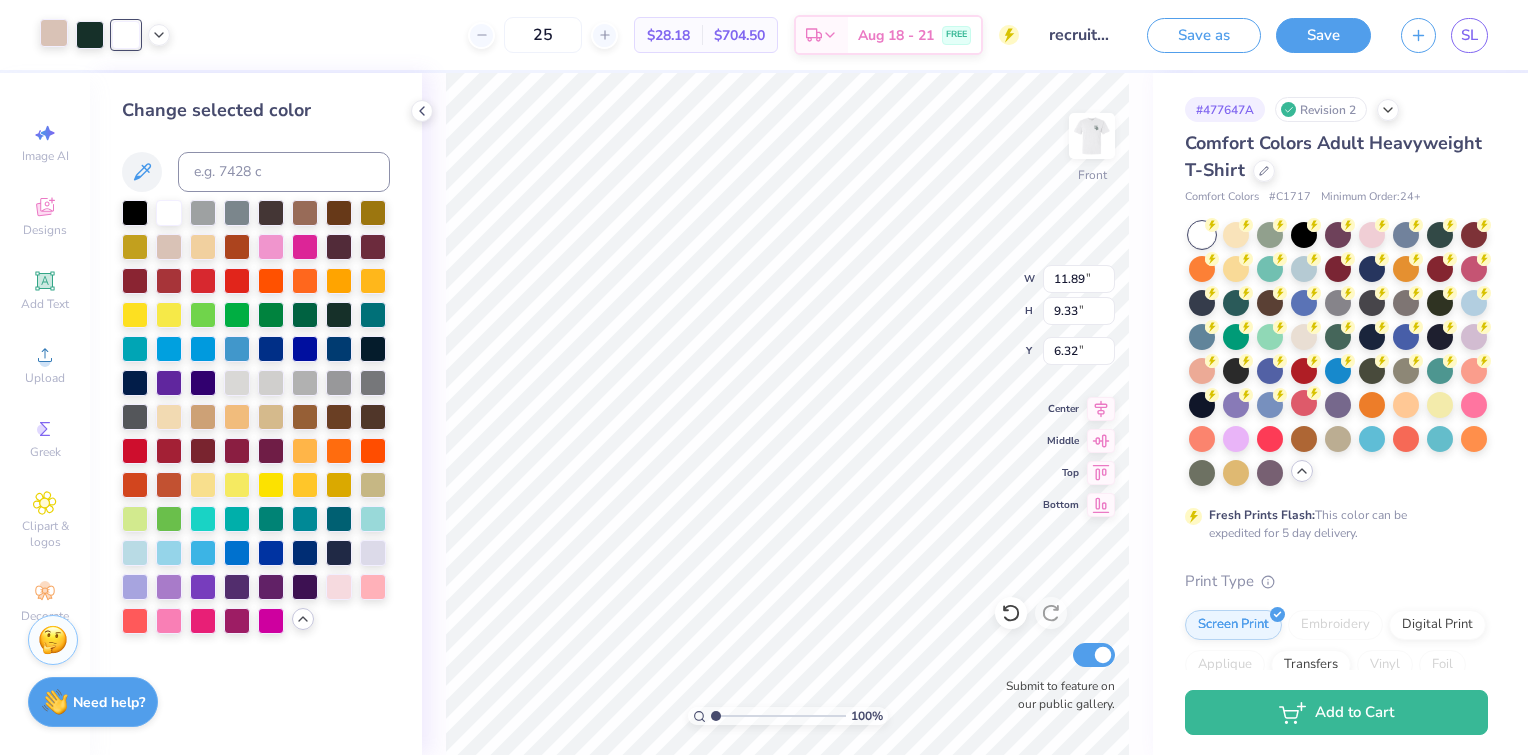 click at bounding box center (54, 33) 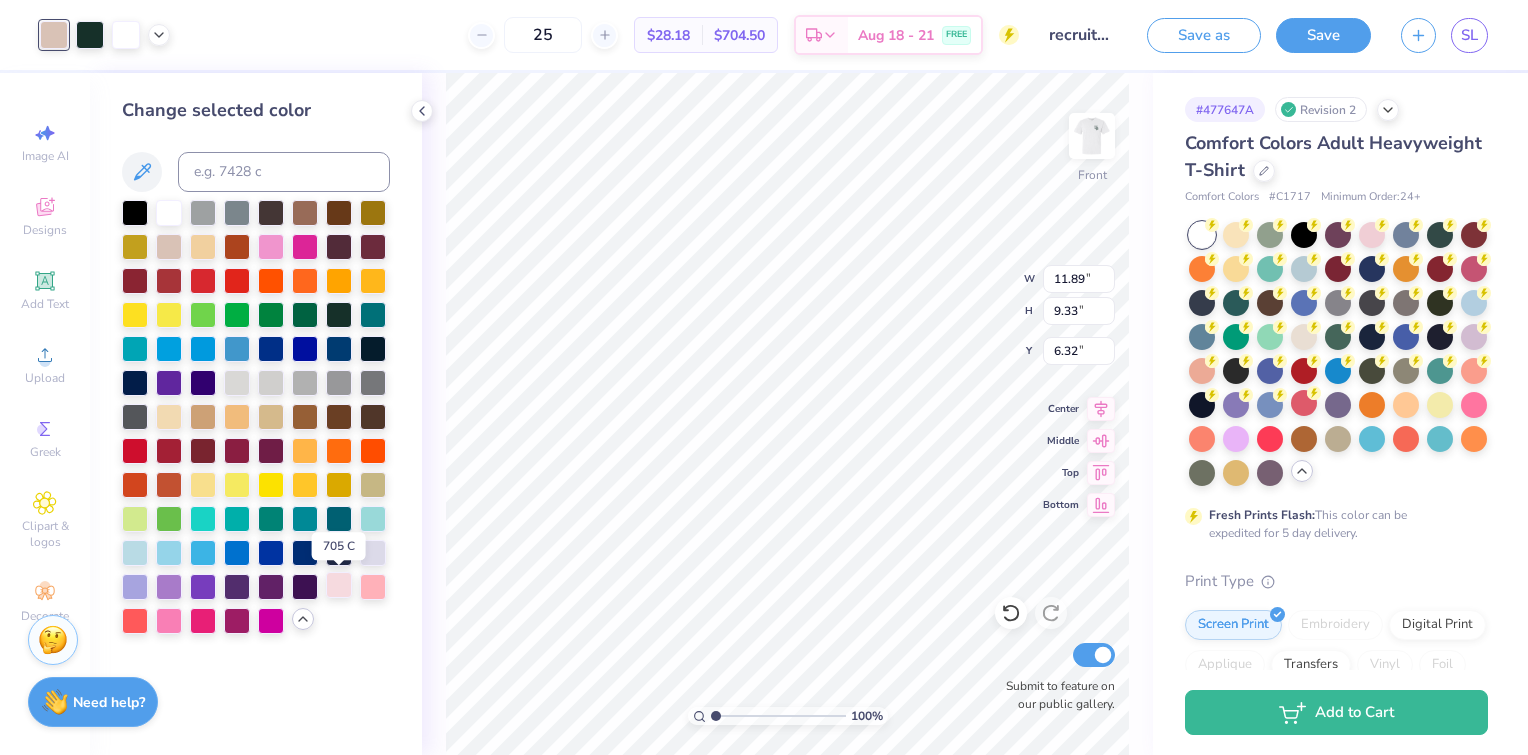 click at bounding box center [339, 585] 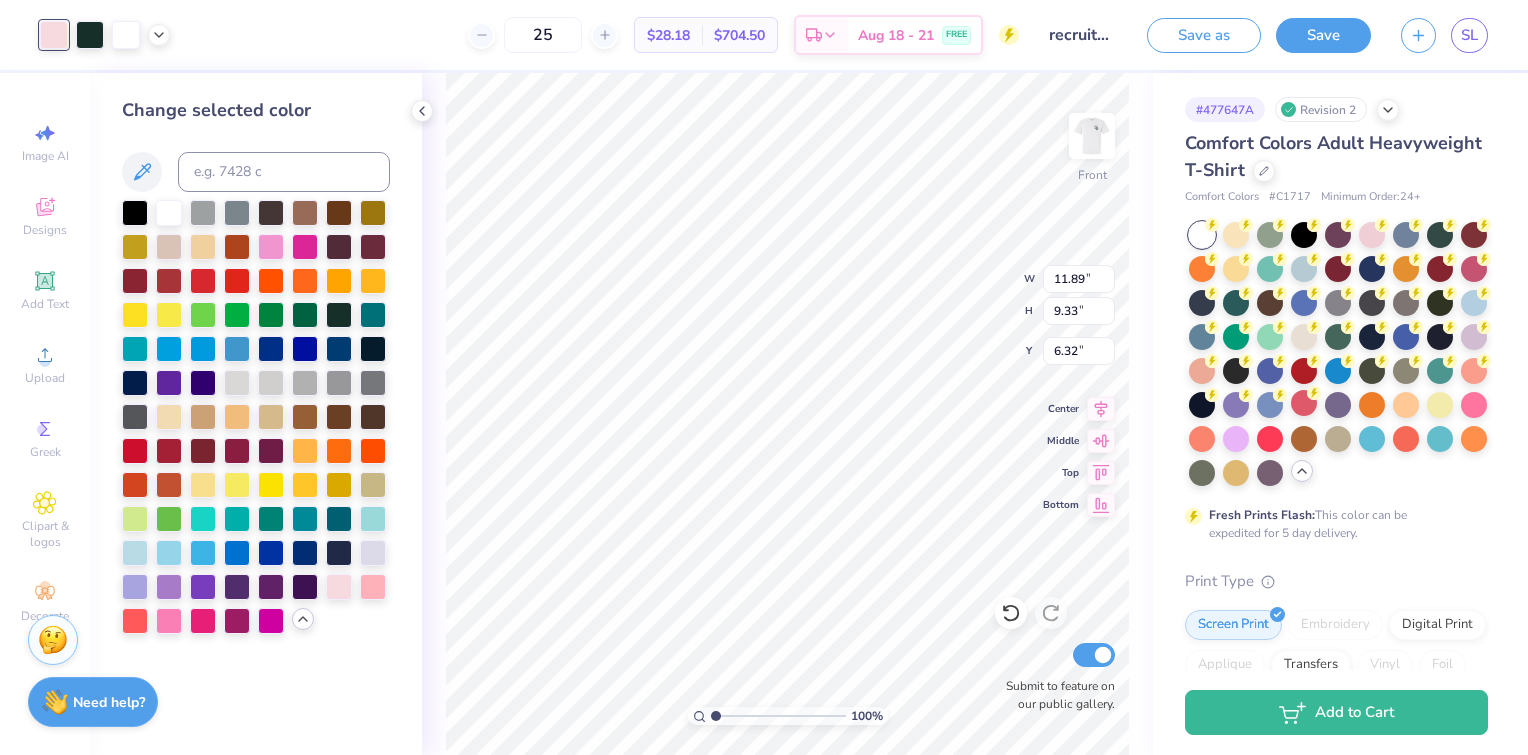 click on "100  % Front W 11.89 11.89 " H 9.33 9.33 " Y 6.32 6.32 " Center Middle Top Bottom Submit to feature on our public gallery." at bounding box center [787, 414] 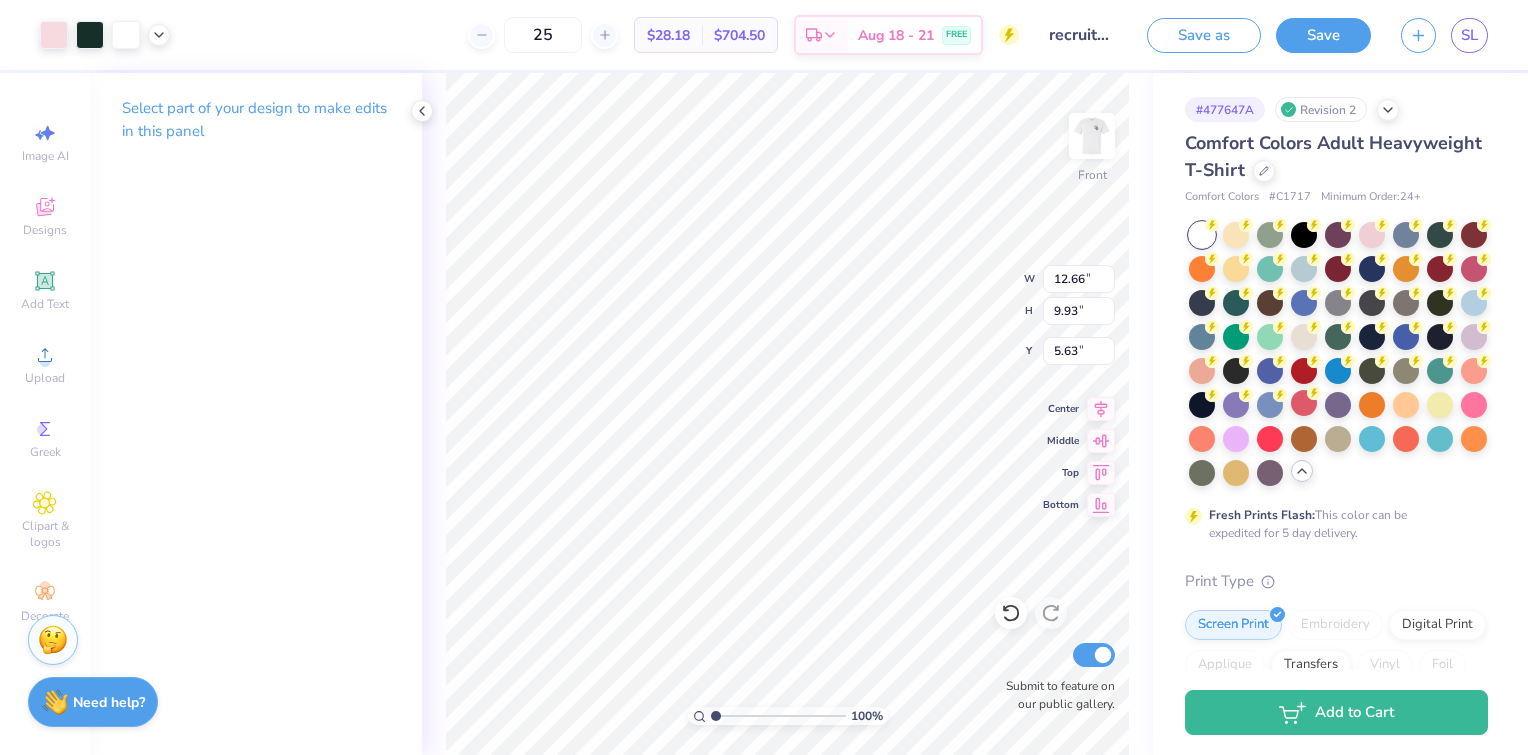 click on "100  % Front W 12.66 12.66 " H 9.93 9.93 " Y 5.63 5.63 " Center Middle Top Bottom Submit to feature on our public gallery." at bounding box center [787, 414] 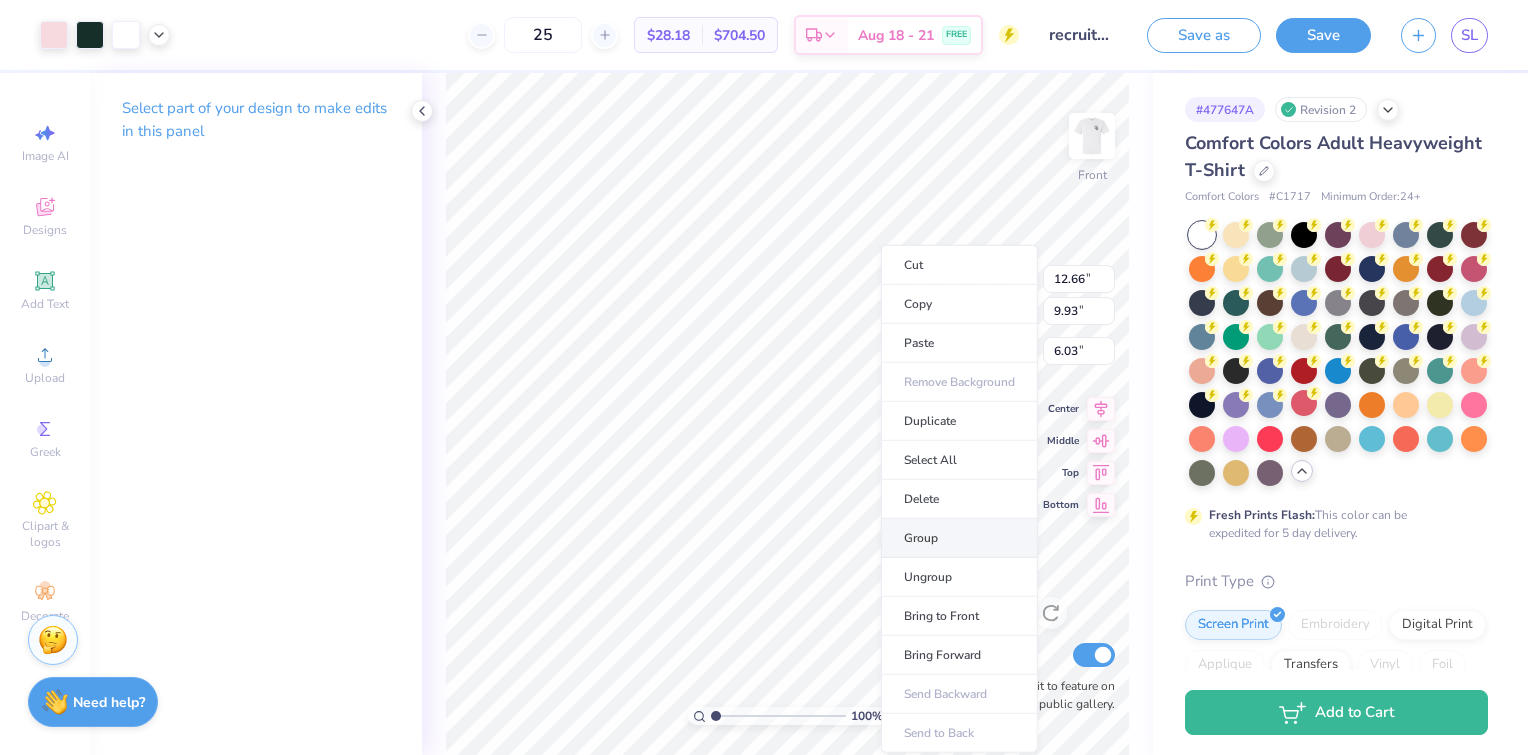 click on "Group" at bounding box center (959, 538) 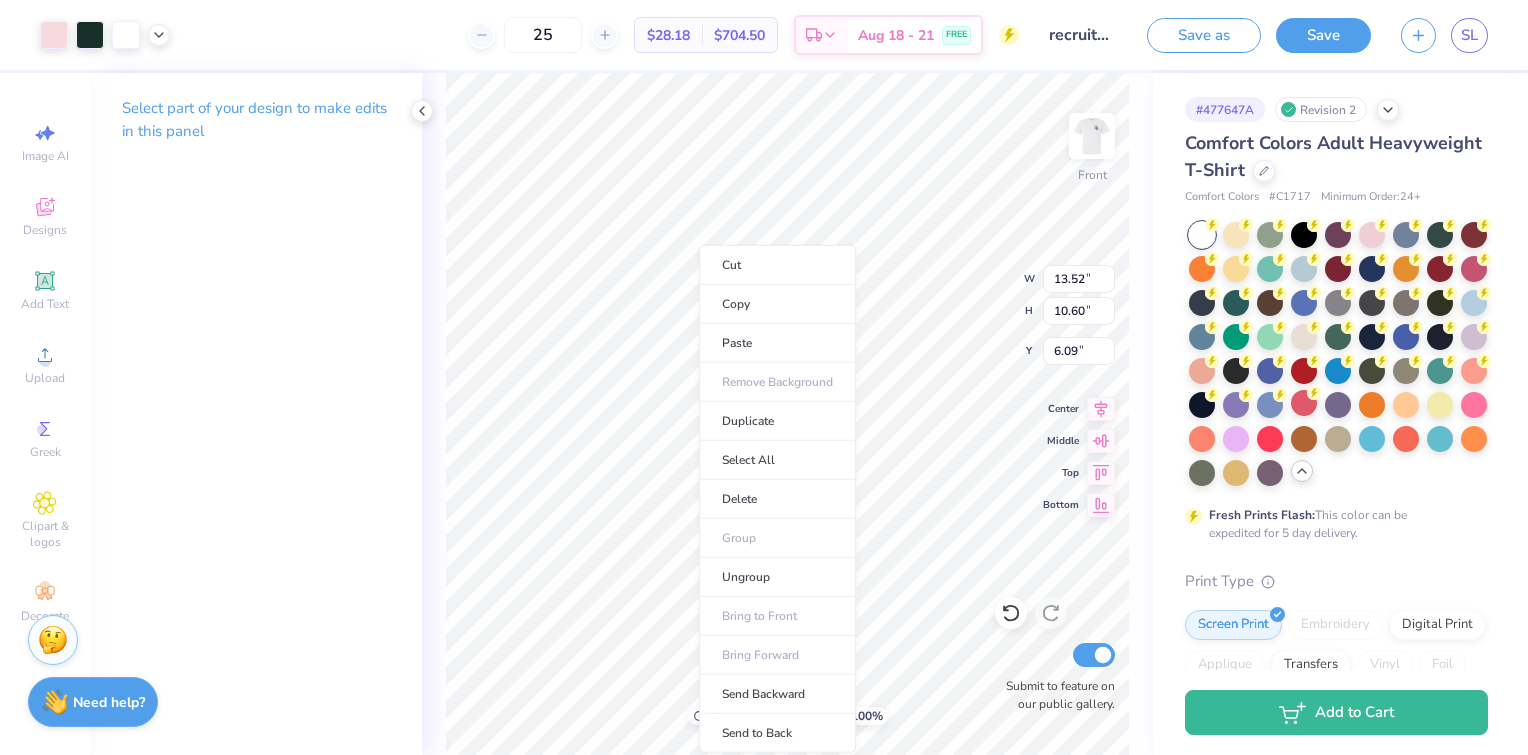 click on "Cut Copy Paste Remove Background Duplicate Select All Delete Group Ungroup Bring to Front Bring Forward Send Backward Send to Back" at bounding box center [777, 499] 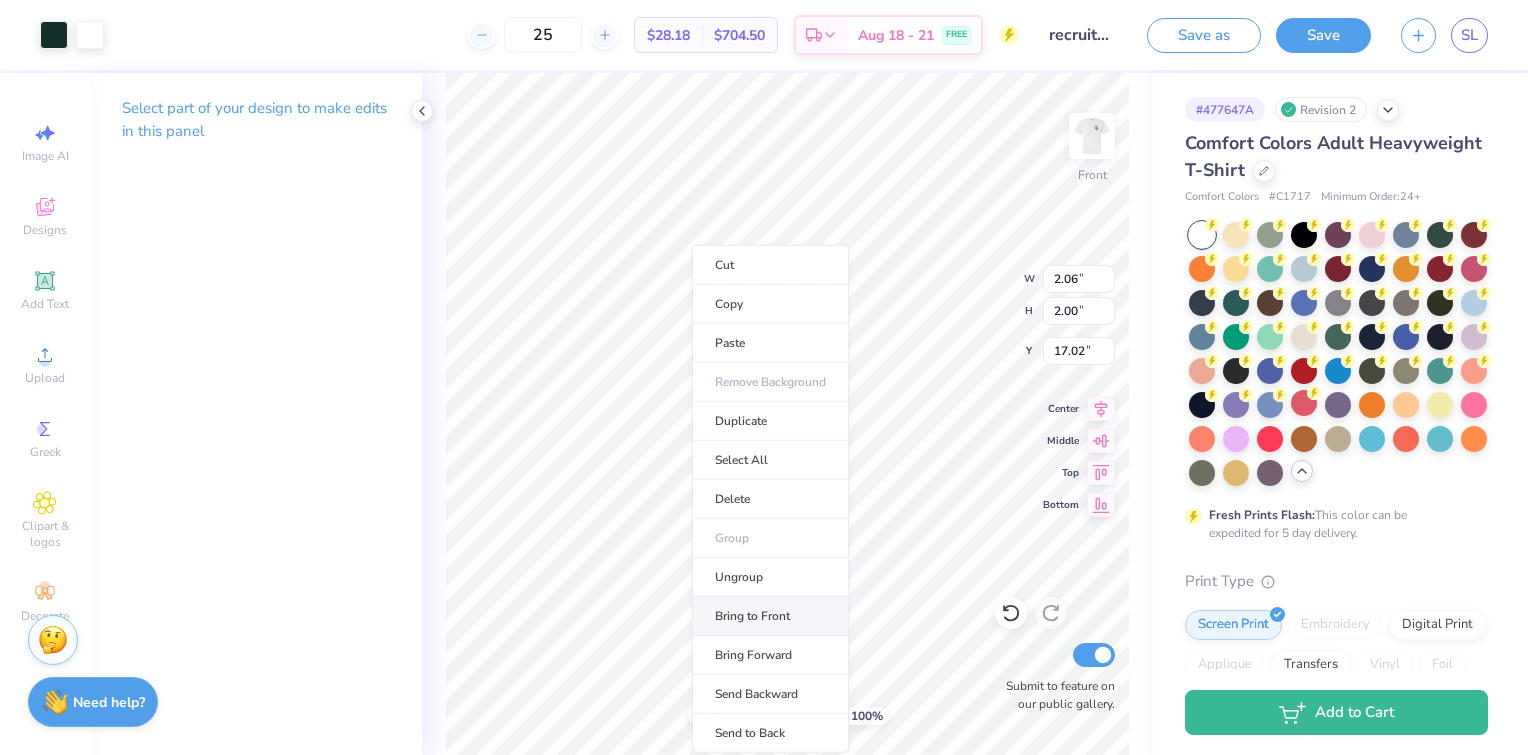 click on "Bring to Front" at bounding box center [770, 616] 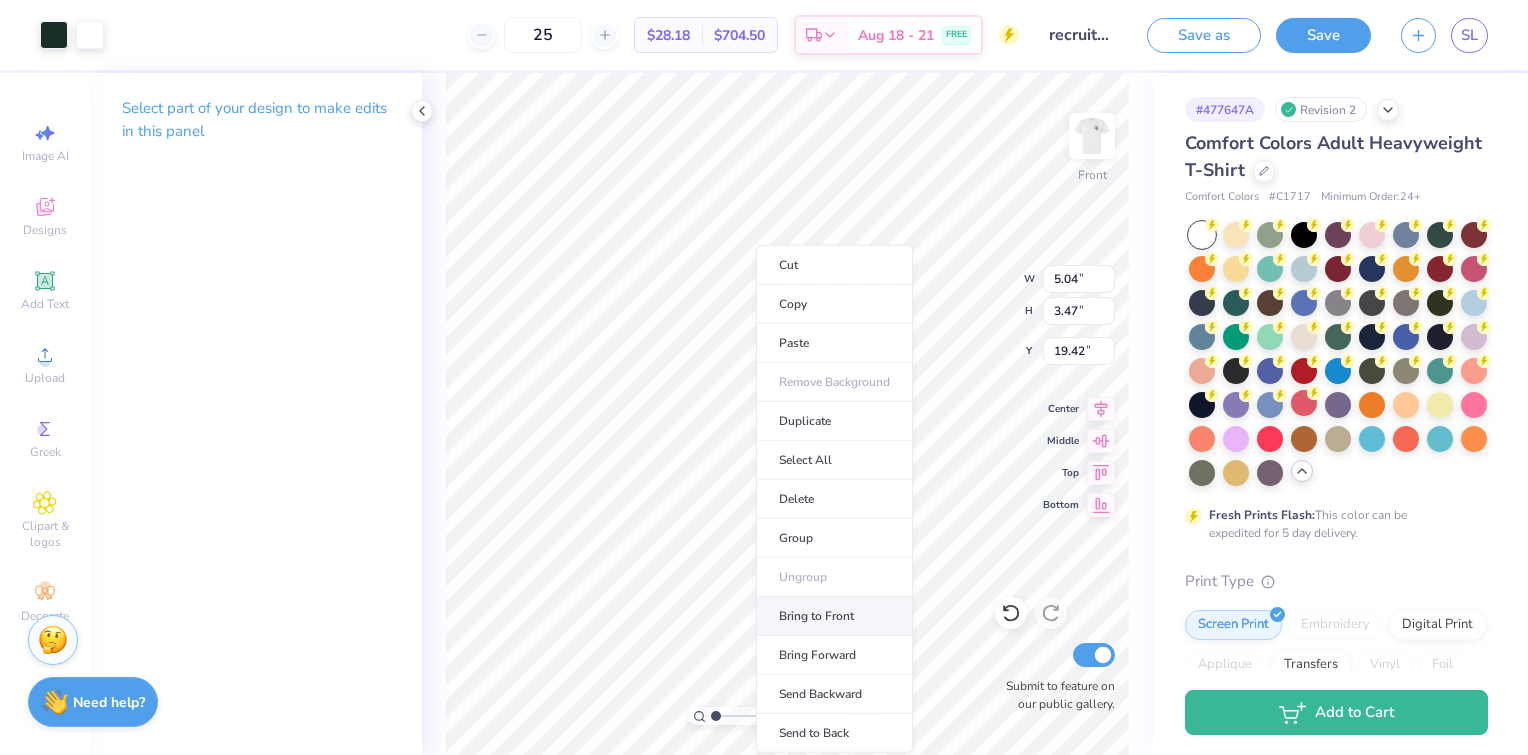 click on "Bring to Front" at bounding box center (834, 616) 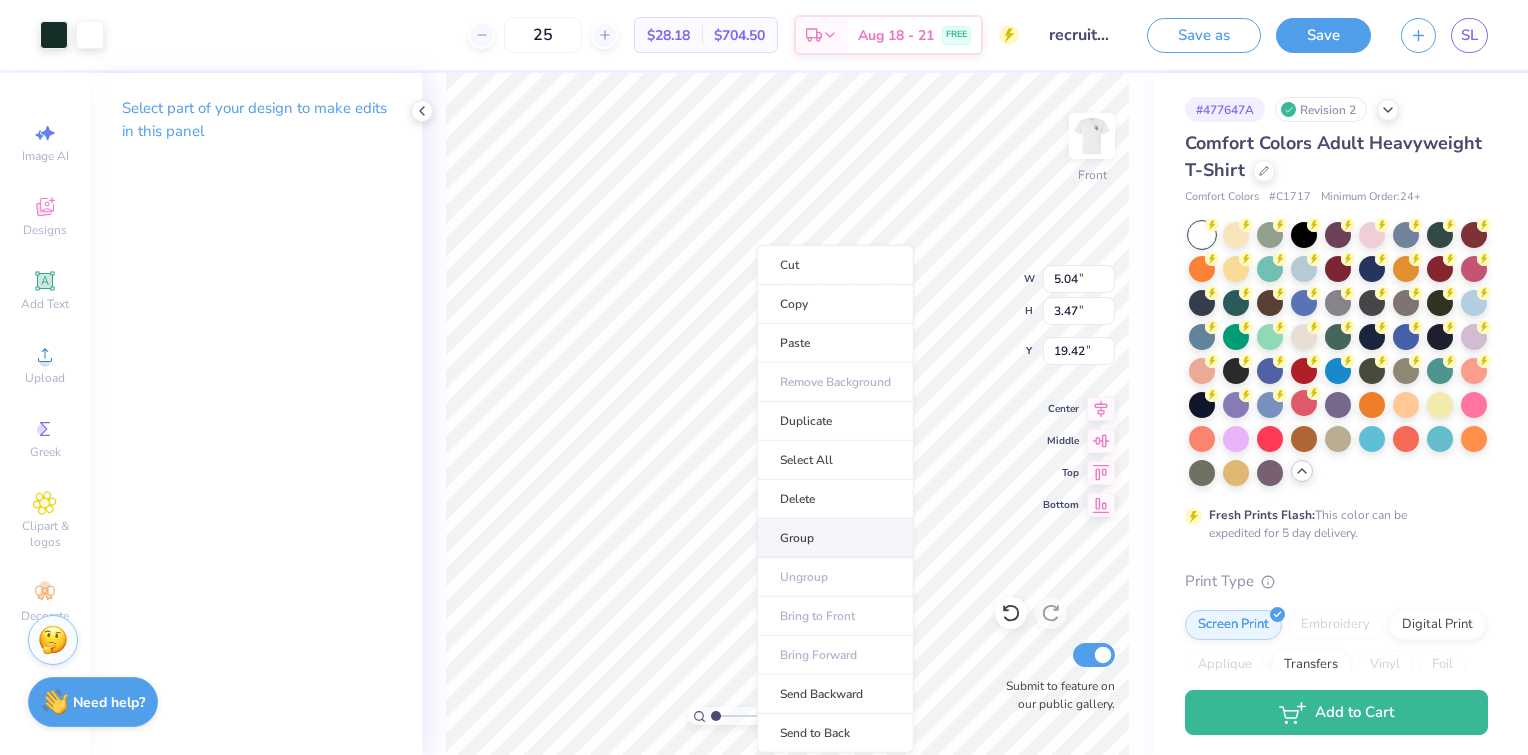 click on "Group" at bounding box center [835, 538] 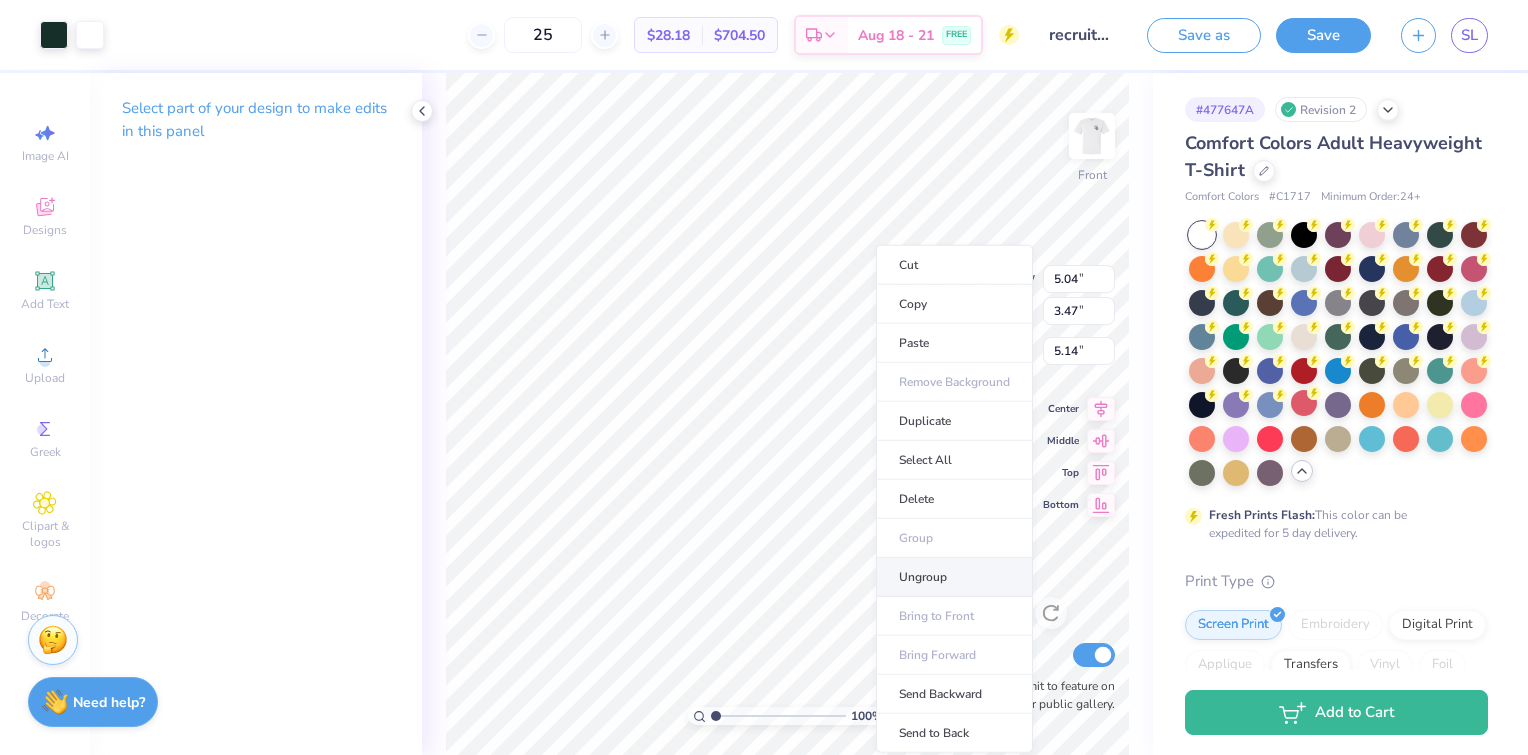 click on "Ungroup" at bounding box center (954, 577) 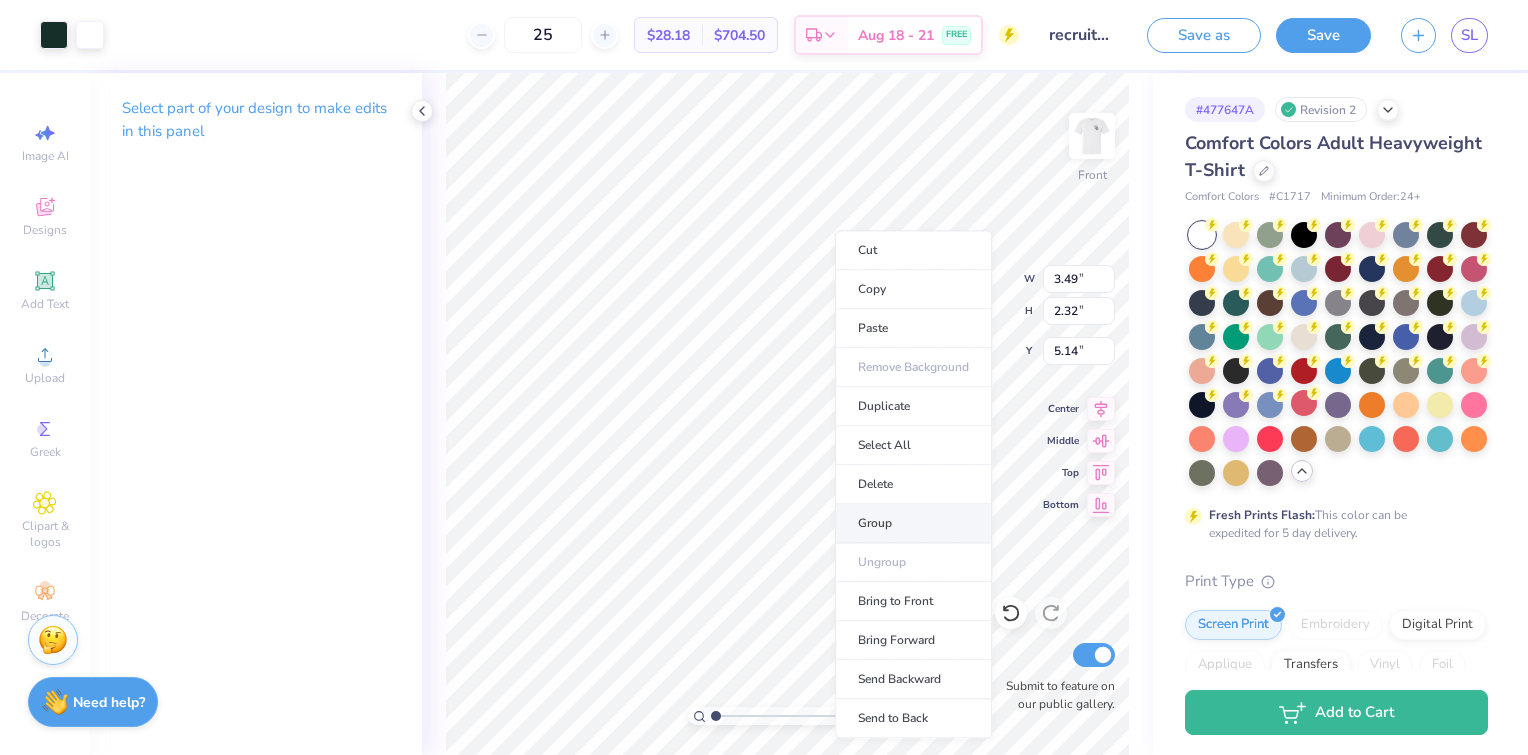 click on "Group" at bounding box center (913, 523) 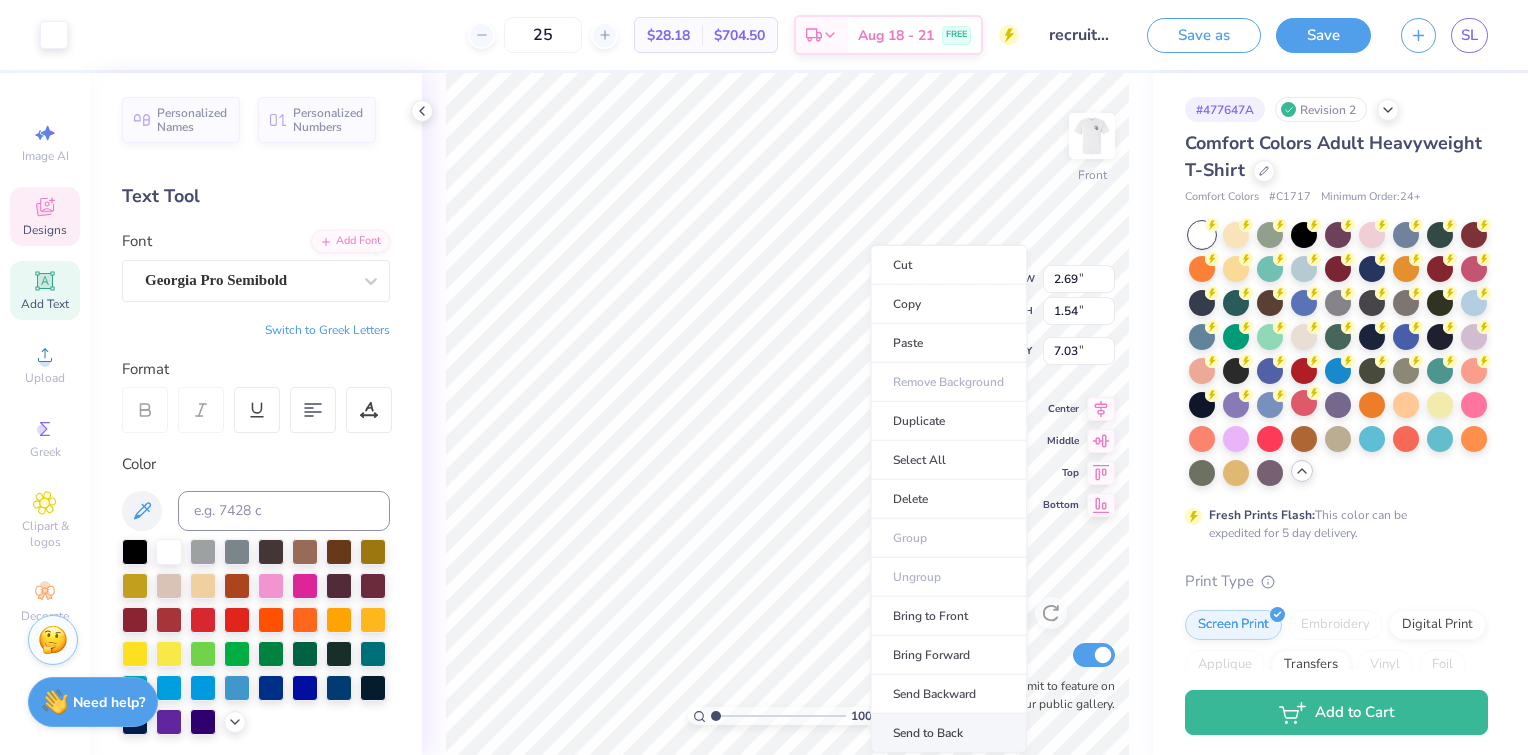 click on "Send to Back" at bounding box center [948, 733] 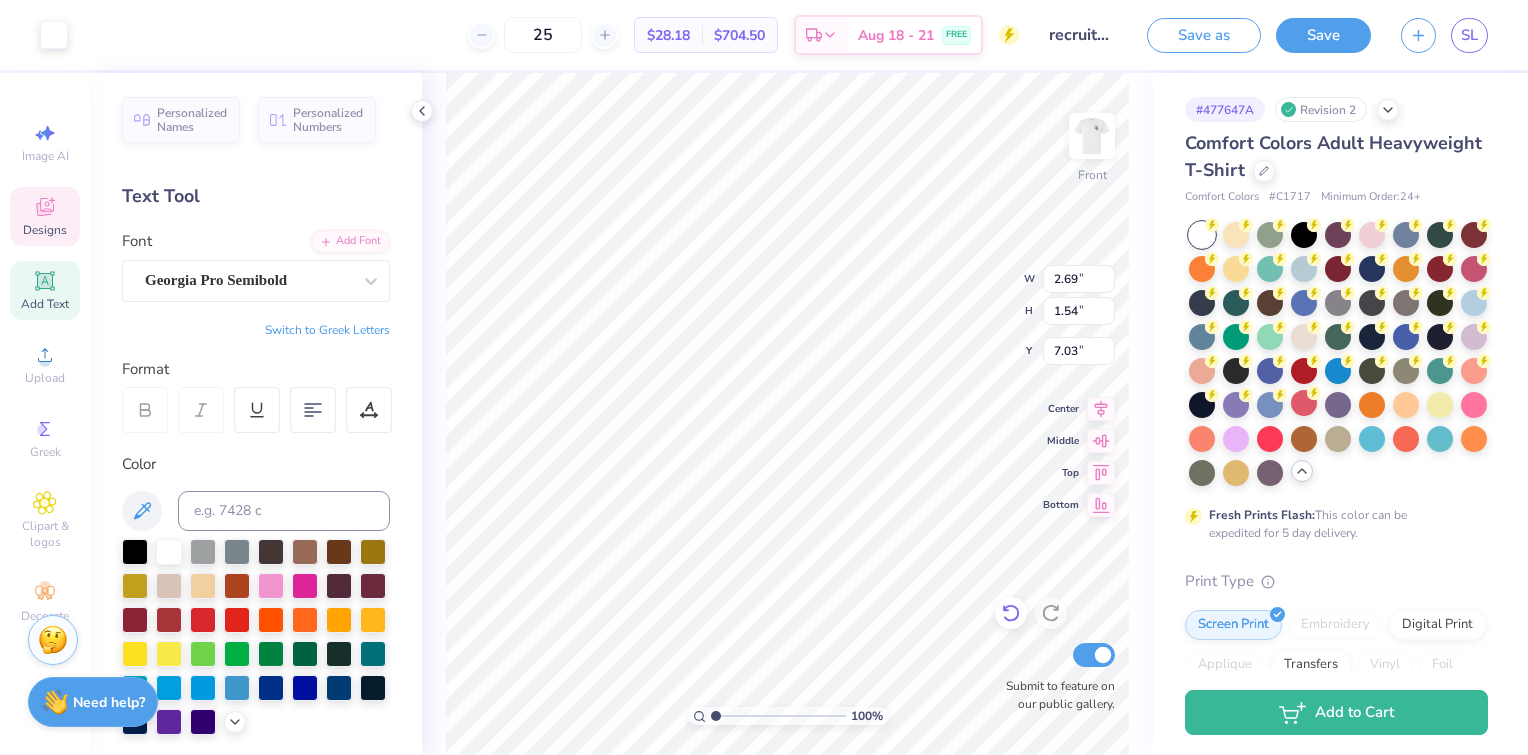 click 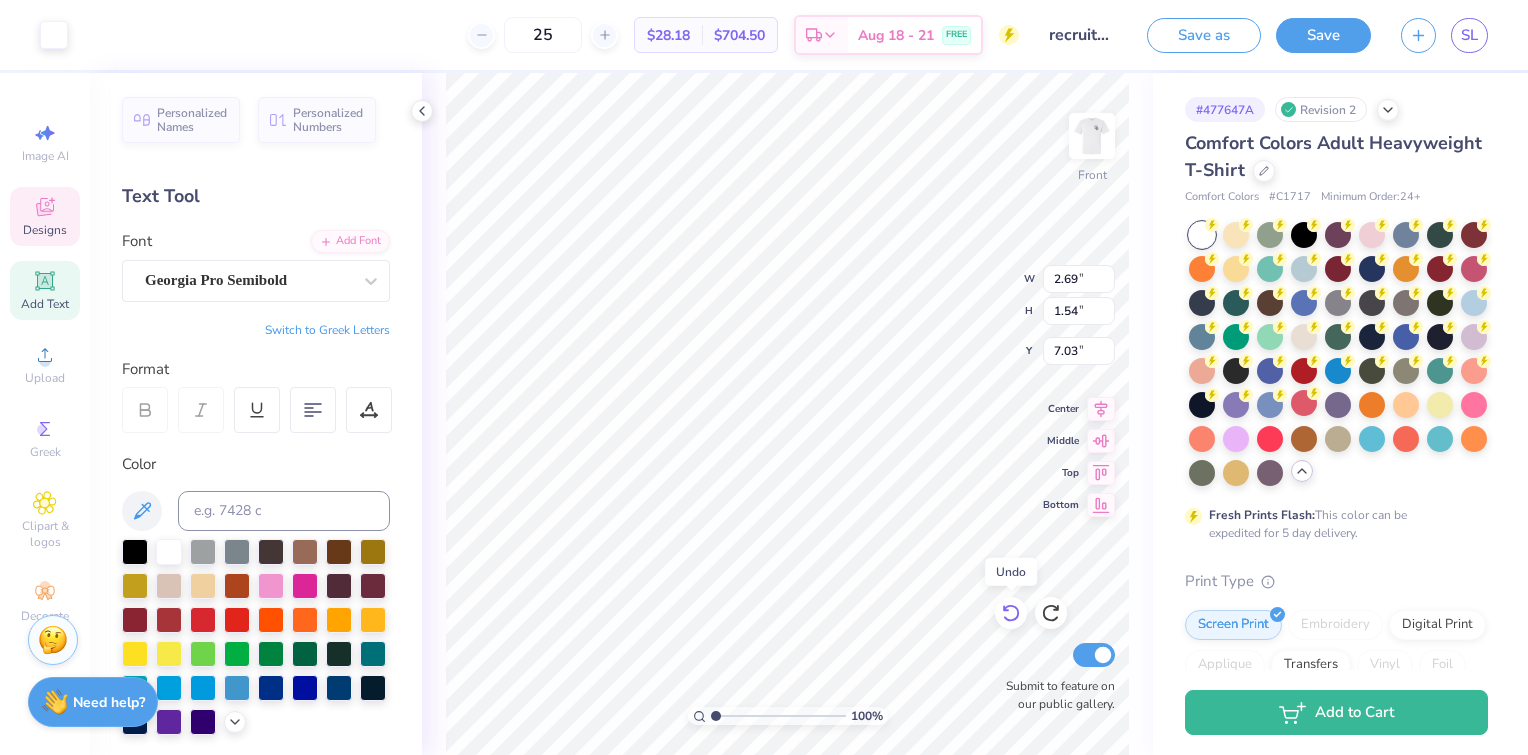 click 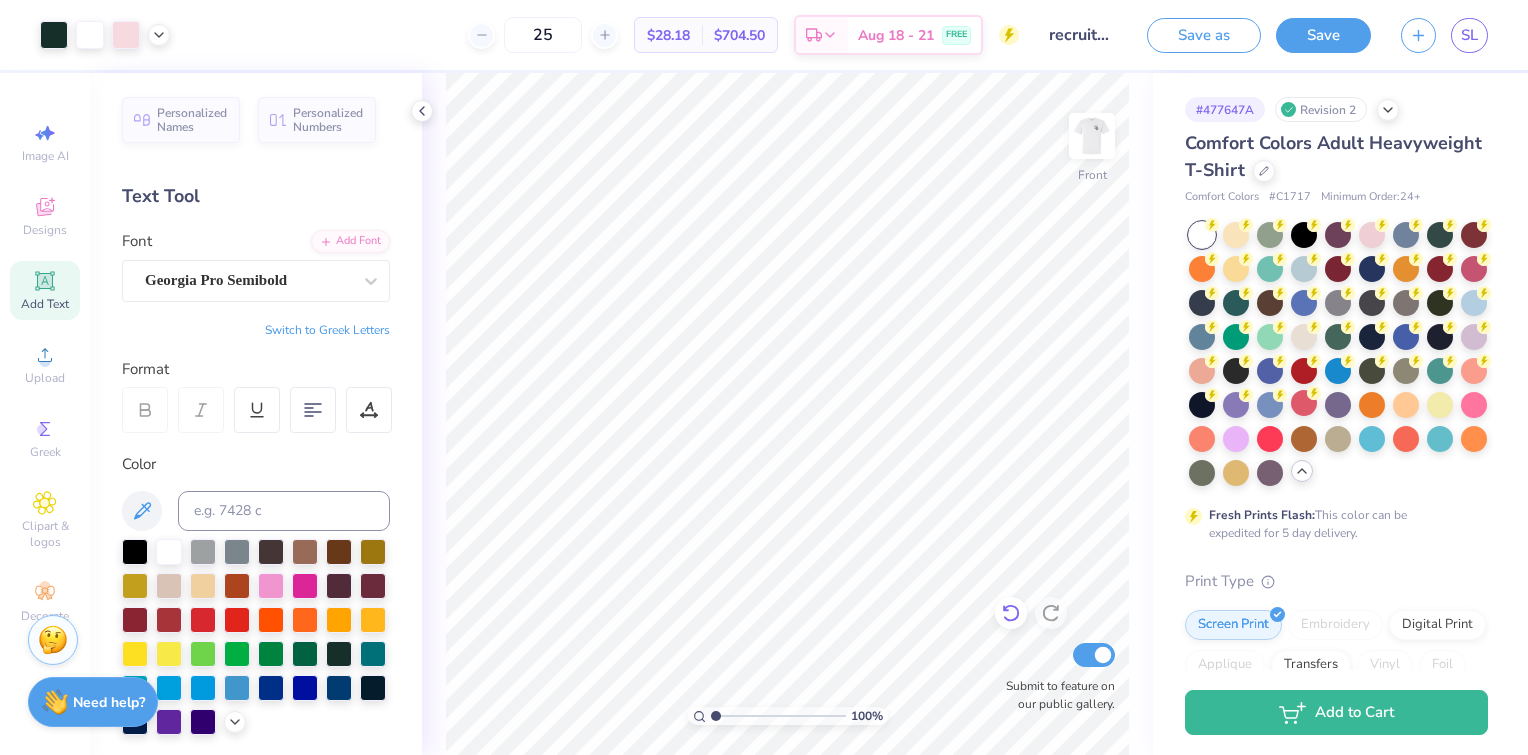 click 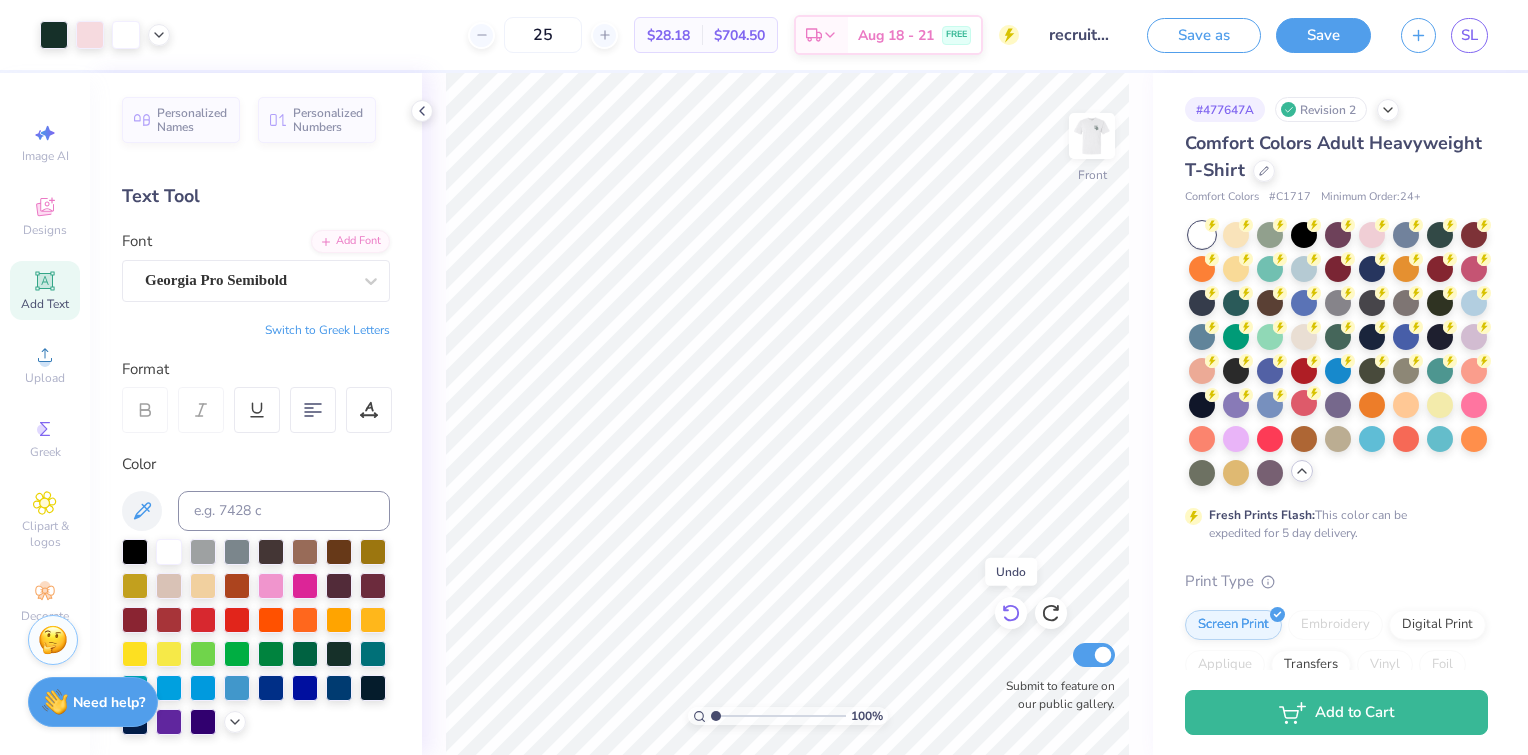 click 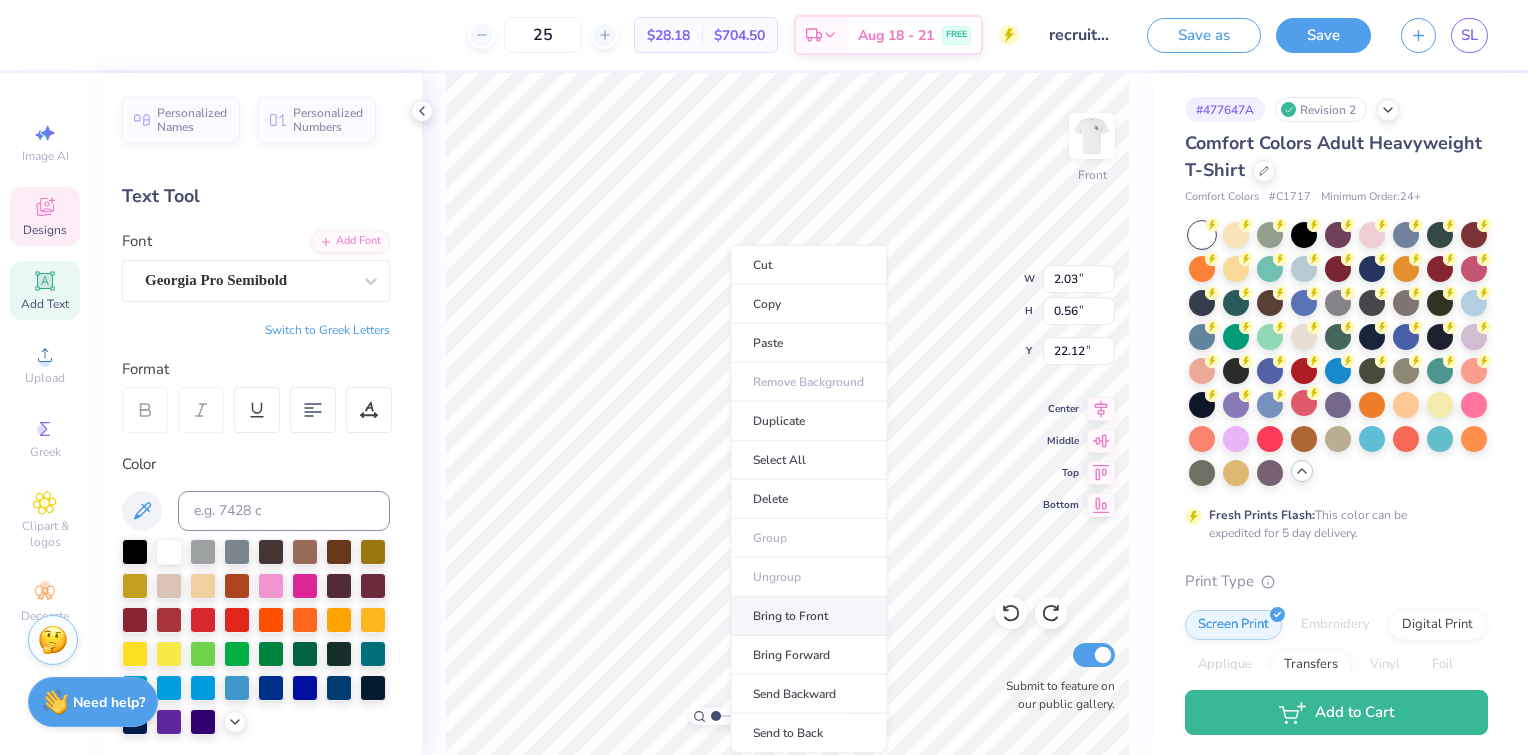 click on "Bring to Front" at bounding box center (808, 616) 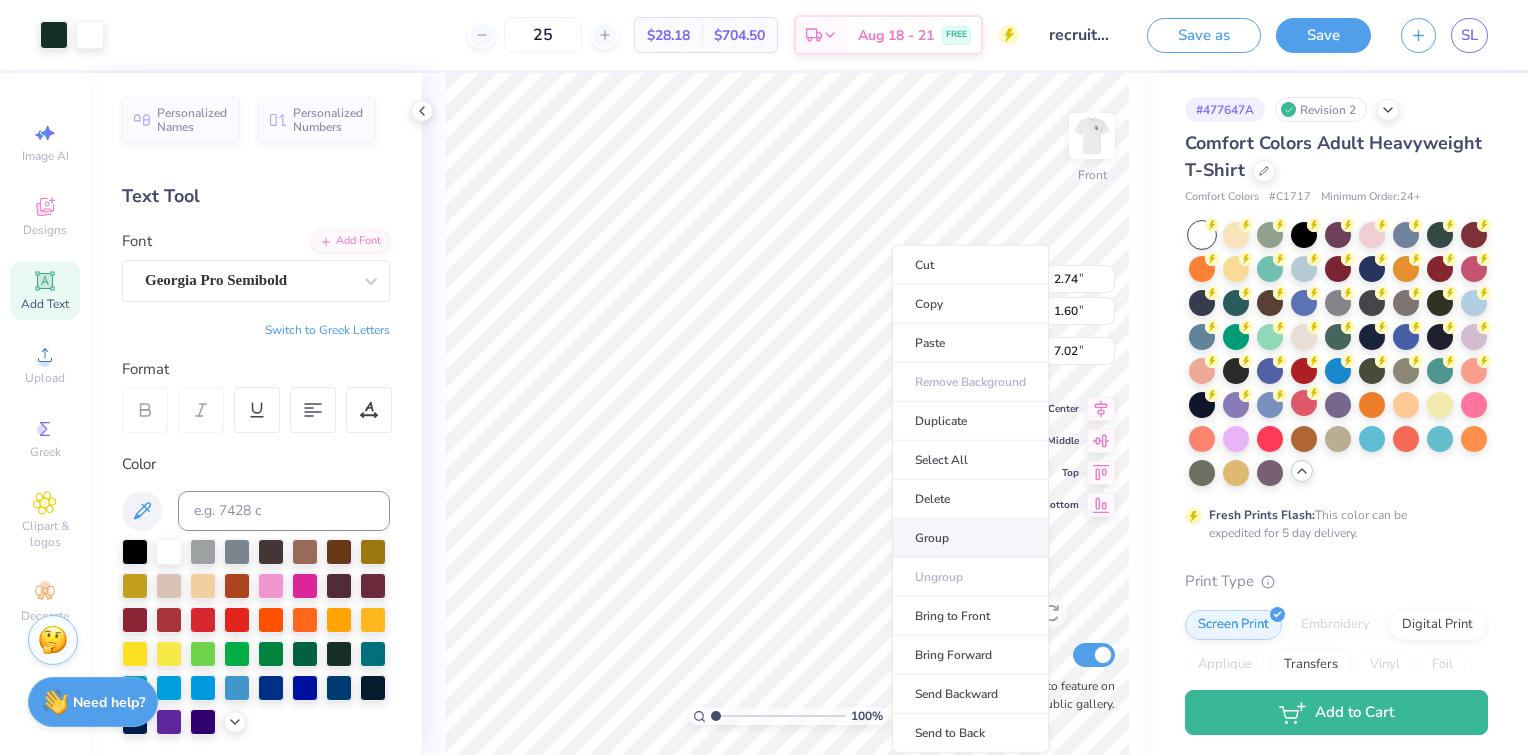 click on "Group" at bounding box center [970, 538] 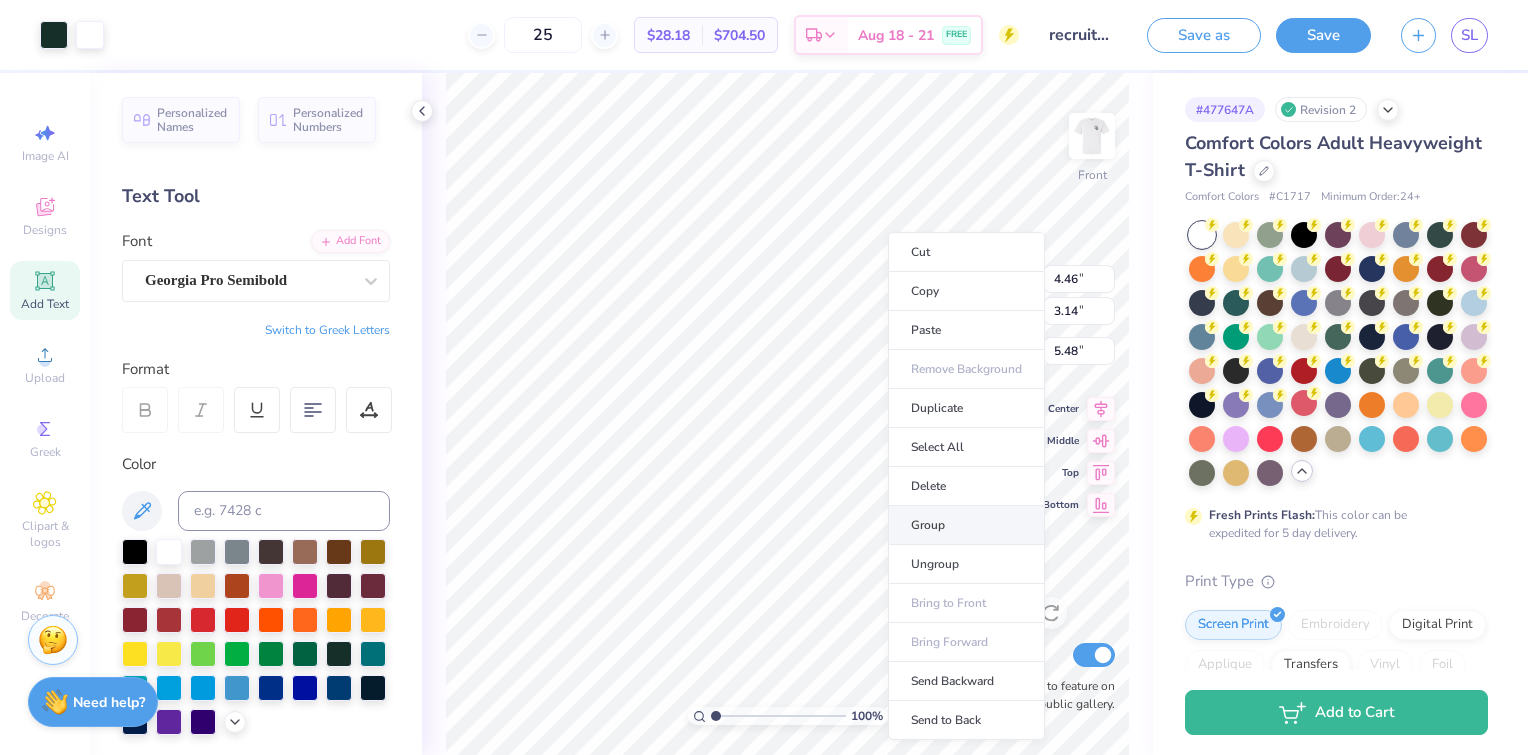 click on "Group" at bounding box center (966, 525) 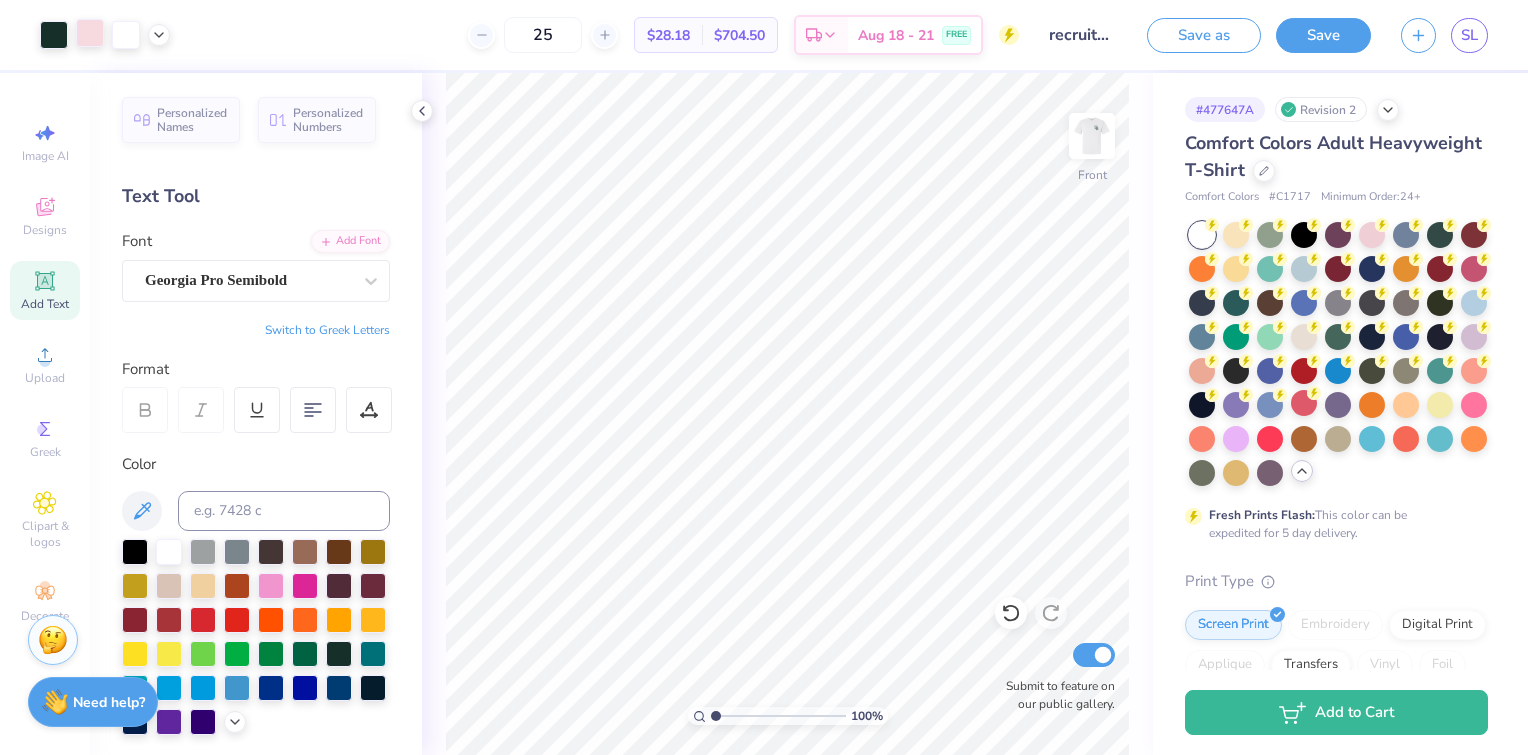click at bounding box center [90, 33] 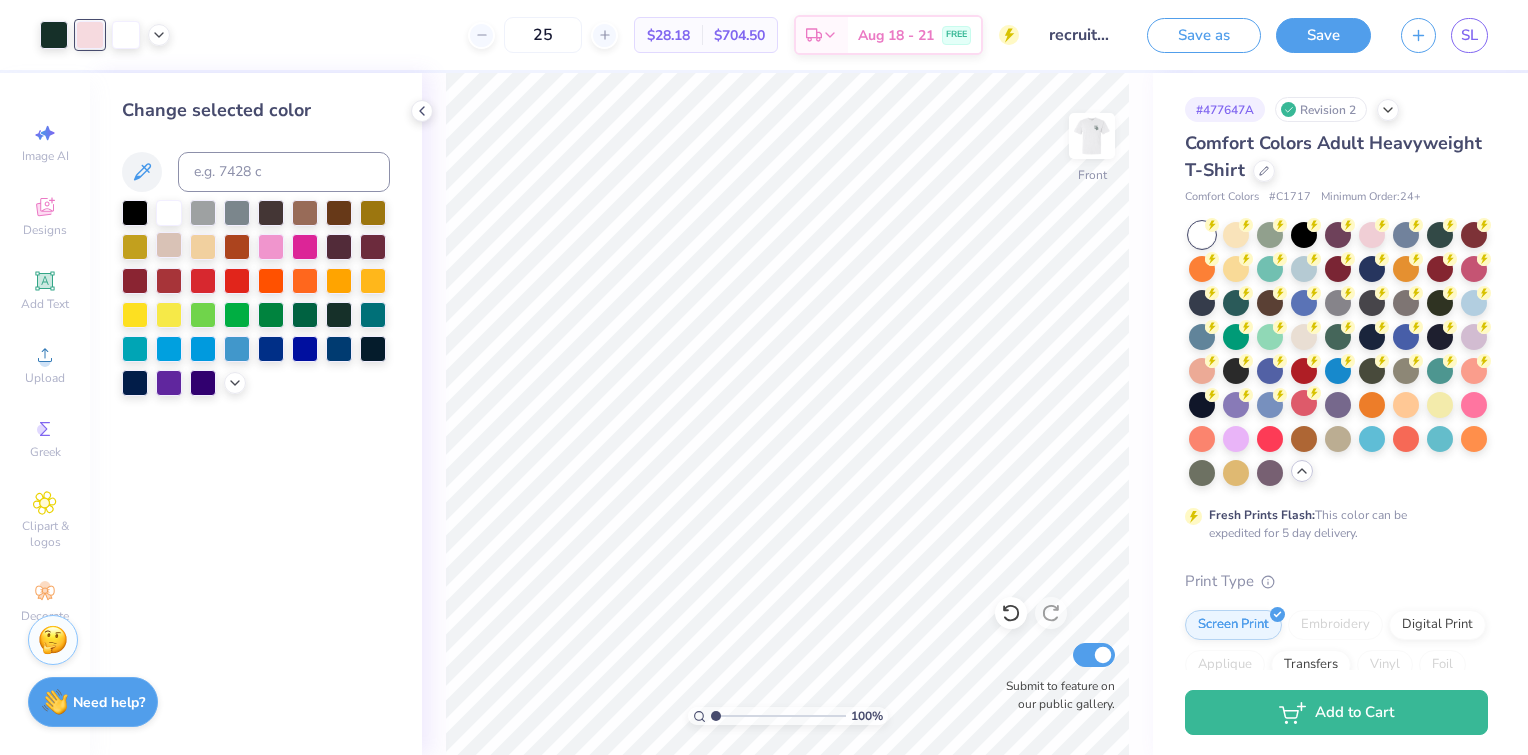 click at bounding box center [169, 245] 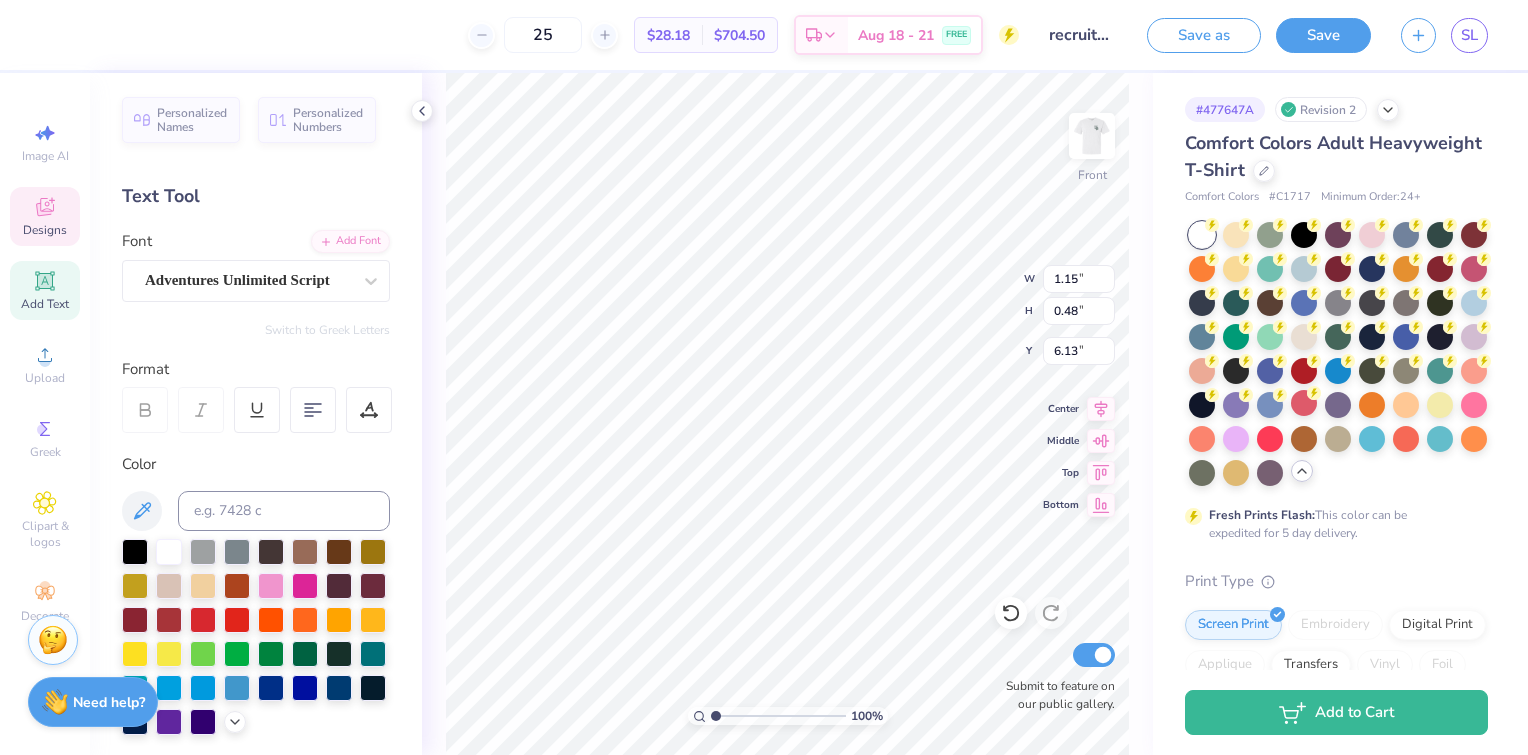 scroll, scrollTop: 16, scrollLeft: 2, axis: both 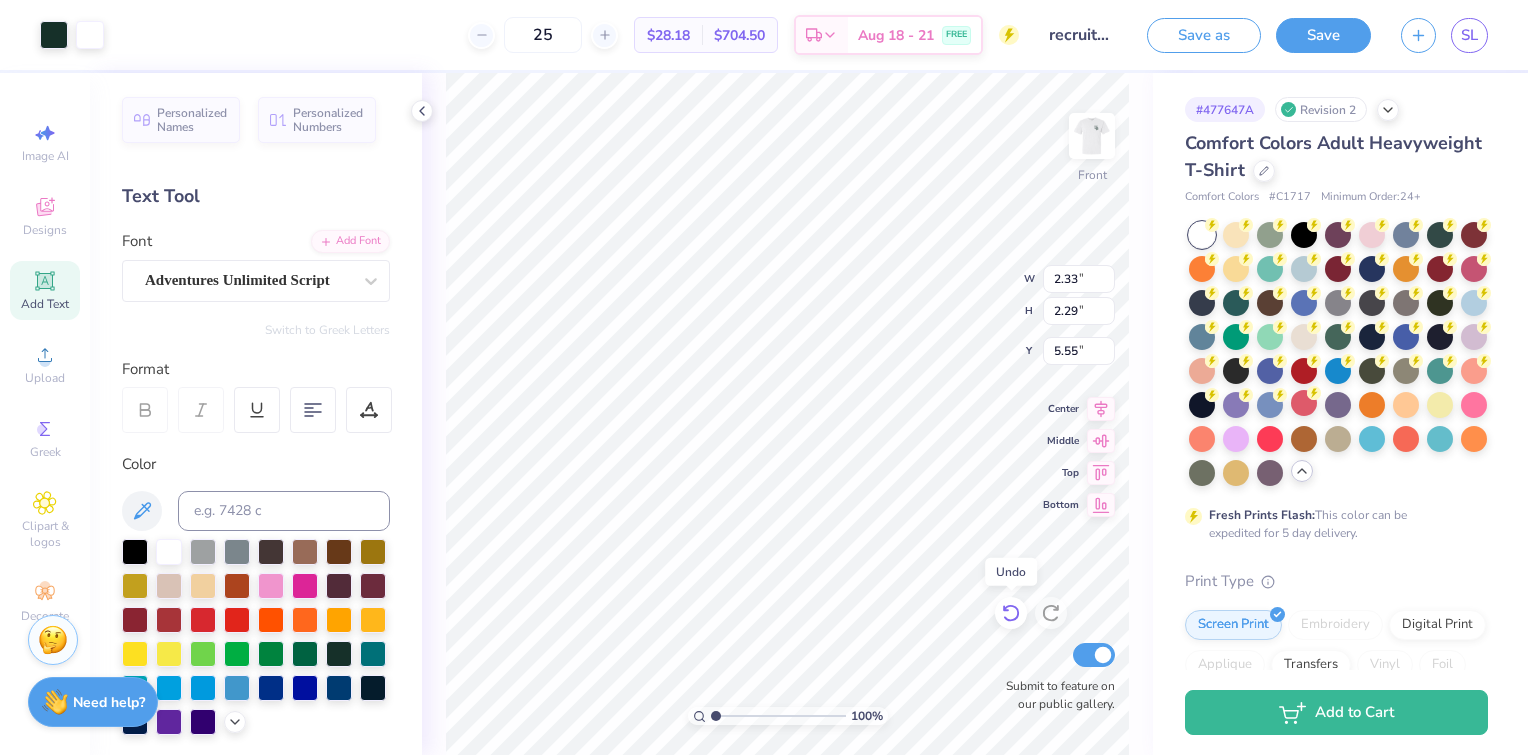 click 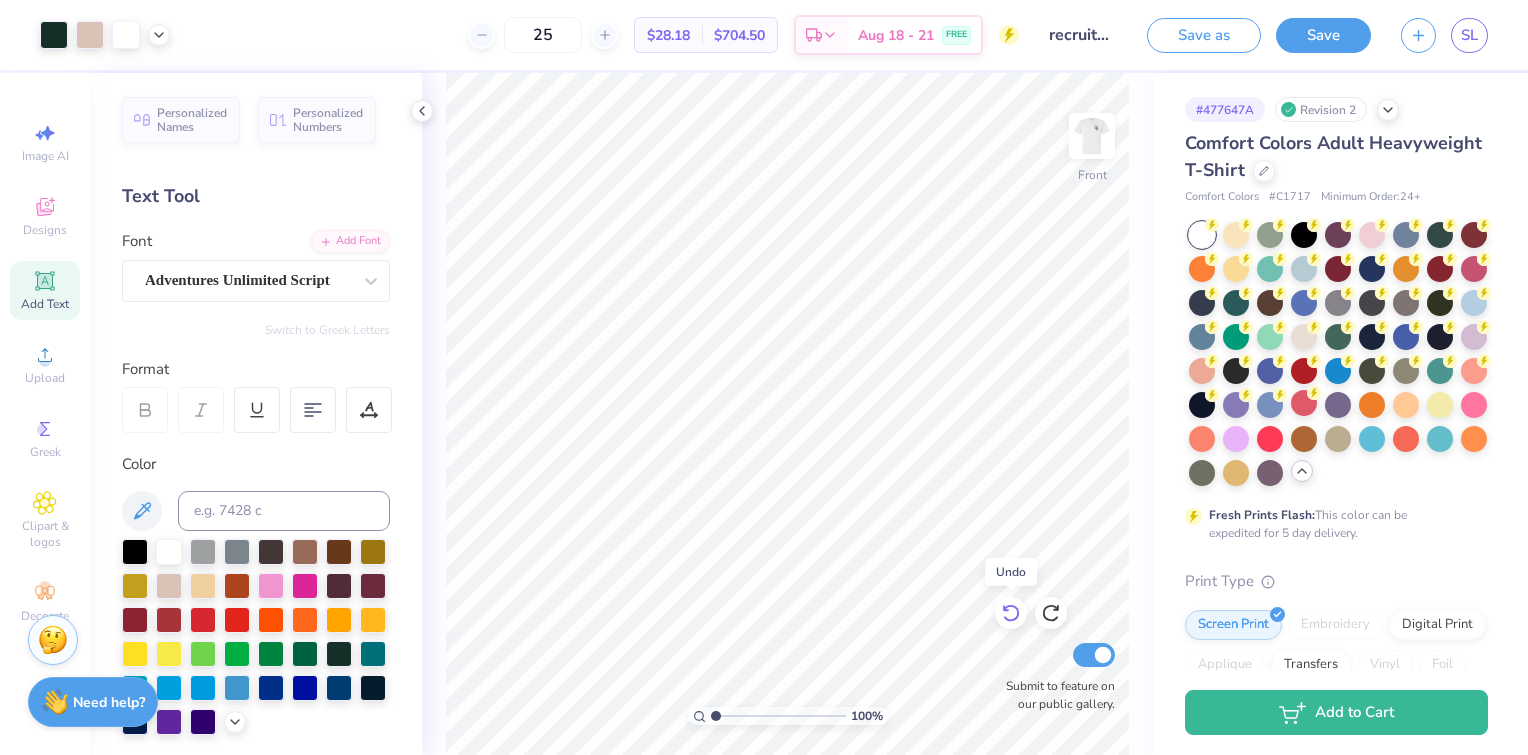 click 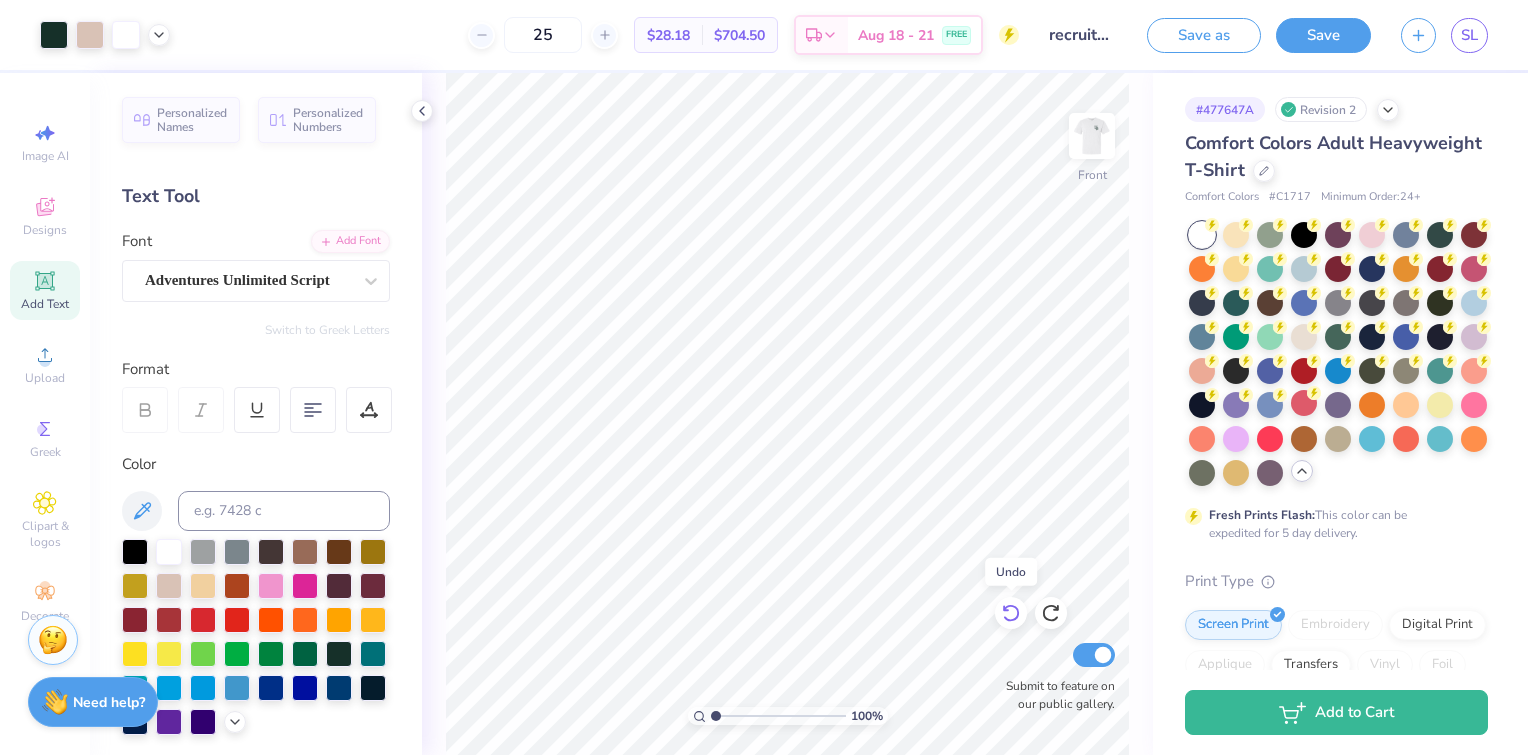 click 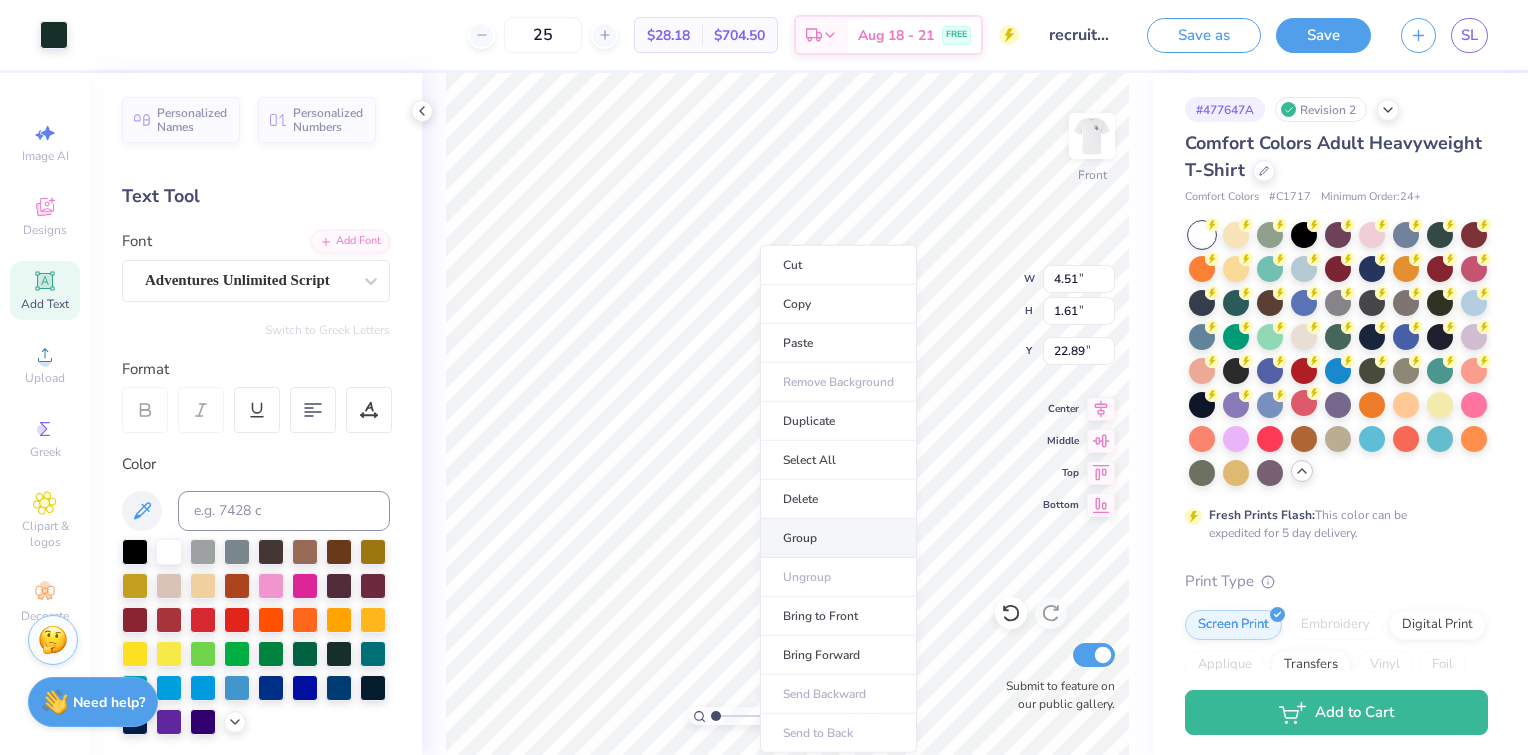 click on "Group" at bounding box center (838, 538) 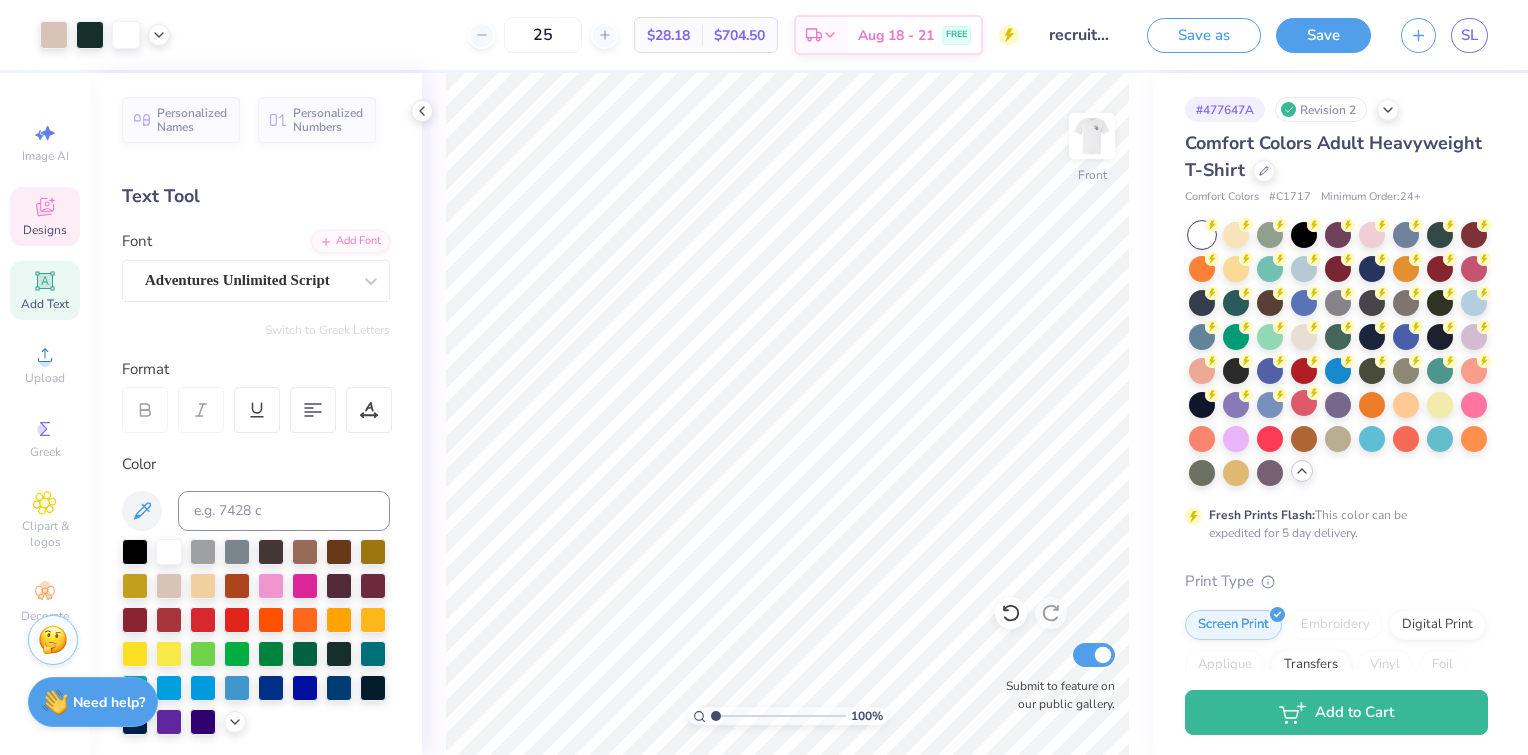 click on "Designs" at bounding box center [45, 230] 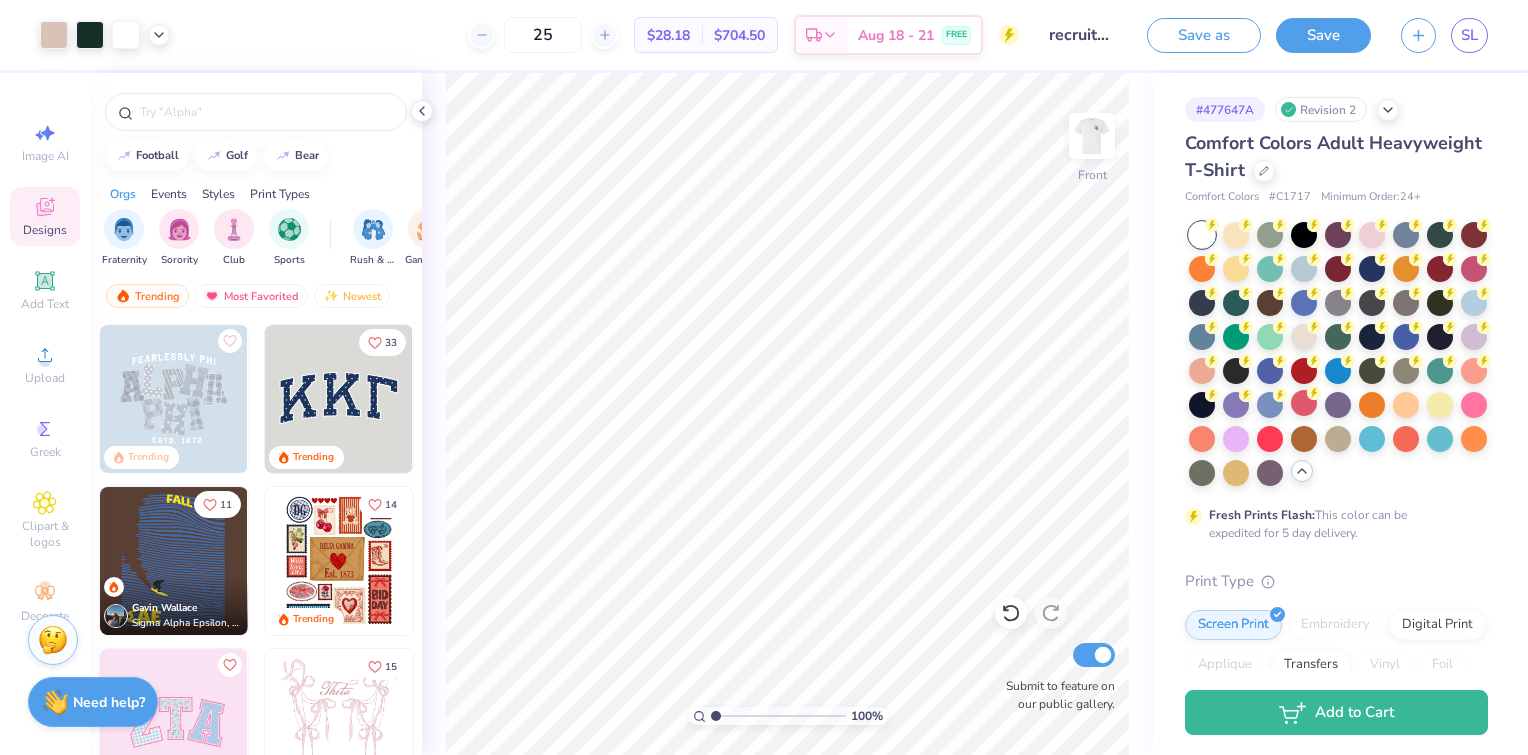 click at bounding box center [256, 107] 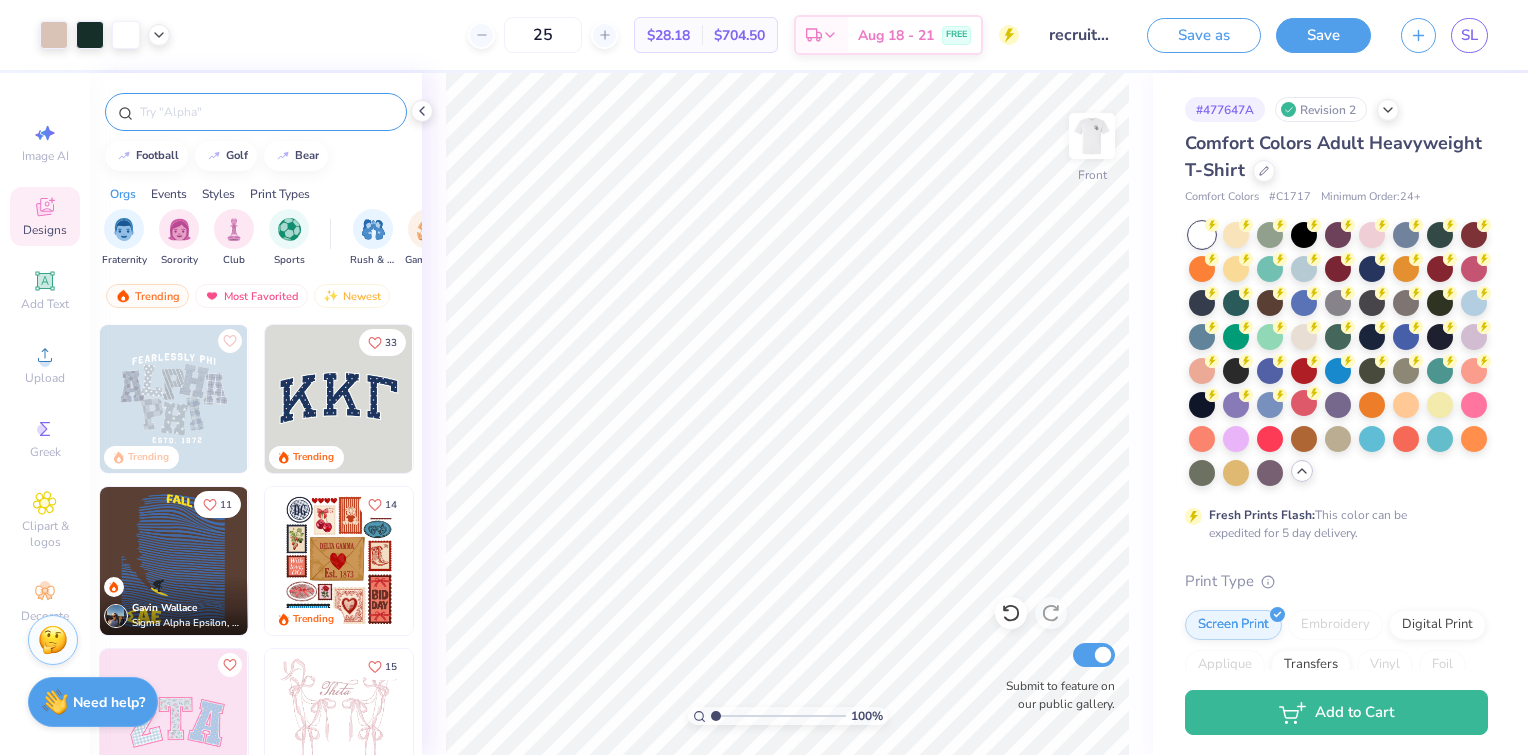 click at bounding box center (266, 112) 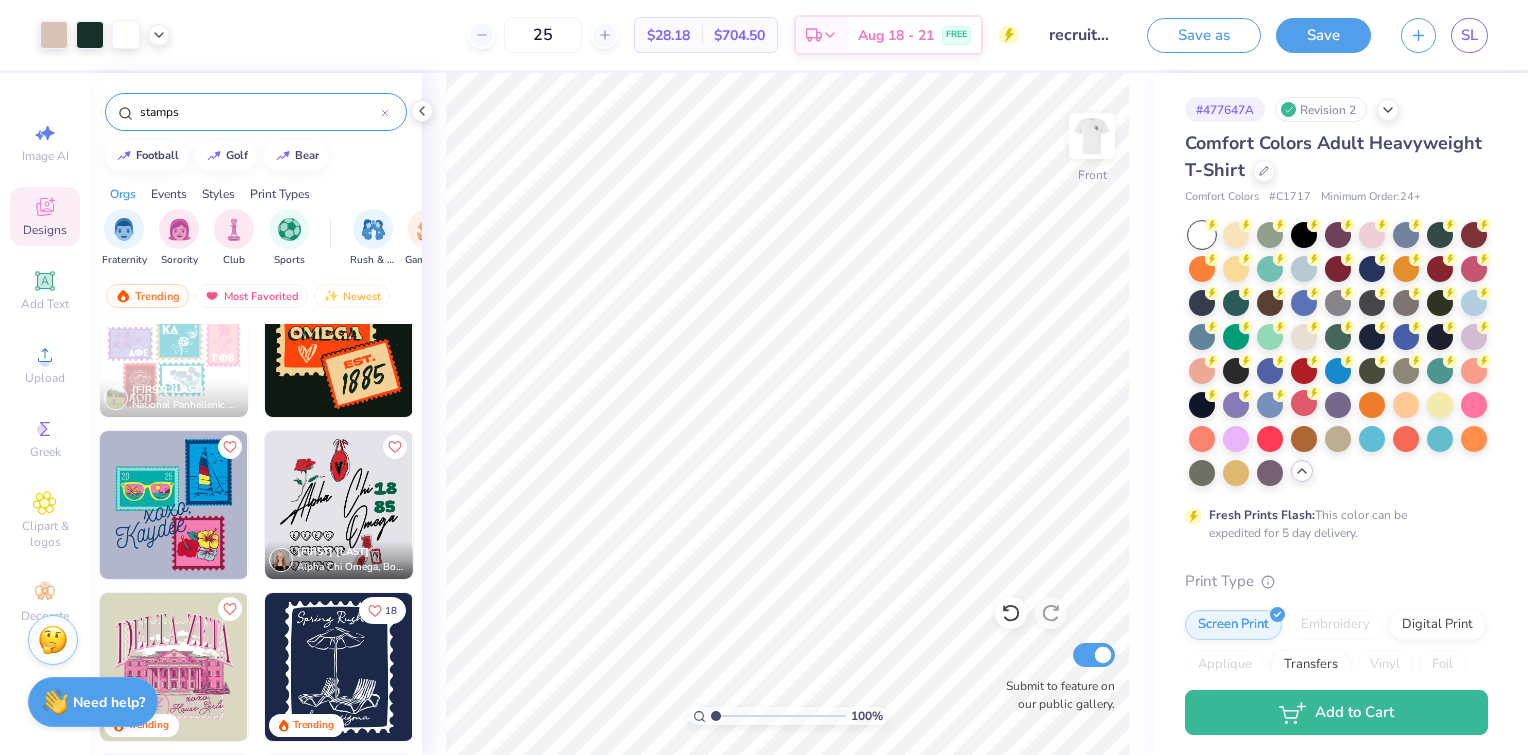 scroll, scrollTop: 2530, scrollLeft: 0, axis: vertical 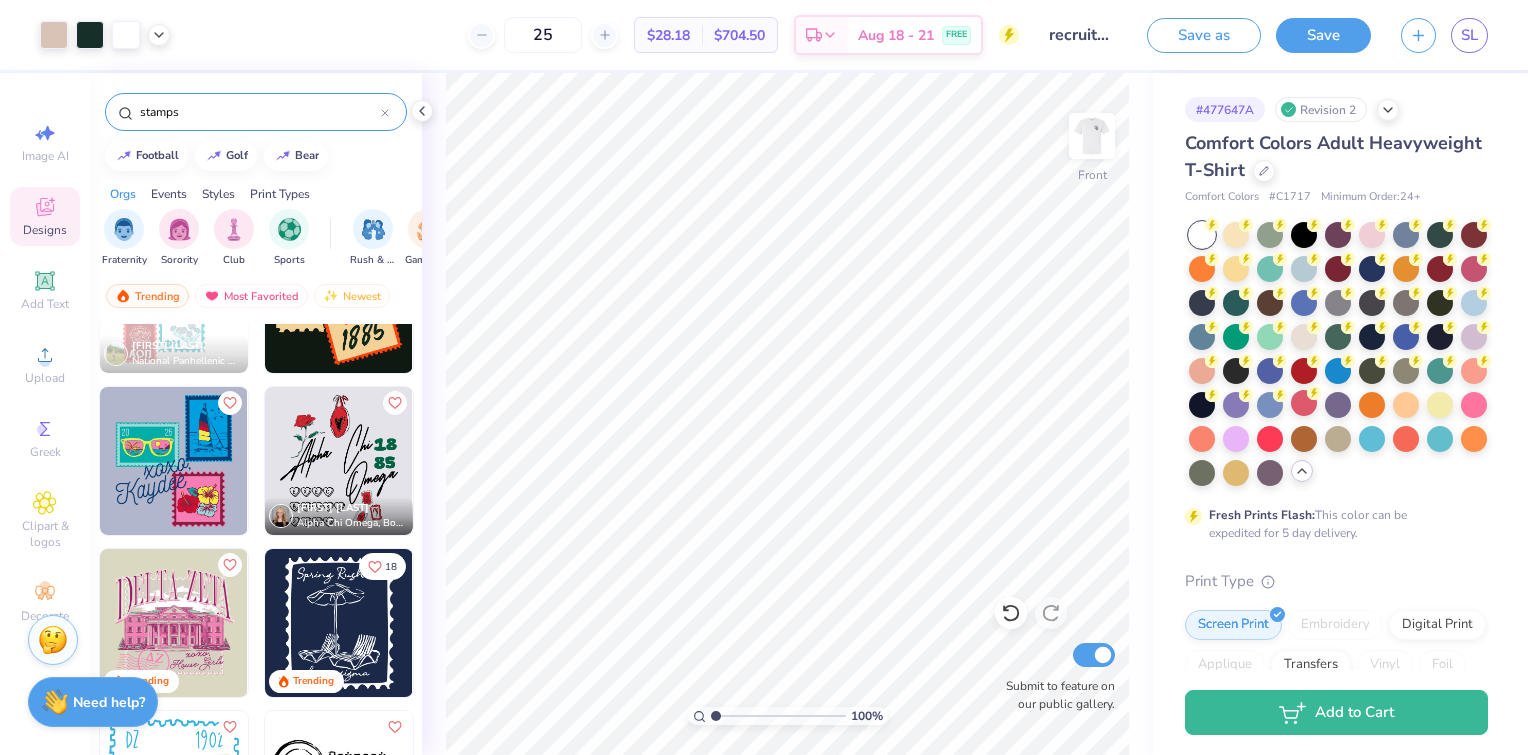 click on "Alpha Chi Omega, Bowling Green State University" at bounding box center (339, 466) 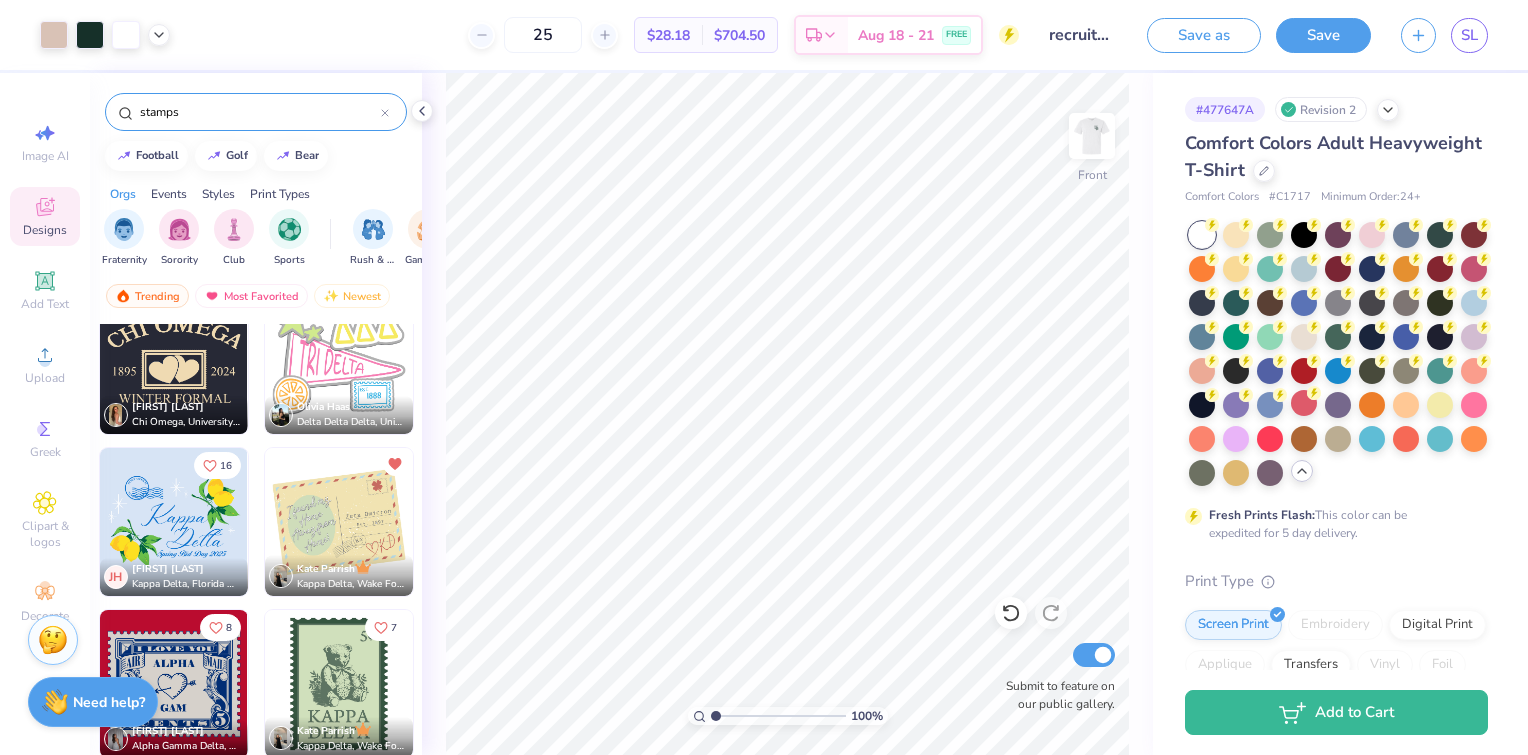 scroll, scrollTop: 5872, scrollLeft: 0, axis: vertical 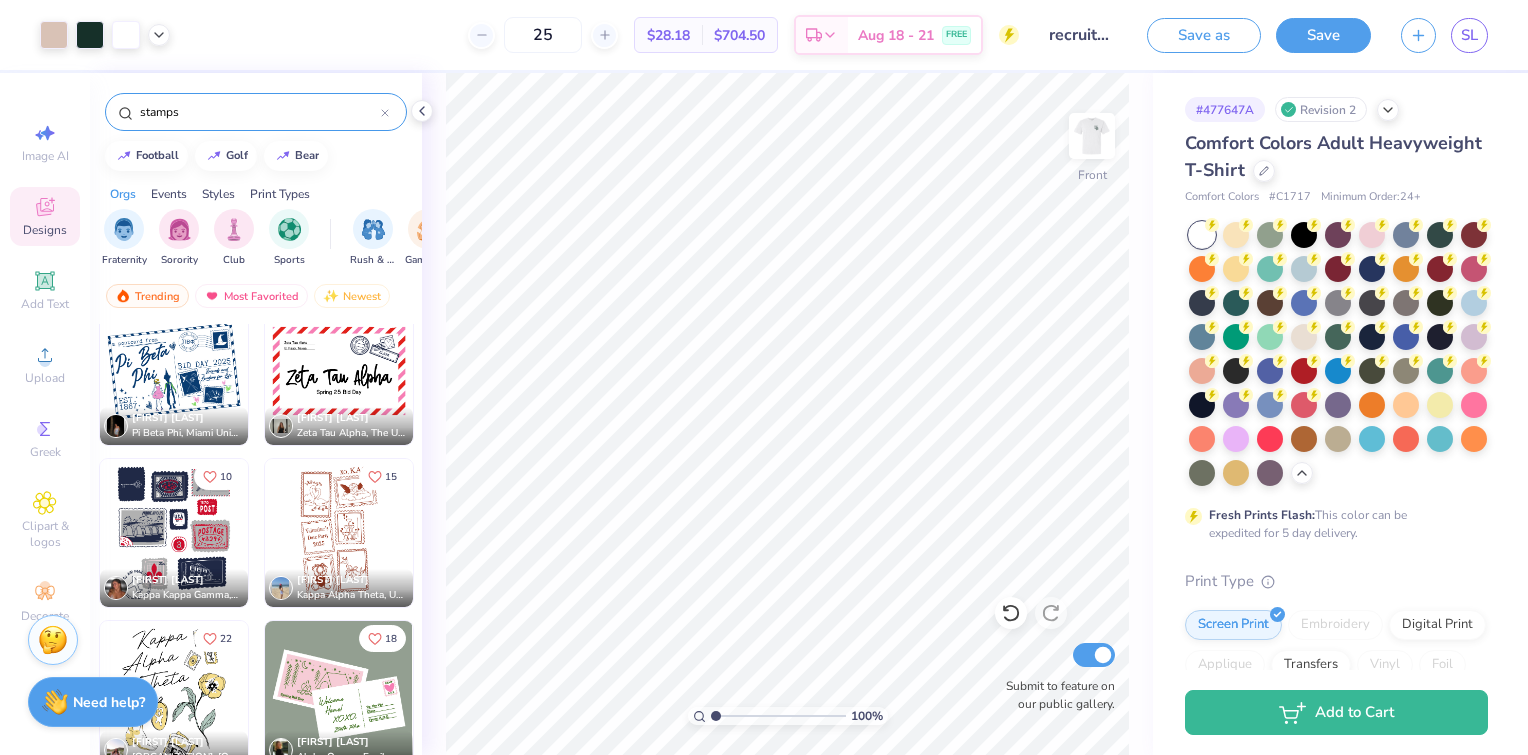 click at bounding box center [174, 533] 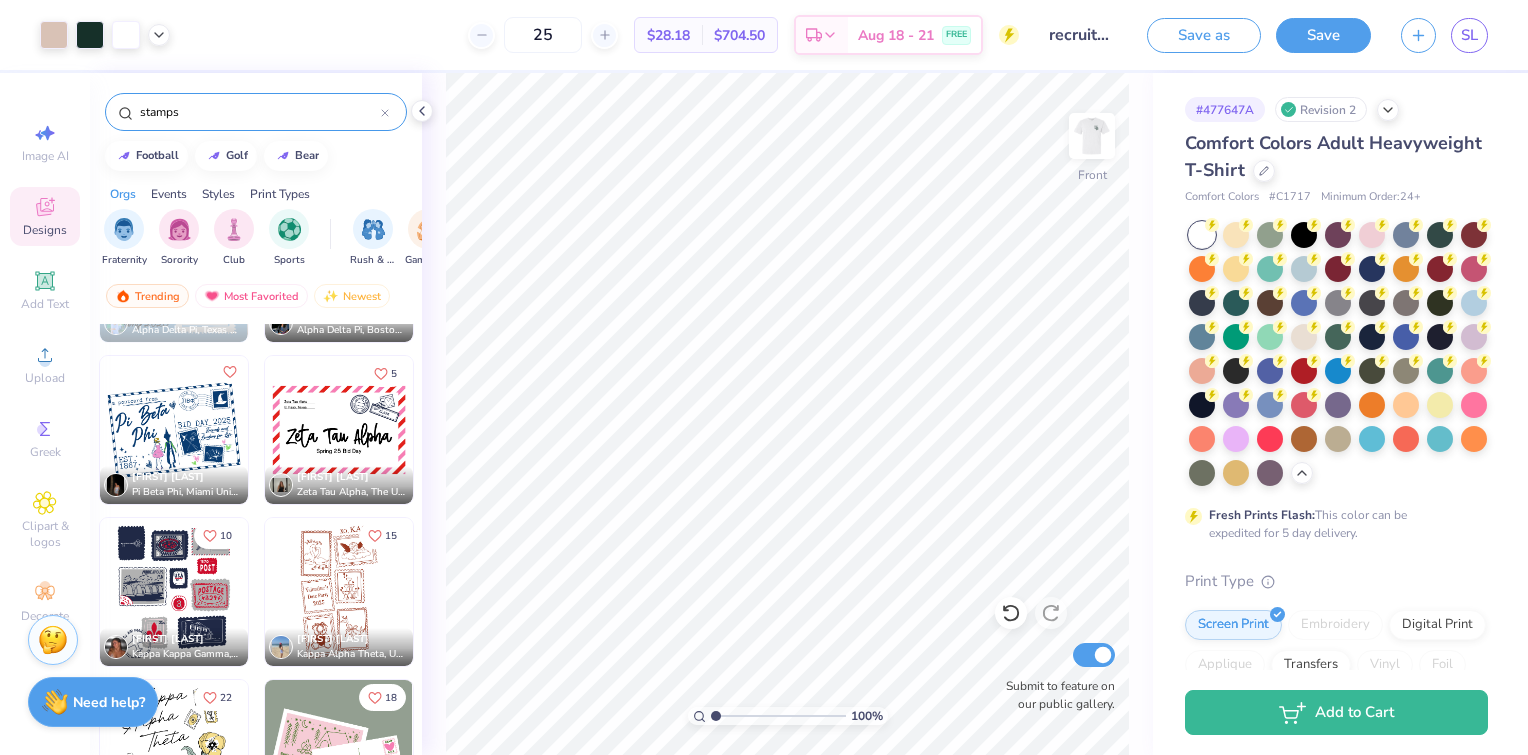 scroll, scrollTop: 1585, scrollLeft: 0, axis: vertical 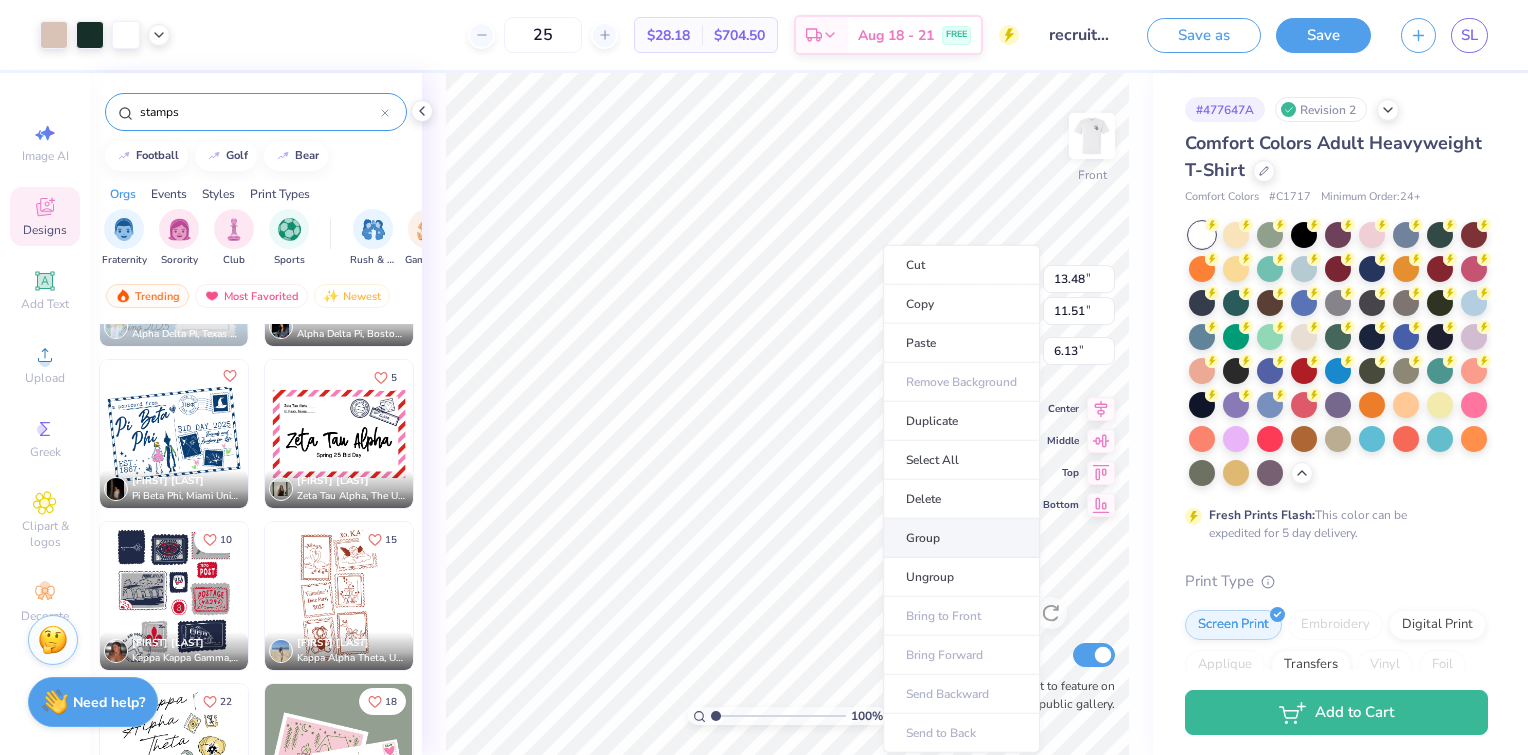click on "Group" at bounding box center [961, 538] 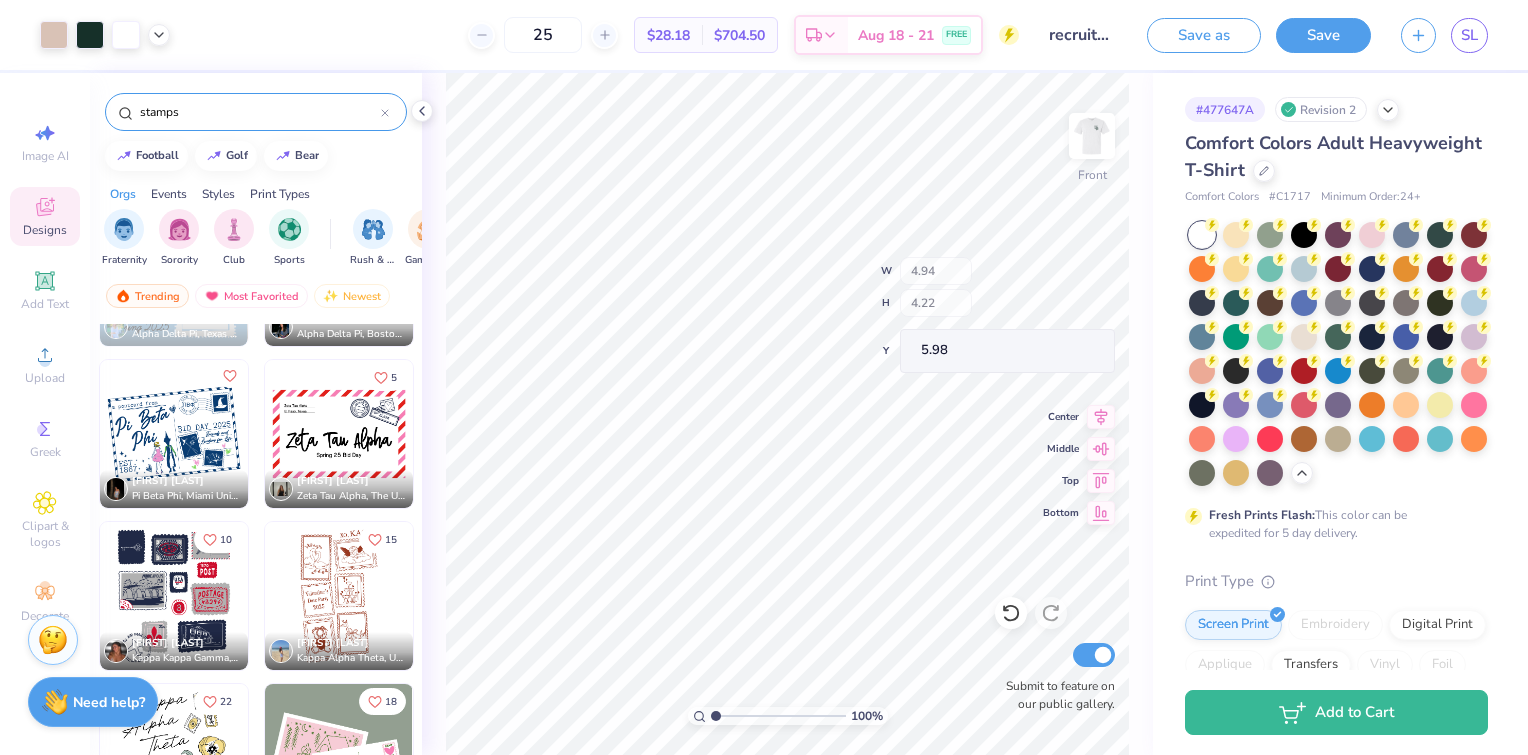 type on "4.94" 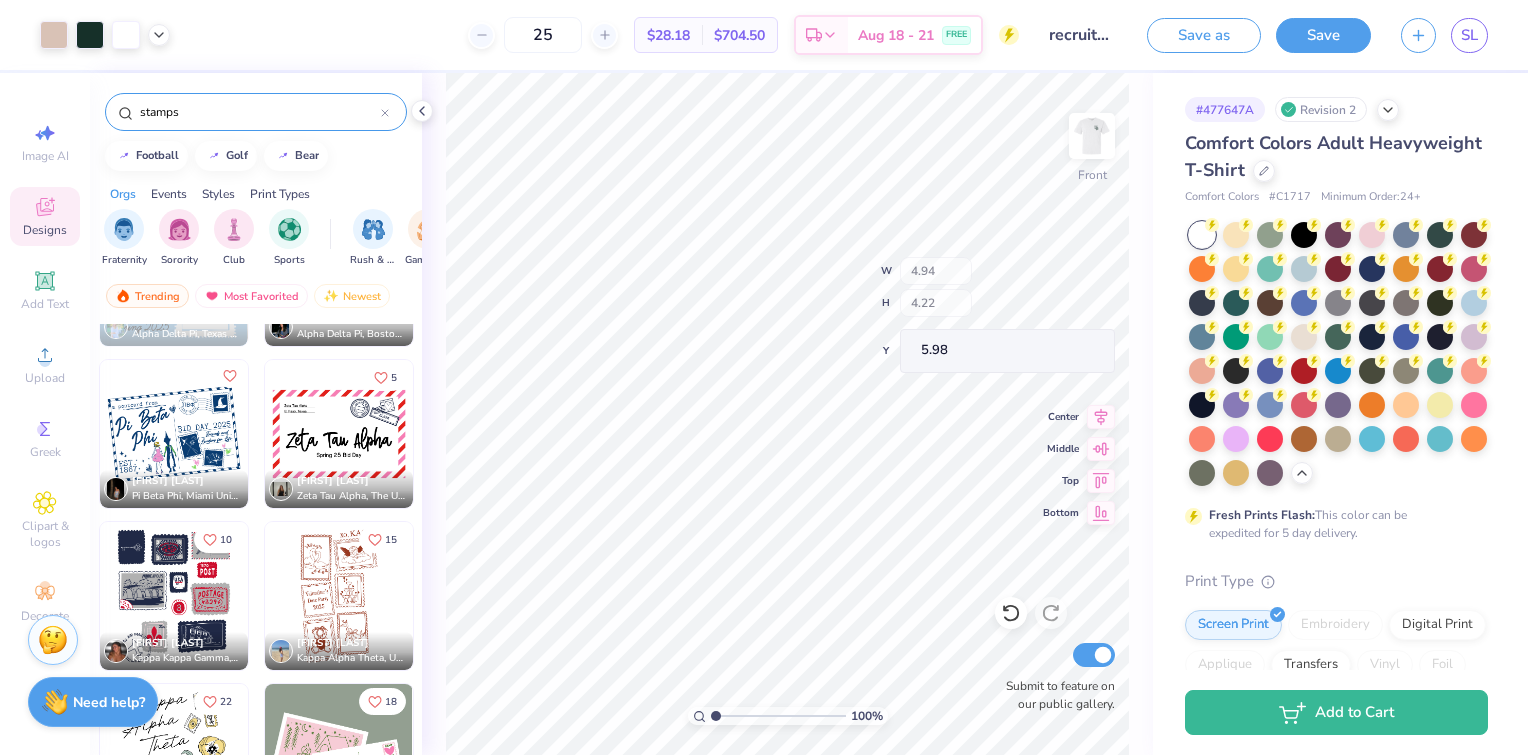 type on "4.22" 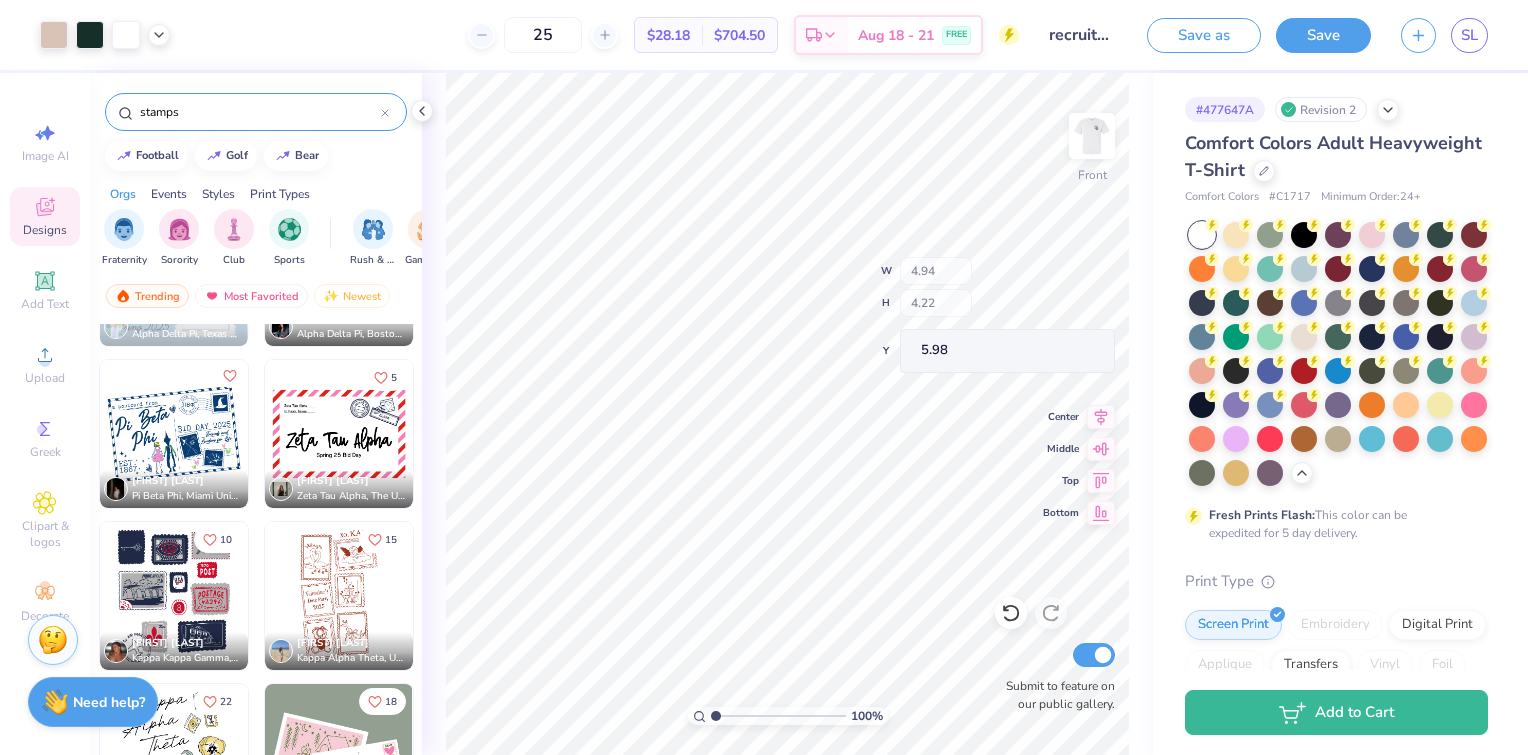 type on "5.98" 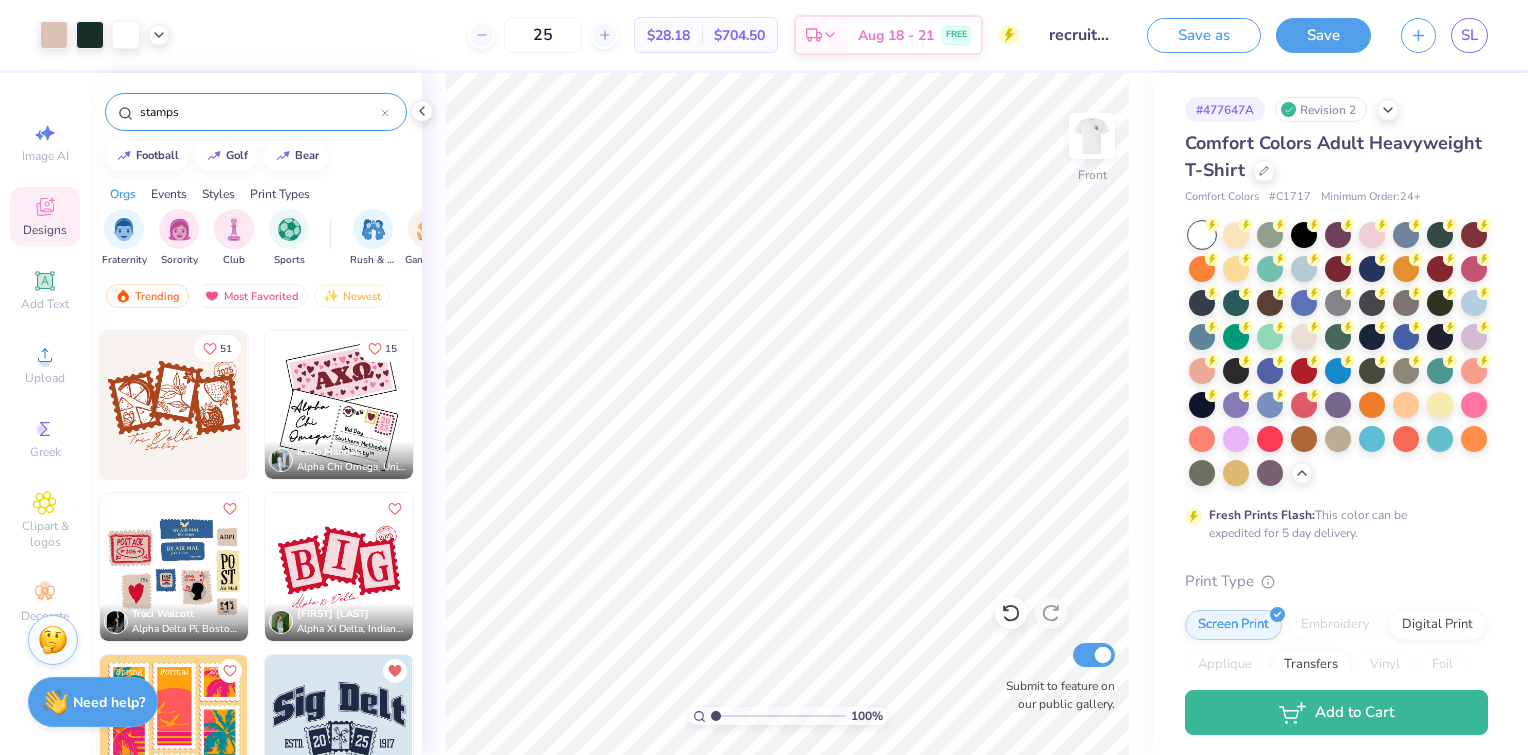 scroll, scrollTop: 311, scrollLeft: 0, axis: vertical 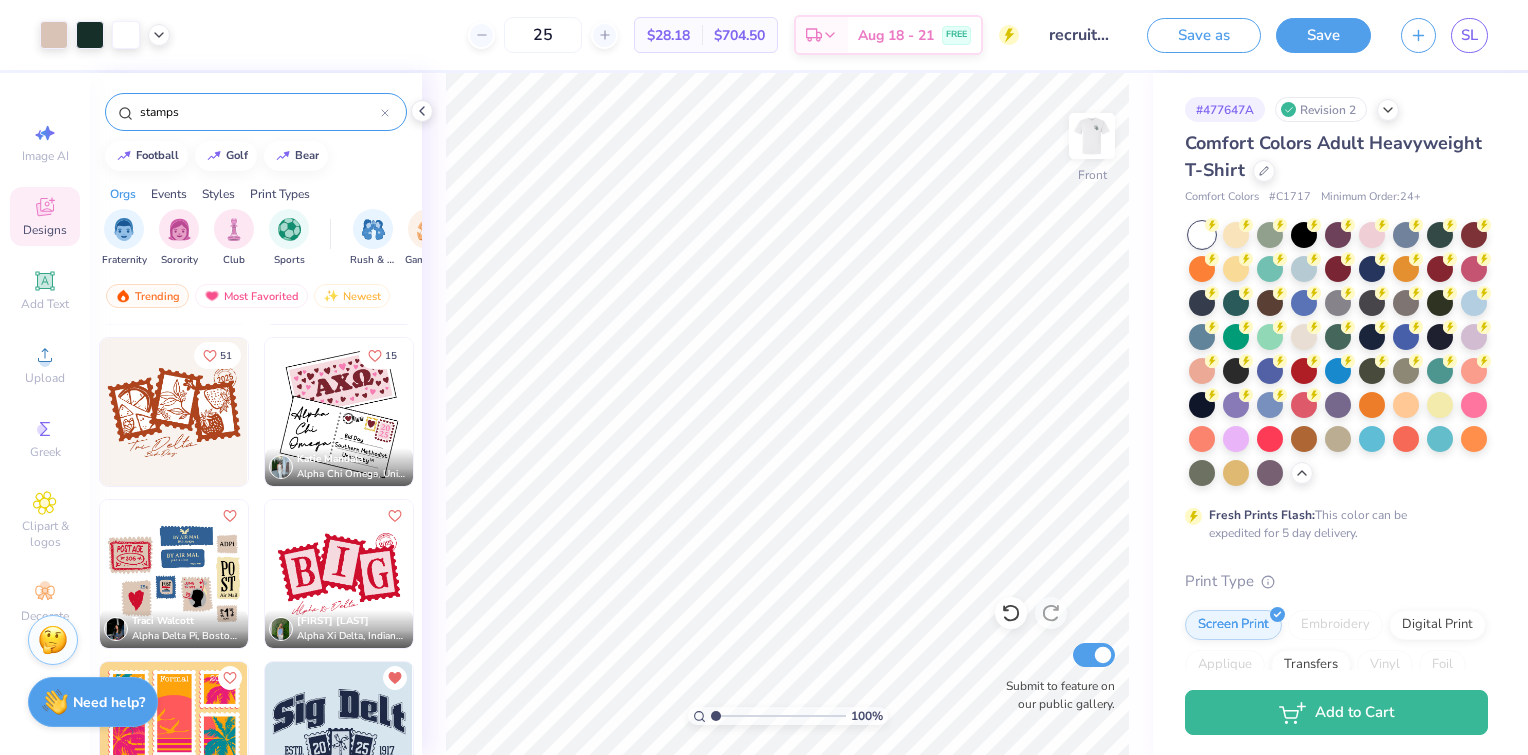 click on "stamps" at bounding box center (259, 112) 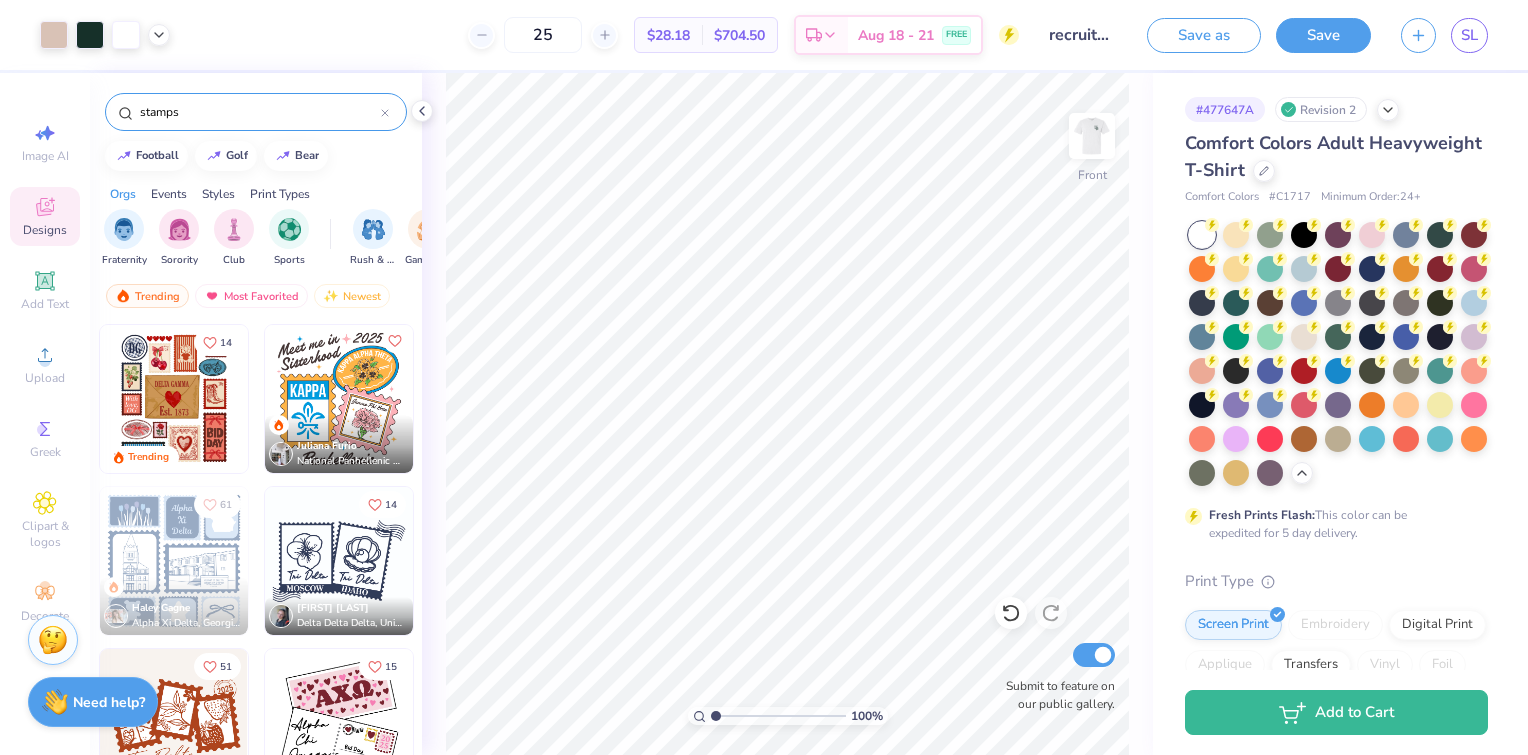 drag, startPoint x: 188, startPoint y: 117, endPoint x: 113, endPoint y: 103, distance: 76.29548 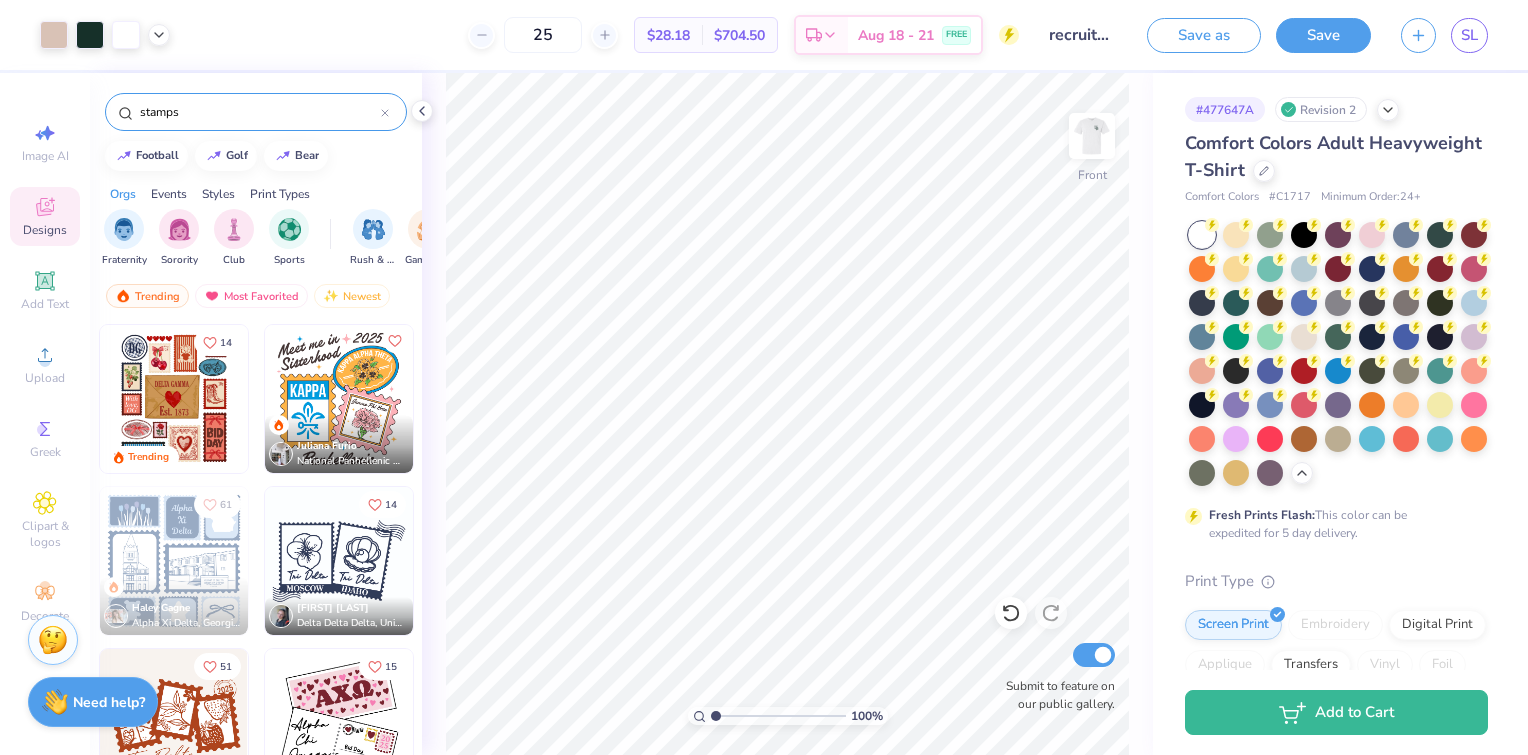 click on "stamps" at bounding box center (256, 112) 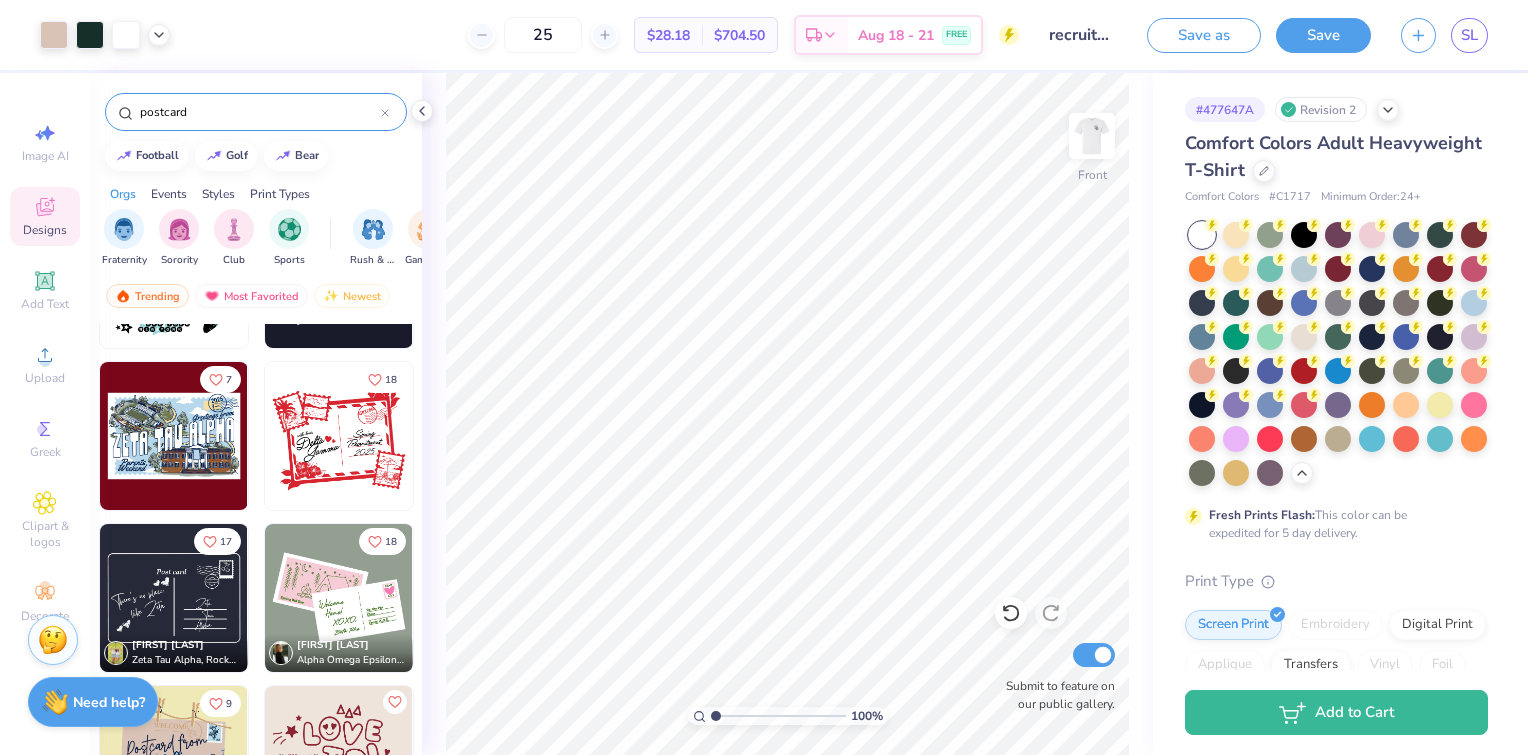 scroll, scrollTop: 0, scrollLeft: 0, axis: both 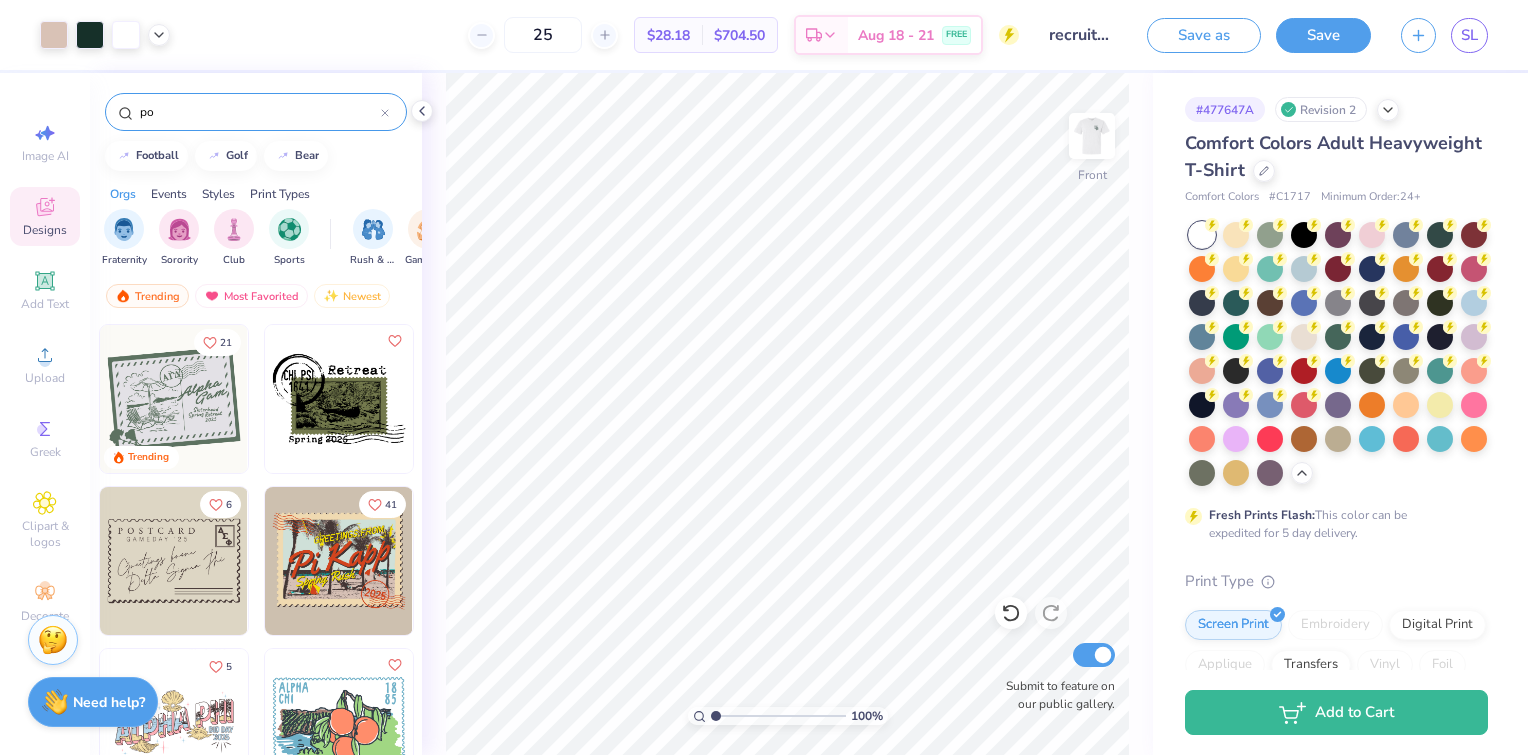 type on "p" 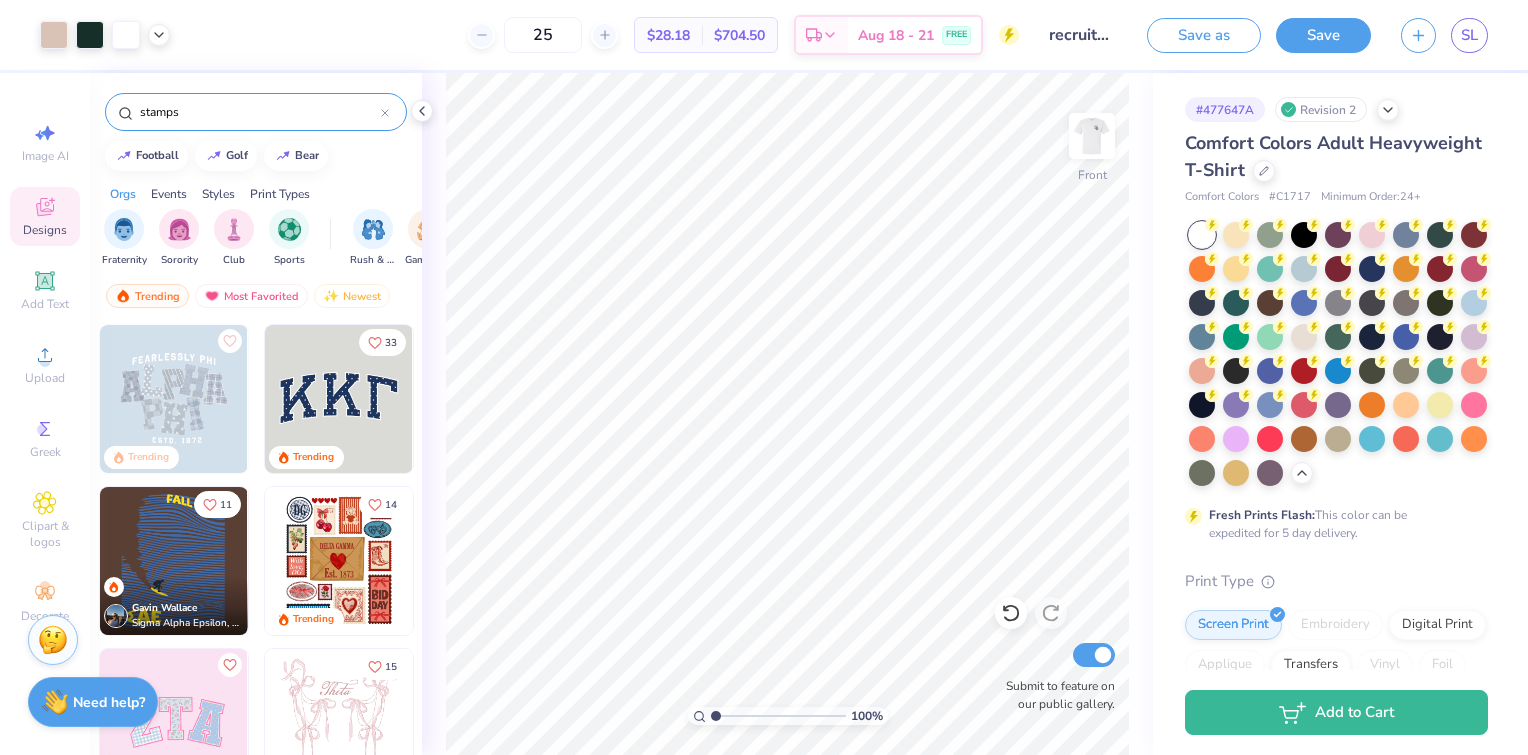 type on "stamps" 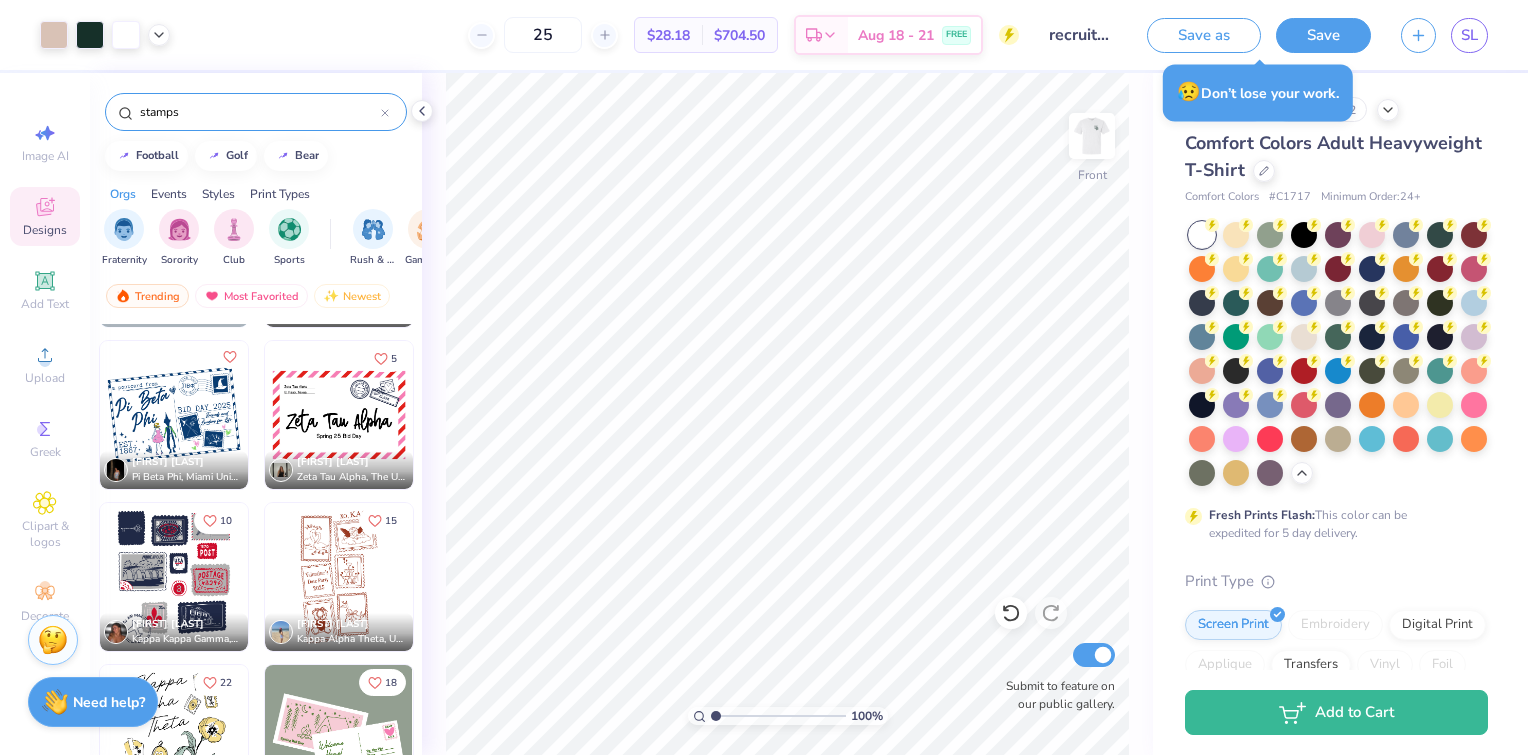 scroll, scrollTop: 1600, scrollLeft: 0, axis: vertical 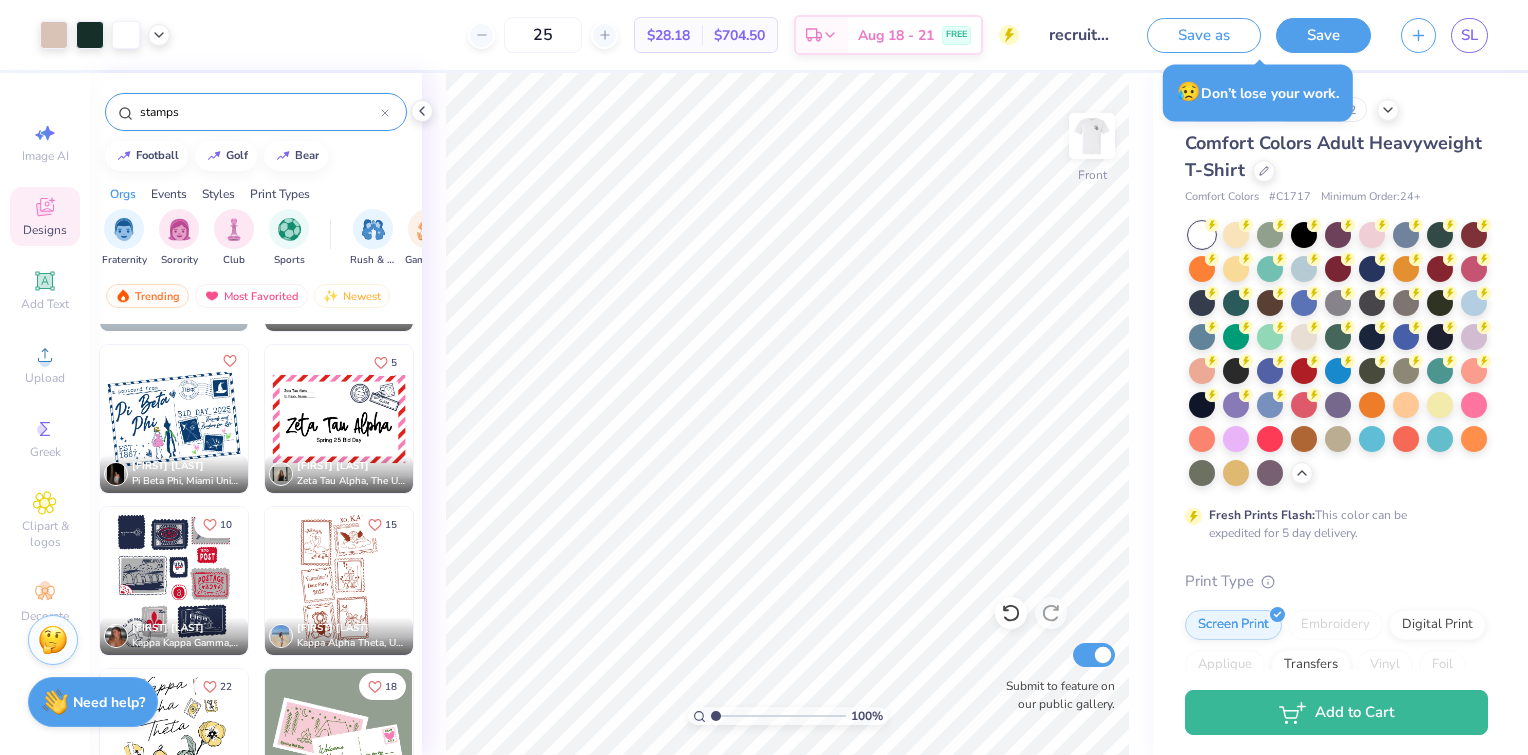 click at bounding box center (339, 419) 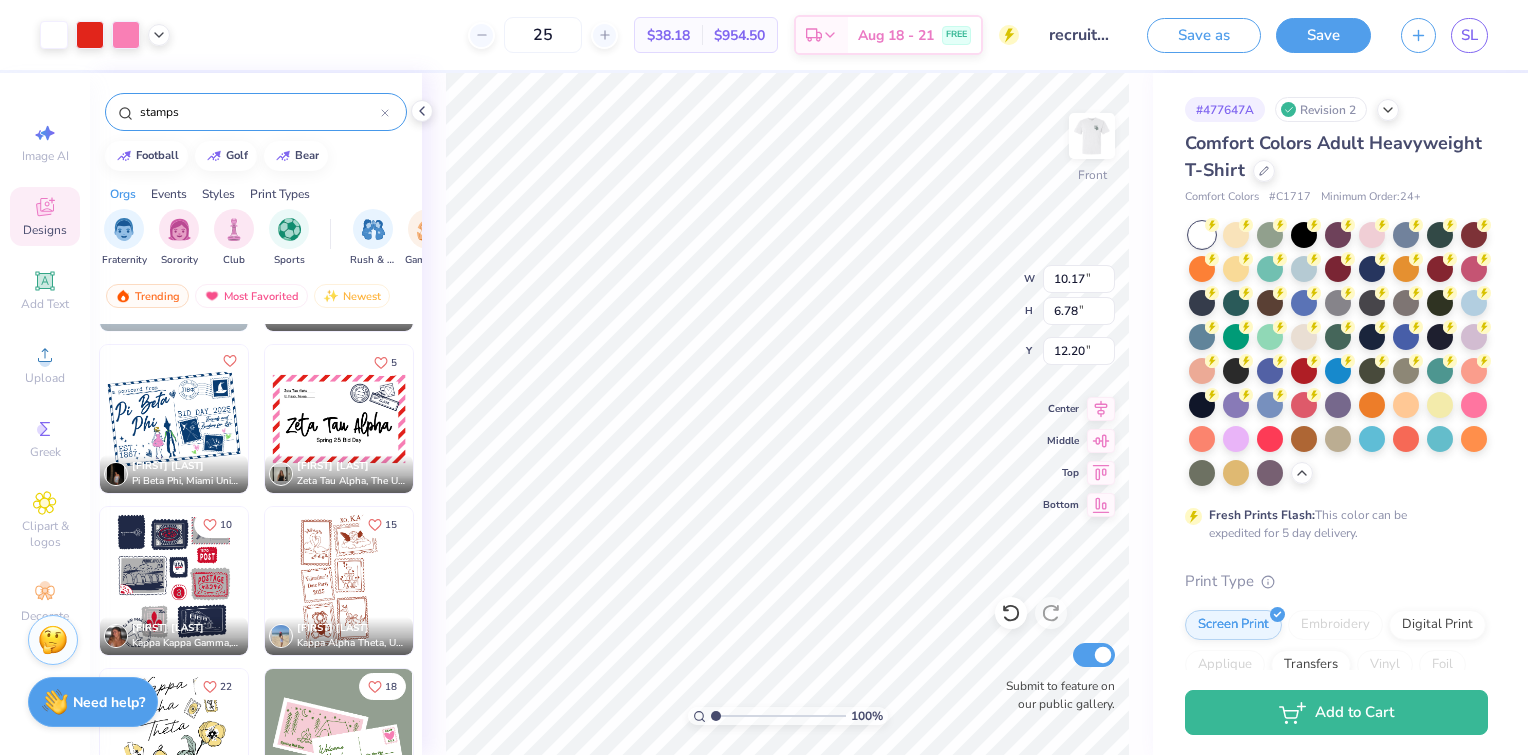type on "12.20" 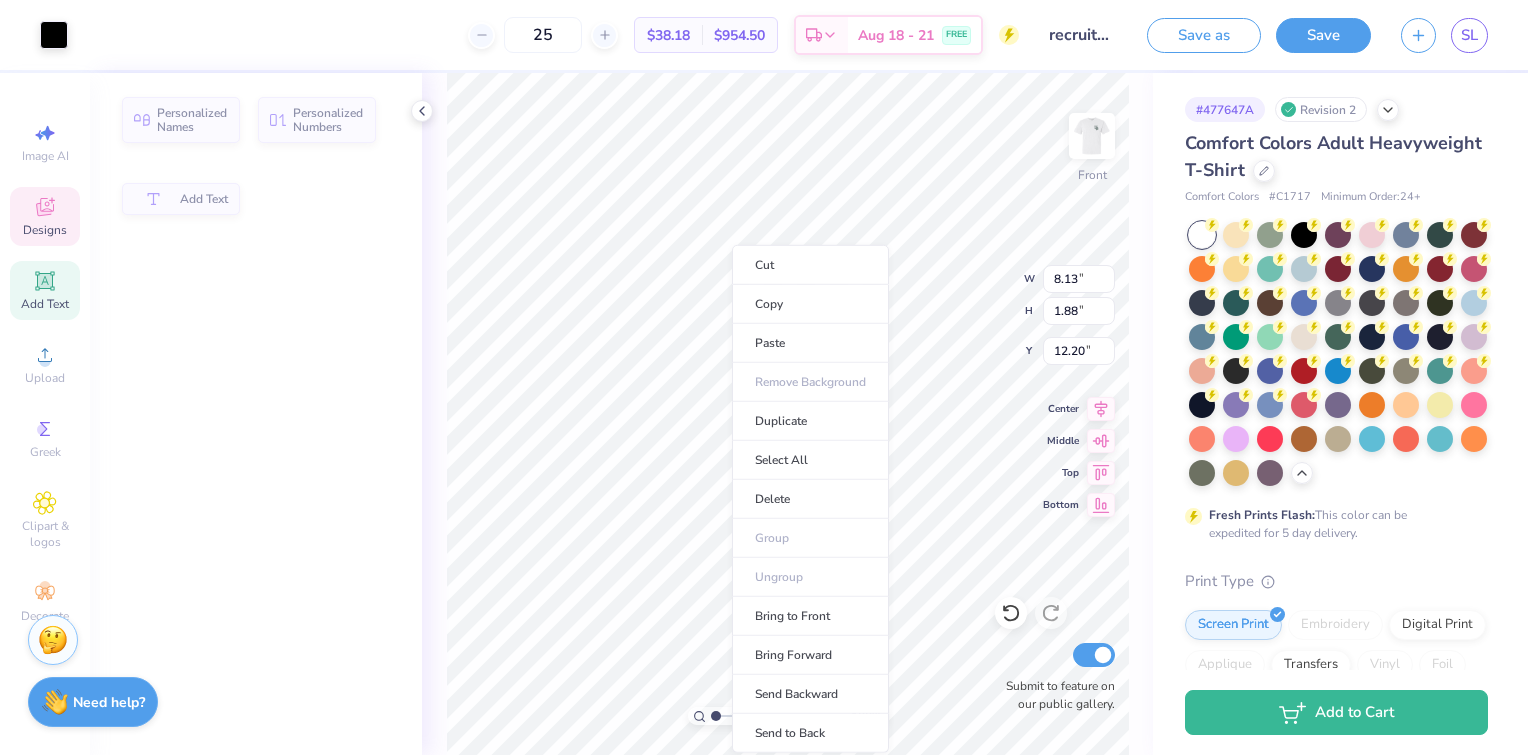 type on "8.13" 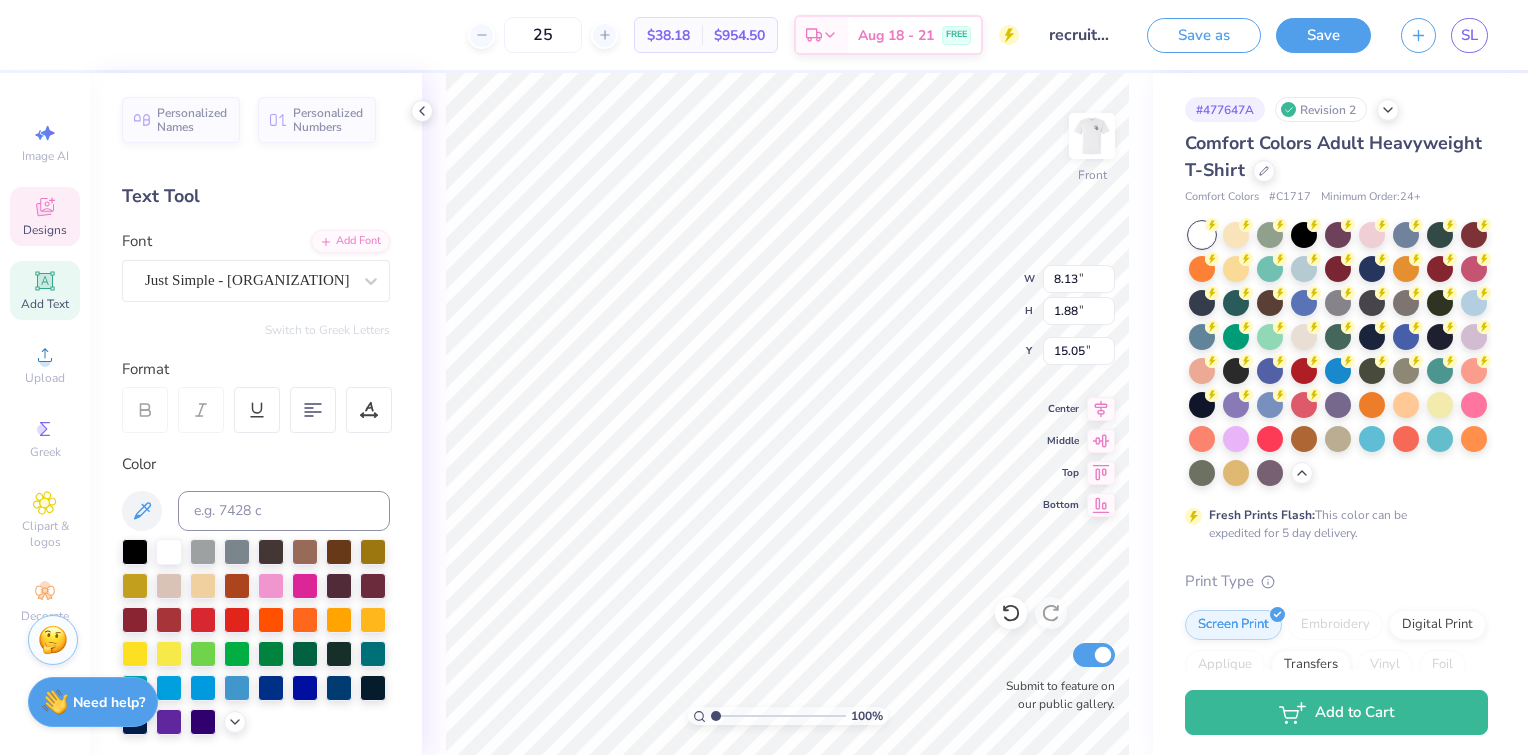 scroll, scrollTop: 16, scrollLeft: 2, axis: both 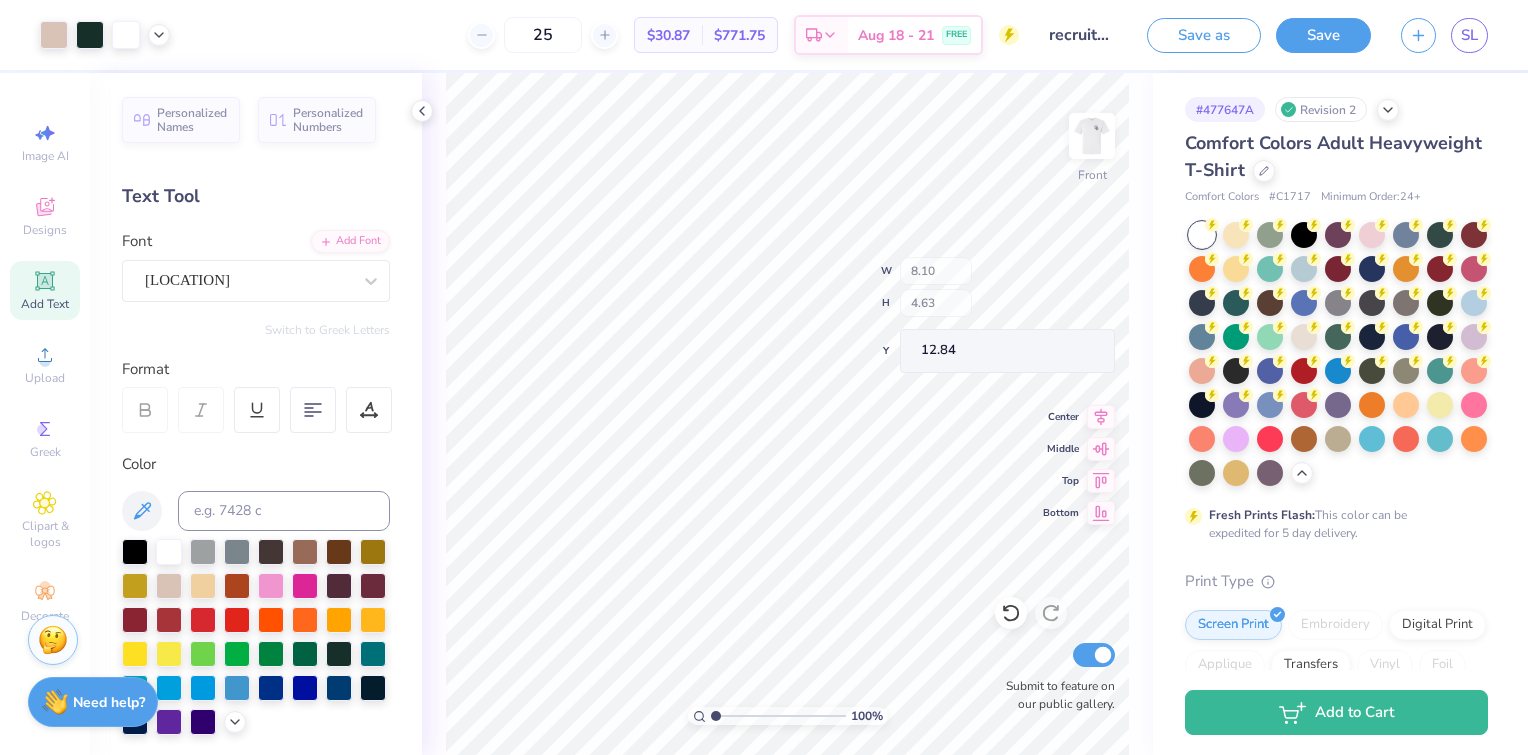 type on "8.10" 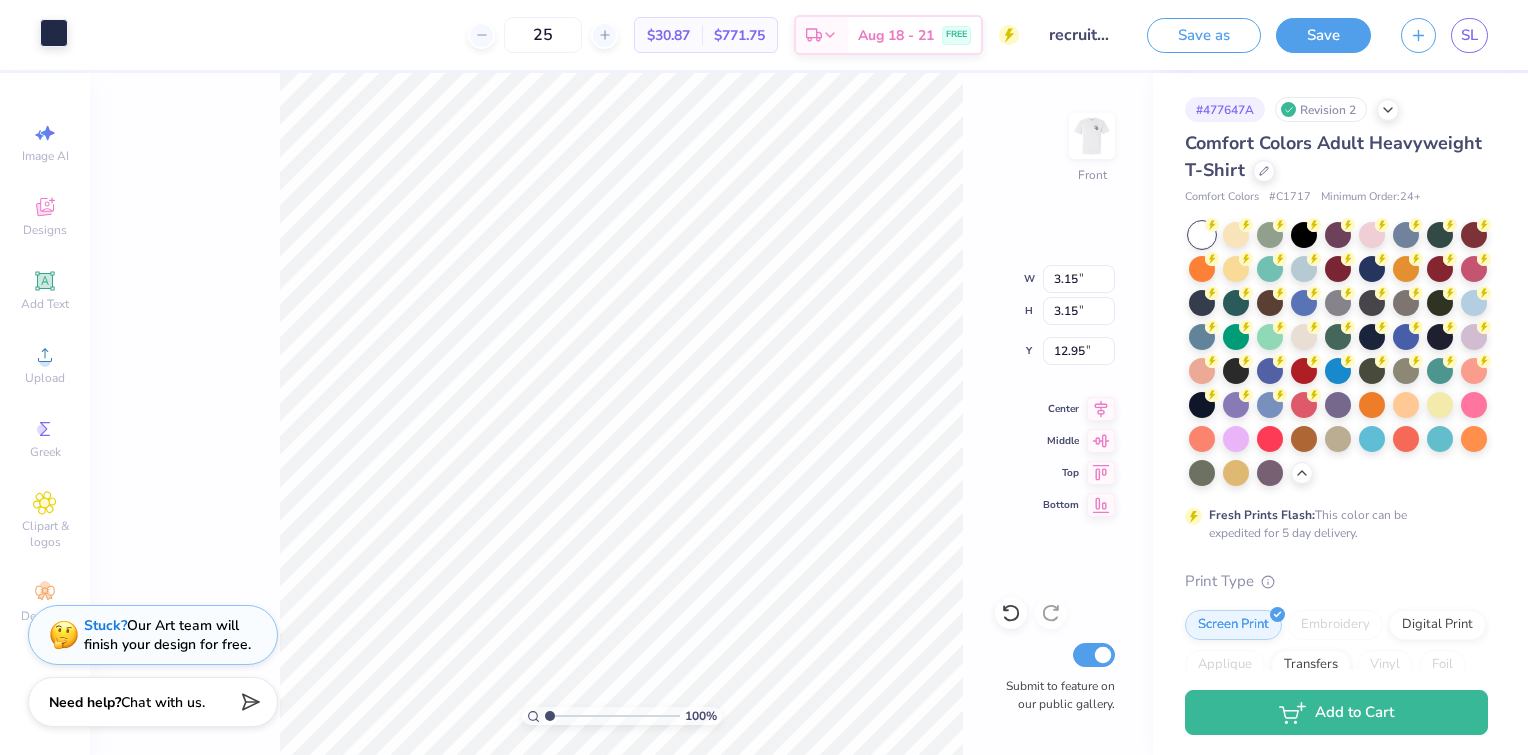 click at bounding box center [54, 33] 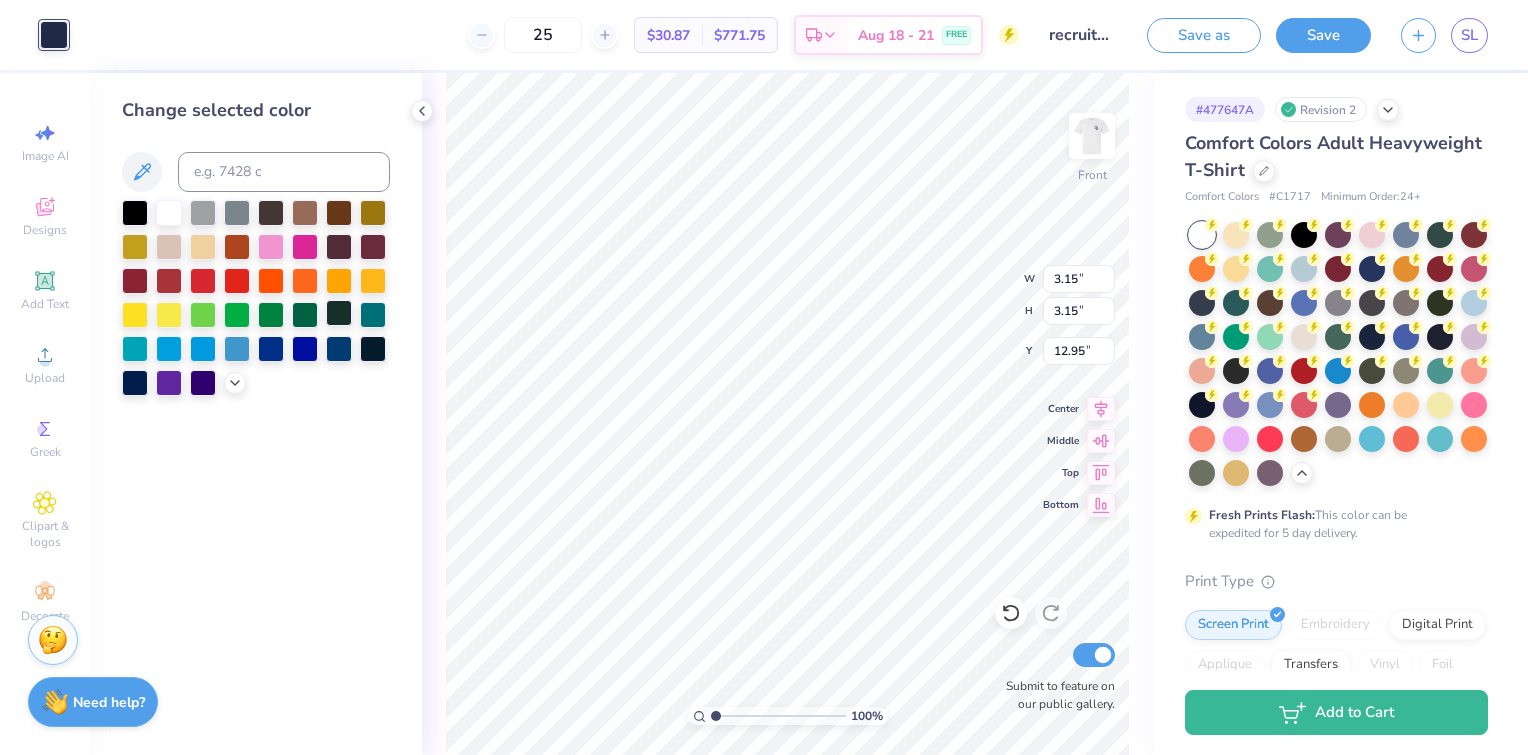 click at bounding box center [339, 313] 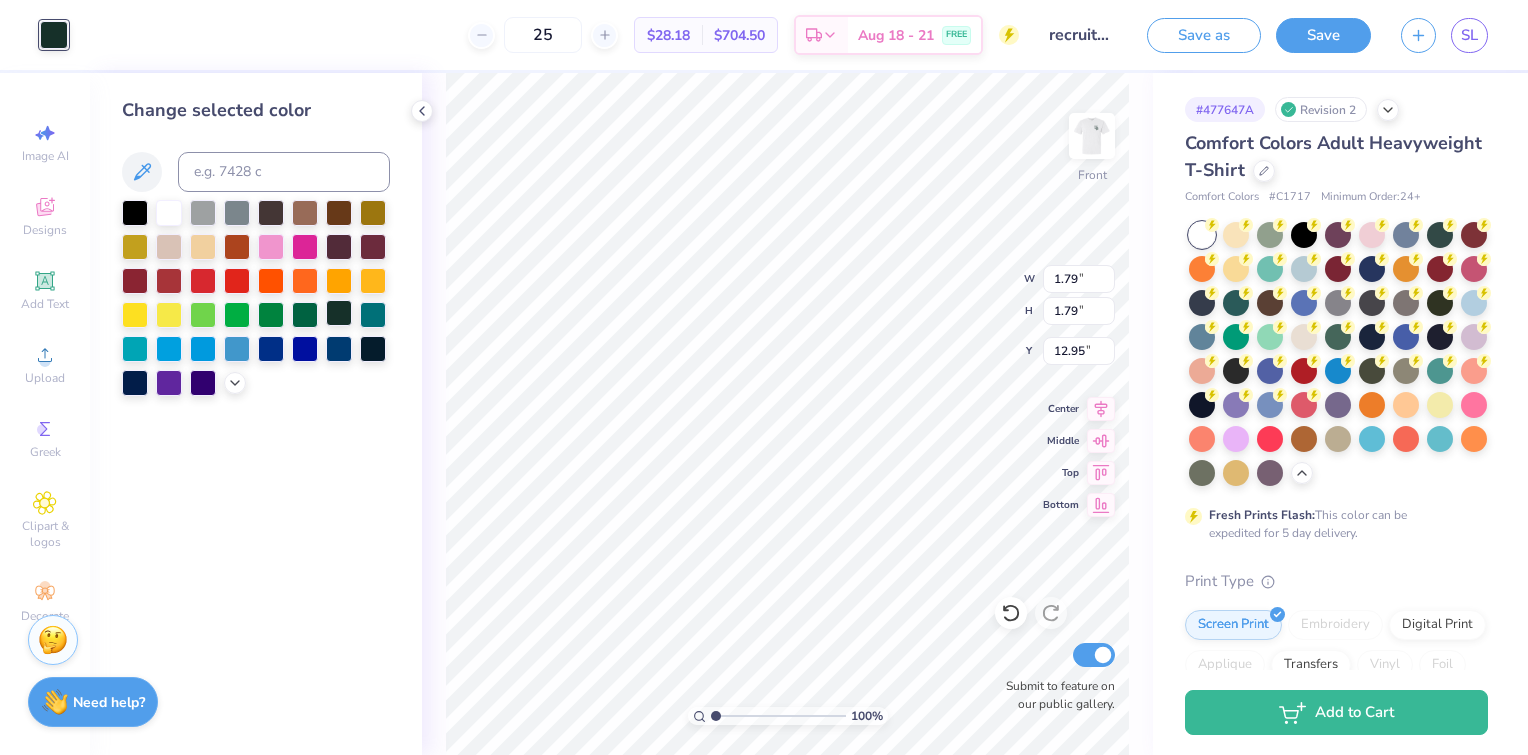 type on "1.79" 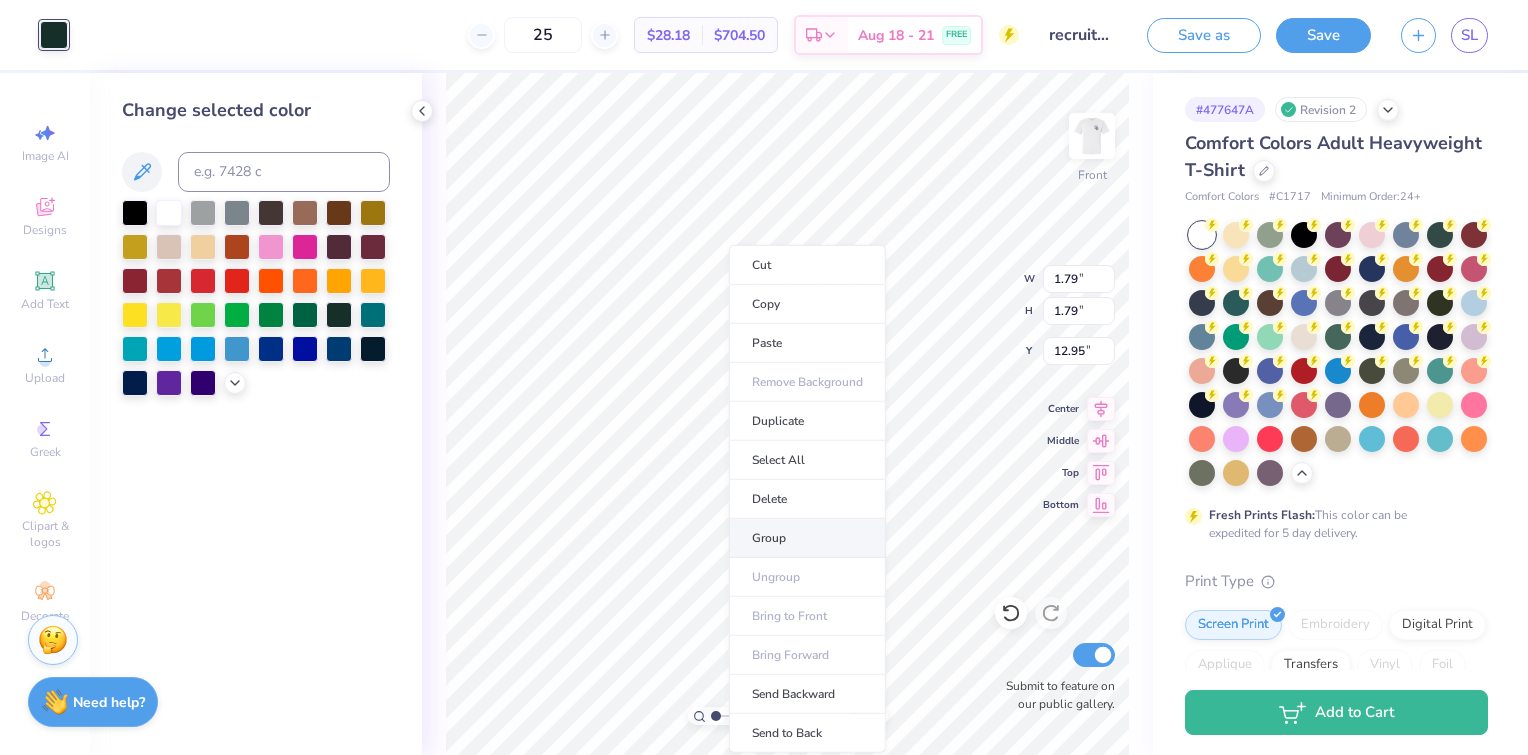 click on "Group" at bounding box center [807, 538] 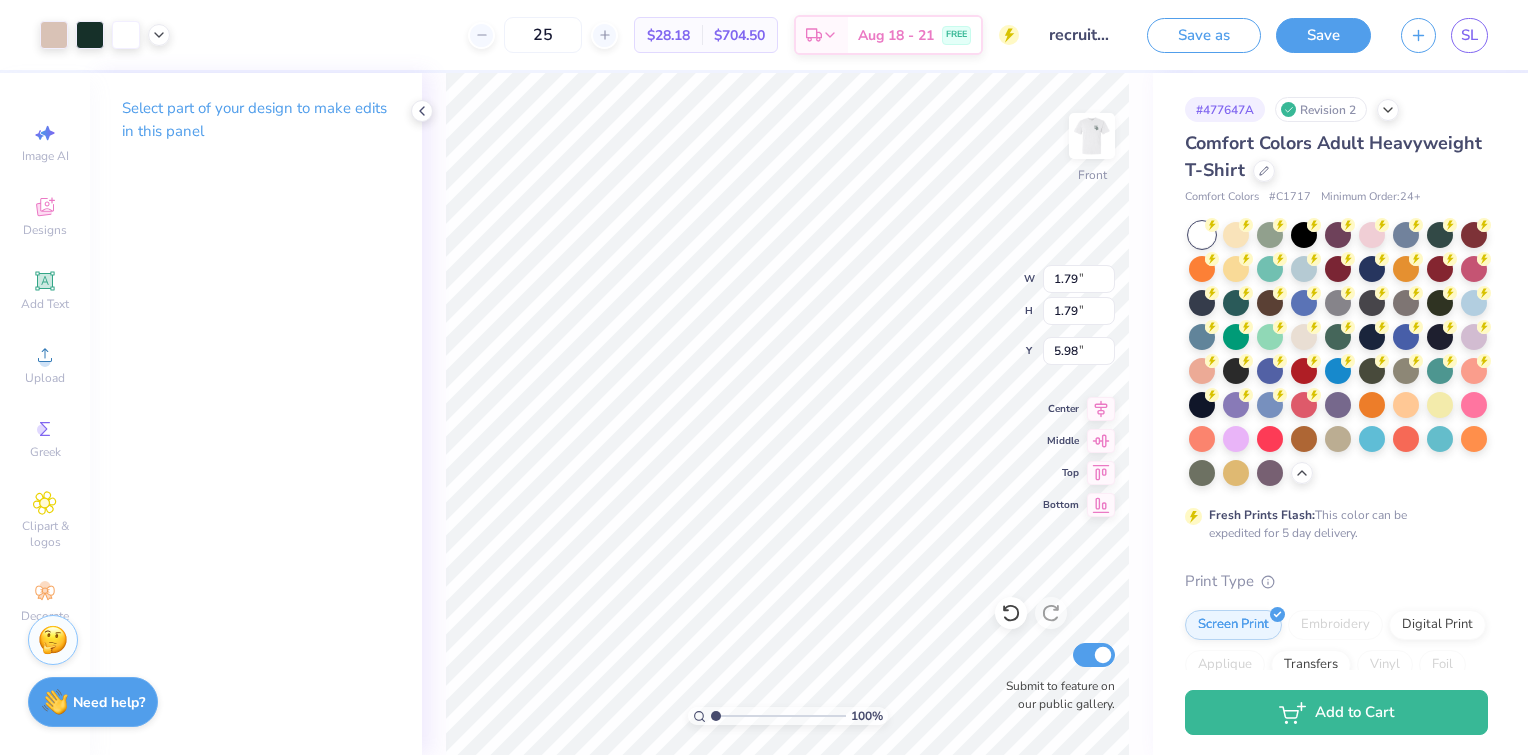 type on "4.94" 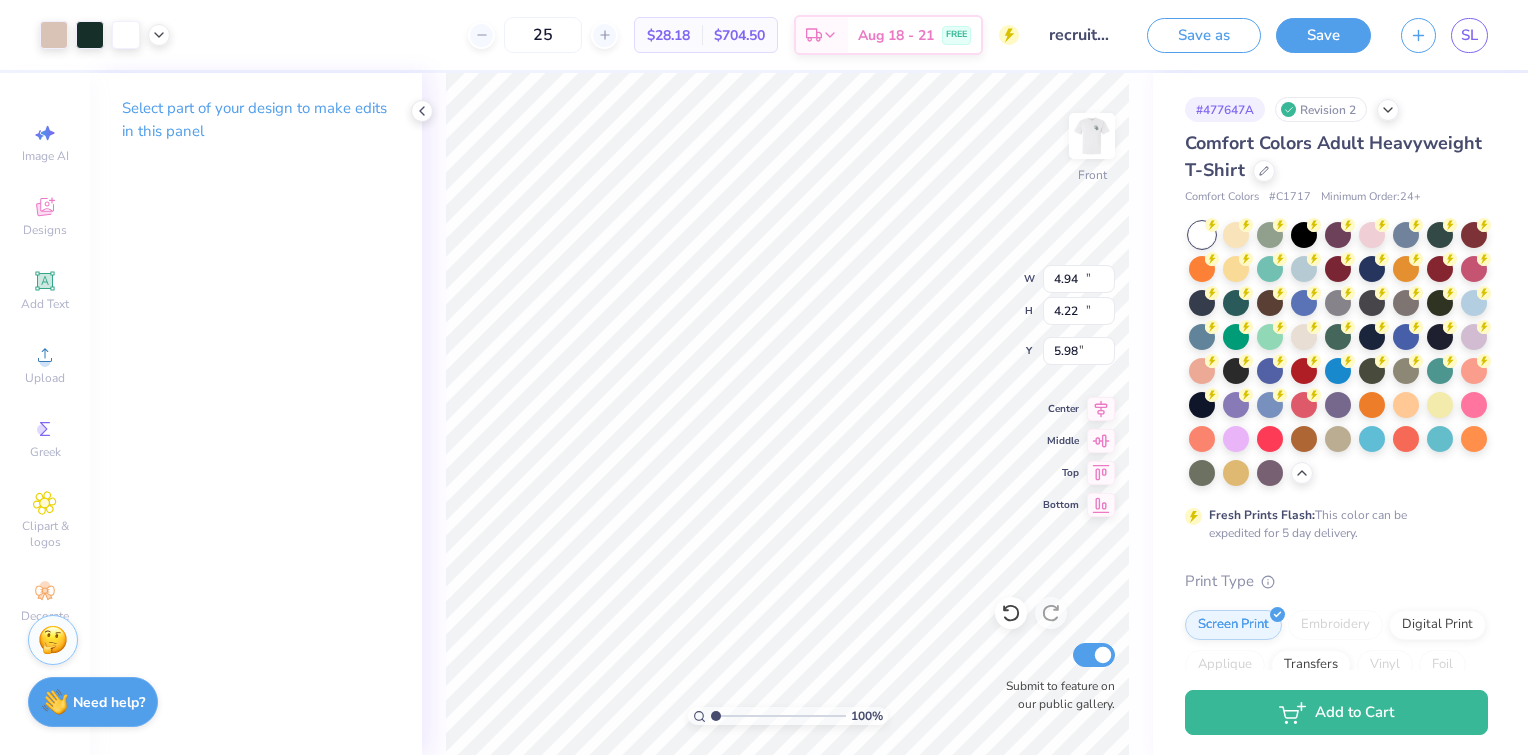 type on "13.56" 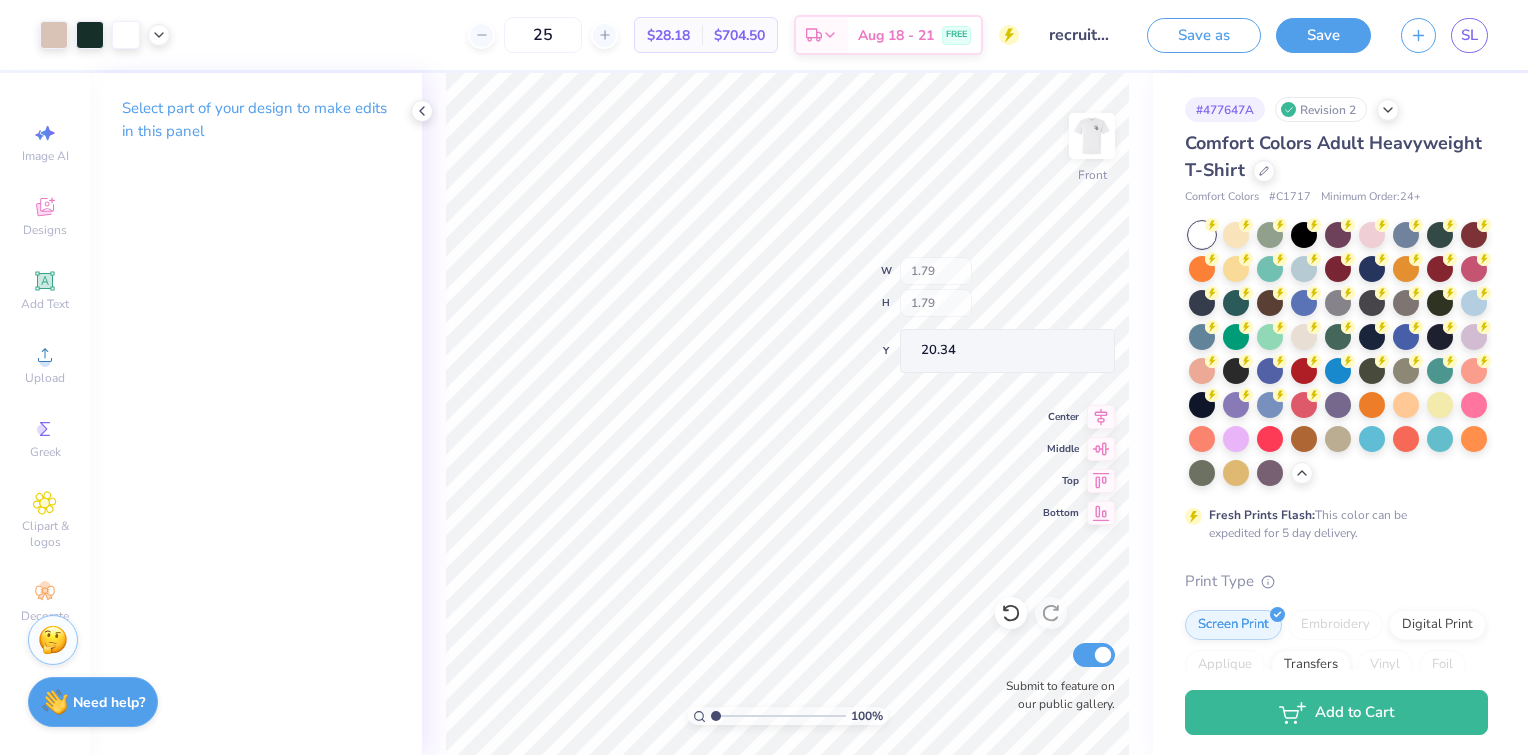 type on "2.35" 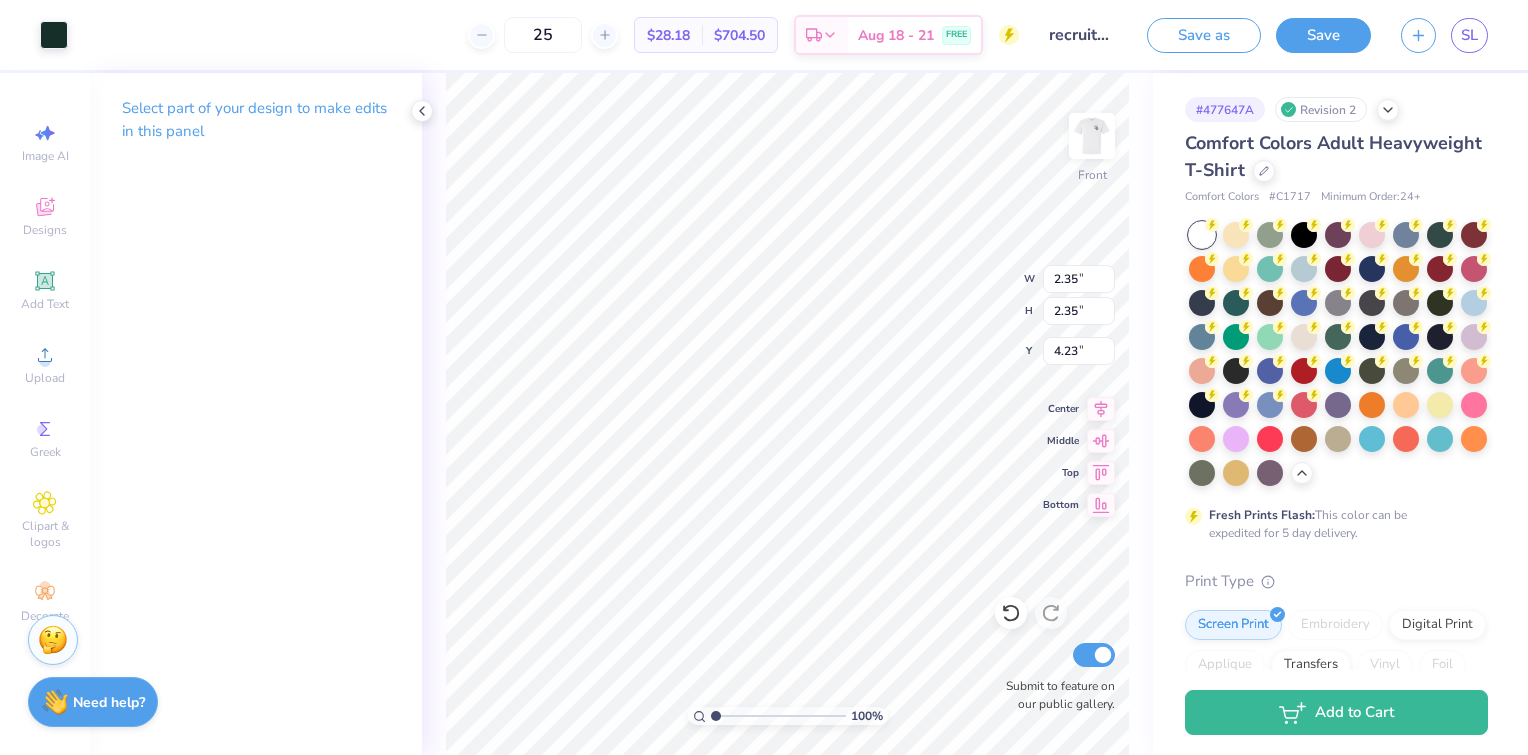 type on "4.23" 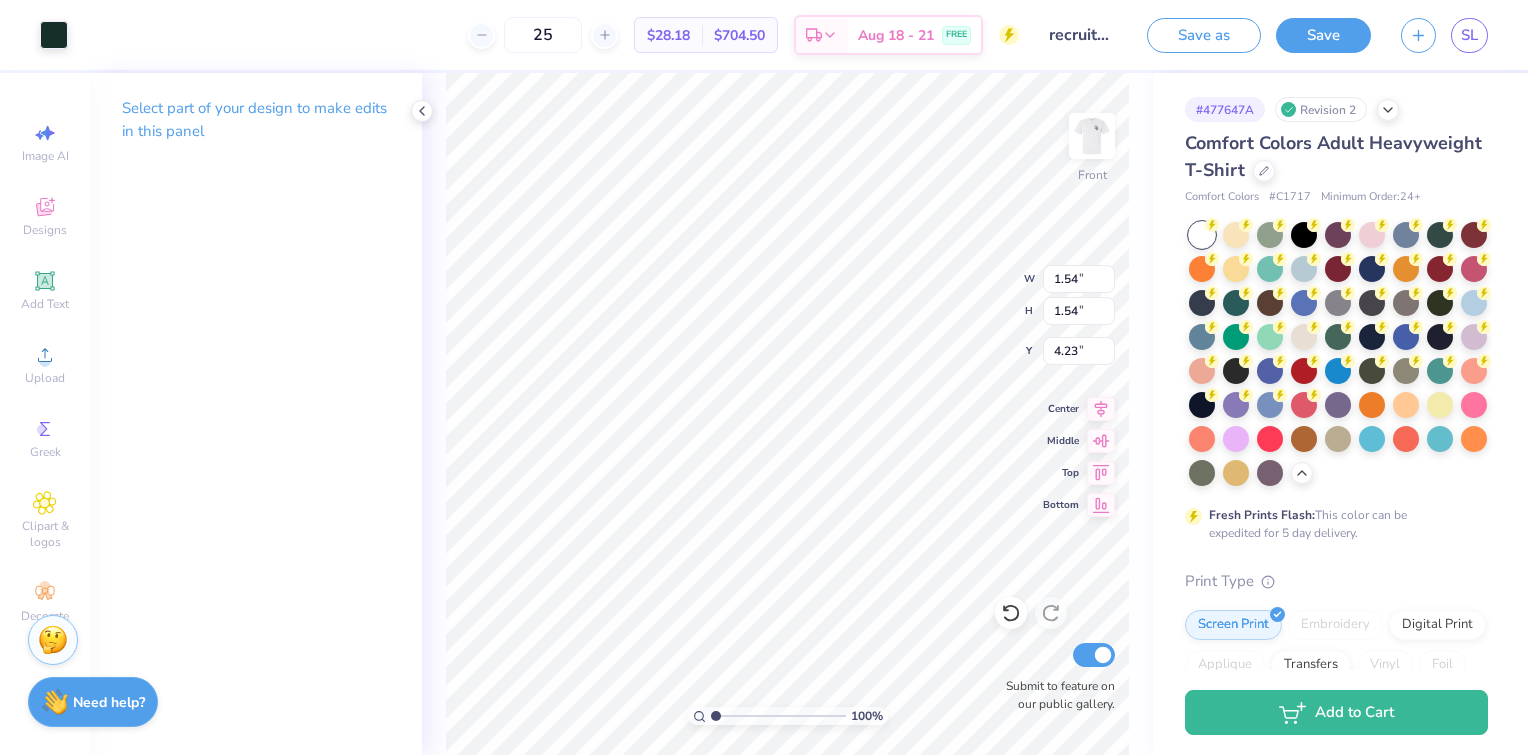 type on "1.54" 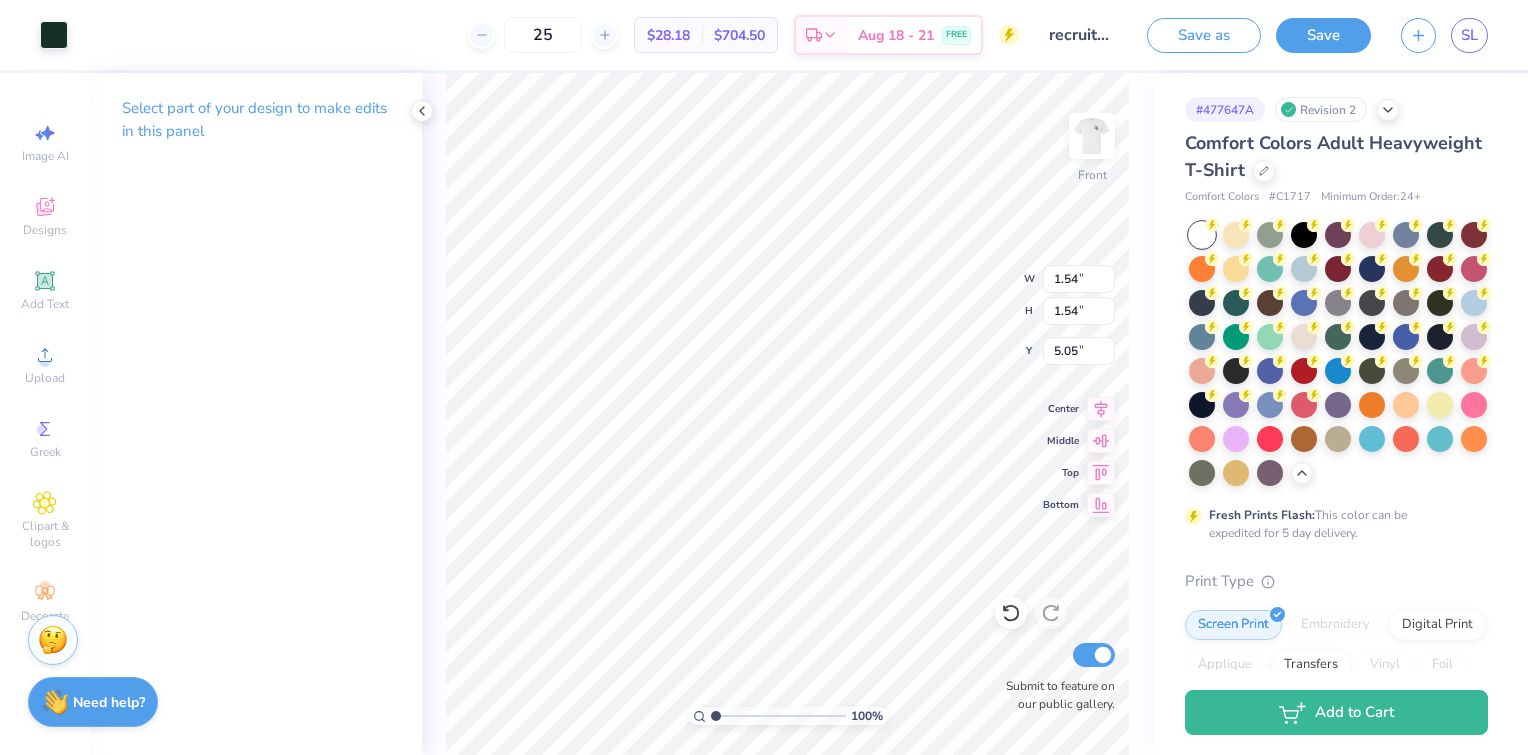 type on "7.95" 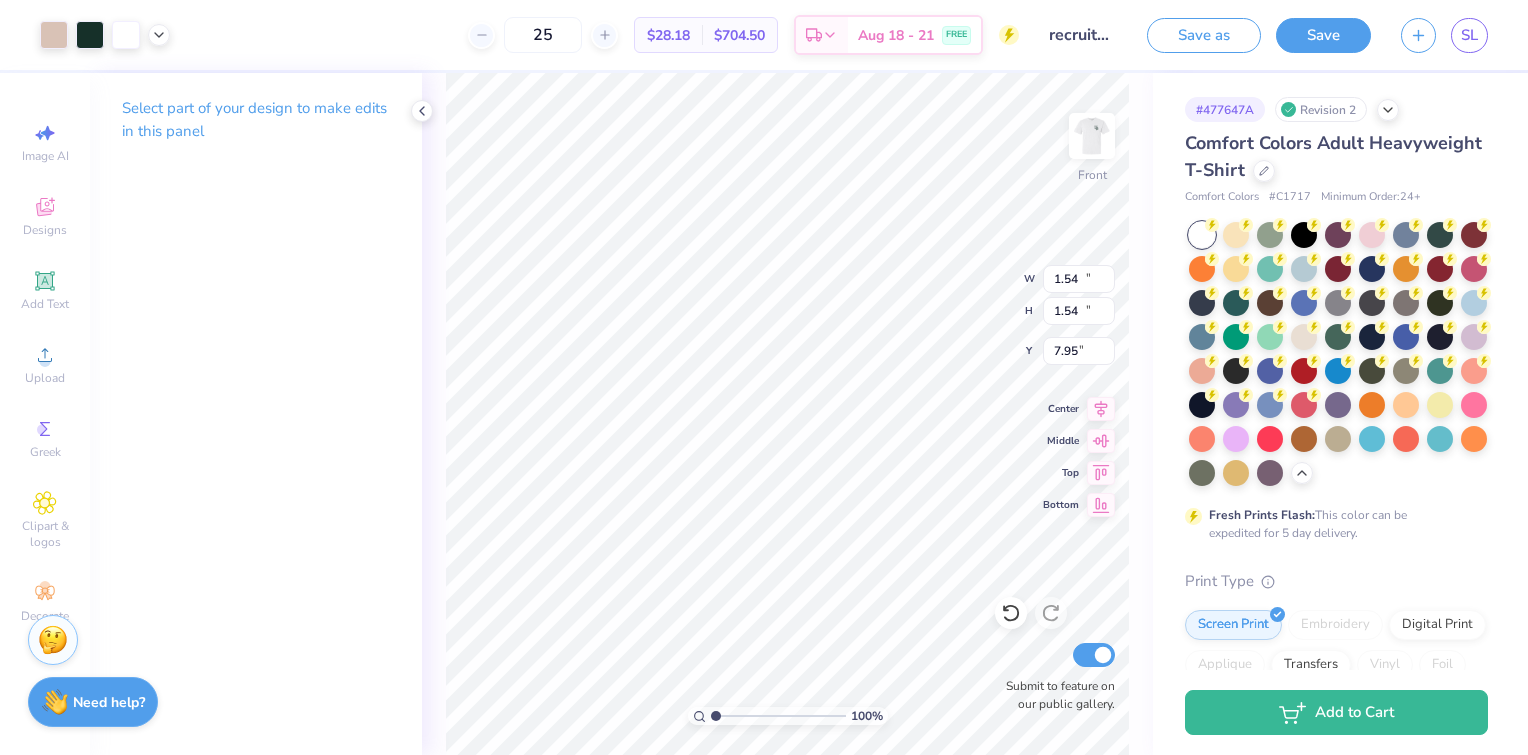type on "13.56" 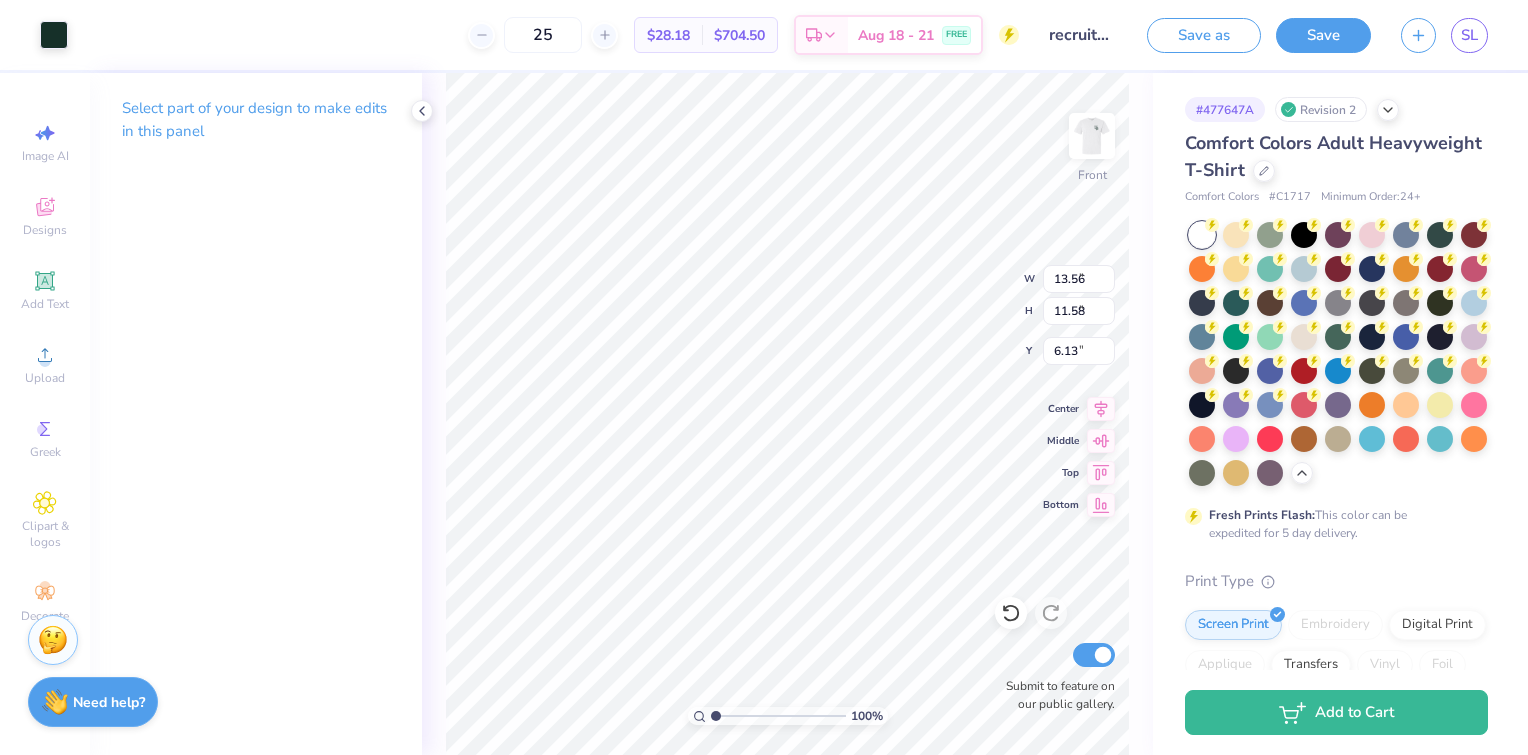 type on "1.54" 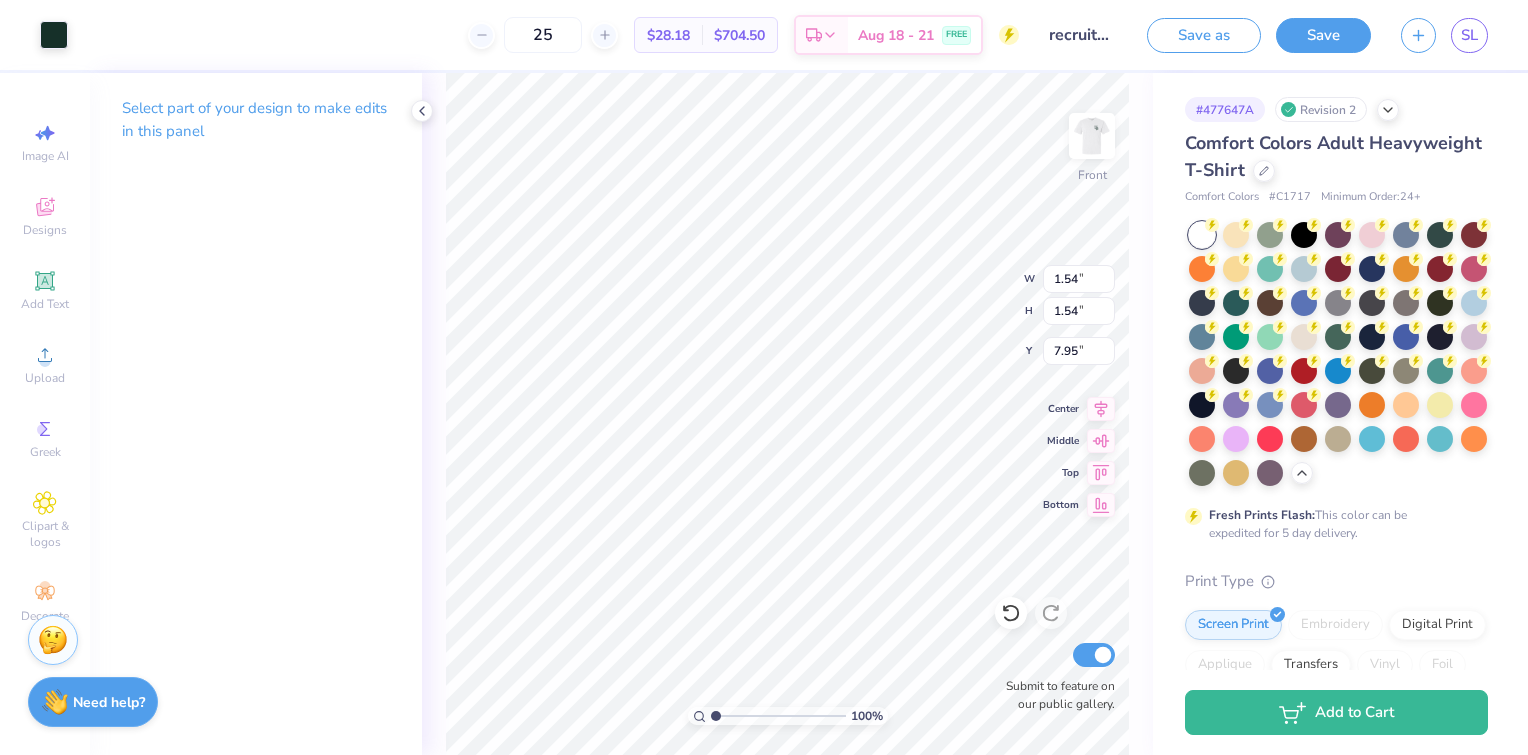 type on "6.13" 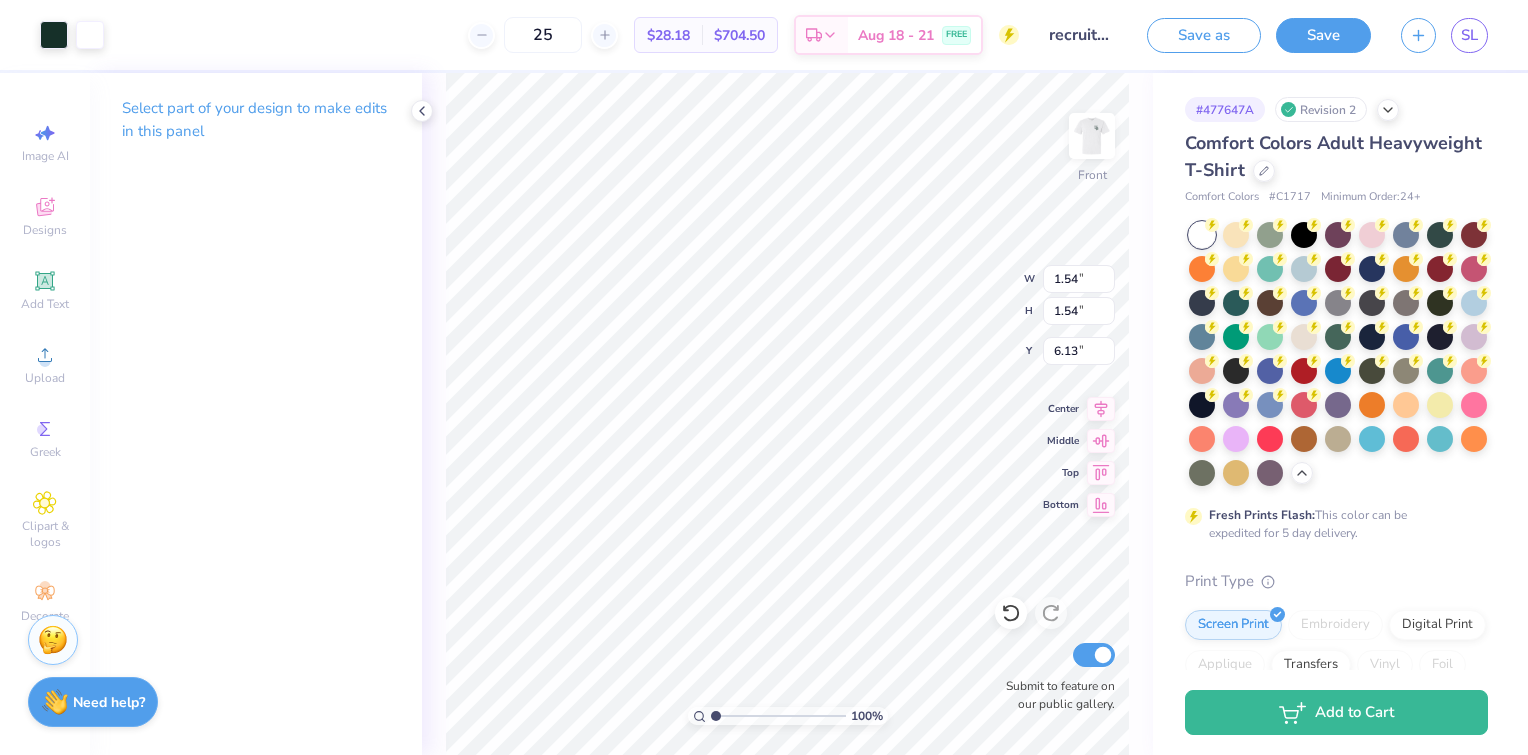 type on "2.01" 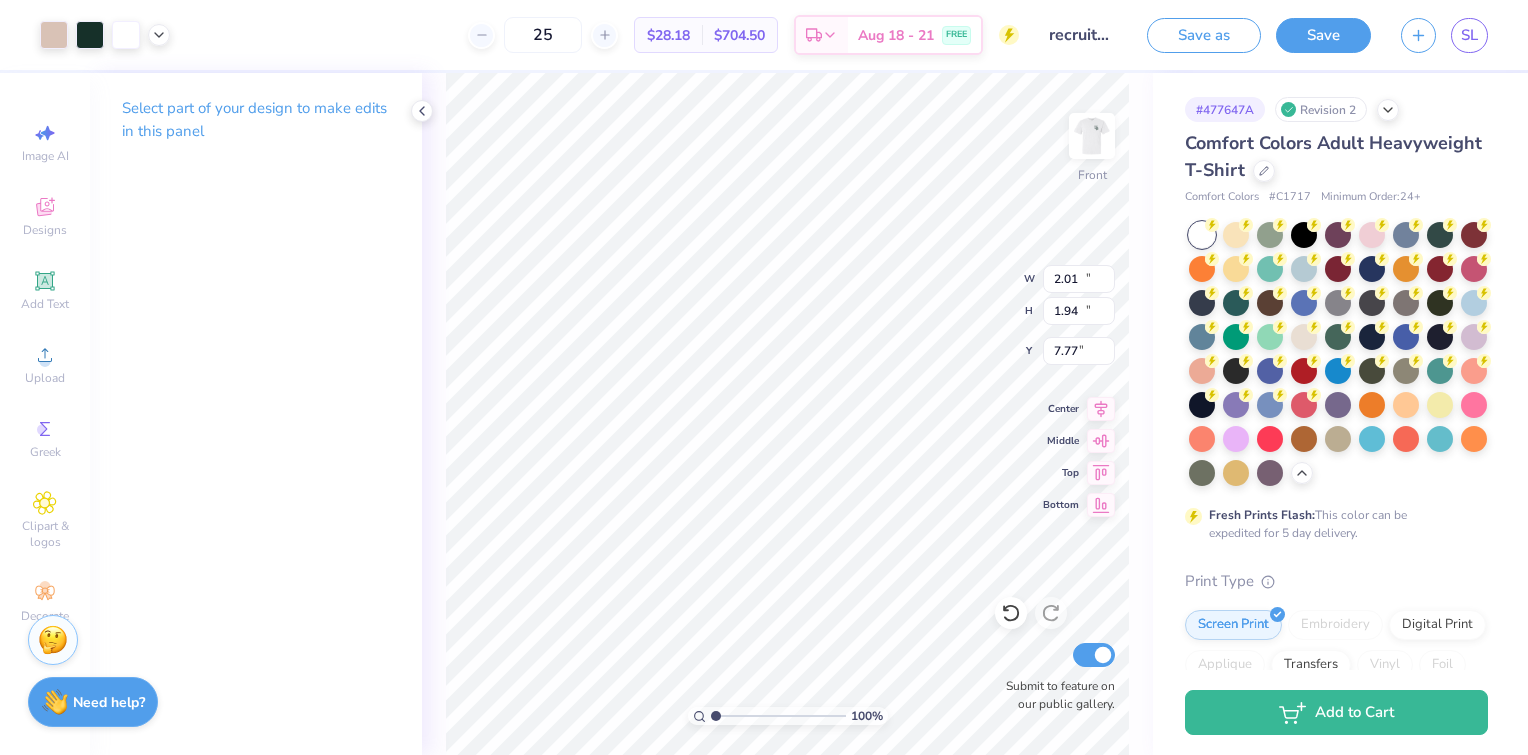 type on "13.56" 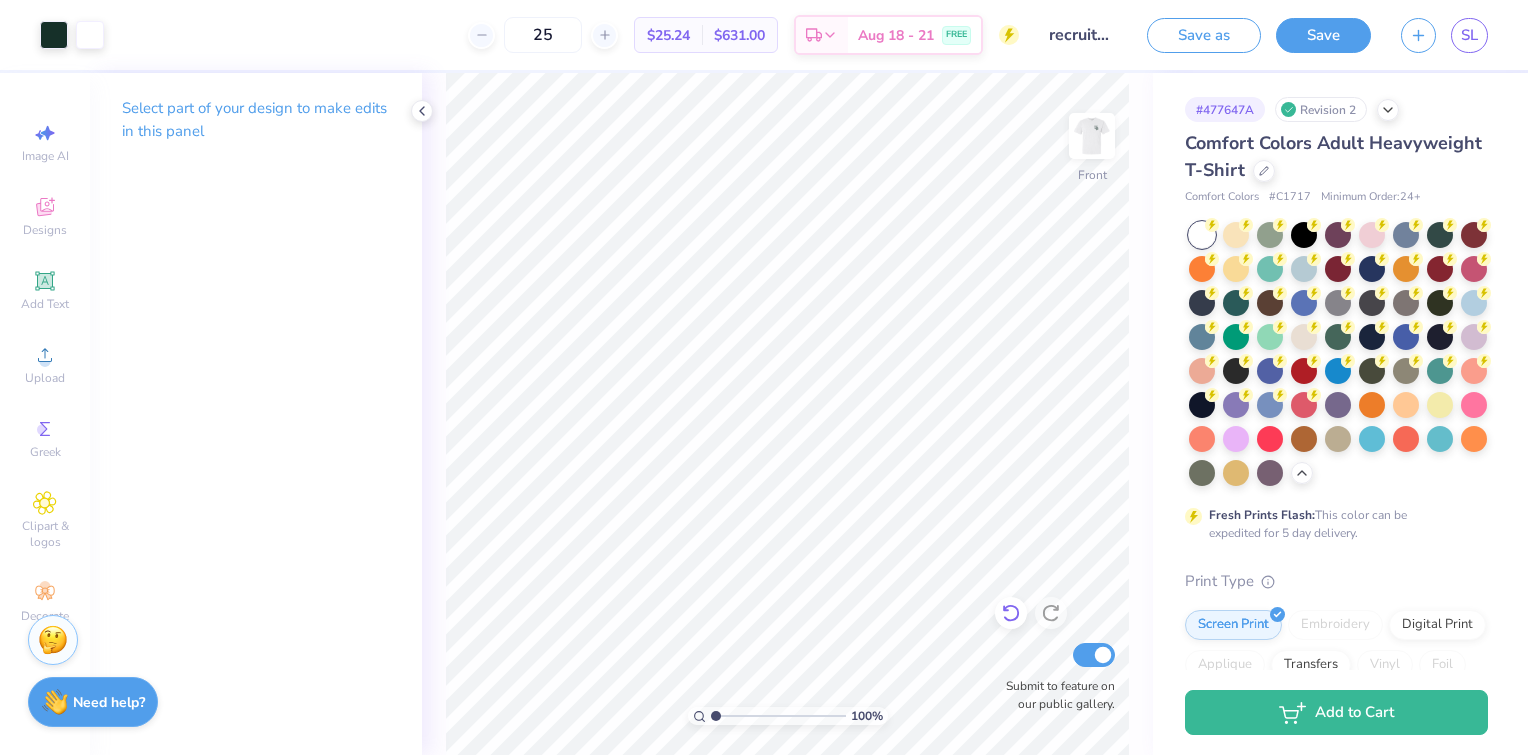 click at bounding box center (1011, 613) 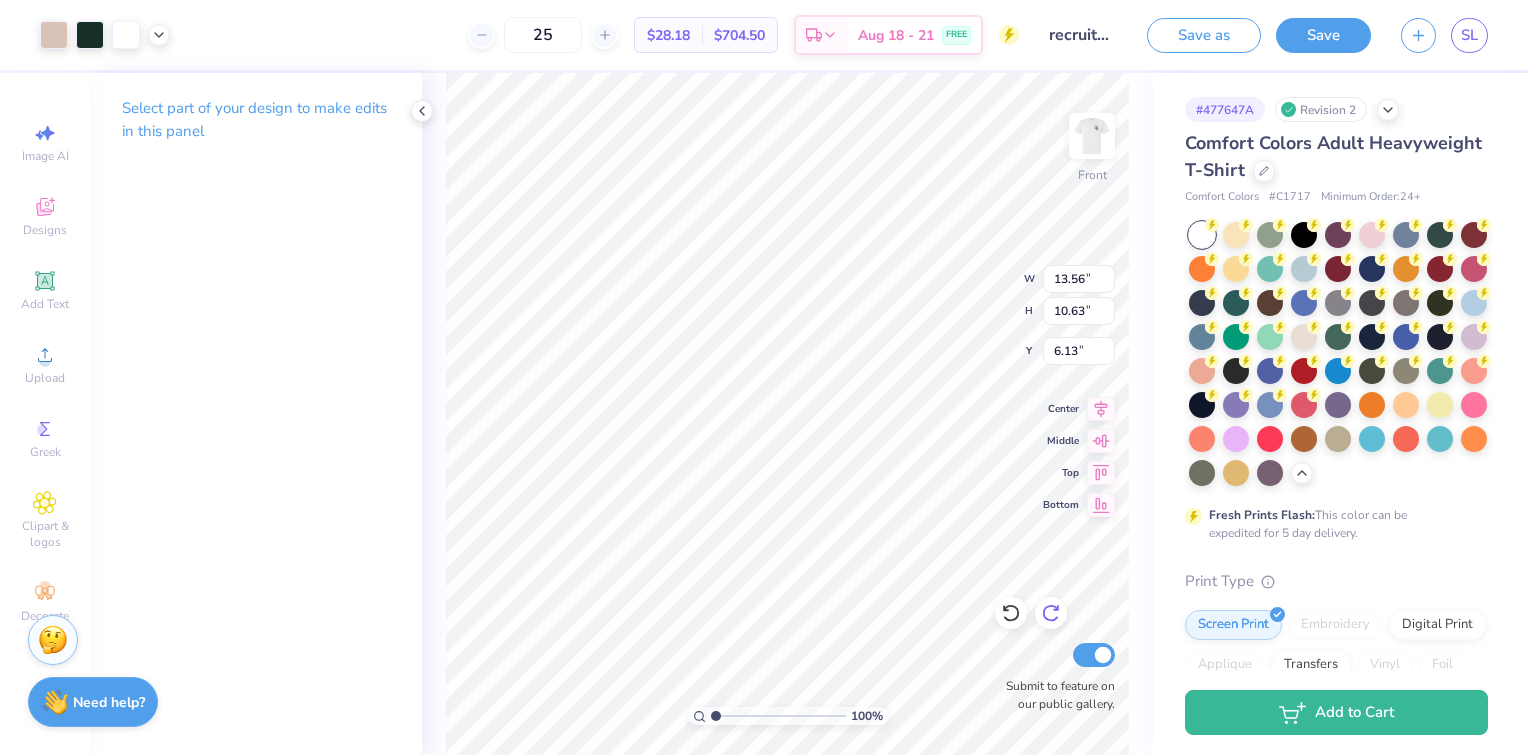 type on "10.97" 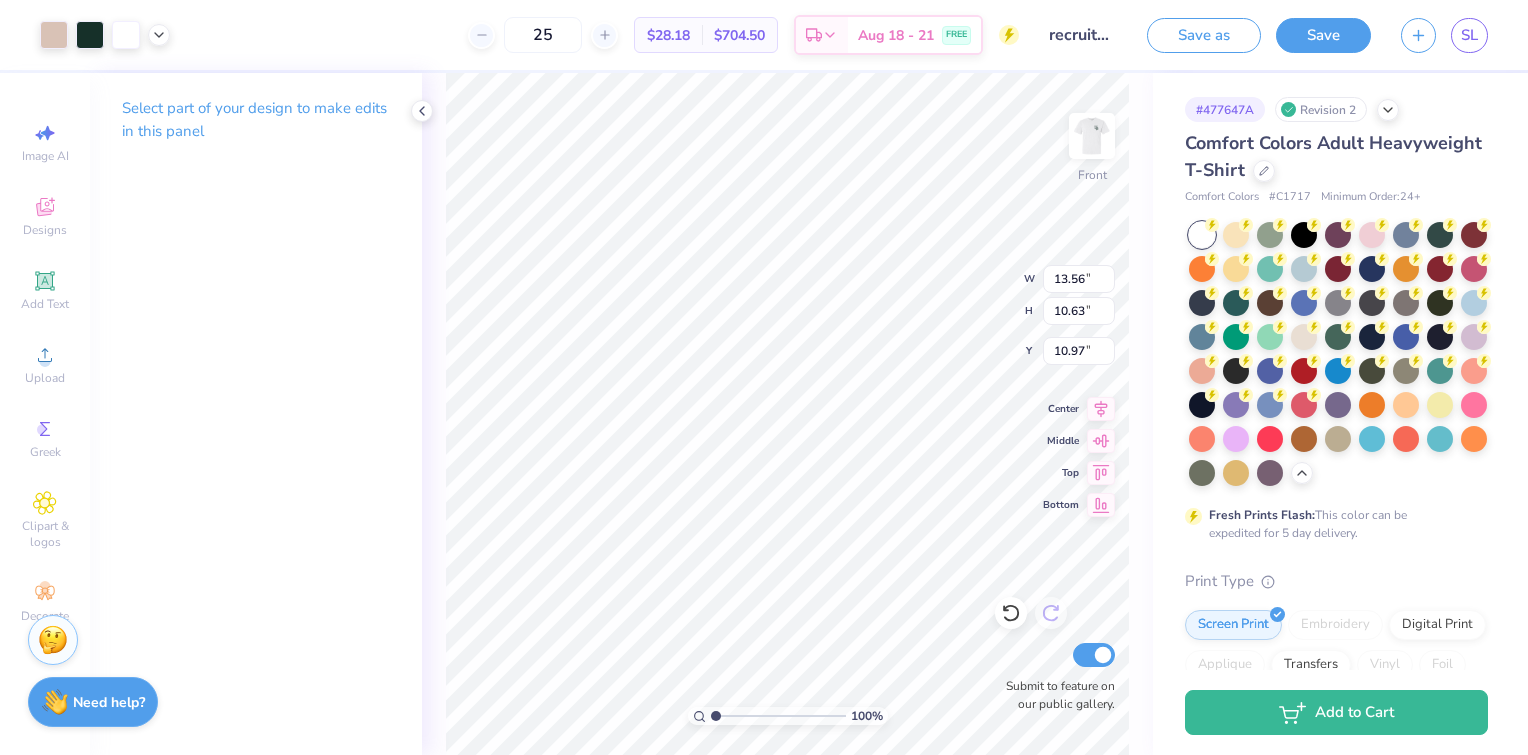 type on "2.01" 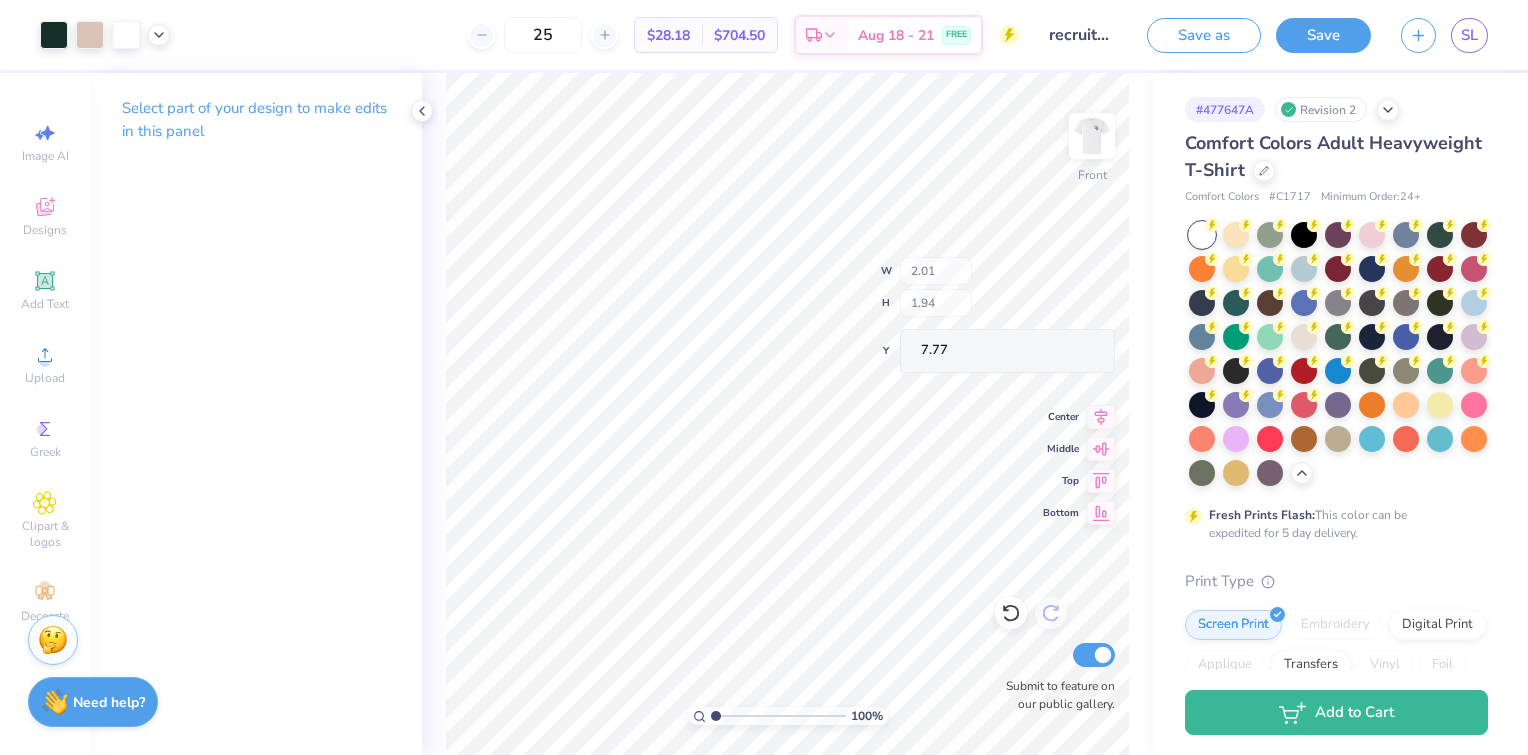 type on "6.70" 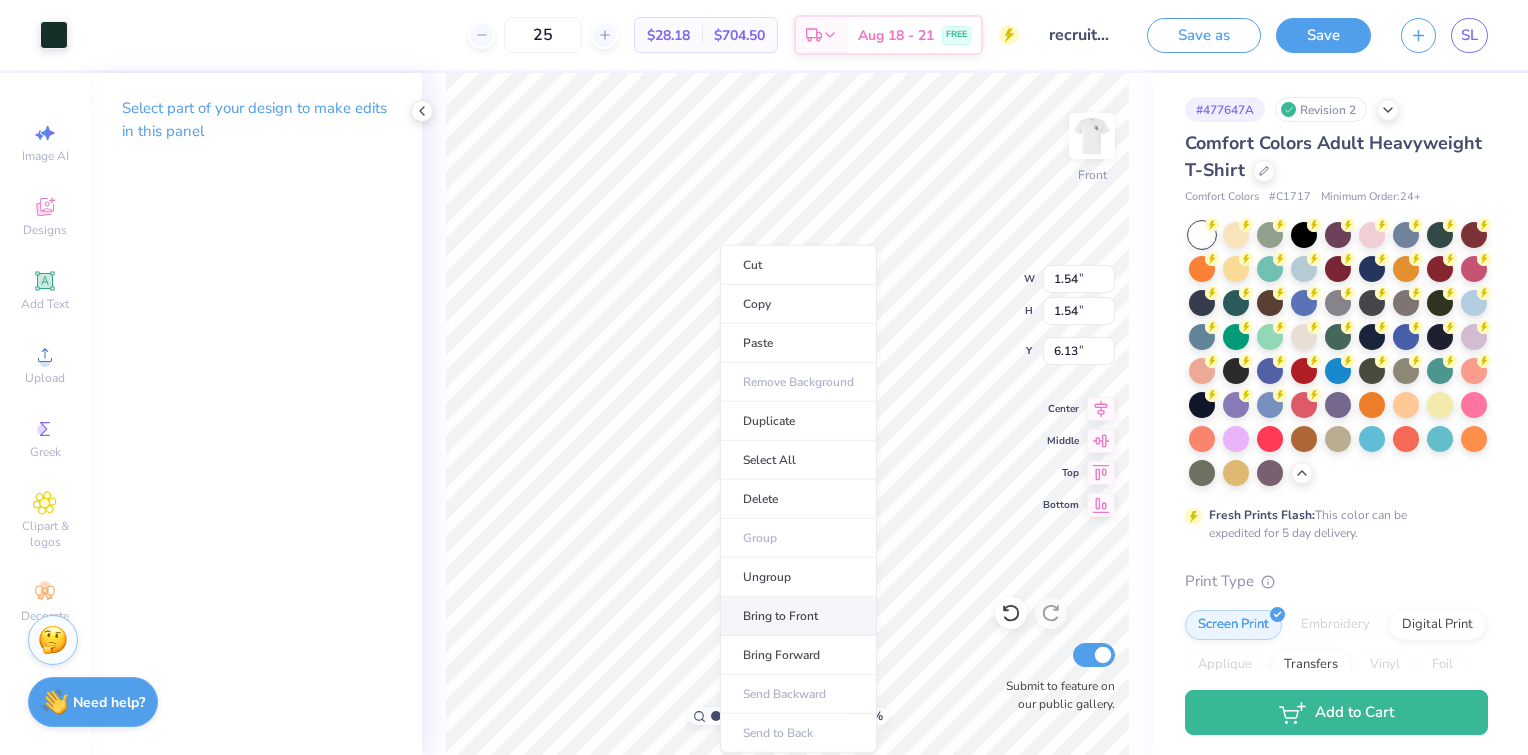 click on "Bring to Front" at bounding box center [798, 616] 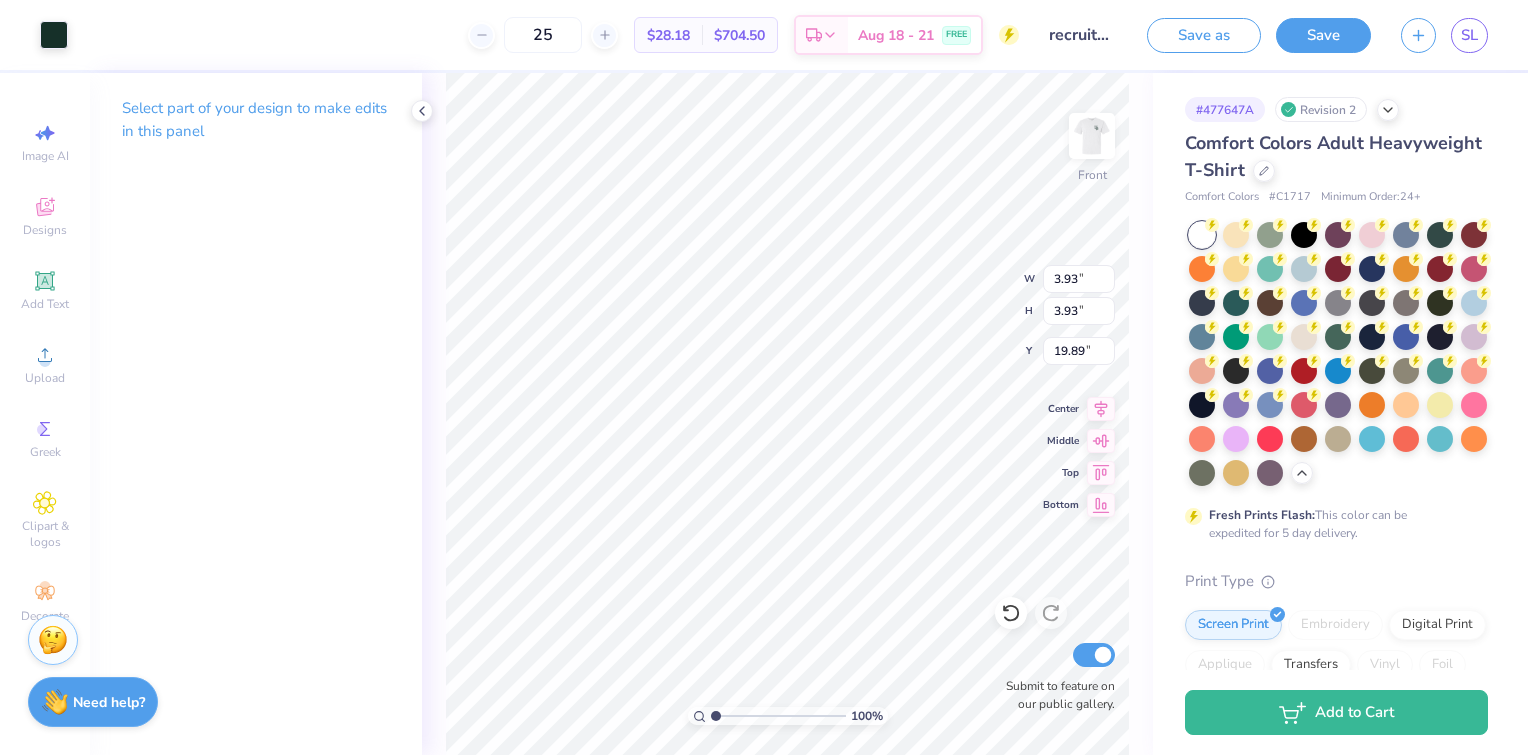 type on "19.89" 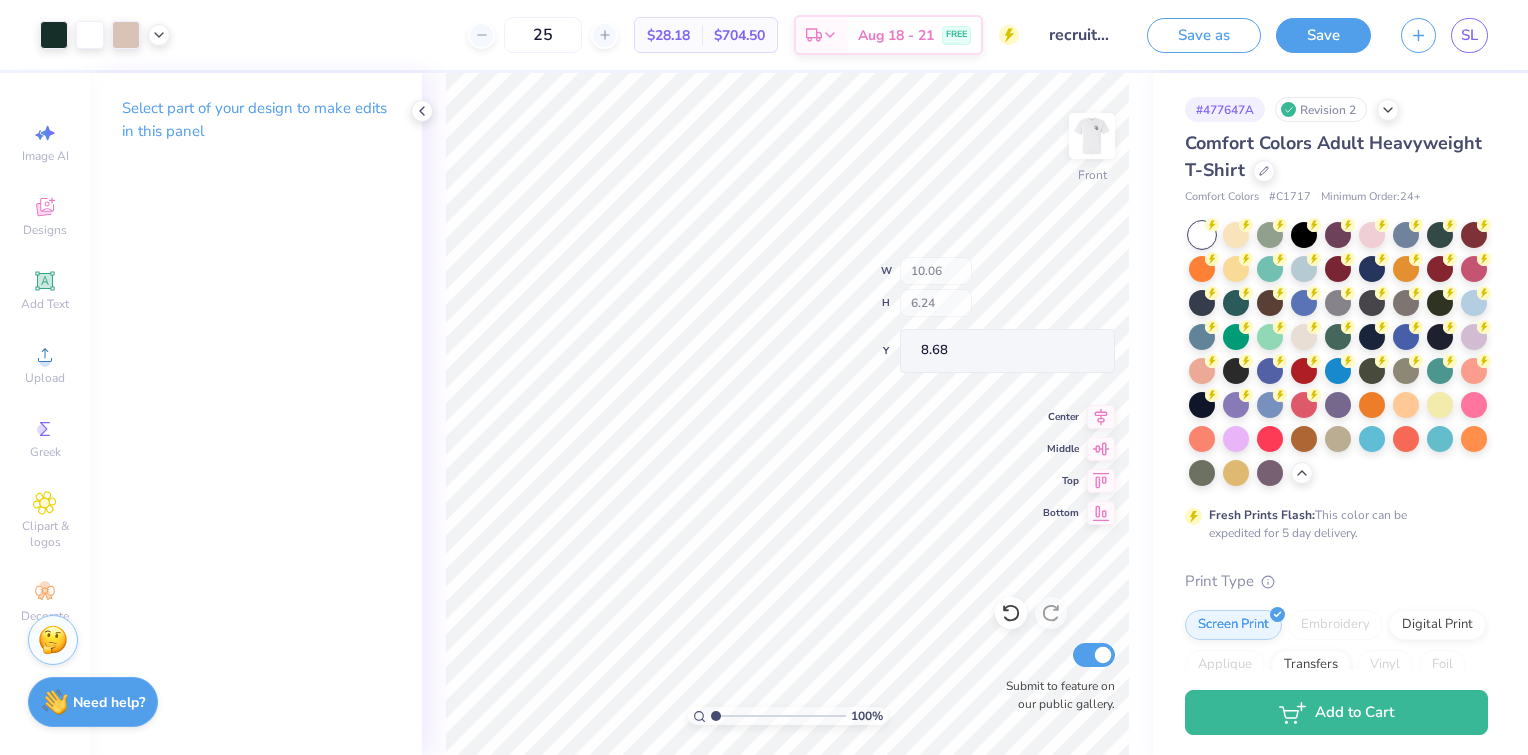 type on "8.61" 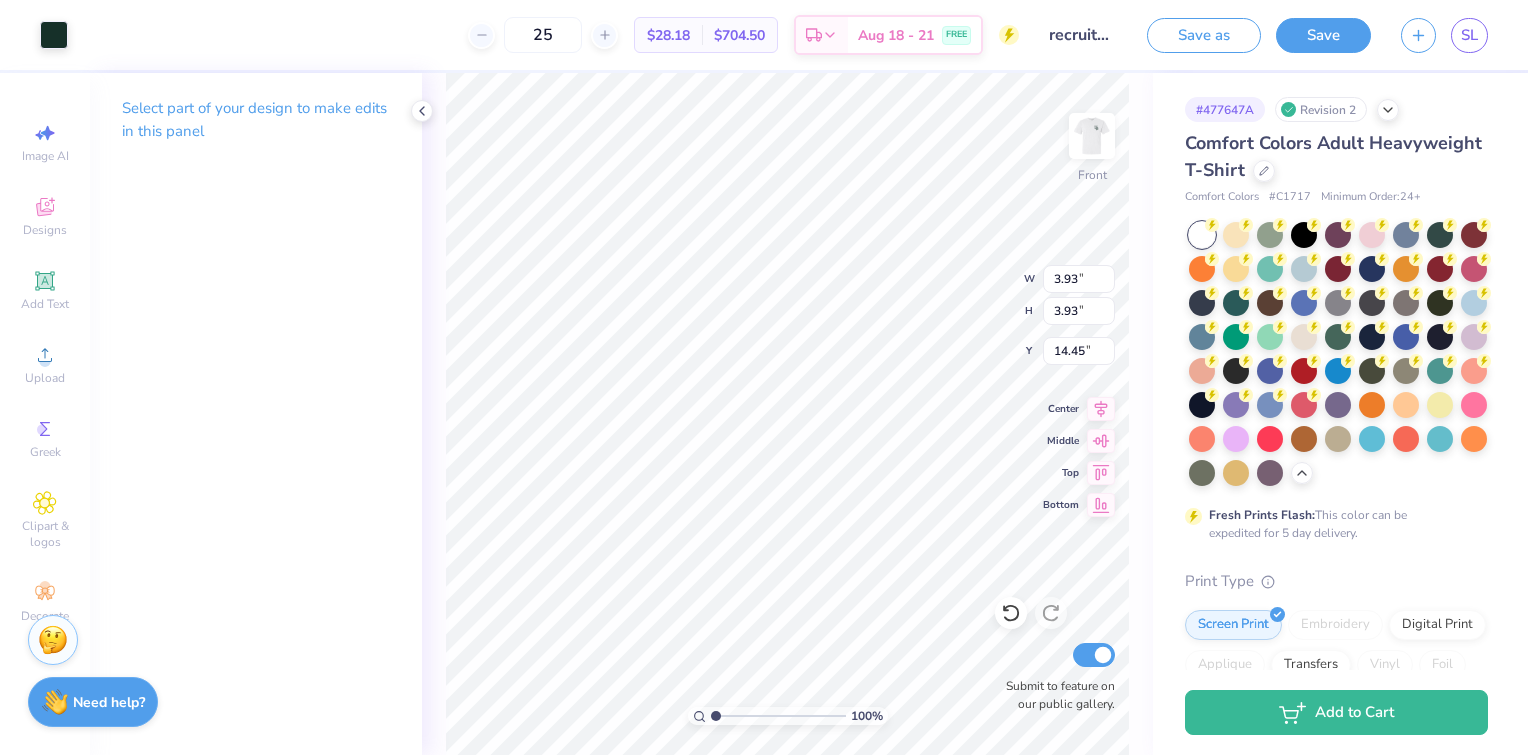 type on "14.45" 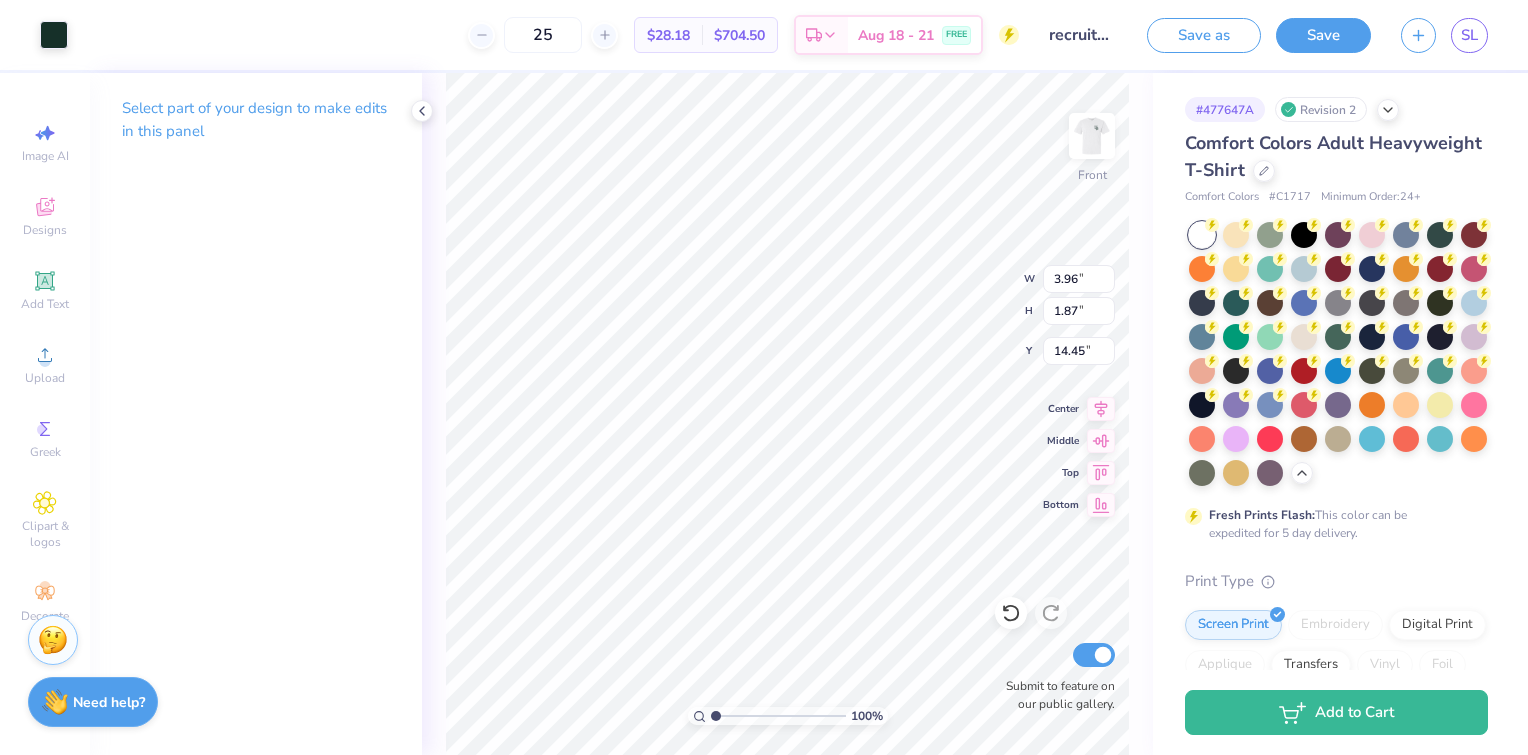 type on "3.96" 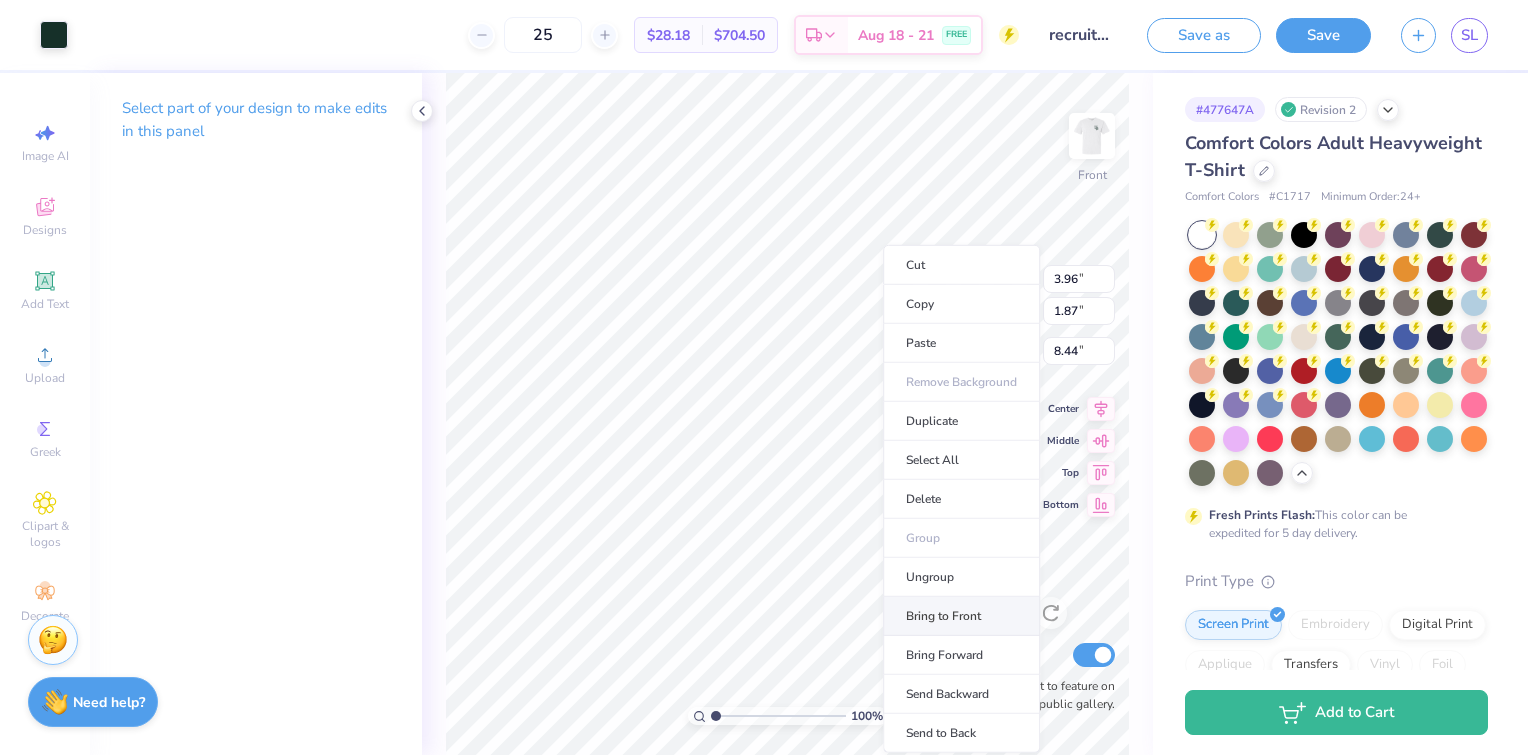 click on "Bring to Front" at bounding box center (961, 616) 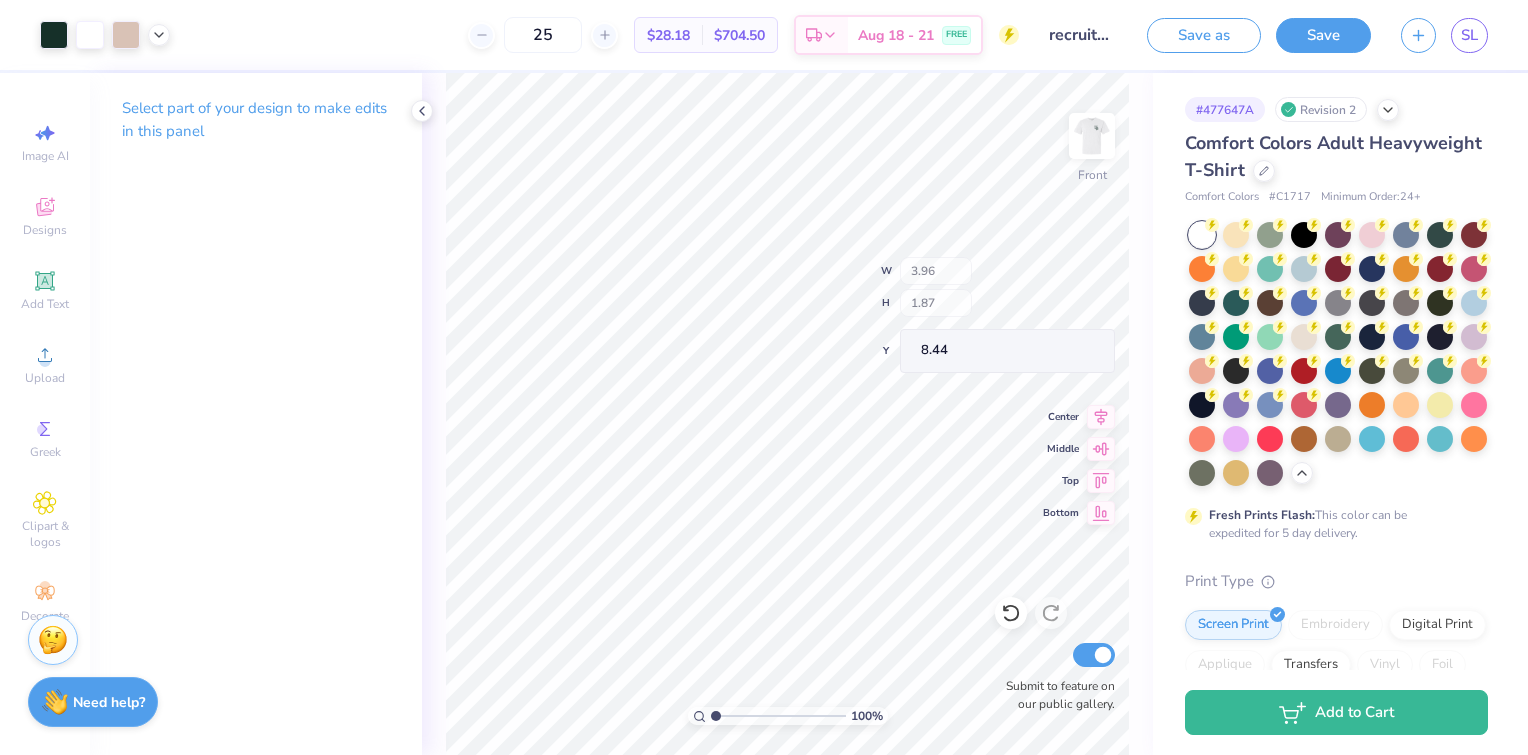 type on "13.75" 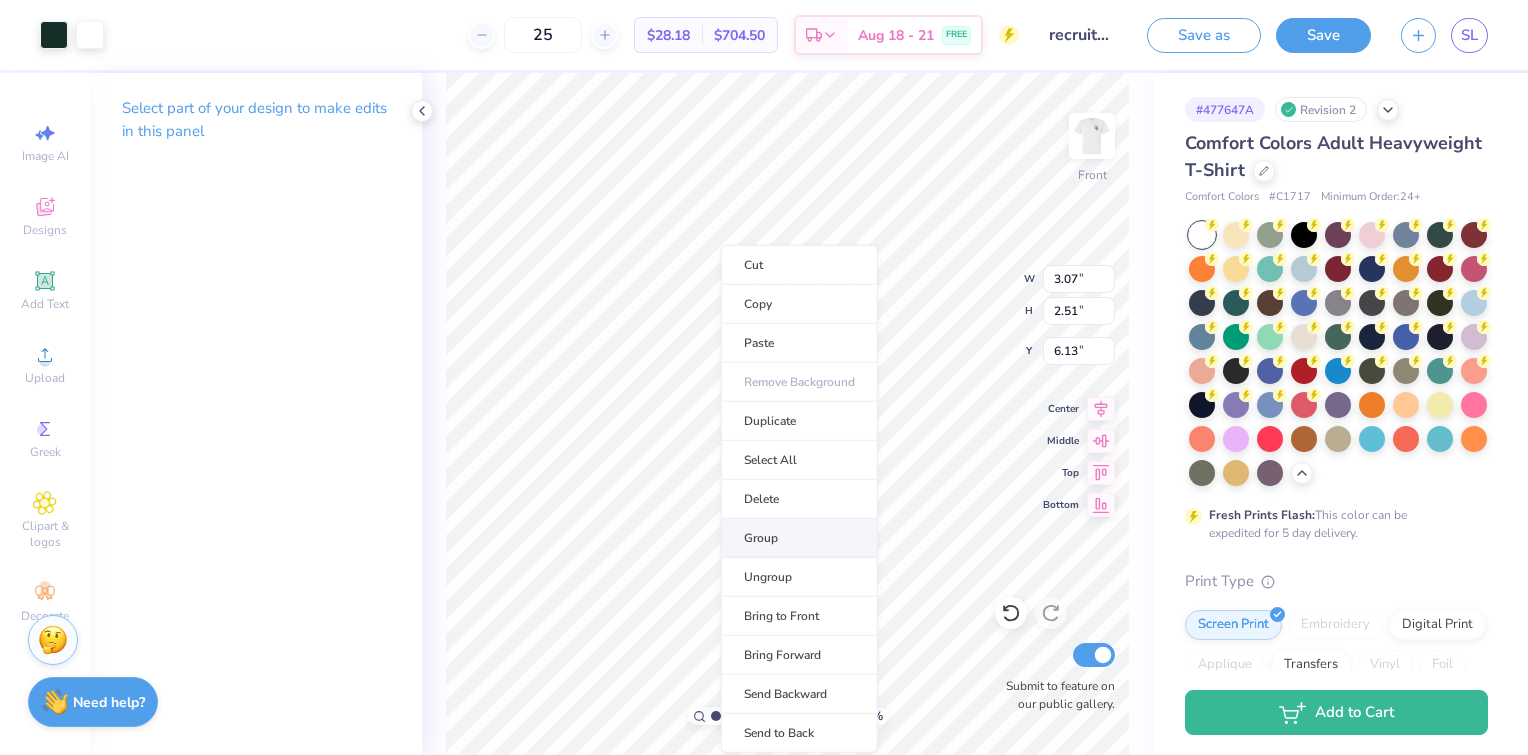 click on "Group" at bounding box center [799, 538] 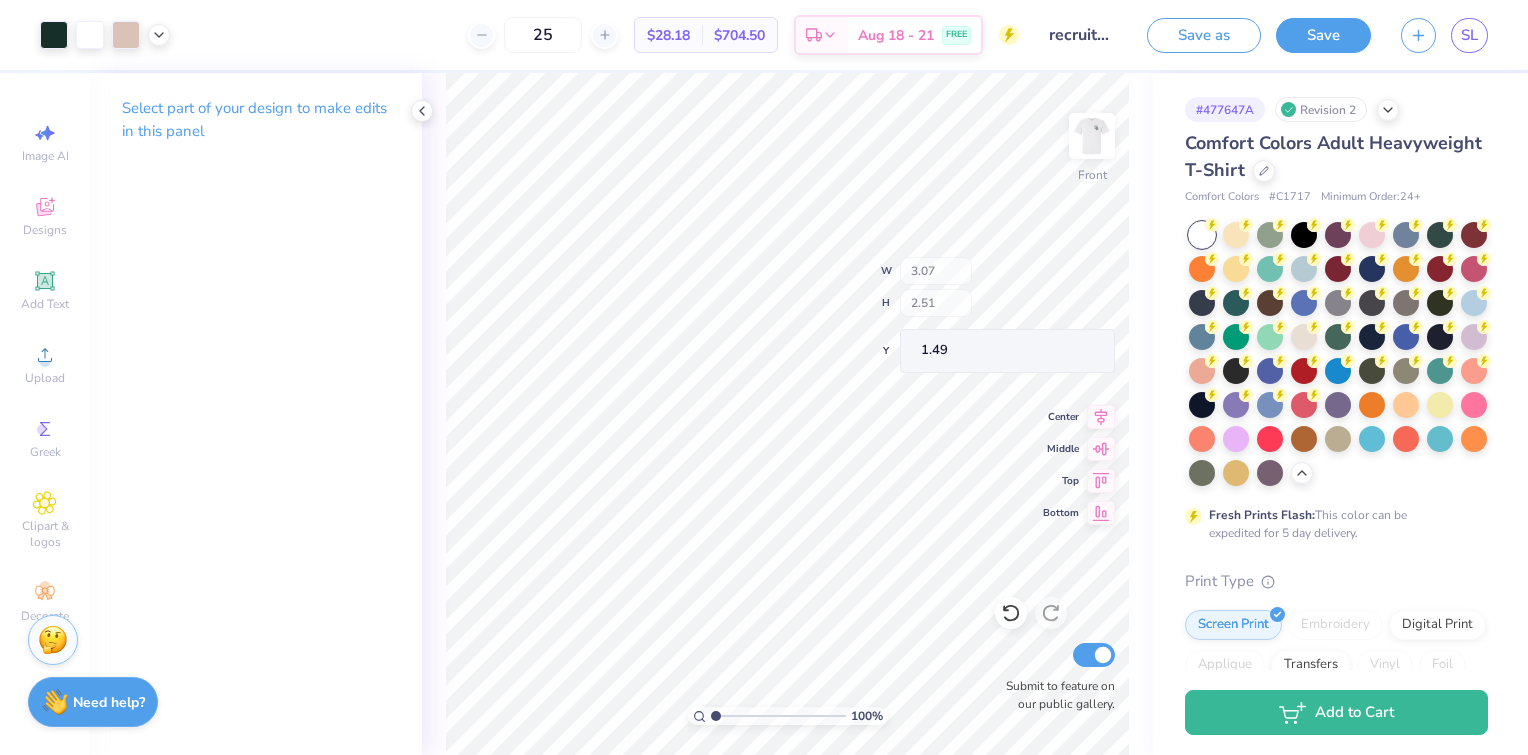 type on "1.49" 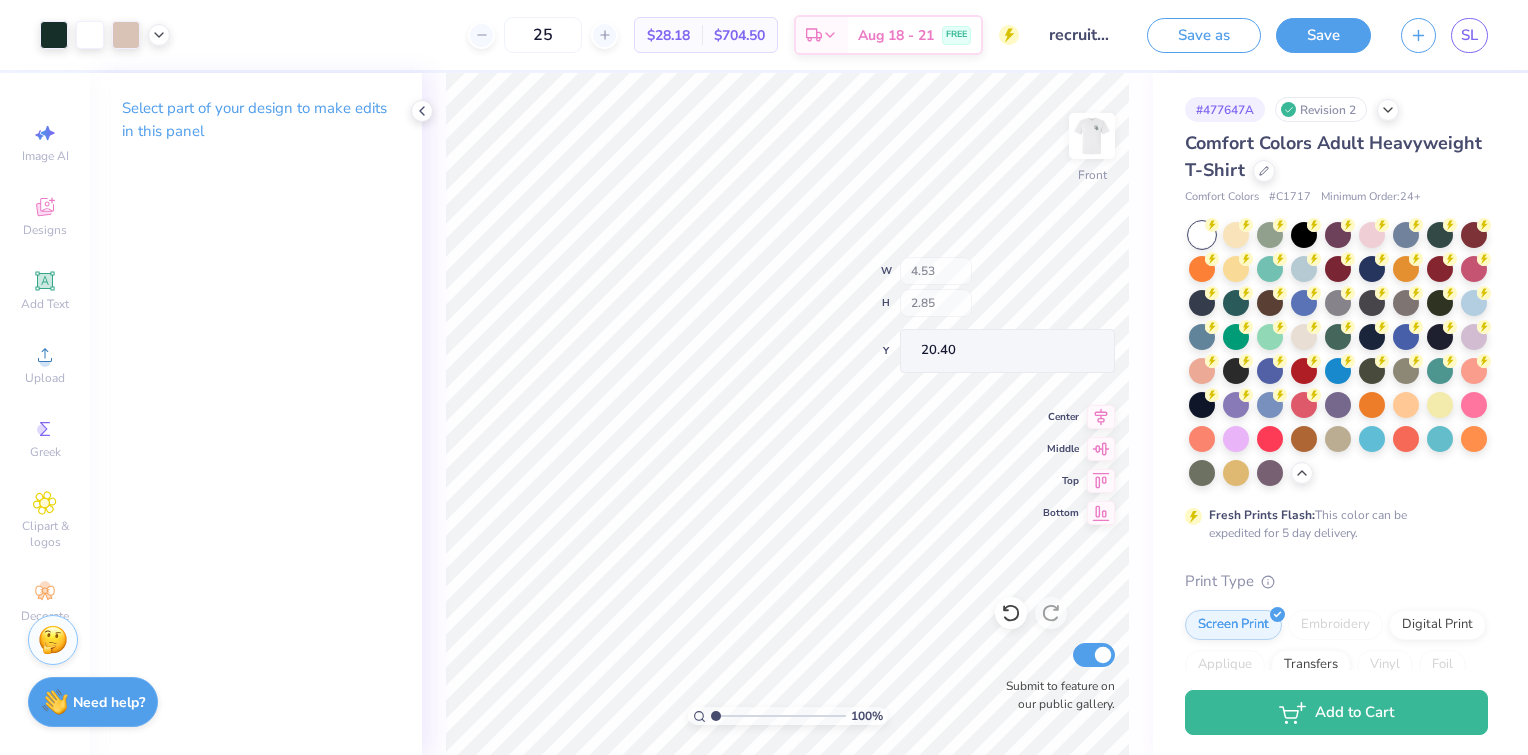 type on "20.40" 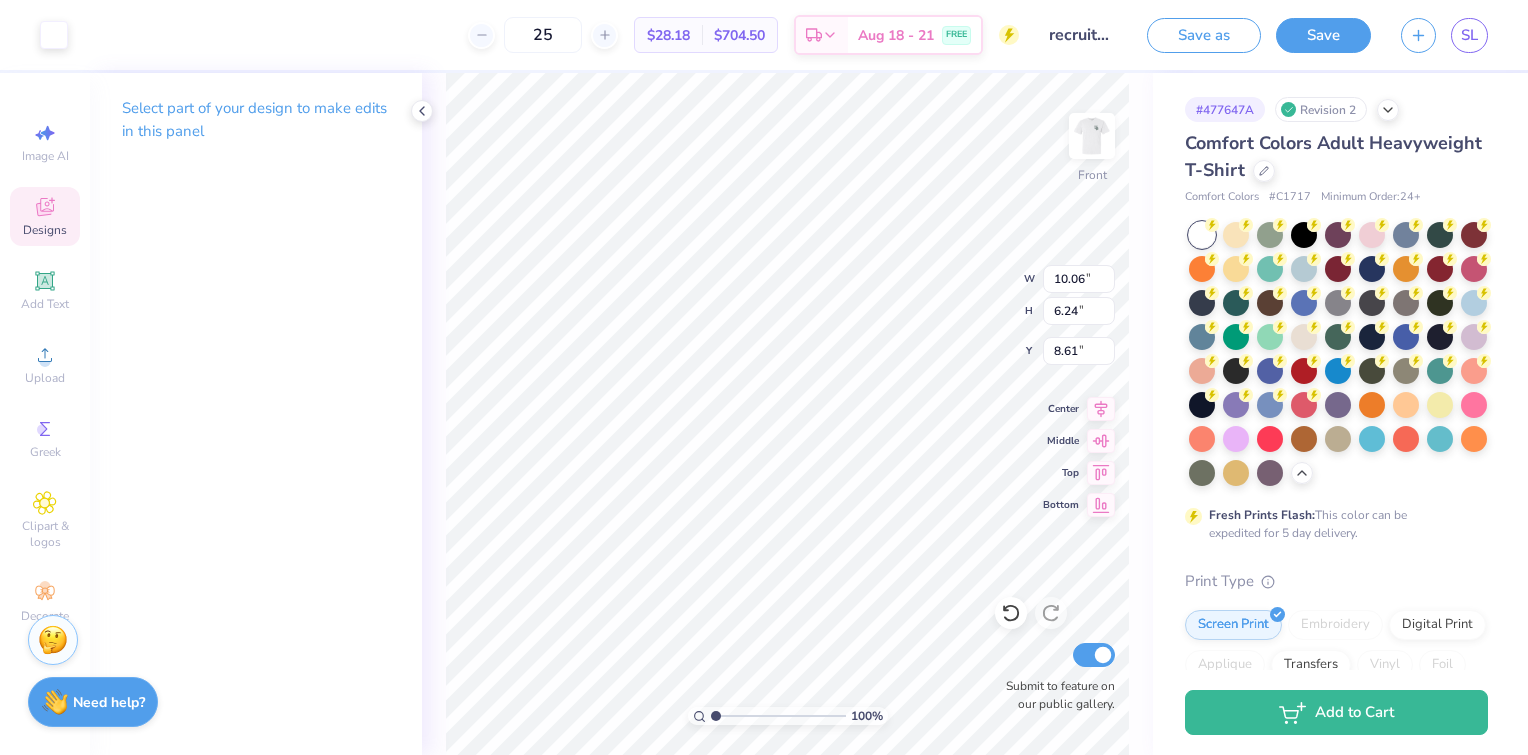 type on "10.06" 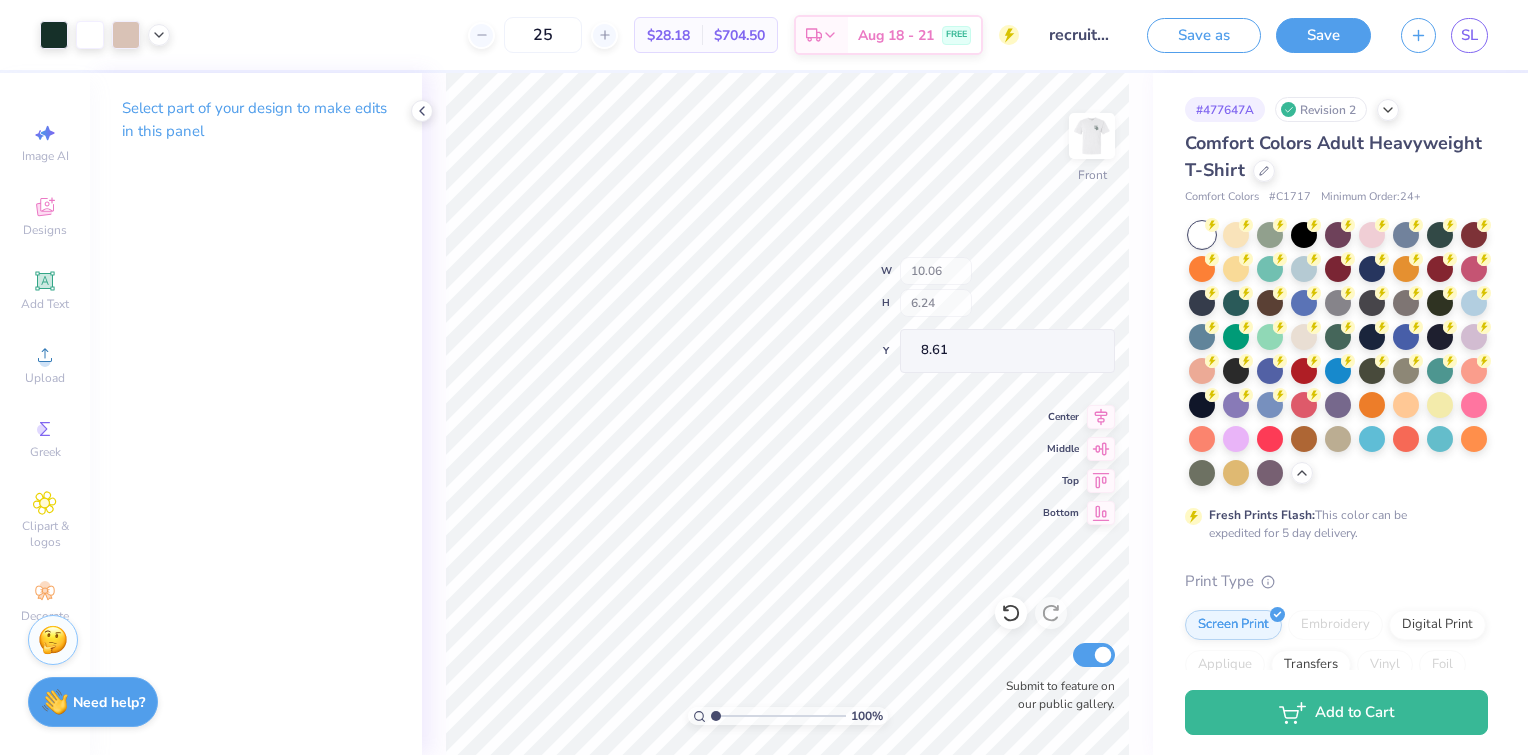 type on "10.18" 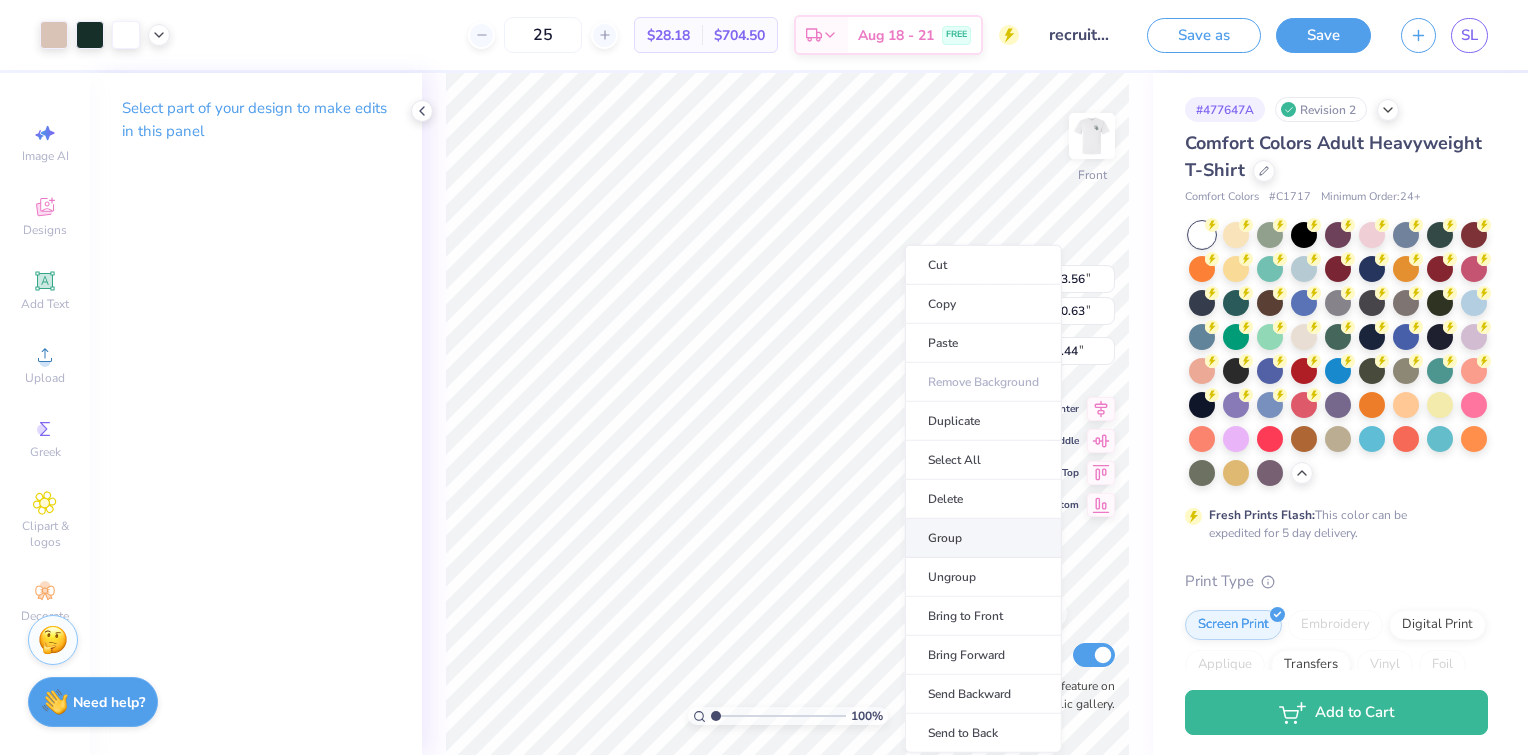 click on "Group" at bounding box center (983, 538) 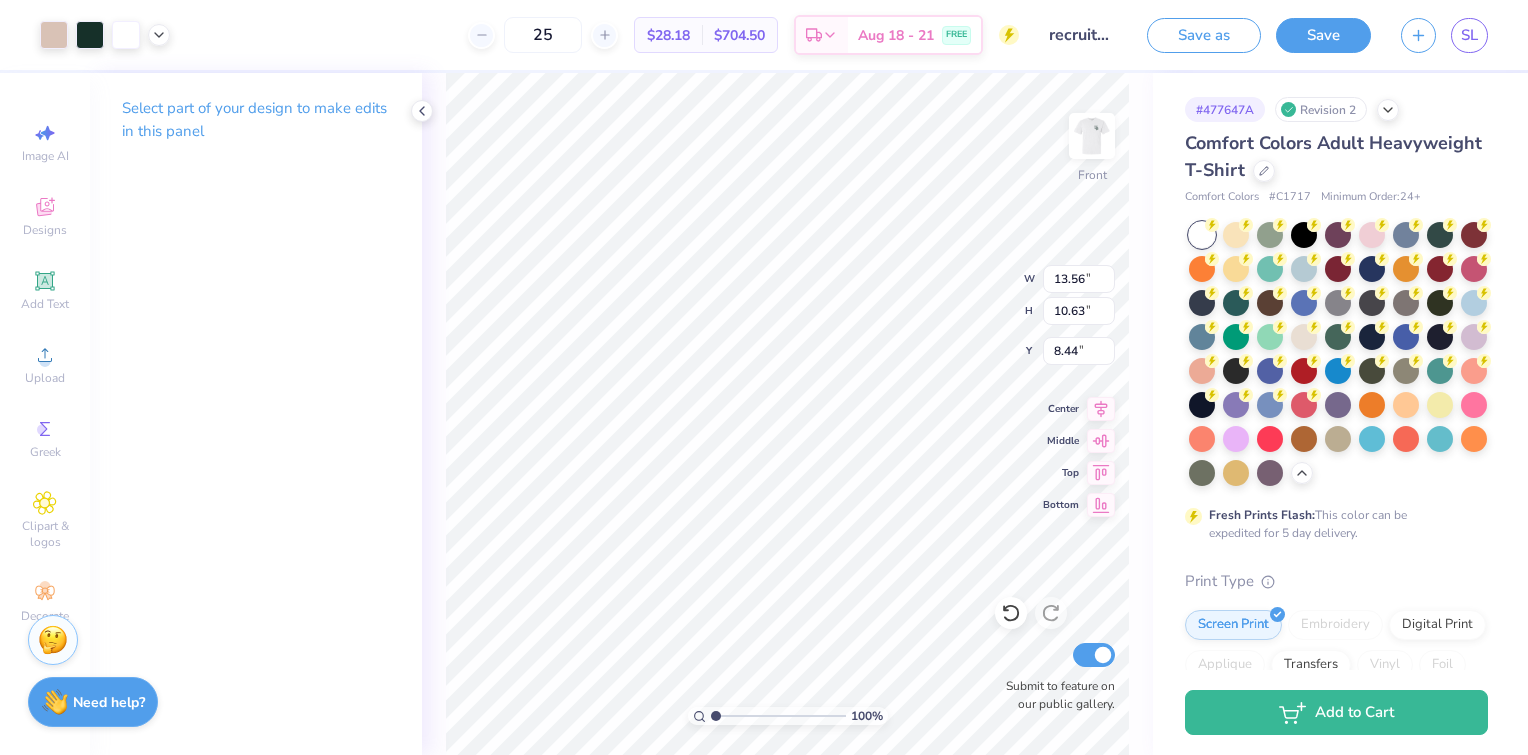 type on "5.94" 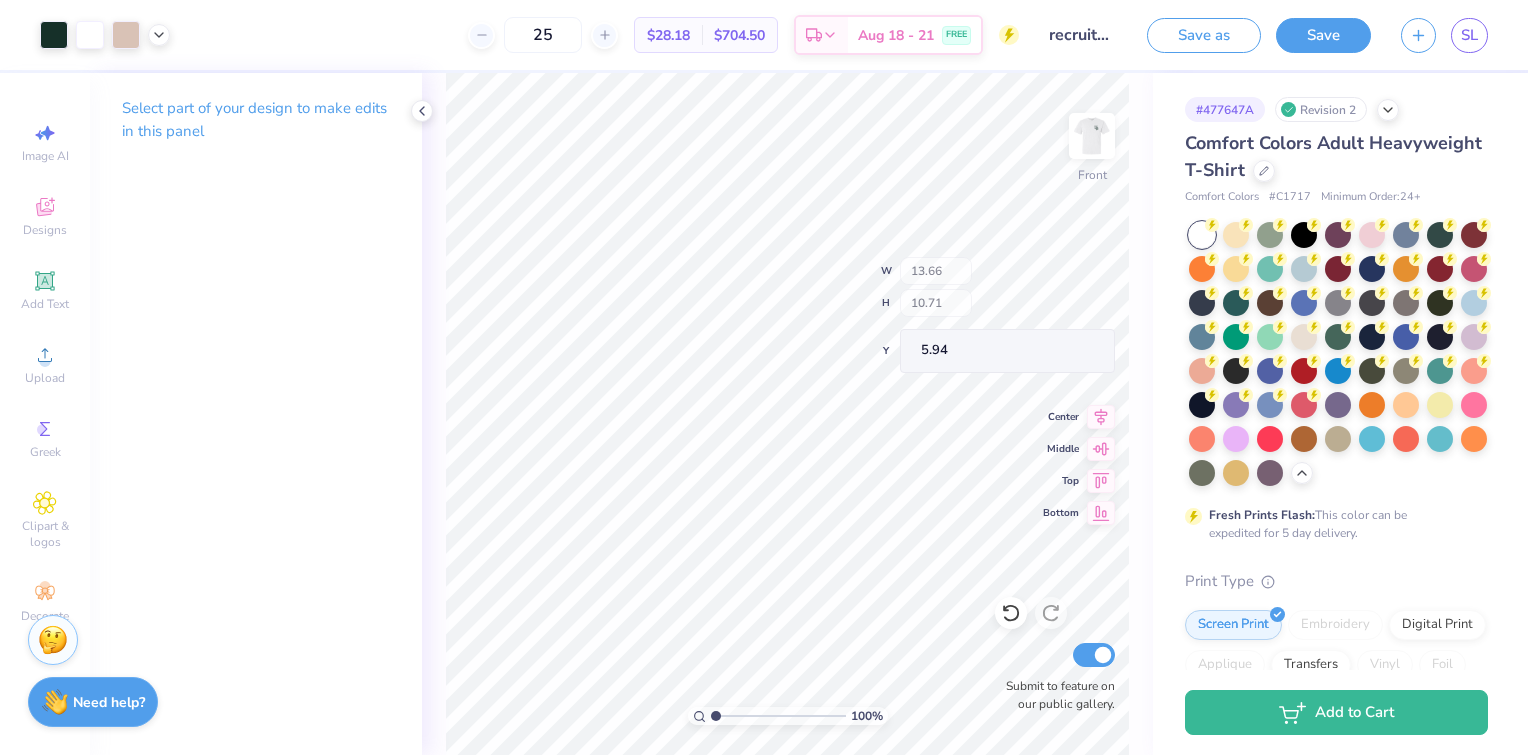 type on "13.66" 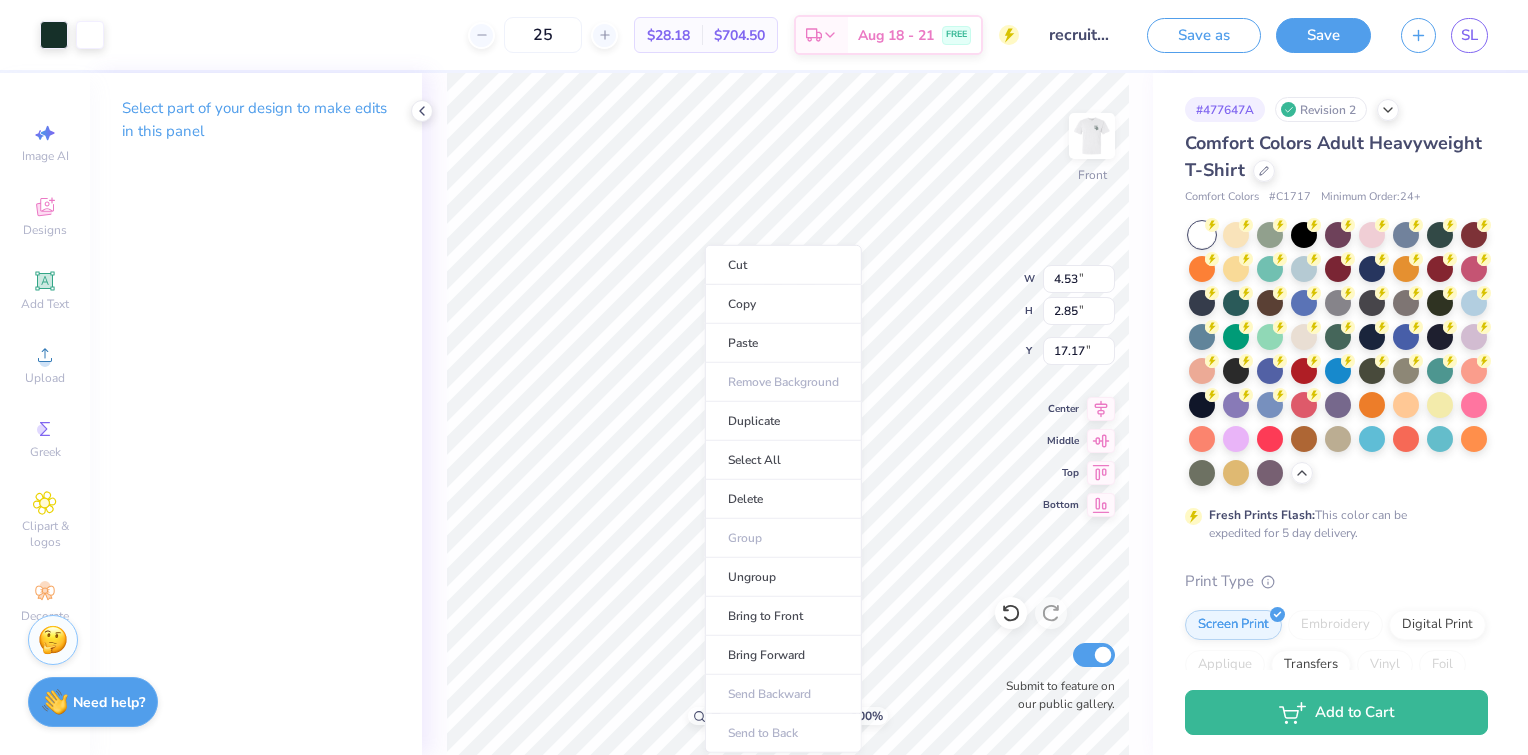 type on "17.17" 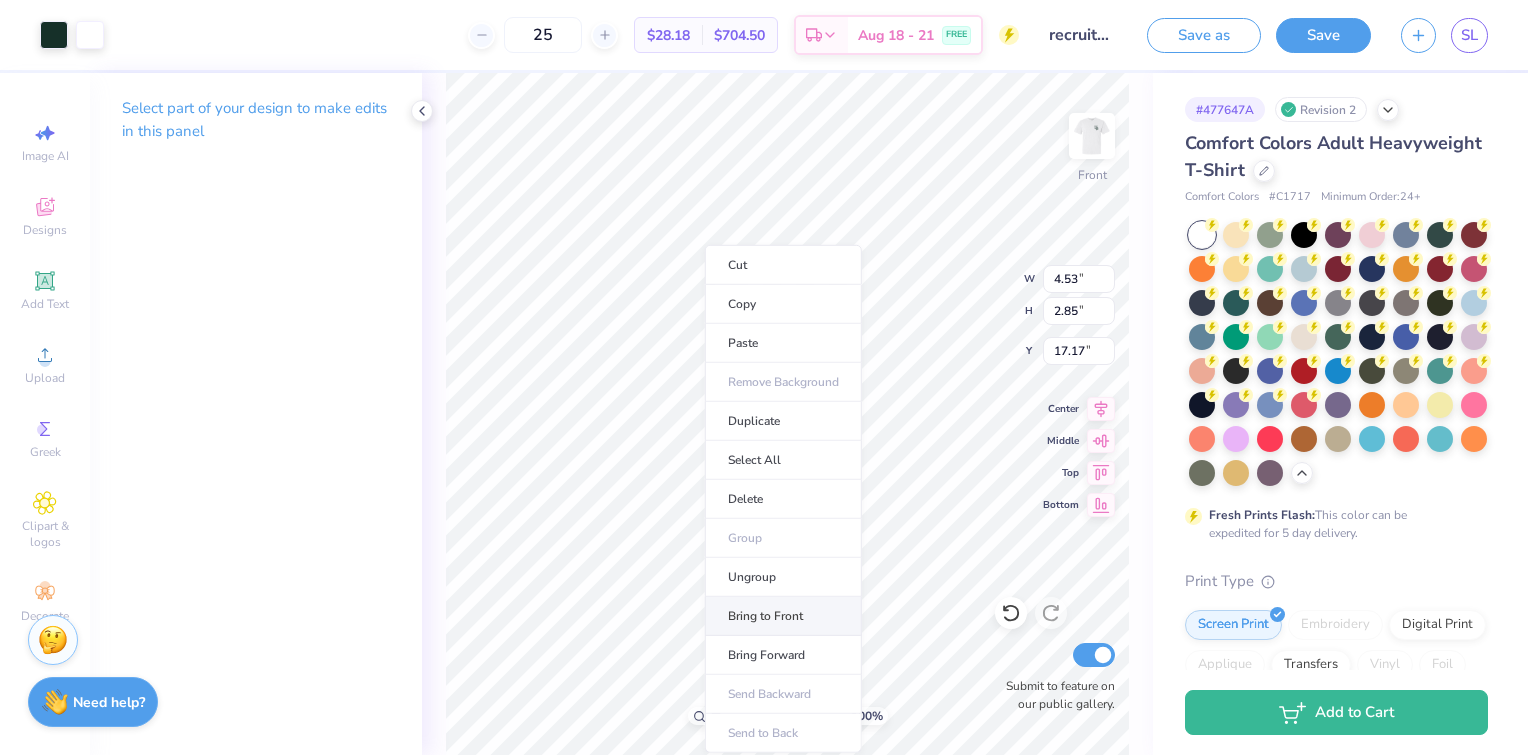 drag, startPoint x: 944, startPoint y: 536, endPoint x: 743, endPoint y: 616, distance: 216.33539 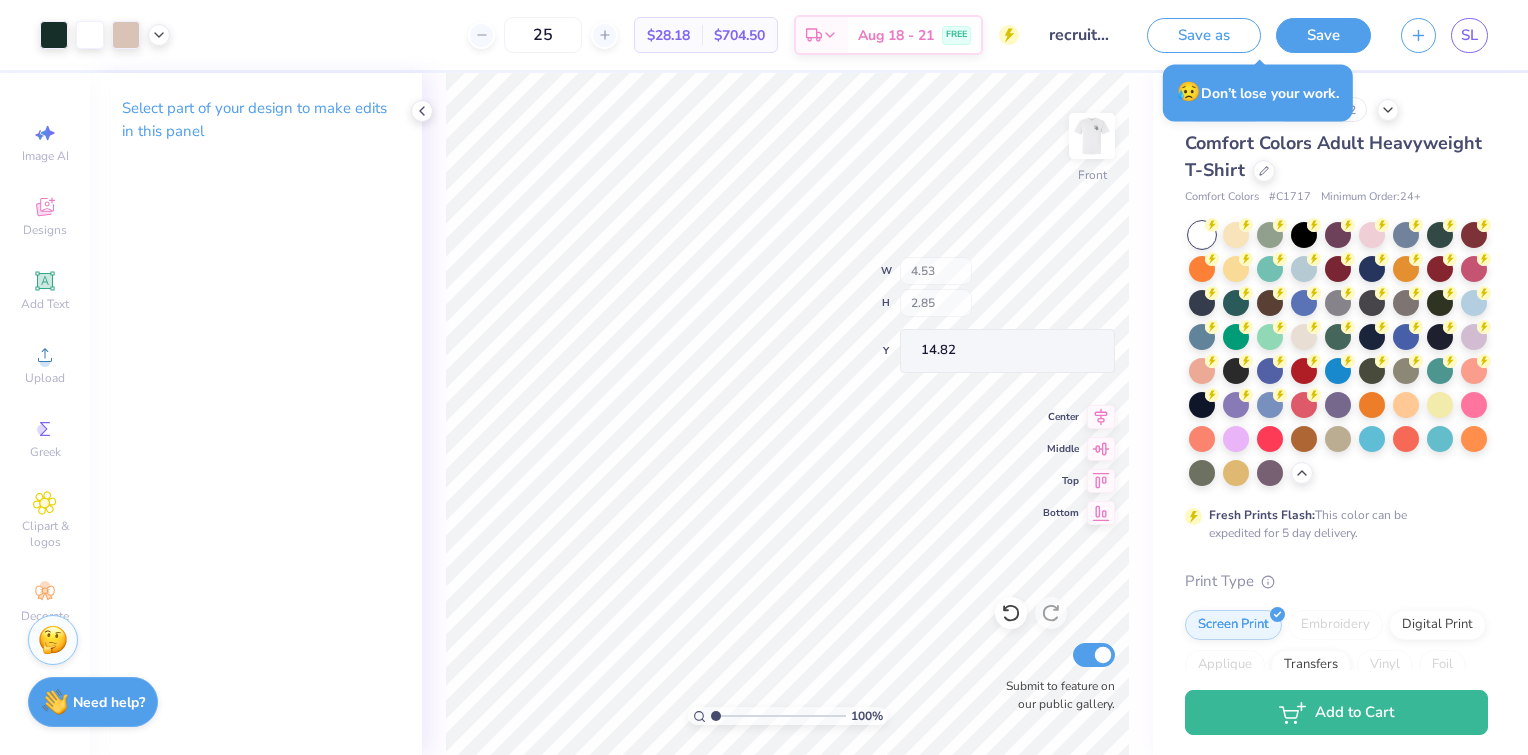 type on "14.82" 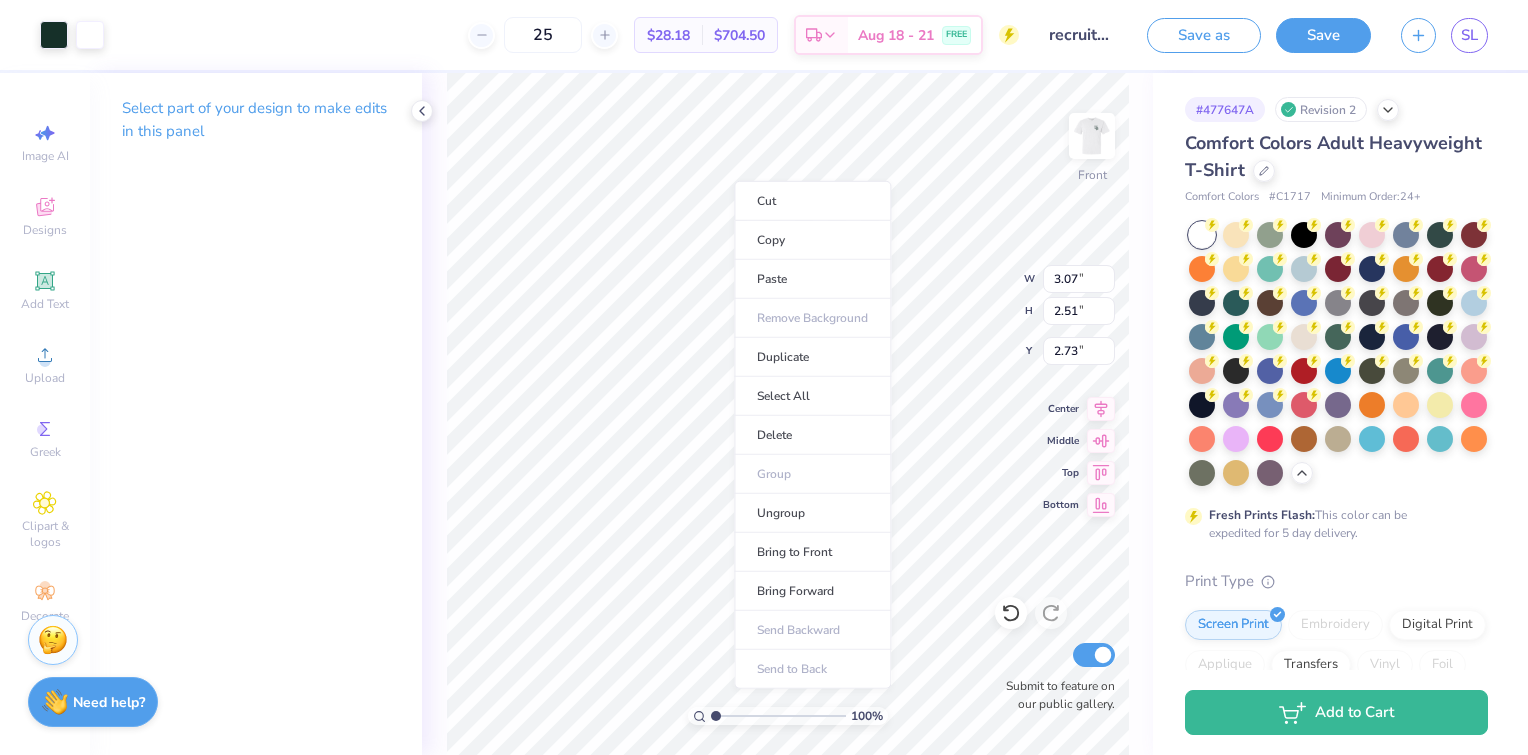 type on "2.73" 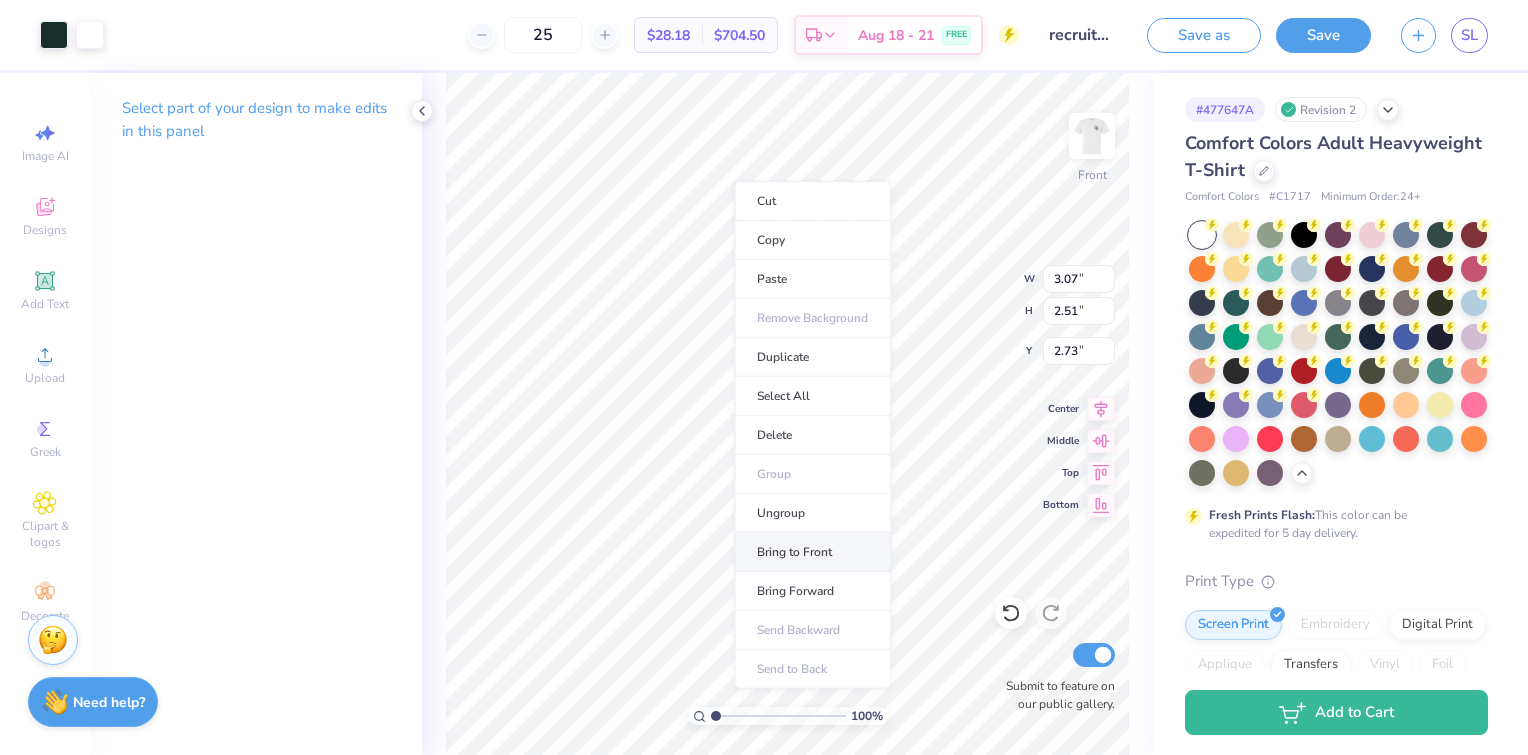 click on "Bring to Front" at bounding box center [812, 552] 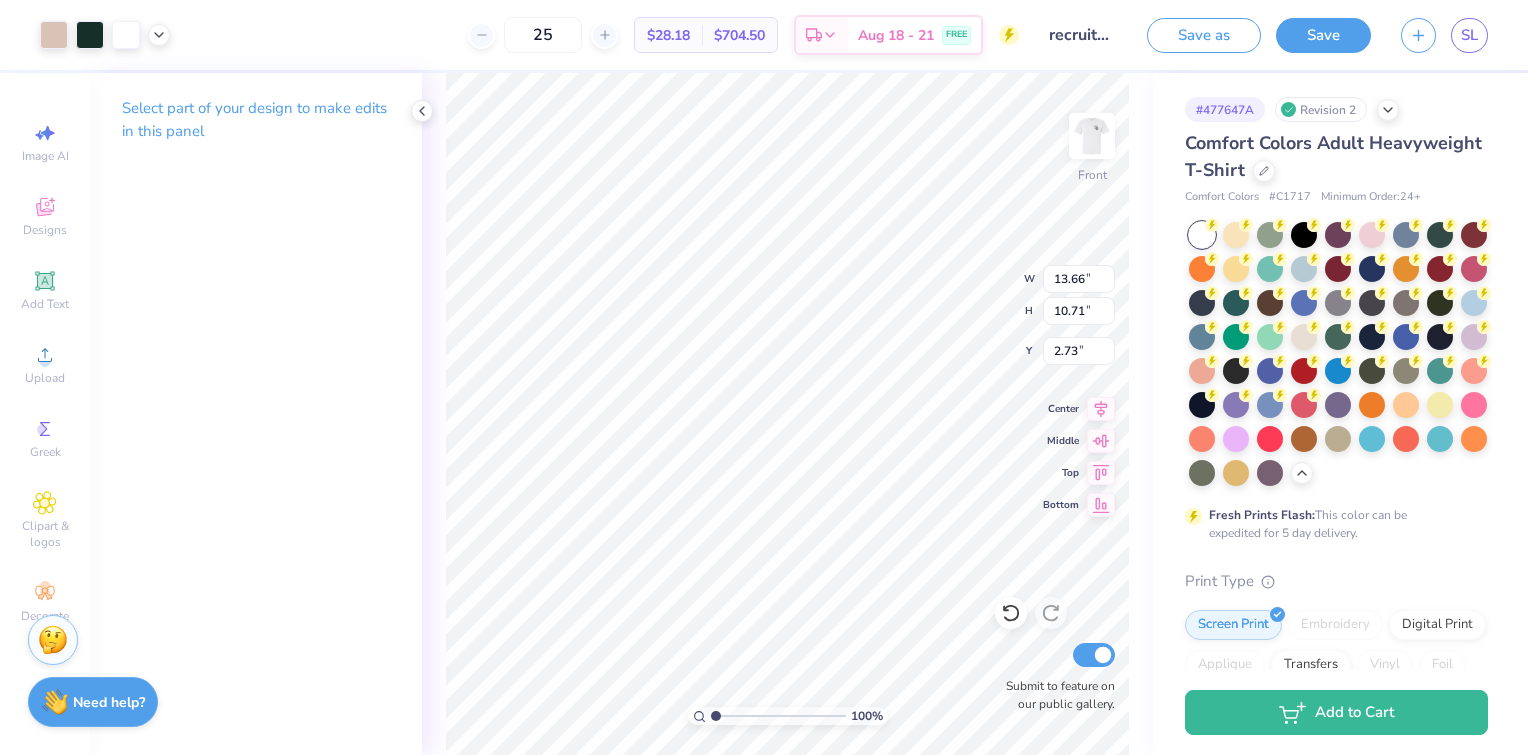 type on "13.66" 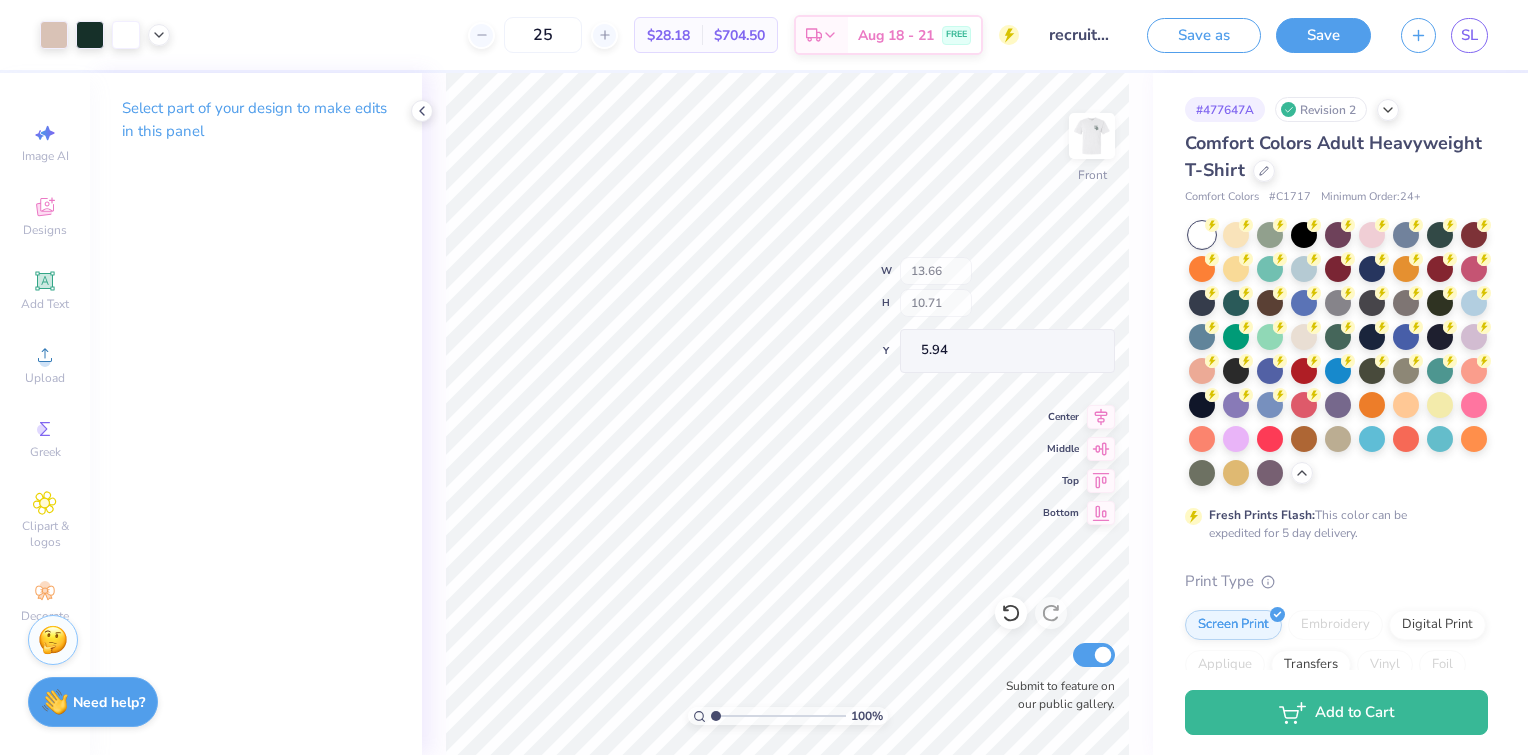 type on "13.93" 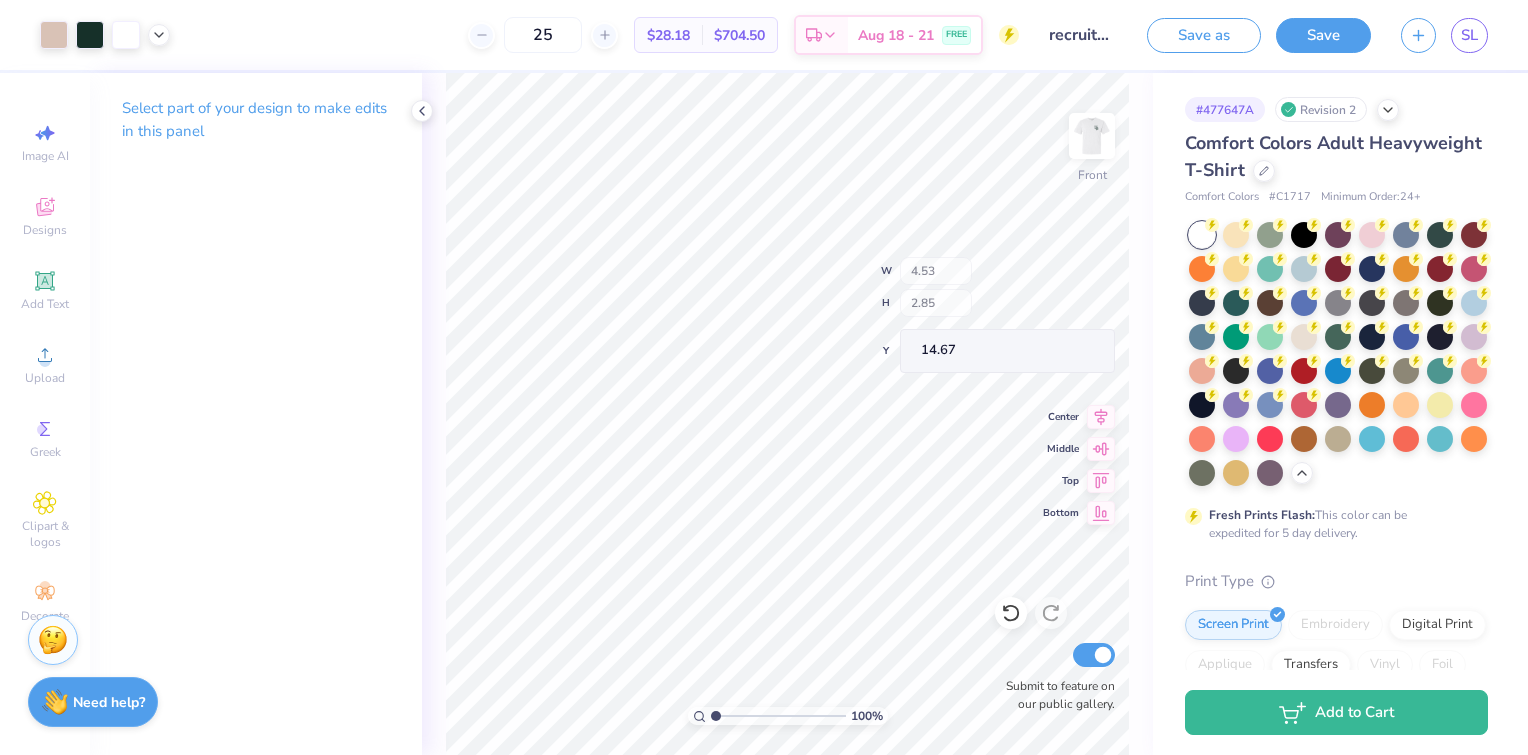 type on "14.67" 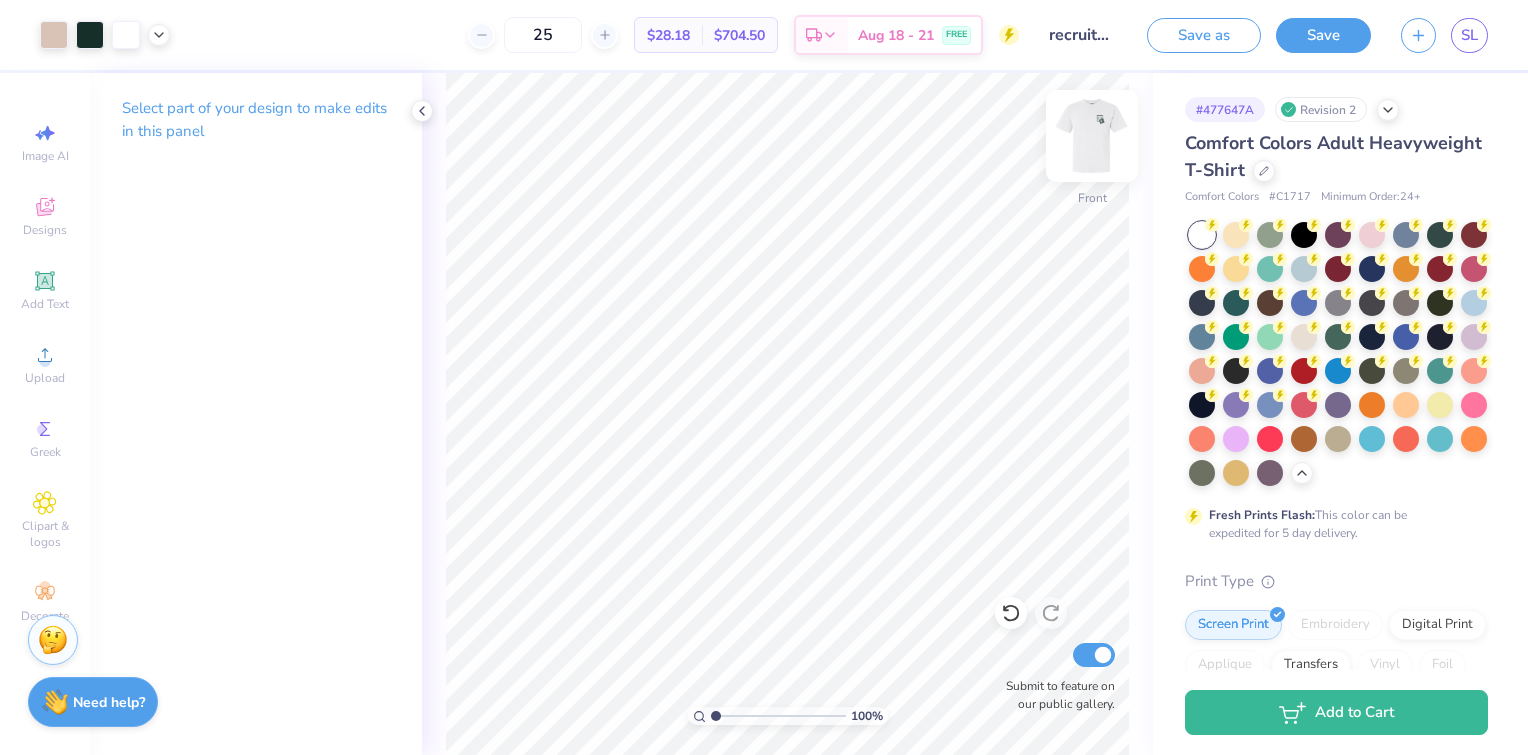 click at bounding box center (1092, 136) 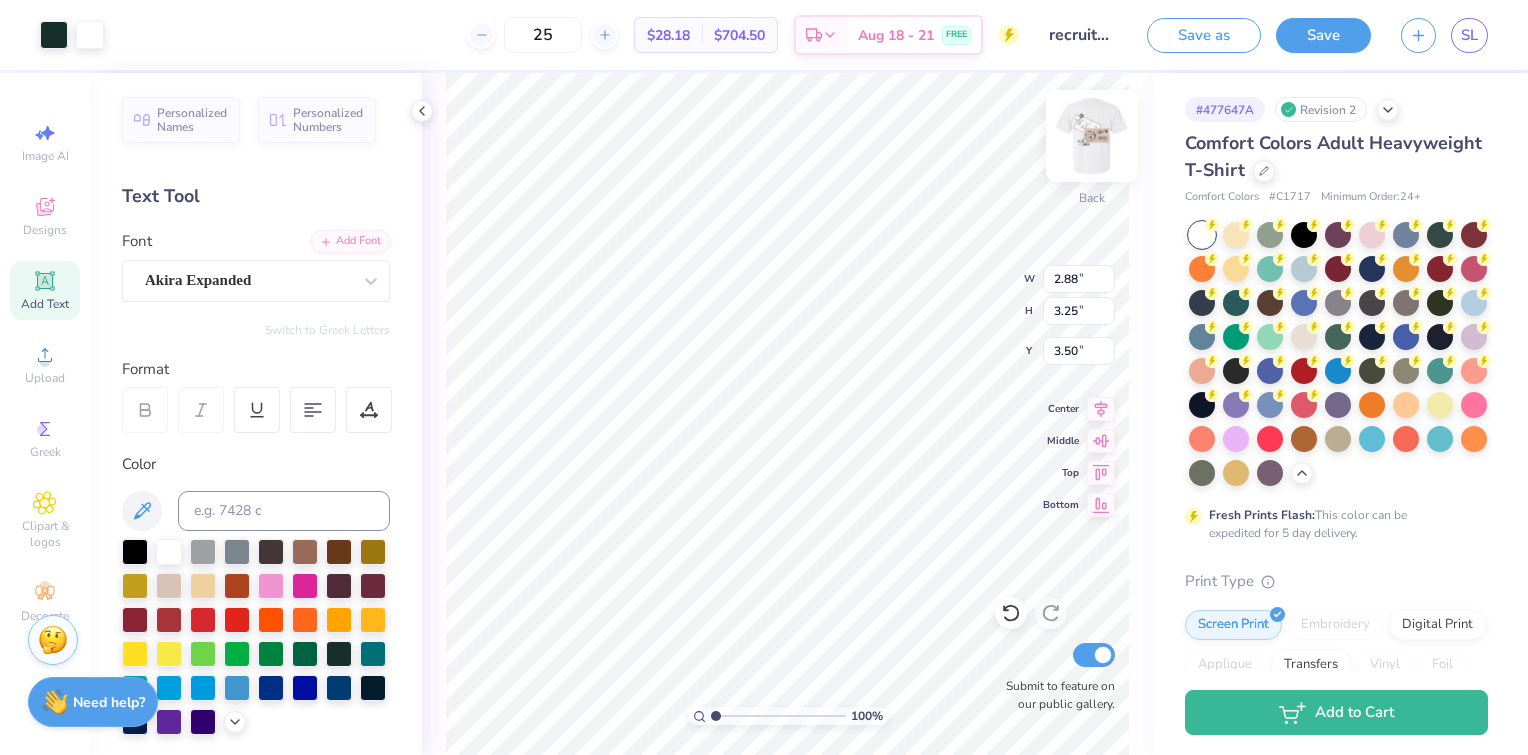 type on "3.31" 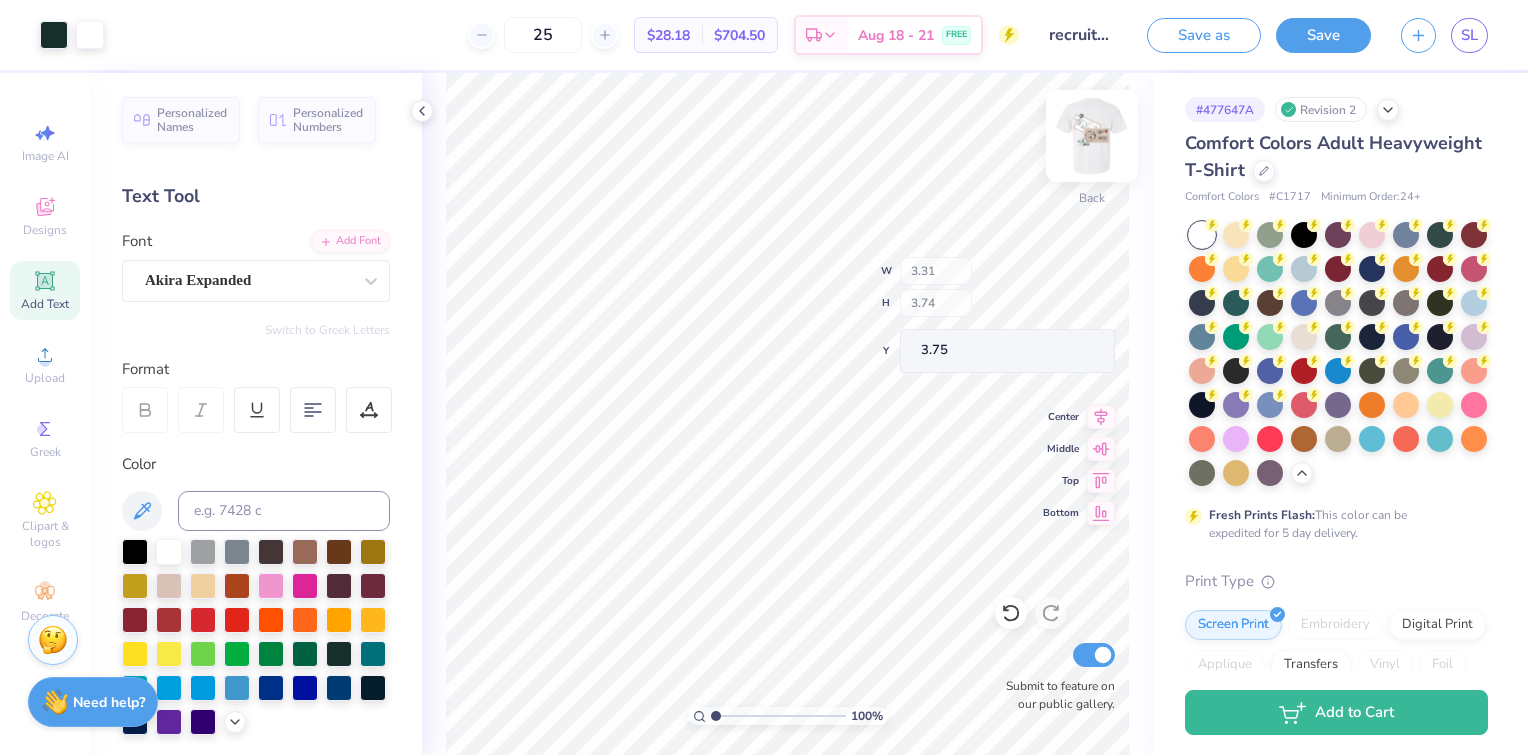 type on "3.75" 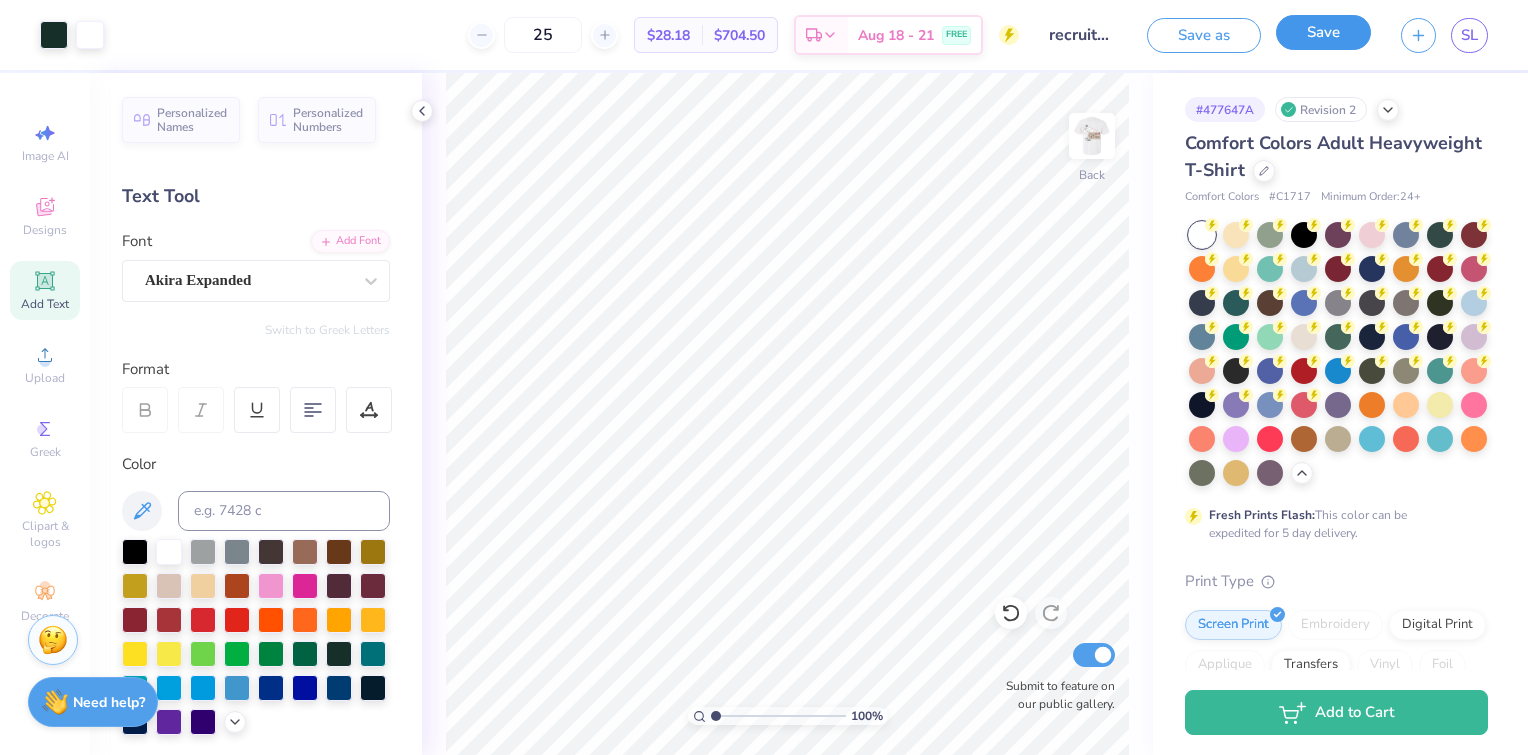 click on "Save" at bounding box center (1323, 32) 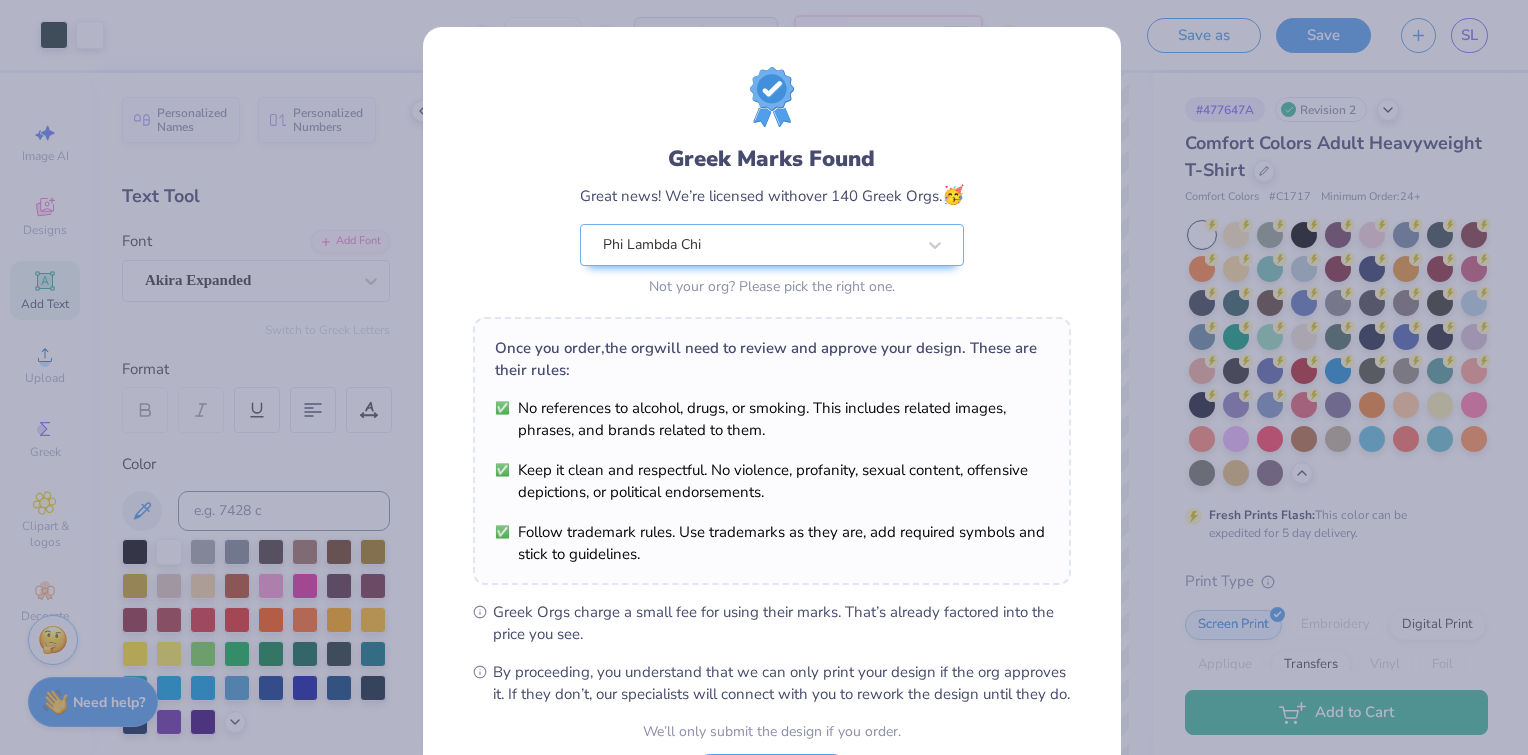 scroll, scrollTop: 179, scrollLeft: 0, axis: vertical 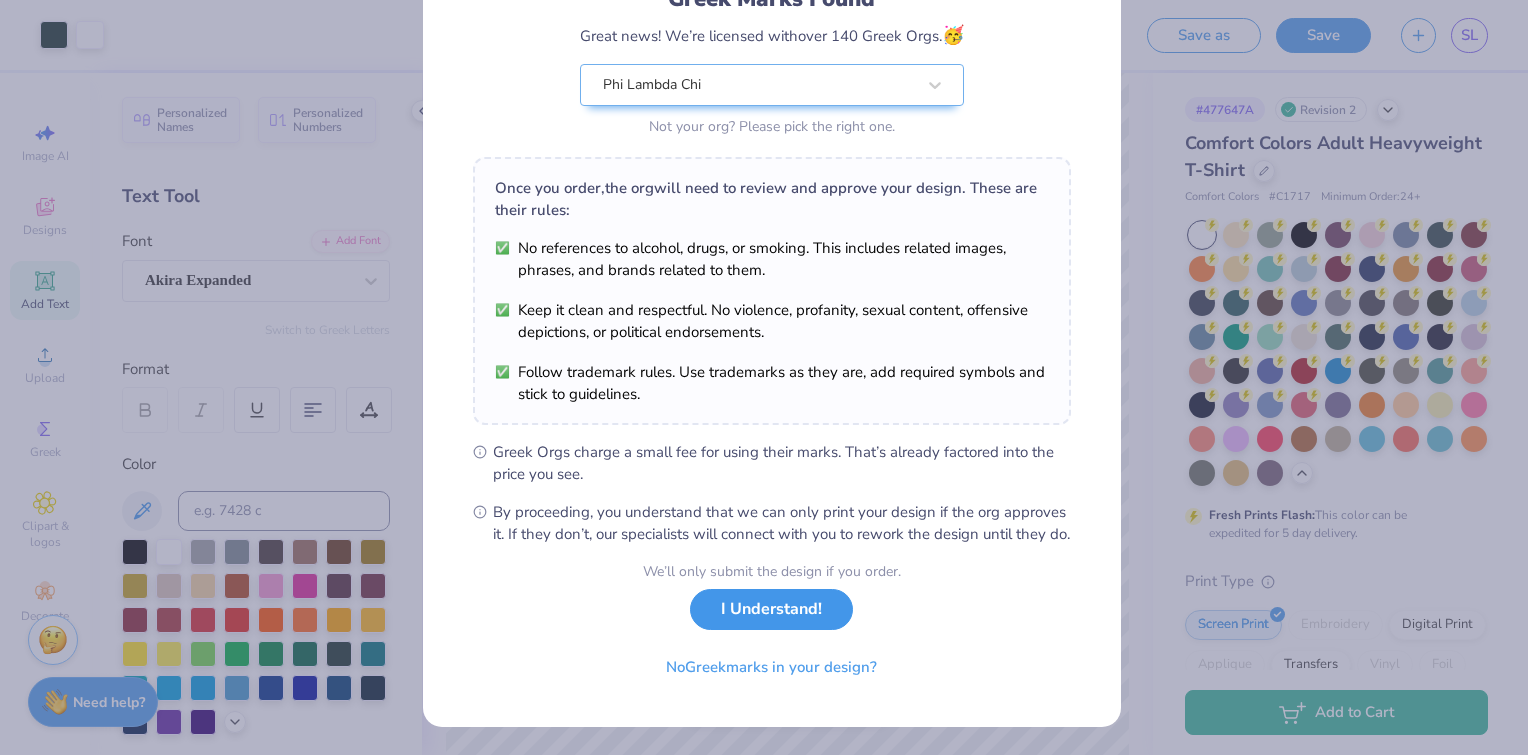 click on "I Understand!" at bounding box center [771, 609] 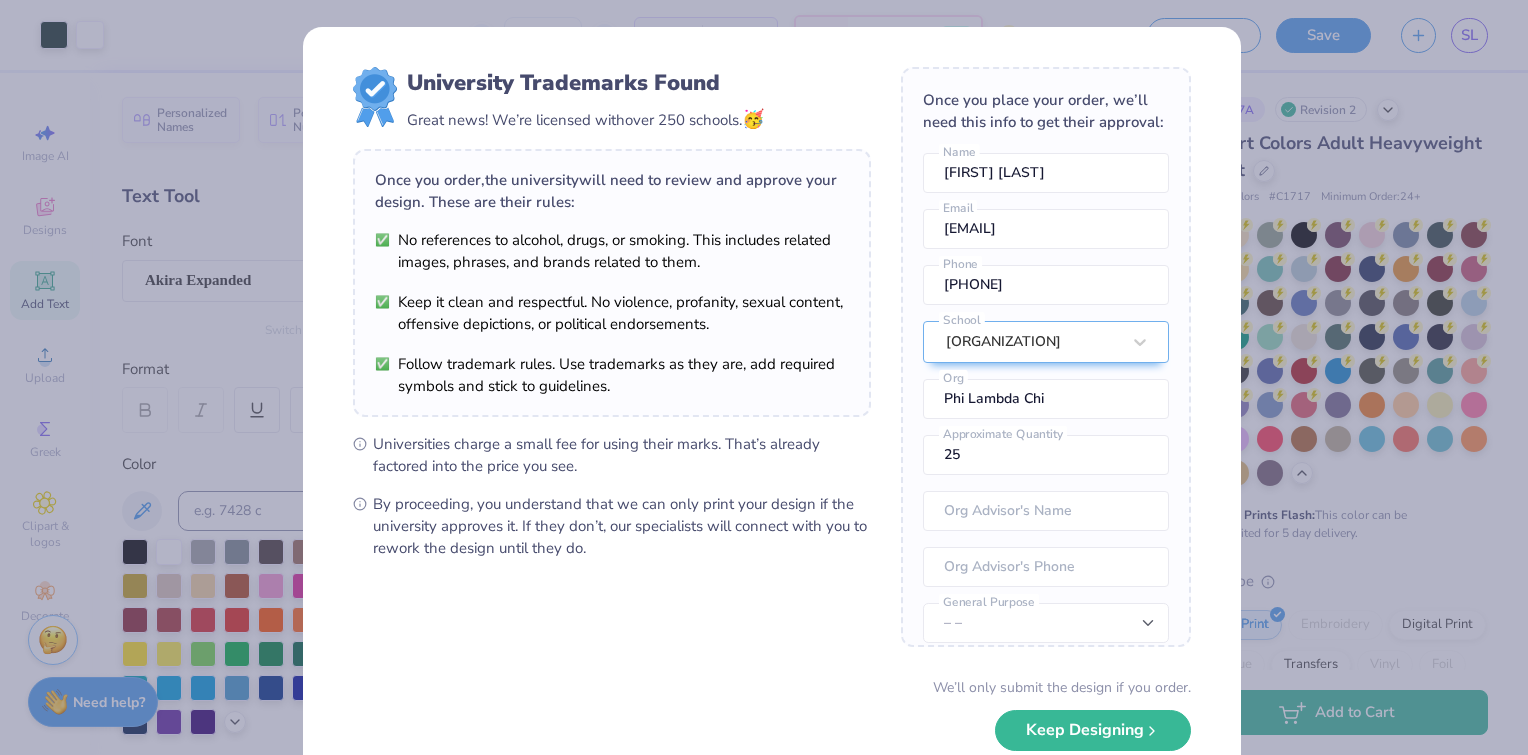scroll, scrollTop: 0, scrollLeft: 0, axis: both 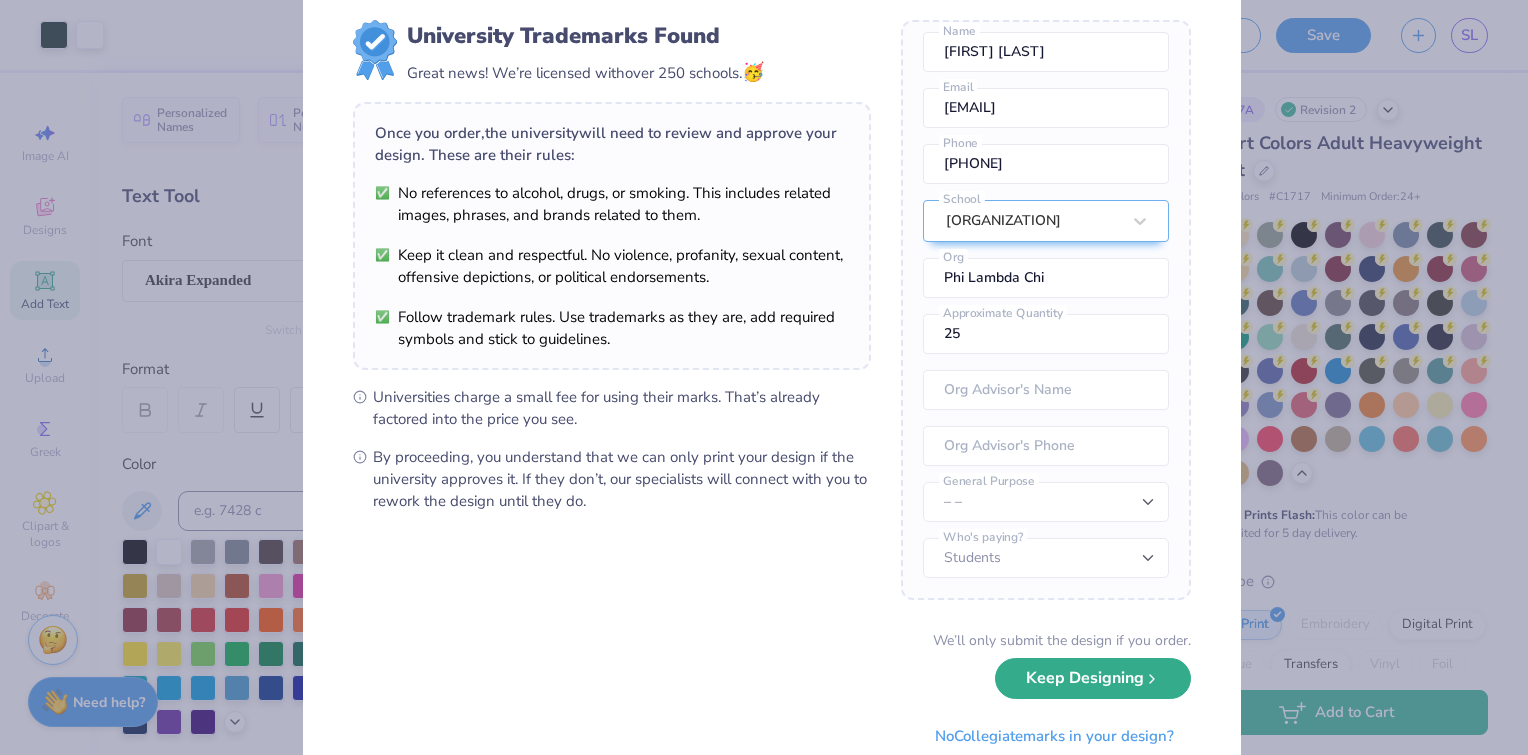 click on "Keep Designing" at bounding box center [1093, 678] 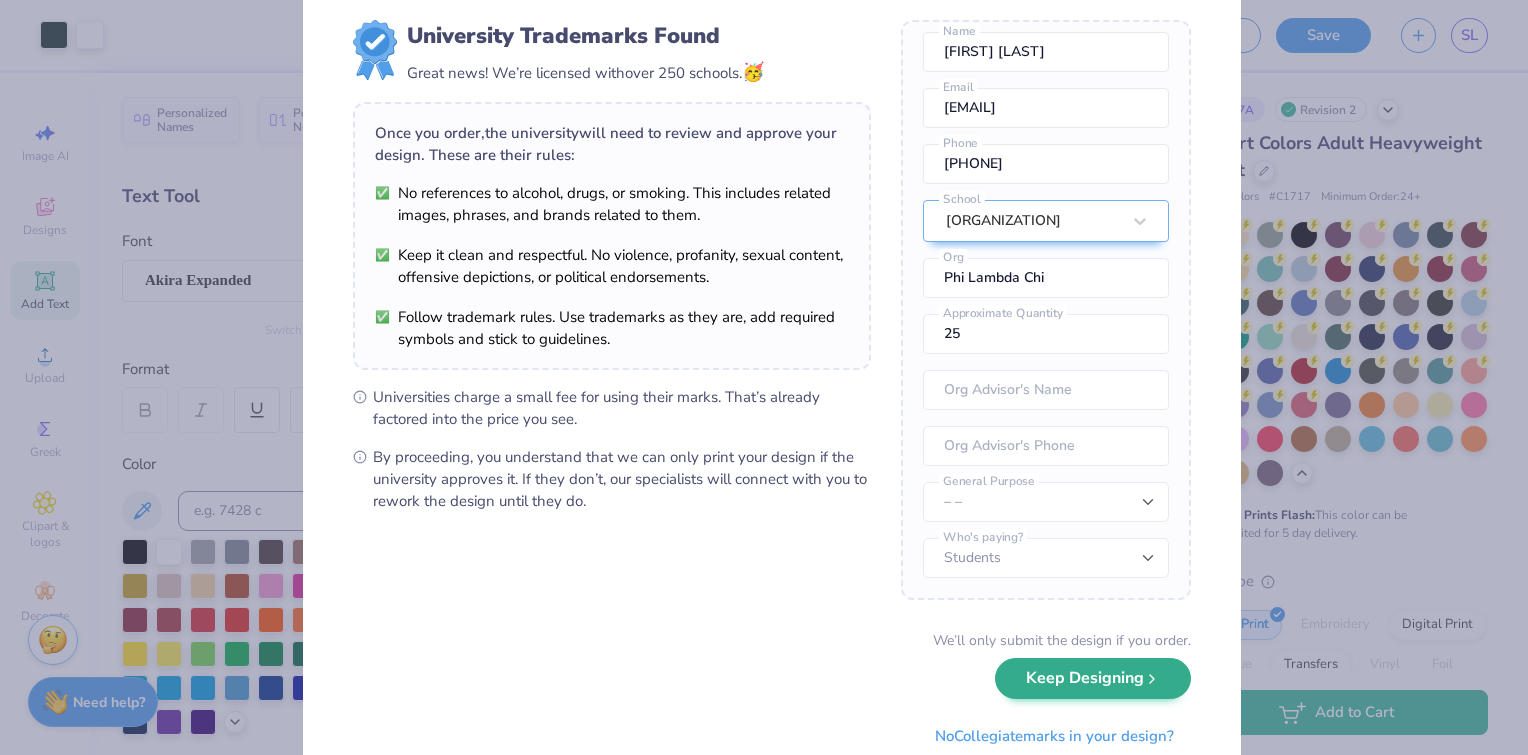 scroll, scrollTop: 0, scrollLeft: 0, axis: both 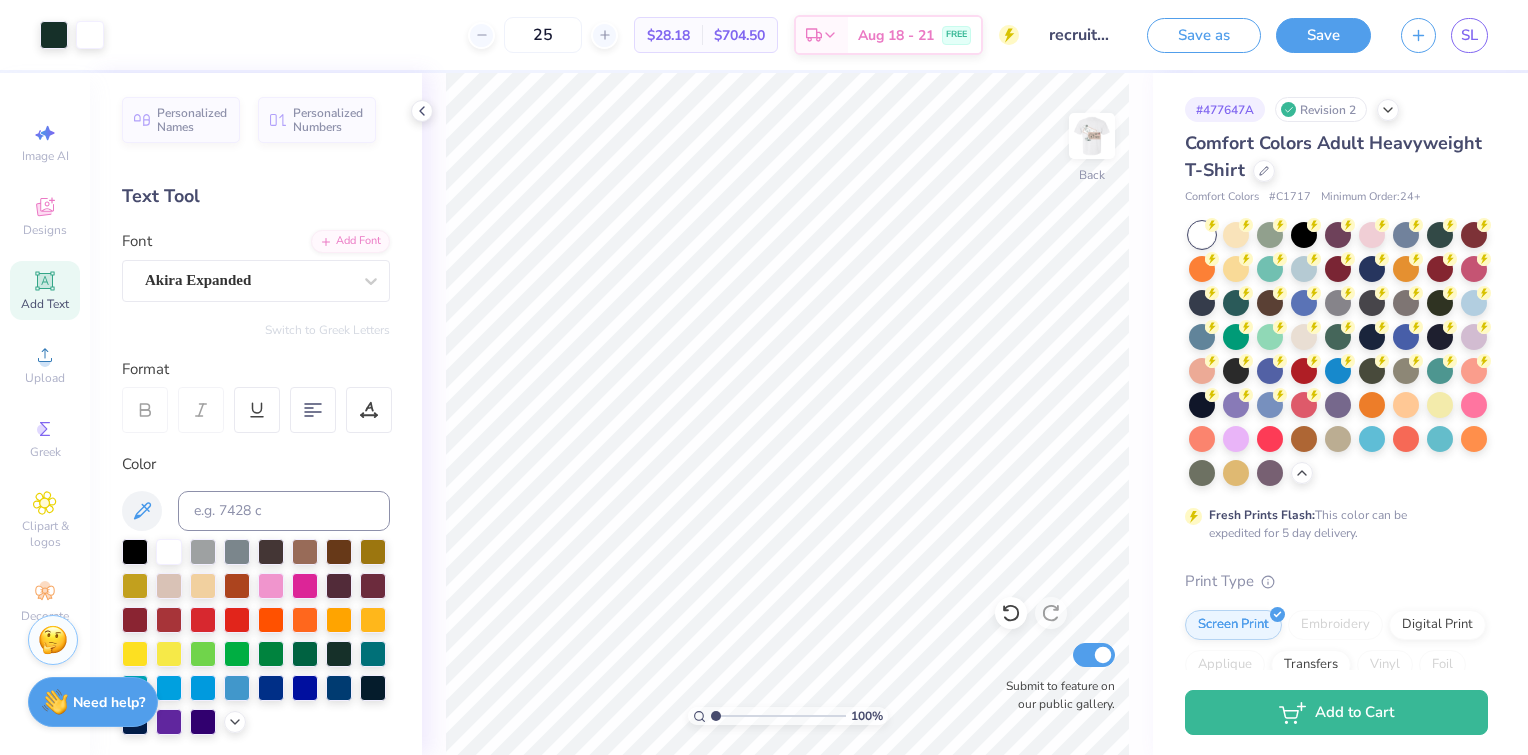 click on "Save as Save SL" at bounding box center (1337, 35) 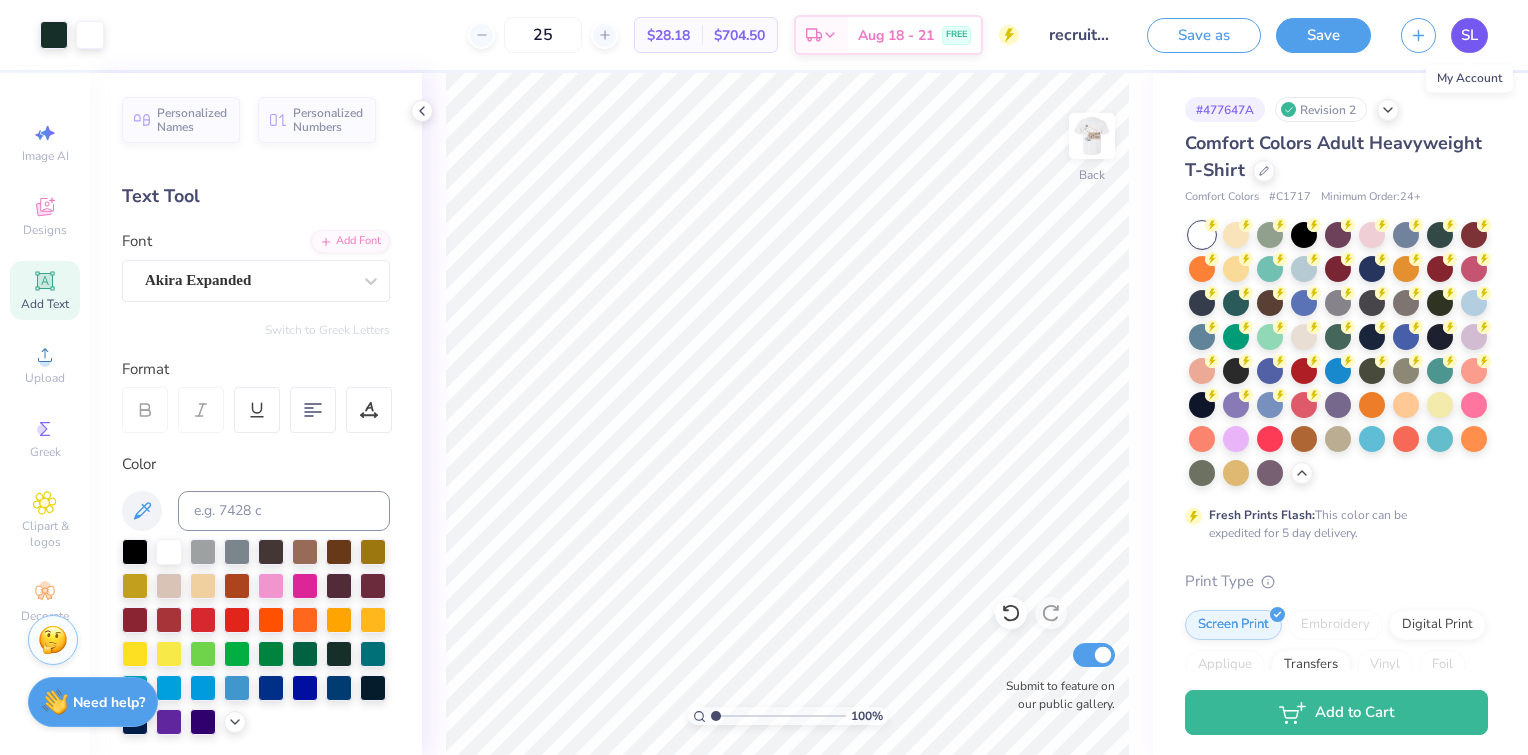 click on "SL" at bounding box center [1469, 35] 